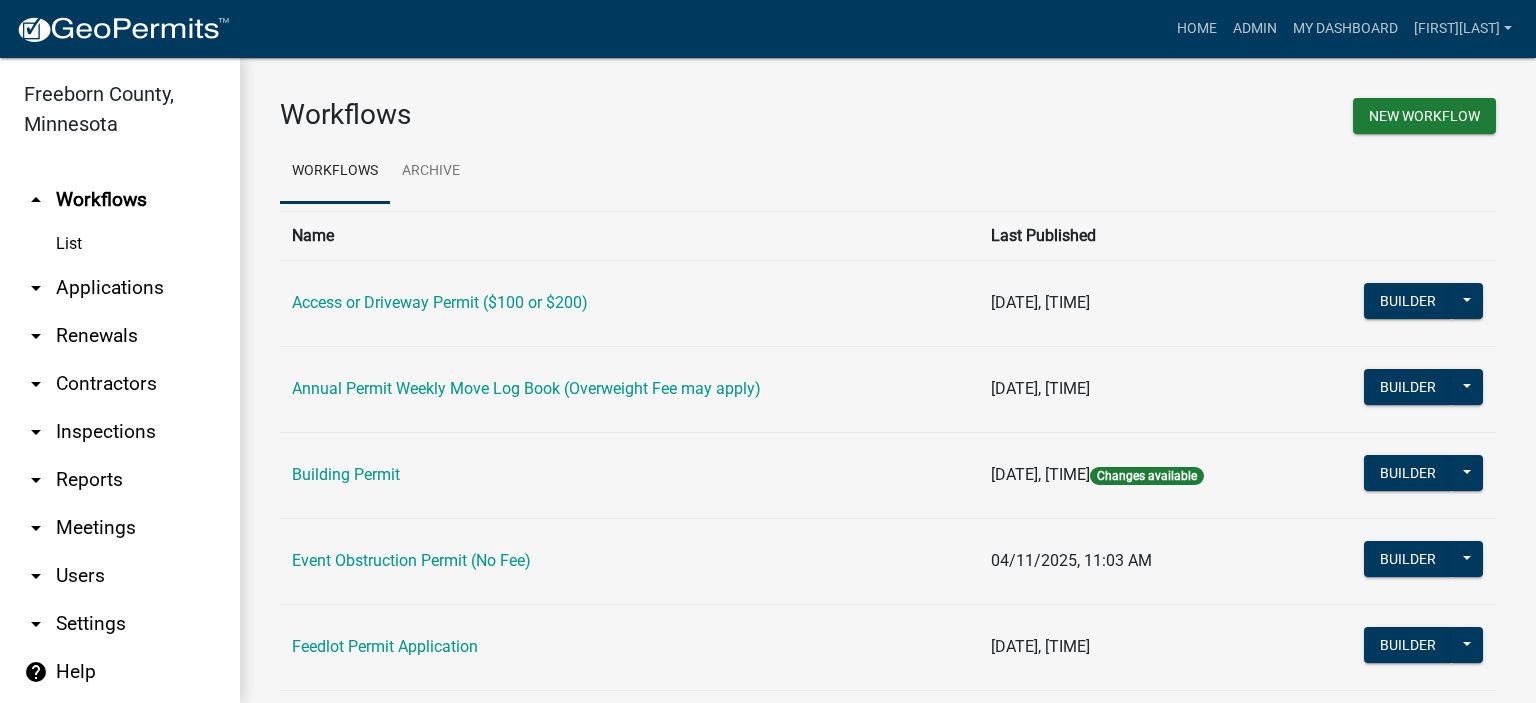 scroll, scrollTop: 0, scrollLeft: 0, axis: both 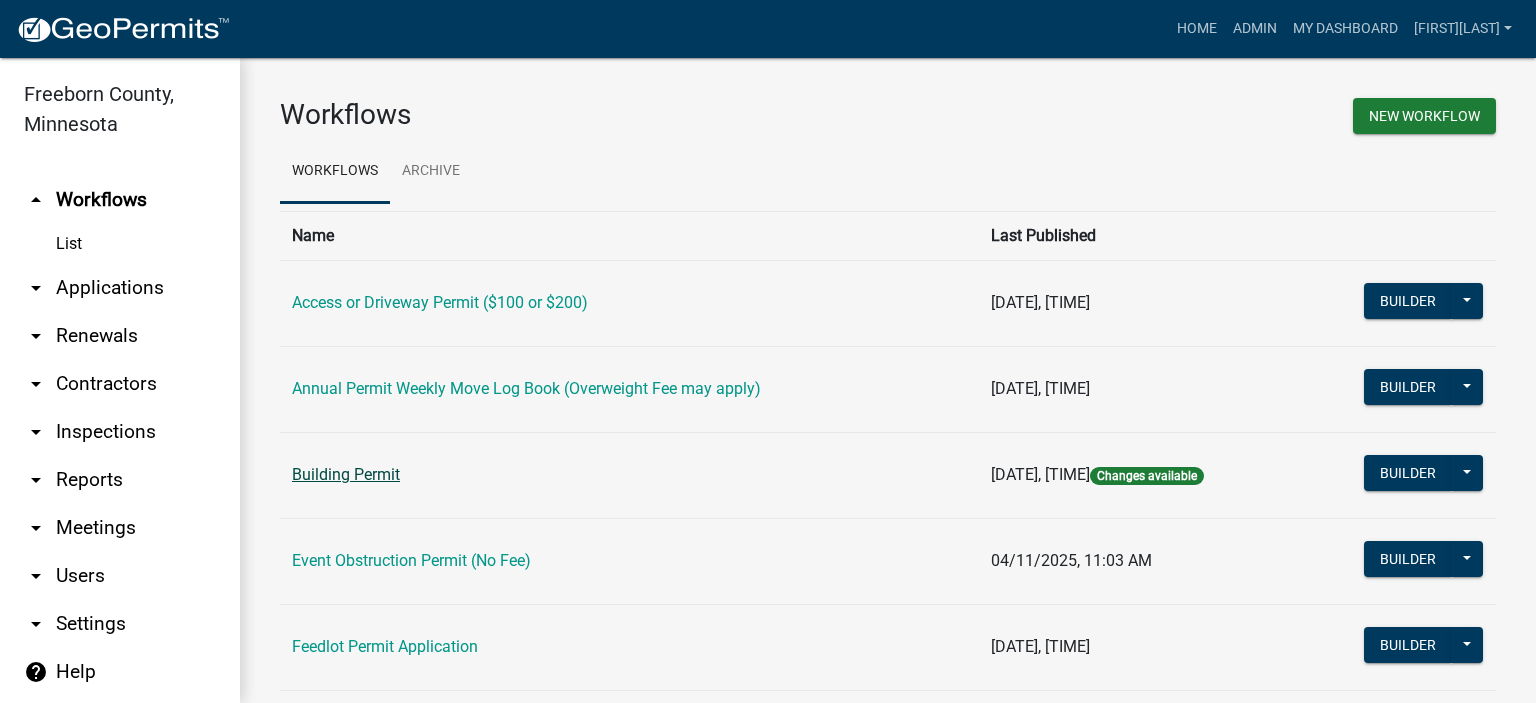 click on "Building Permit" at bounding box center (346, 474) 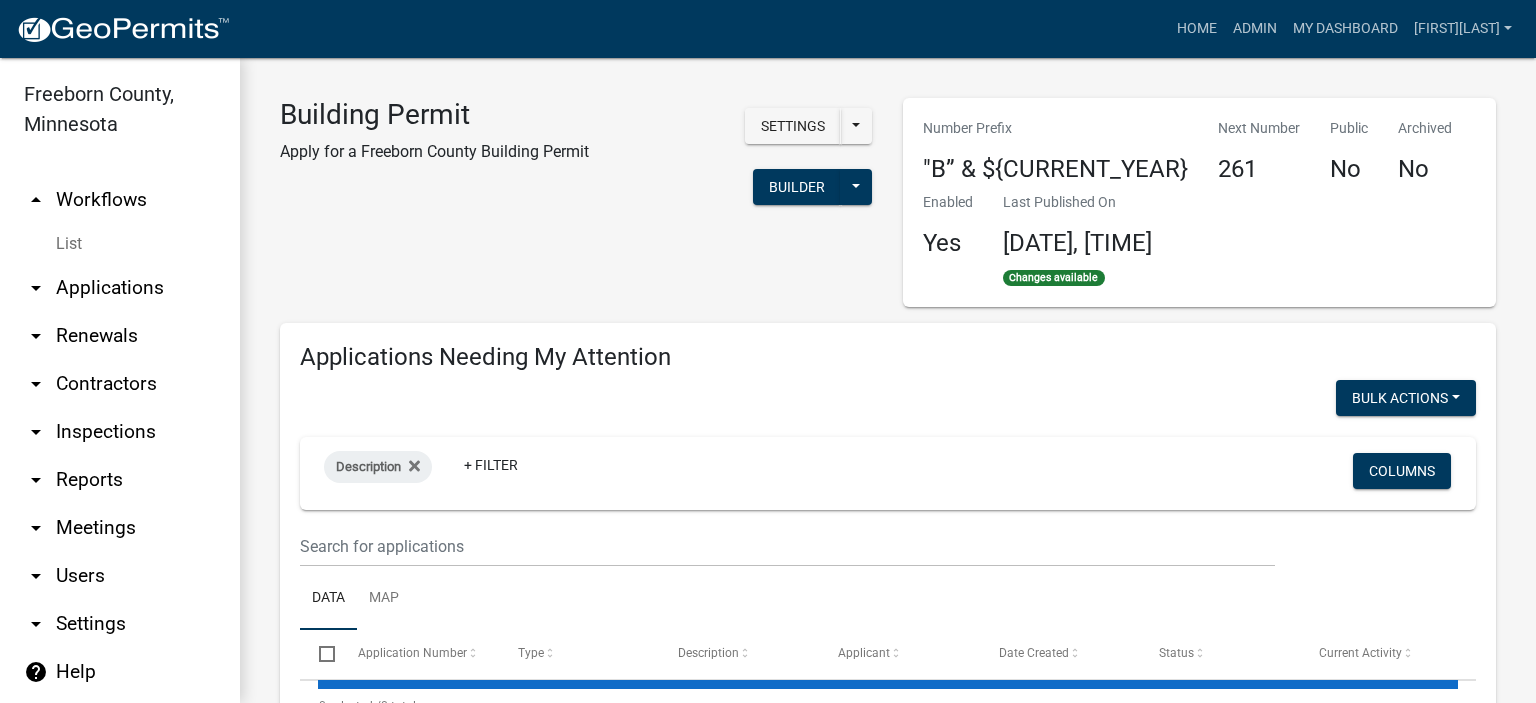select on "2: 50" 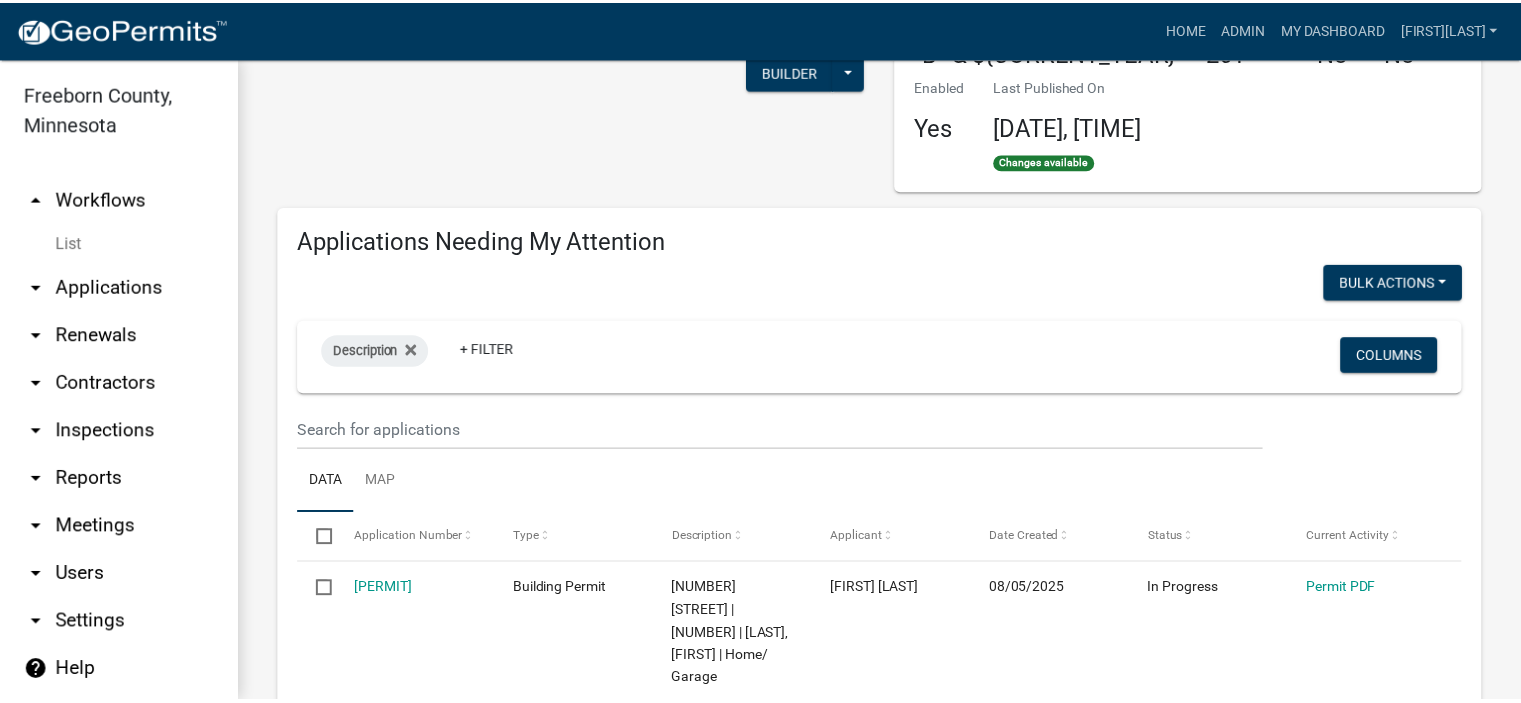 scroll, scrollTop: 0, scrollLeft: 0, axis: both 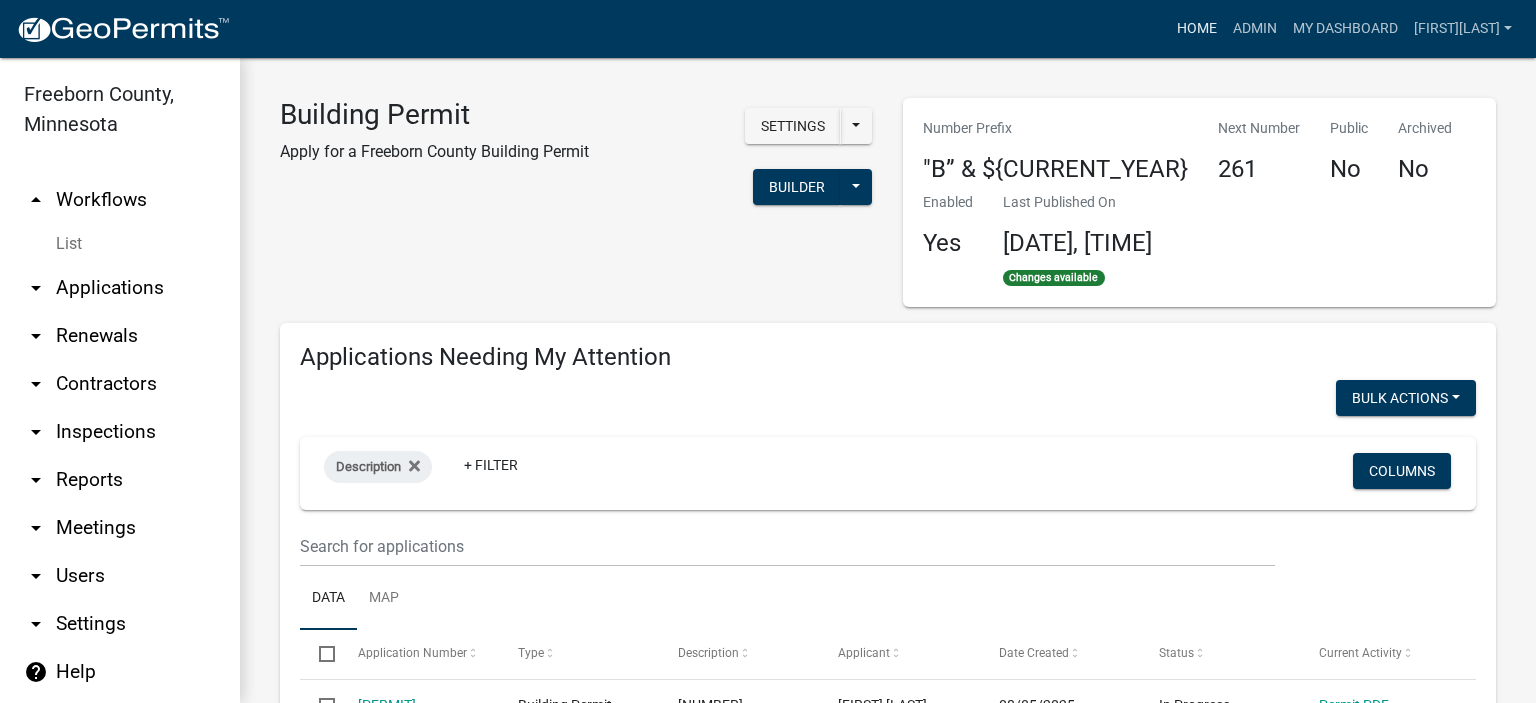 click on "Home" at bounding box center [1197, 29] 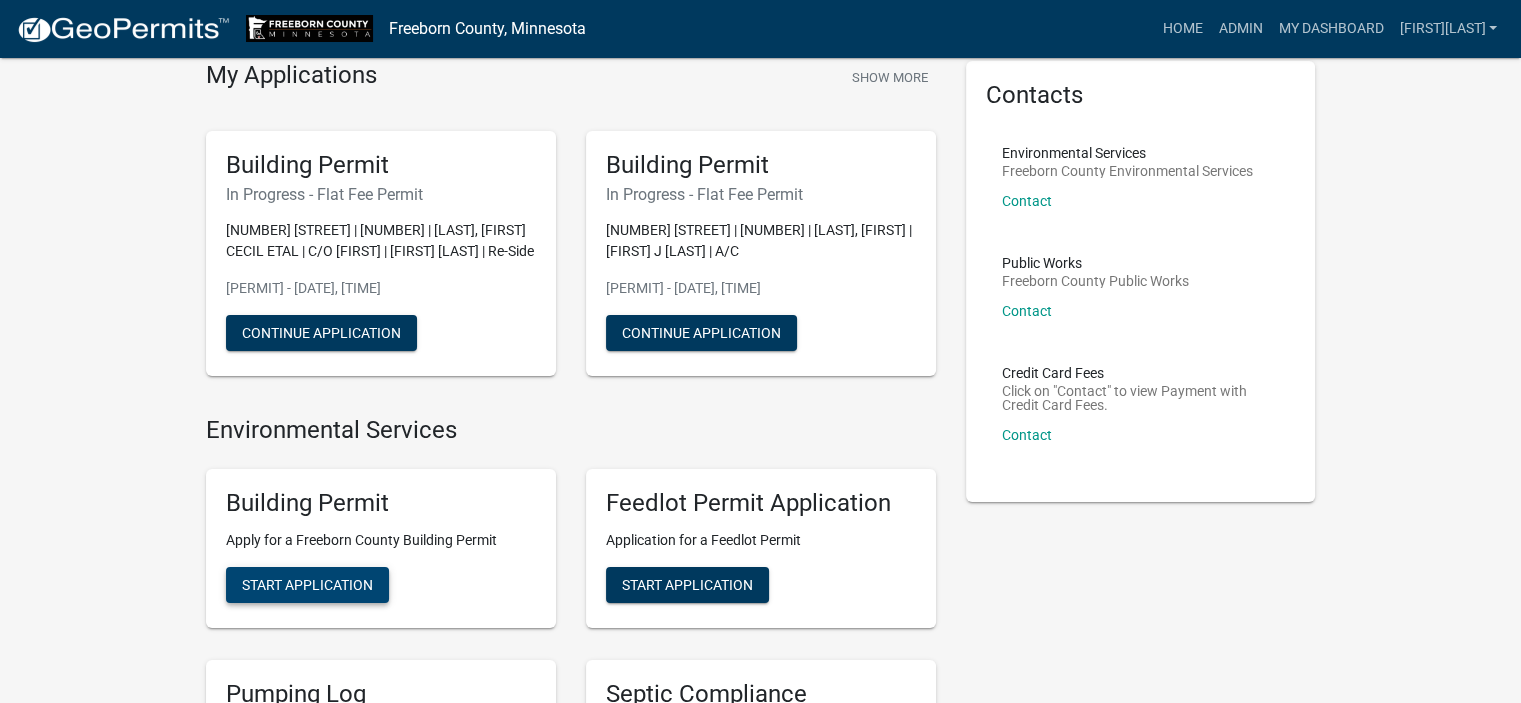 scroll, scrollTop: 200, scrollLeft: 0, axis: vertical 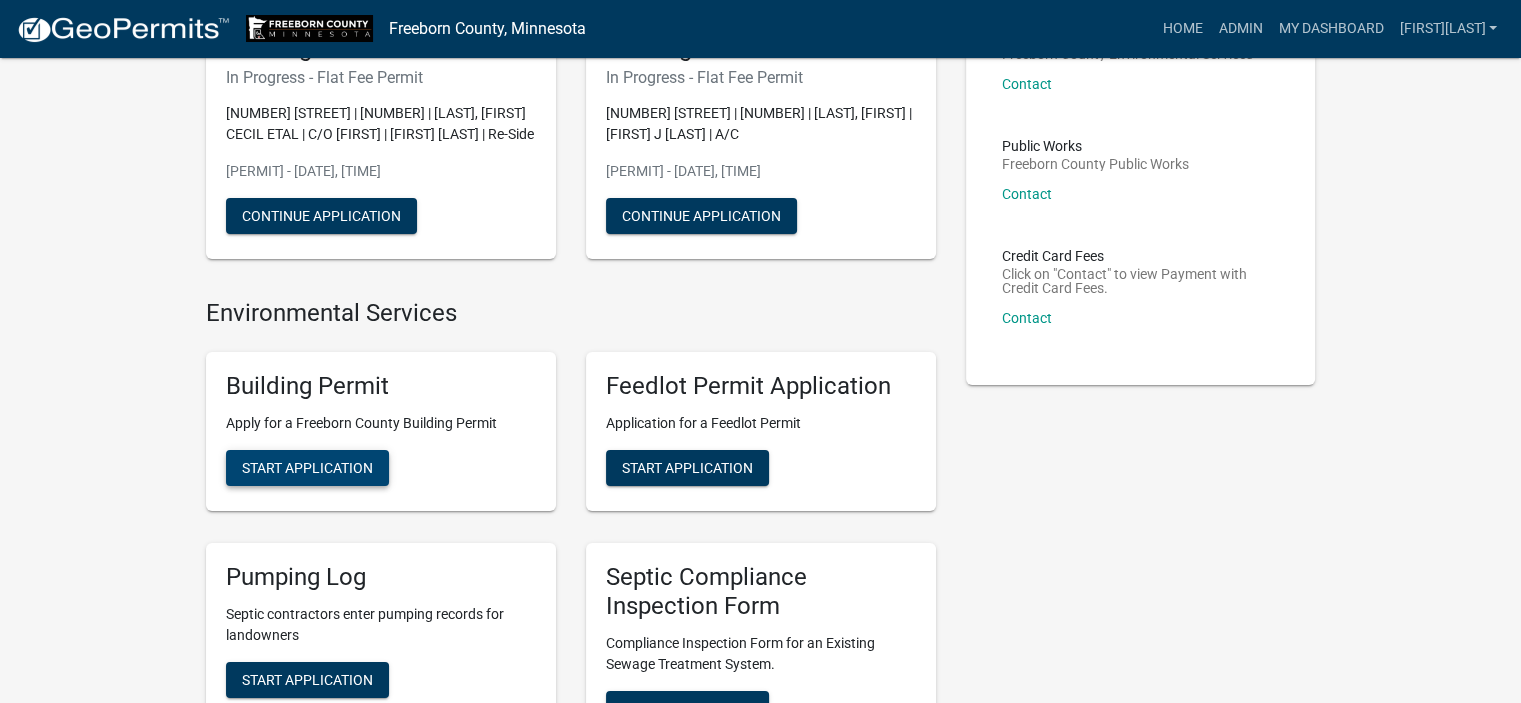 click on "Start Application" at bounding box center (307, 468) 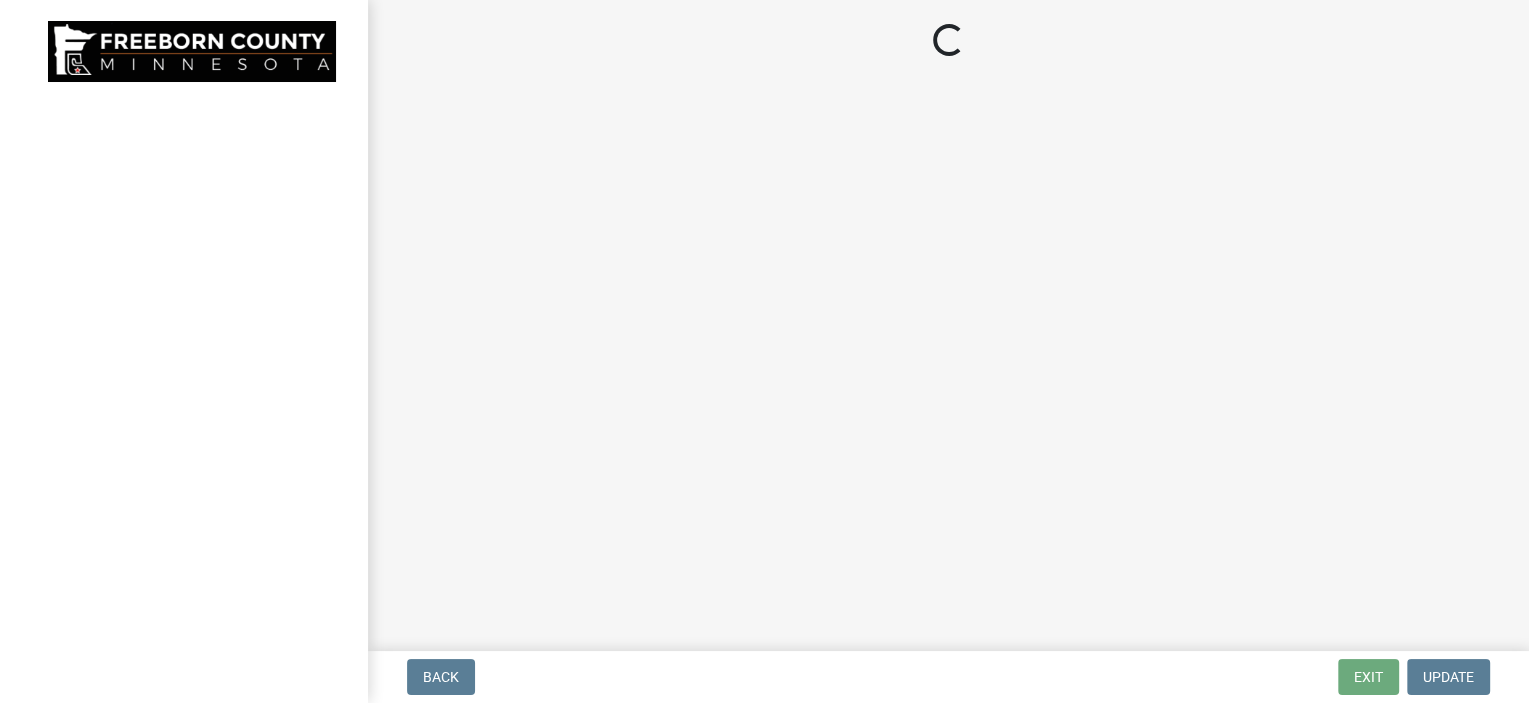 scroll, scrollTop: 0, scrollLeft: 0, axis: both 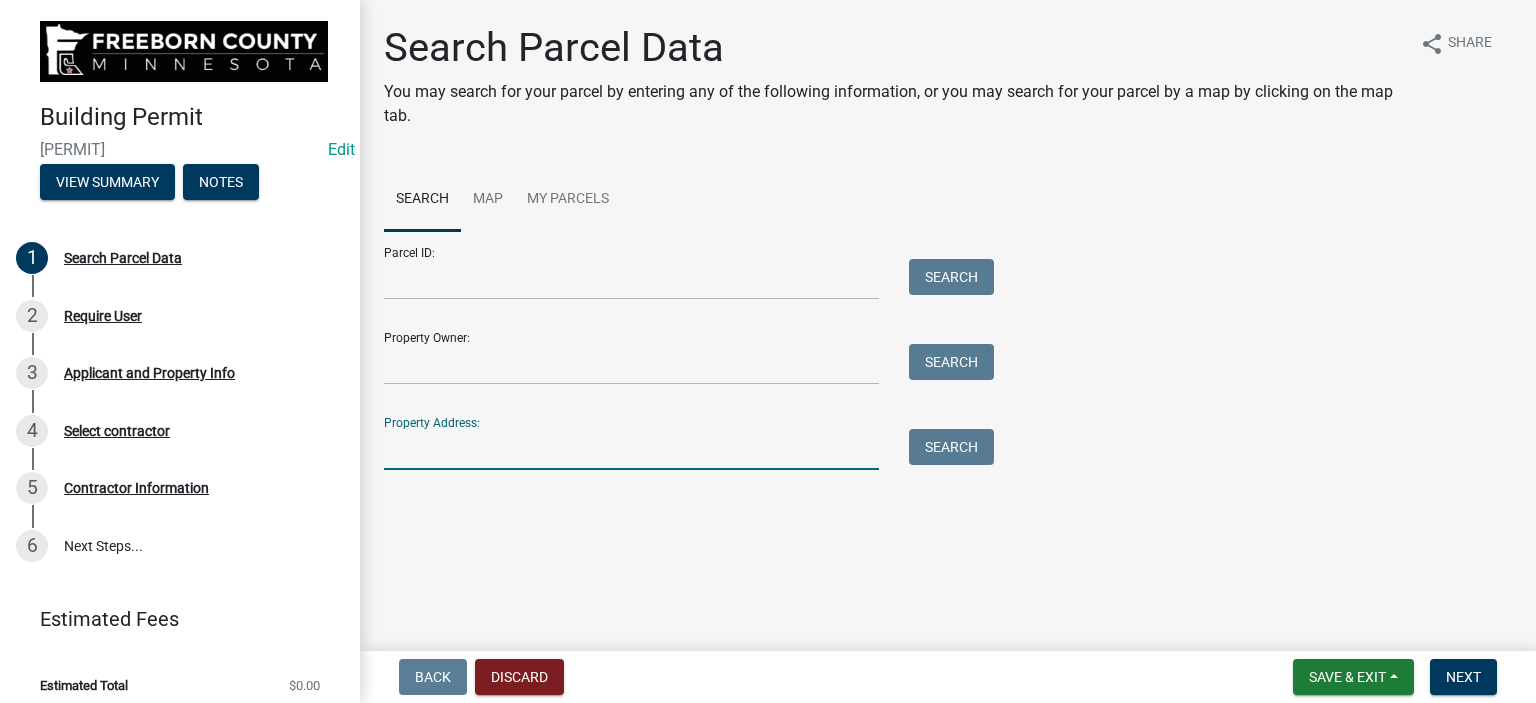 click on "Property Address:" at bounding box center [631, 449] 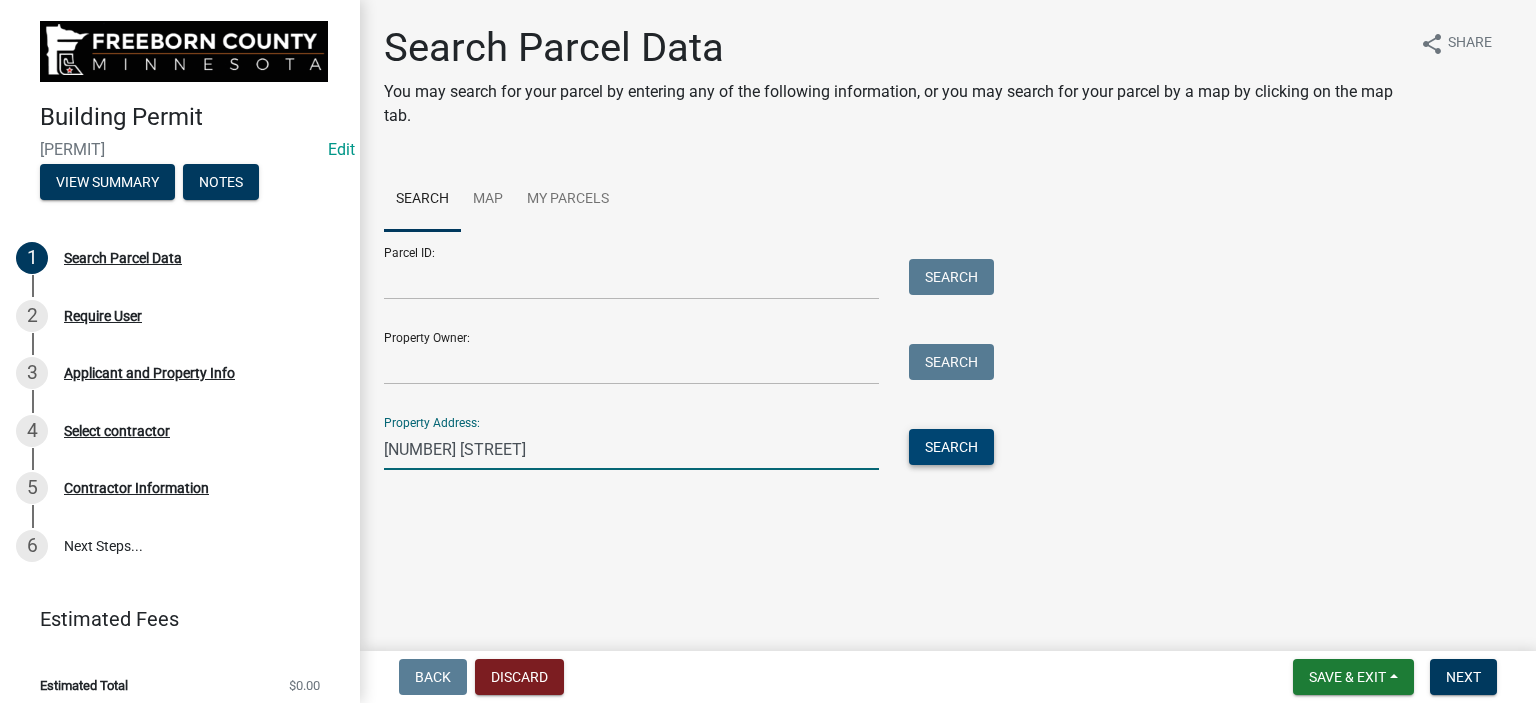 type on "[NUMBER] [STREET]" 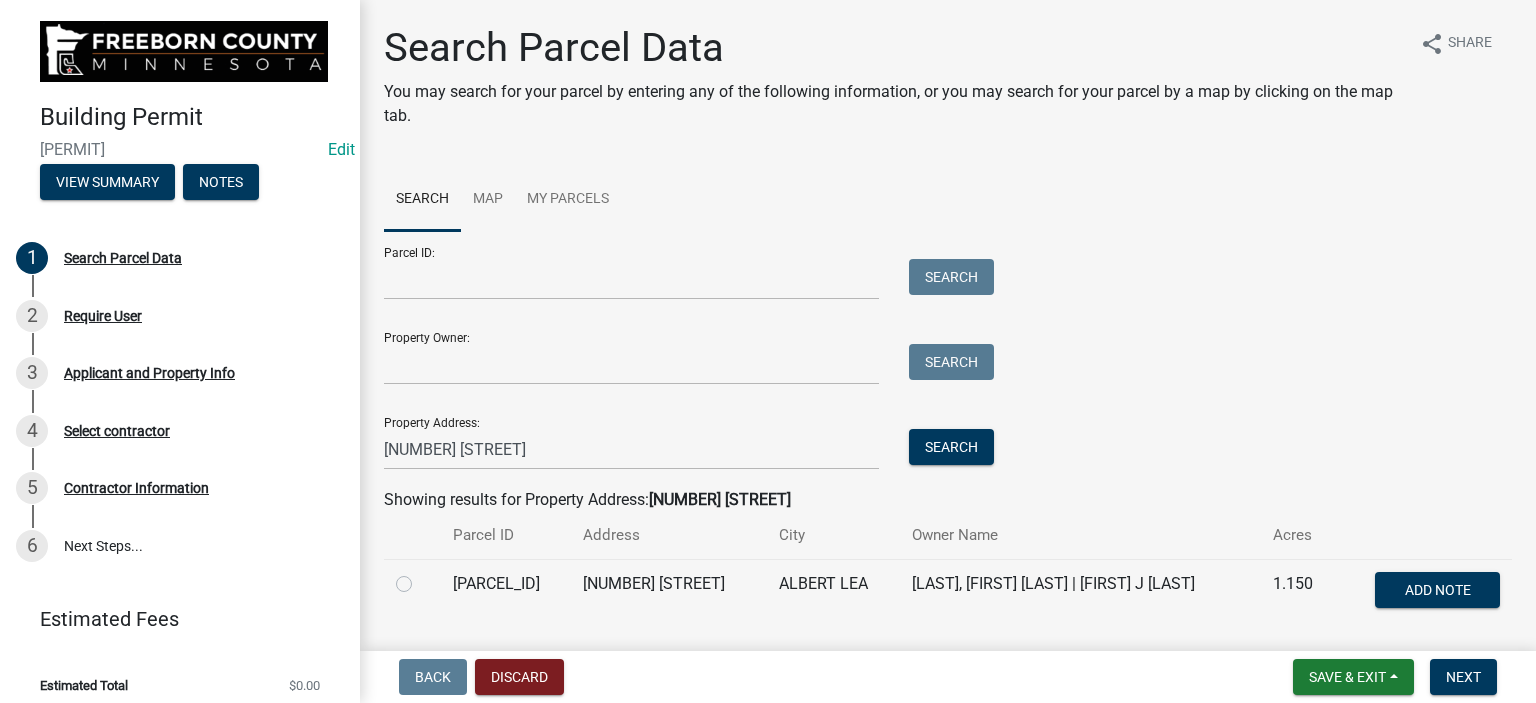 click 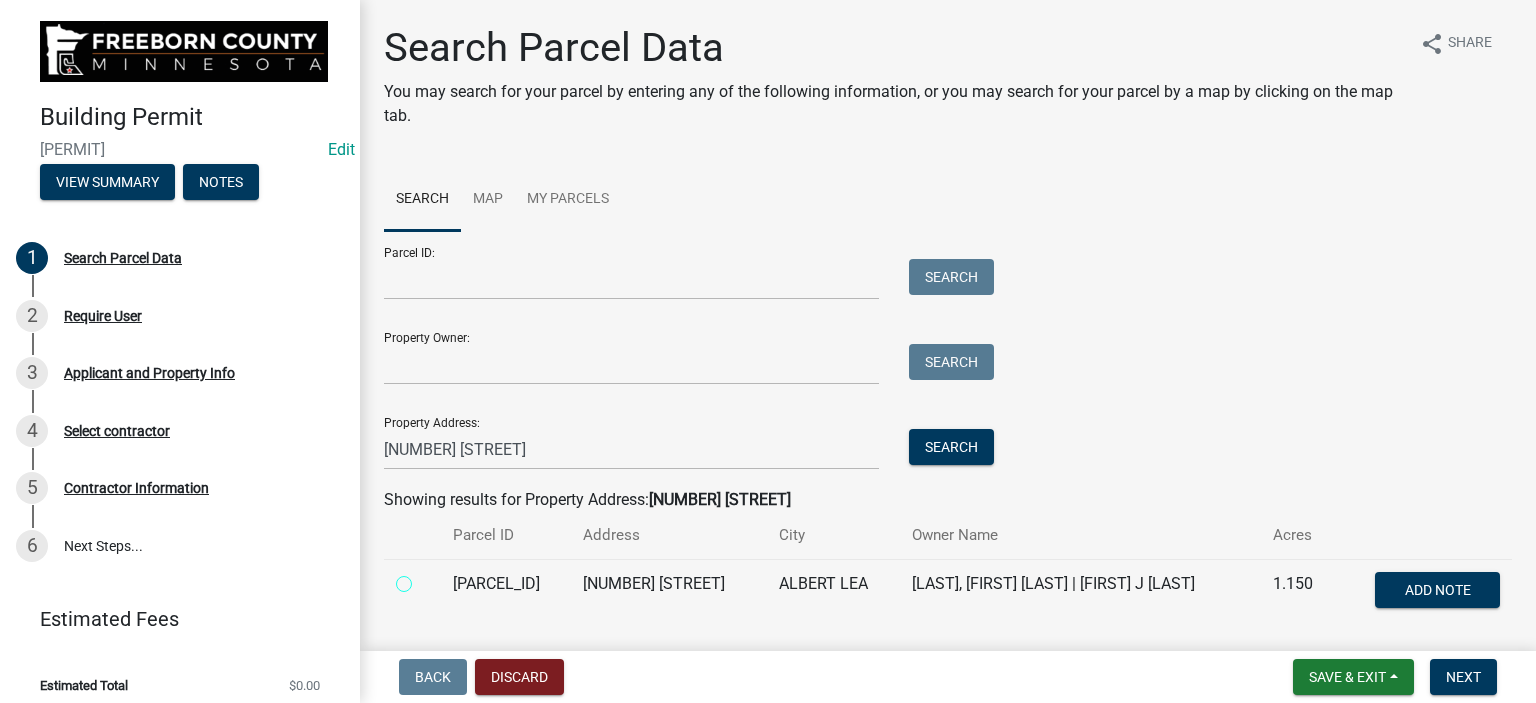 click at bounding box center (426, 578) 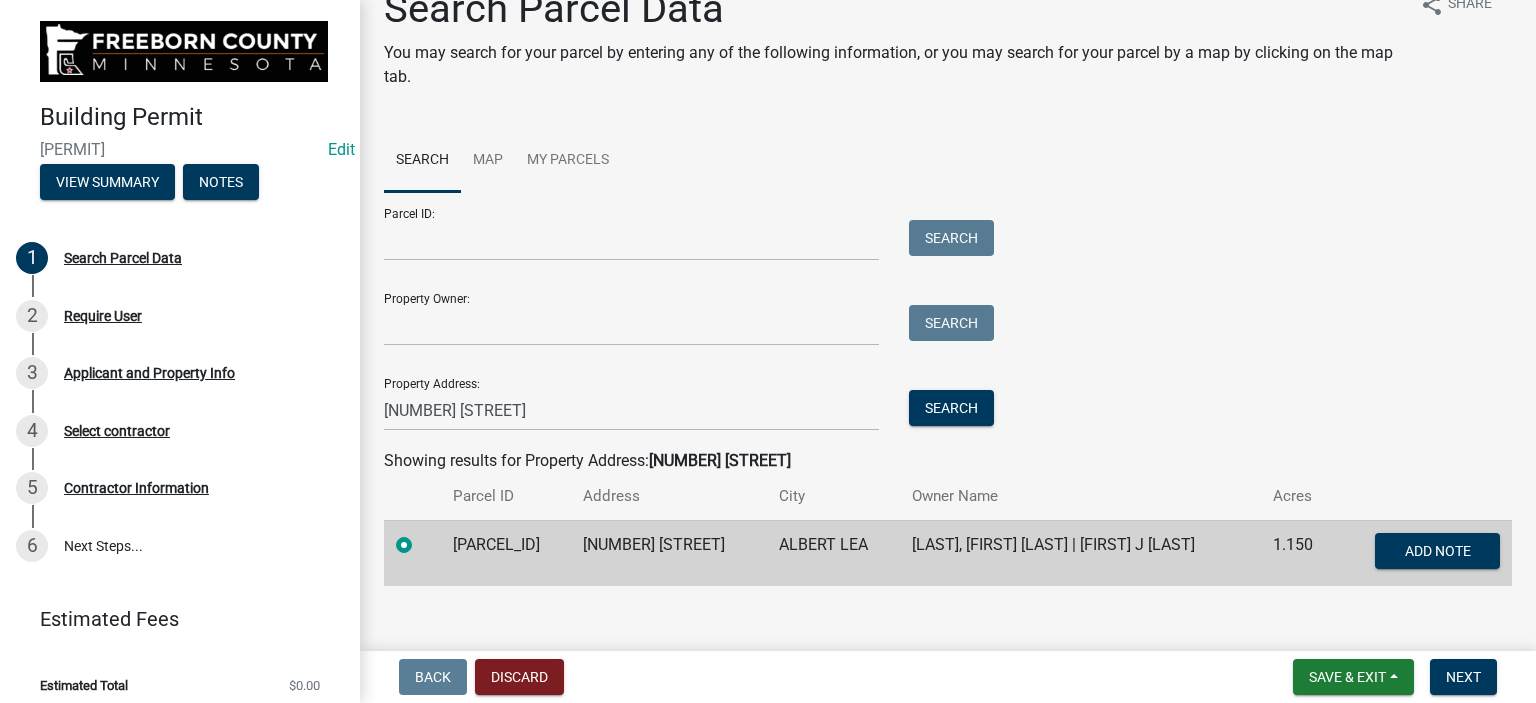 scroll, scrollTop: 60, scrollLeft: 0, axis: vertical 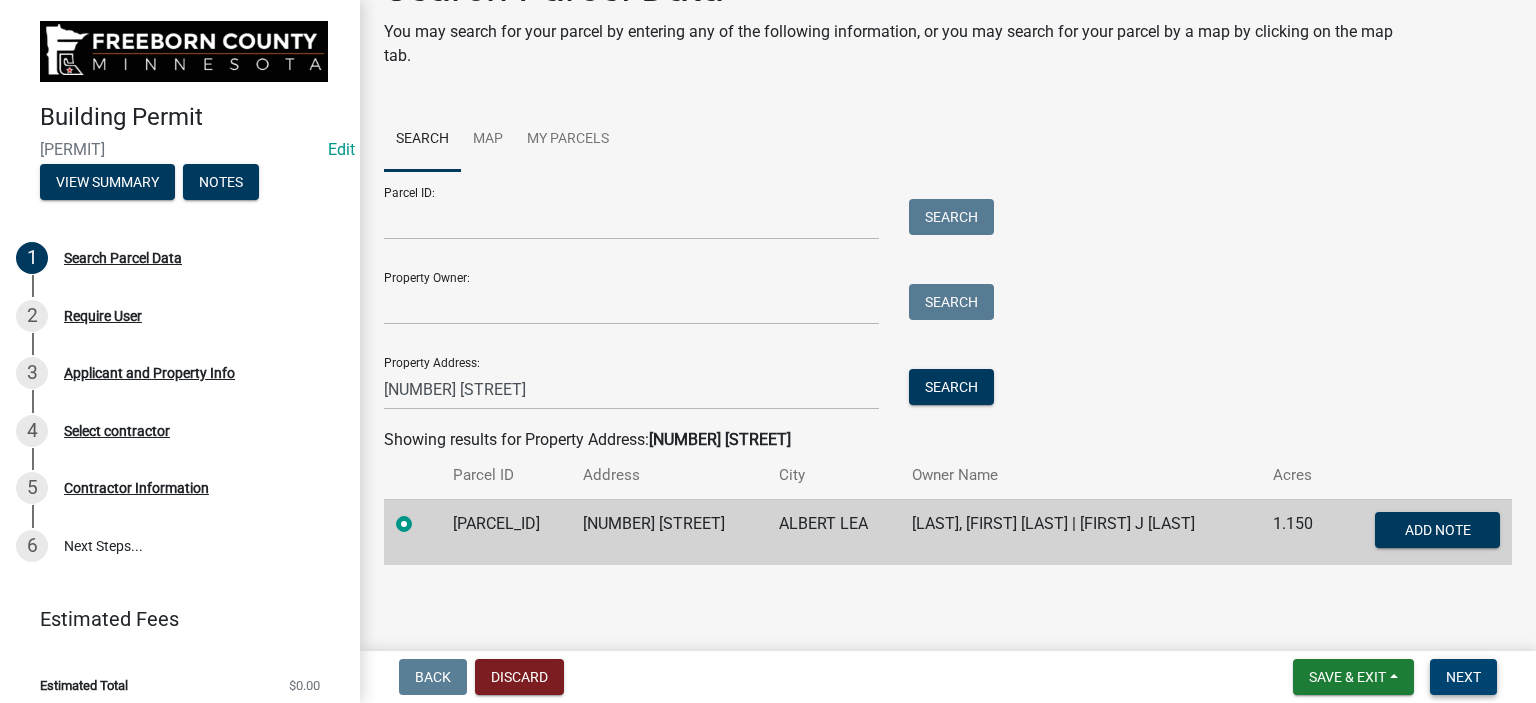 click on "Next" at bounding box center (1463, 677) 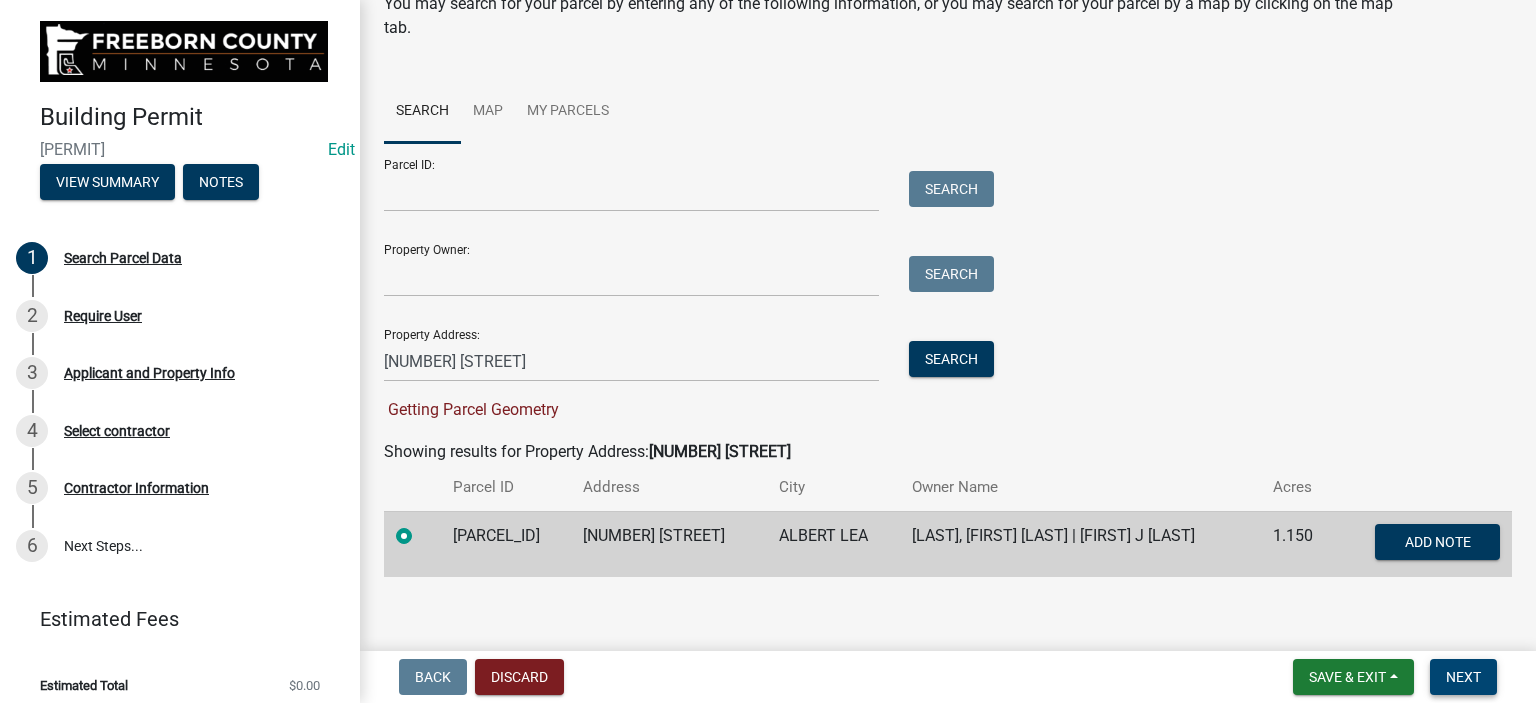 scroll, scrollTop: 100, scrollLeft: 0, axis: vertical 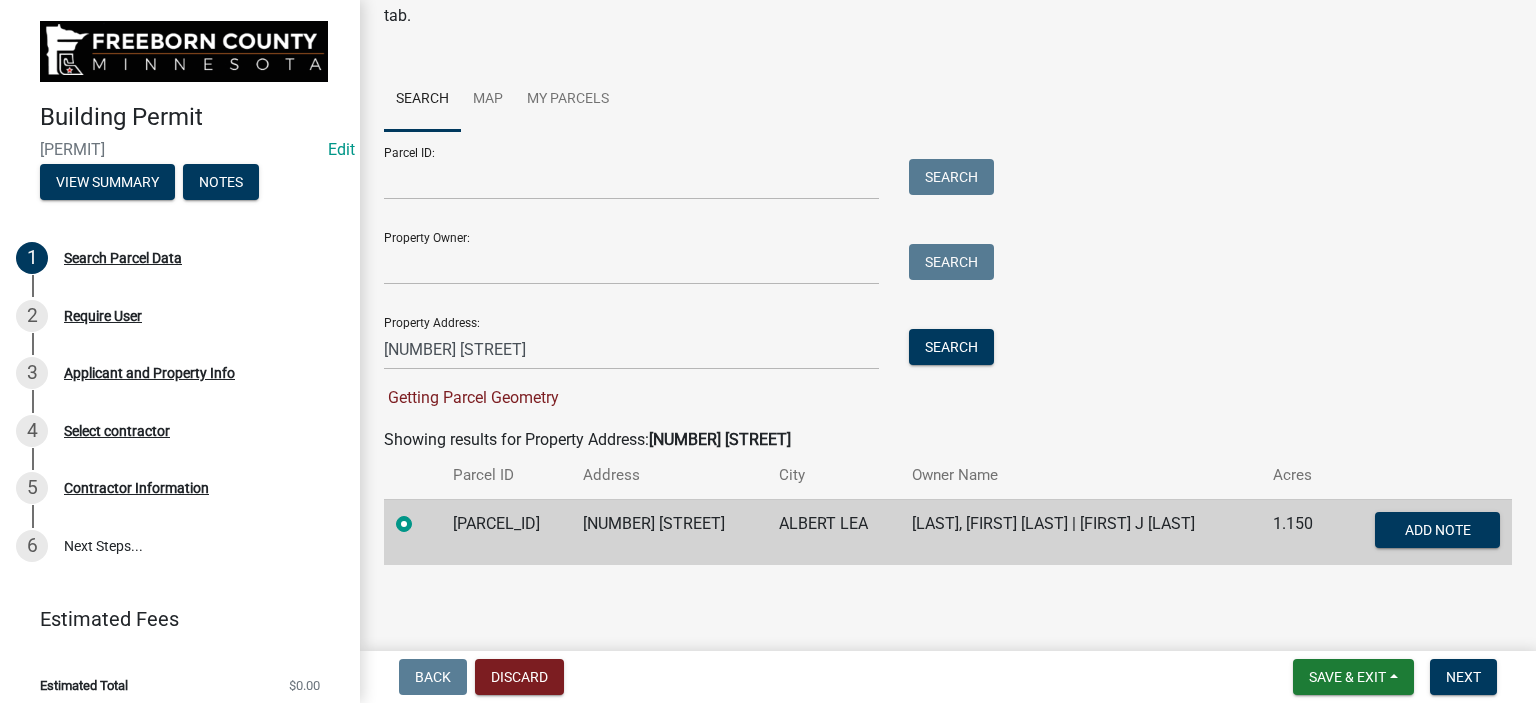 click on "Parcel ID:   Search   Property Owner:   Search   Property Address:  73181 225th  Search   Getting Parcel Geometry" at bounding box center (948, 270) 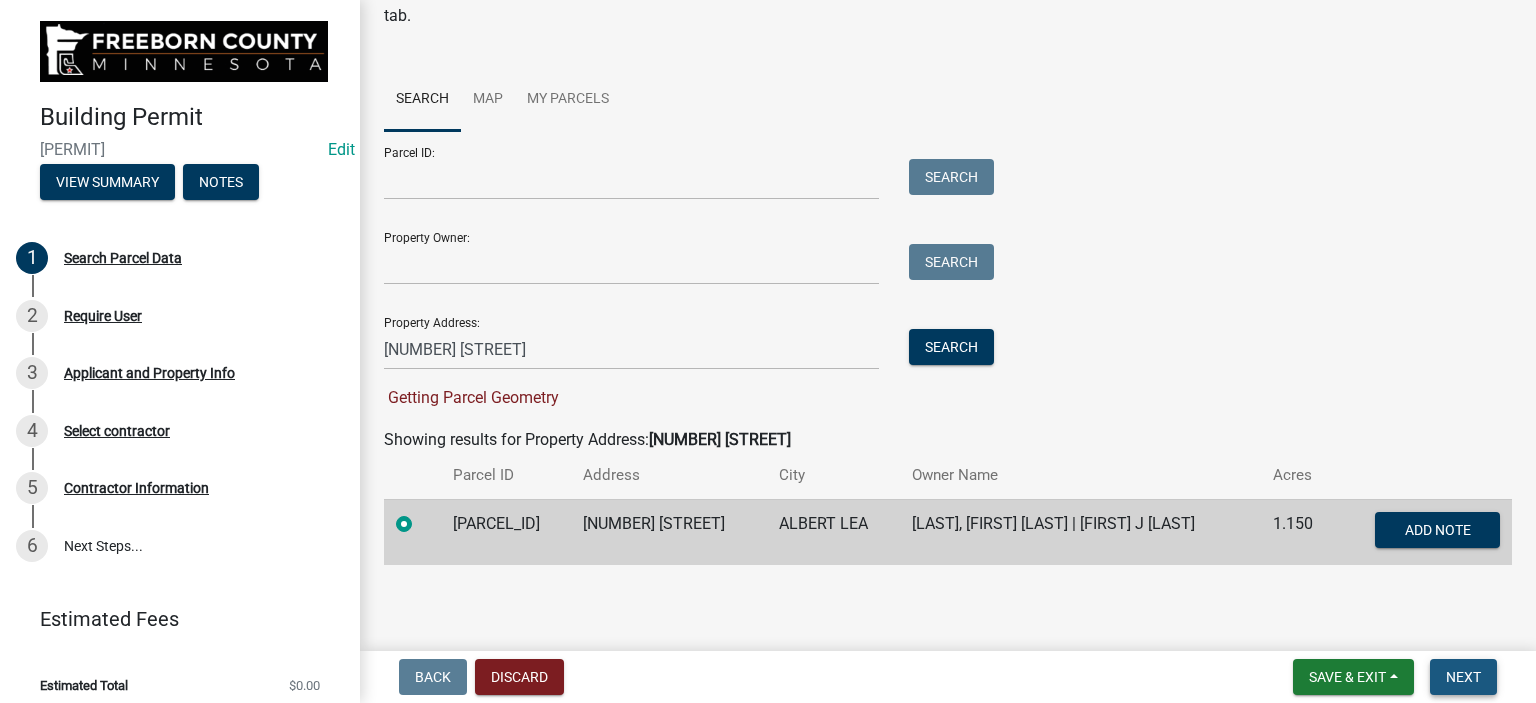 click on "Next" at bounding box center (1463, 677) 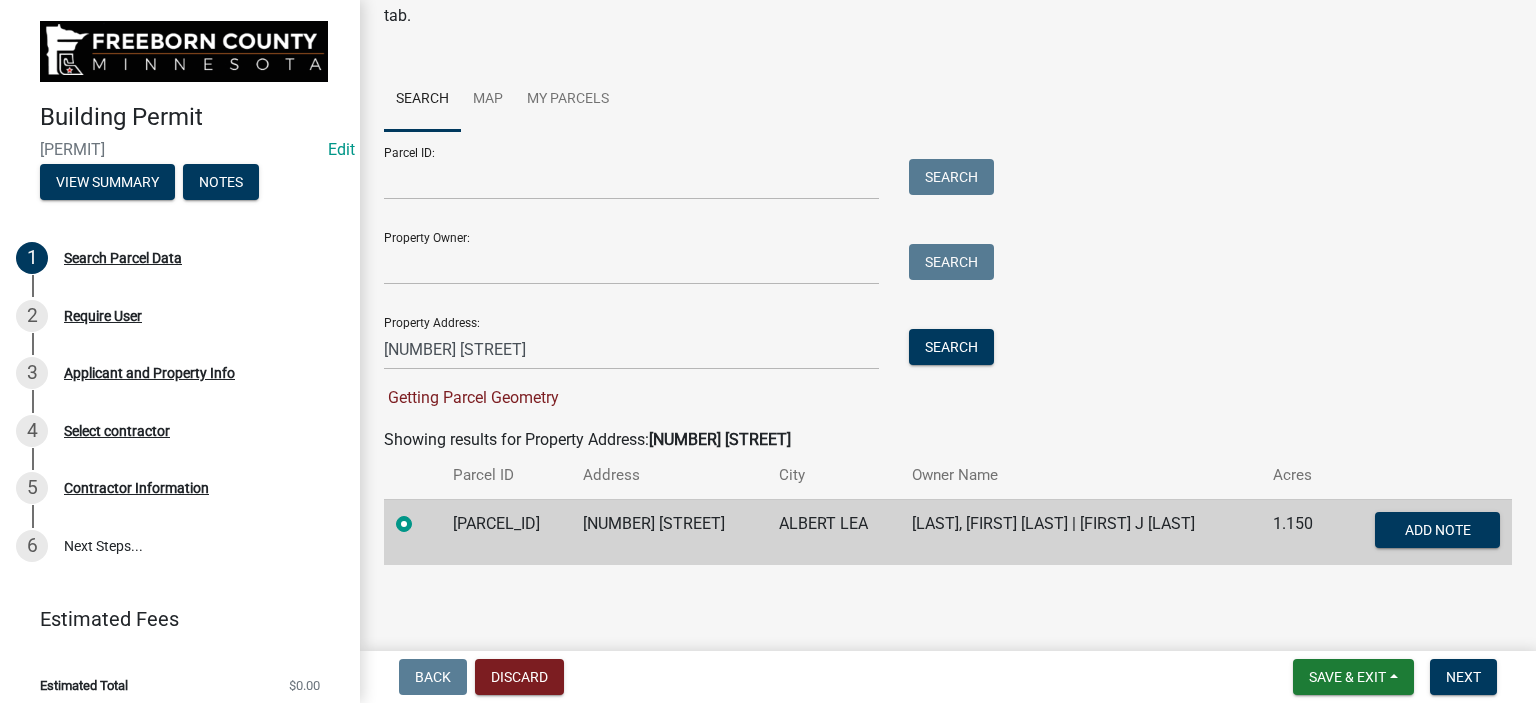 click on "Search Parcel Data You may search for your parcel by entering any of the following information, or you may search for your parcel by a map by clicking on the map tab. share Share Search Map My Parcels  Parcel ID:   Search   Property Owner:   Search   Property Address:  73181 225th  Search   Getting Parcel Geometry  Showing results for Property Address:  73181 225th Parcel ID Address City Owner Name Acres 130600080 73181 225TH ST ALBERT LEA VANDERSYDE,SHANNON L & | AMY J VANDERSYDE  1.150  Add Note" 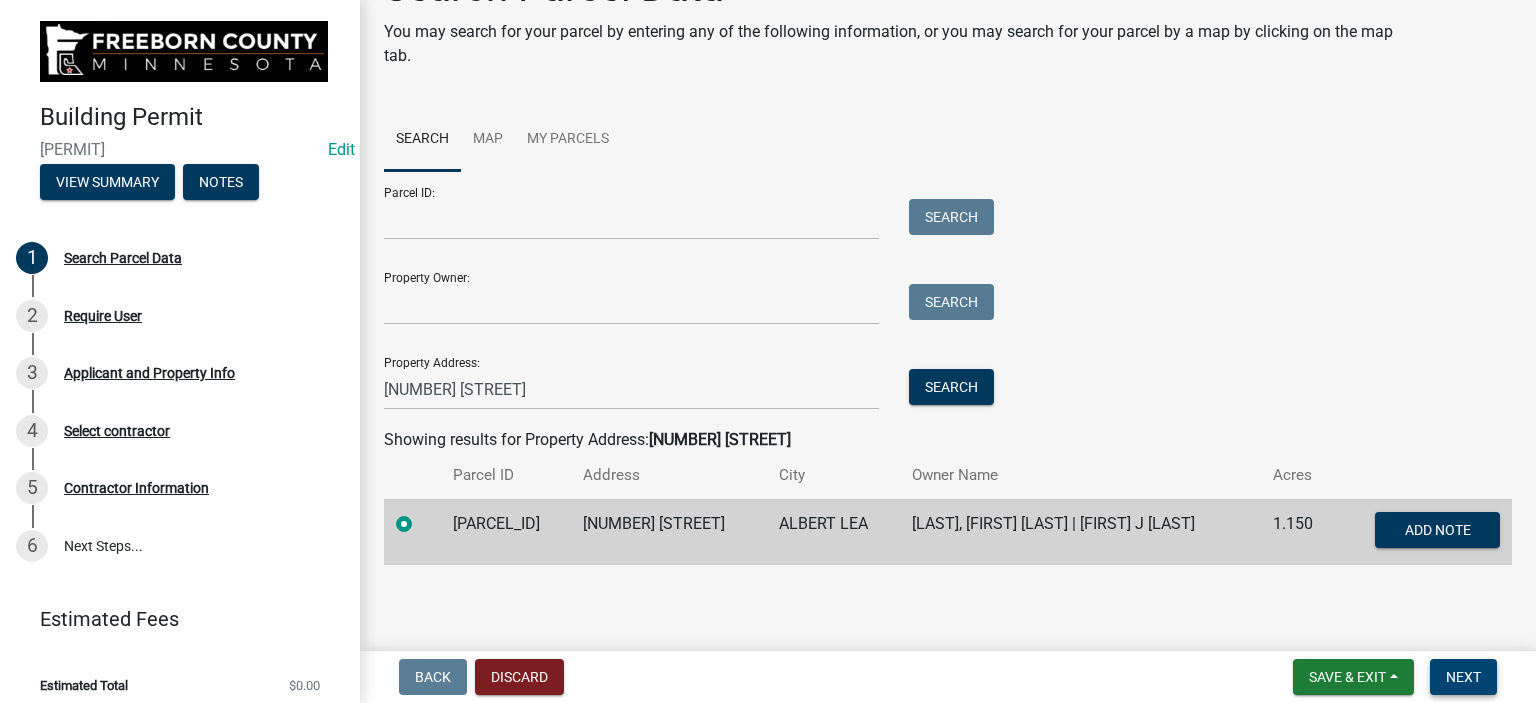 click on "Next" at bounding box center (1463, 677) 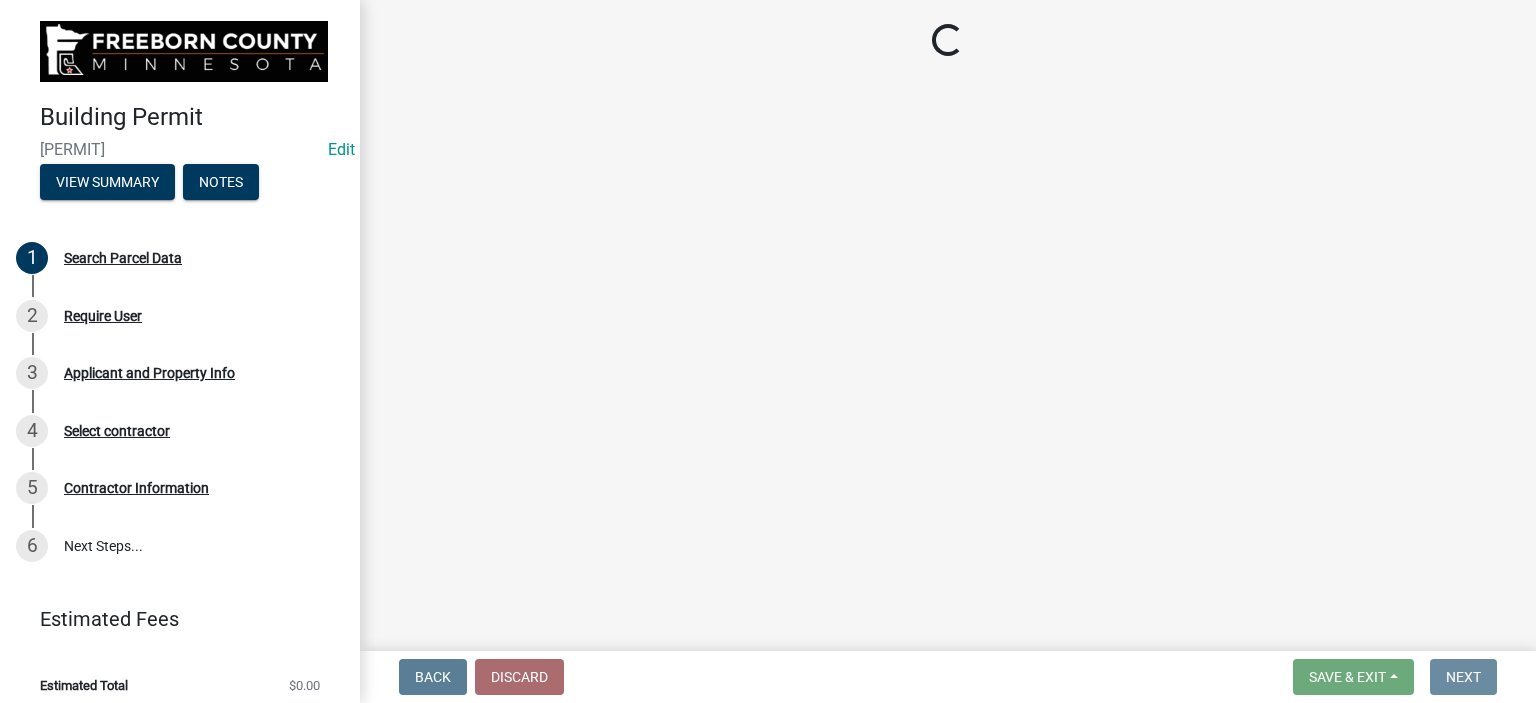 scroll, scrollTop: 0, scrollLeft: 0, axis: both 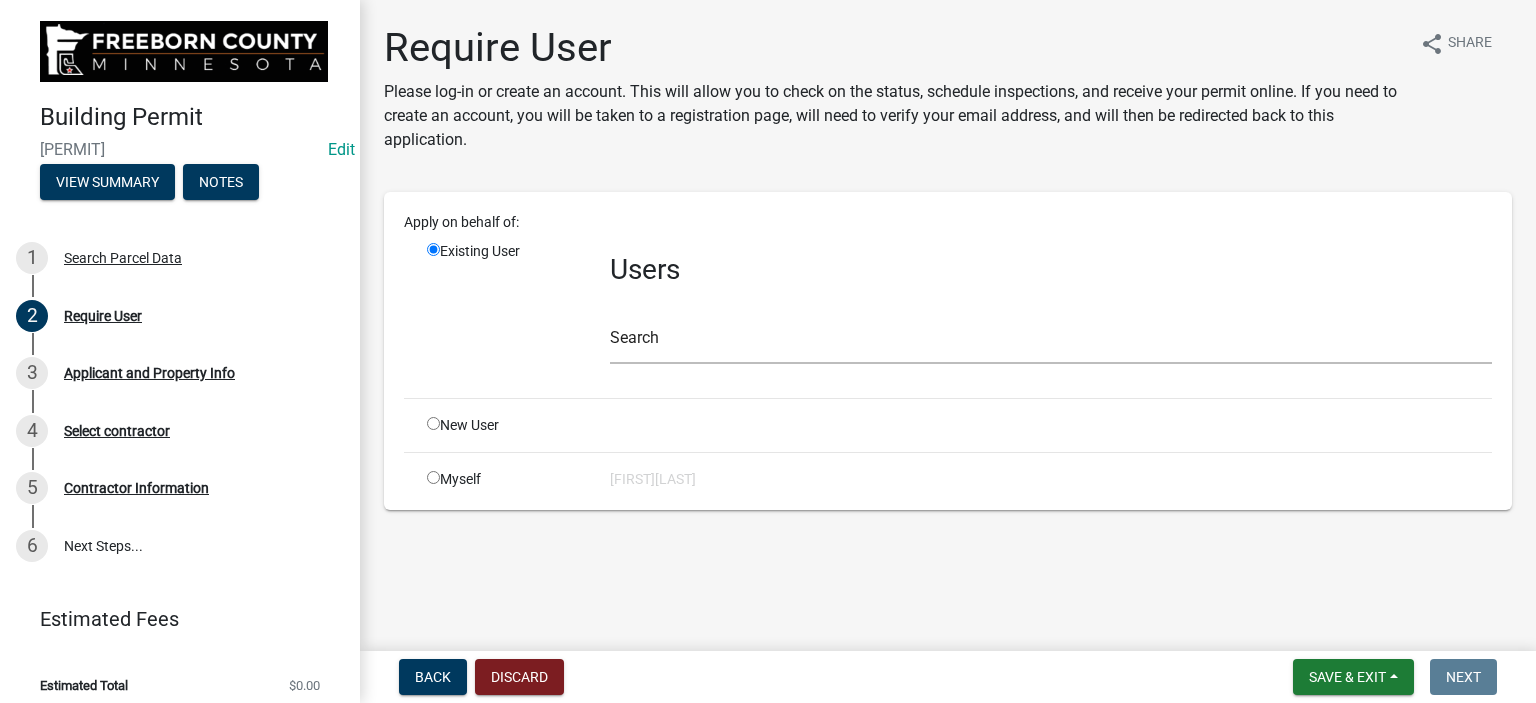 click 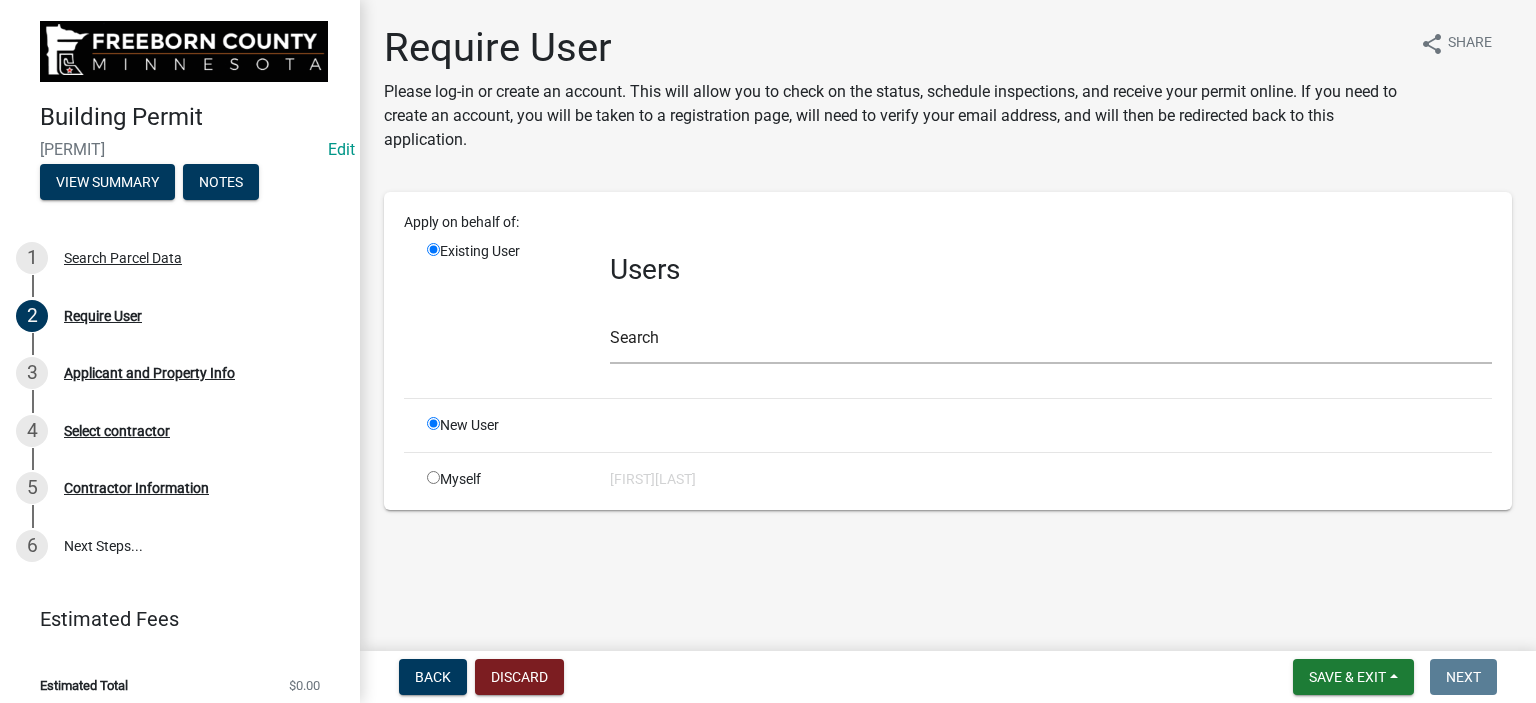 radio on "false" 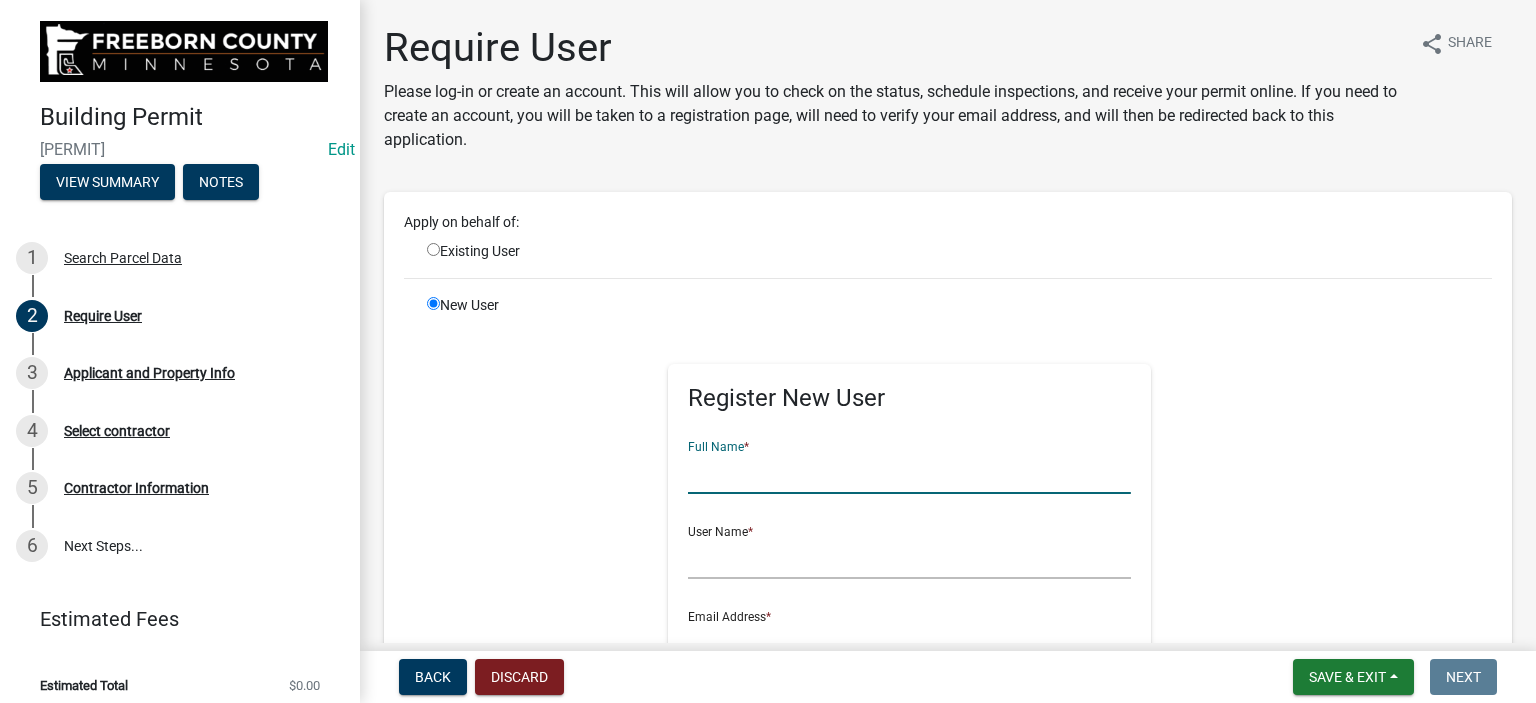 click 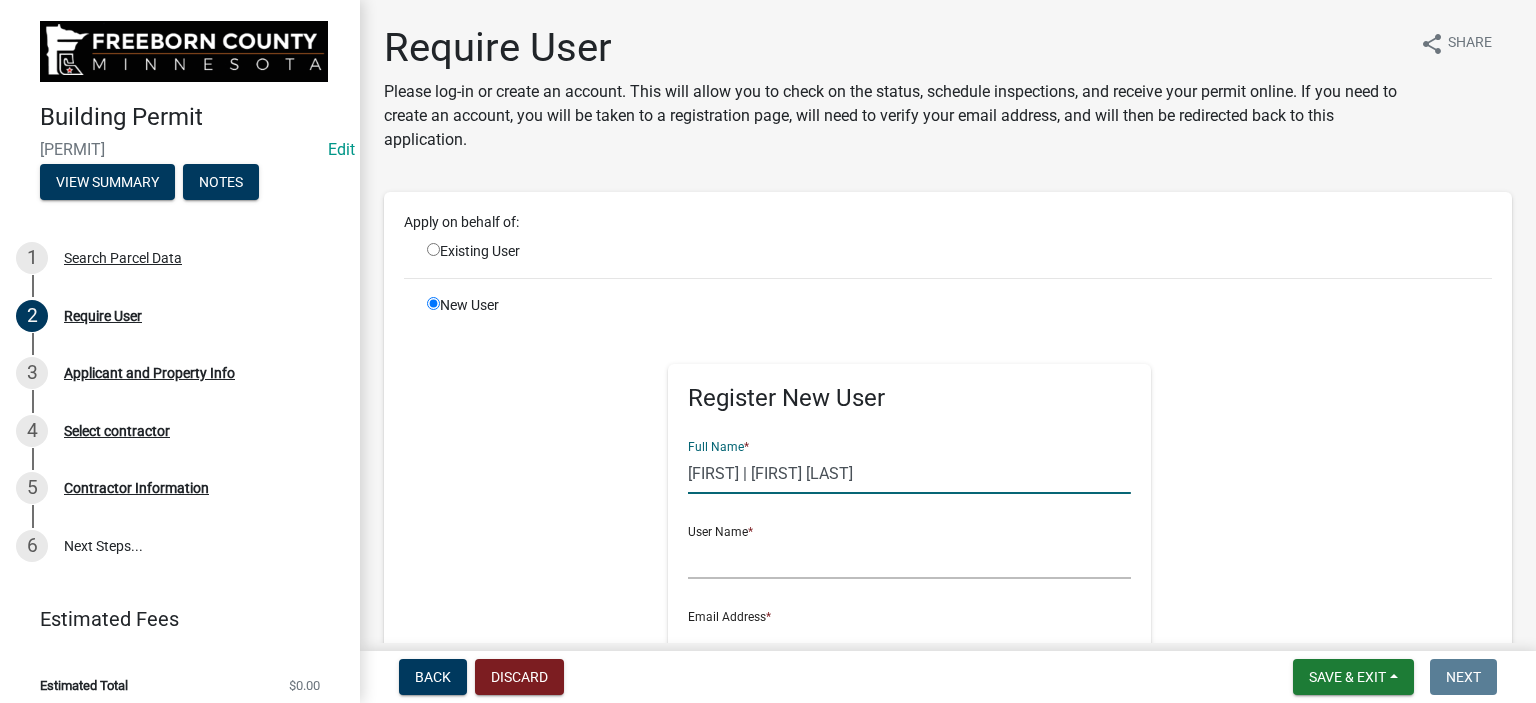 type on "[FIRST] & [LAST] [LAST]" 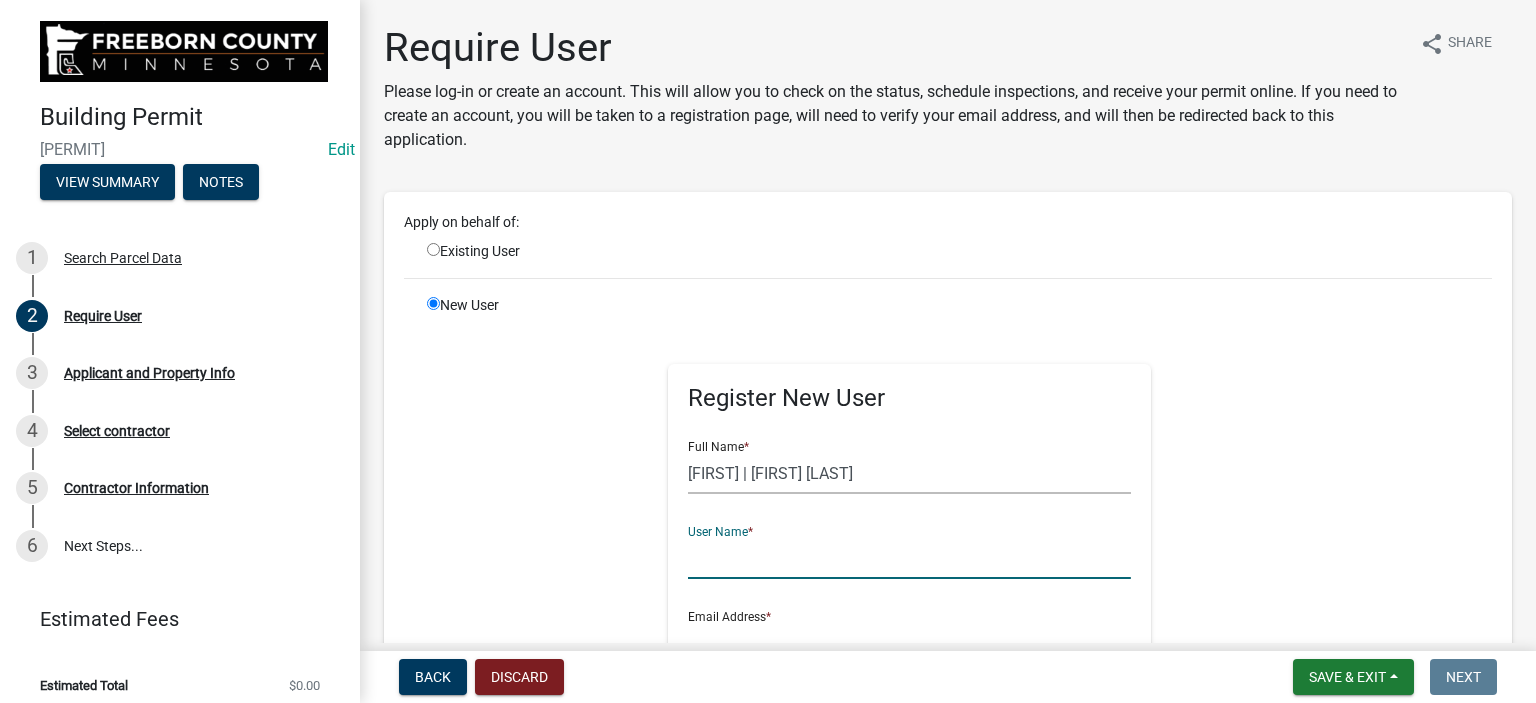 click 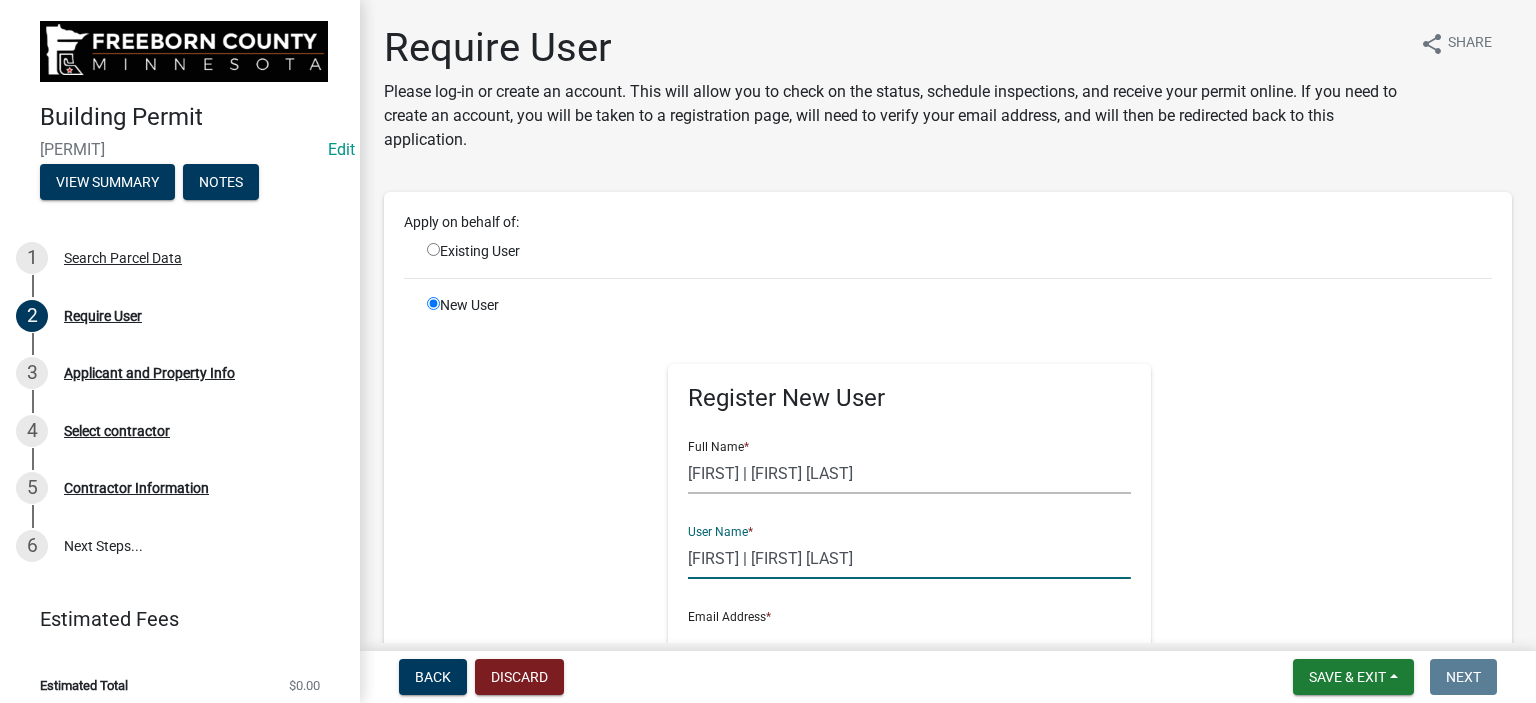 scroll, scrollTop: 300, scrollLeft: 0, axis: vertical 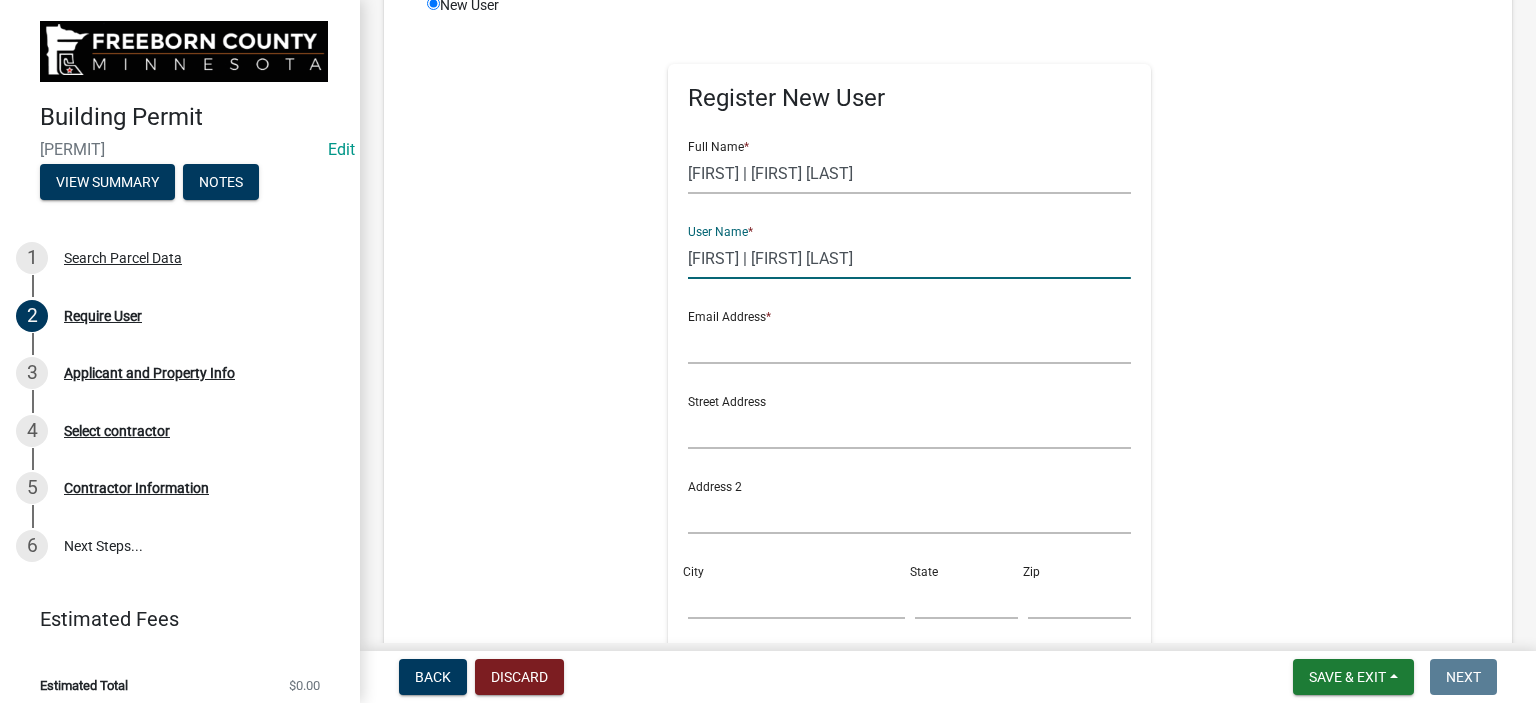 type on "[FIRST] & [LAST] [LAST]" 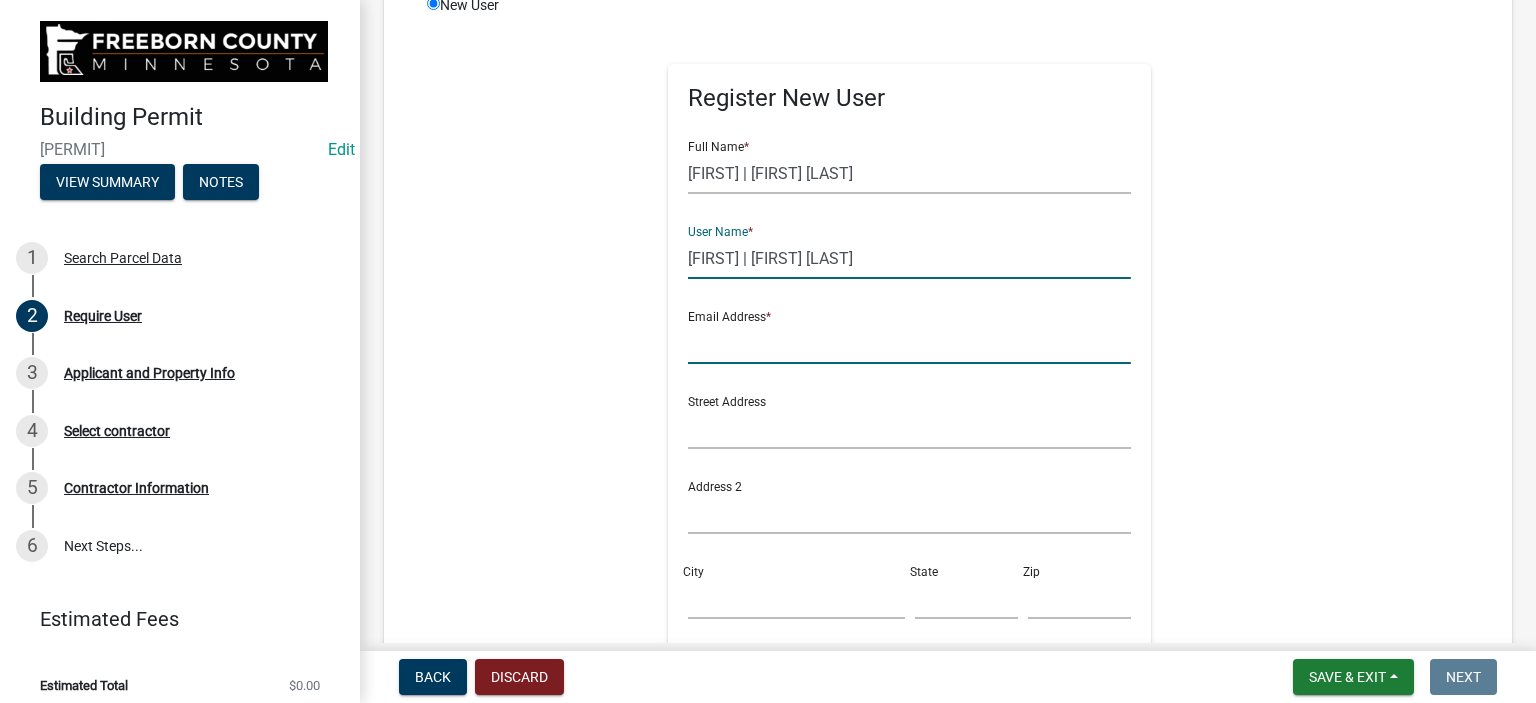 click 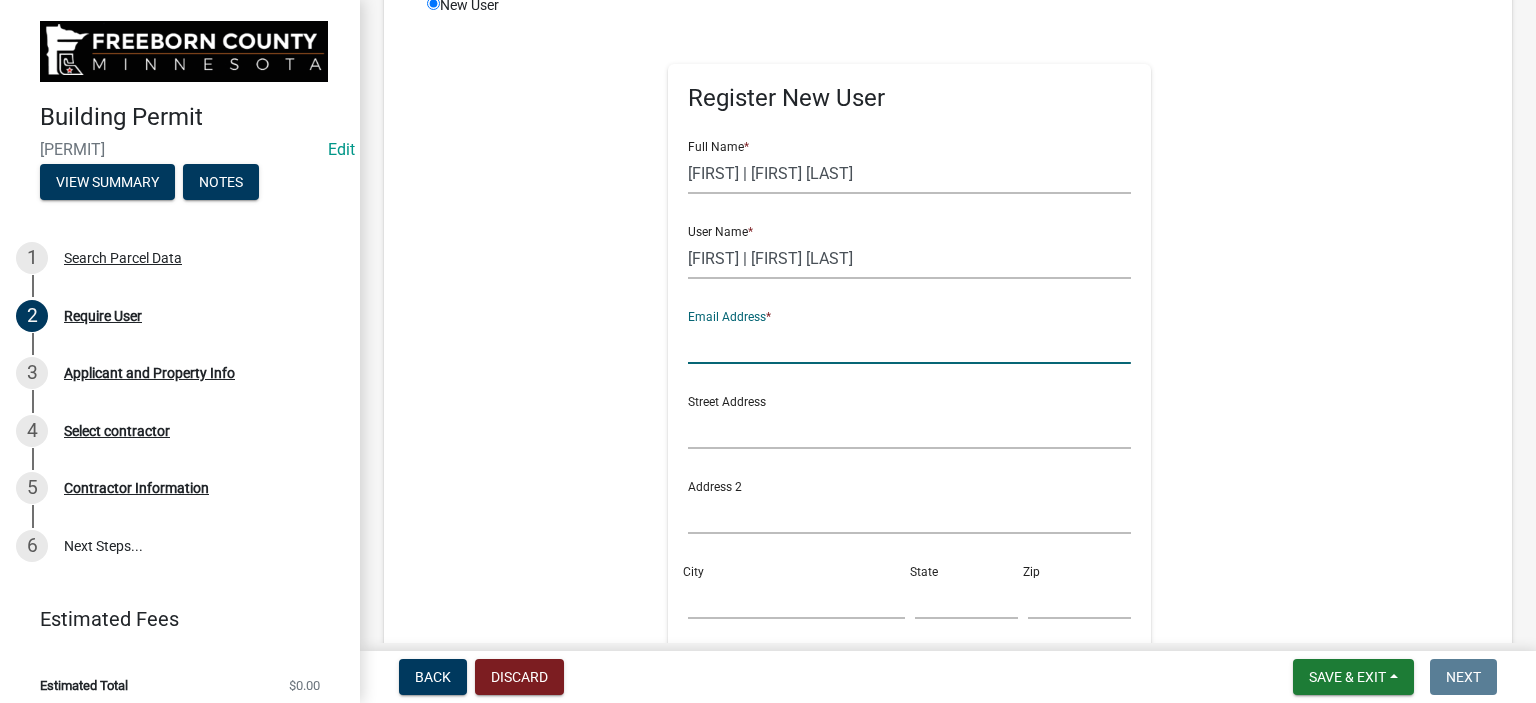 type on "[EMAIL]" 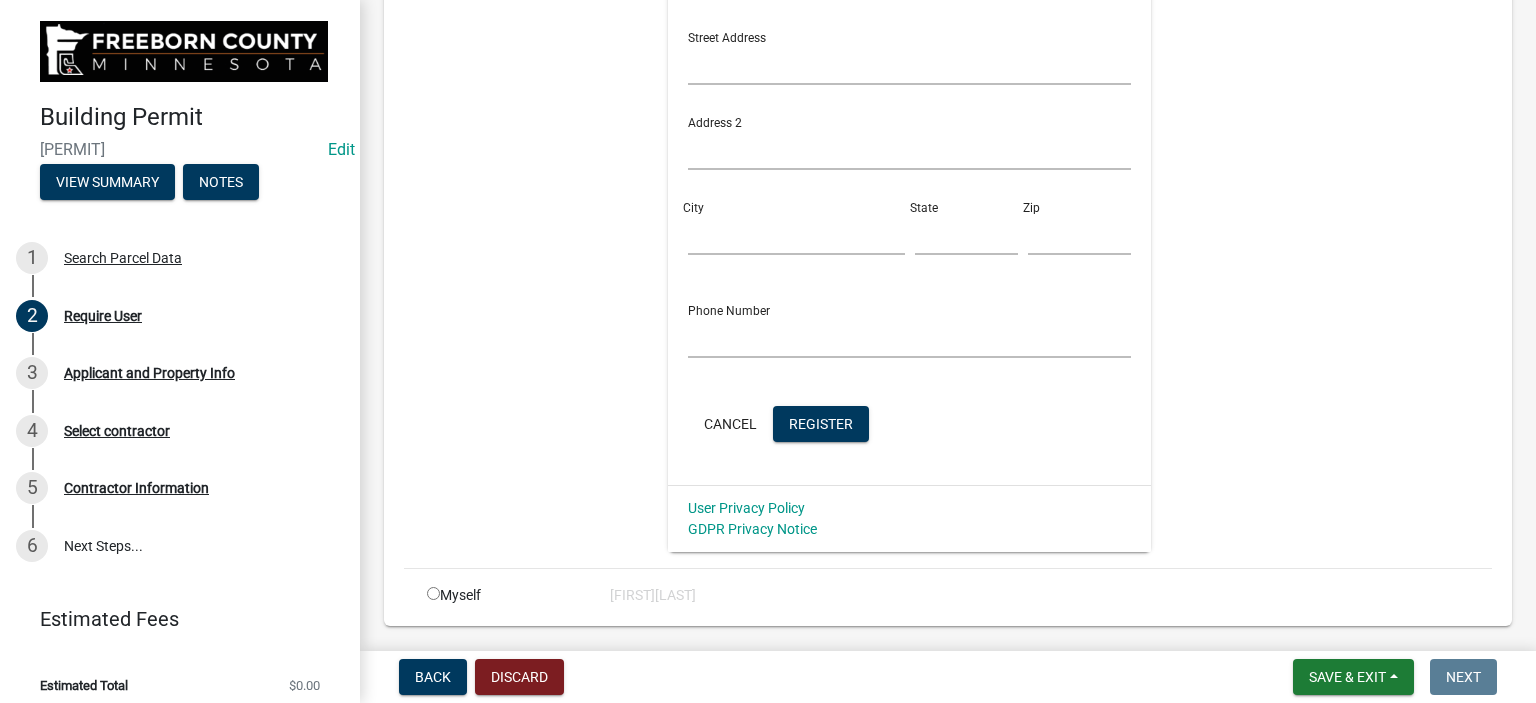 scroll, scrollTop: 724, scrollLeft: 0, axis: vertical 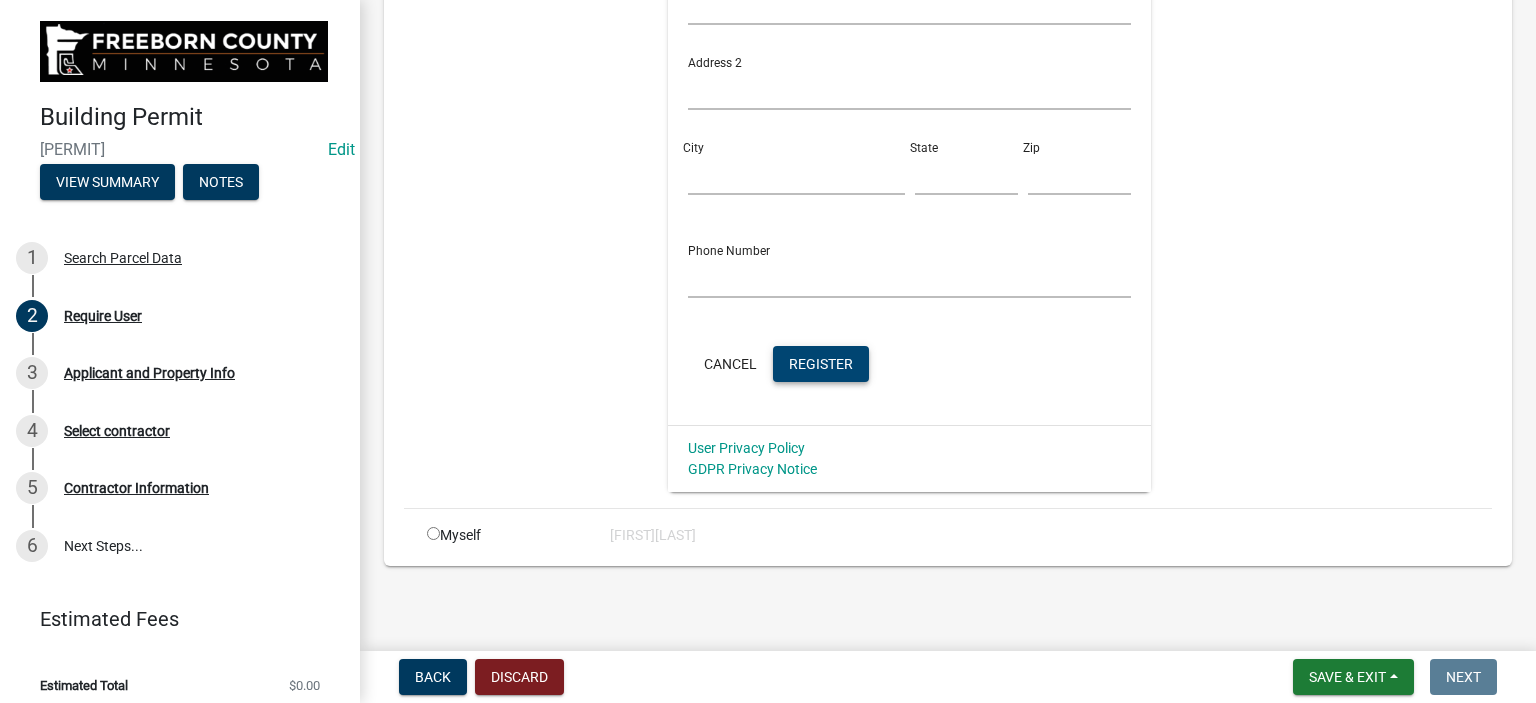 click on "Register" 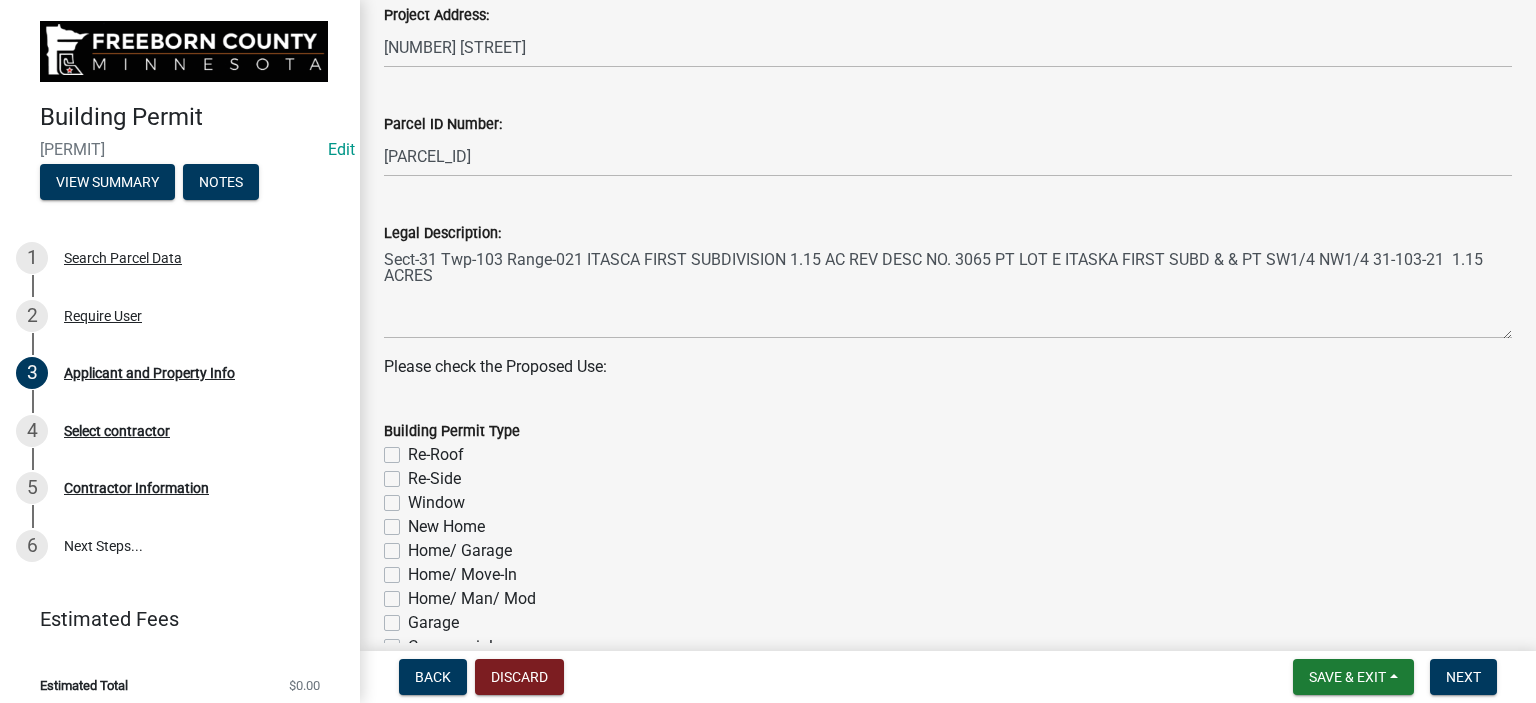 scroll, scrollTop: 900, scrollLeft: 0, axis: vertical 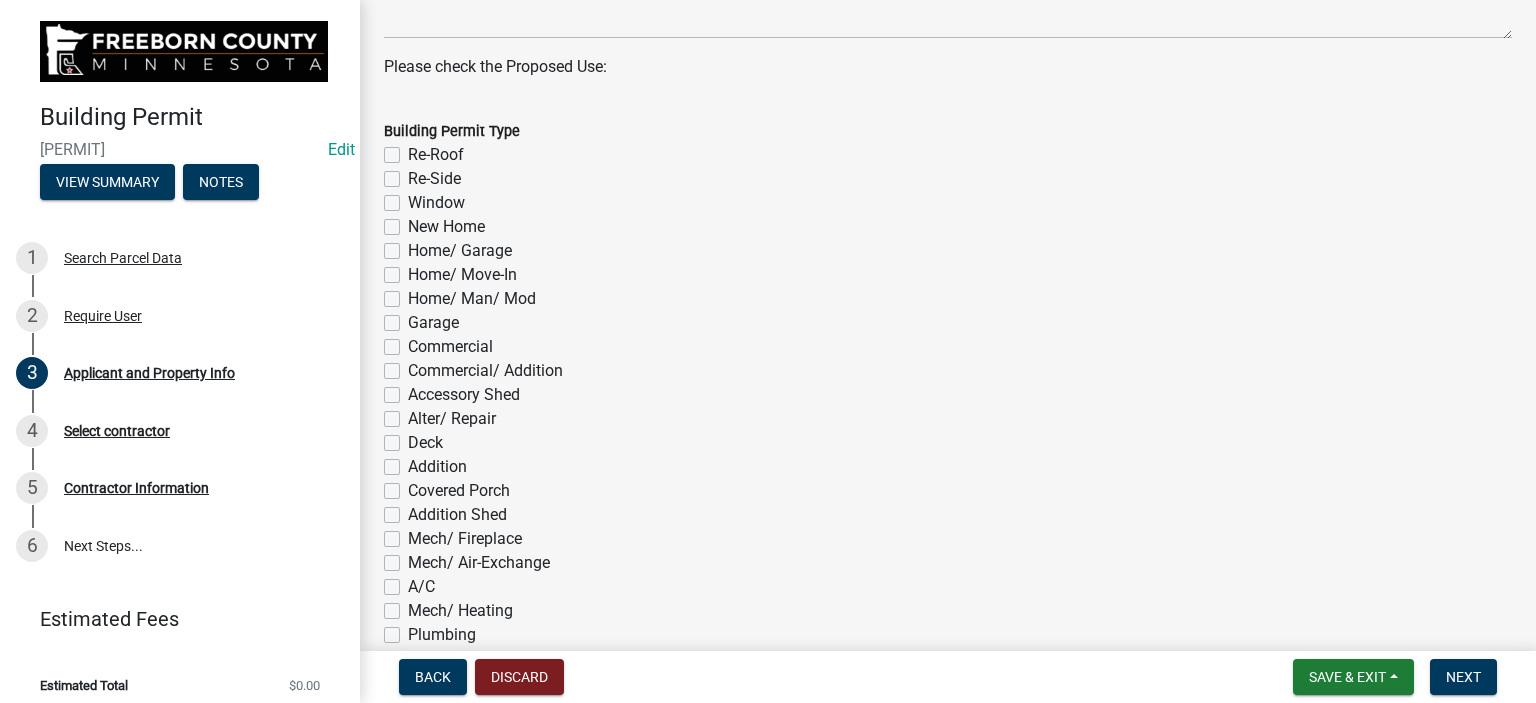 click on "Re-Side" 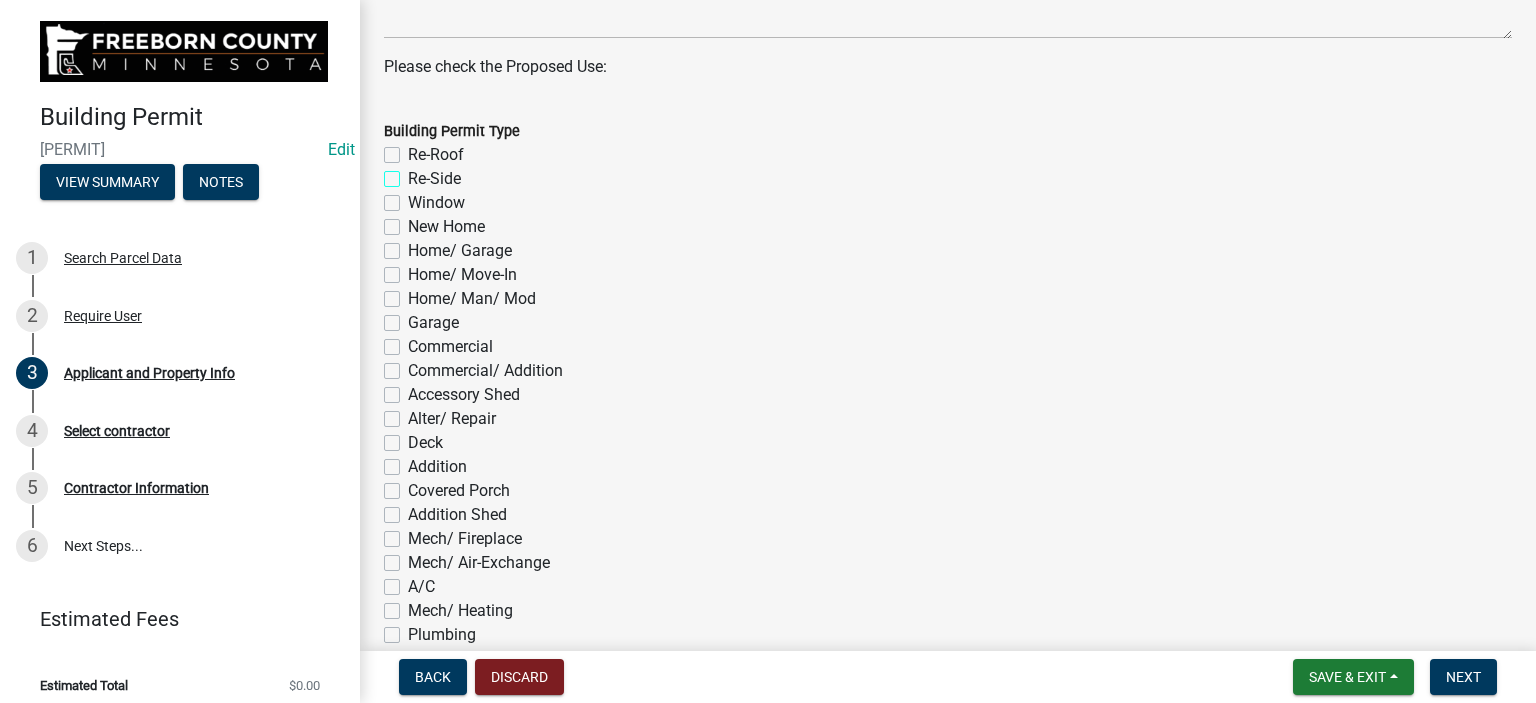 click on "Re-Side" at bounding box center [414, 173] 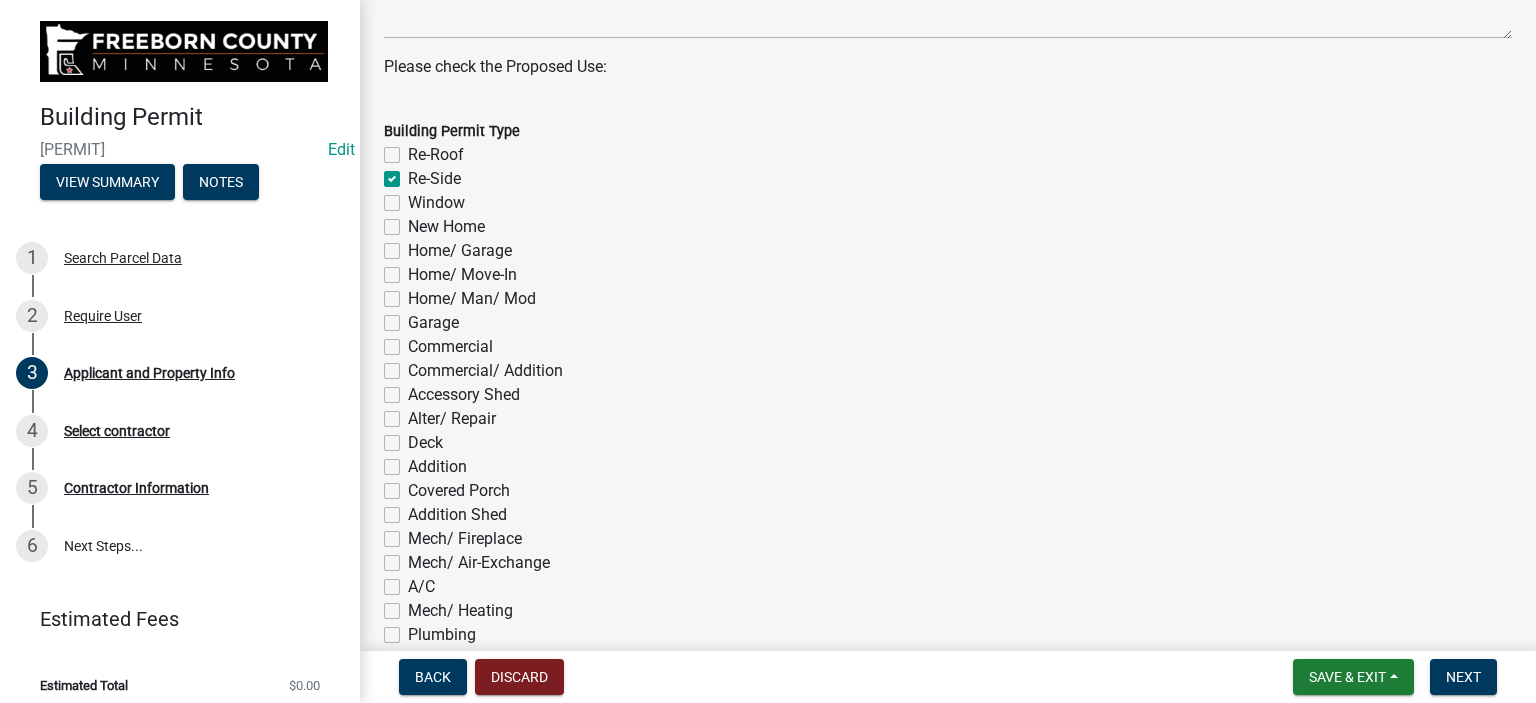 checkbox on "false" 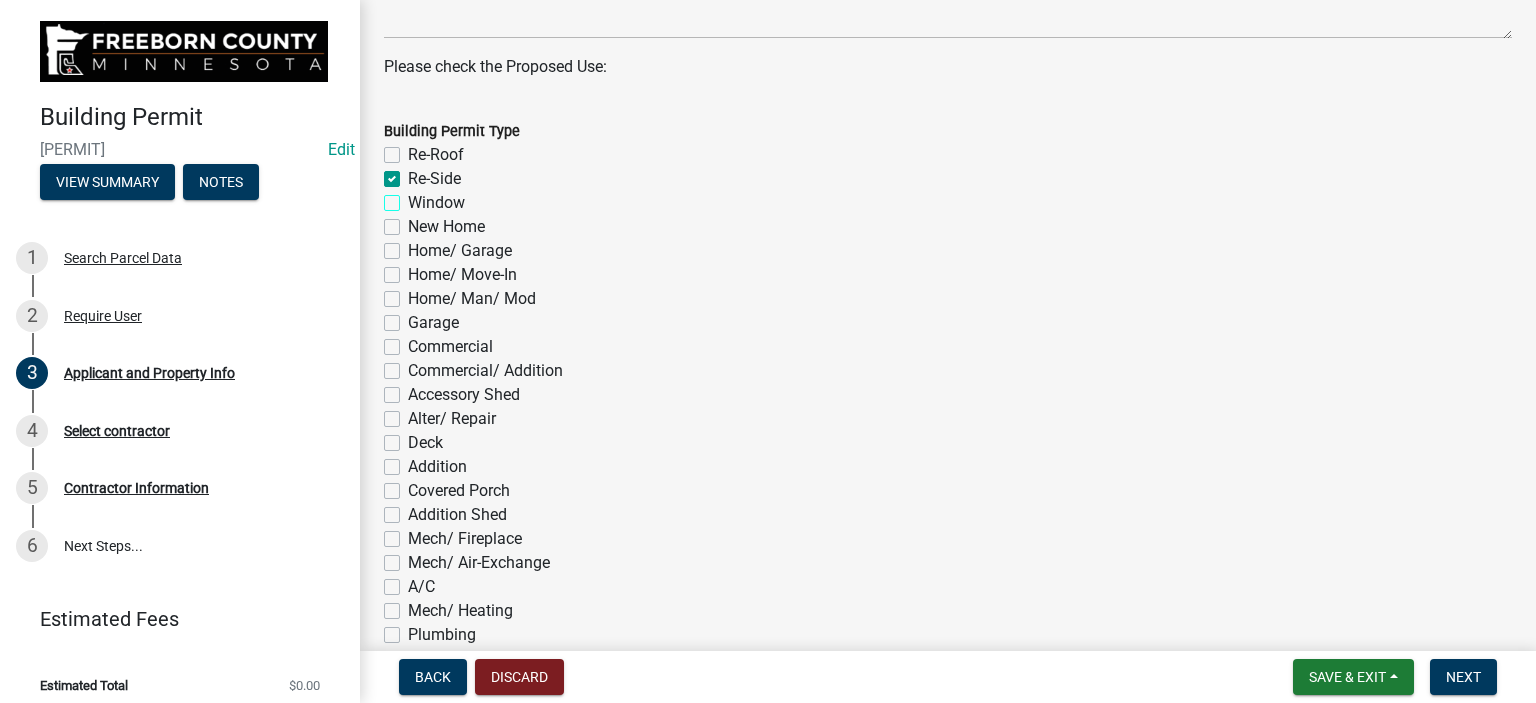 checkbox on "true" 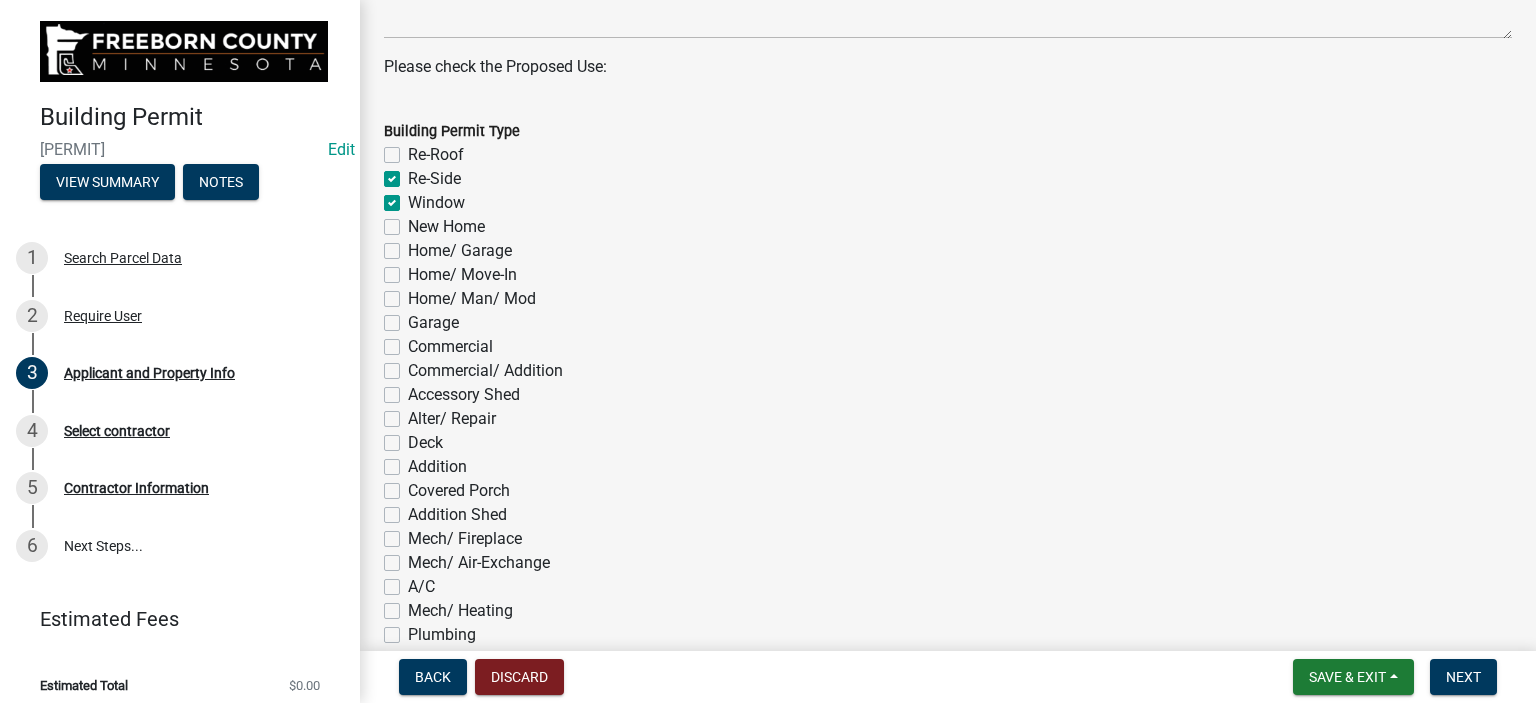 checkbox on "false" 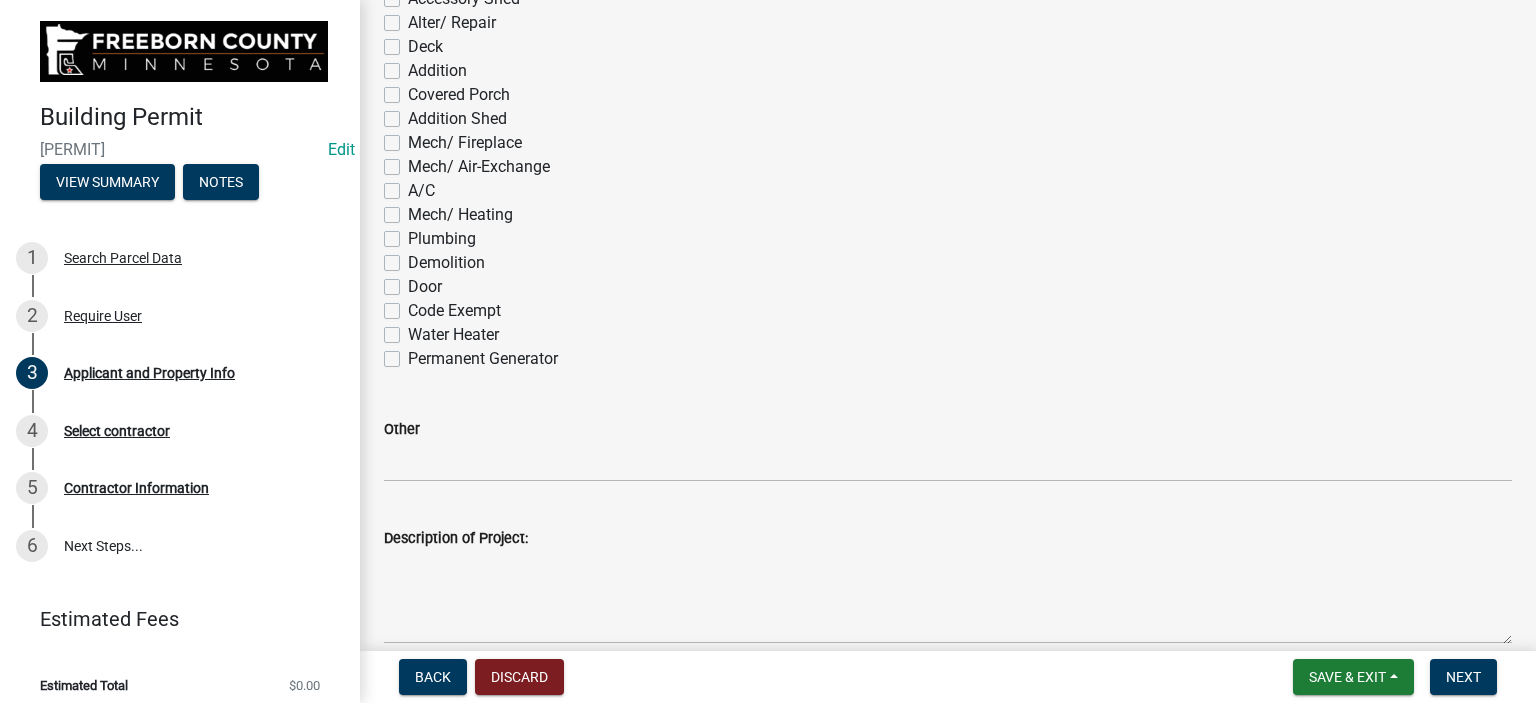 scroll, scrollTop: 1391, scrollLeft: 0, axis: vertical 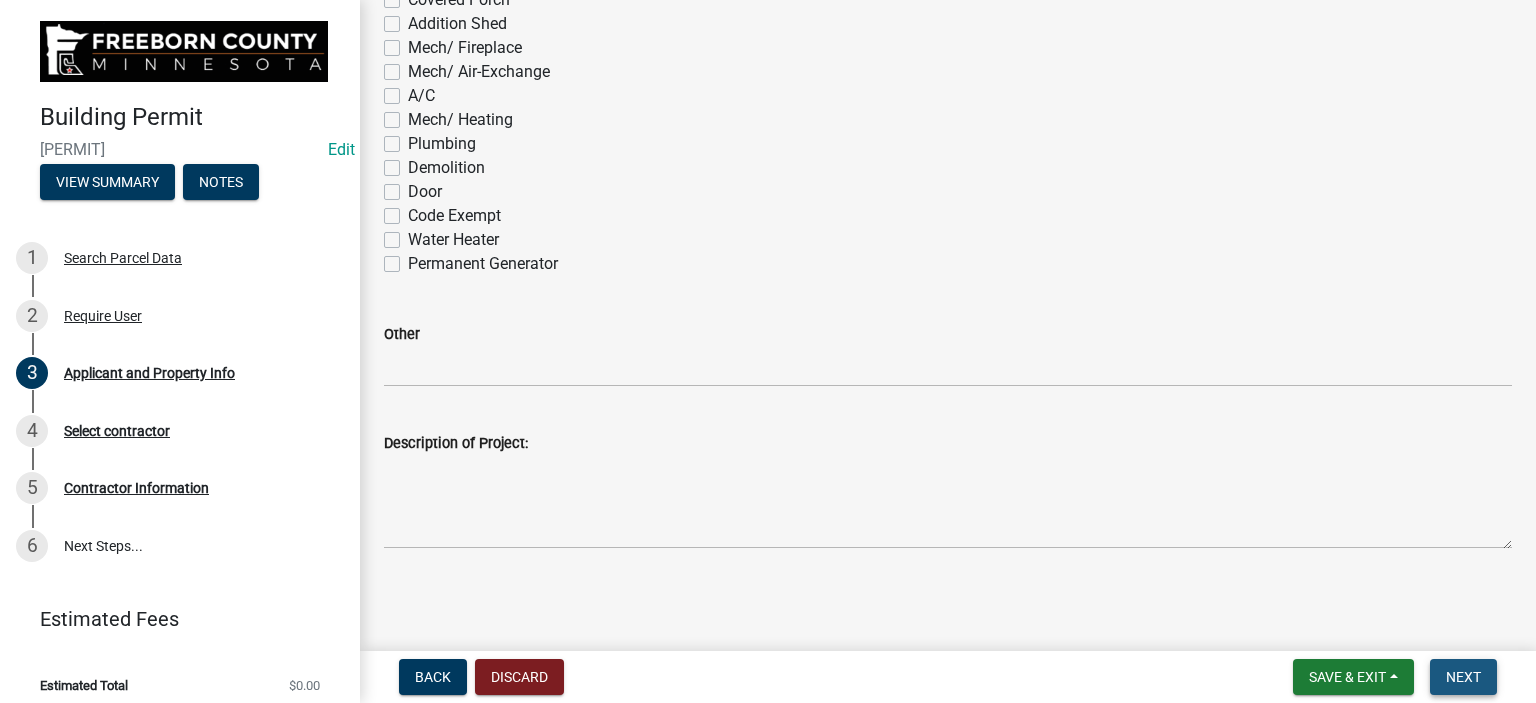 click on "Next" at bounding box center [1463, 677] 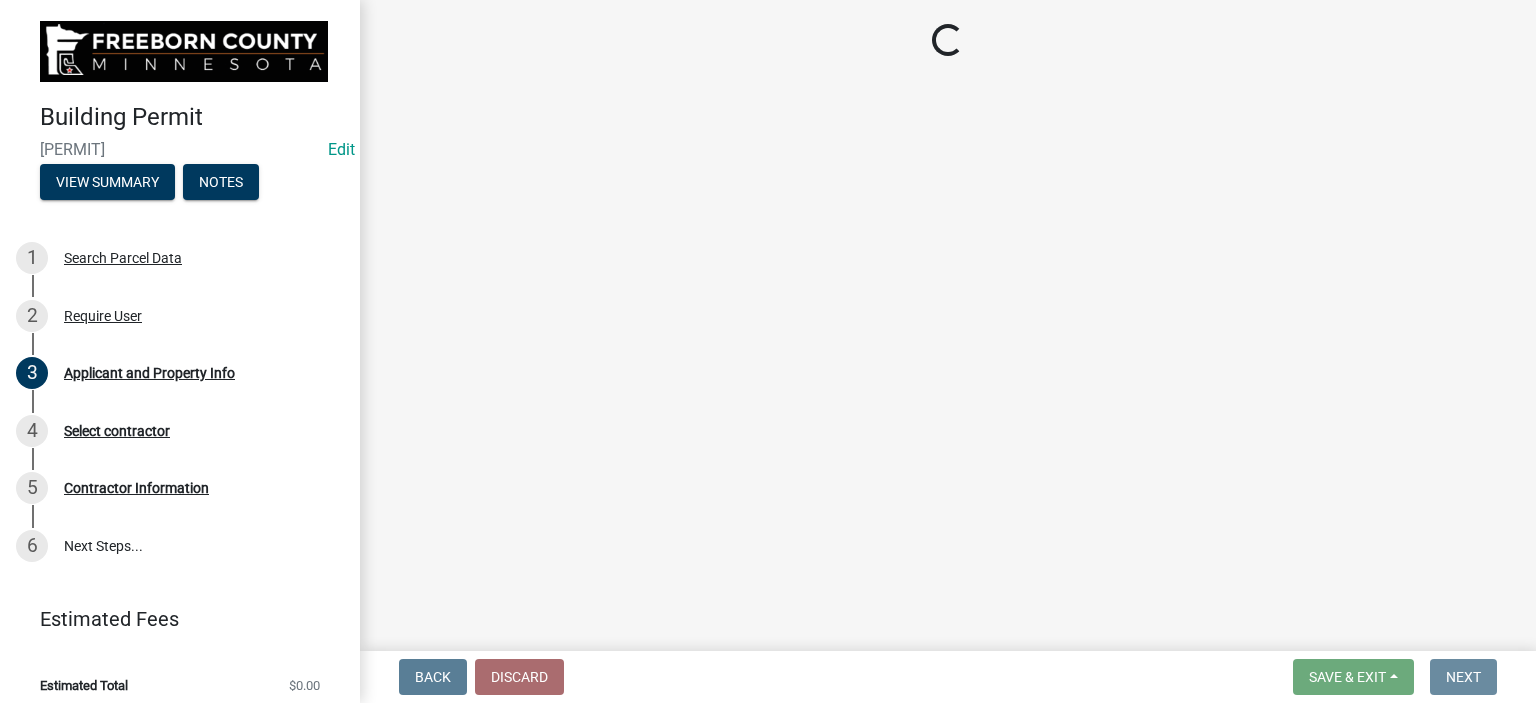 scroll, scrollTop: 0, scrollLeft: 0, axis: both 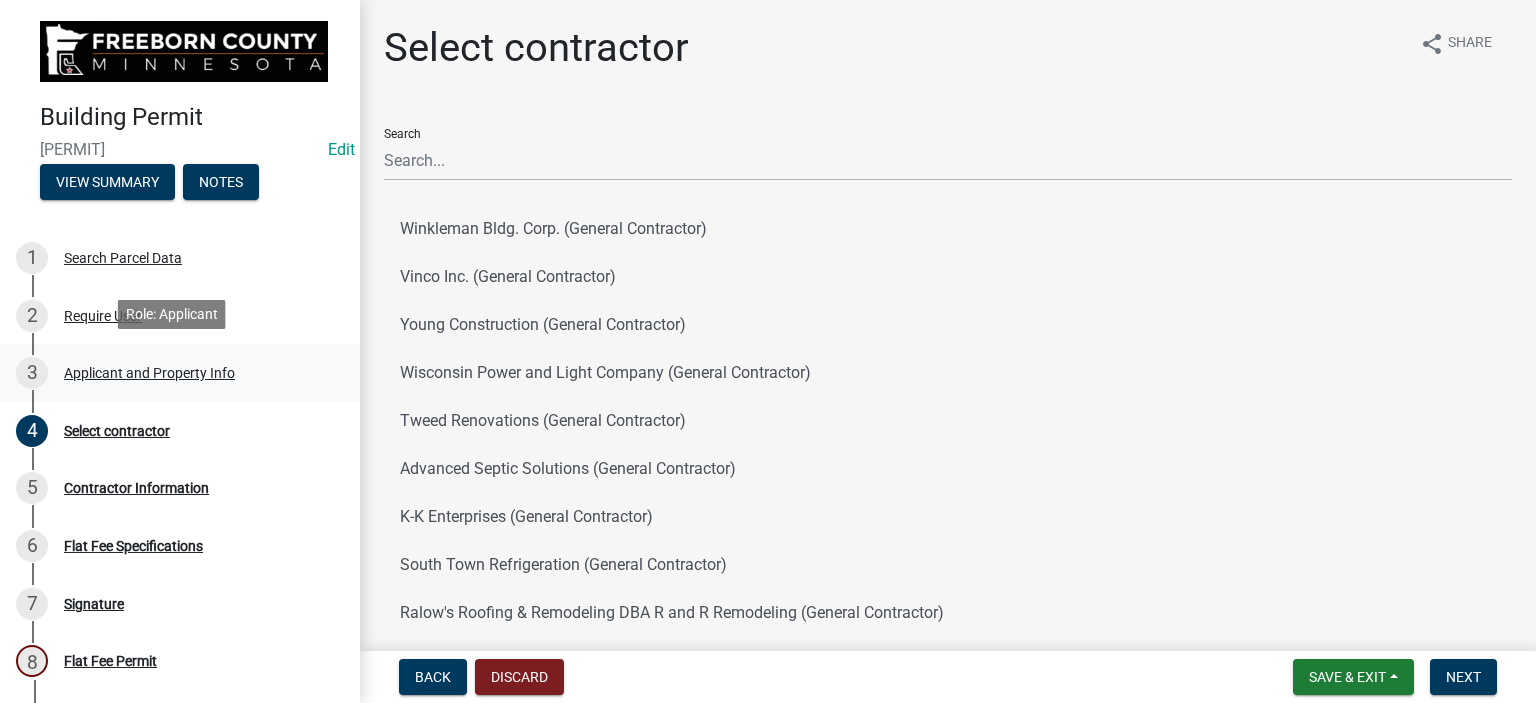 click on "Applicant and Property Info" at bounding box center [149, 373] 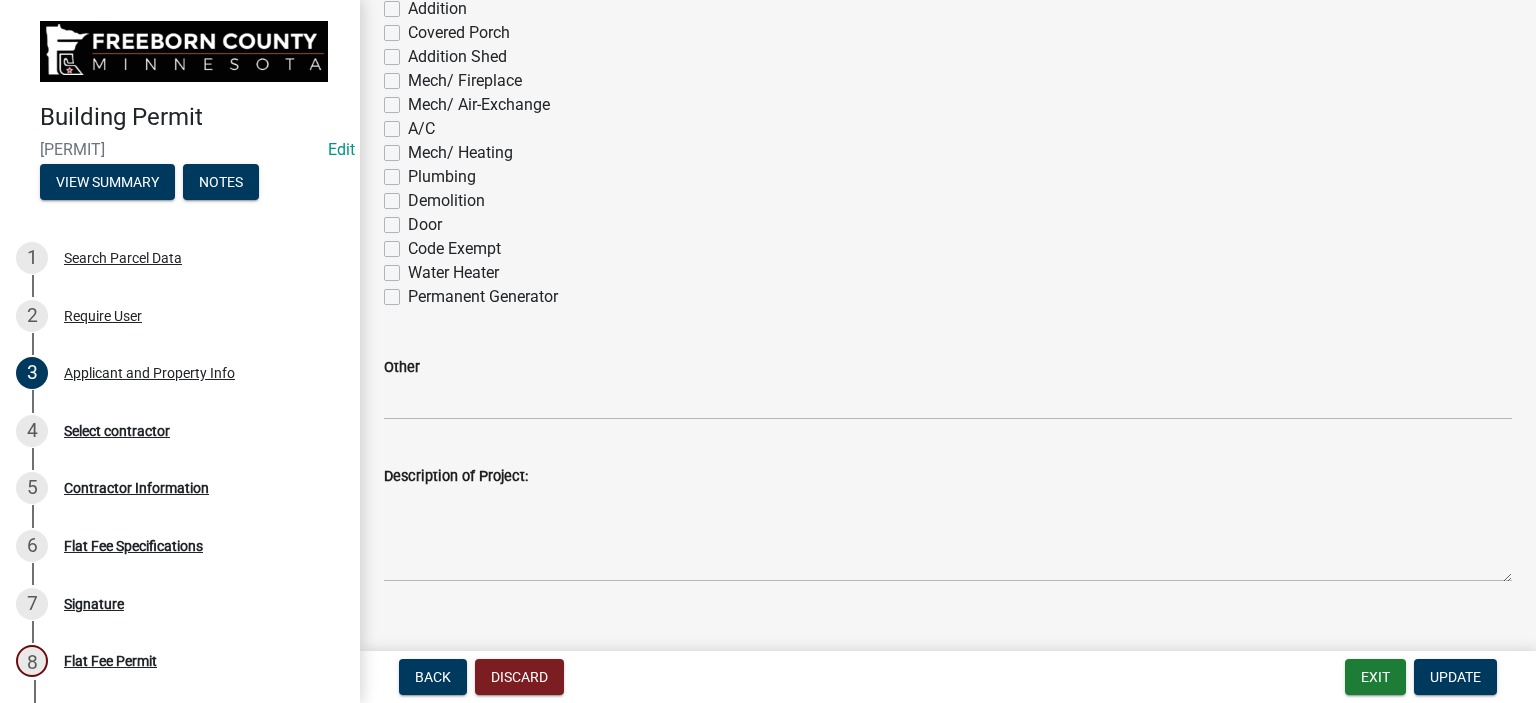 scroll, scrollTop: 1391, scrollLeft: 0, axis: vertical 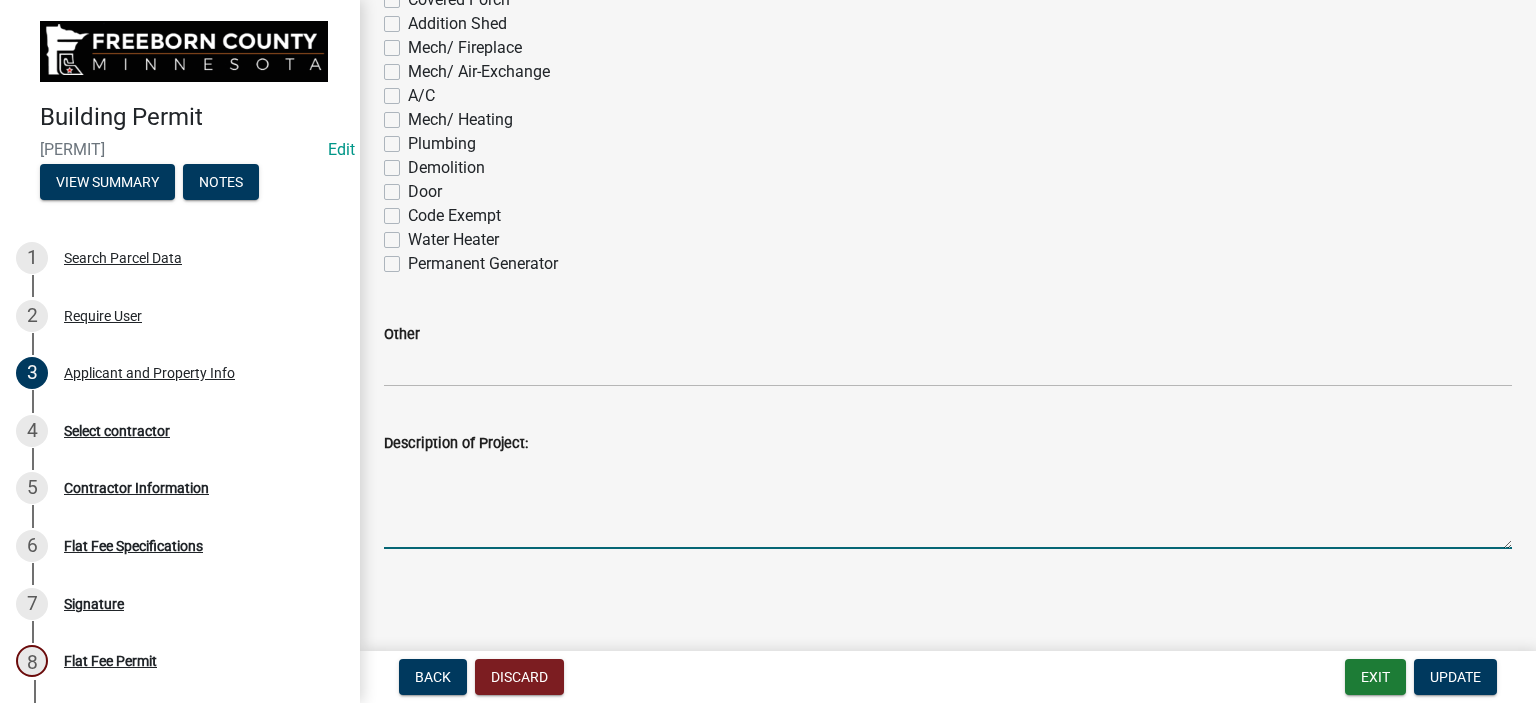 click on "Description of Project:" at bounding box center [948, 502] 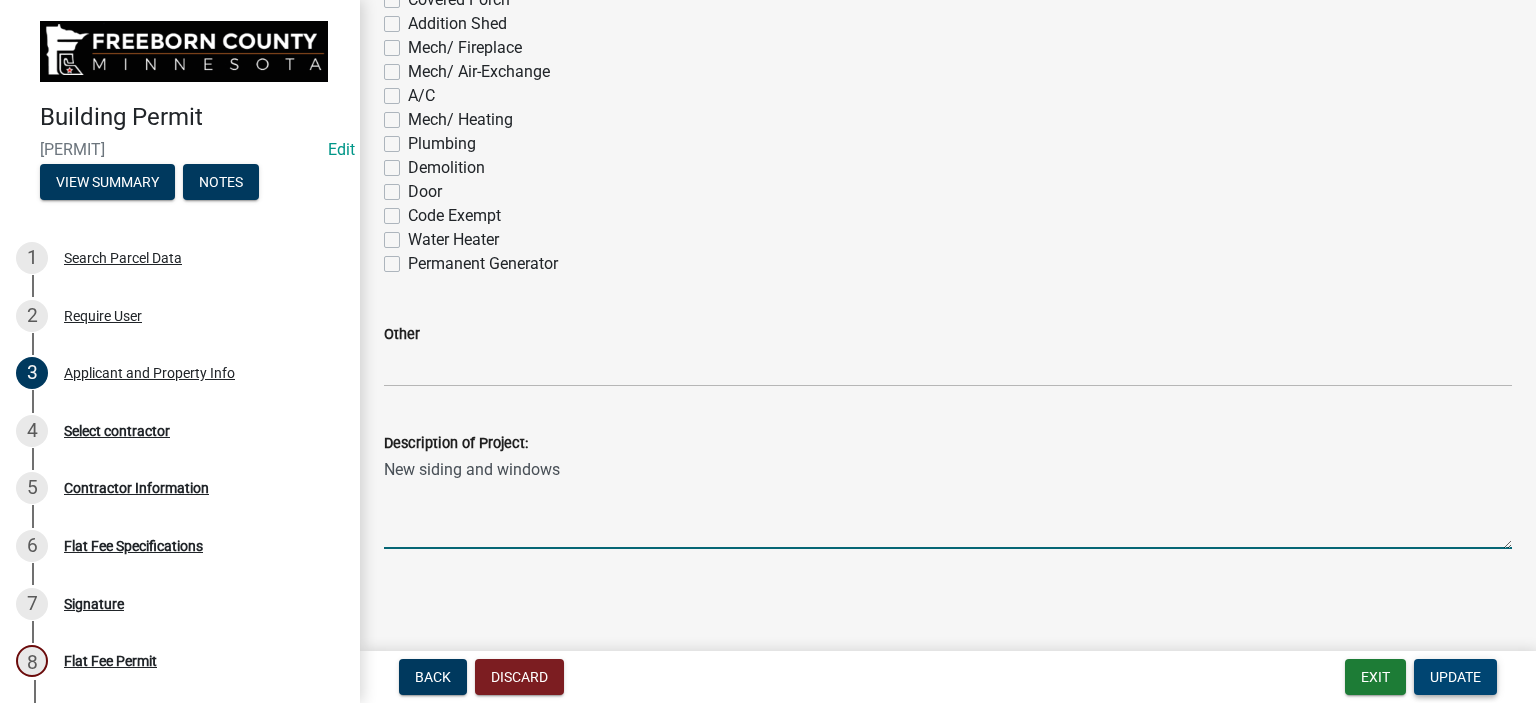 type on "New siding and windows" 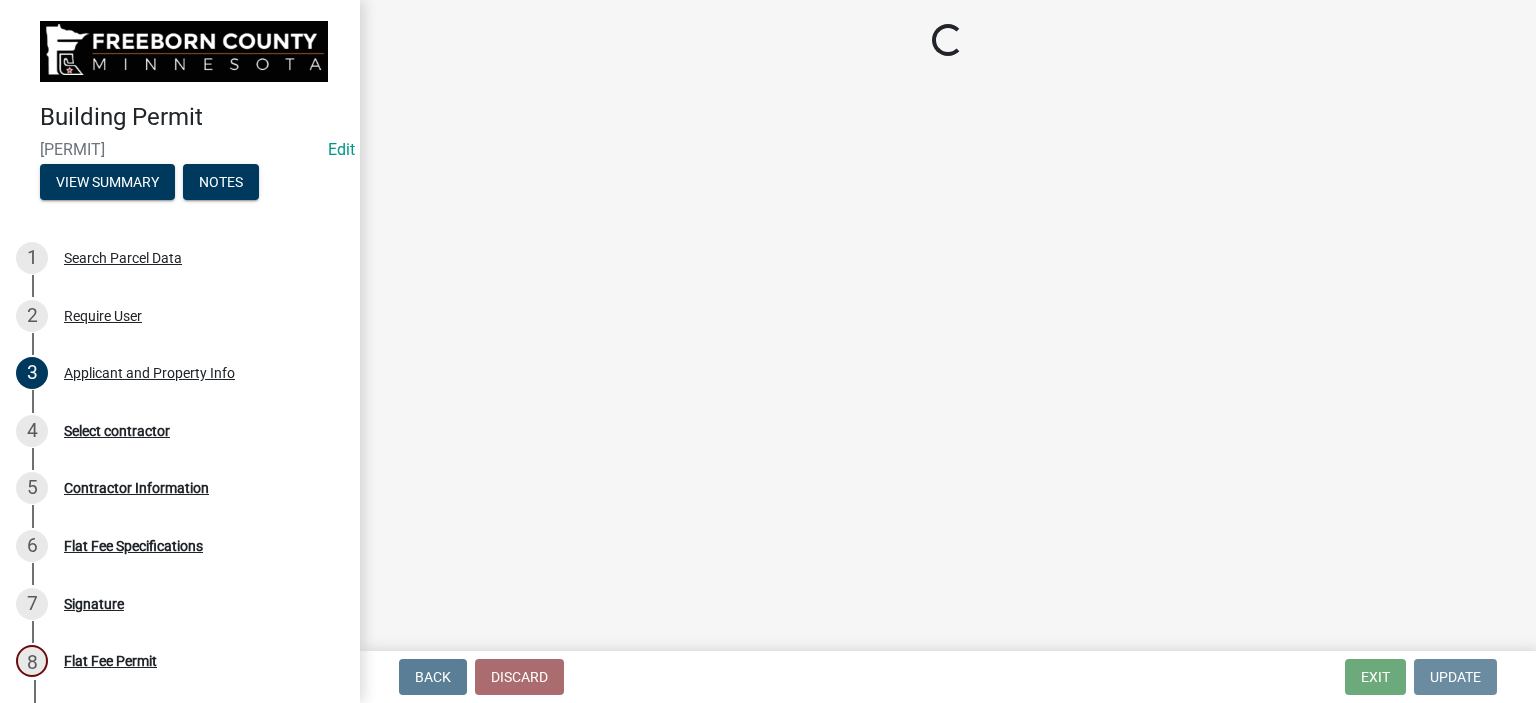 scroll, scrollTop: 0, scrollLeft: 0, axis: both 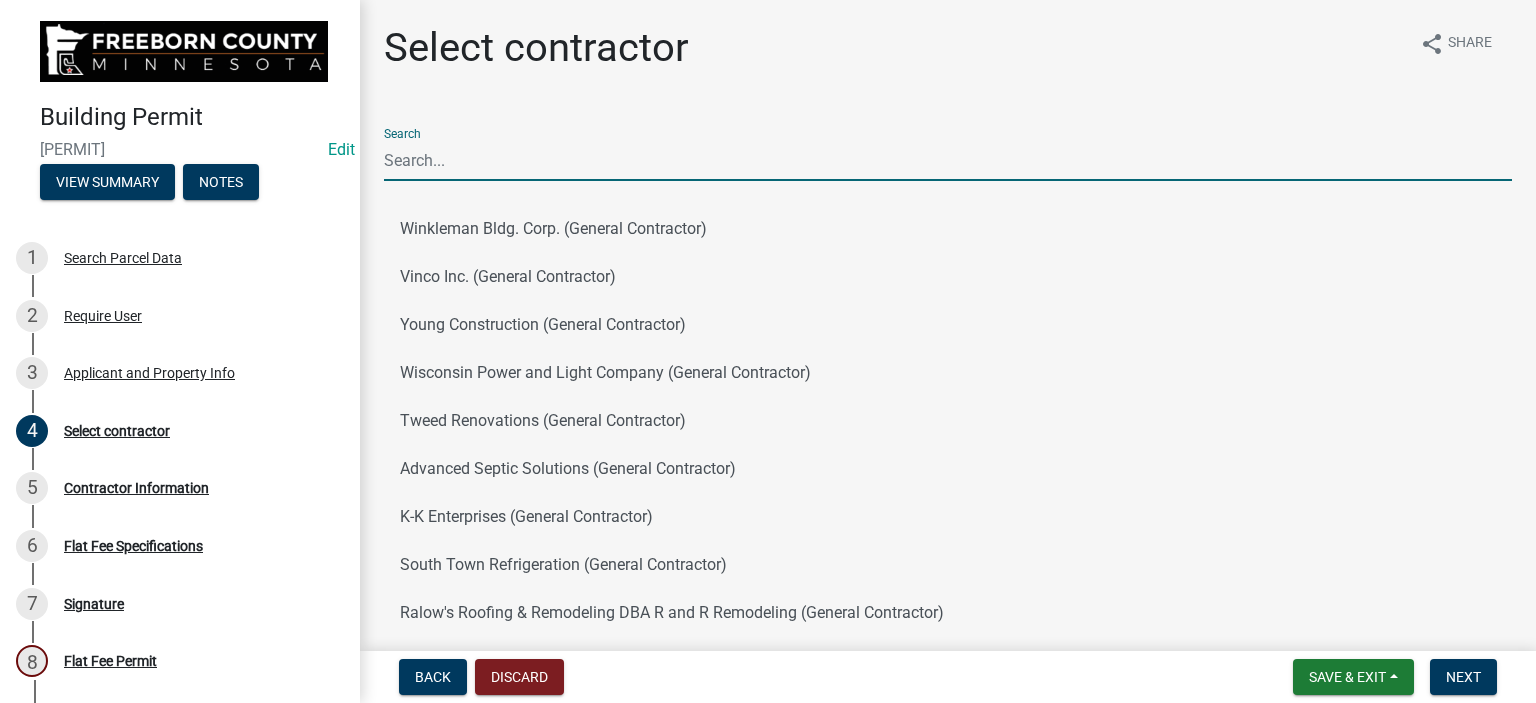 click on "Search" at bounding box center (948, 160) 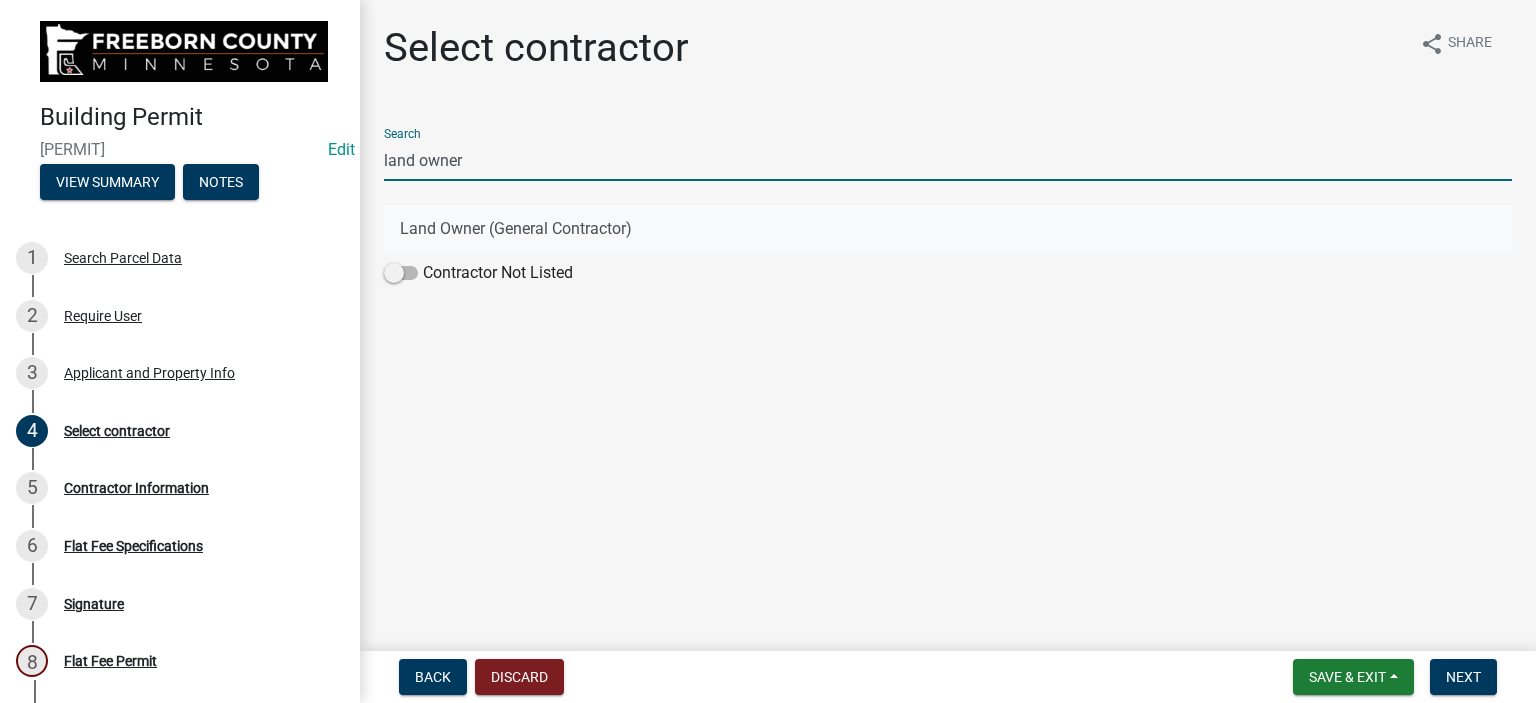 click on "Land Owner (General Contractor)" 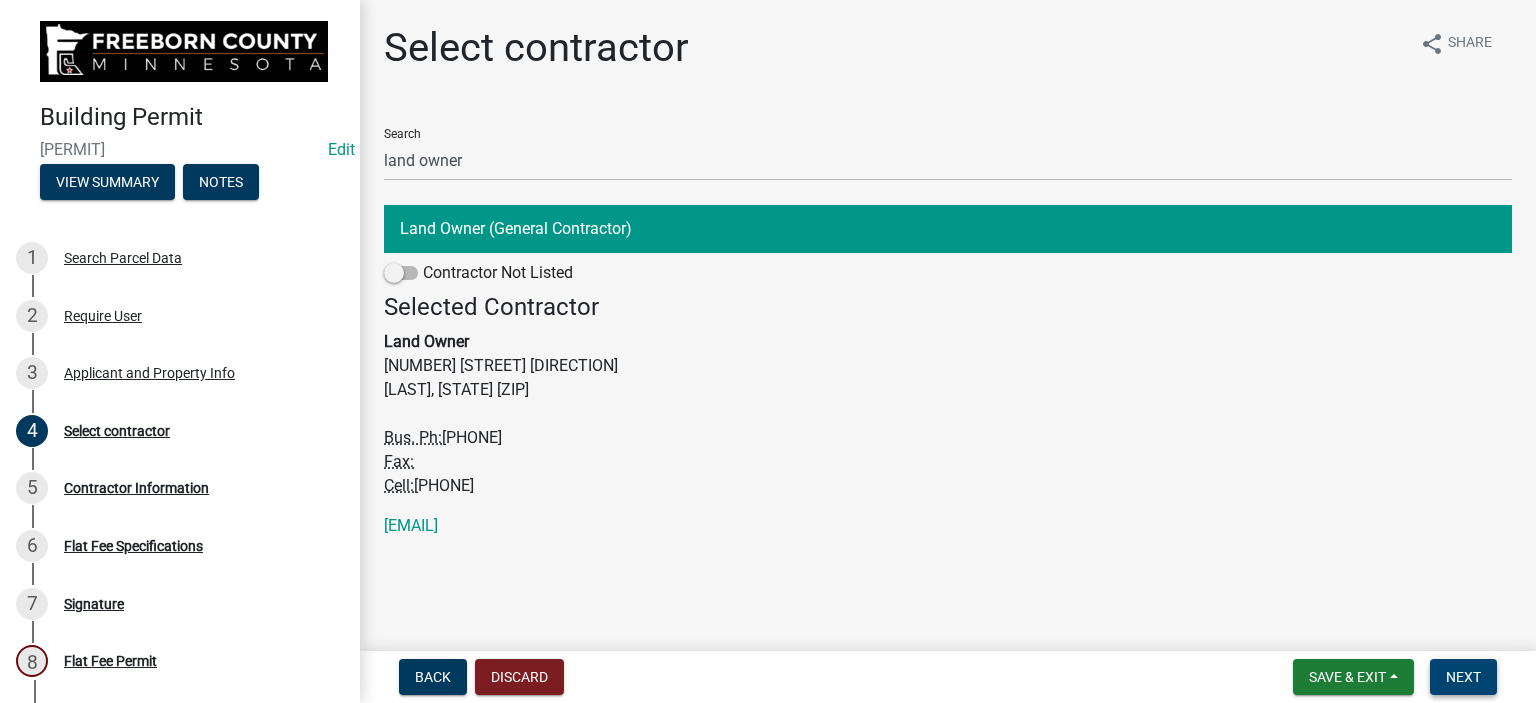 click on "Next" at bounding box center [1463, 677] 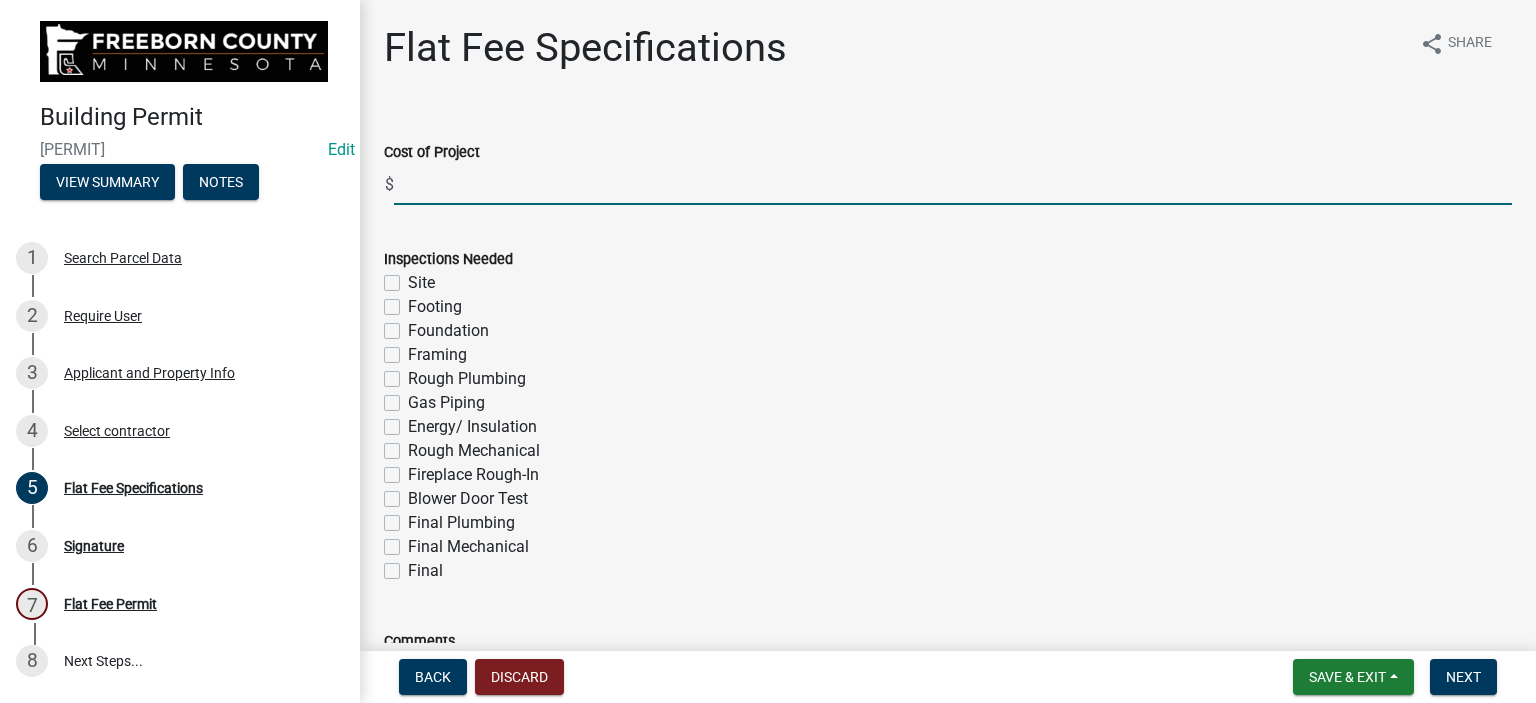 click 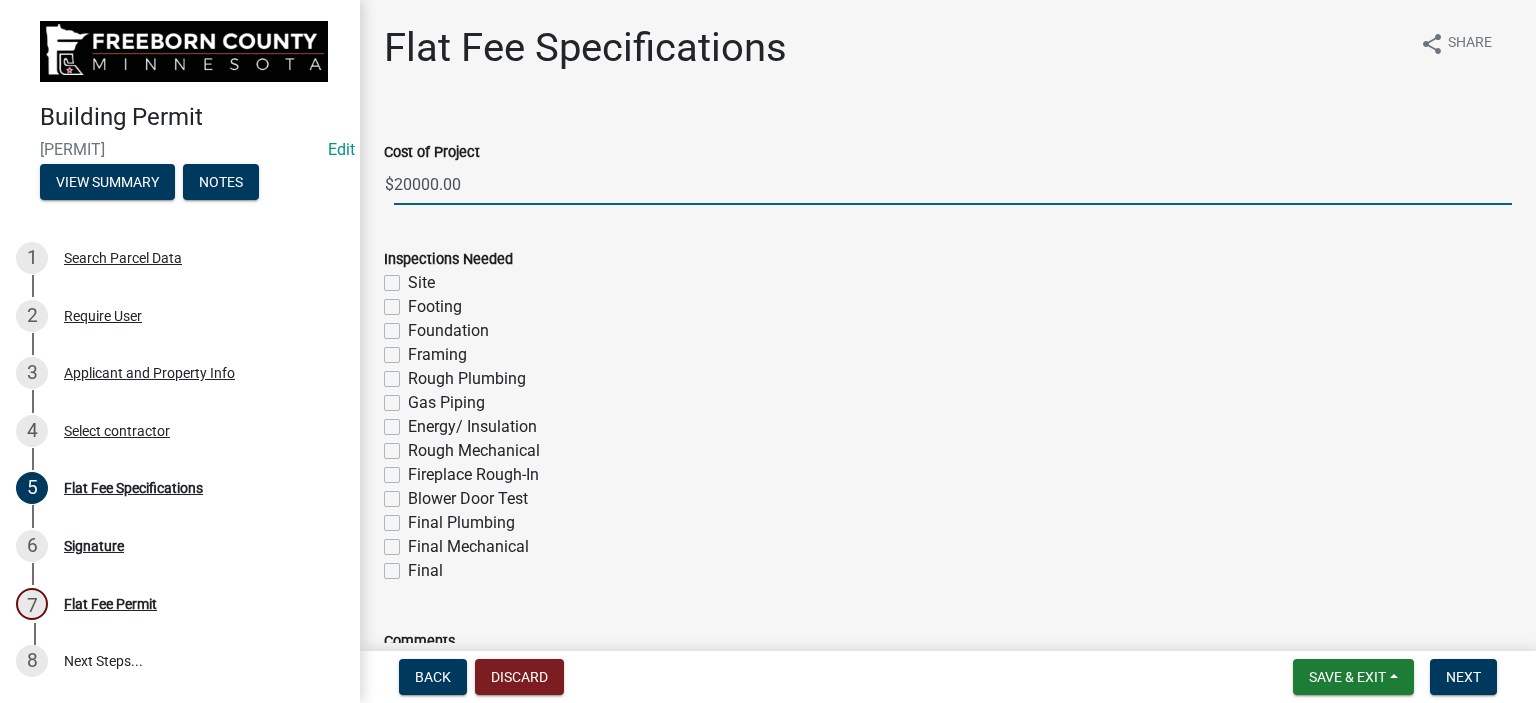 type on "20000" 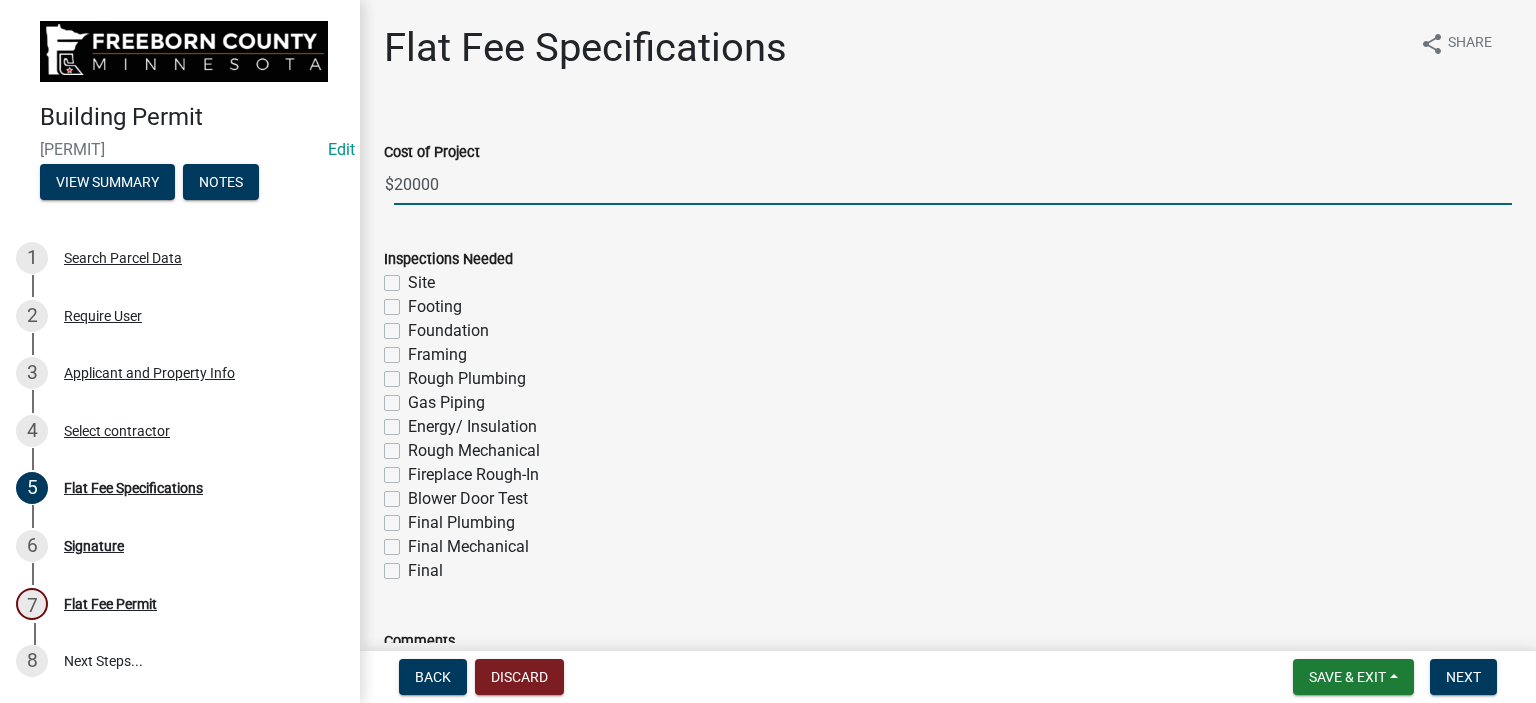 click on "Framing" 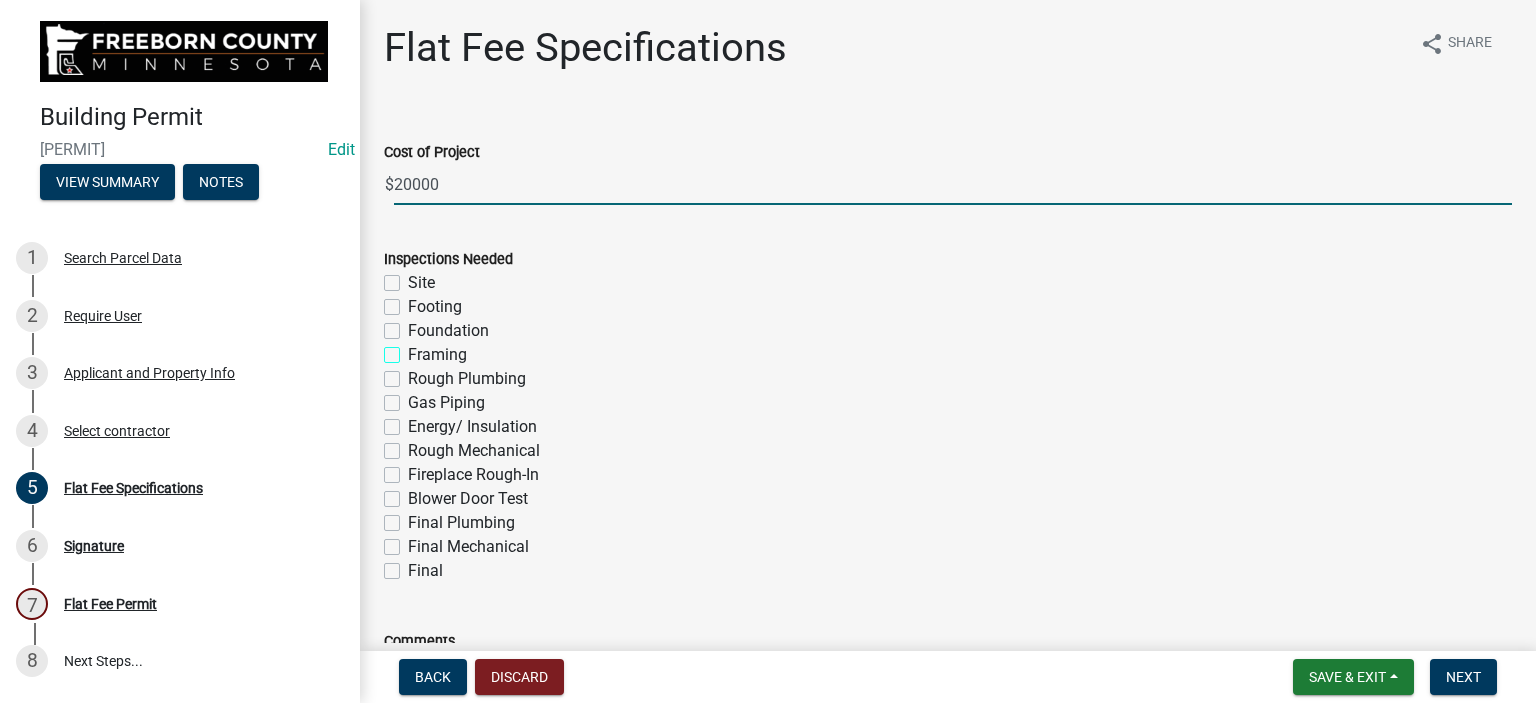 click on "Framing" at bounding box center [414, 349] 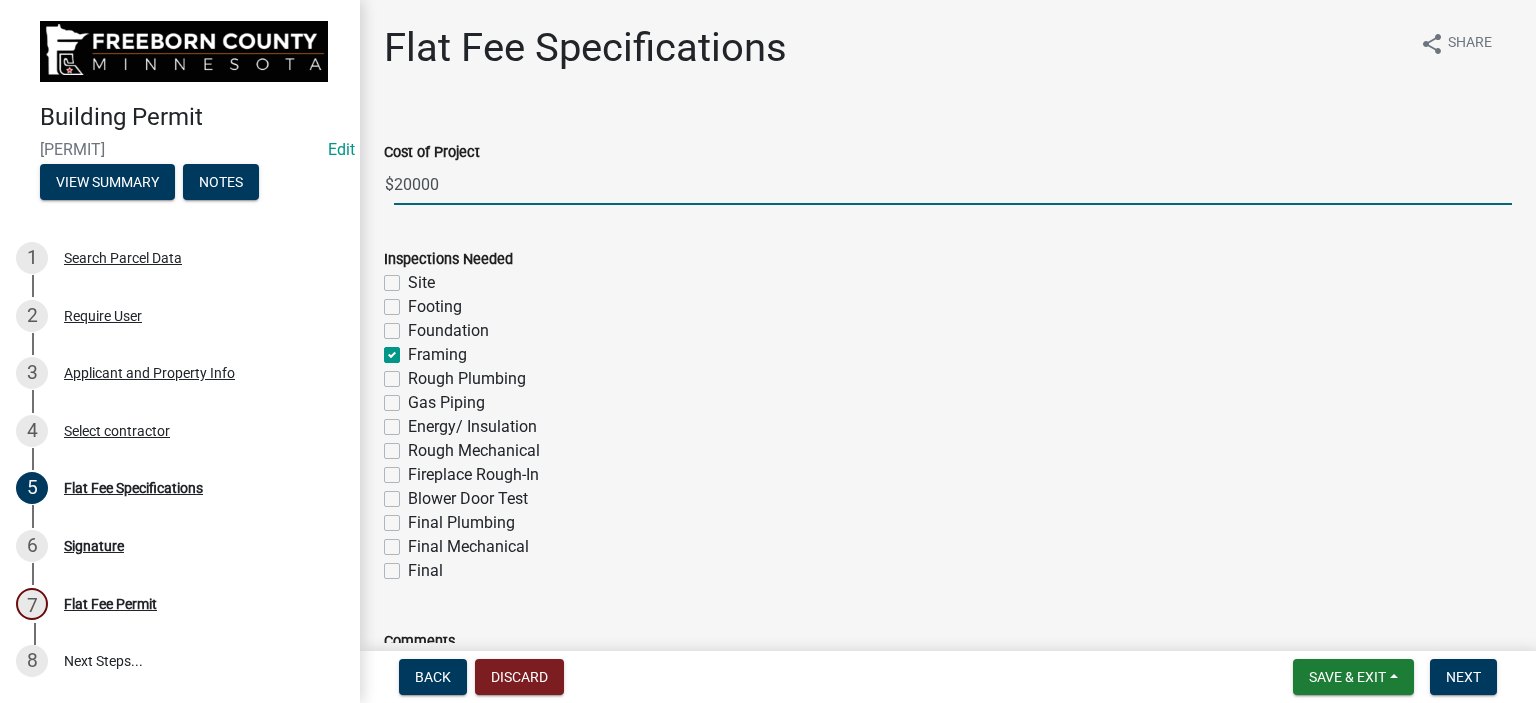 checkbox on "false" 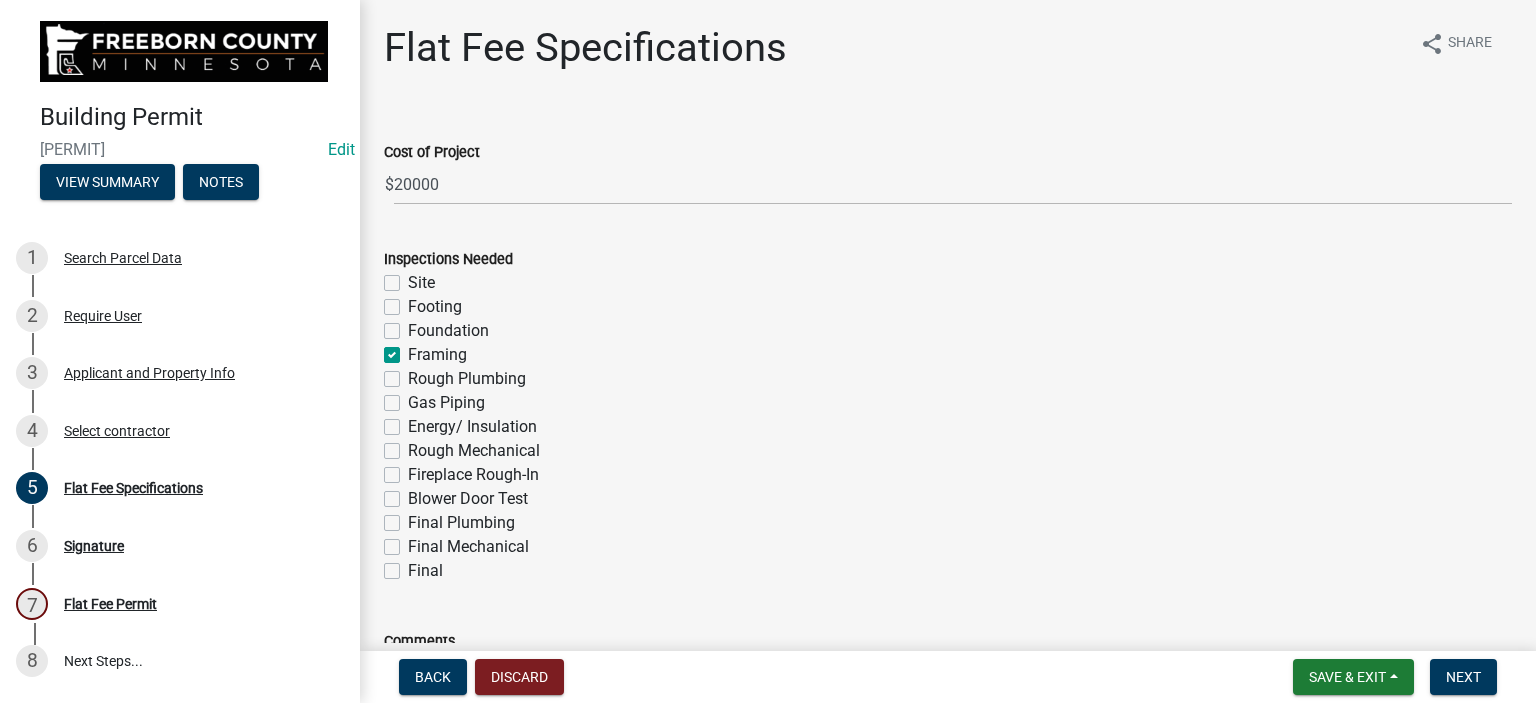 click on "Final" 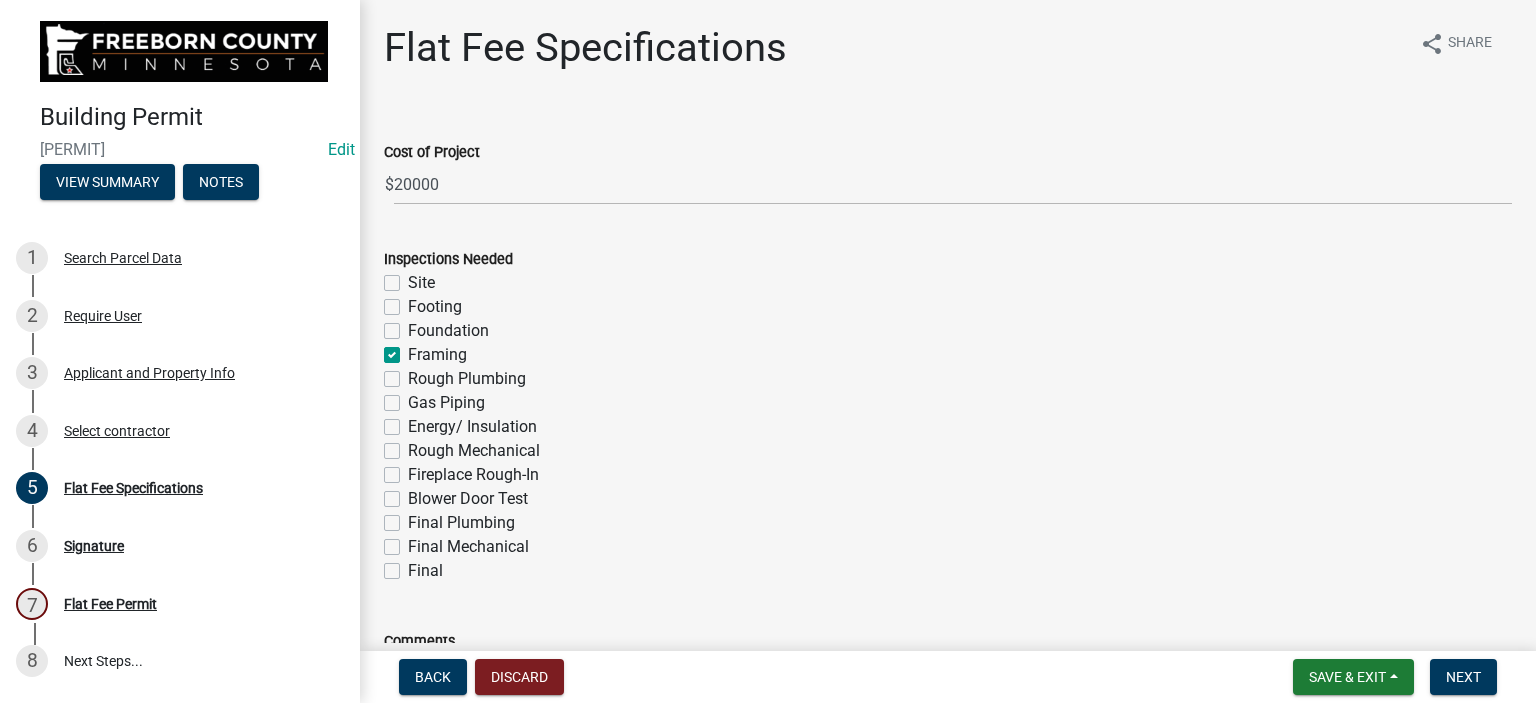 click on "Final" 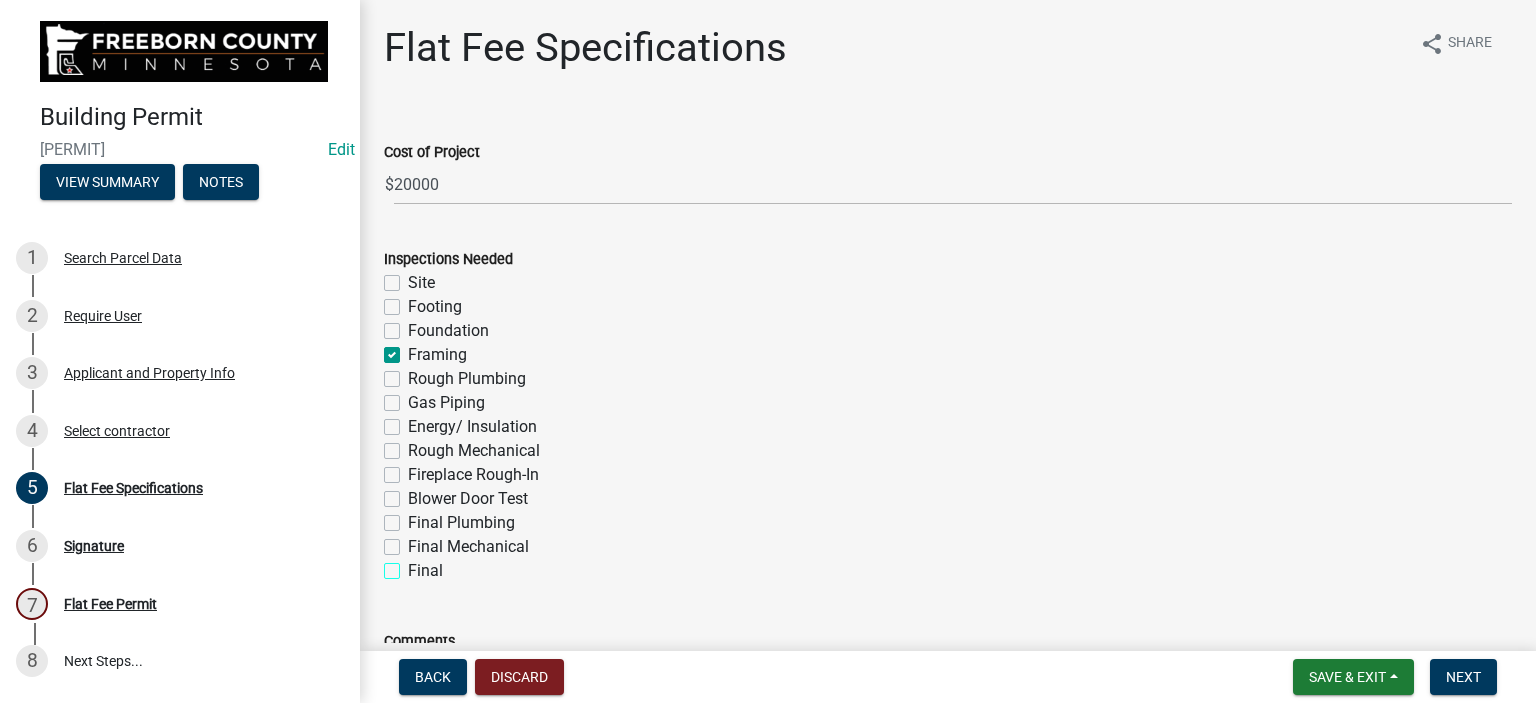 click on "Final" at bounding box center [414, 565] 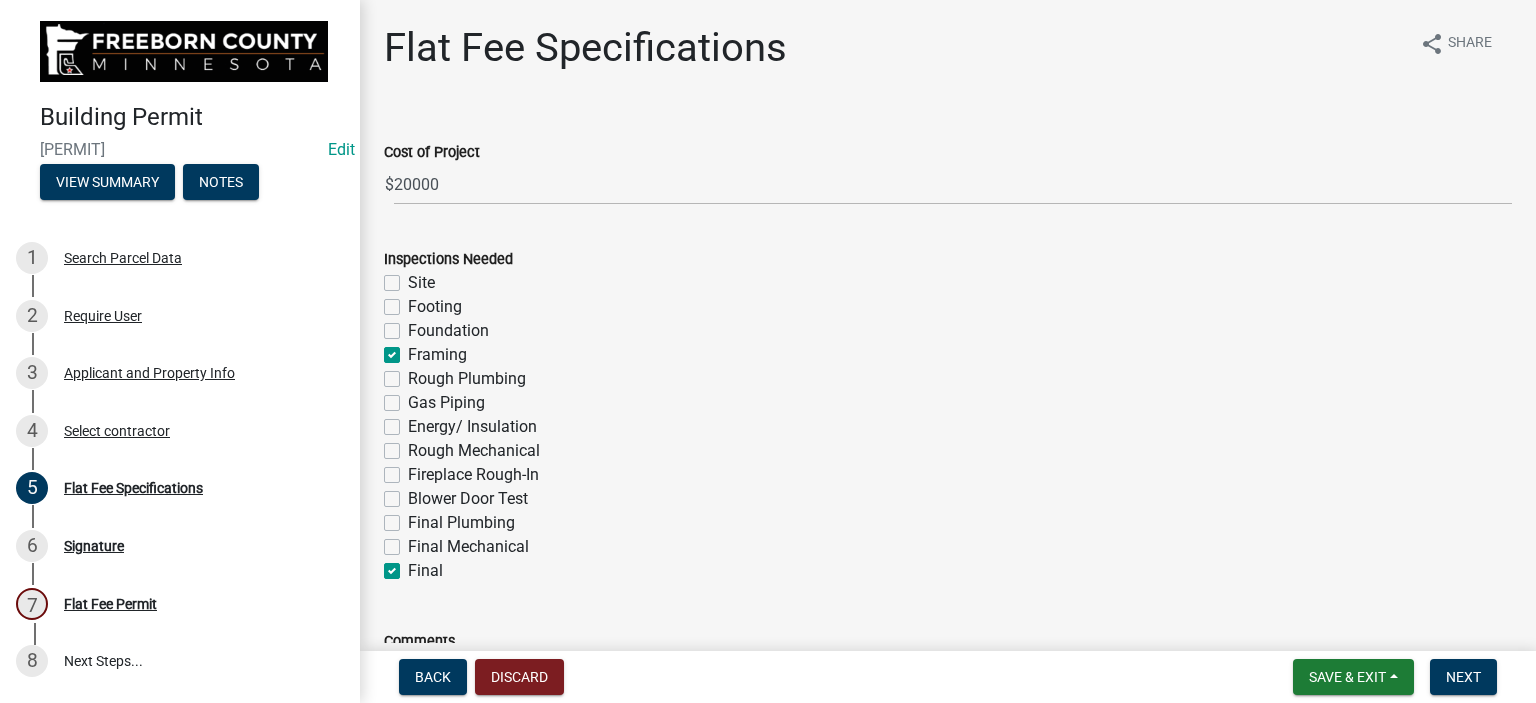 checkbox on "false" 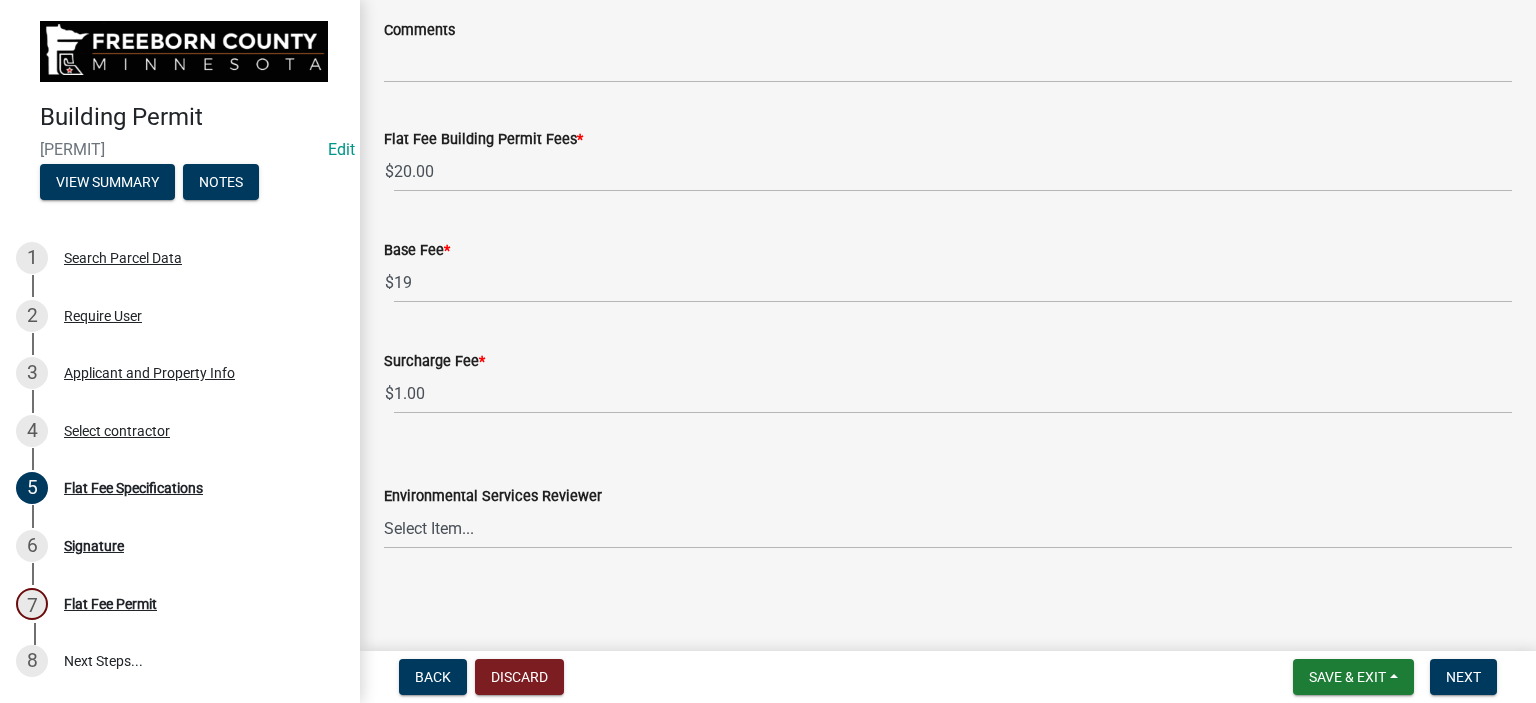 scroll, scrollTop: 612, scrollLeft: 0, axis: vertical 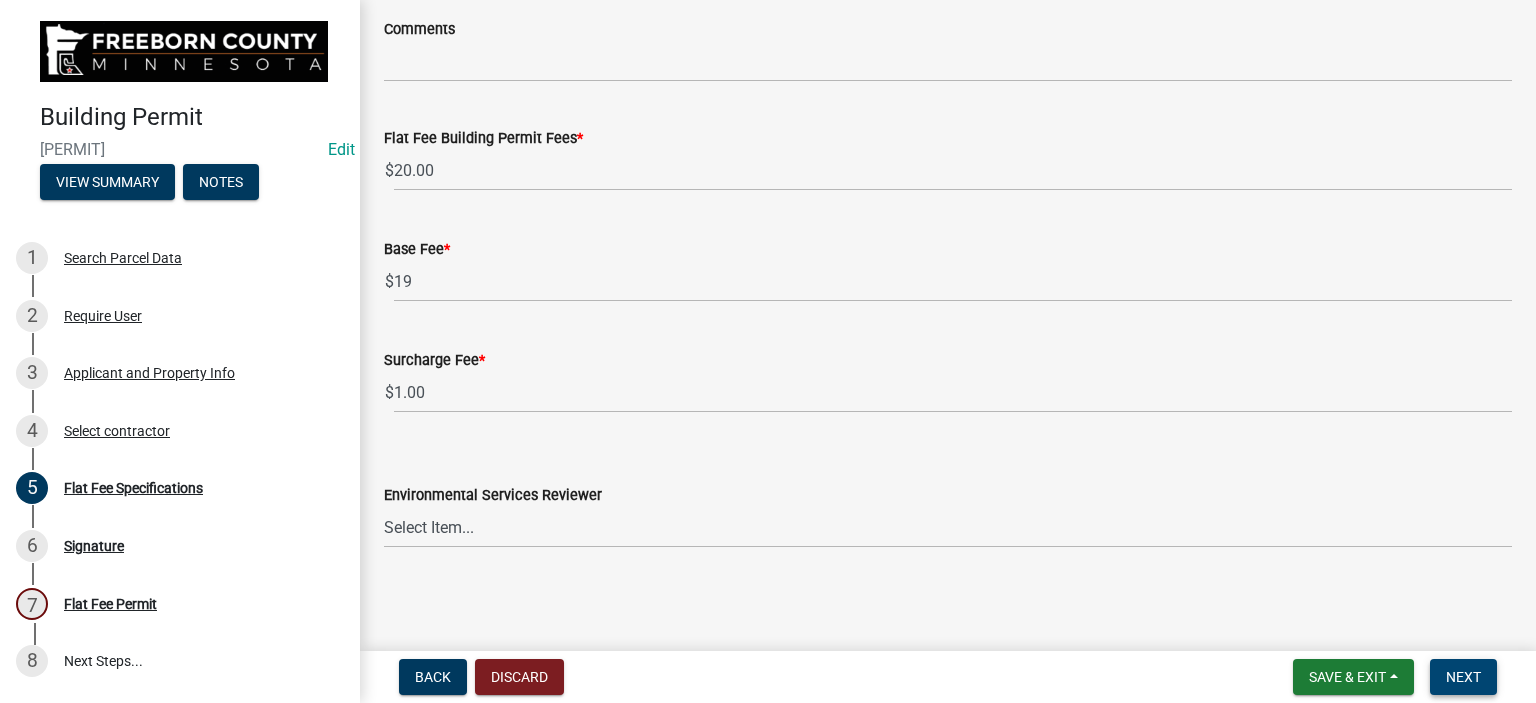click on "Next" at bounding box center (1463, 677) 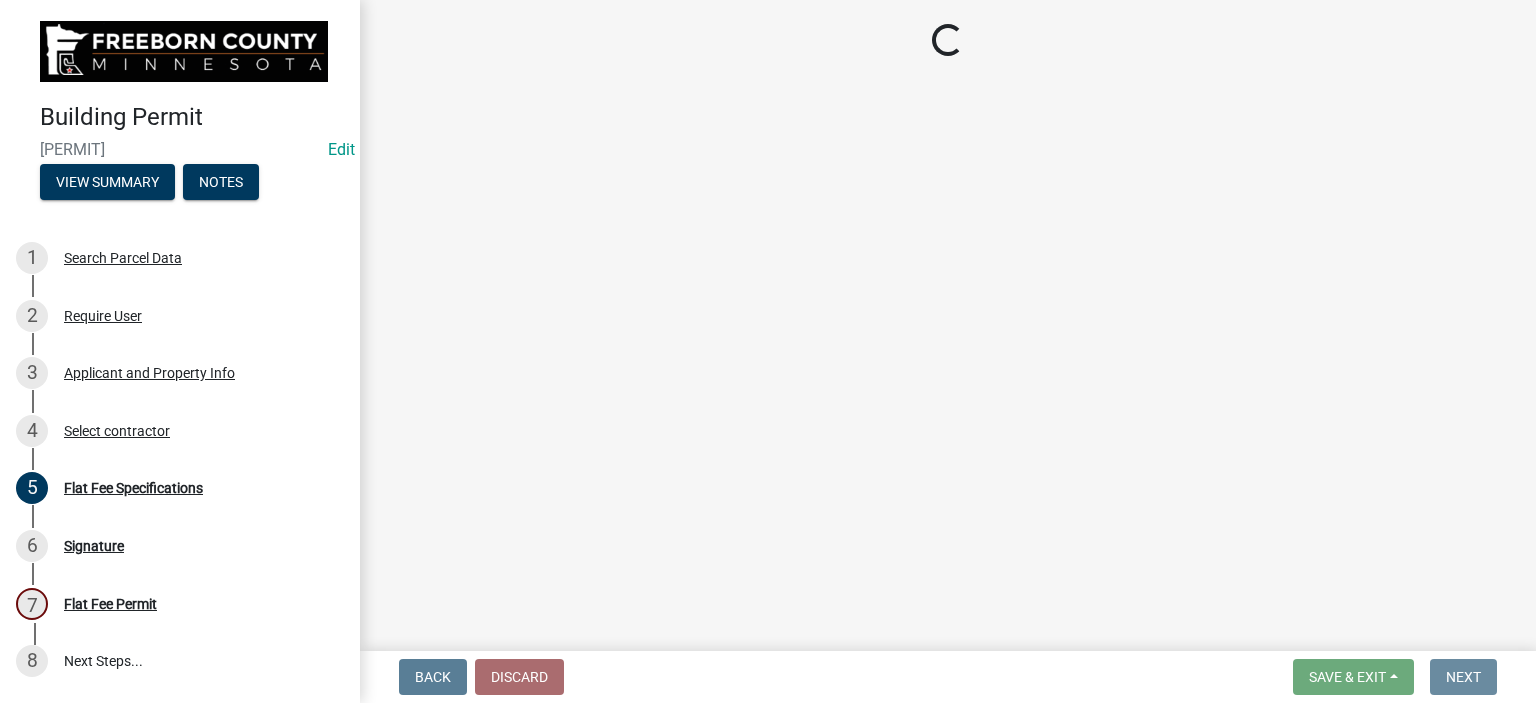 scroll, scrollTop: 0, scrollLeft: 0, axis: both 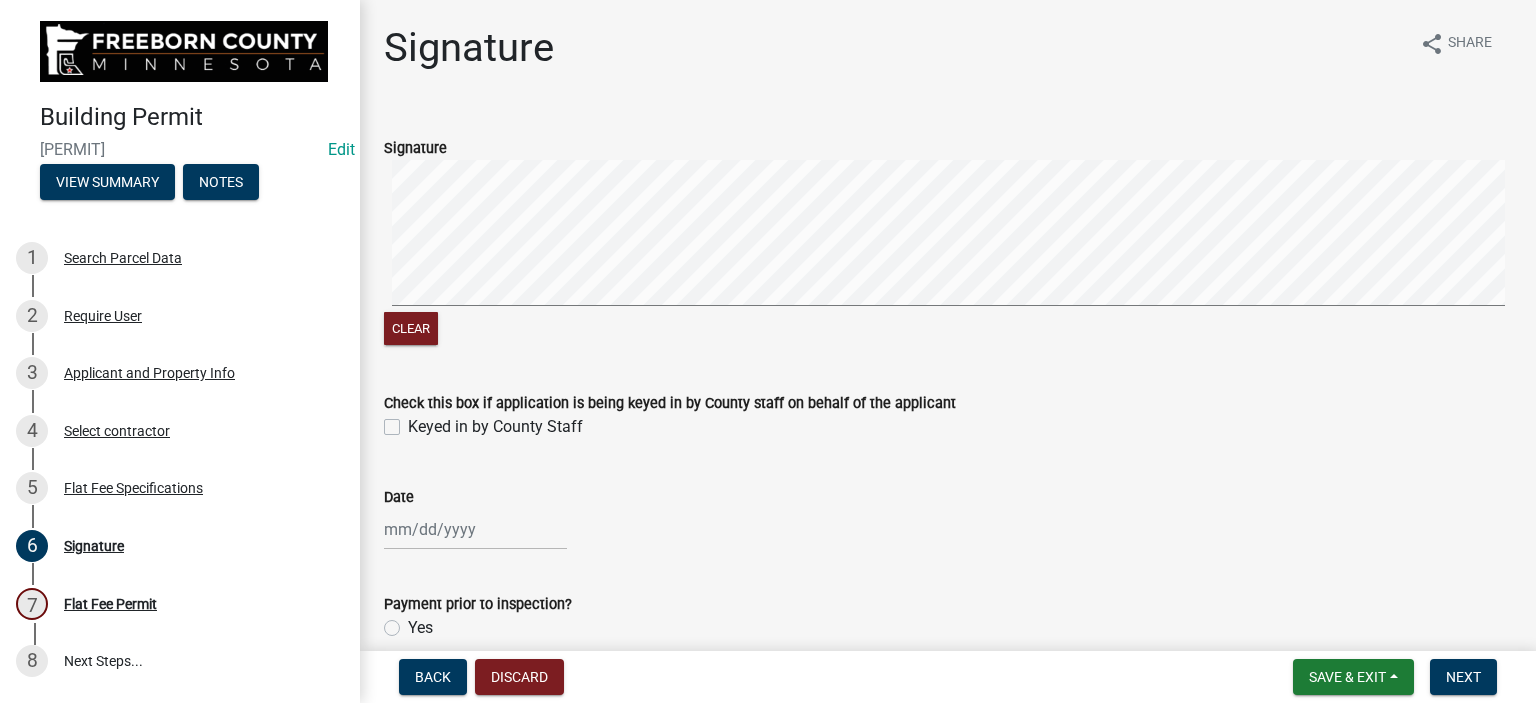click on "Keyed in by County Staff" 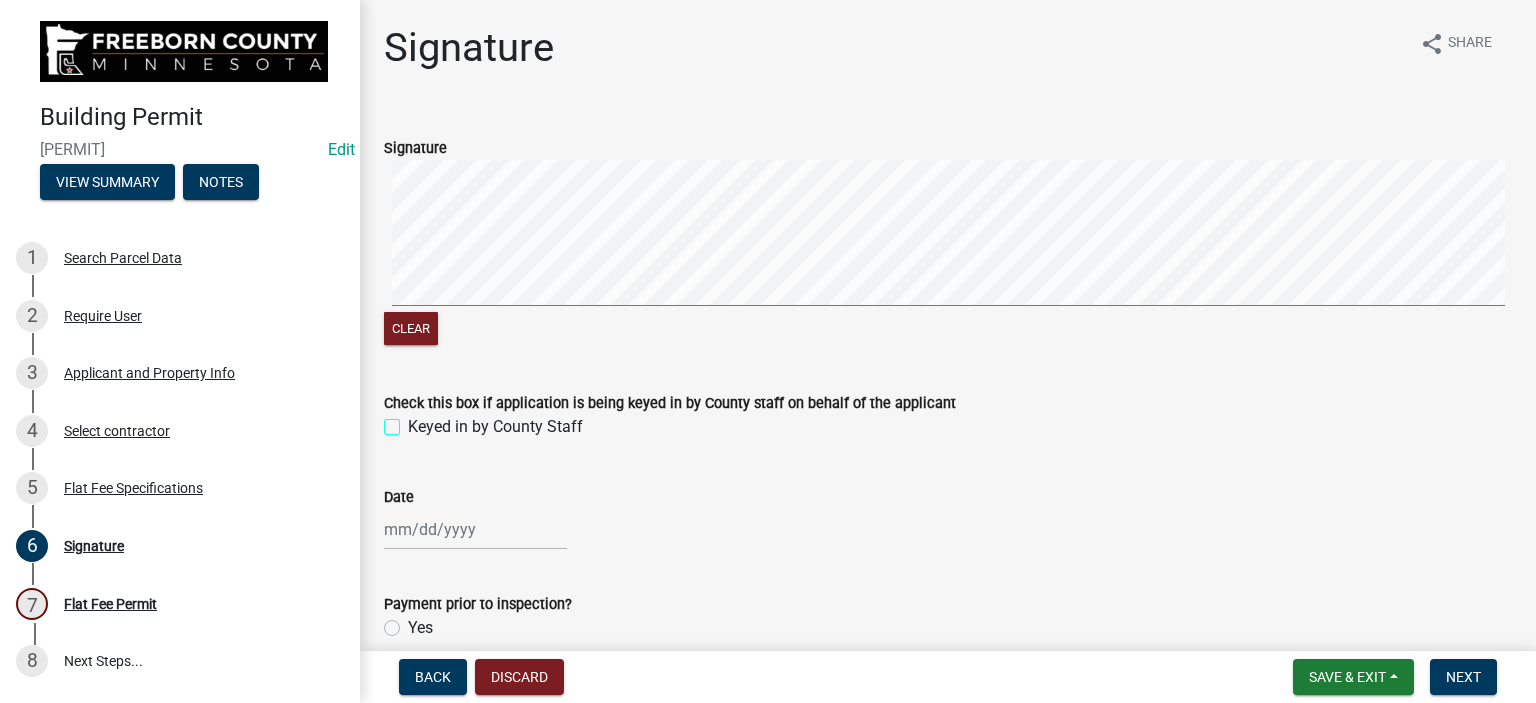 click on "Keyed in by County Staff" at bounding box center (414, 421) 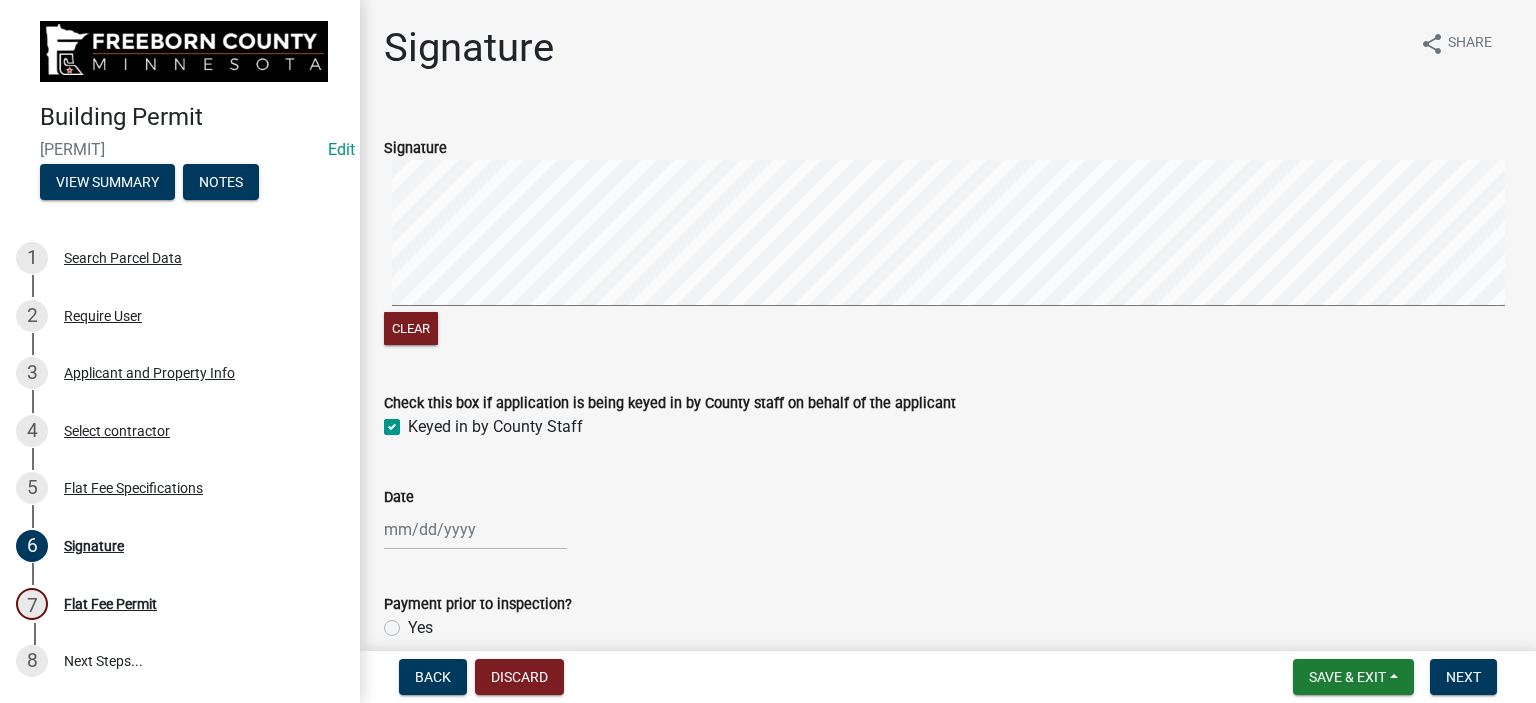 checkbox on "true" 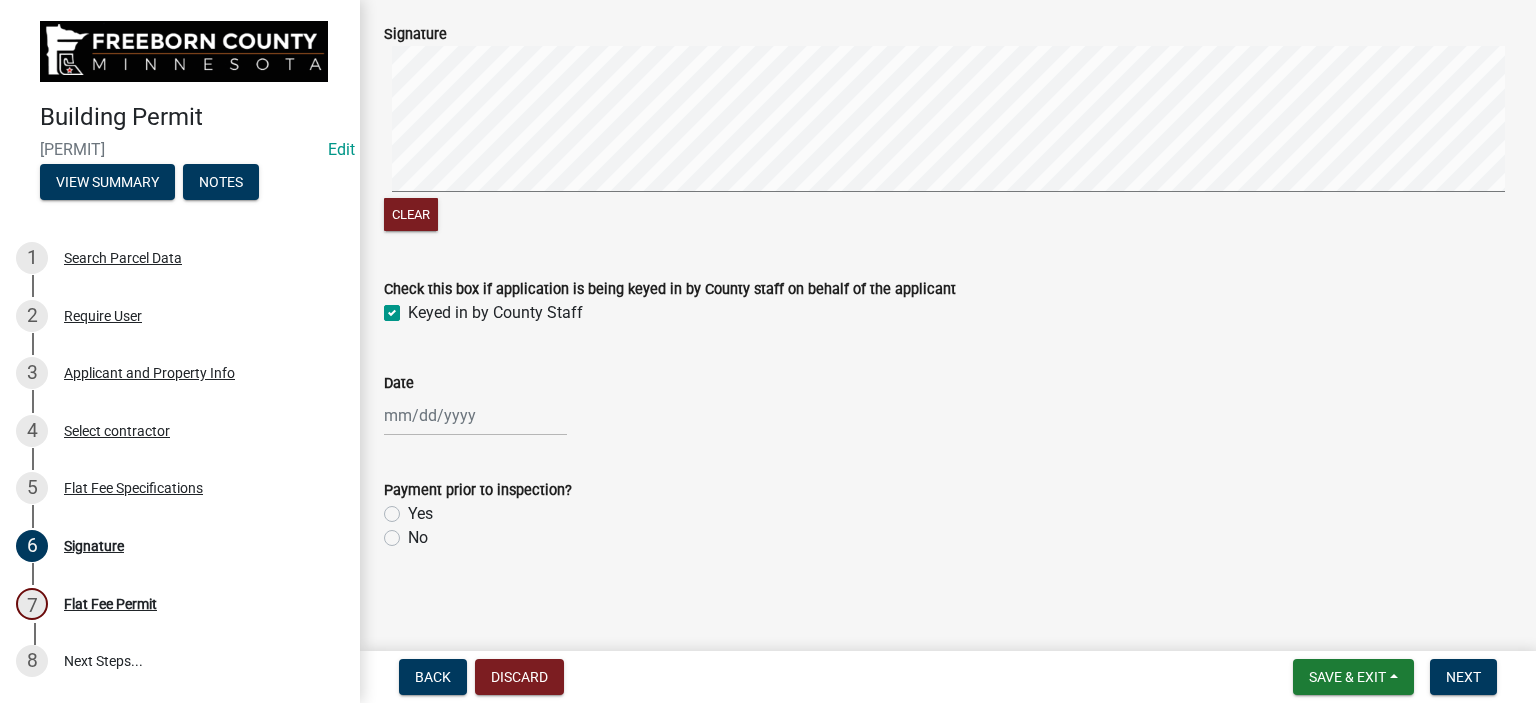 scroll, scrollTop: 116, scrollLeft: 0, axis: vertical 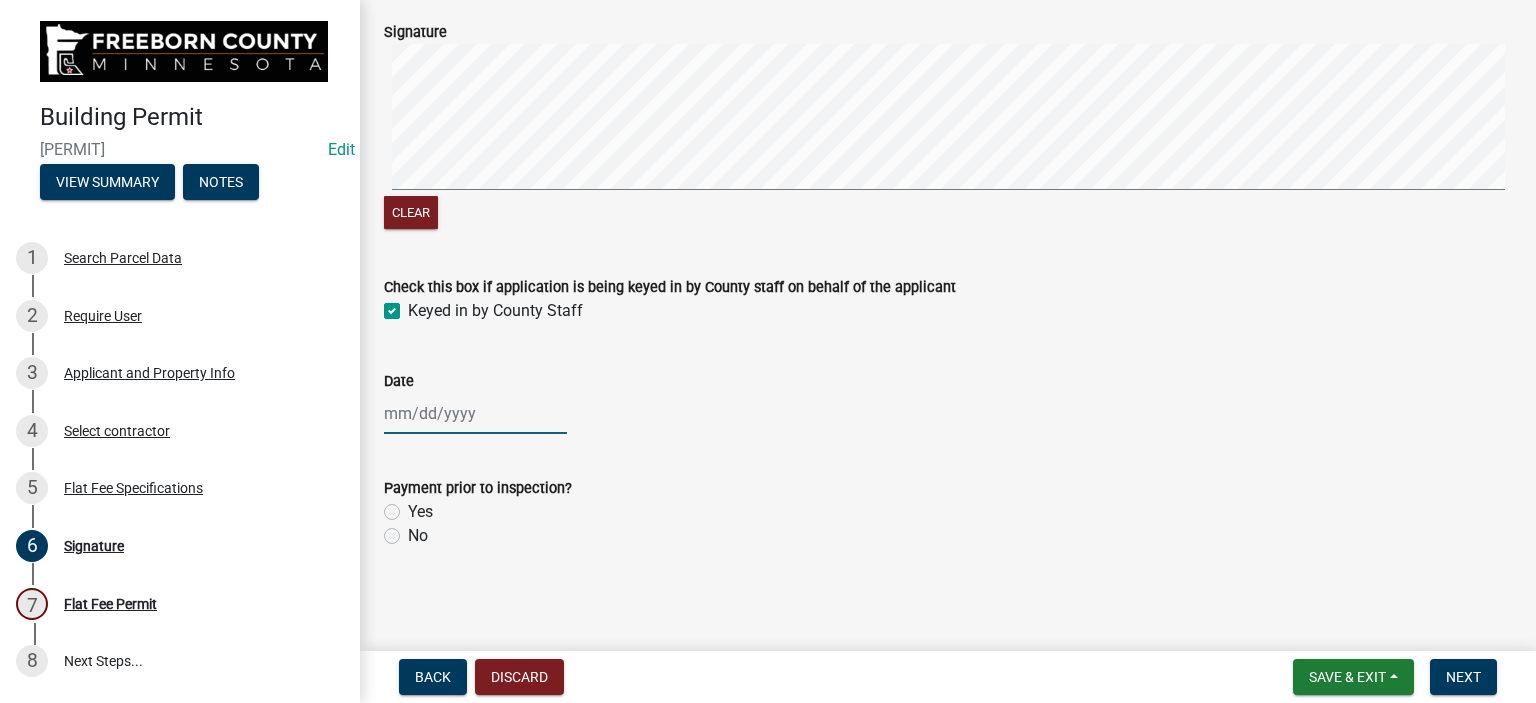 click 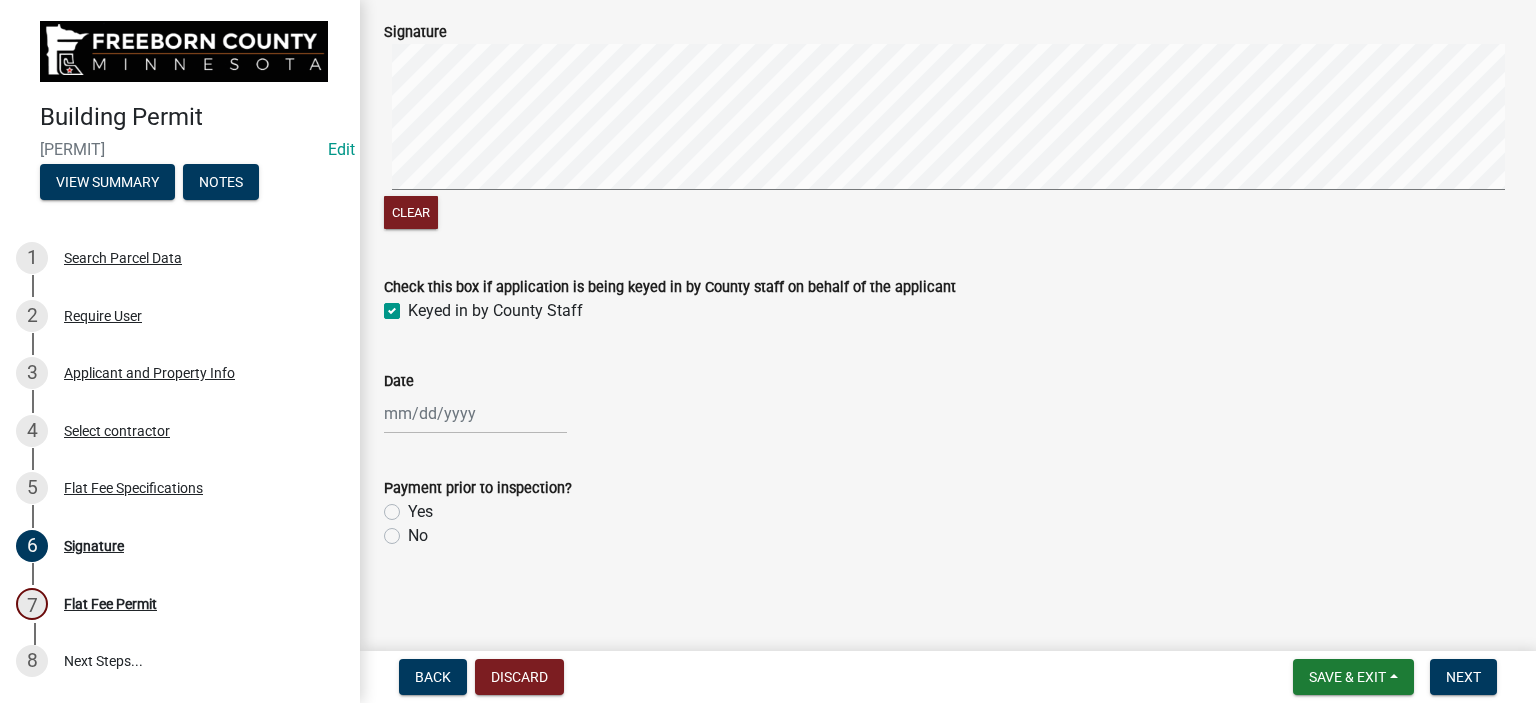 select on "8" 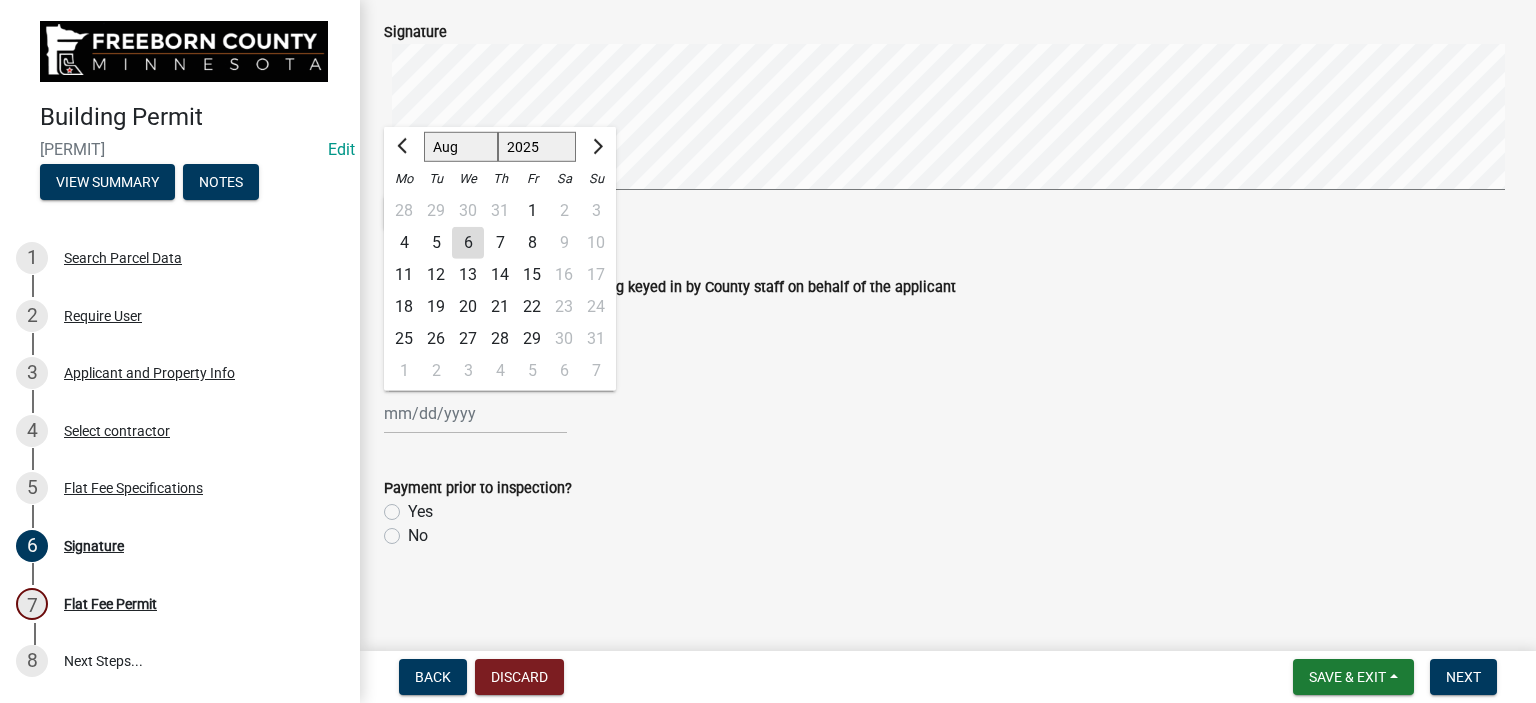 click on "6" 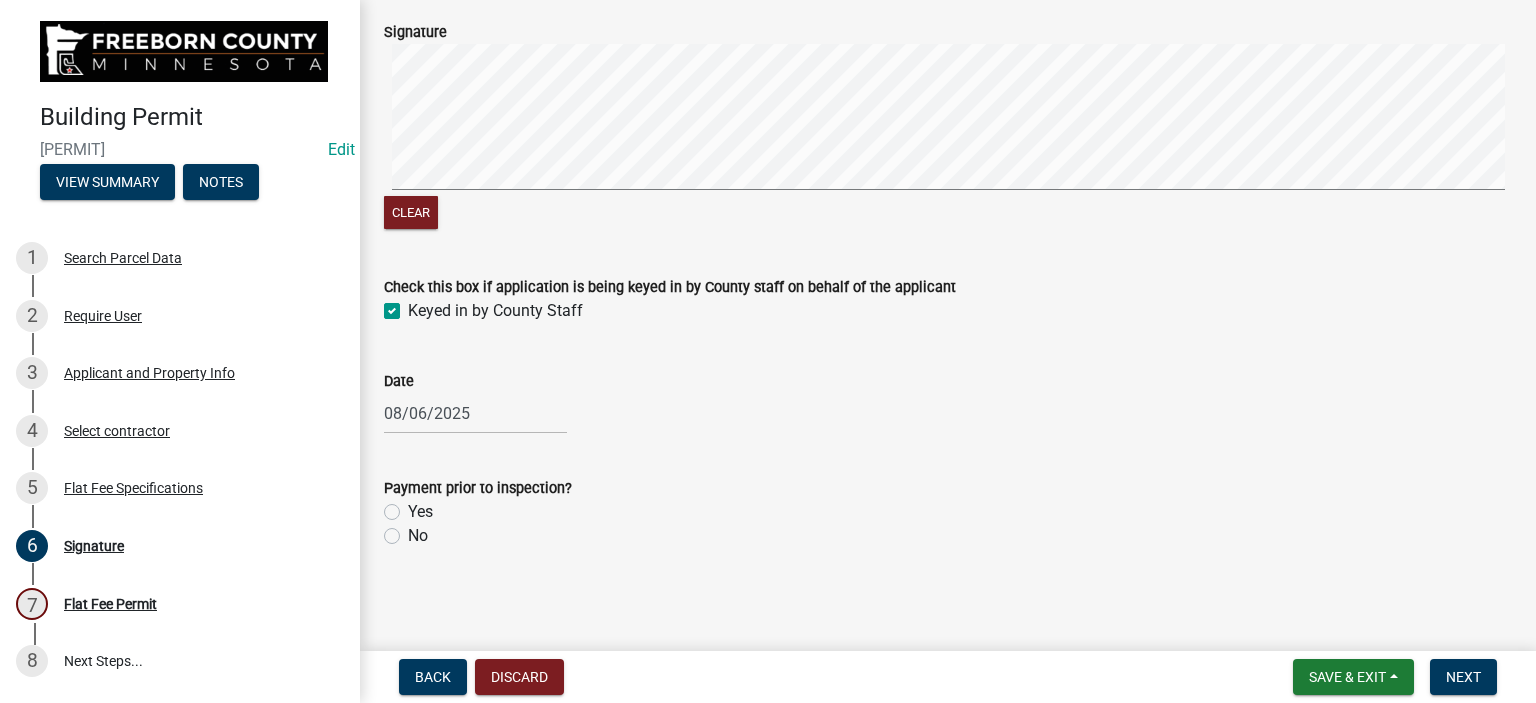 click on "Yes" 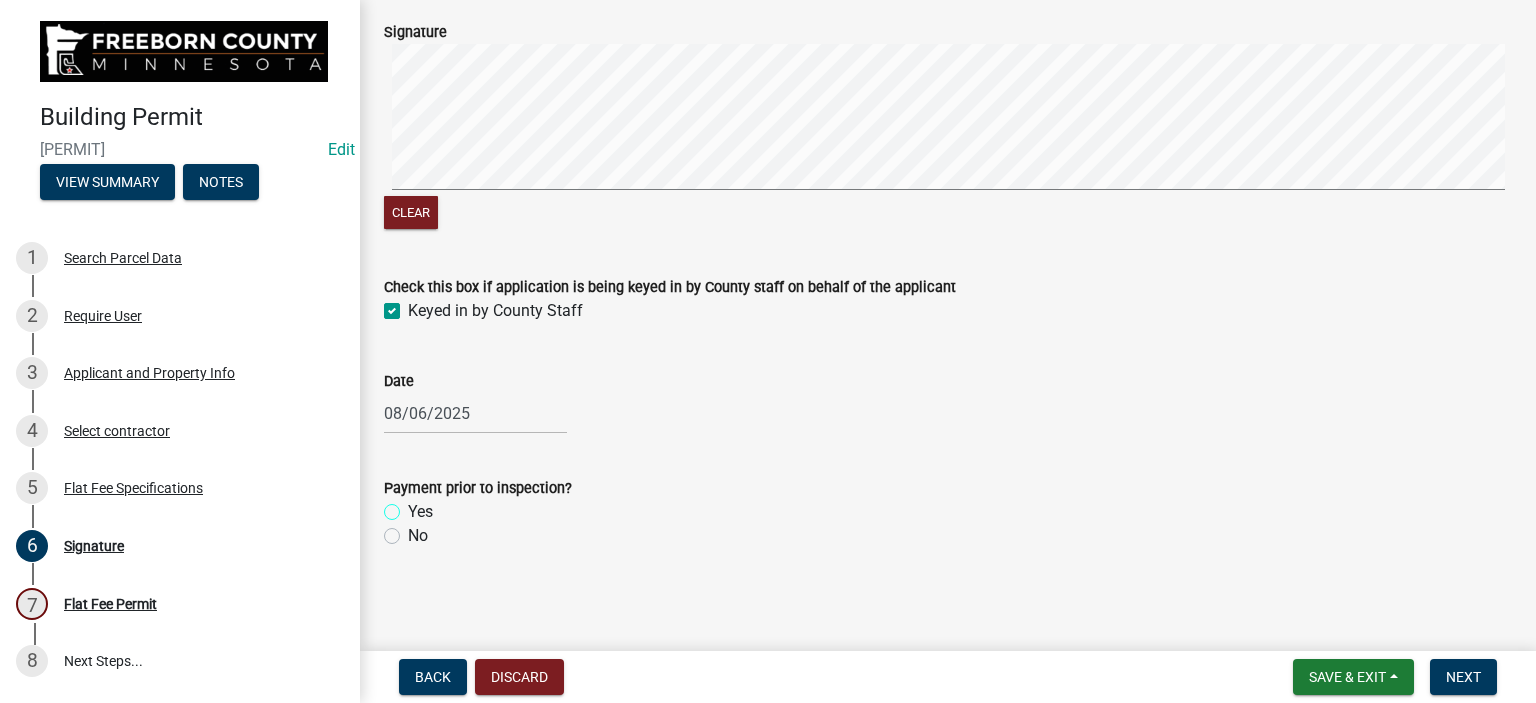 click on "Yes" at bounding box center (414, 506) 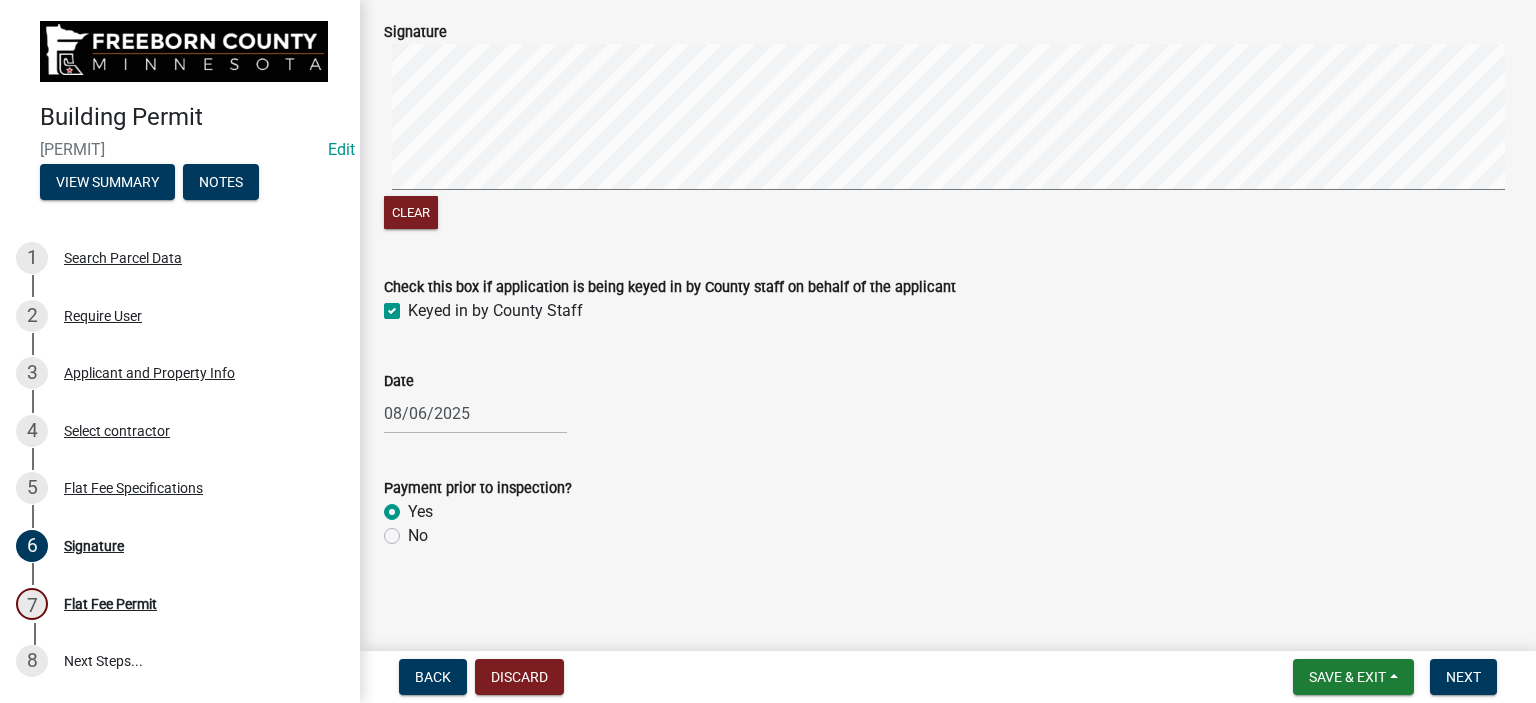 radio on "true" 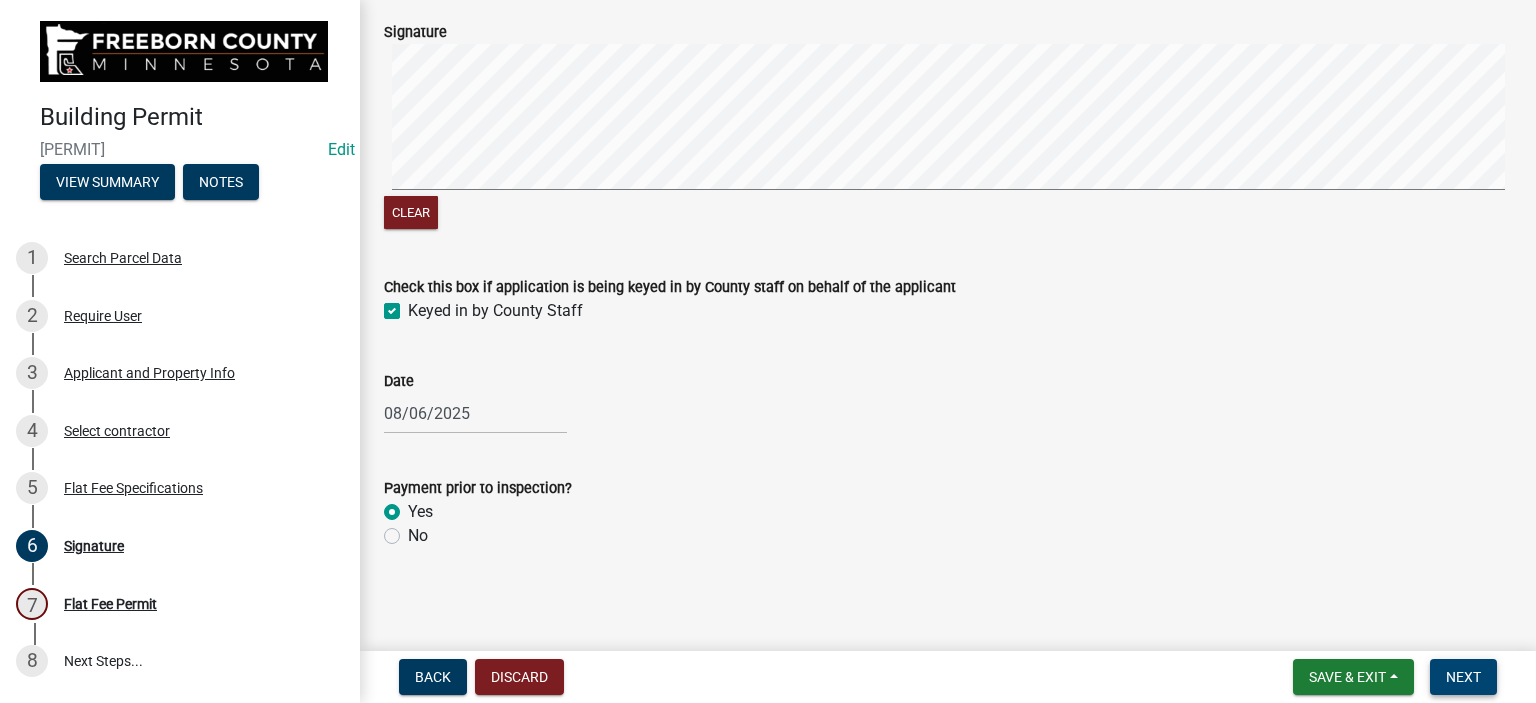 click on "Next" at bounding box center [1463, 677] 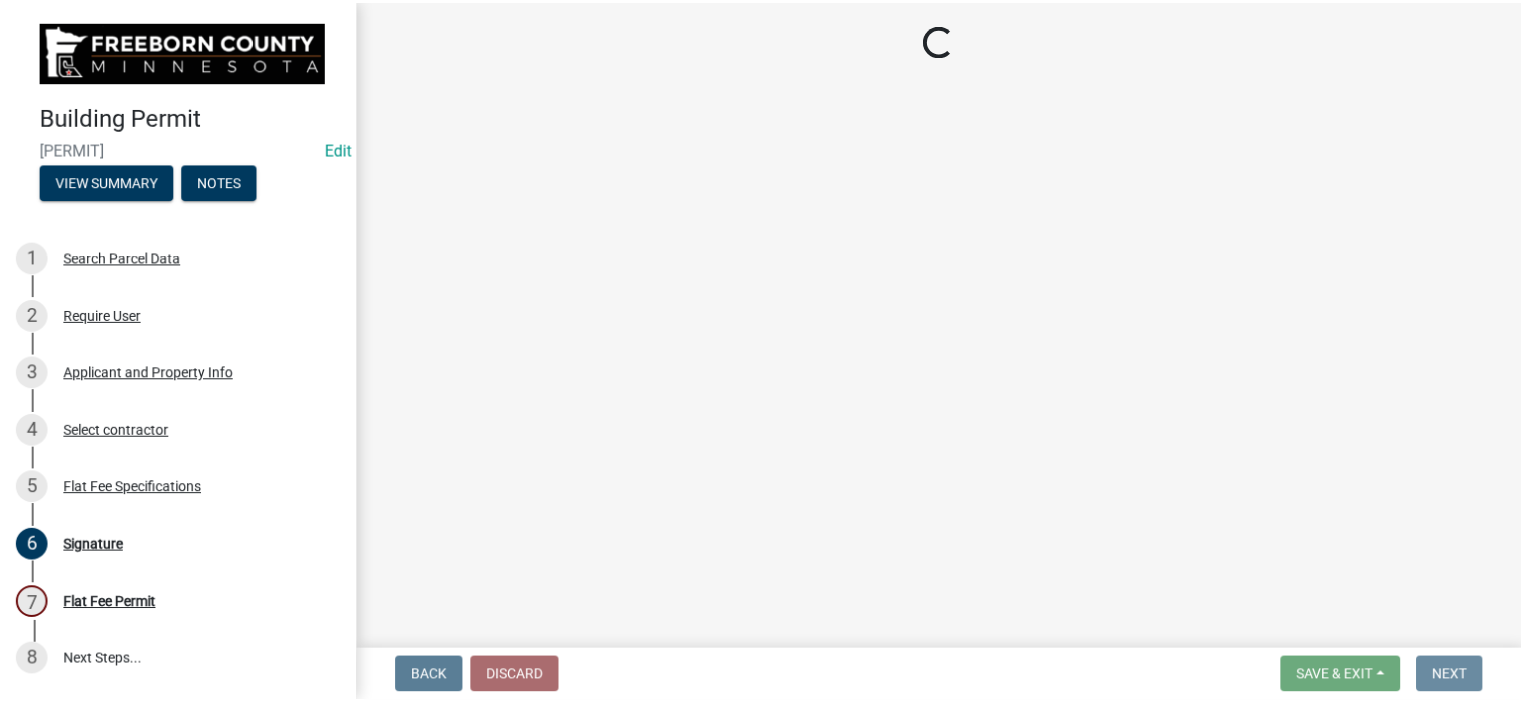 scroll, scrollTop: 0, scrollLeft: 0, axis: both 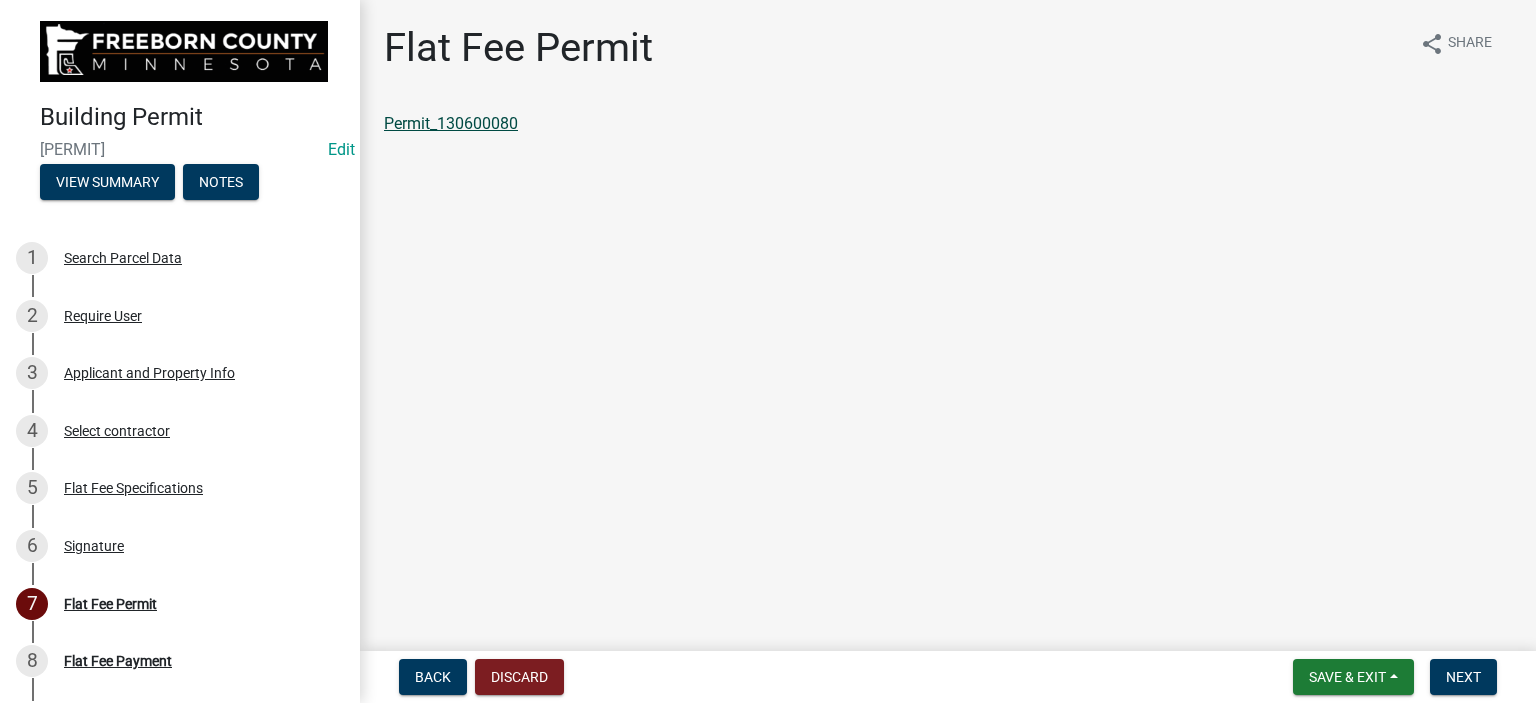 click on "Permit_130600080" 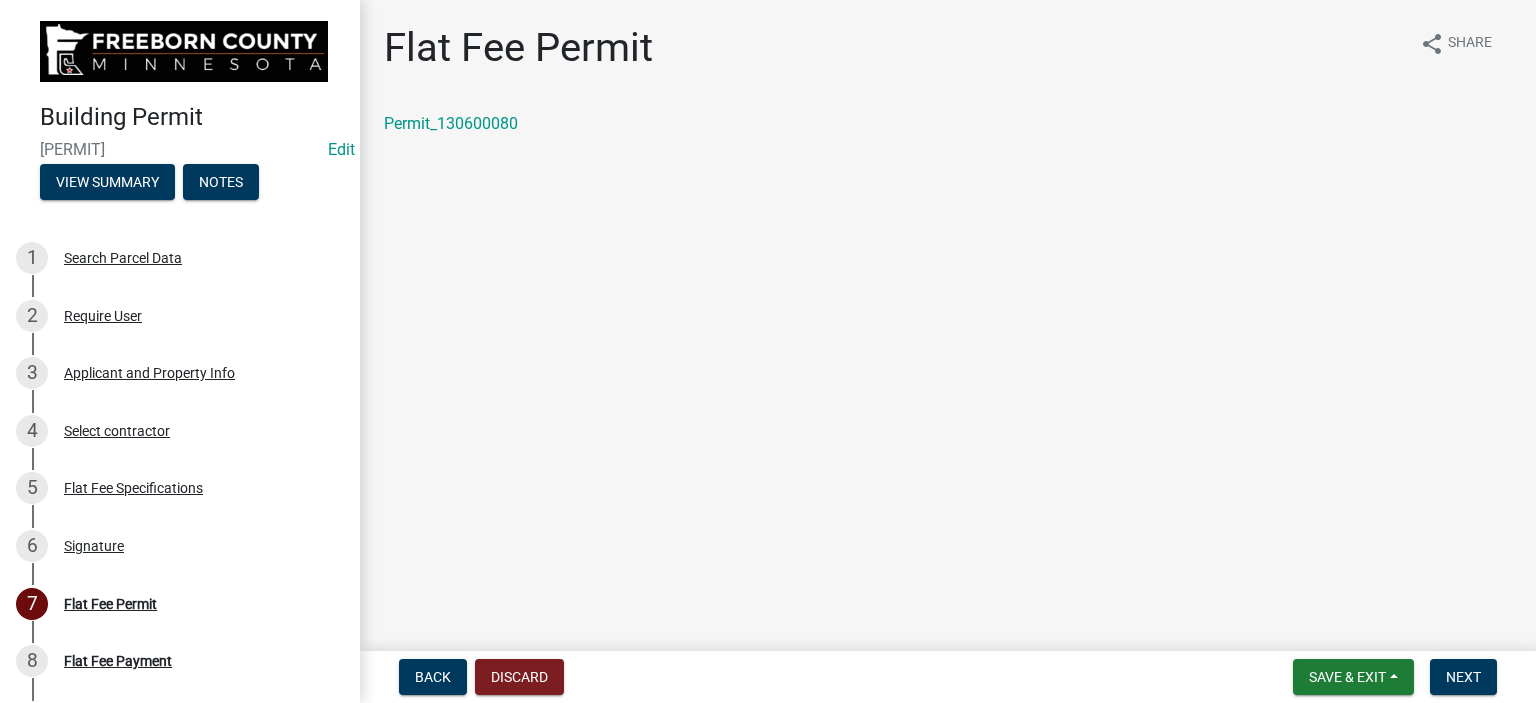 click on "Flat Fee Permit share Share Permit_130600080" 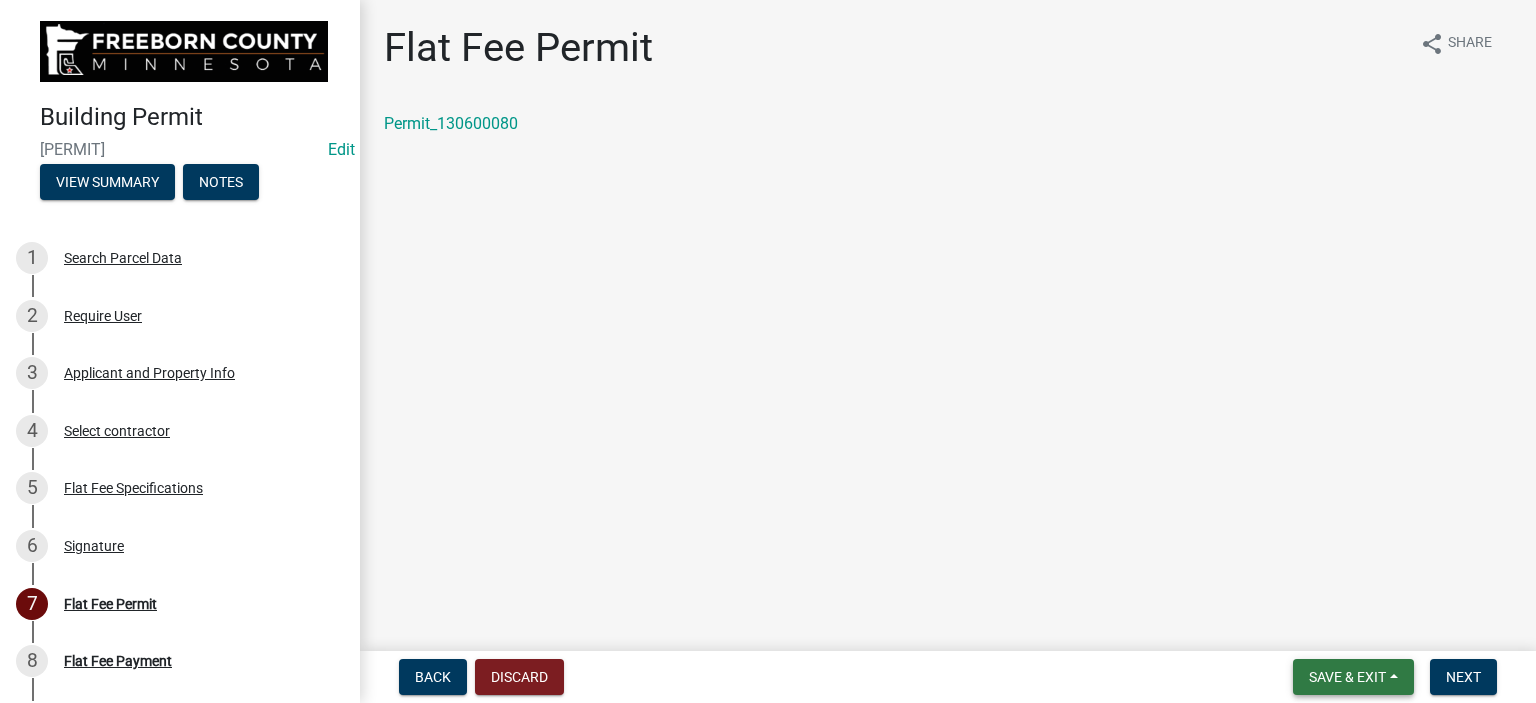 click on "Save & Exit" at bounding box center (1347, 677) 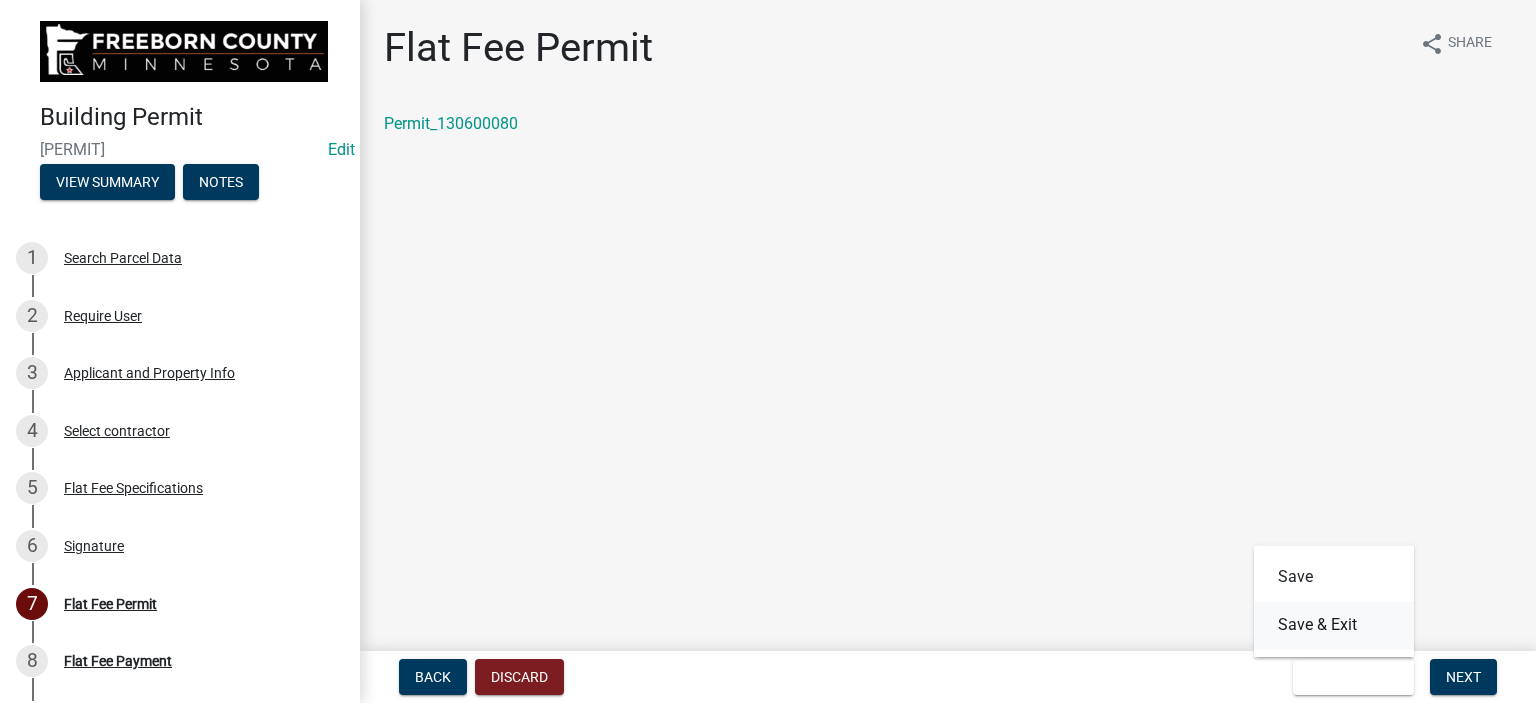 click on "Save & Exit" at bounding box center (1334, 625) 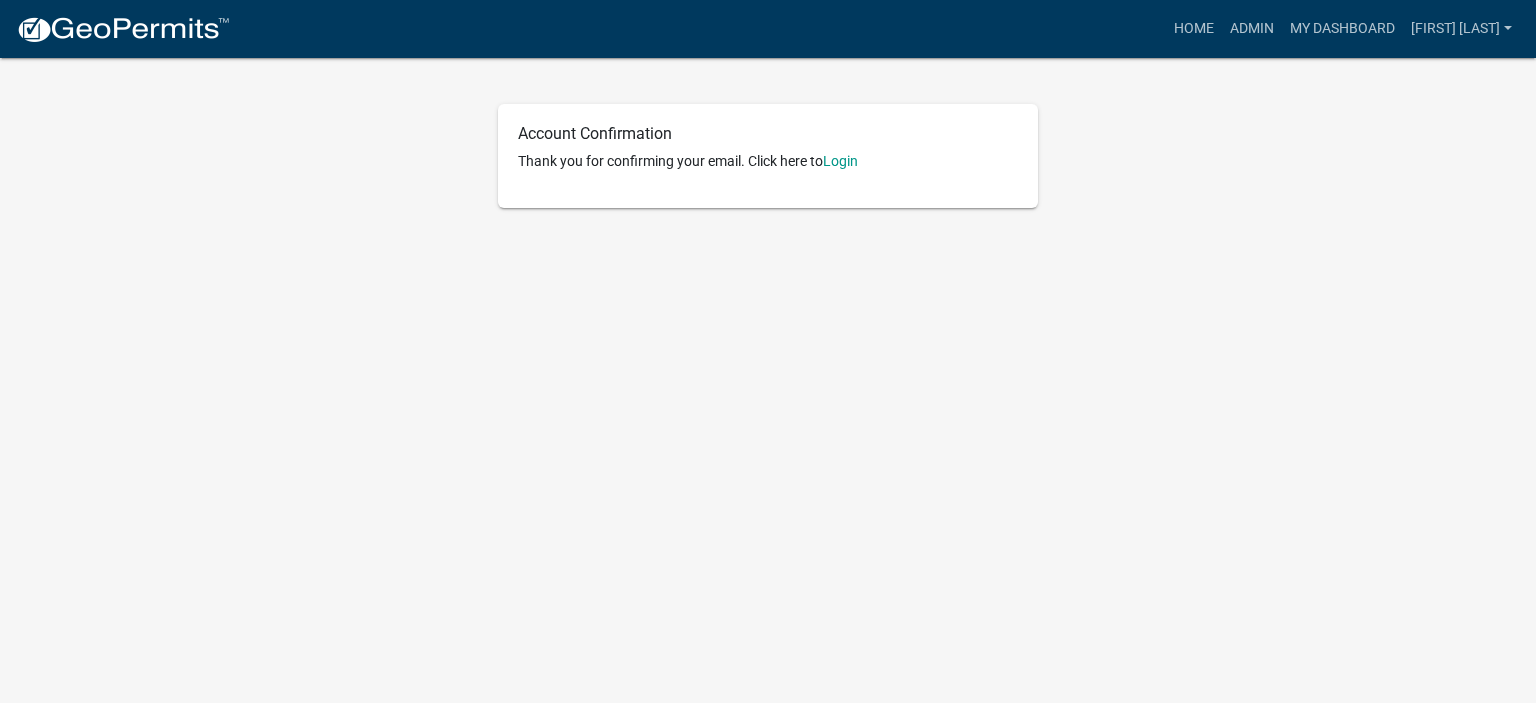 scroll, scrollTop: 0, scrollLeft: 0, axis: both 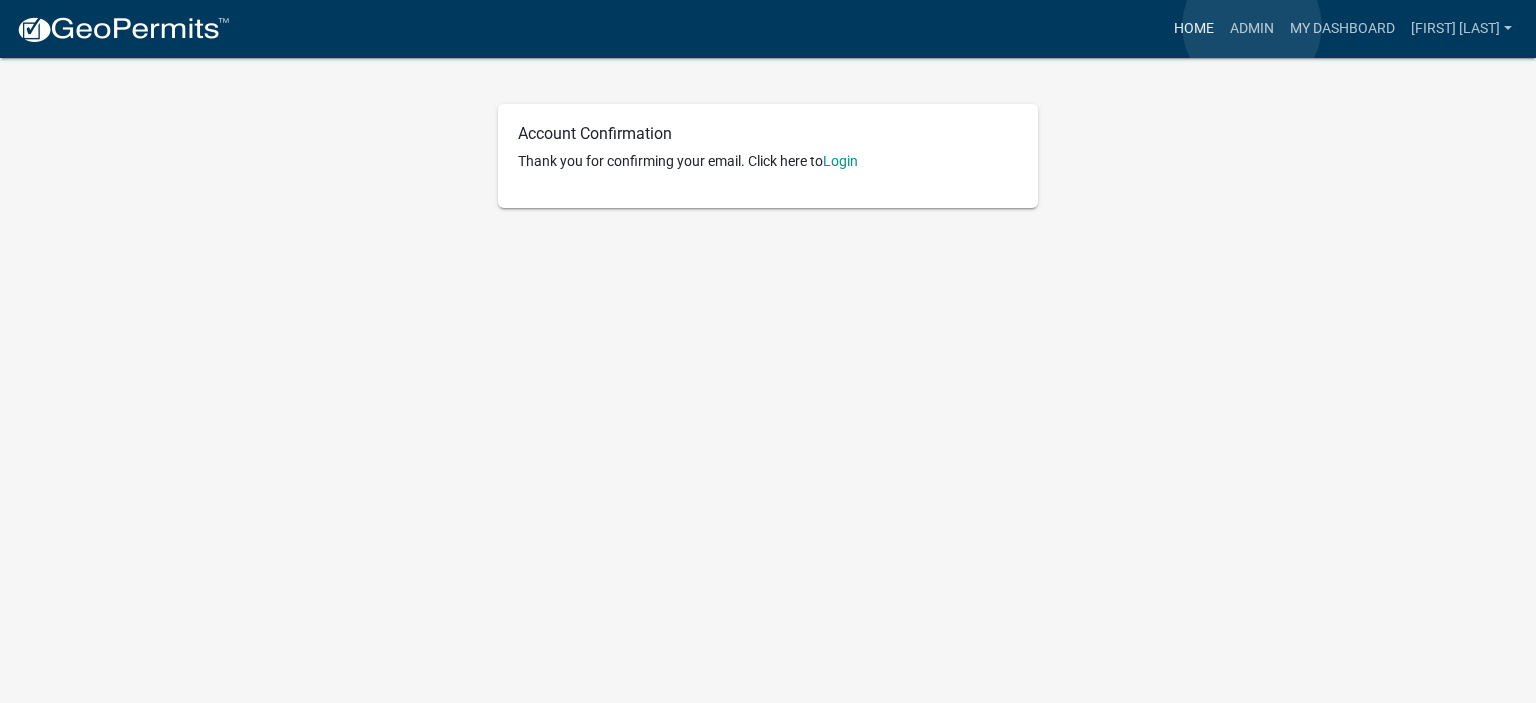 click on "Home" at bounding box center [1194, 29] 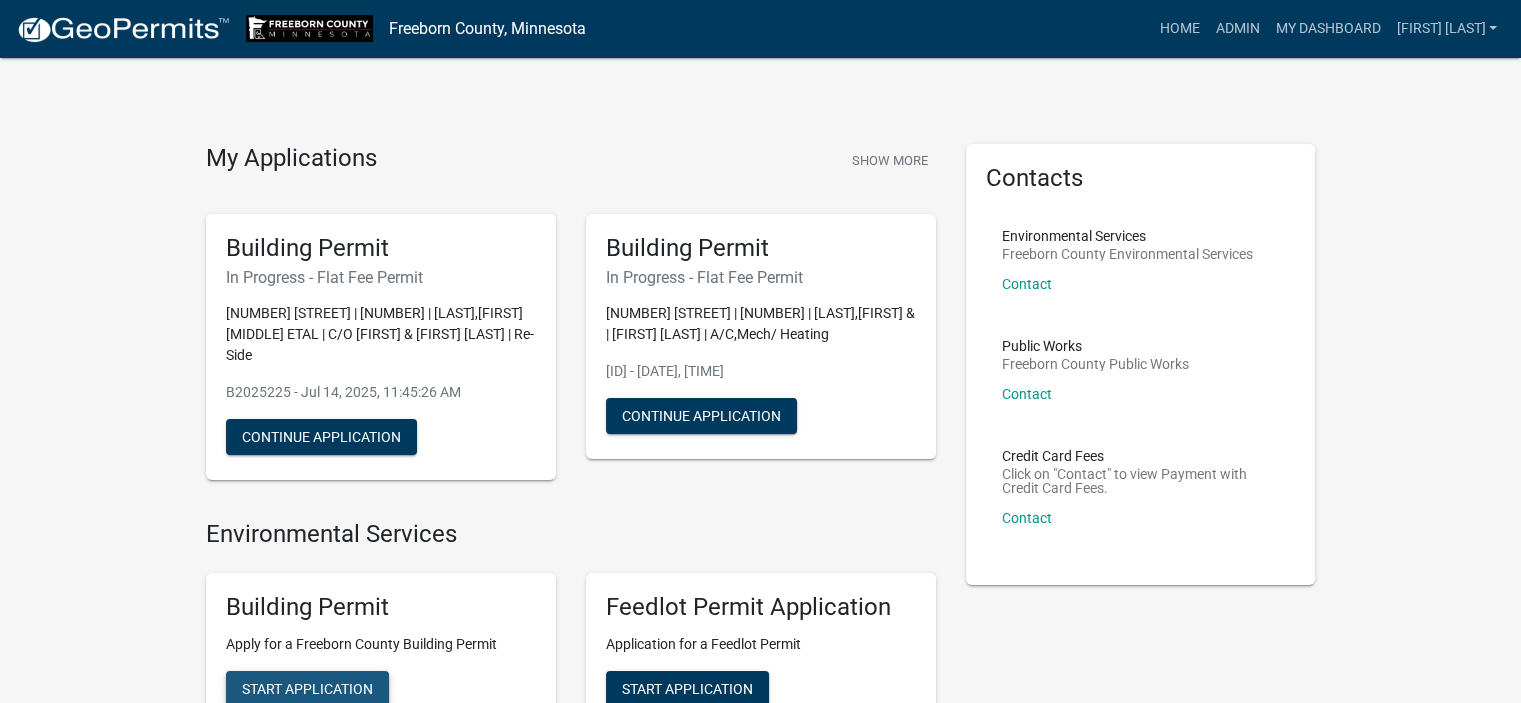 click on "Start Application" at bounding box center [307, 689] 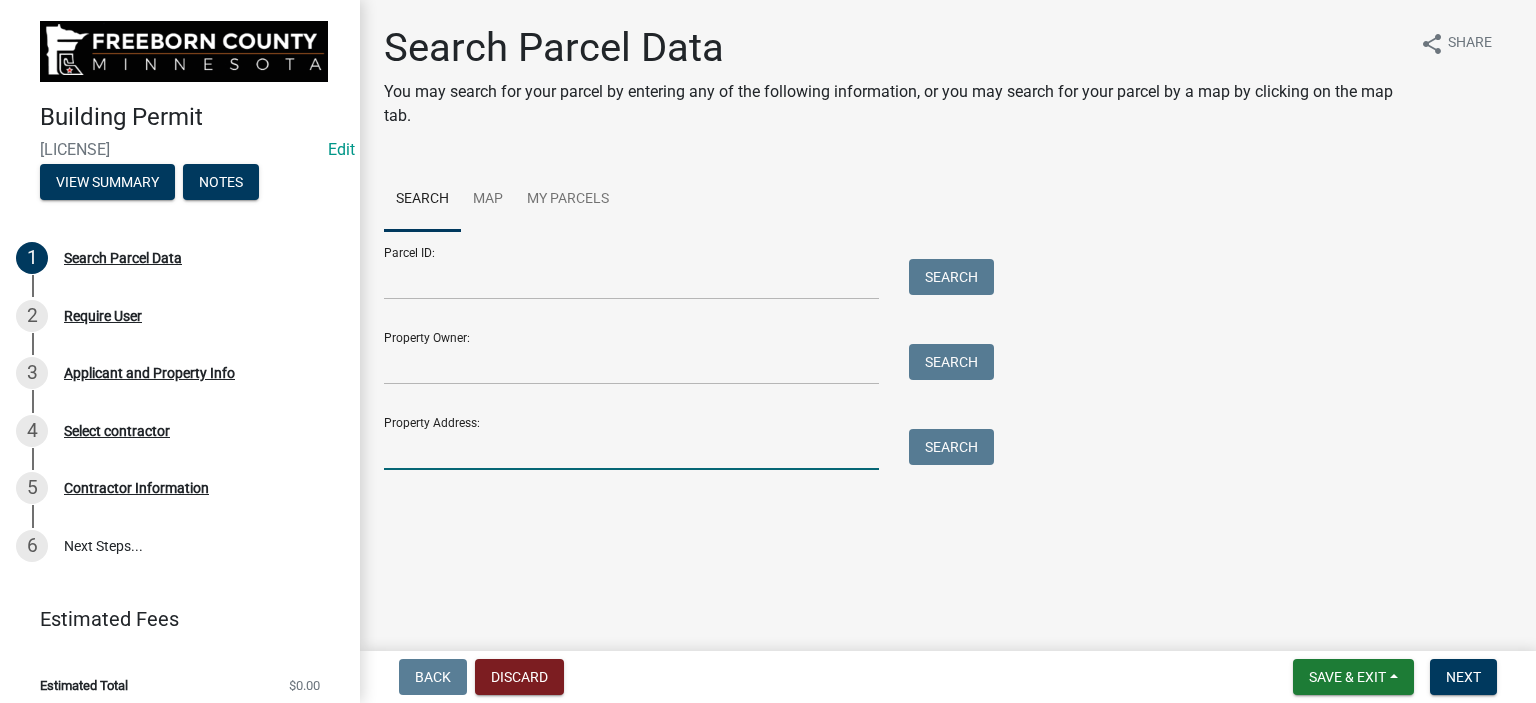 click on "Property Address:" at bounding box center (631, 449) 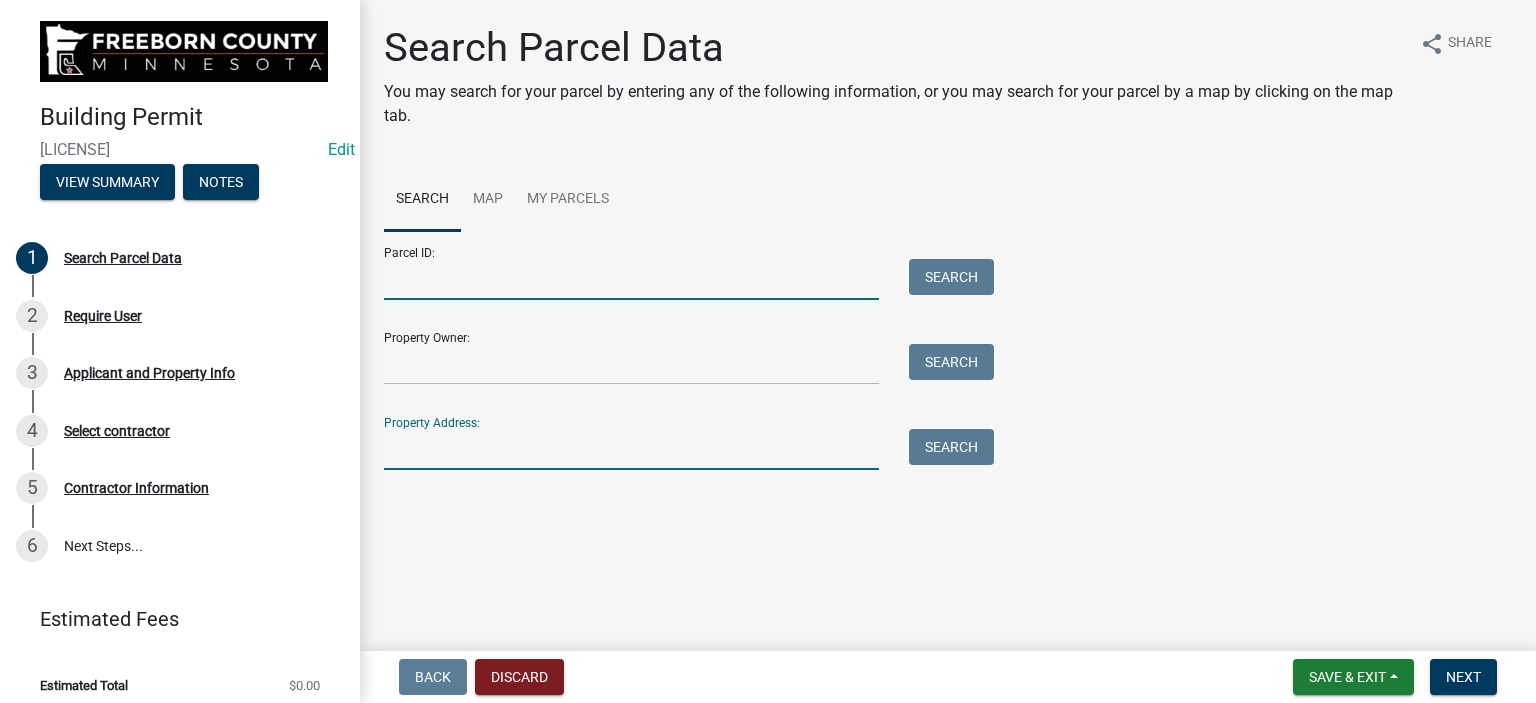 click on "Parcel ID:" at bounding box center (631, 279) 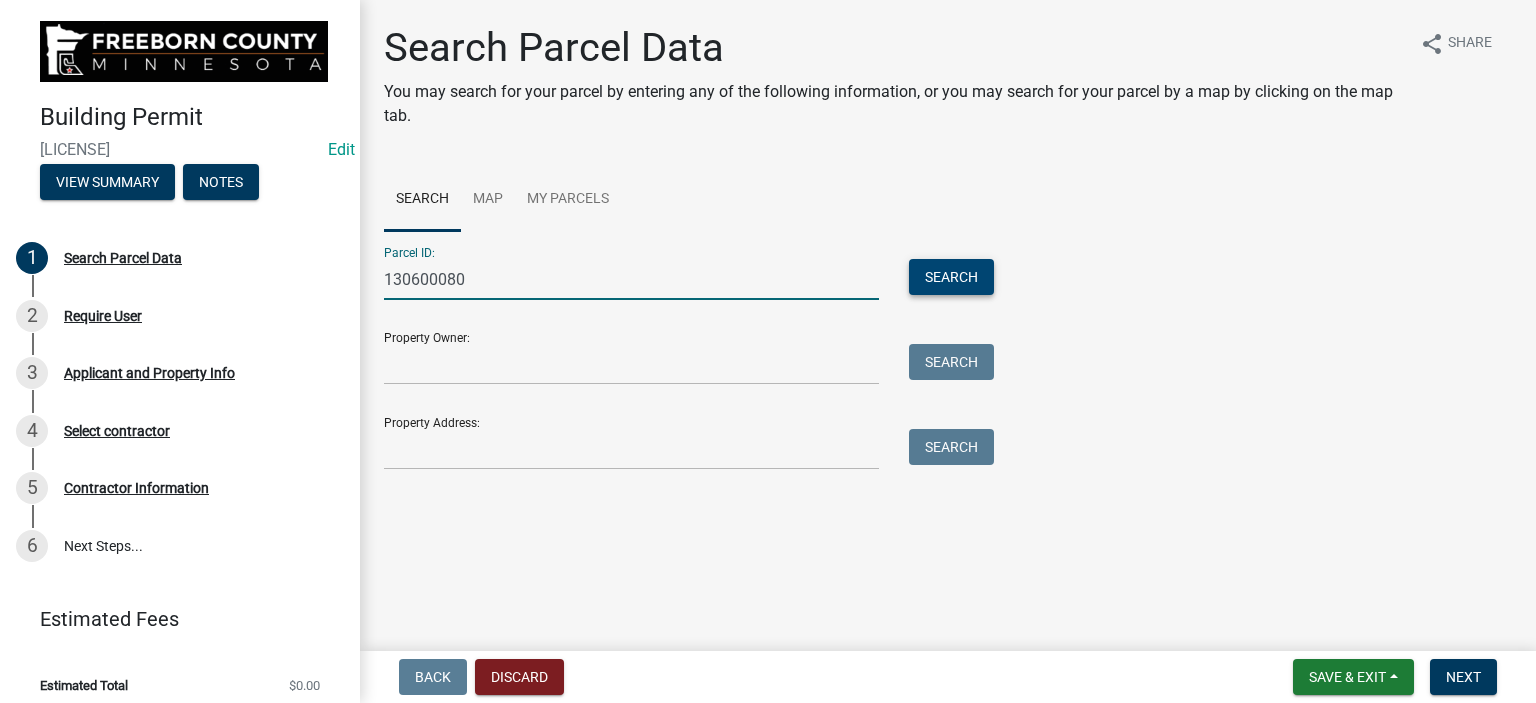 type on "130600080" 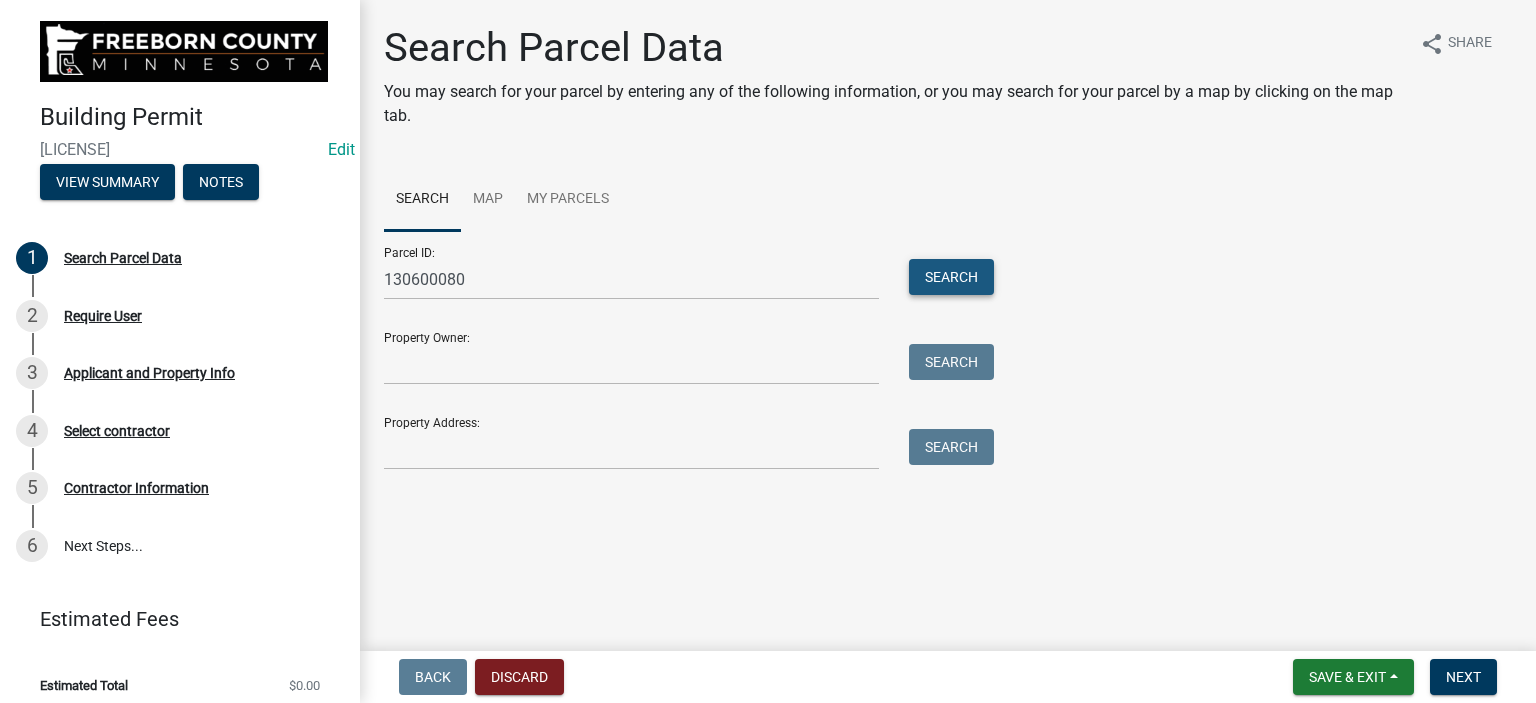 click on "Search" at bounding box center (951, 277) 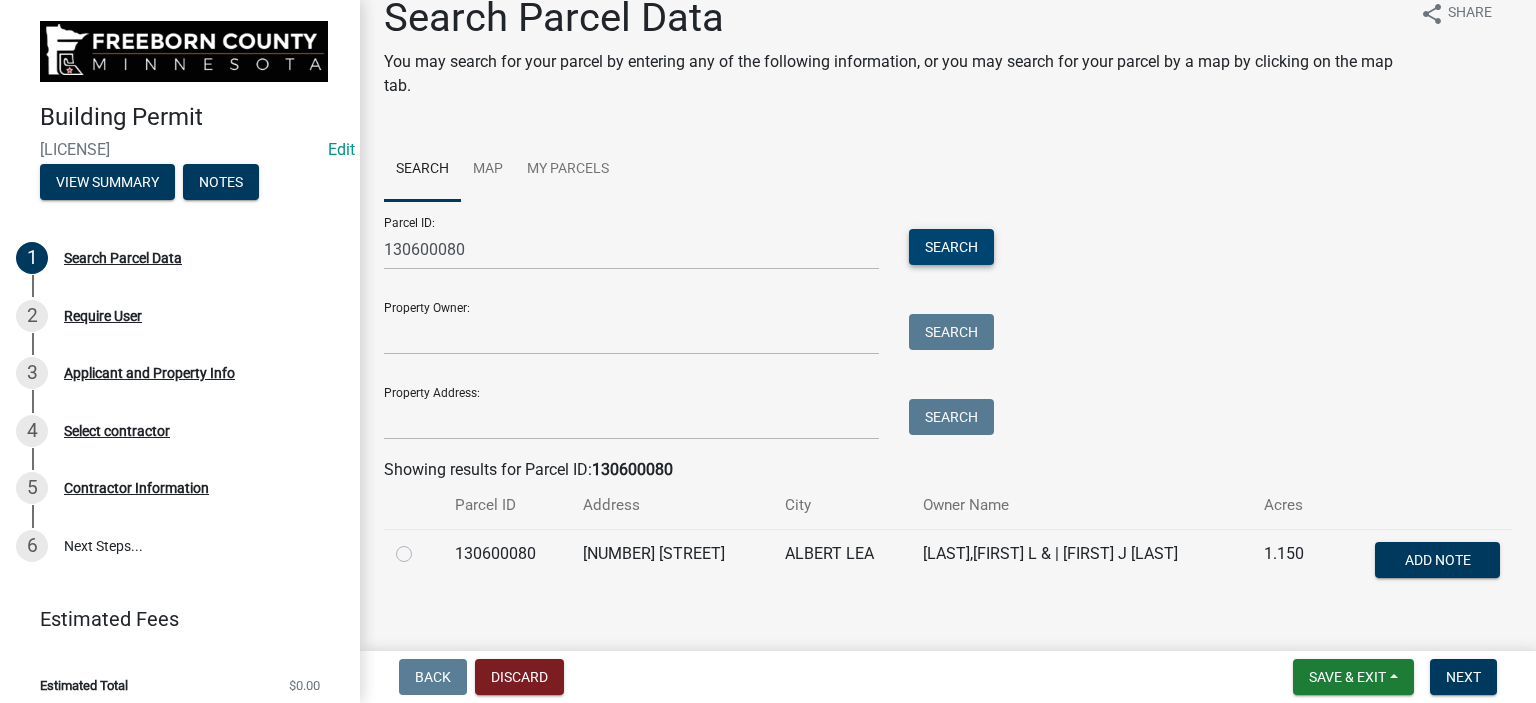 scroll, scrollTop: 60, scrollLeft: 0, axis: vertical 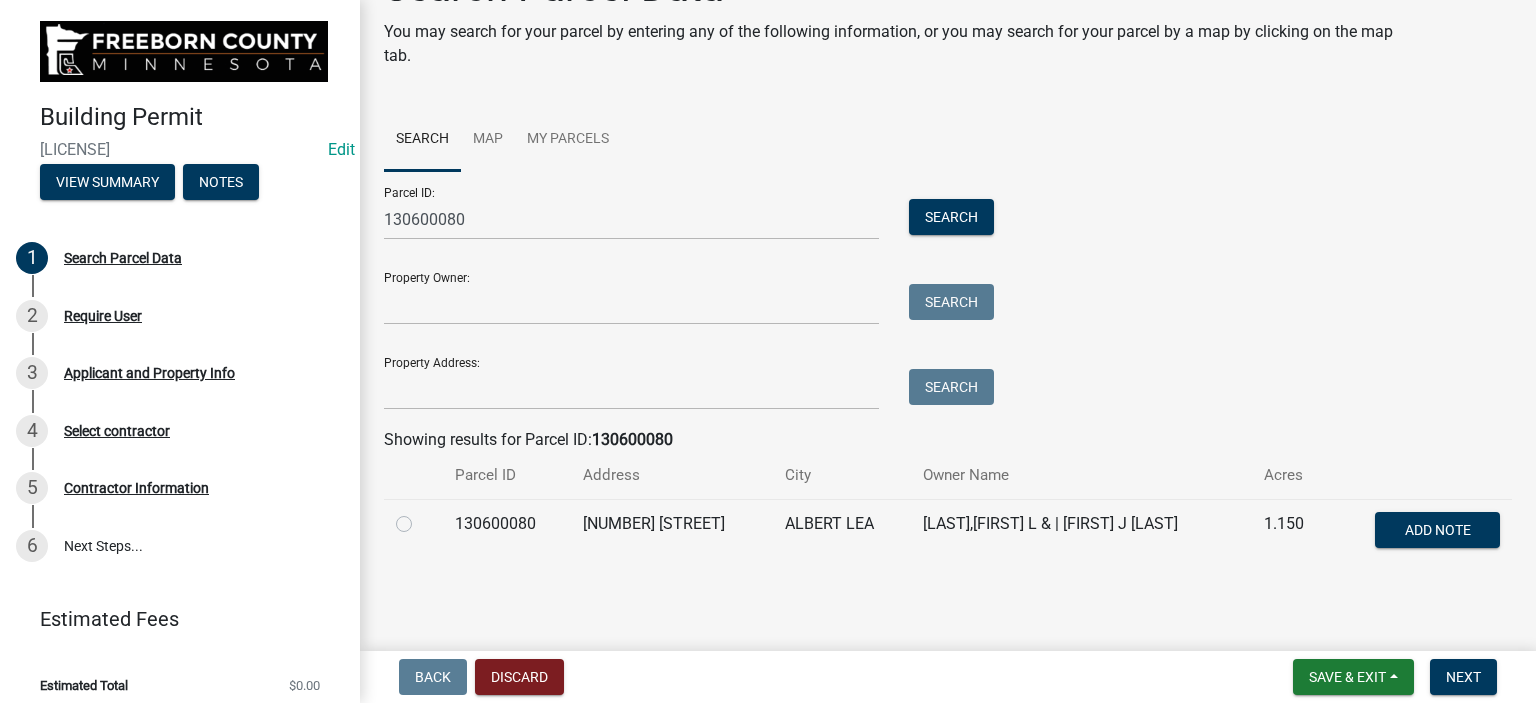 click 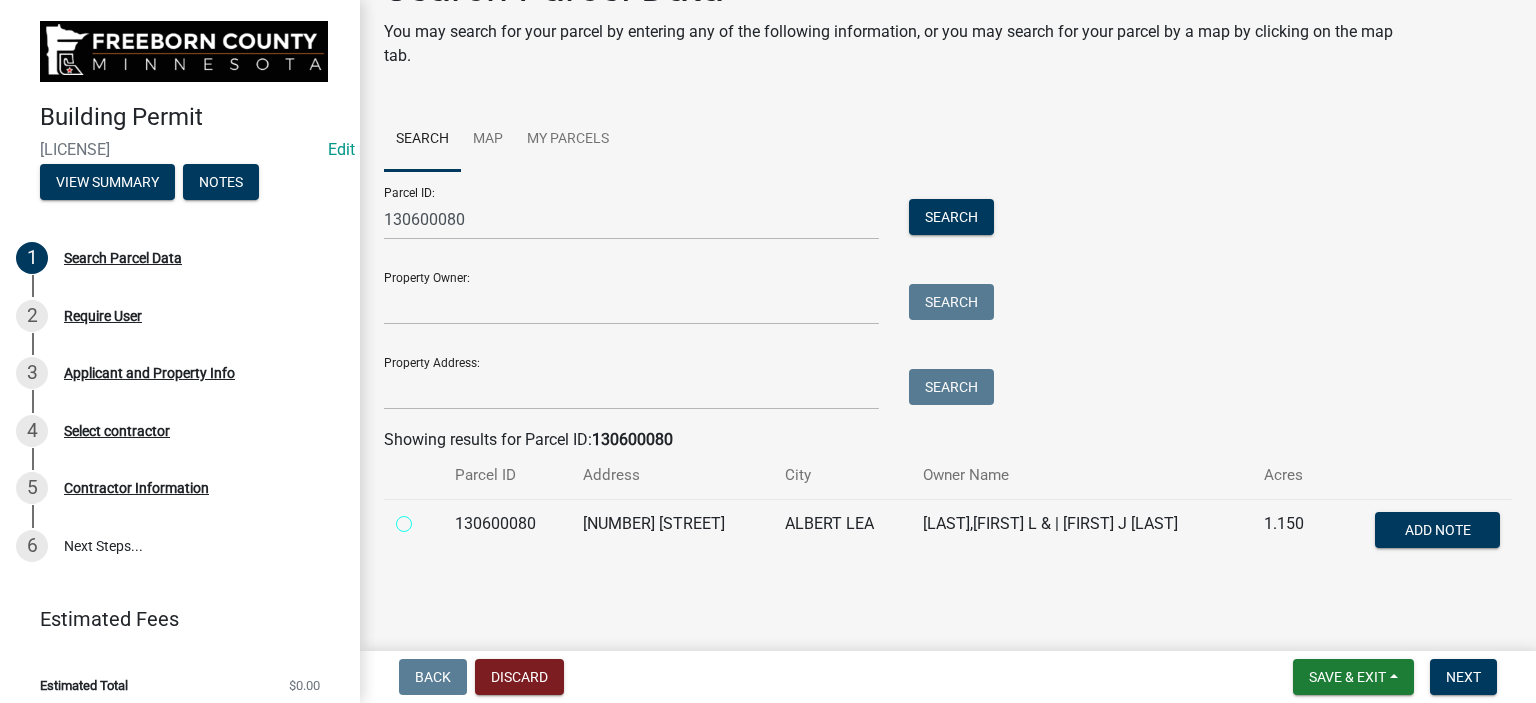 click at bounding box center [426, 518] 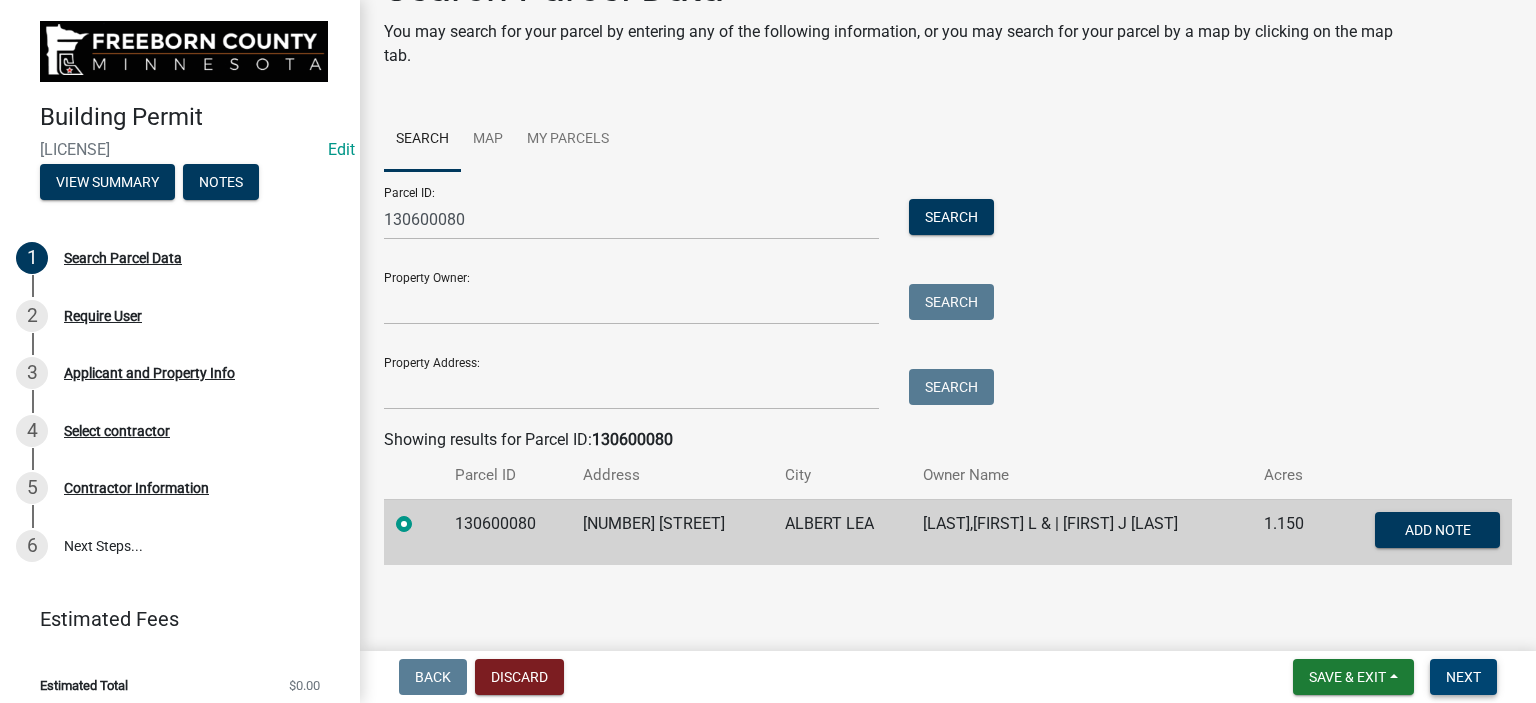 click on "Next" at bounding box center (1463, 677) 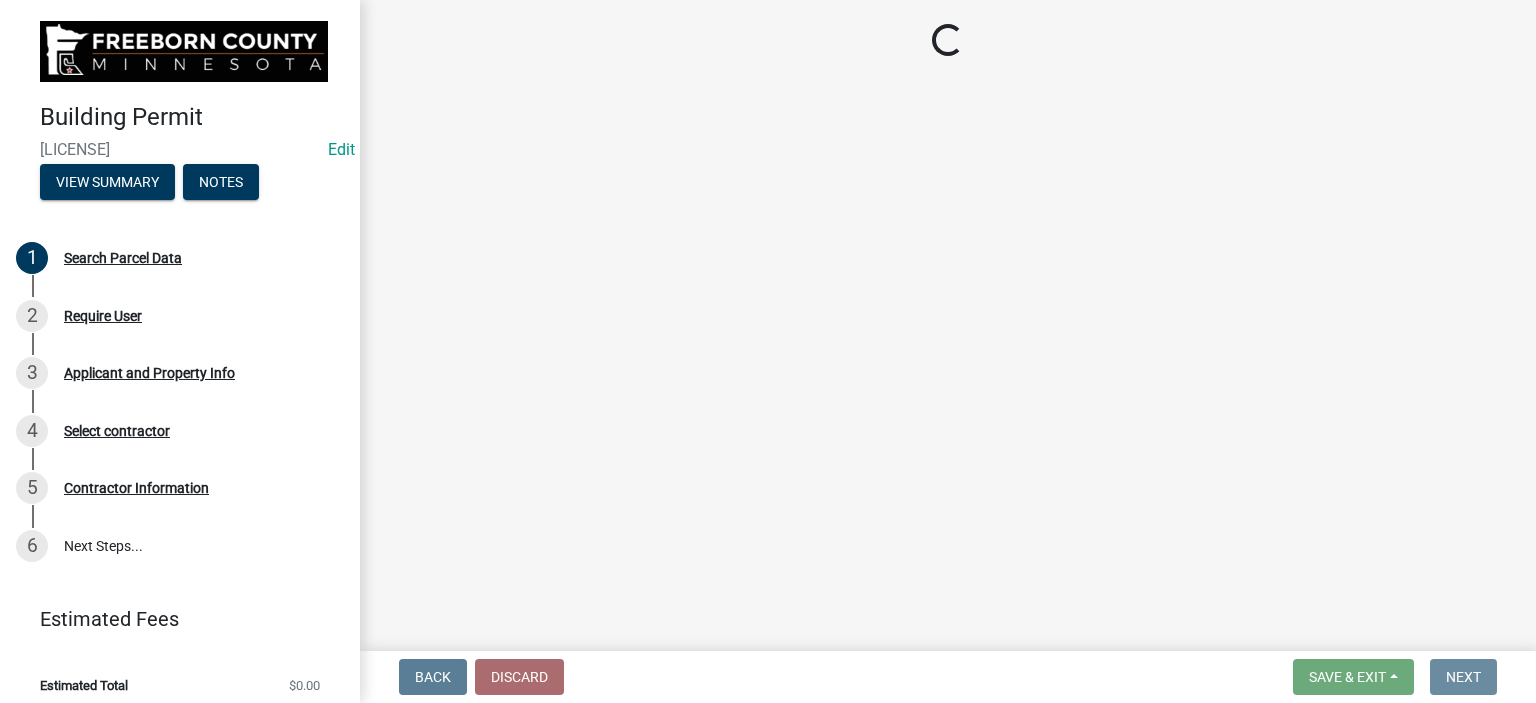 scroll, scrollTop: 0, scrollLeft: 0, axis: both 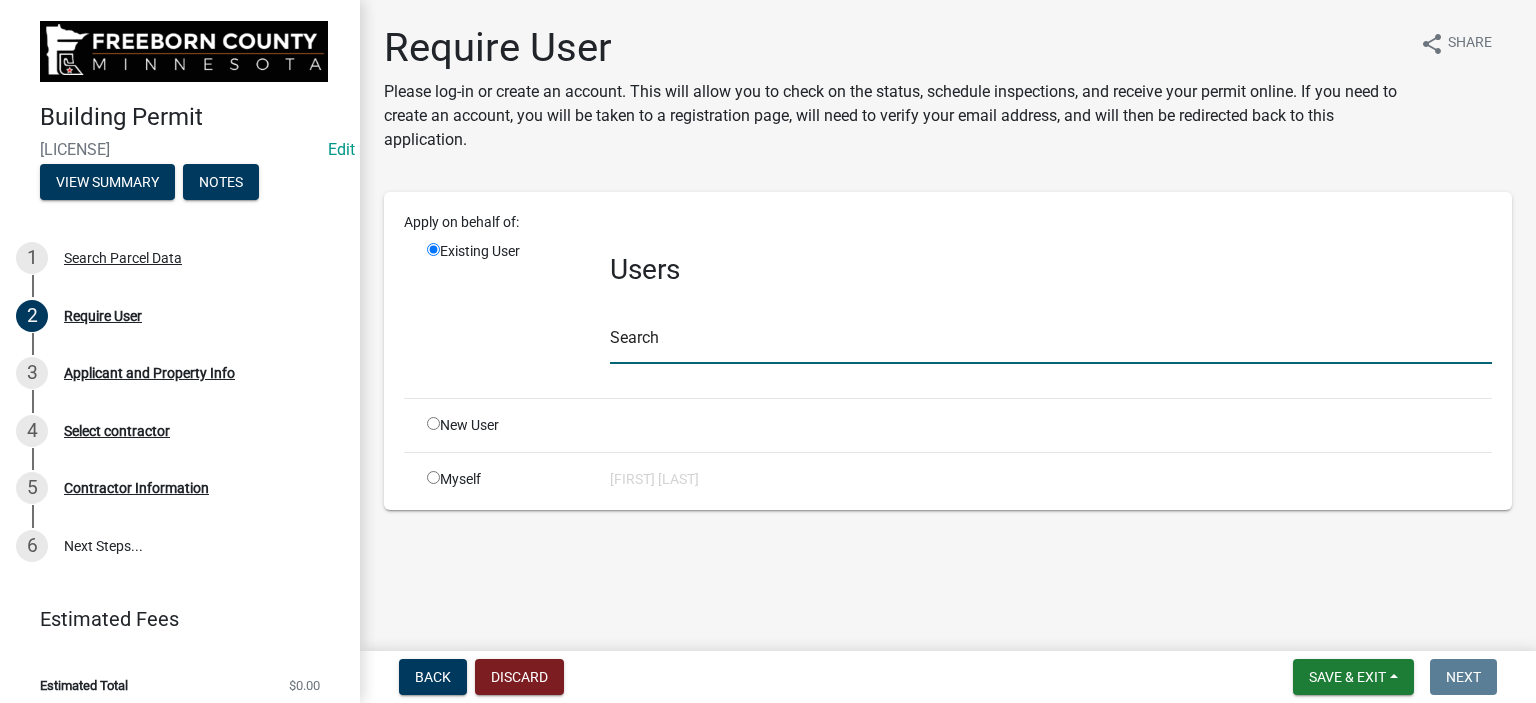 click 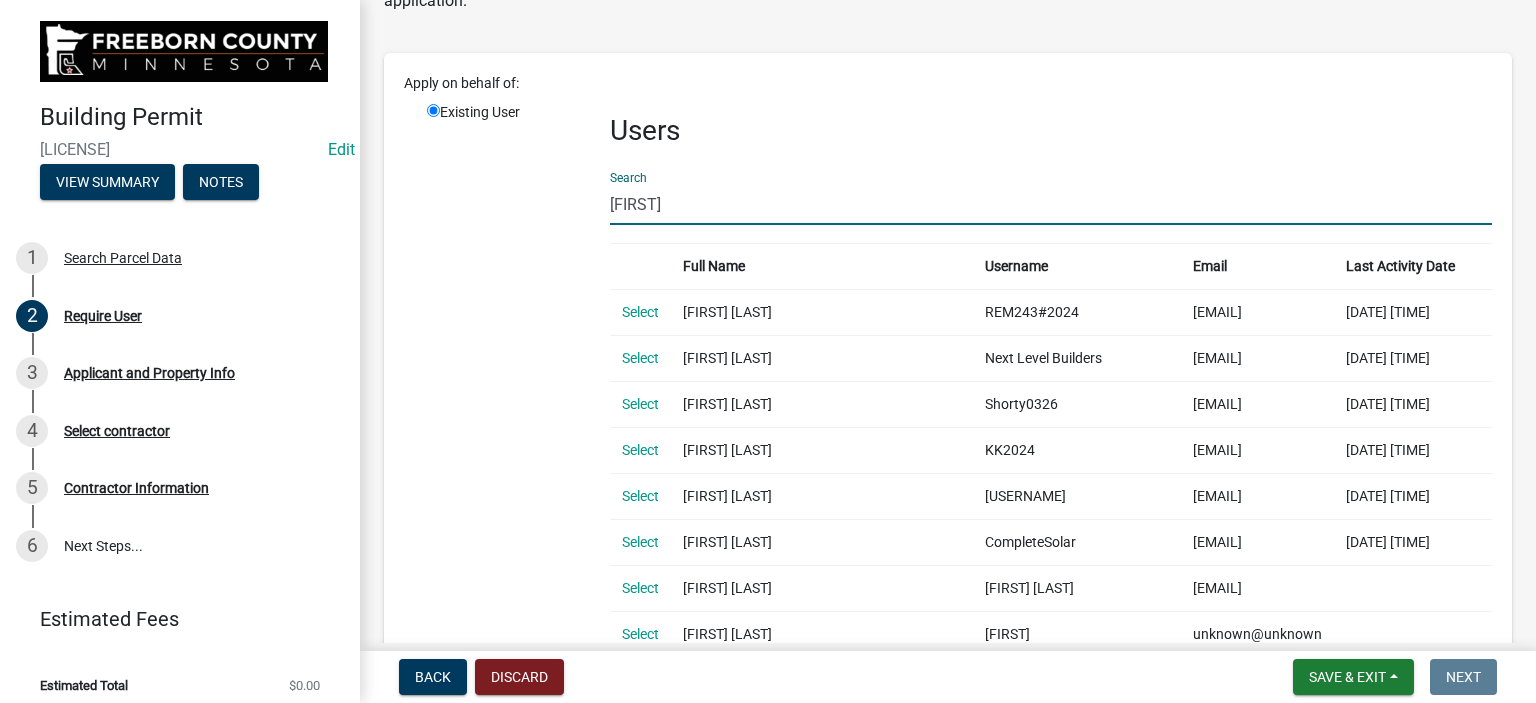 scroll, scrollTop: 0, scrollLeft: 0, axis: both 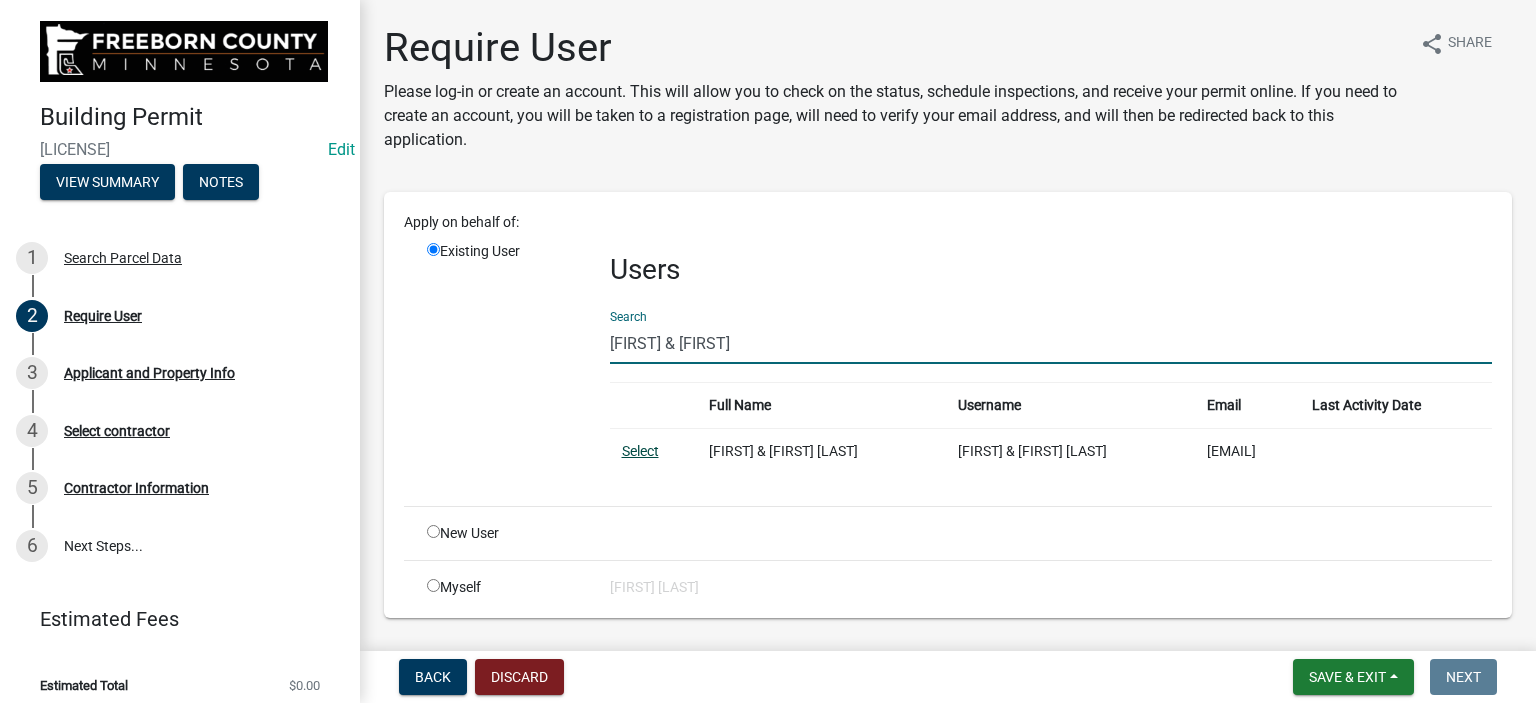 type on "shannon & Amy" 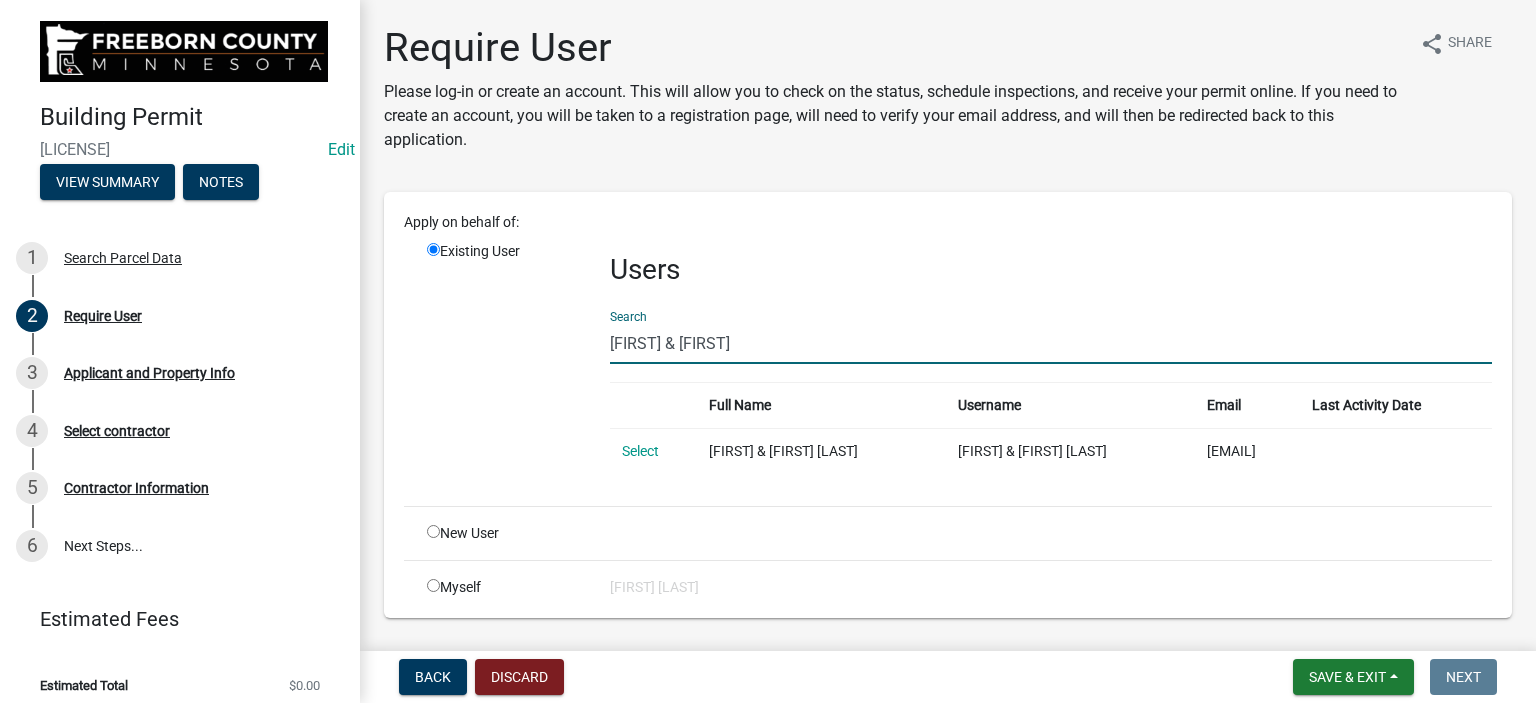 click on "Select" 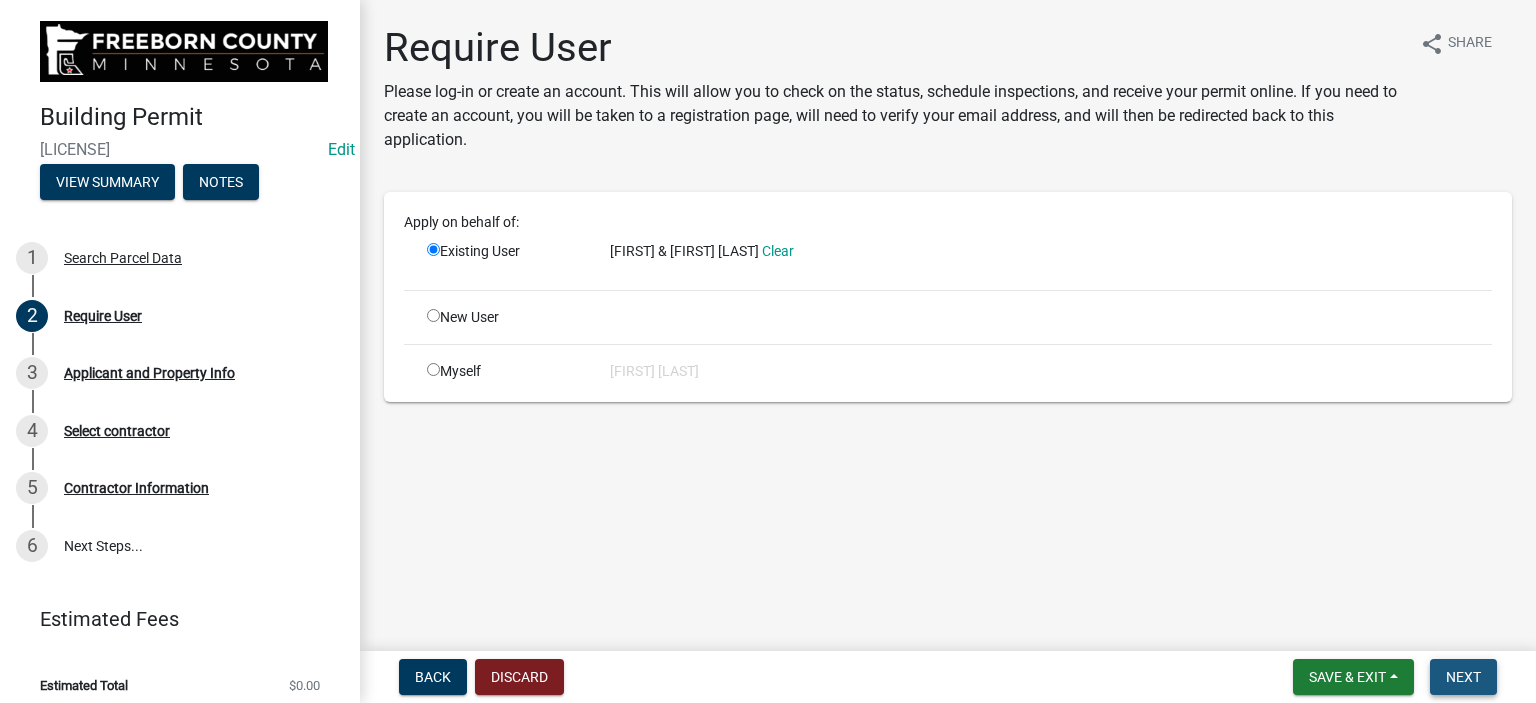 click on "Next" at bounding box center (1463, 677) 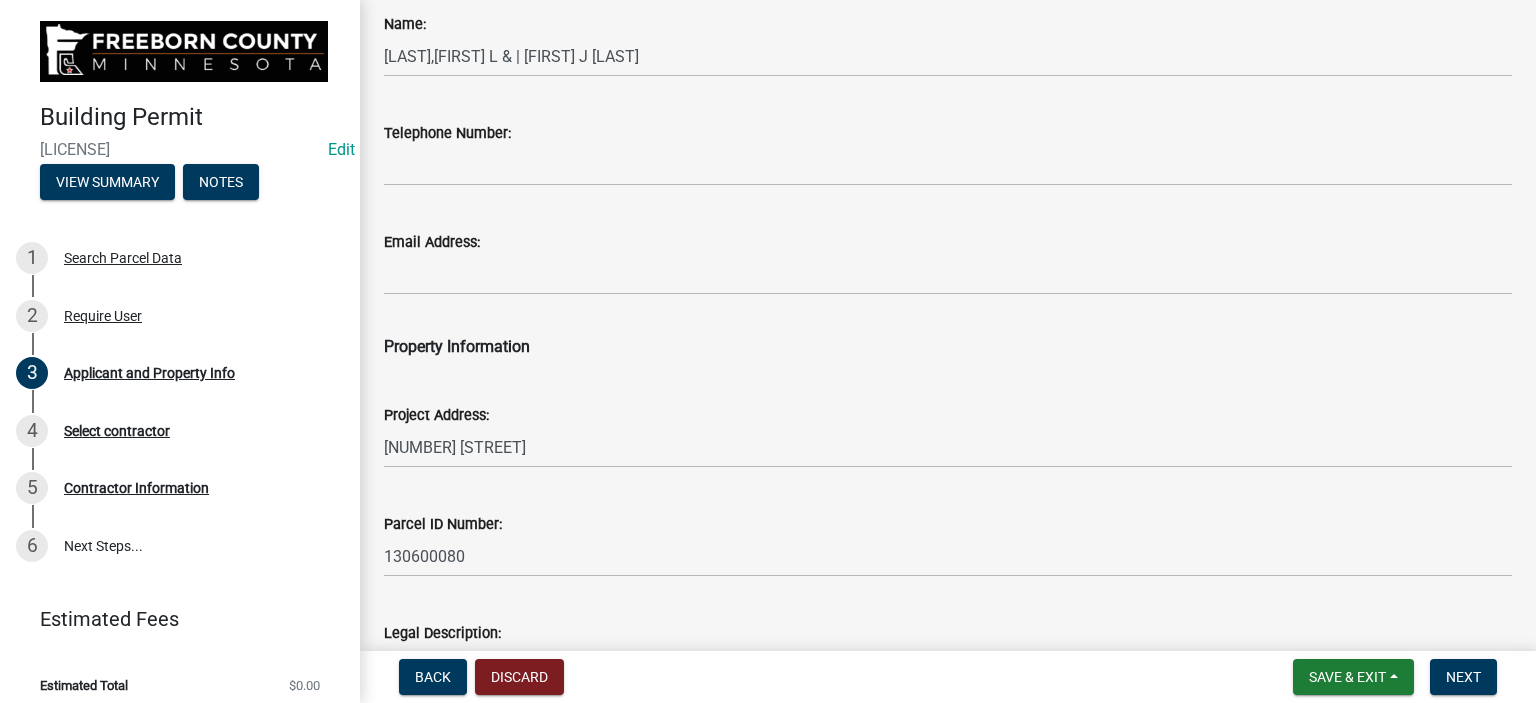 scroll, scrollTop: 200, scrollLeft: 0, axis: vertical 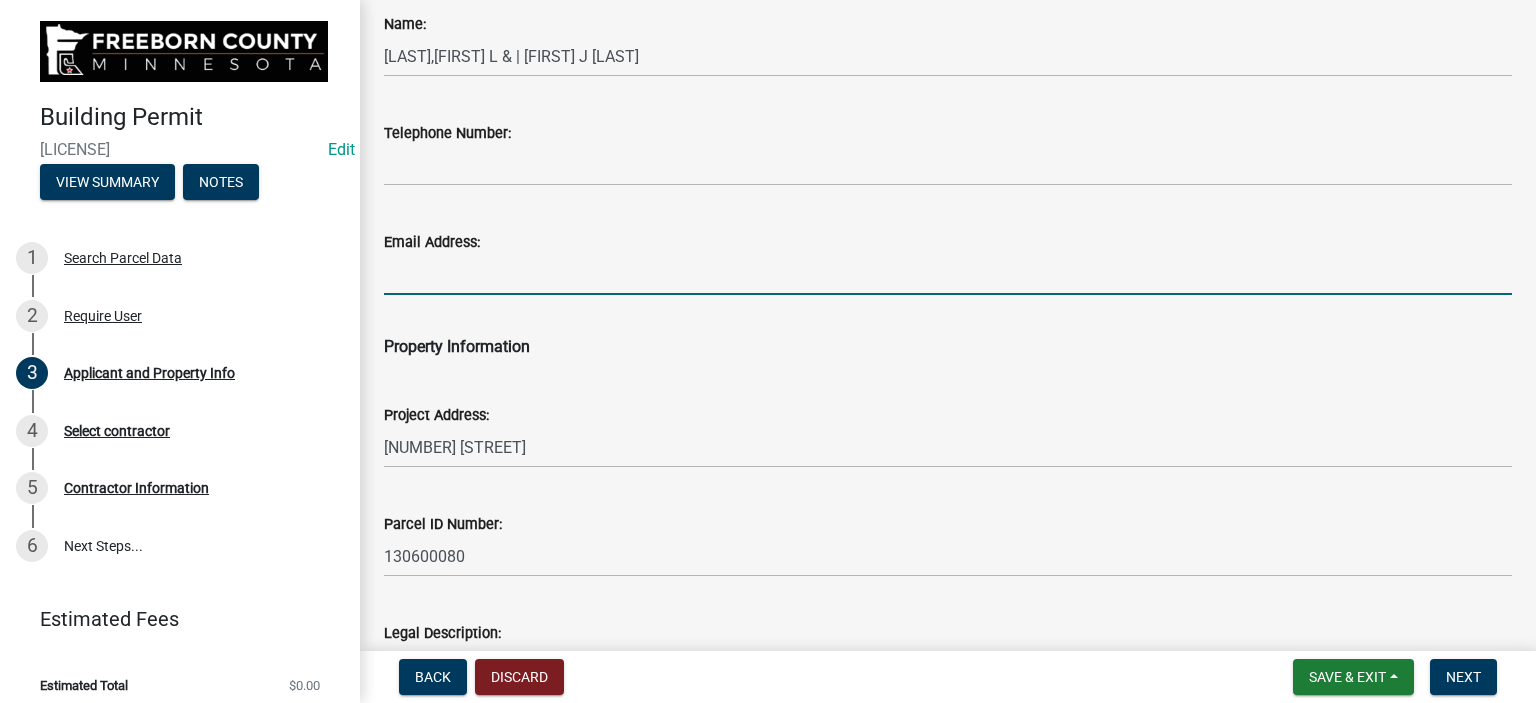 click on "Email Address:" at bounding box center (948, 274) 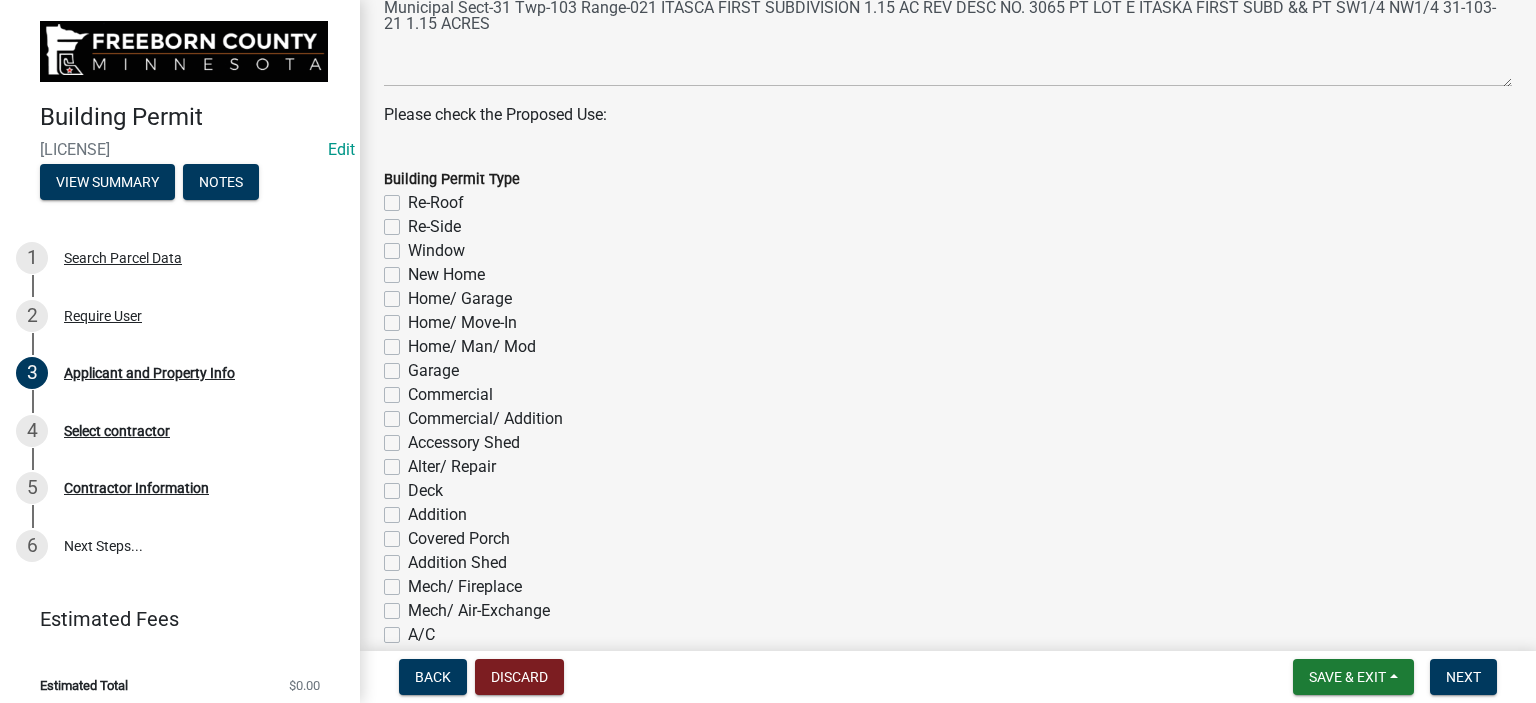 scroll, scrollTop: 900, scrollLeft: 0, axis: vertical 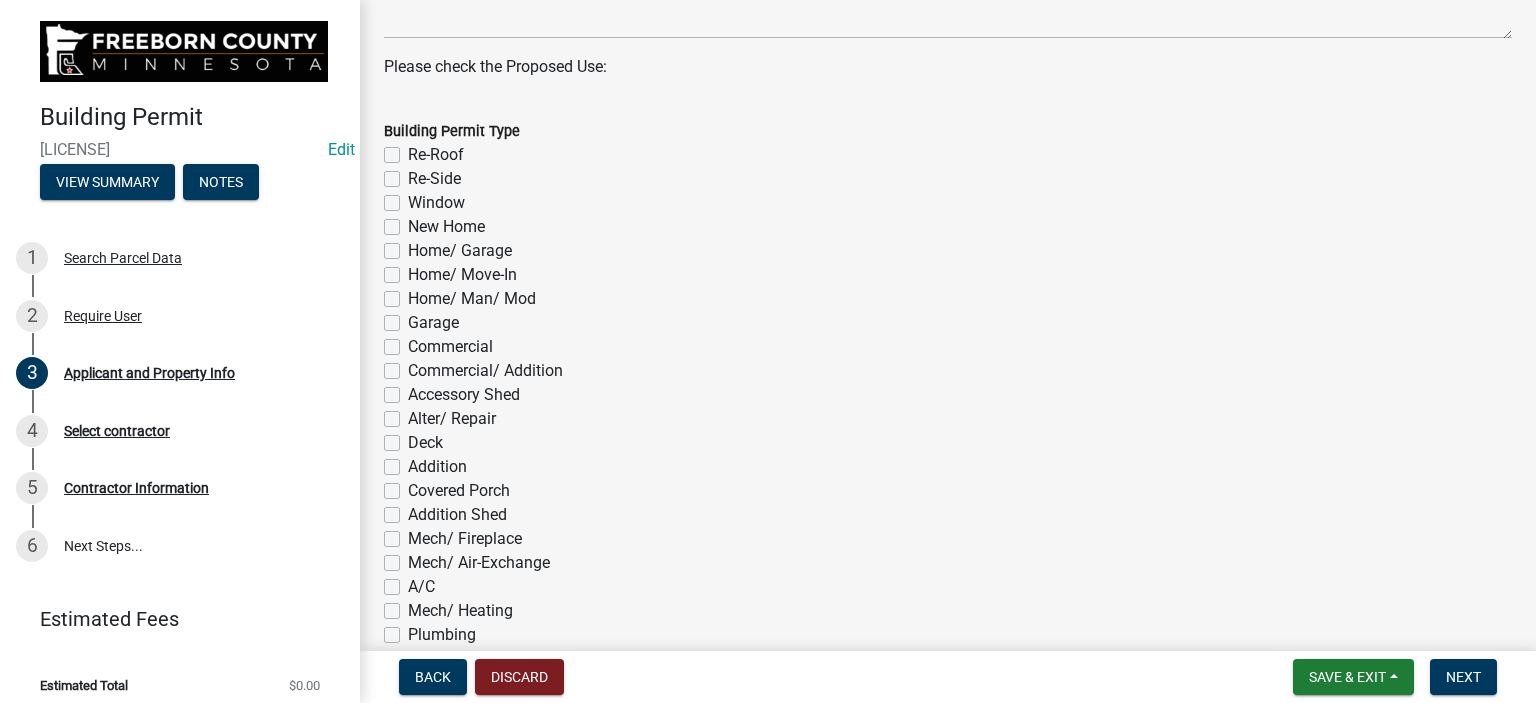 type on "shannon@midwestagelectric.com" 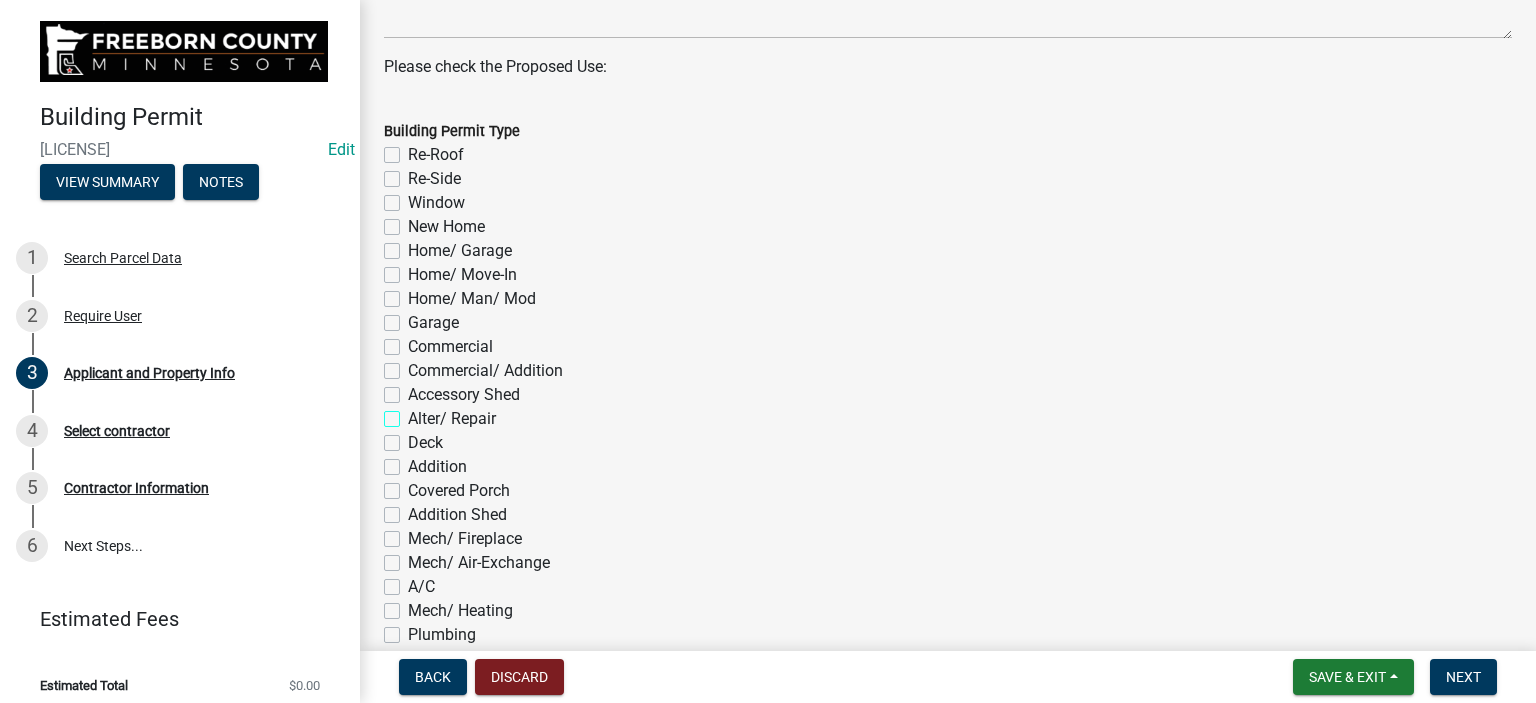 click on "Alter/ Repair" at bounding box center (414, 413) 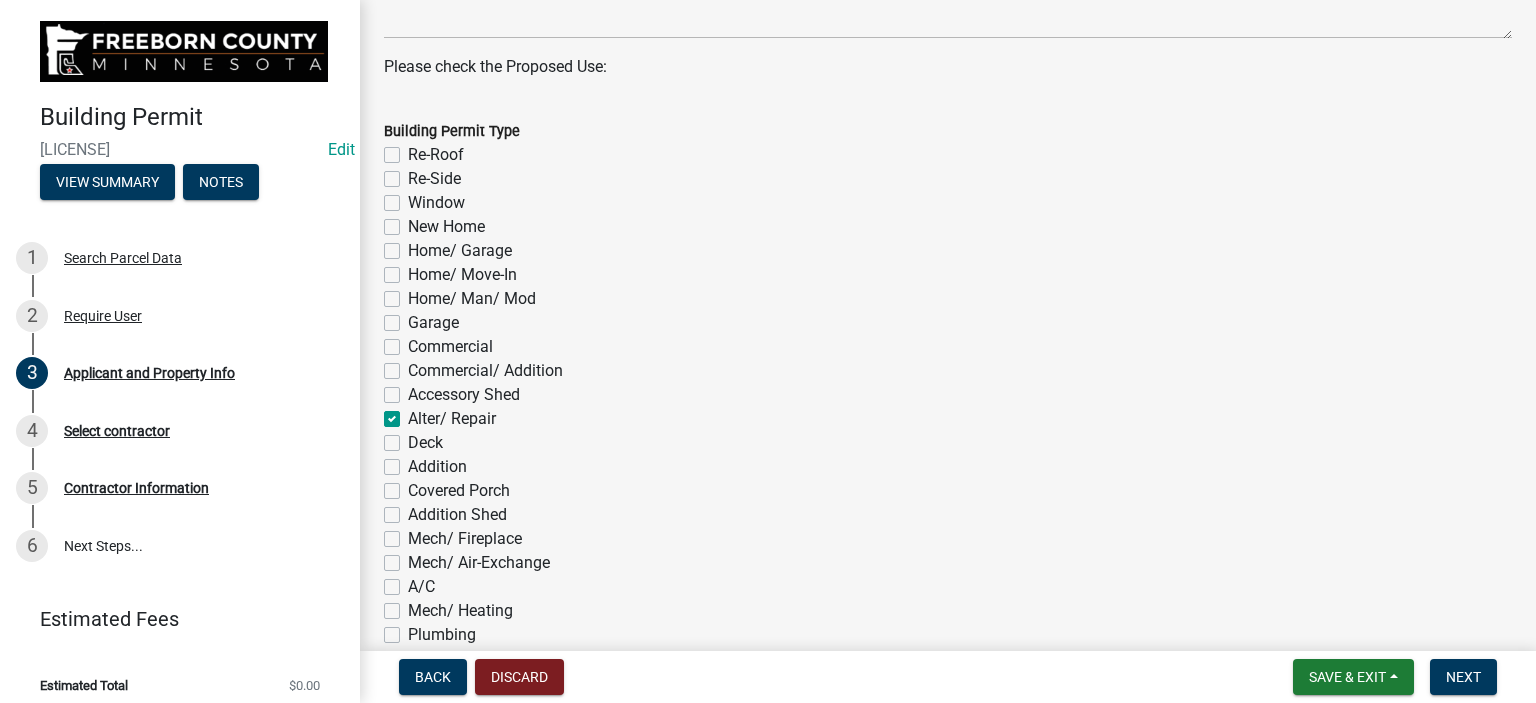 checkbox on "false" 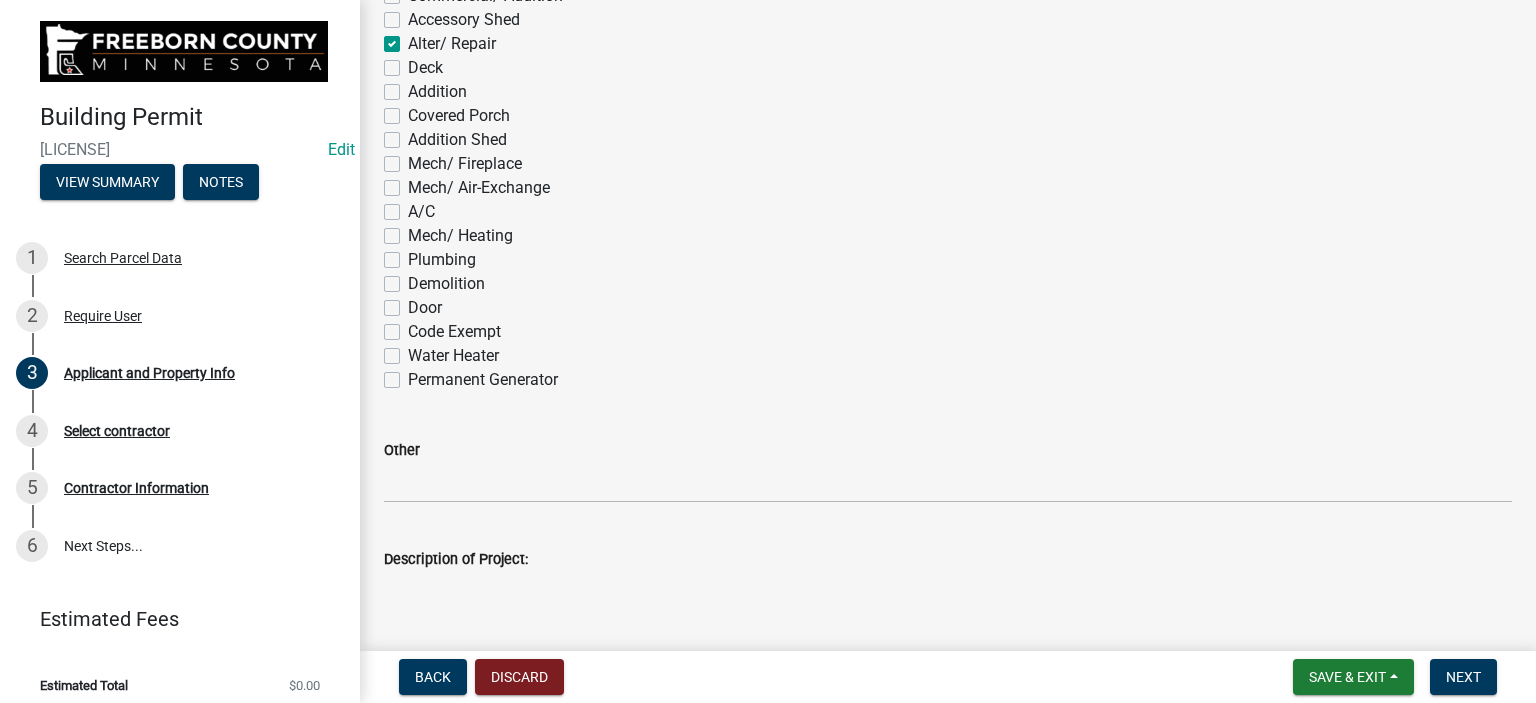scroll, scrollTop: 1391, scrollLeft: 0, axis: vertical 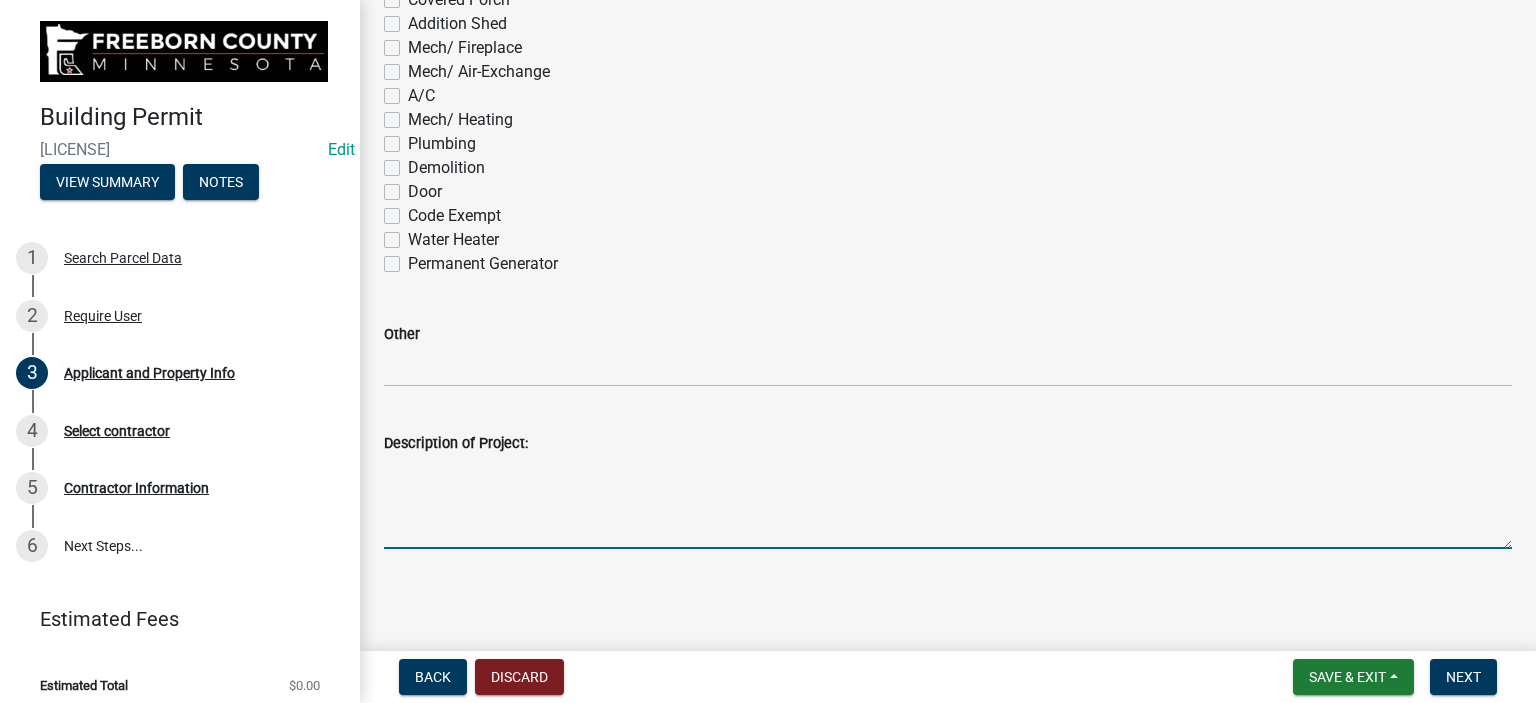 click on "Description of Project:" at bounding box center [948, 502] 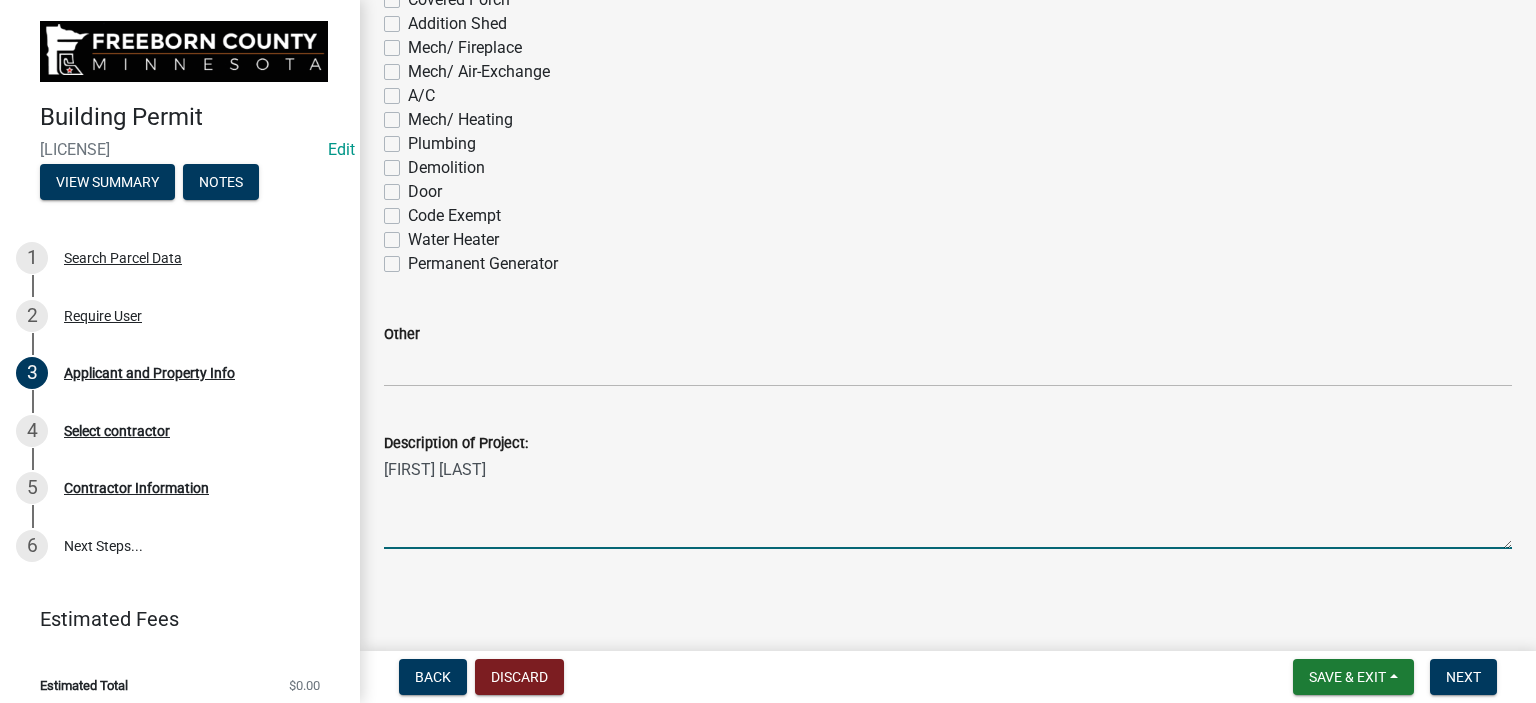 click on "Remodel existing home with mods to plumbing and front entry wall to be move out approx 4 feet" at bounding box center [948, 502] 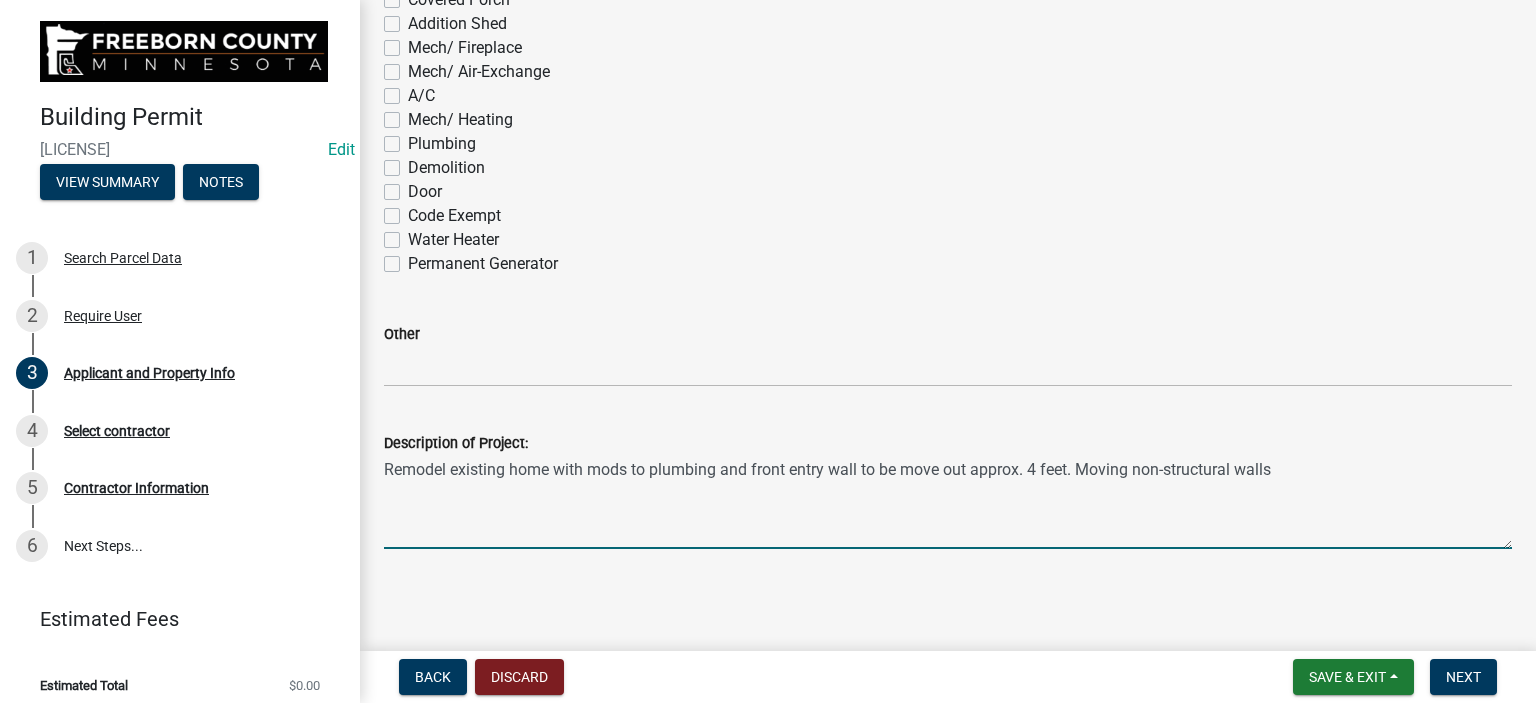 click on "Remodel existing home with mods to plumbing and front entry wall to be move out approx. 4 feet. Moving non-structural walls" at bounding box center [948, 502] 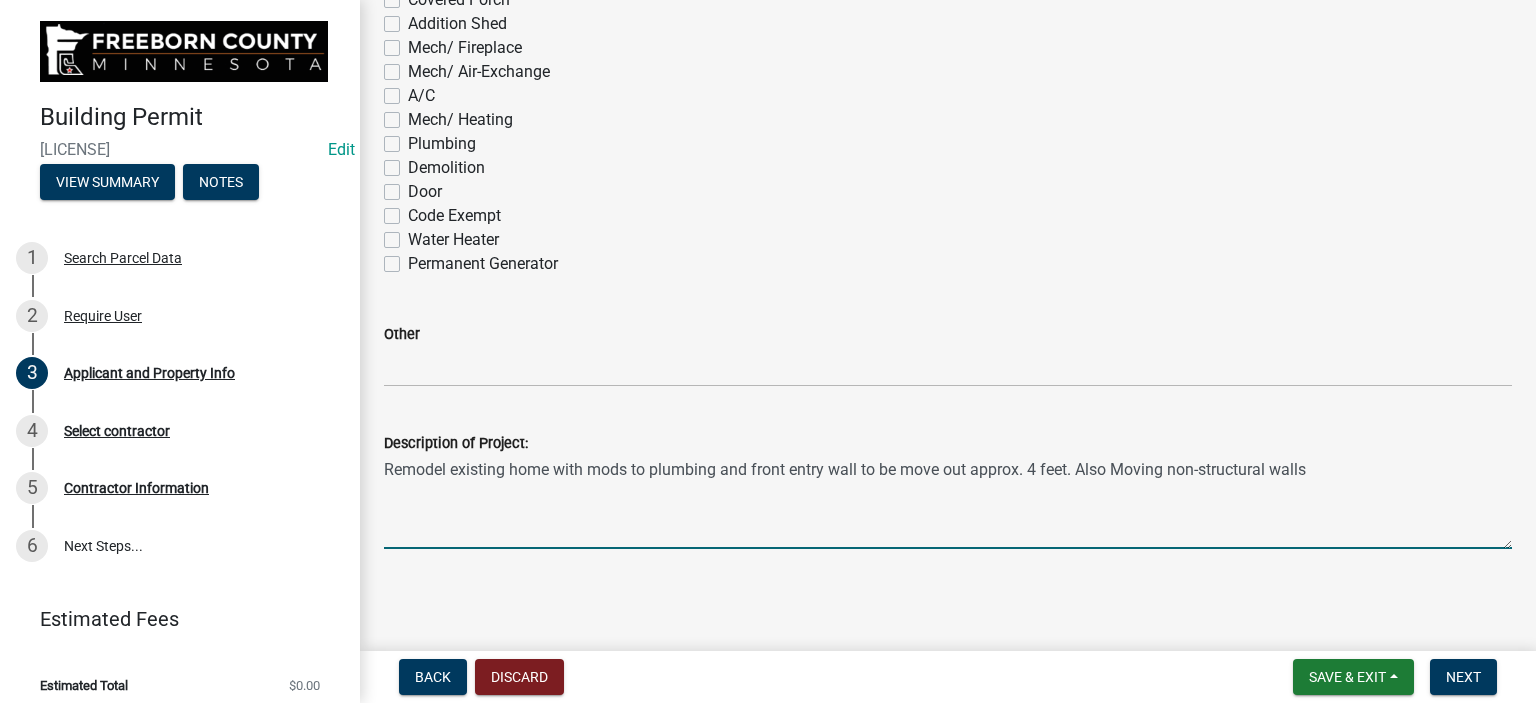 click on "Remodel existing home with mods to plumbing and front entry wall to be move out approx. 4 feet. Also Moving non-structural walls" at bounding box center [948, 502] 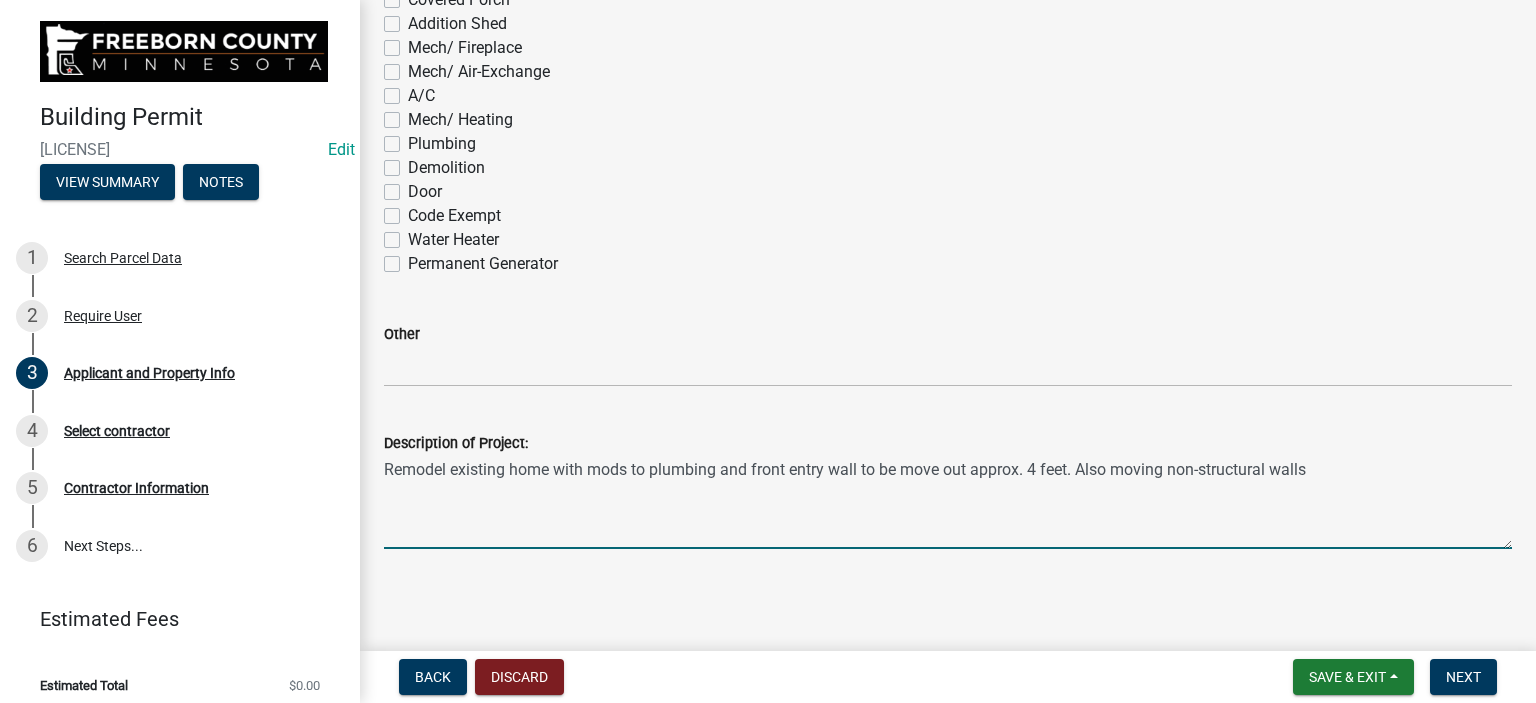 click on "Remodel existing home with mods to plumbing and front entry wall to be move out approx. 4 feet. Also moving non-structural walls" at bounding box center (948, 502) 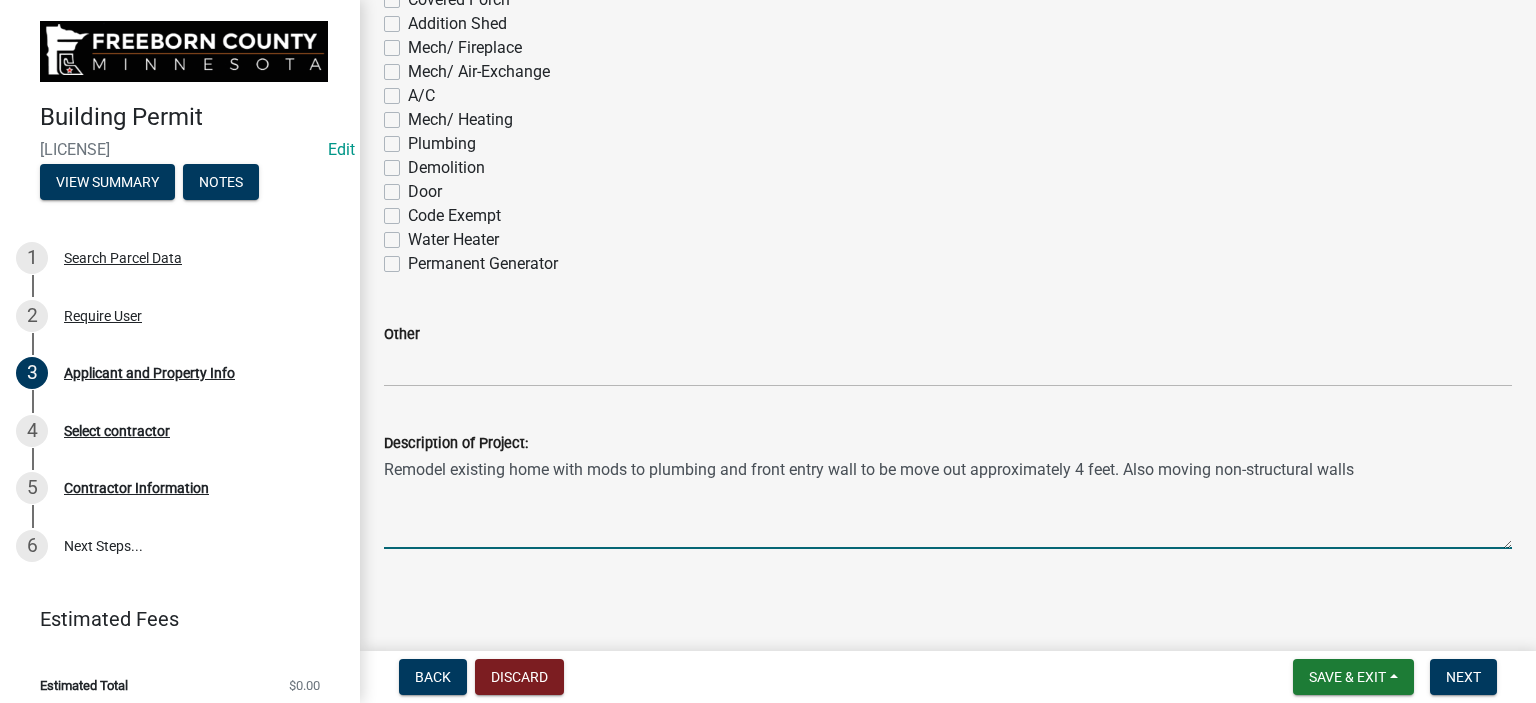 click on "Remodel existing home with mods to plumbing and front entry wall to be move out approximately 4 feet. Also moving non-structural walls" at bounding box center [948, 502] 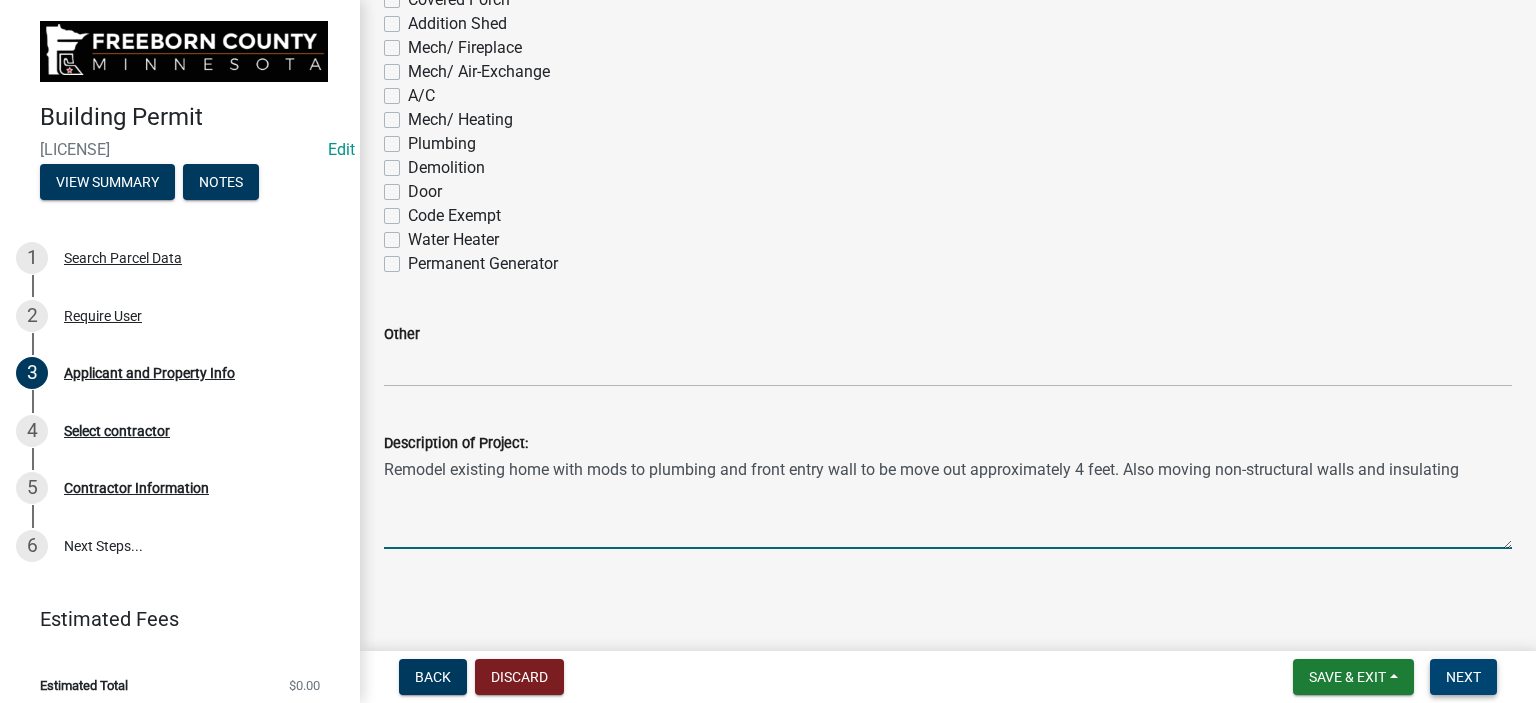 type on "Remodel existing home with mods to plumbing and front entry wall to be move out approximately 4 feet. Also moving non-structural walls and insulating" 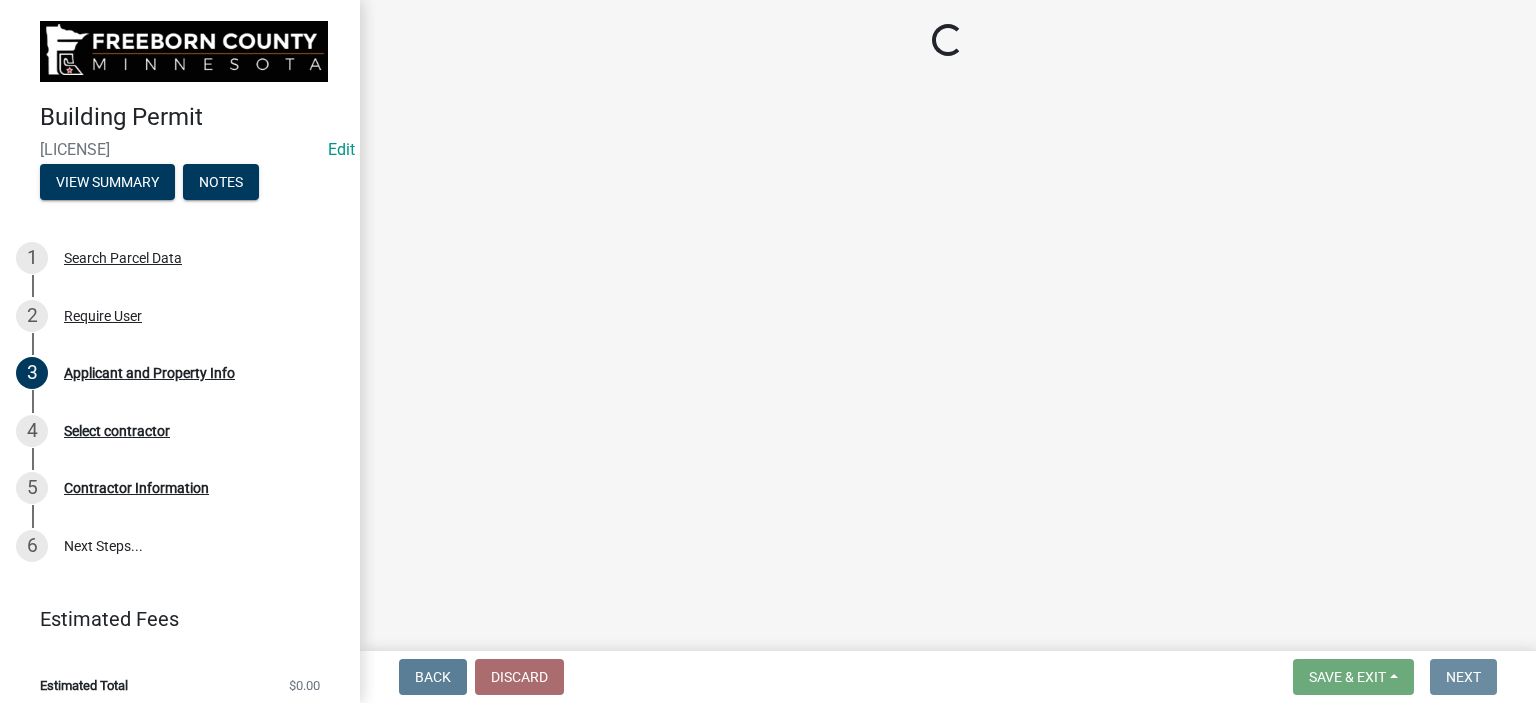 scroll, scrollTop: 0, scrollLeft: 0, axis: both 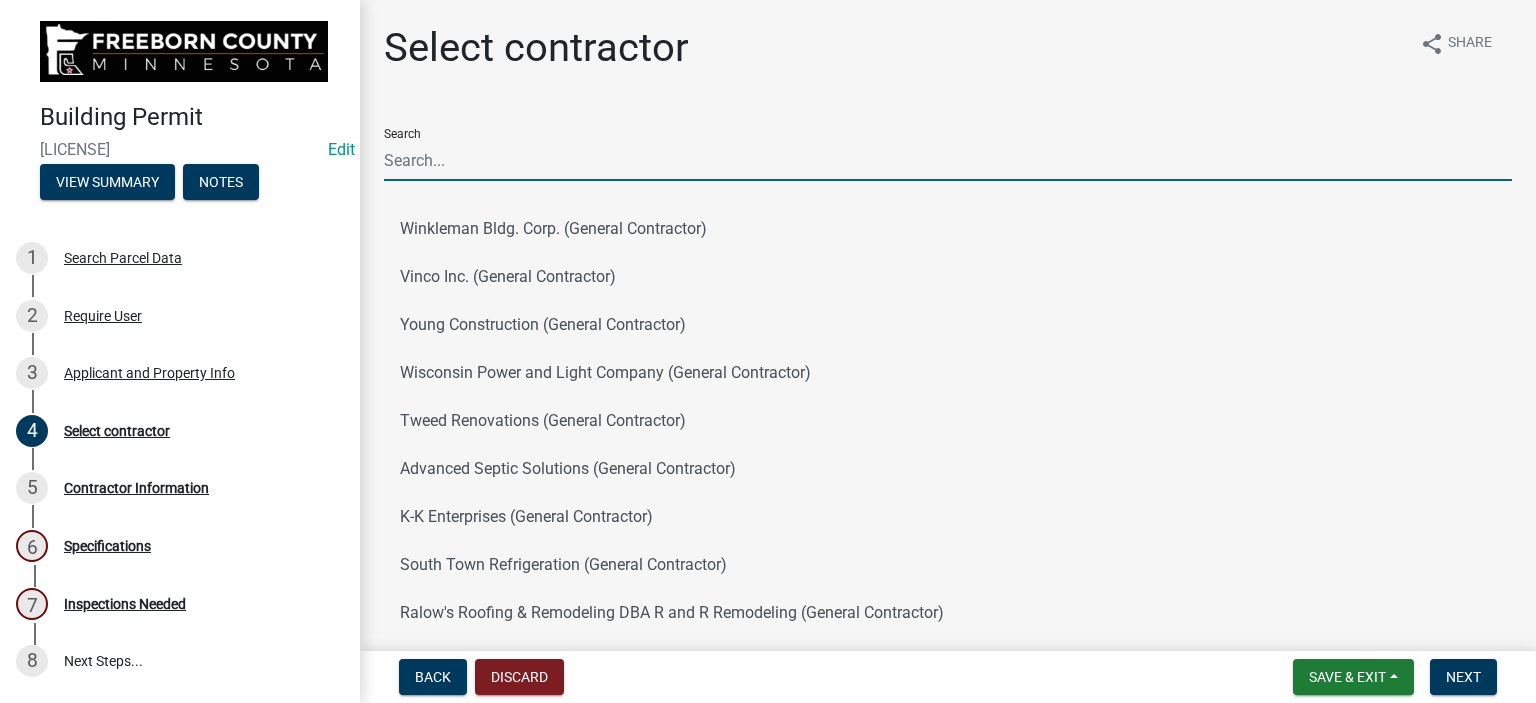 click on "Search" at bounding box center [948, 160] 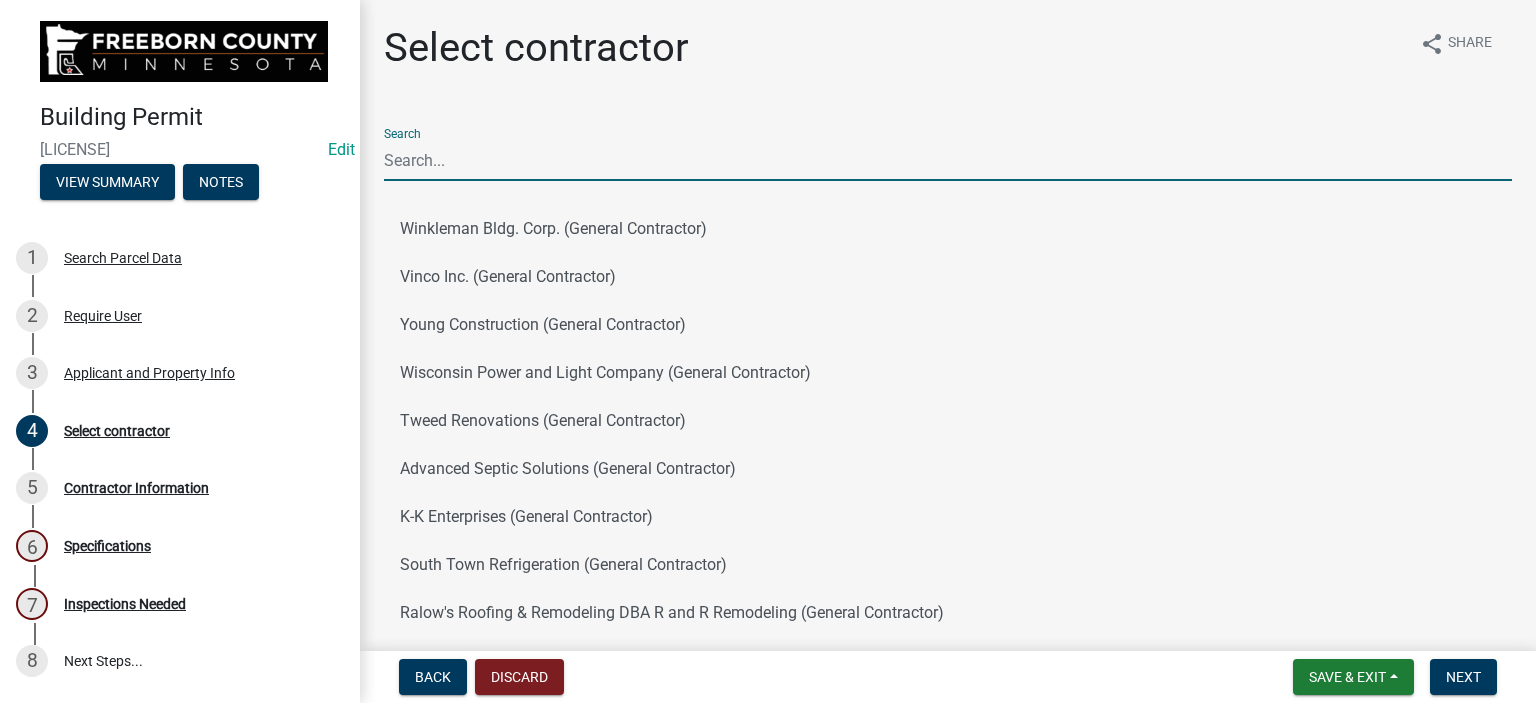 type on "owner" 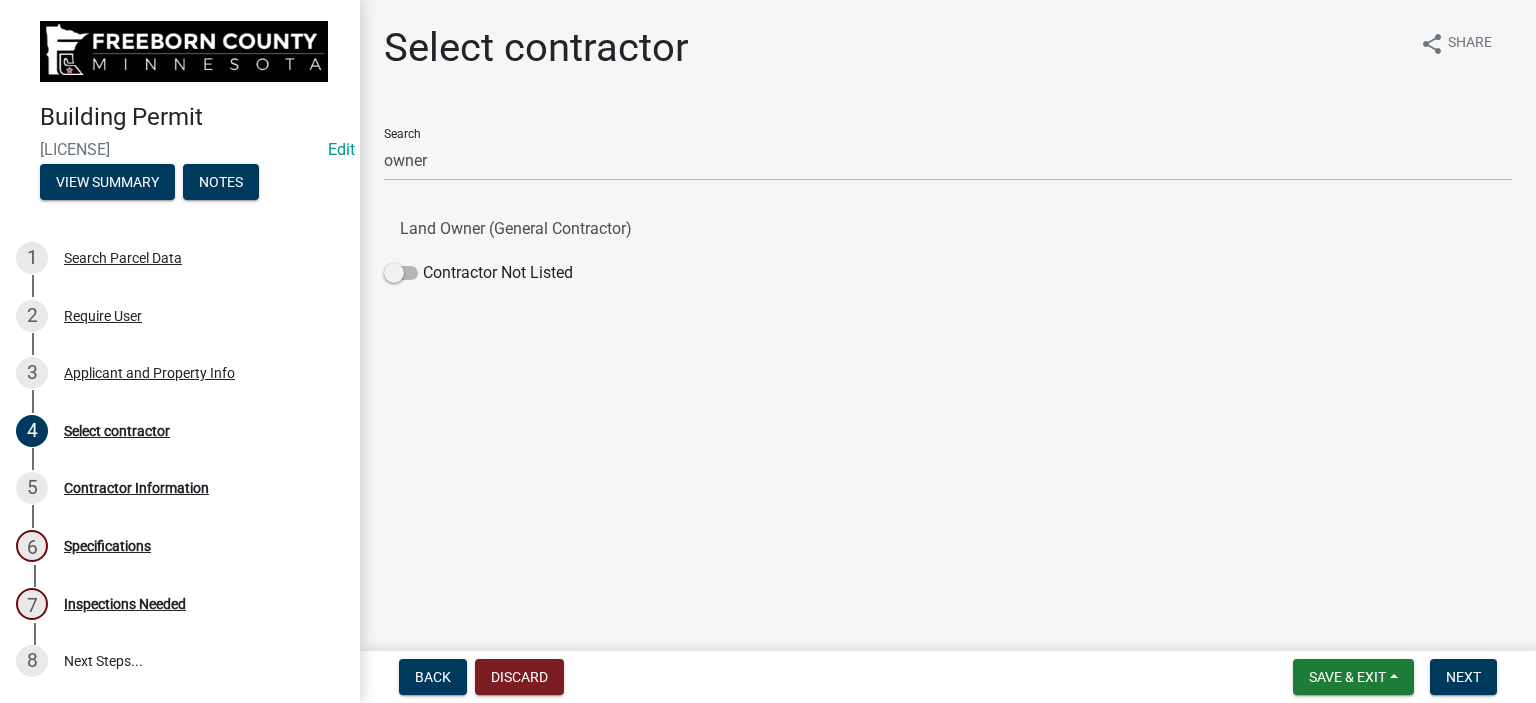 click on "Contractor Not Listed" 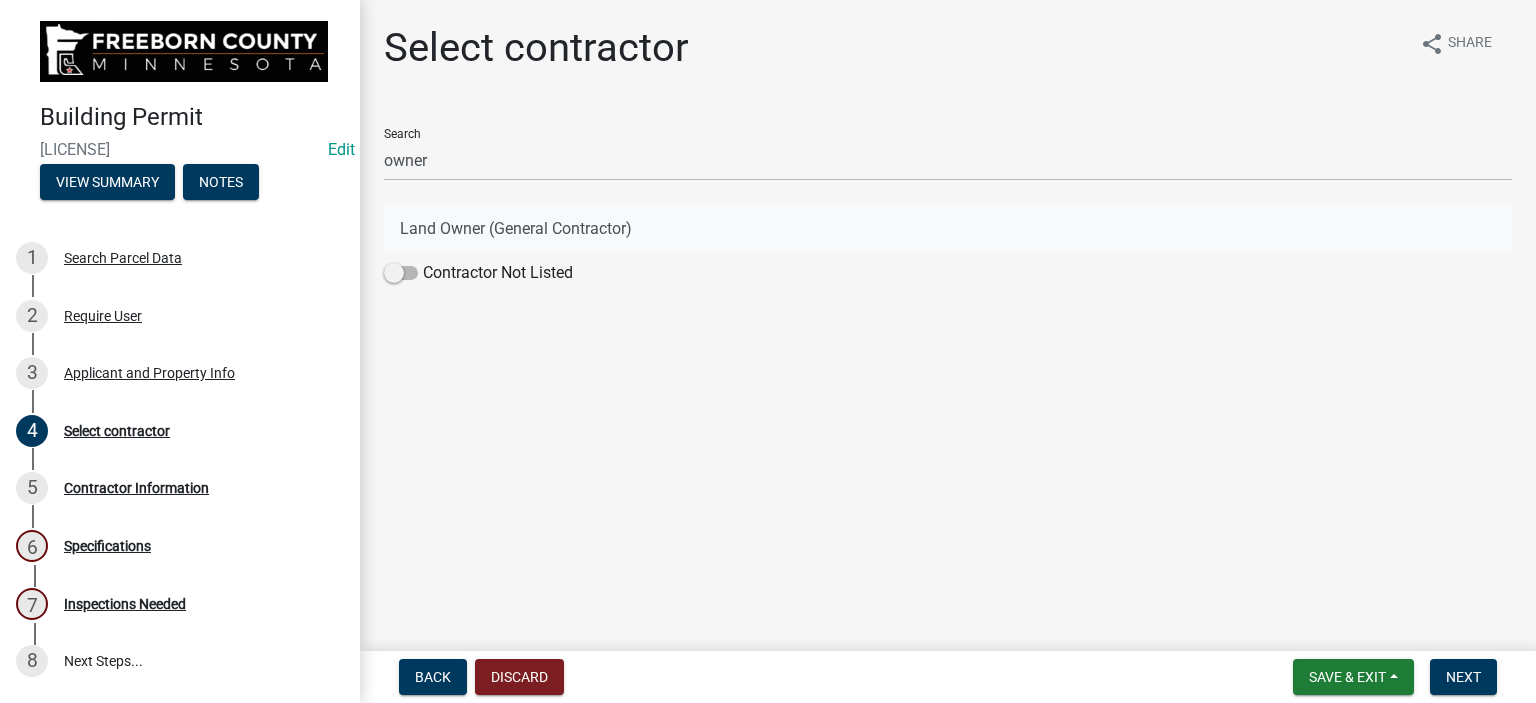 click on "Land Owner (General Contractor)" 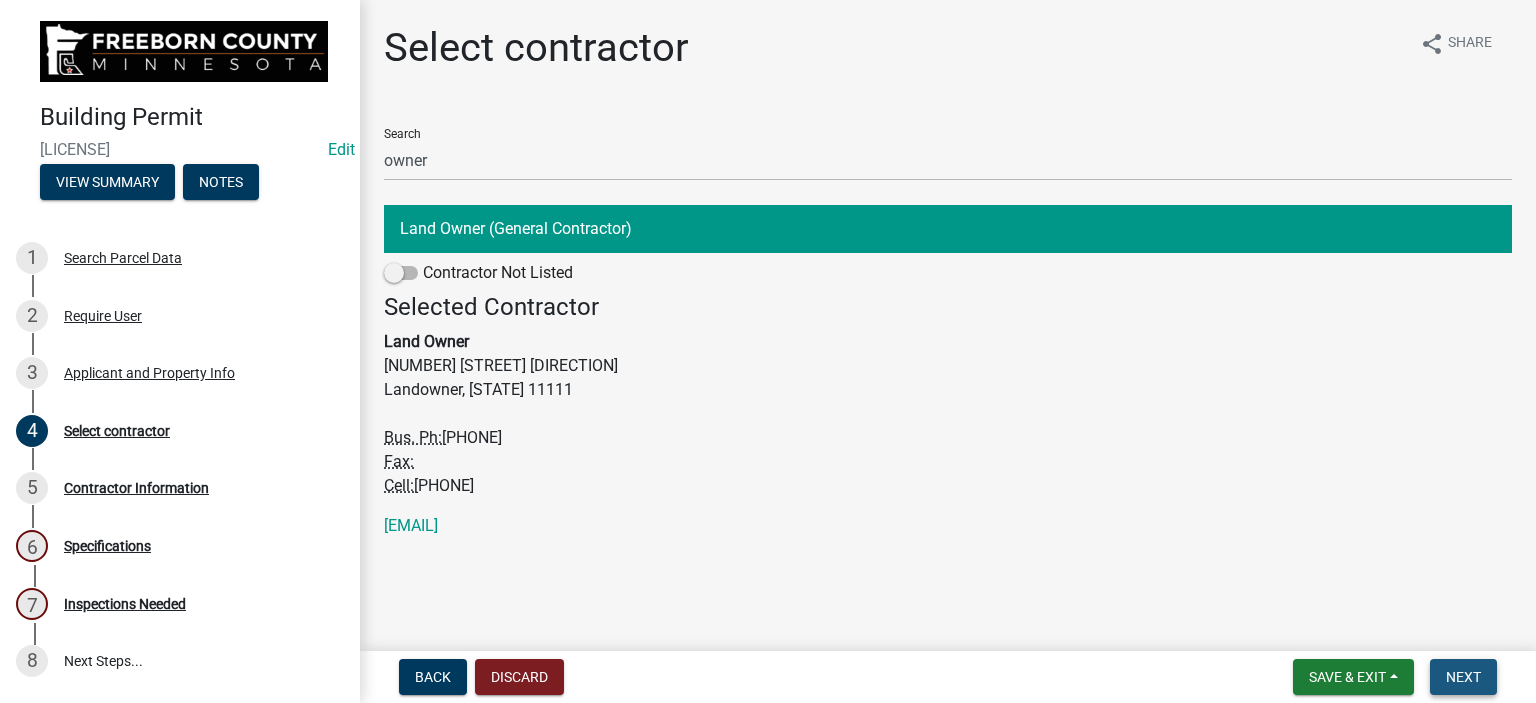 click on "Next" at bounding box center [1463, 677] 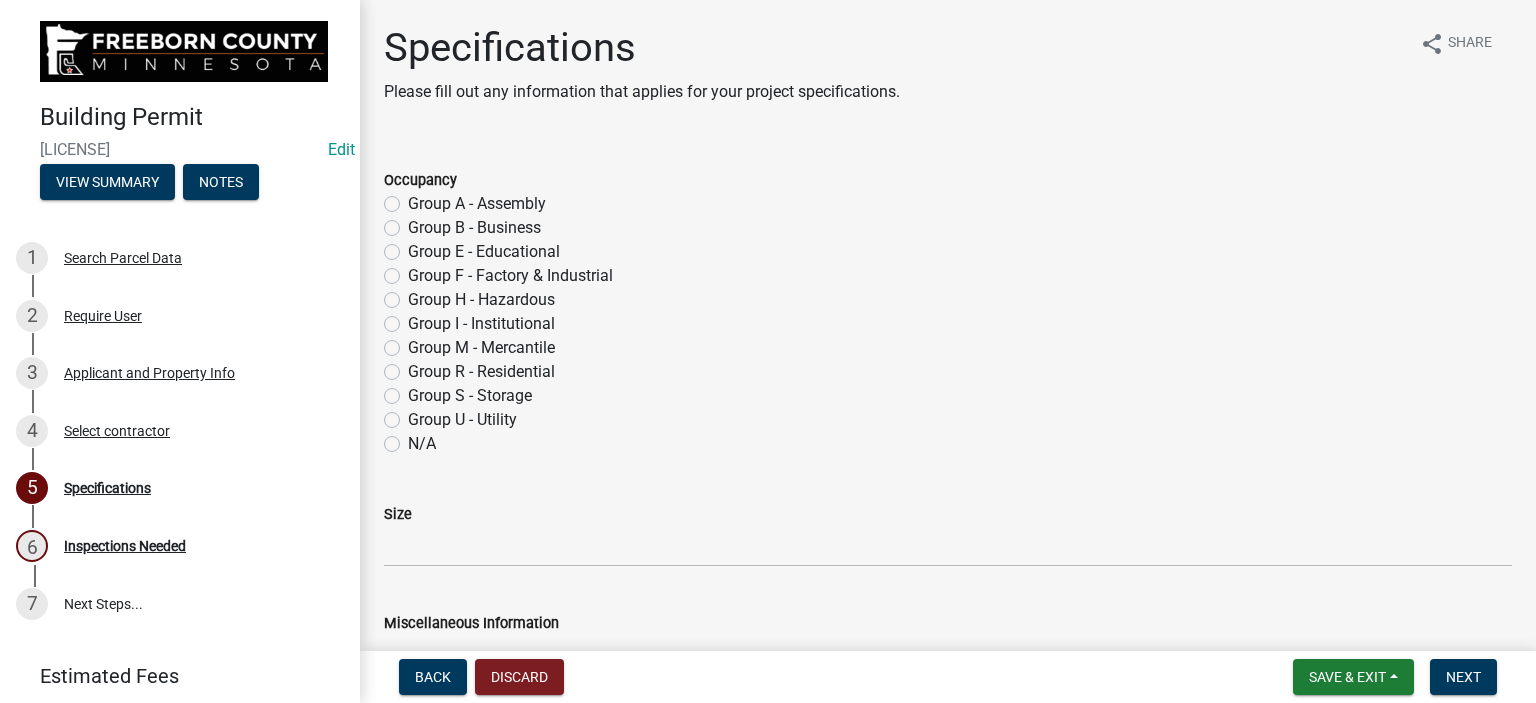 click on "Group R - Residential" 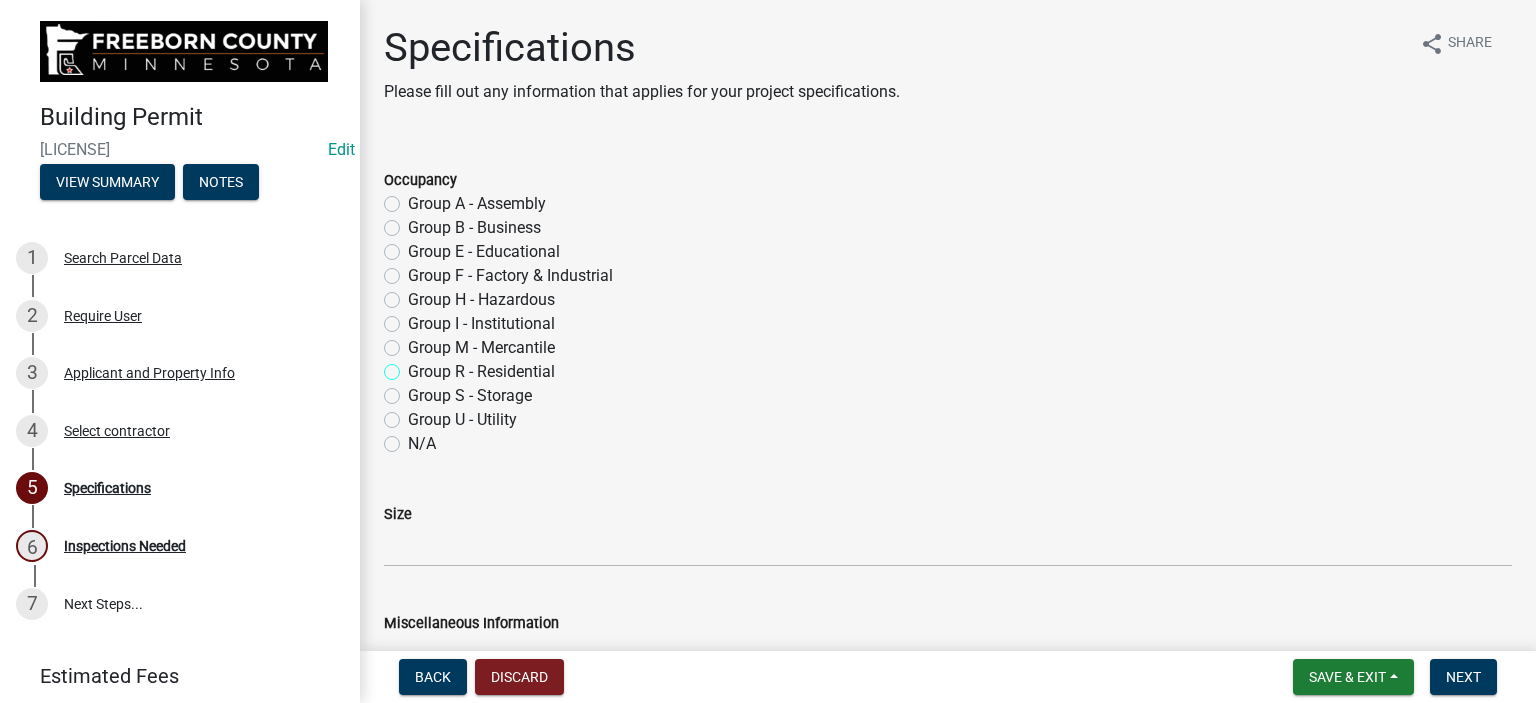 click on "Group R - Residential" at bounding box center [414, 366] 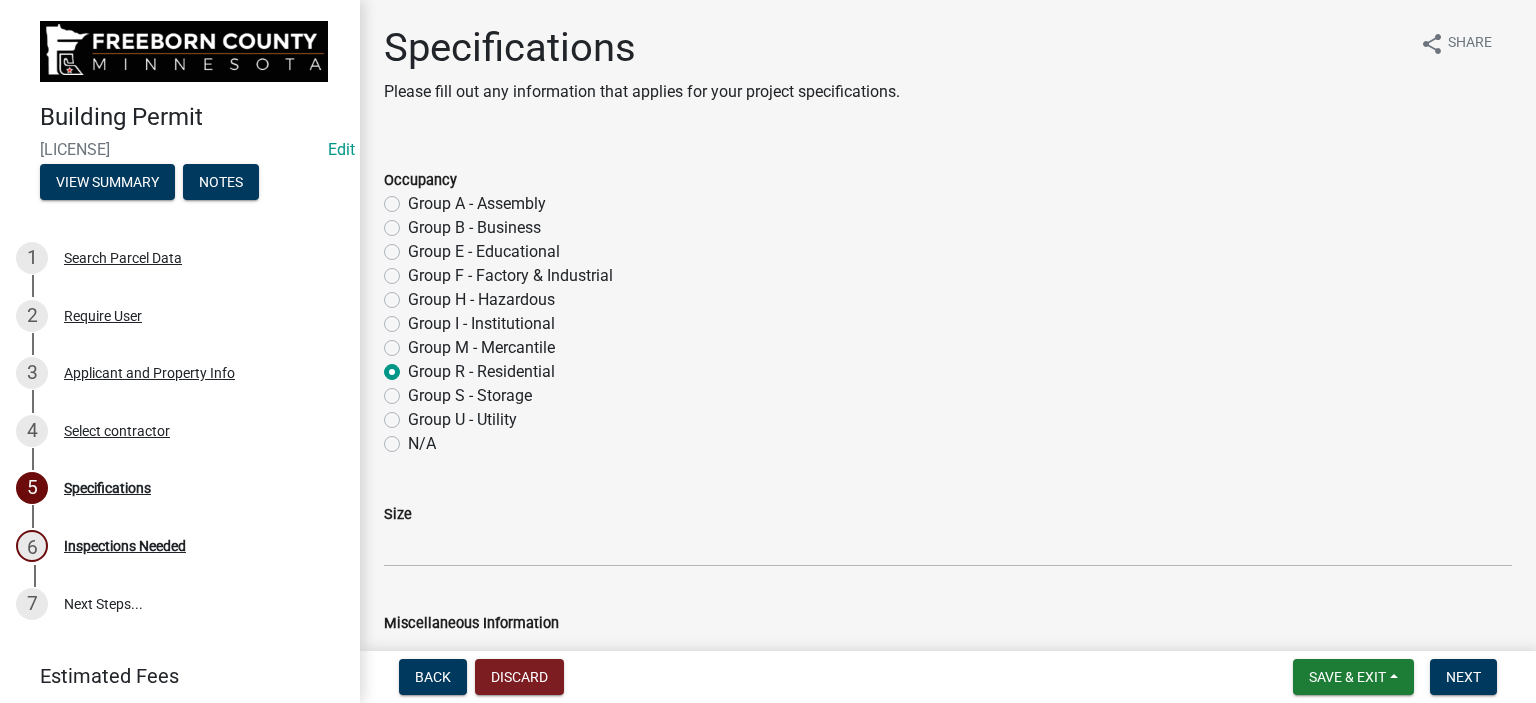radio on "true" 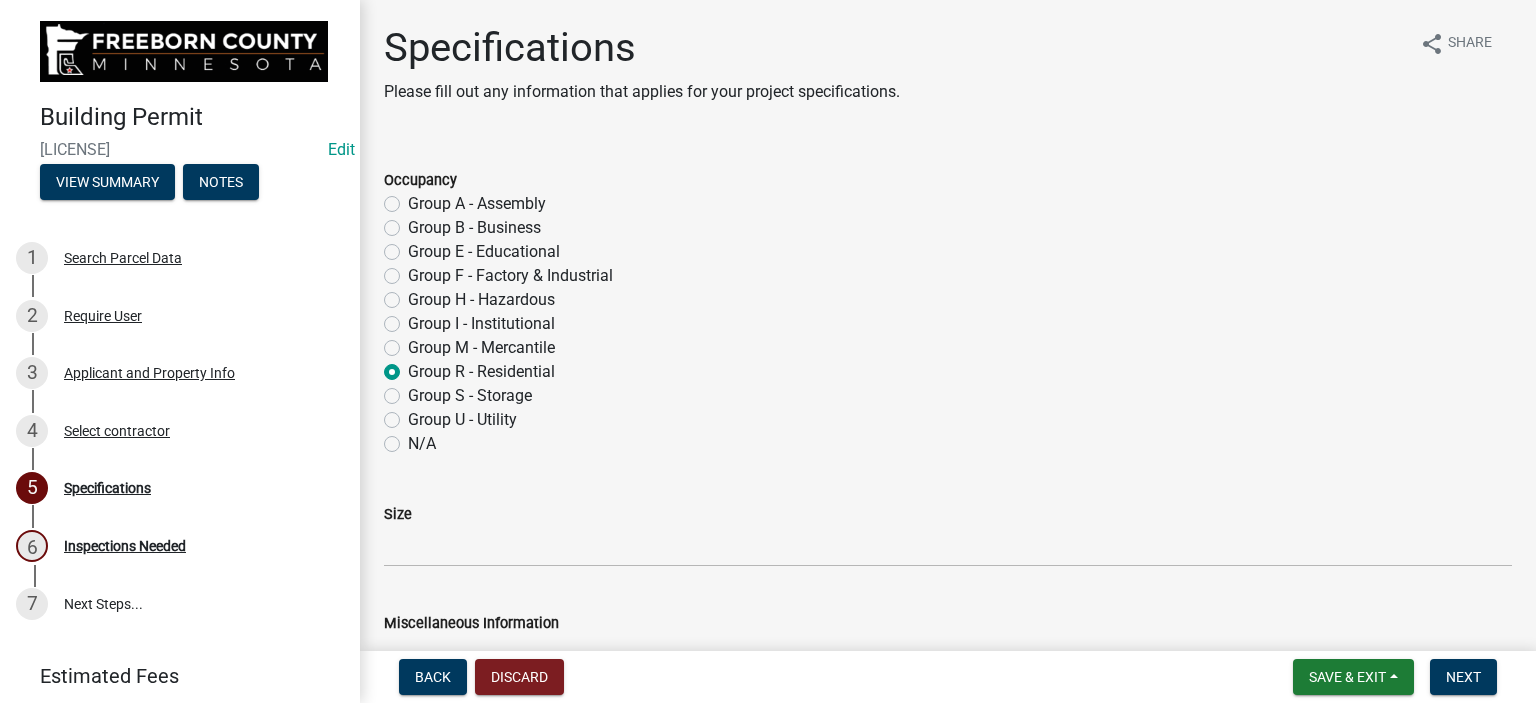 click on "N/A" 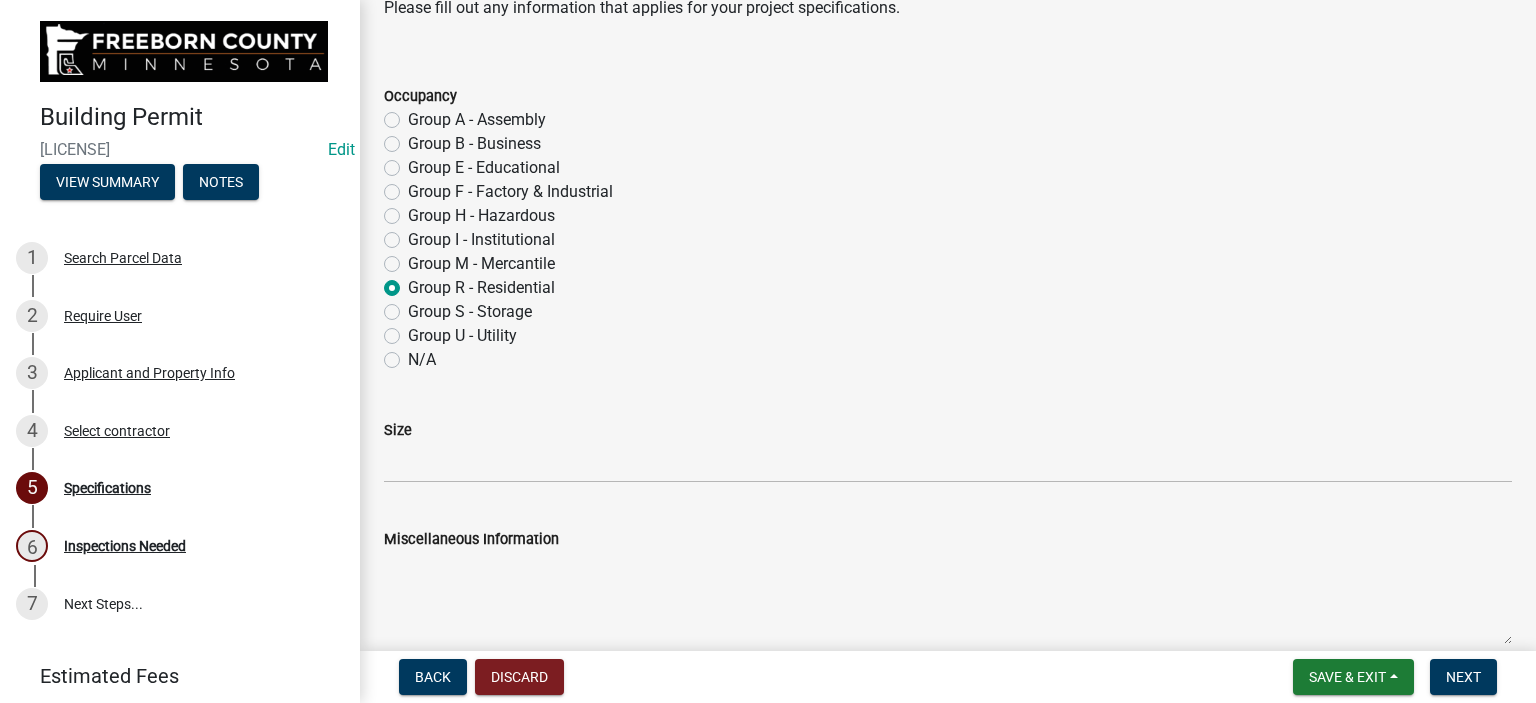 scroll, scrollTop: 200, scrollLeft: 0, axis: vertical 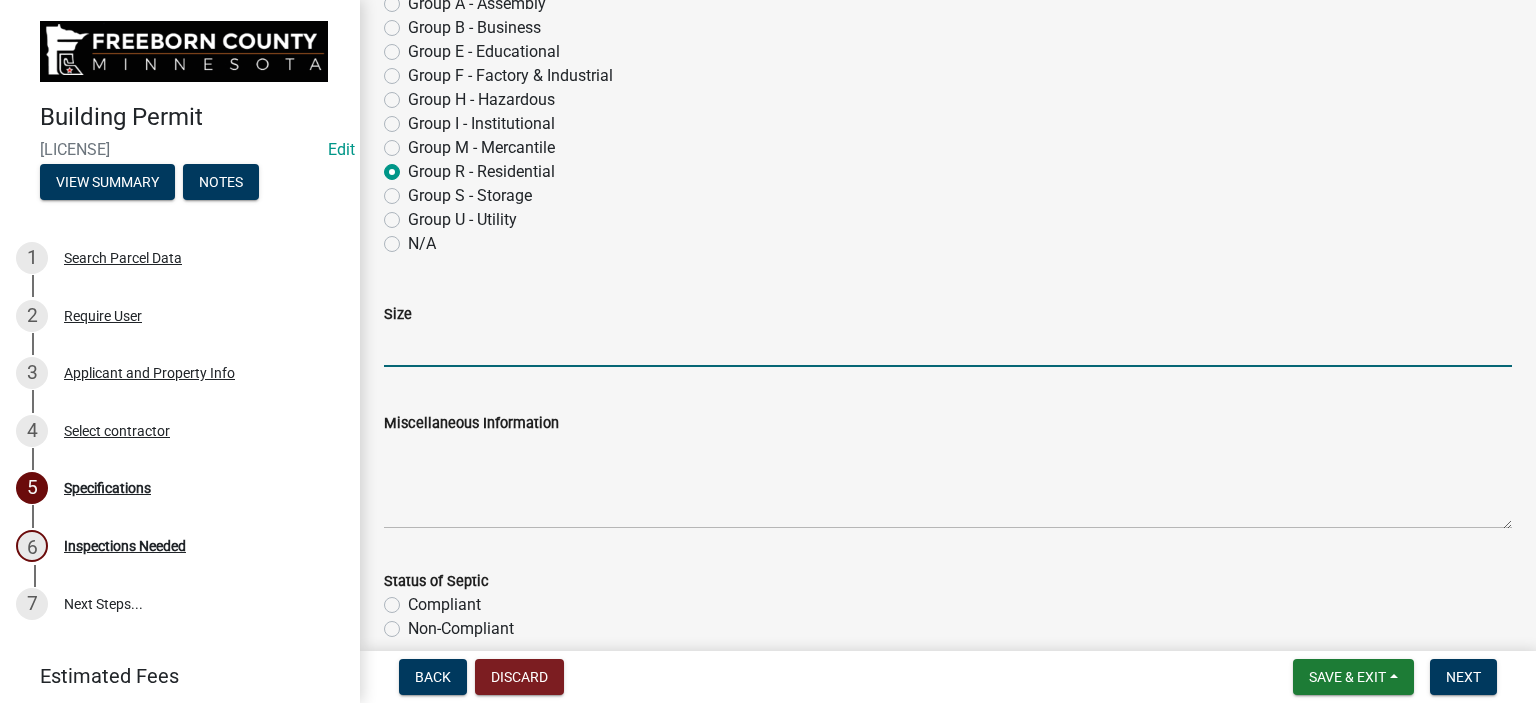 click on "Size" at bounding box center [948, 346] 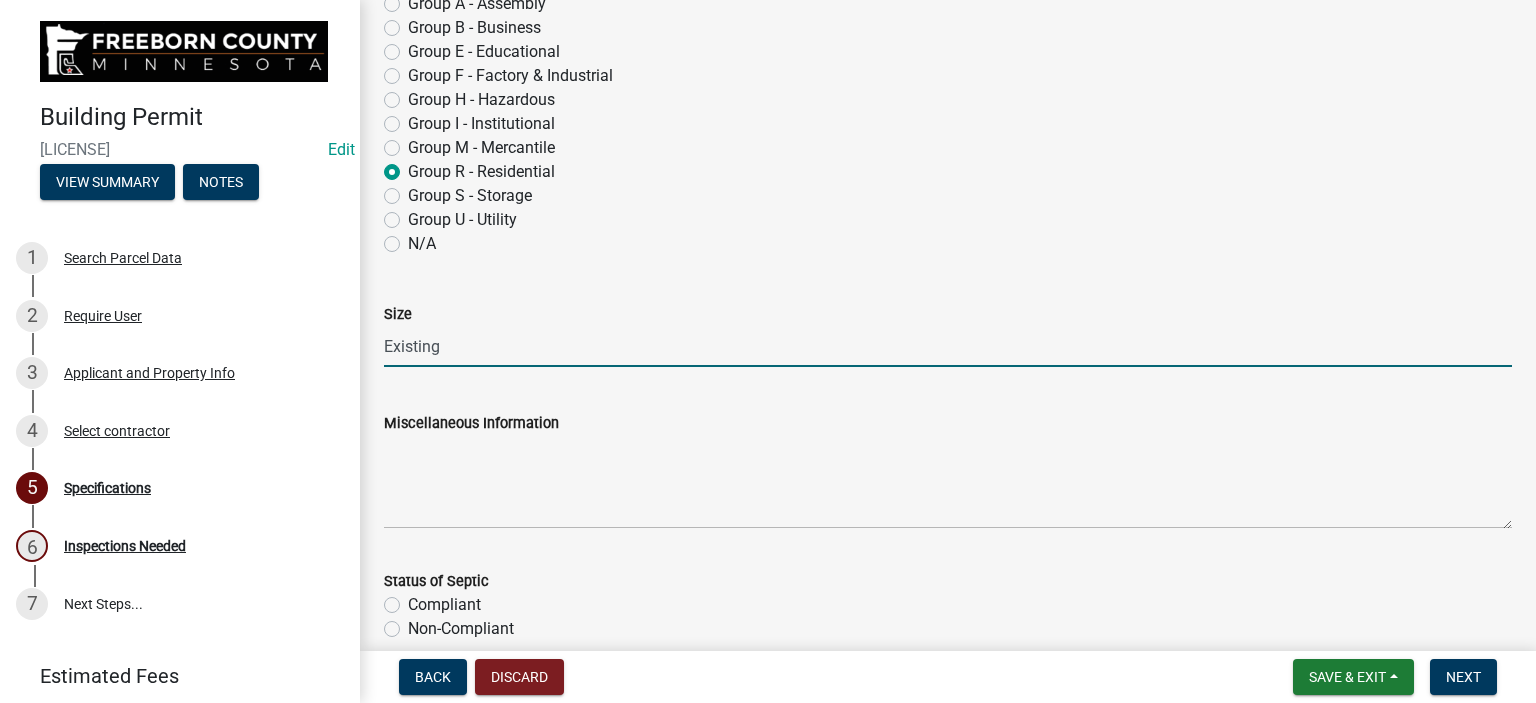 type on "Existing" 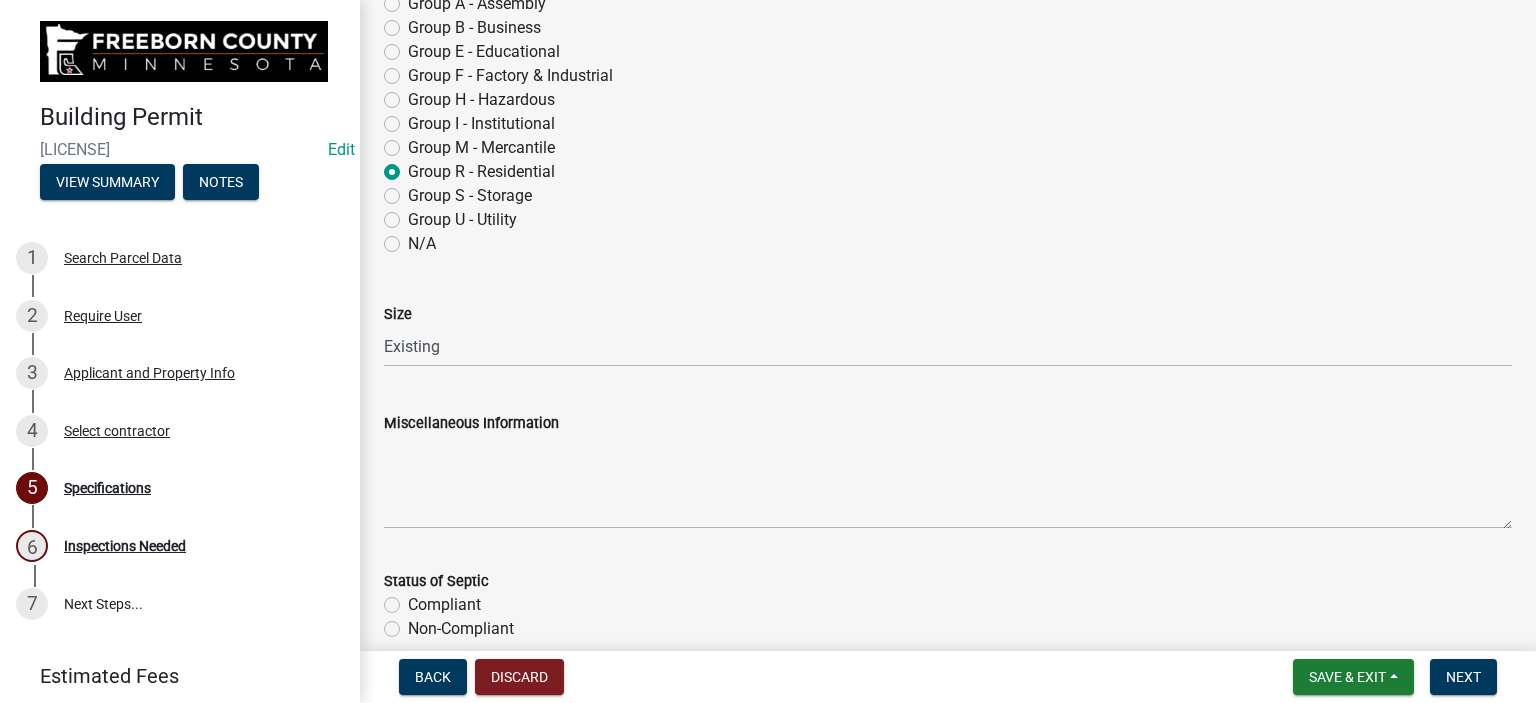 click on "Miscellaneous Information" 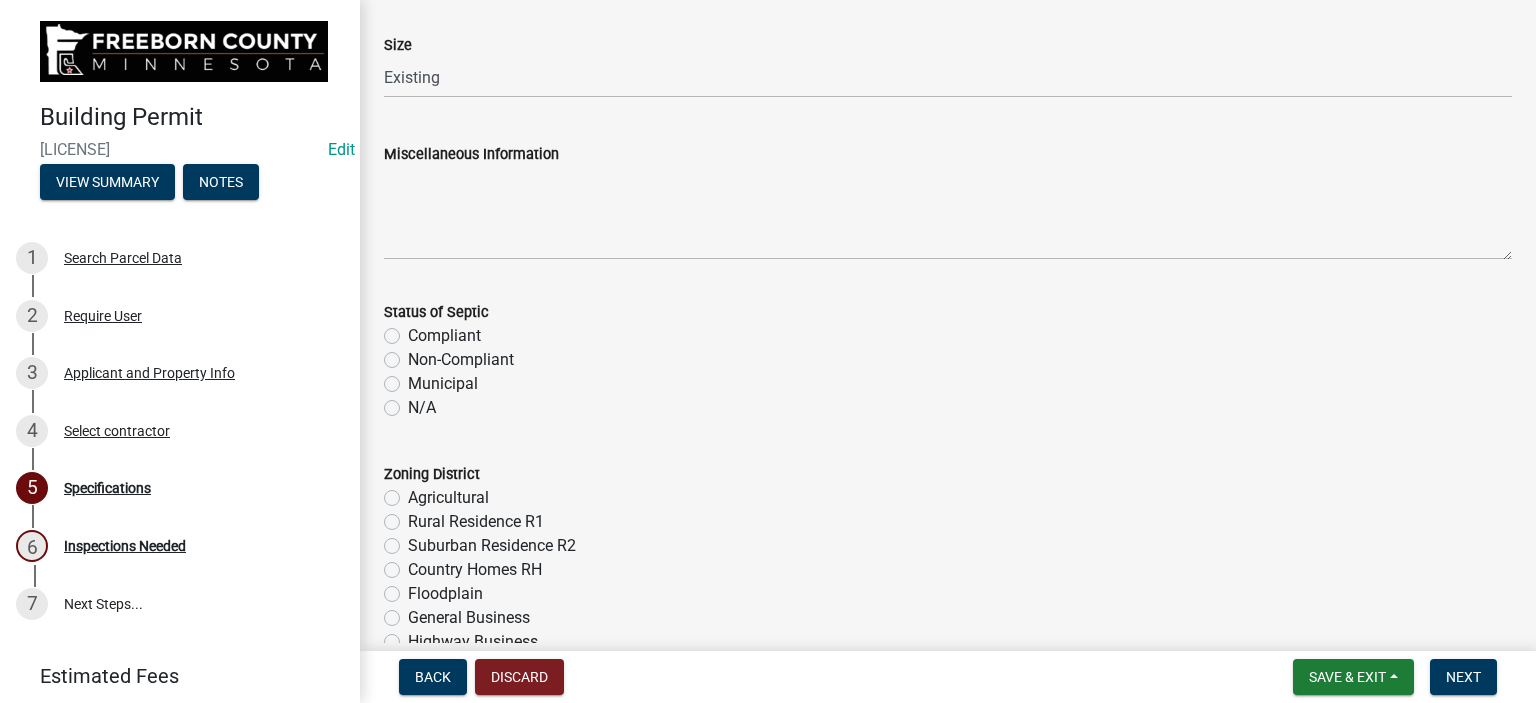 scroll, scrollTop: 500, scrollLeft: 0, axis: vertical 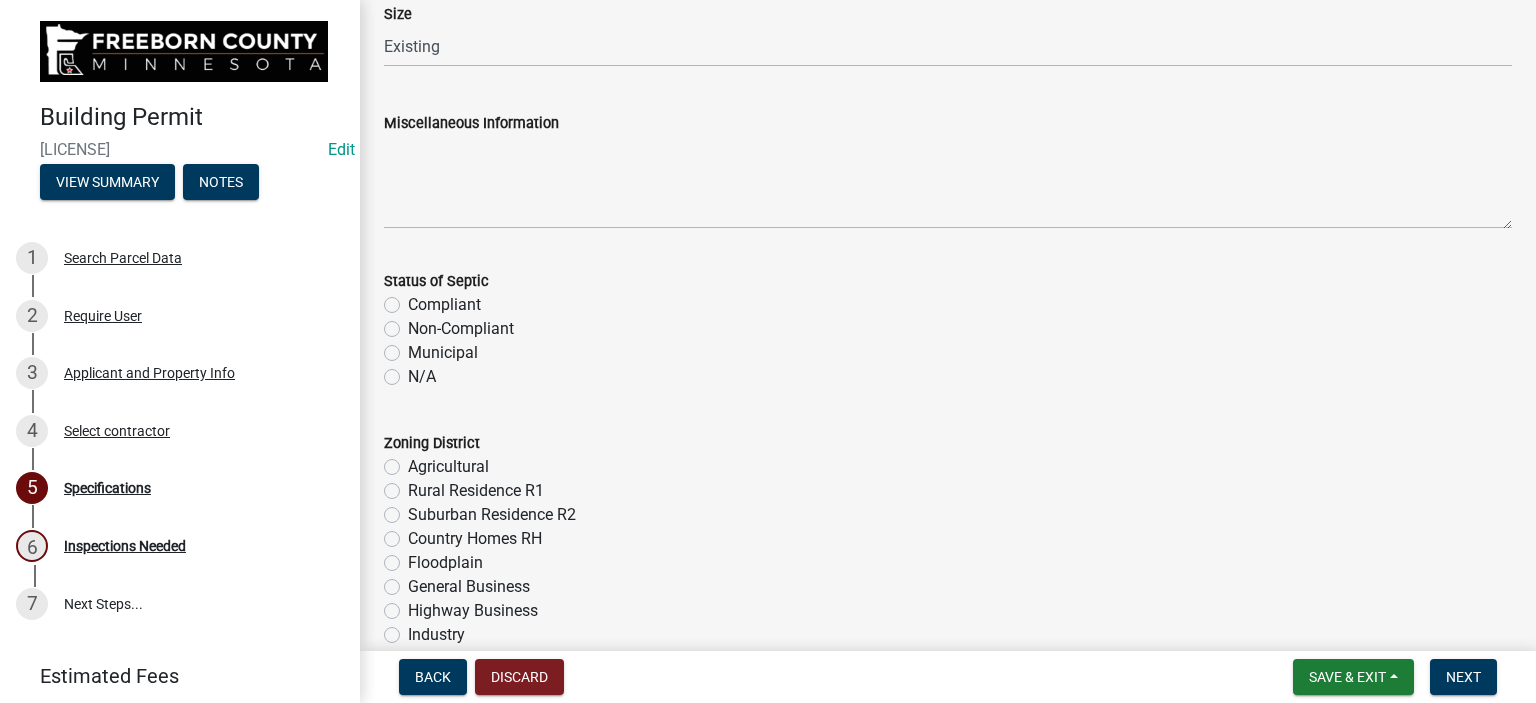 click on "Municipal" 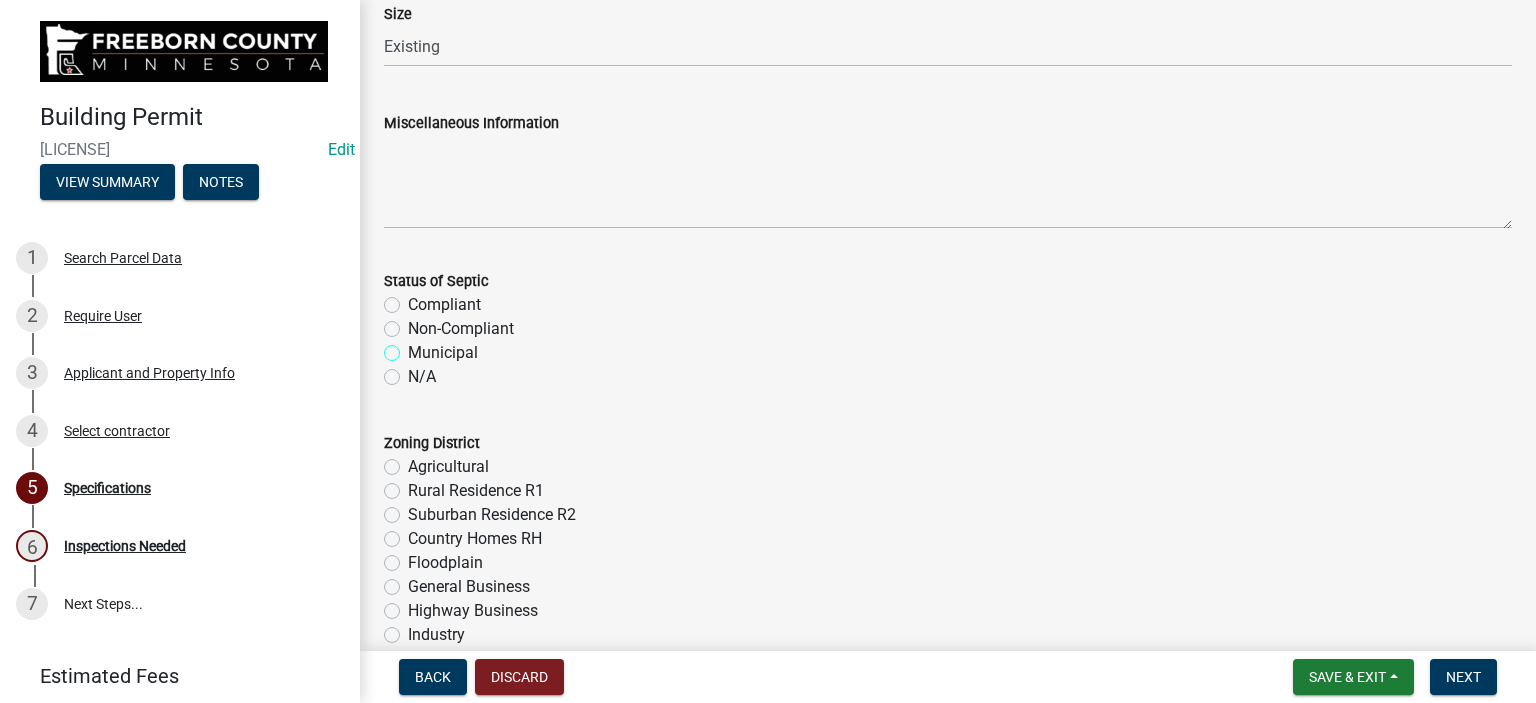 click on "Municipal" at bounding box center (414, 347) 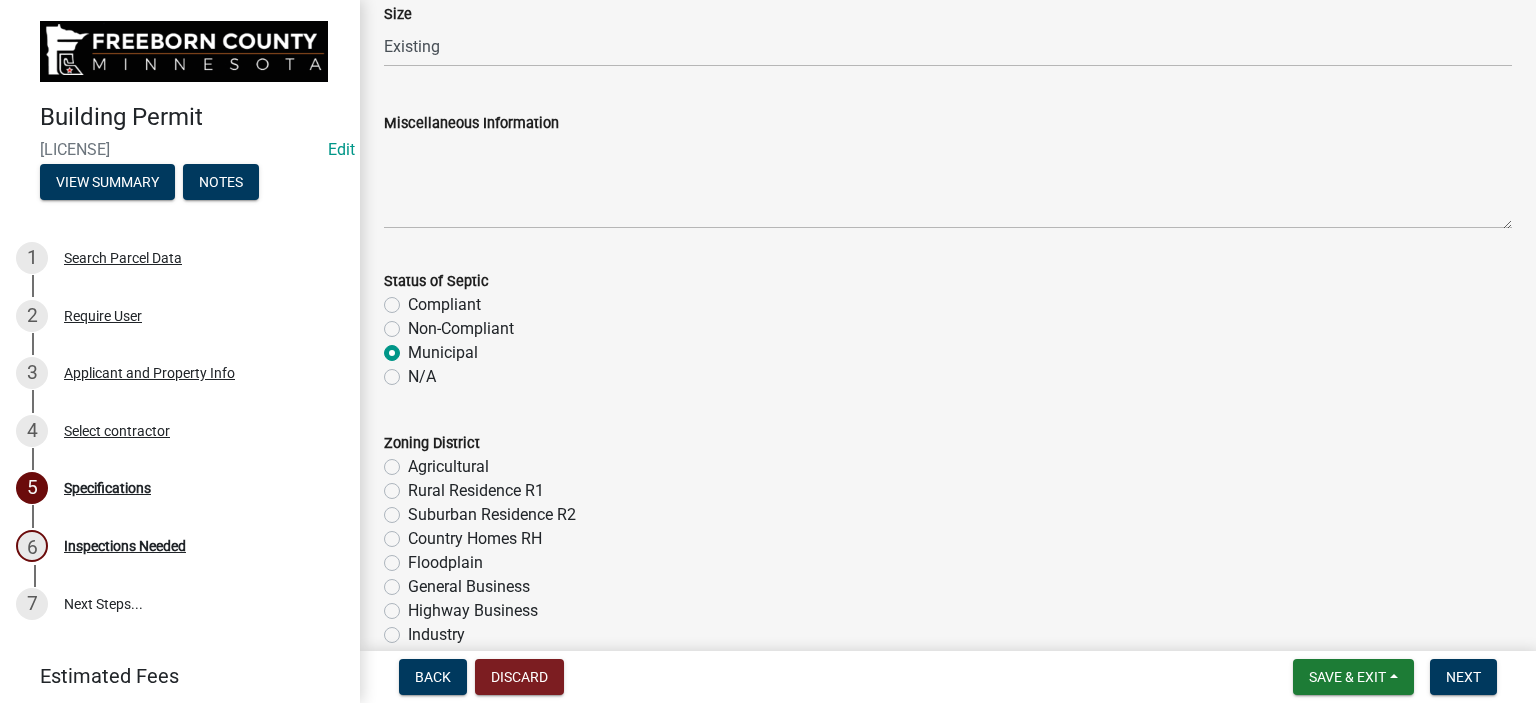 radio on "true" 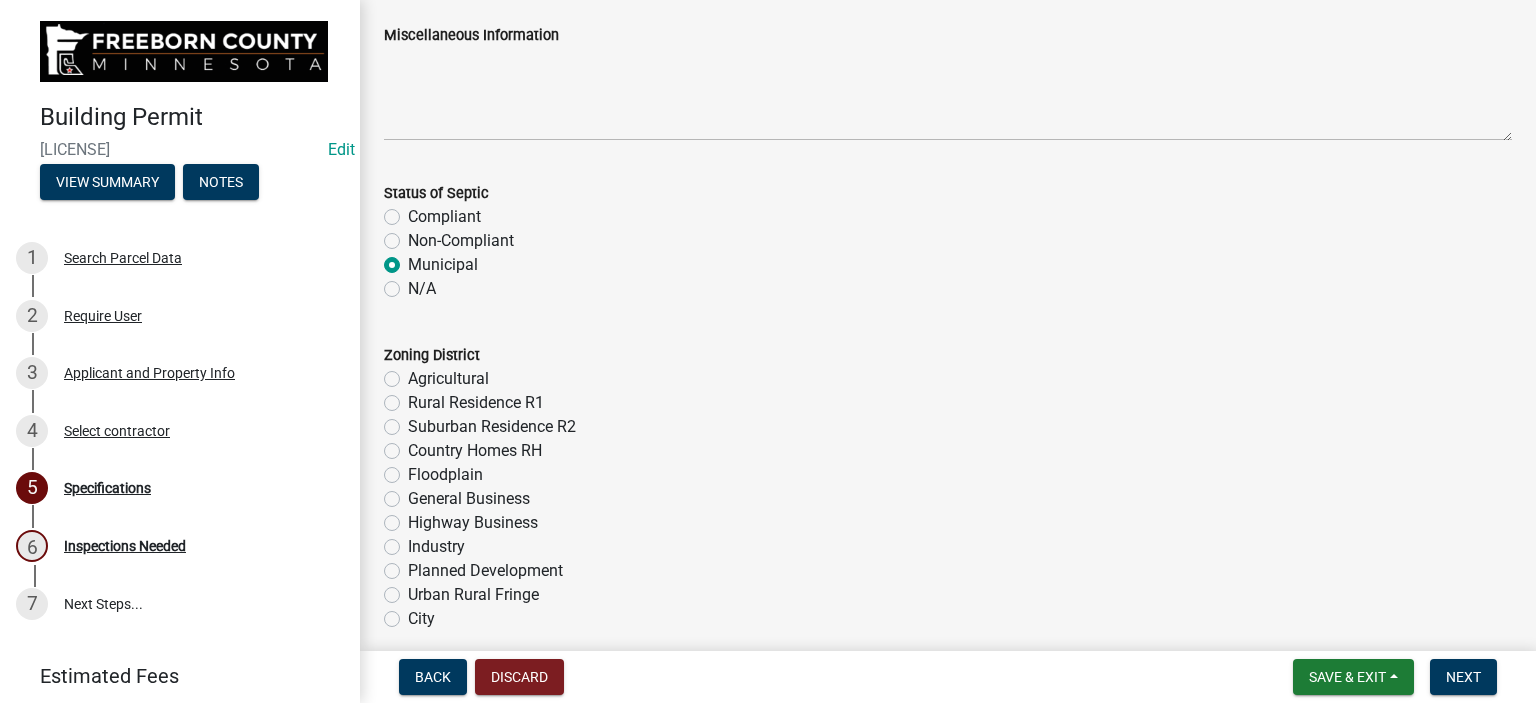 scroll, scrollTop: 700, scrollLeft: 0, axis: vertical 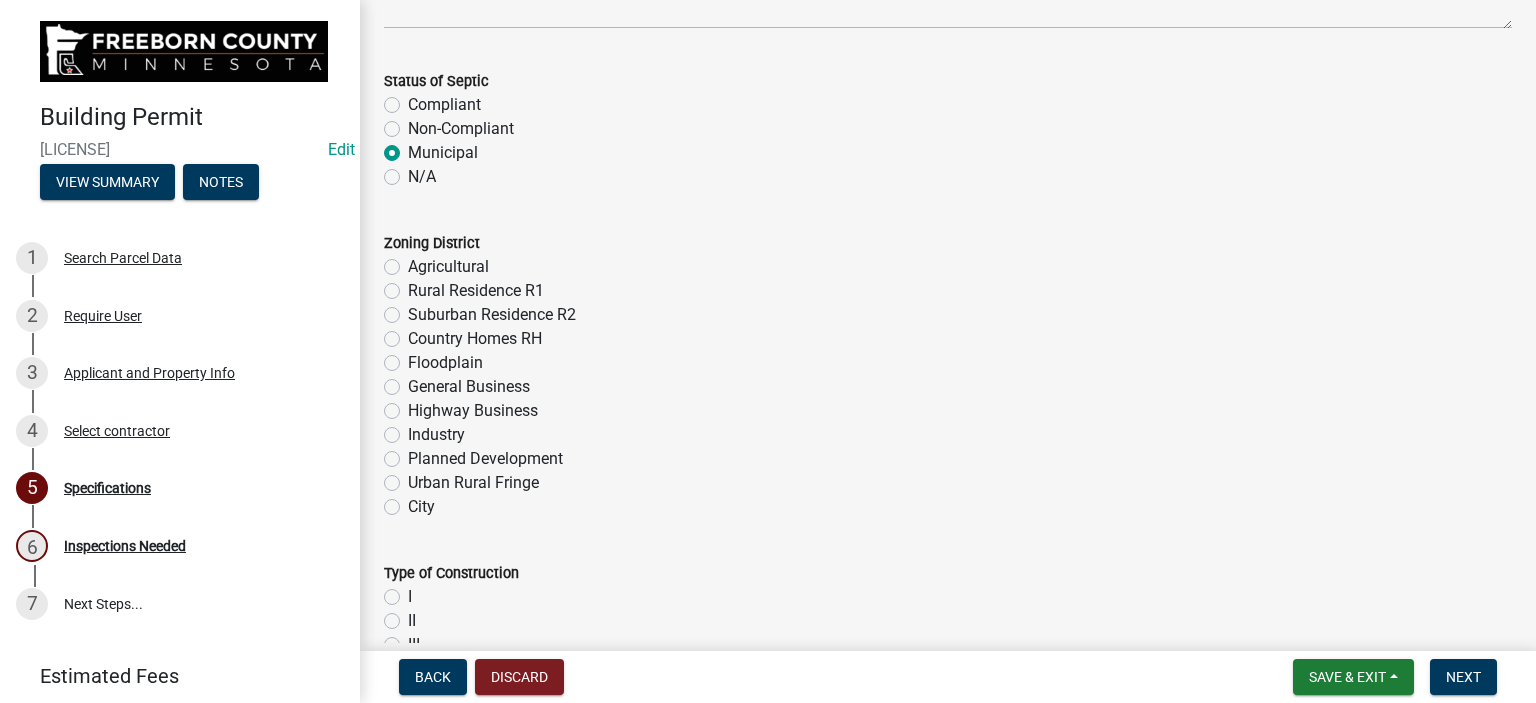 click on "Rural Residence R1" 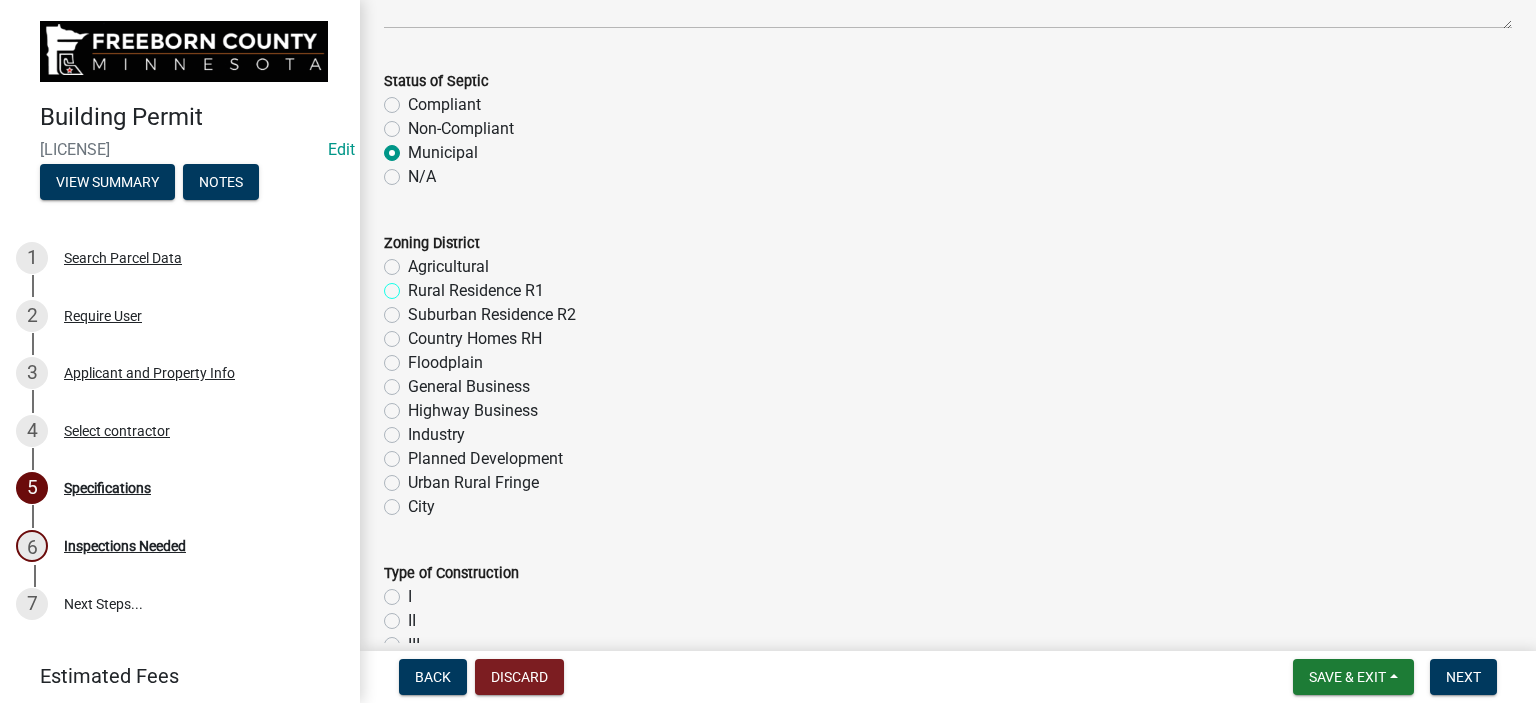 click on "Rural Residence R1" at bounding box center [414, 285] 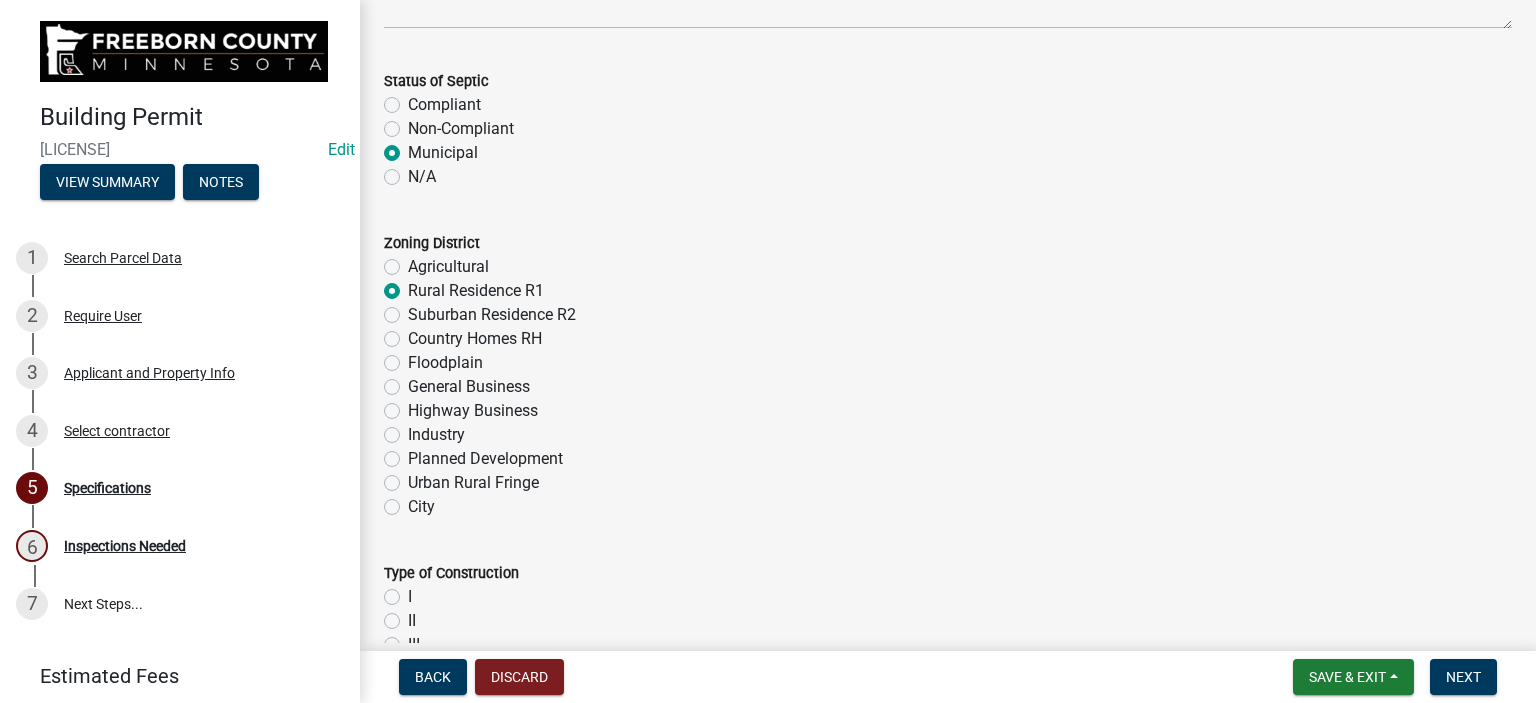 radio on "true" 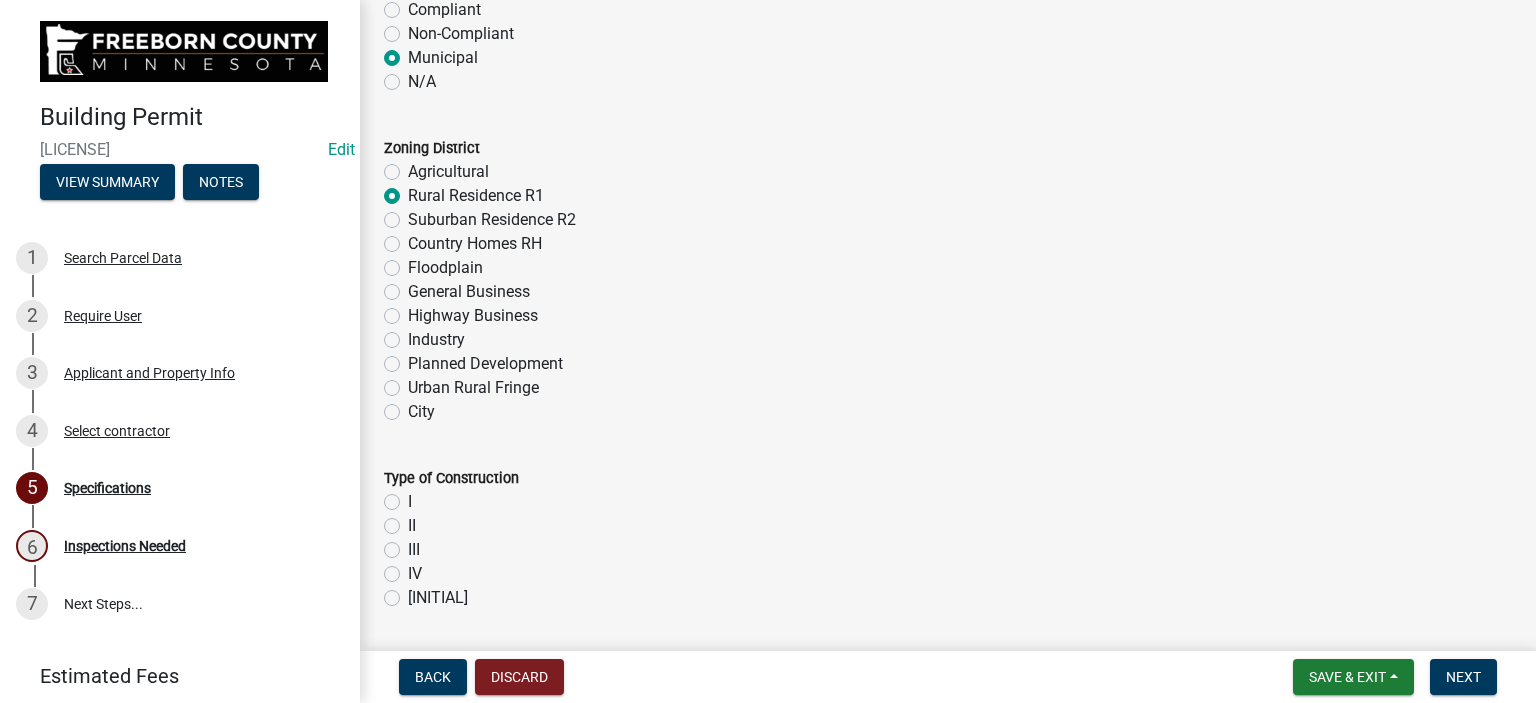 scroll, scrollTop: 900, scrollLeft: 0, axis: vertical 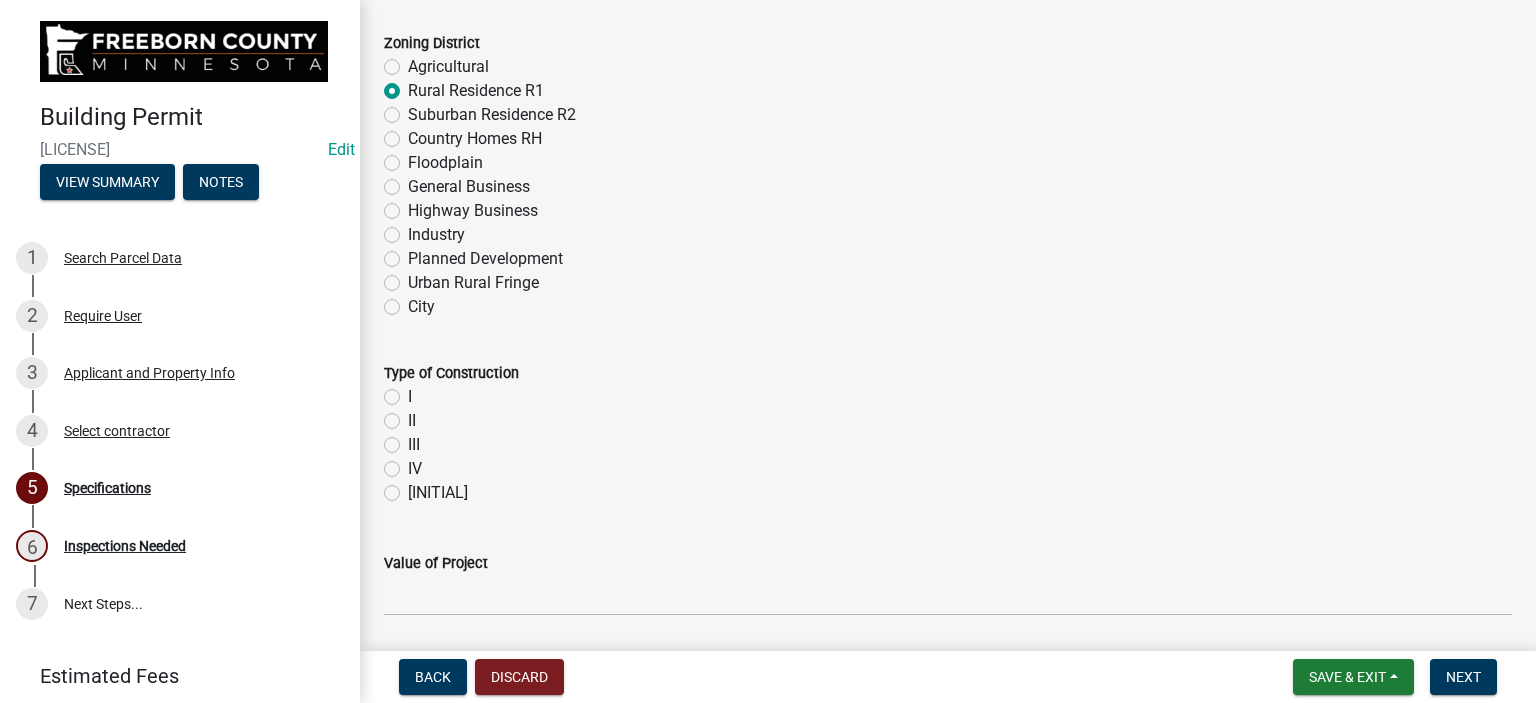 click on "VB" 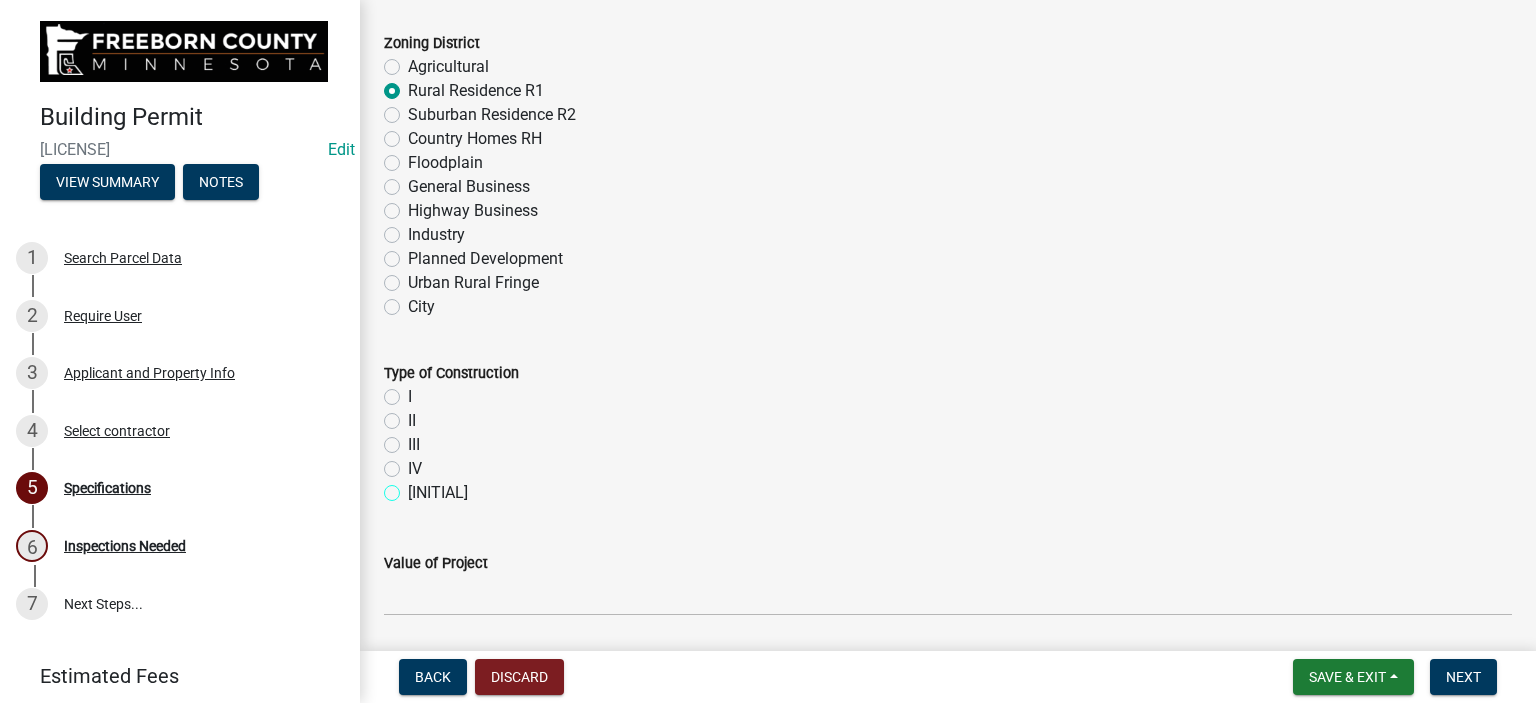 click on "VB" at bounding box center [414, 487] 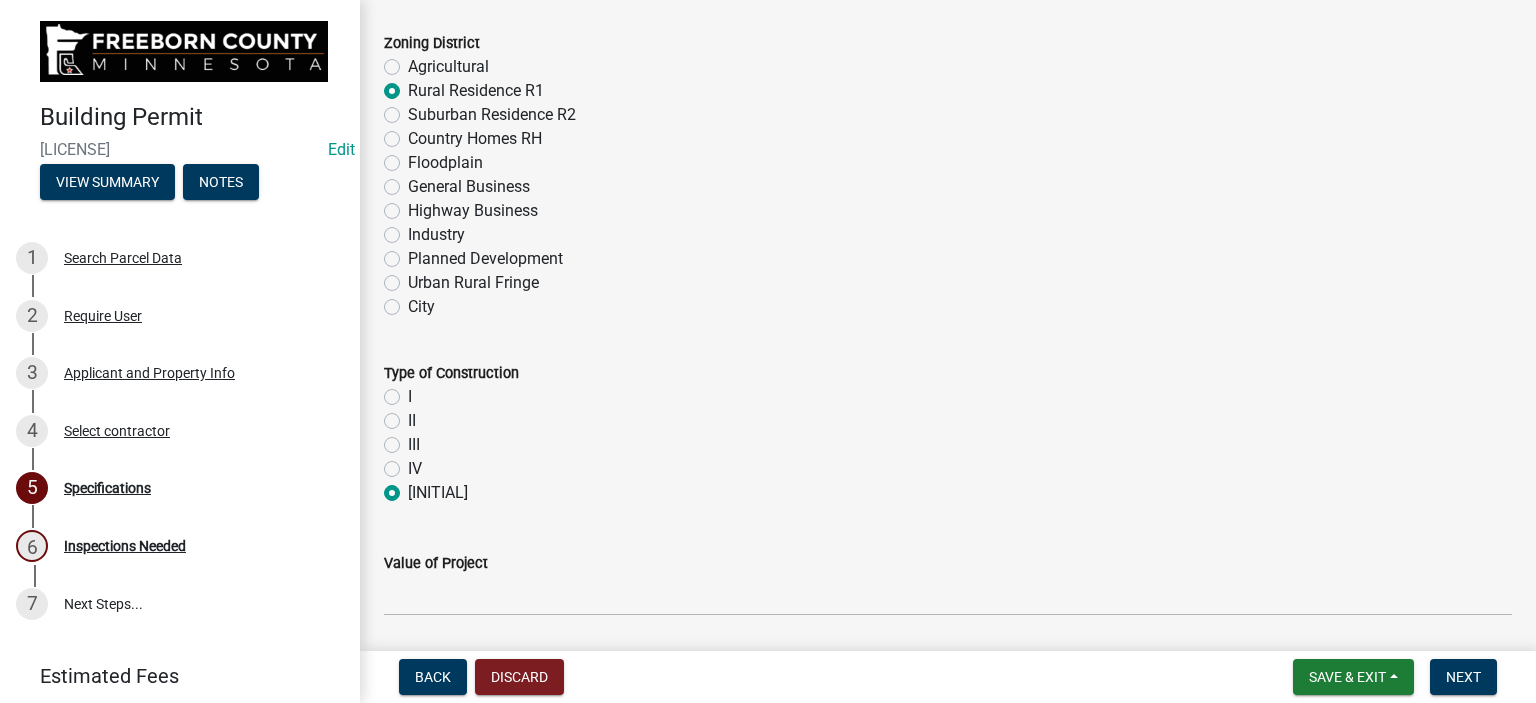 radio on "true" 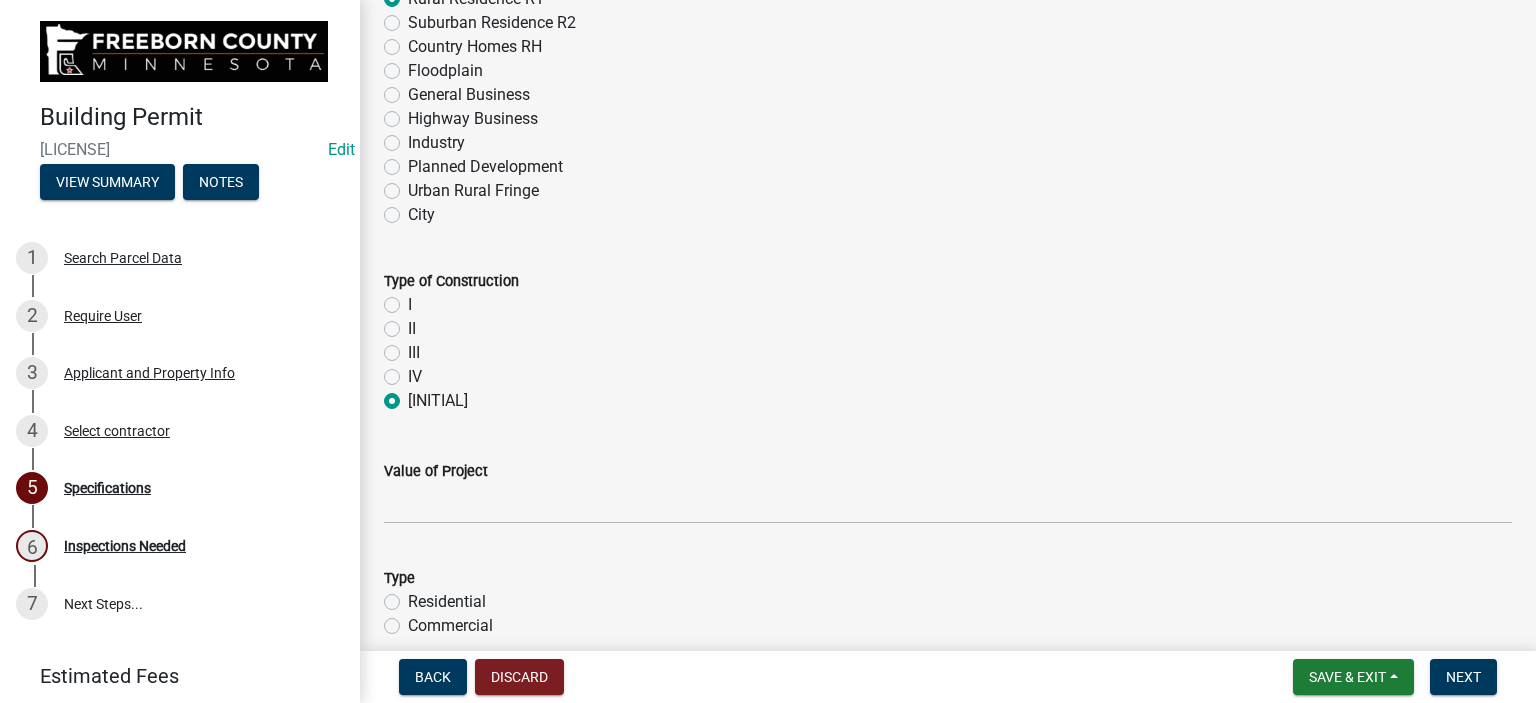 scroll, scrollTop: 1100, scrollLeft: 0, axis: vertical 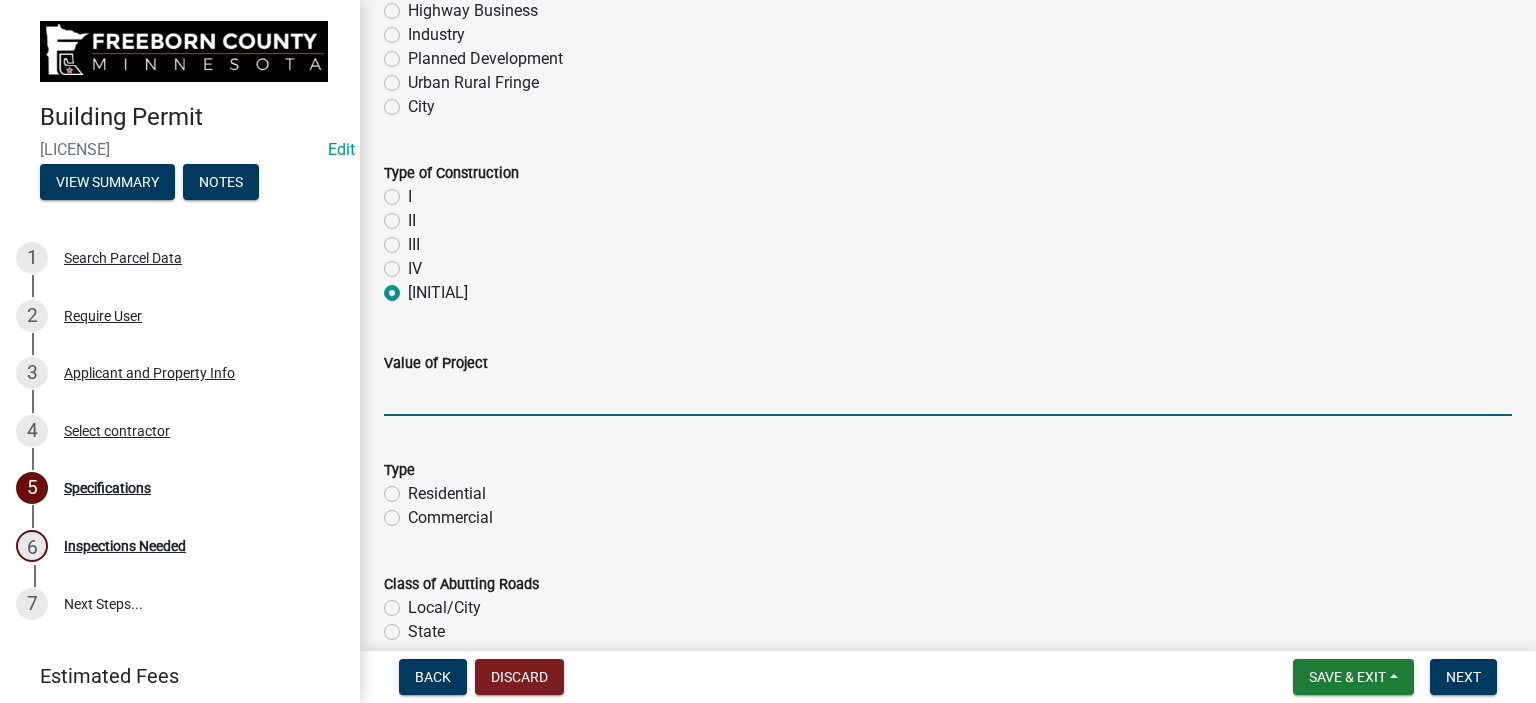 click 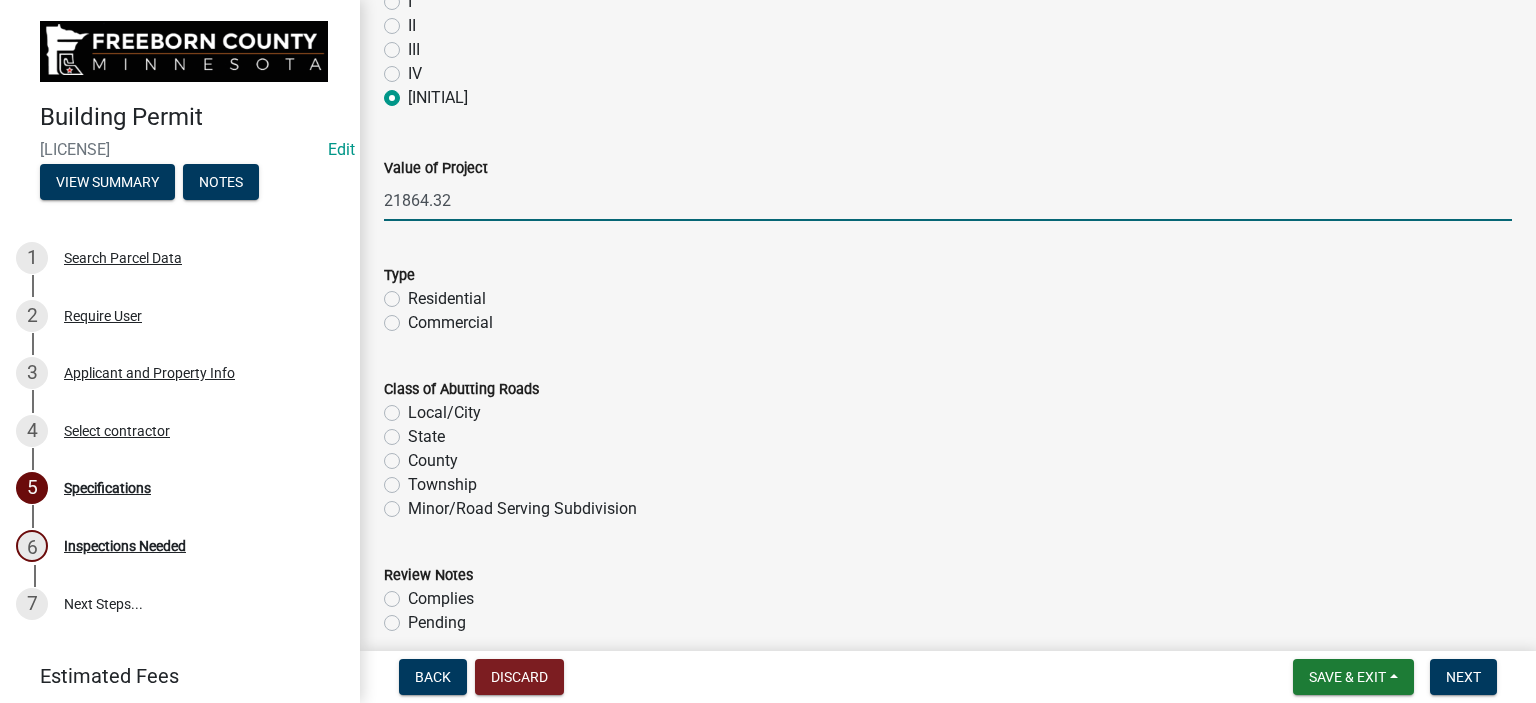 scroll, scrollTop: 1300, scrollLeft: 0, axis: vertical 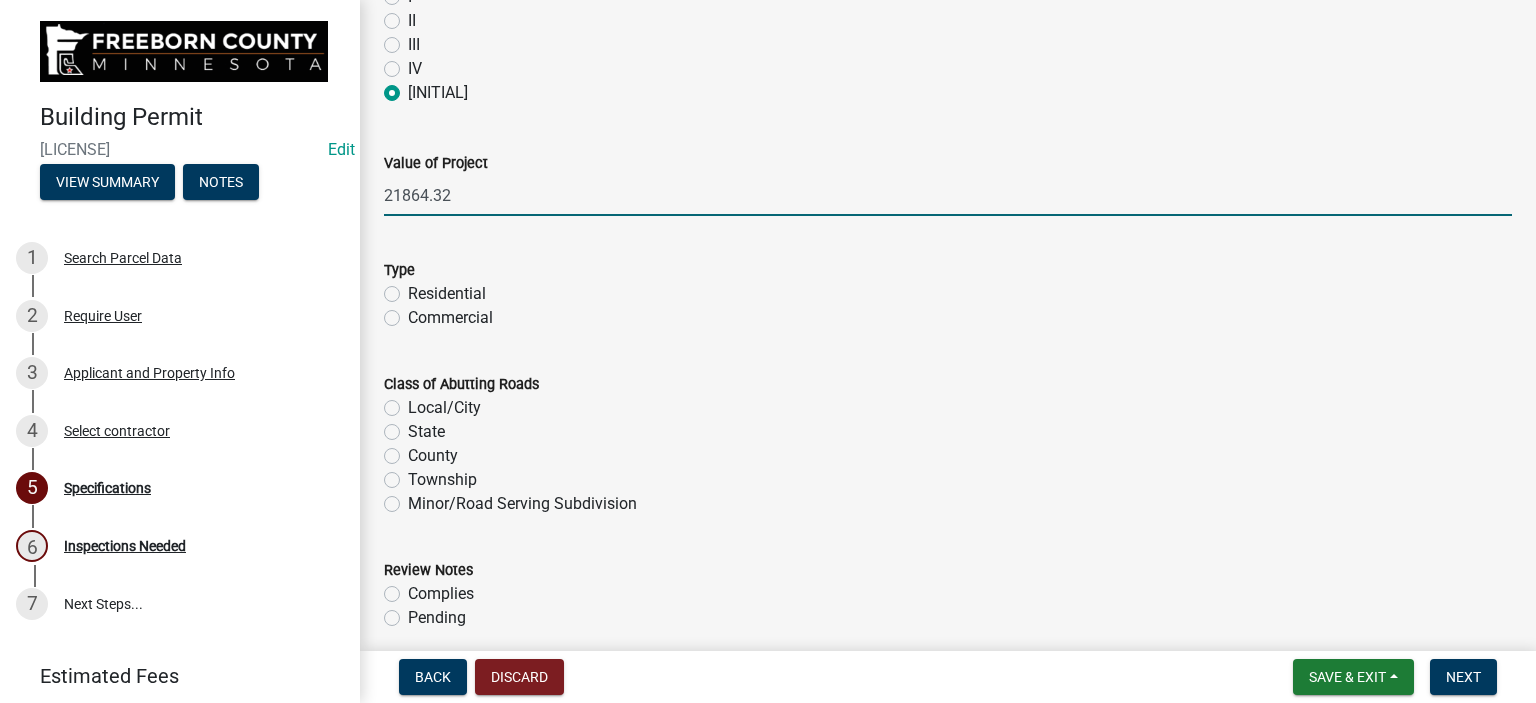 type on "21864.32" 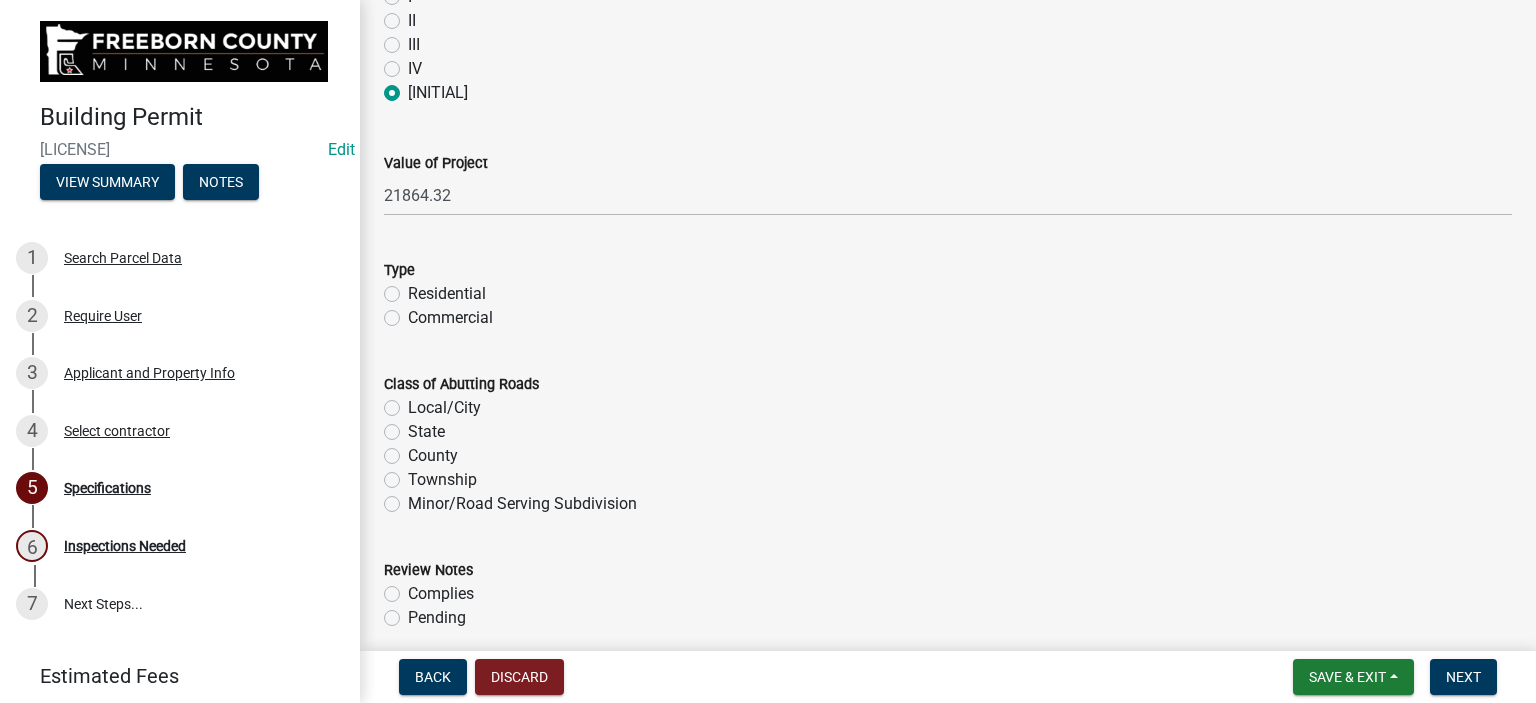 click on "Residential" 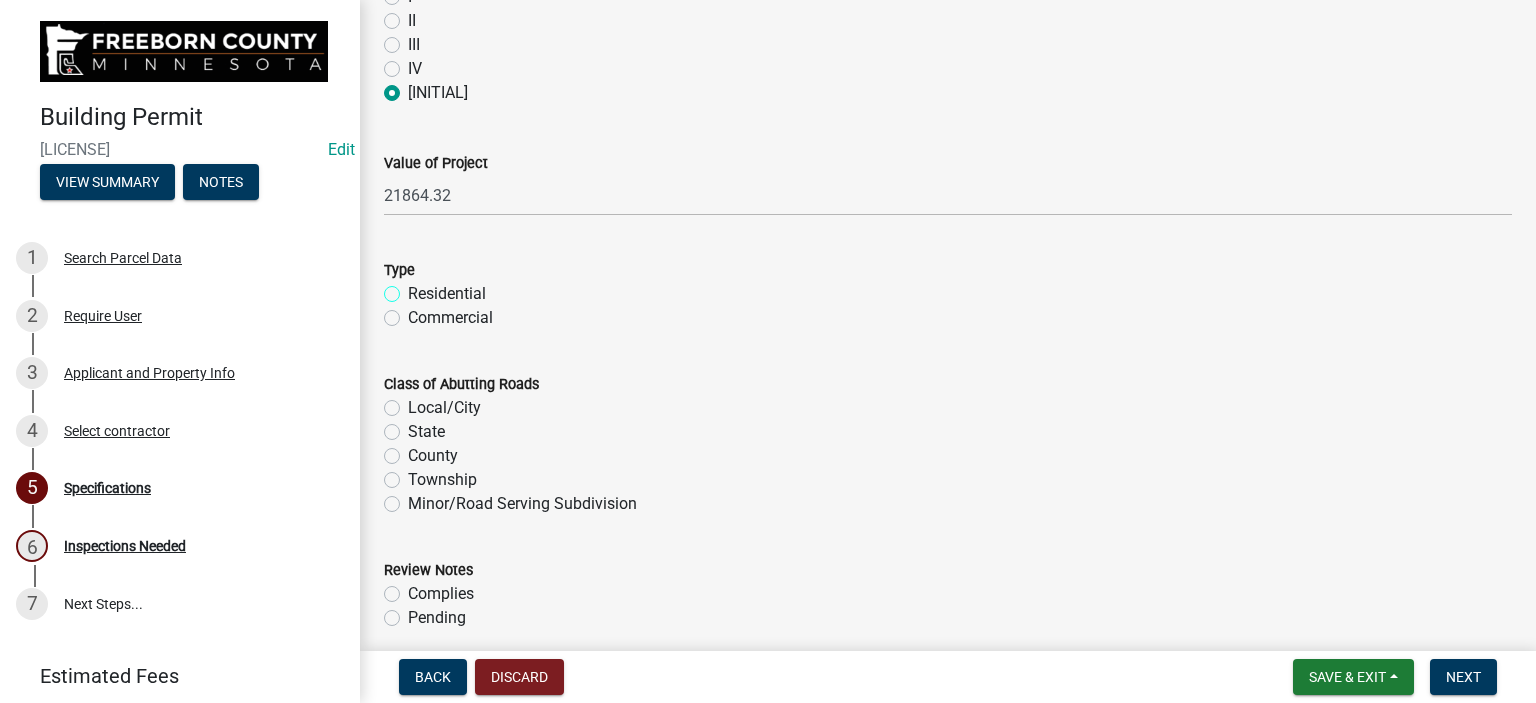 click on "Residential" at bounding box center [414, 288] 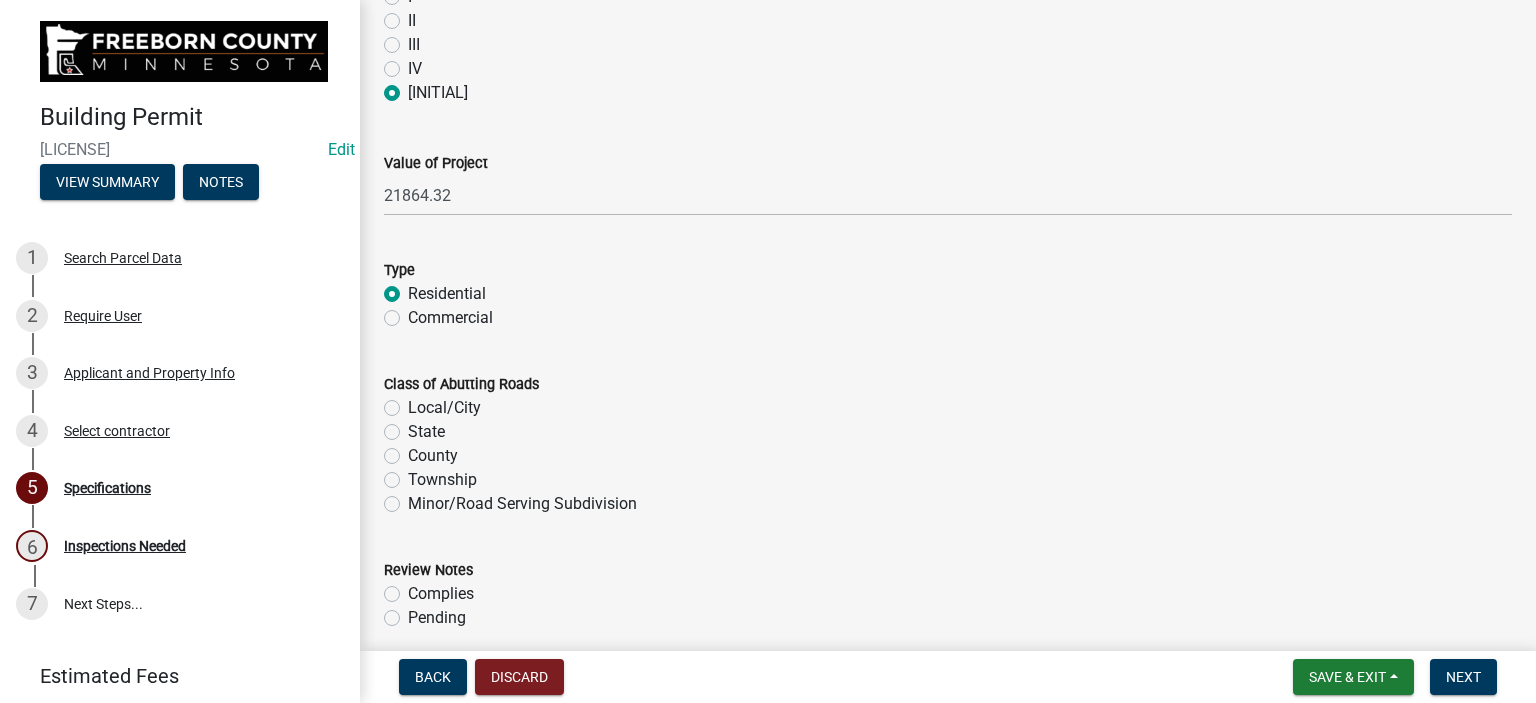 radio on "true" 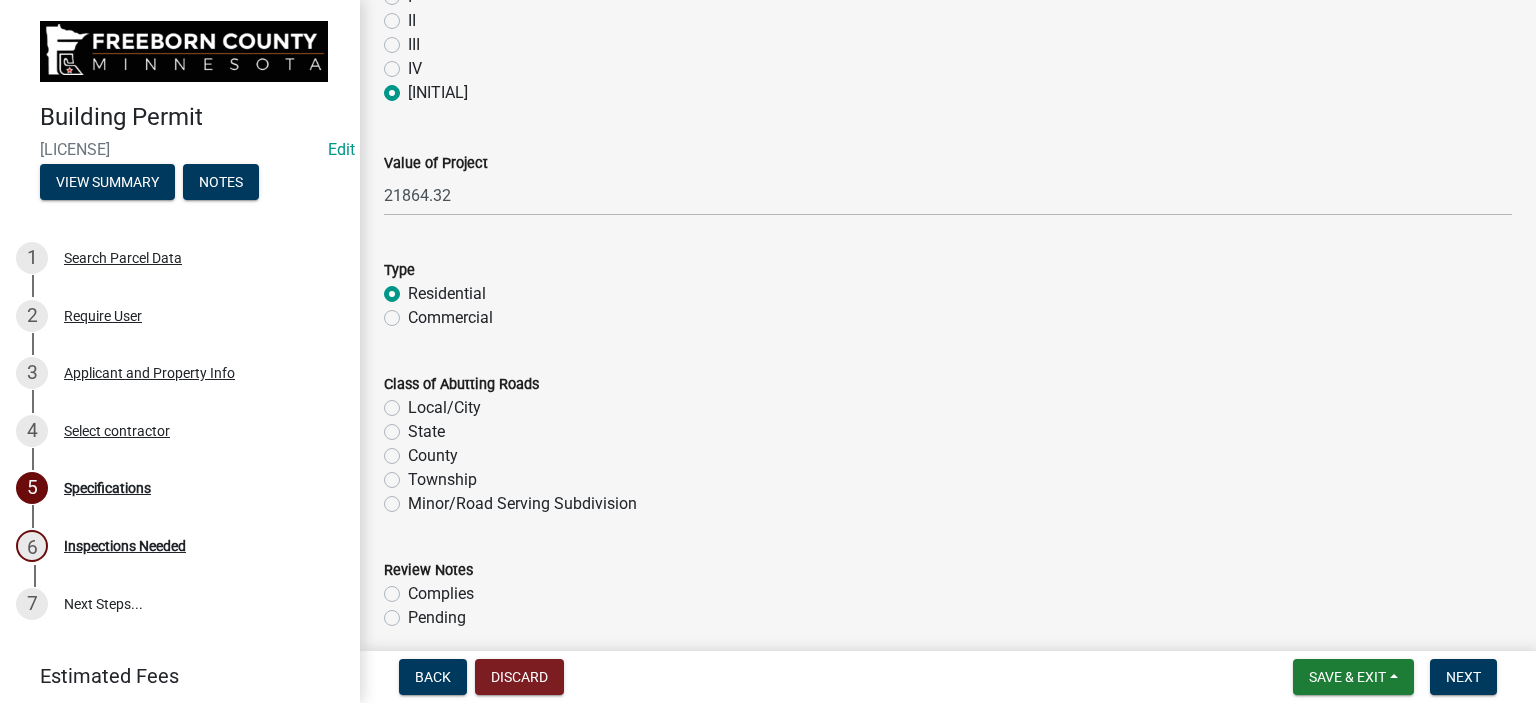 click on "Minor/Road Serving Subdivision" 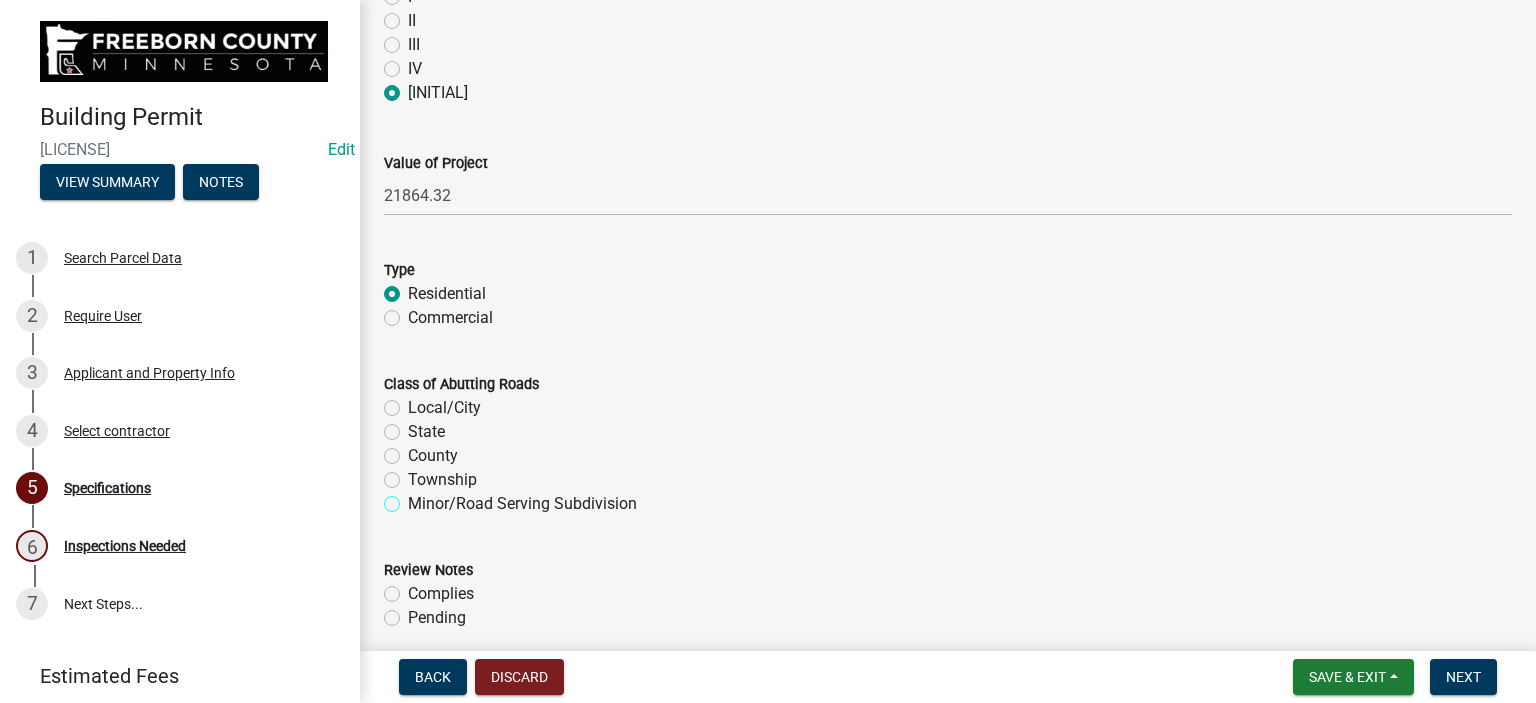 click on "Minor/Road Serving Subdivision" at bounding box center (414, 498) 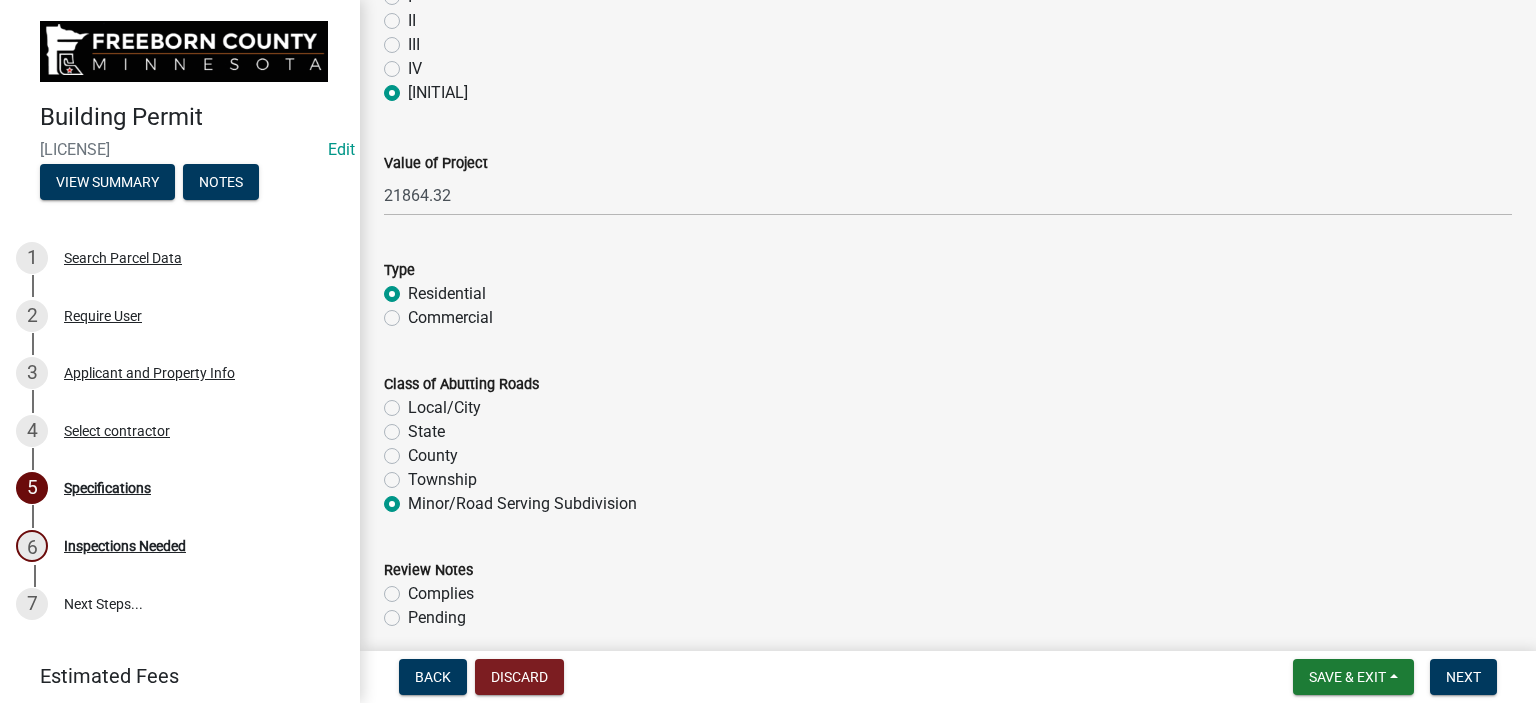 radio on "true" 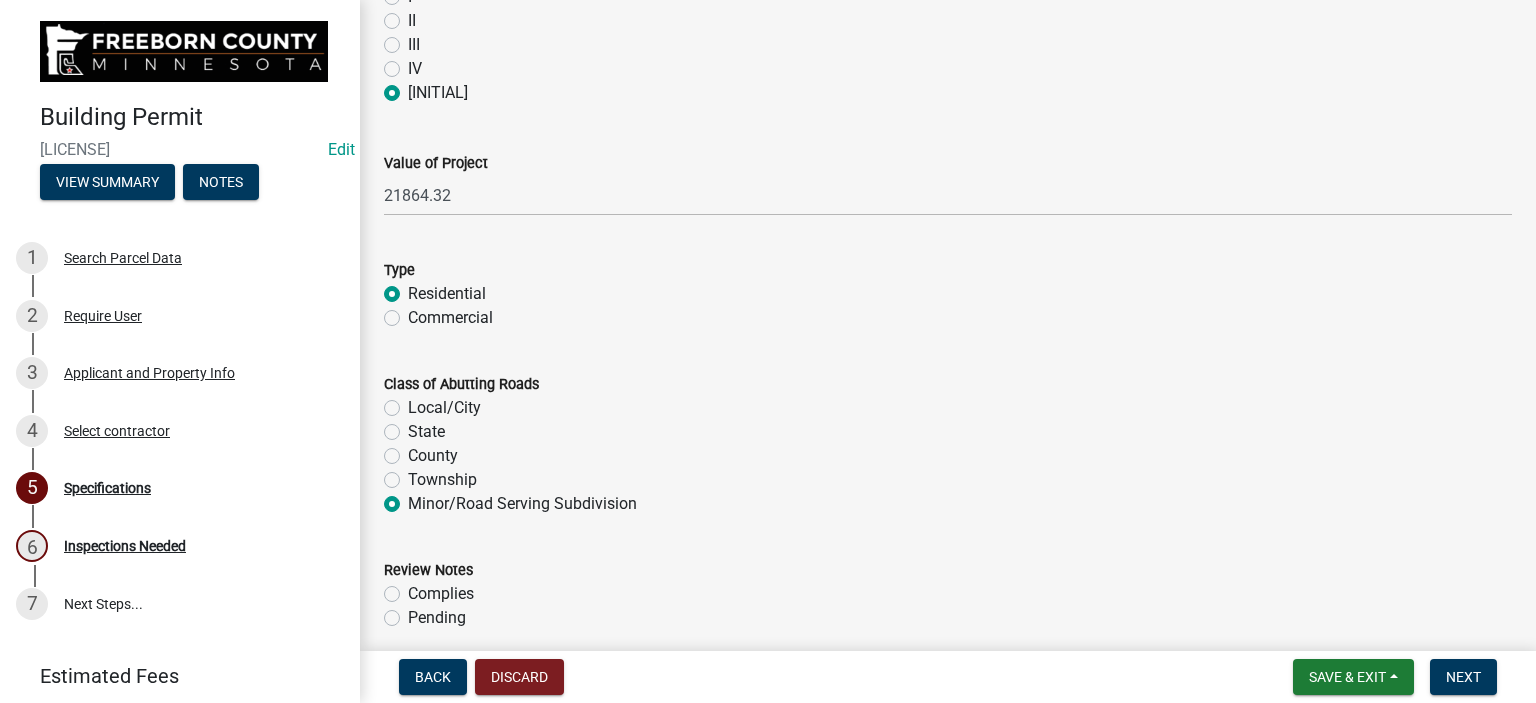 click on "County" 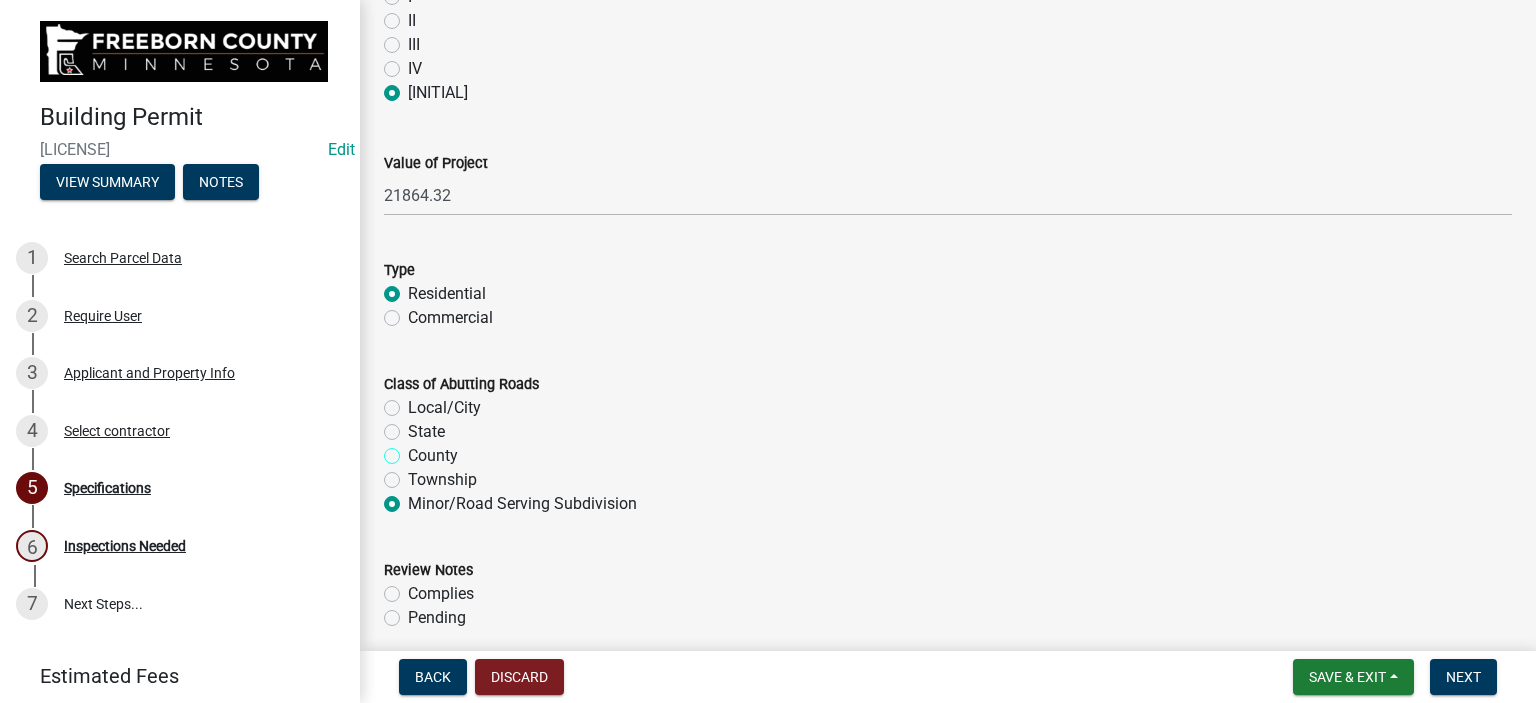 click on "County" at bounding box center [414, 450] 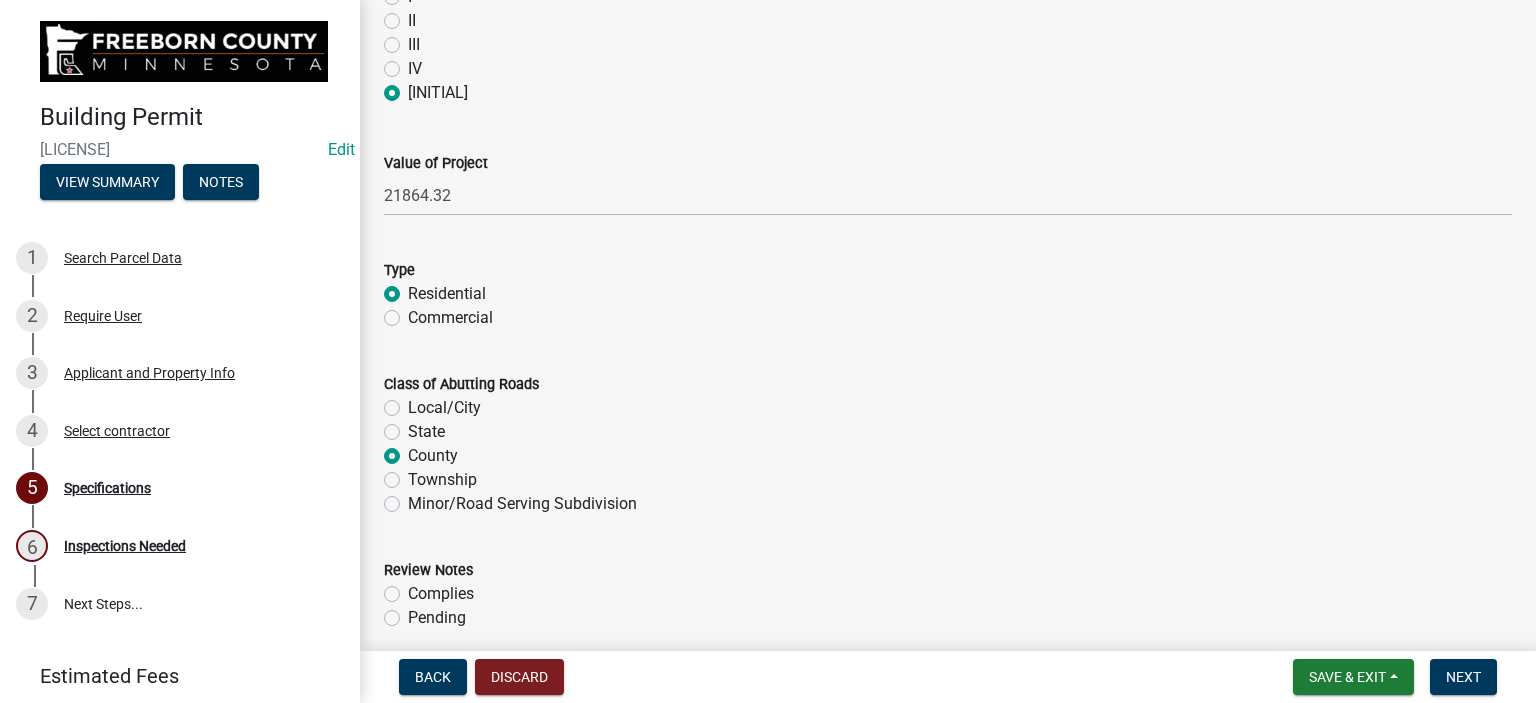 radio on "true" 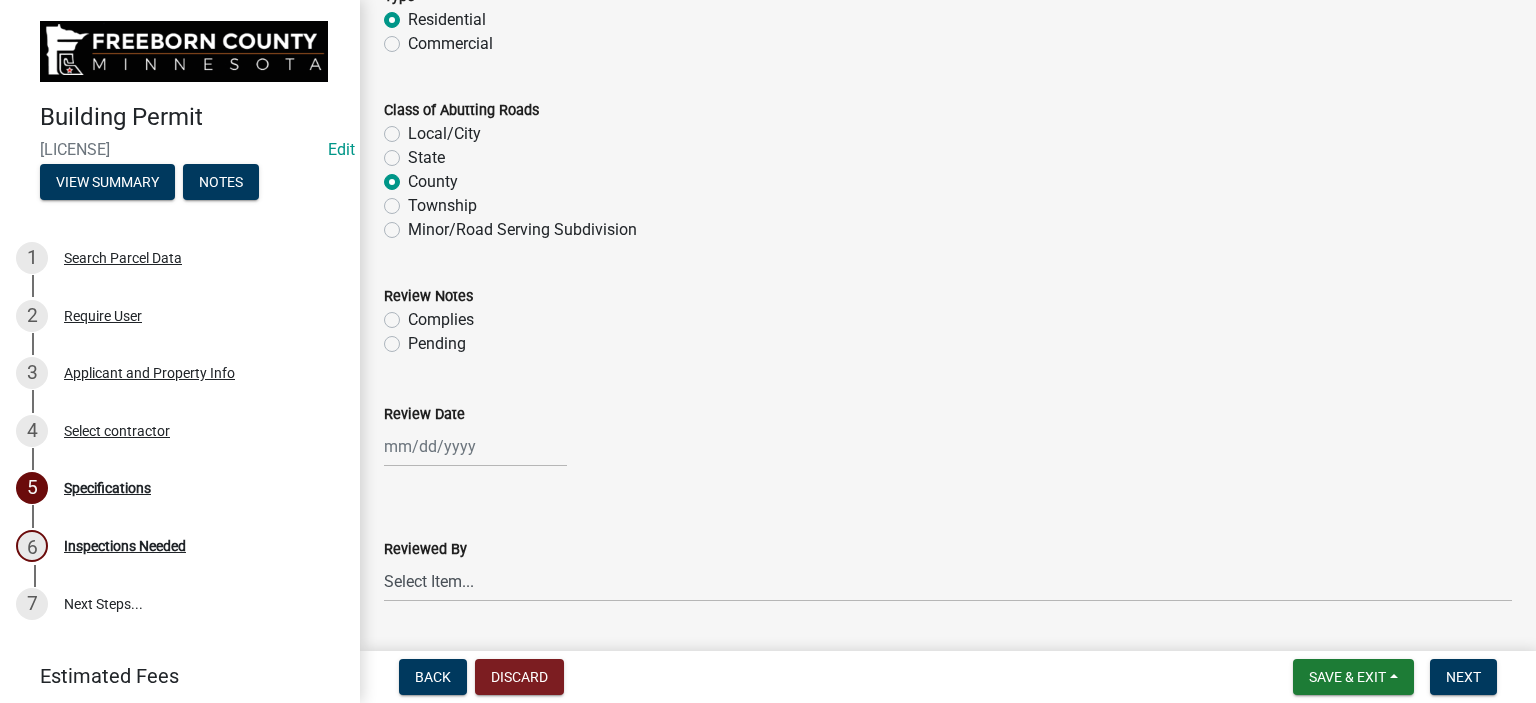 scroll, scrollTop: 1600, scrollLeft: 0, axis: vertical 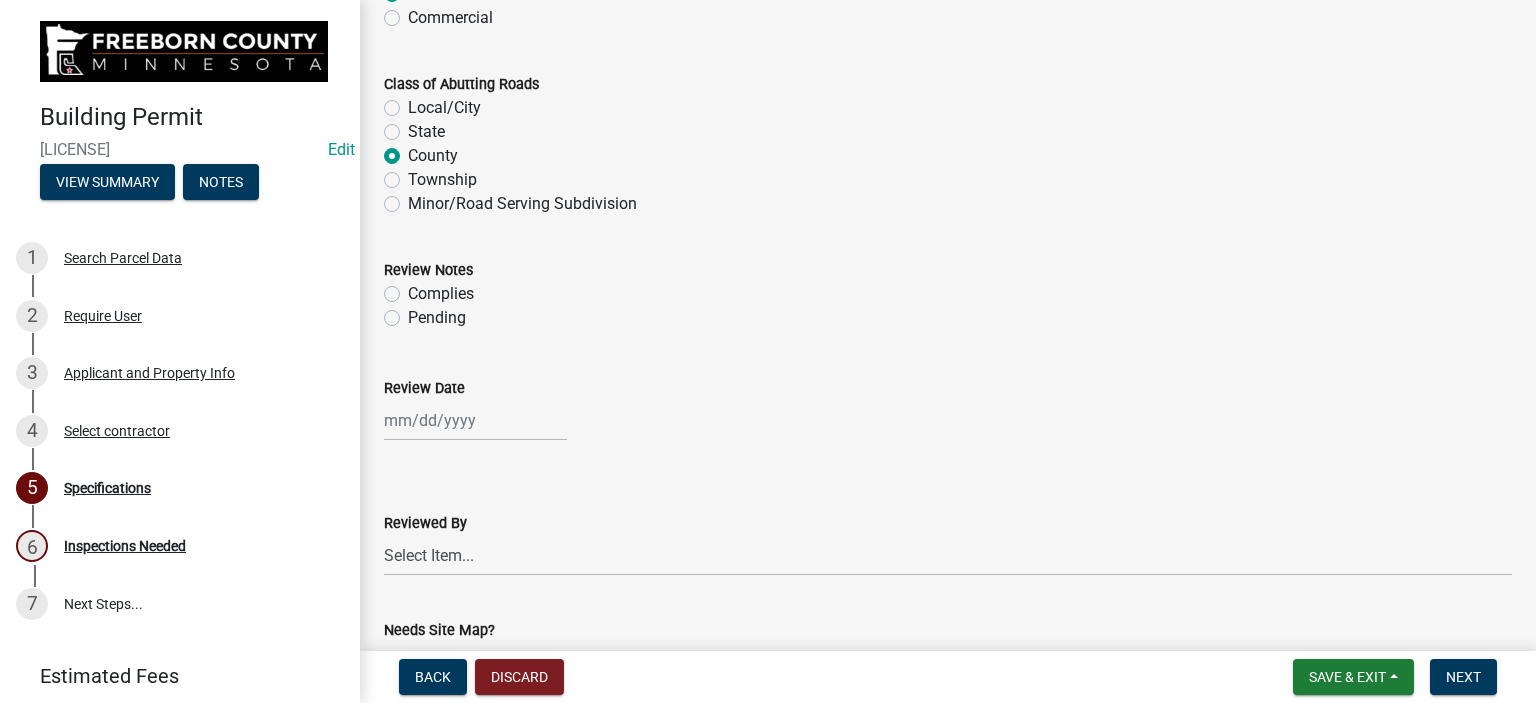 click on "Complies" 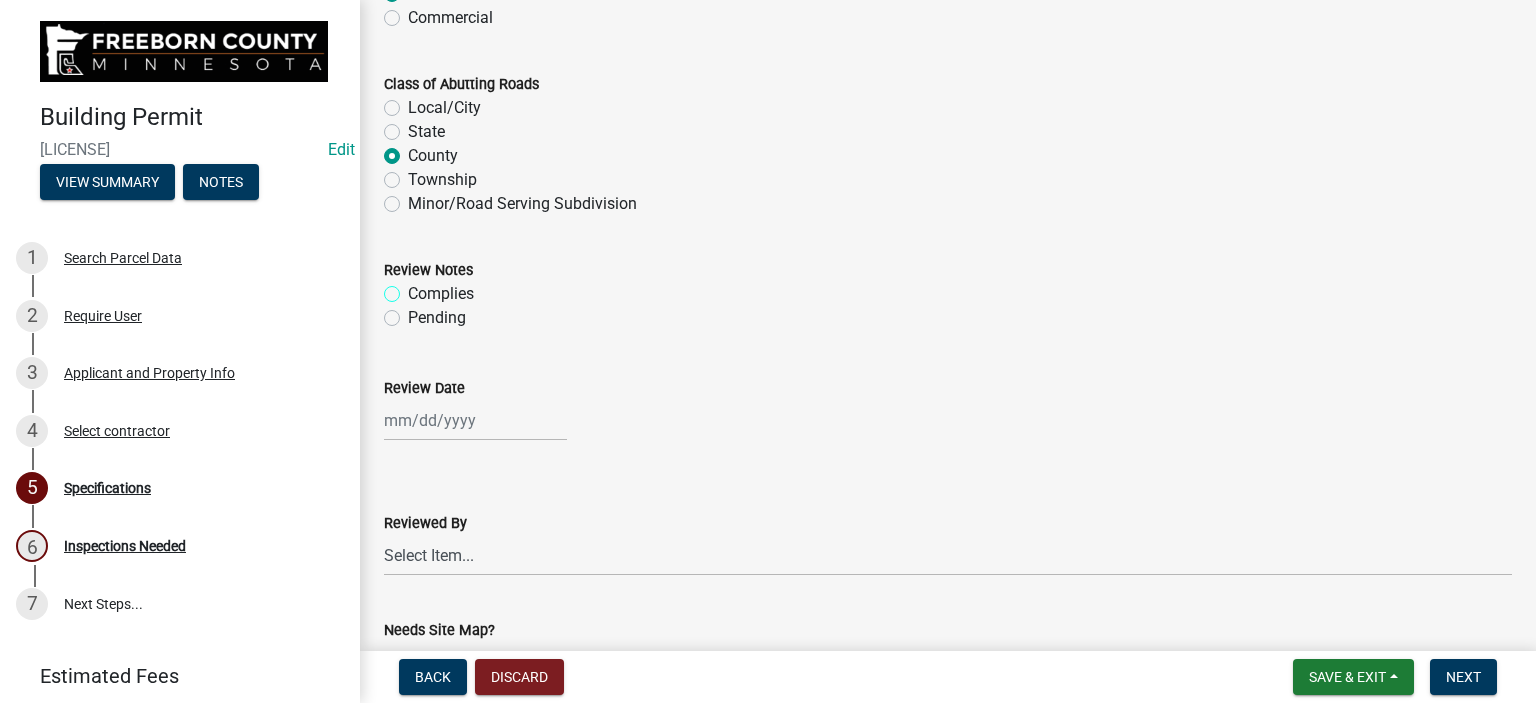 click on "Complies" at bounding box center [414, 288] 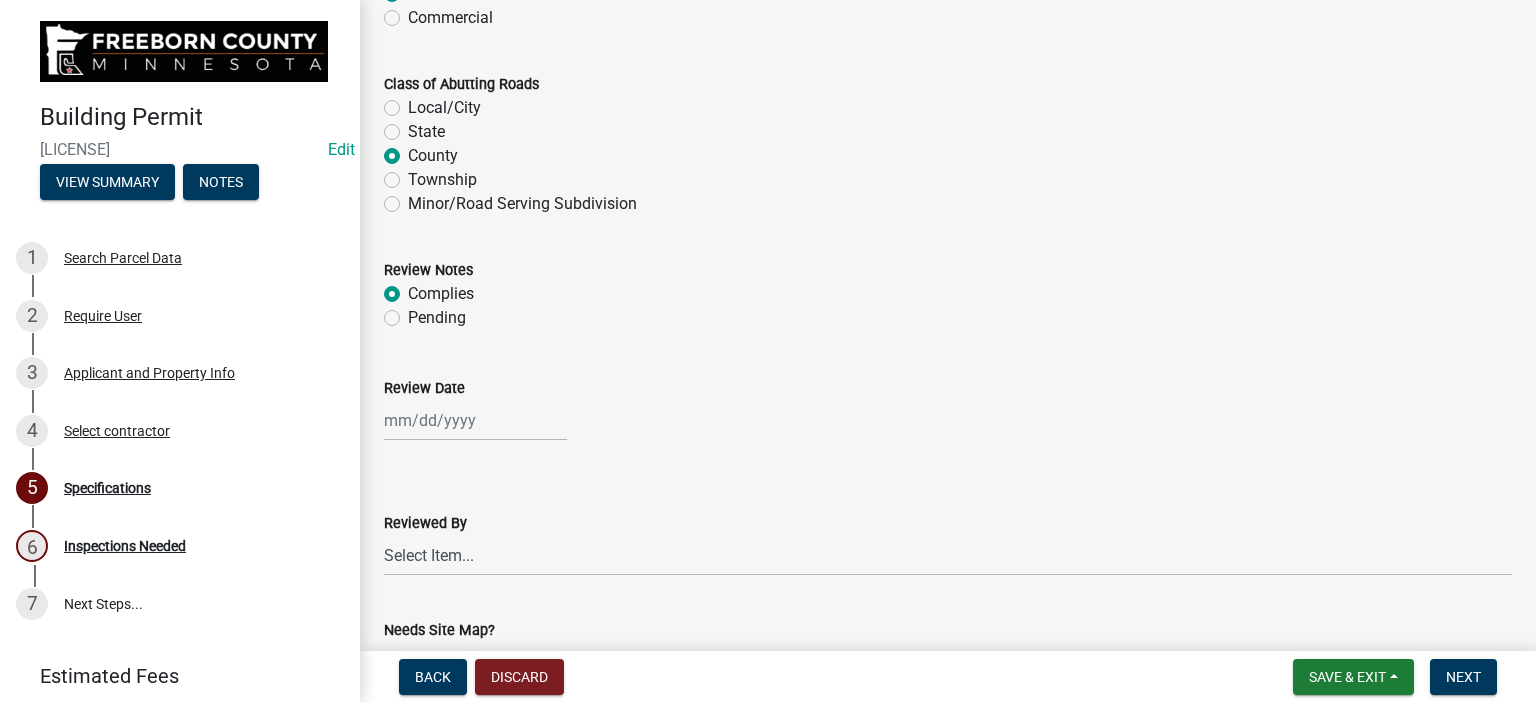 radio on "true" 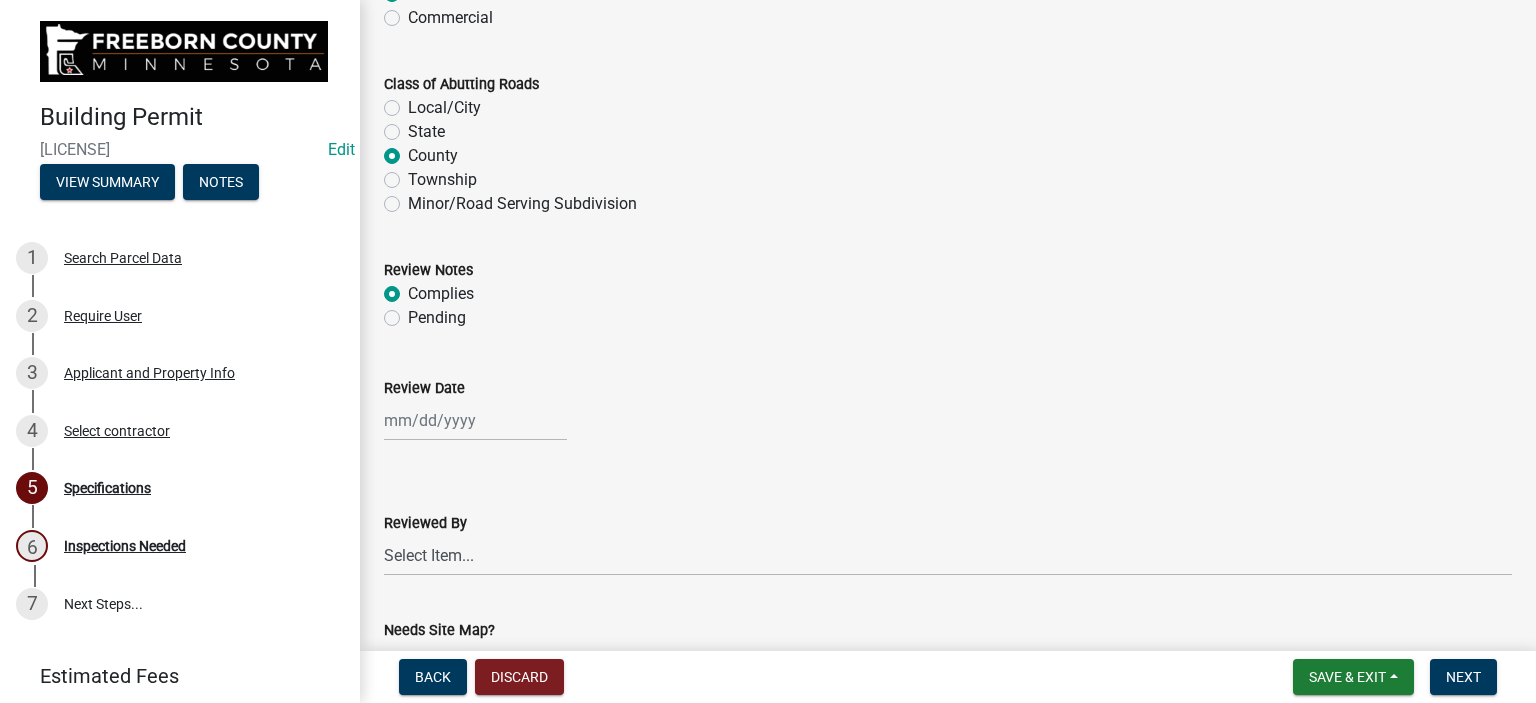 select on "8" 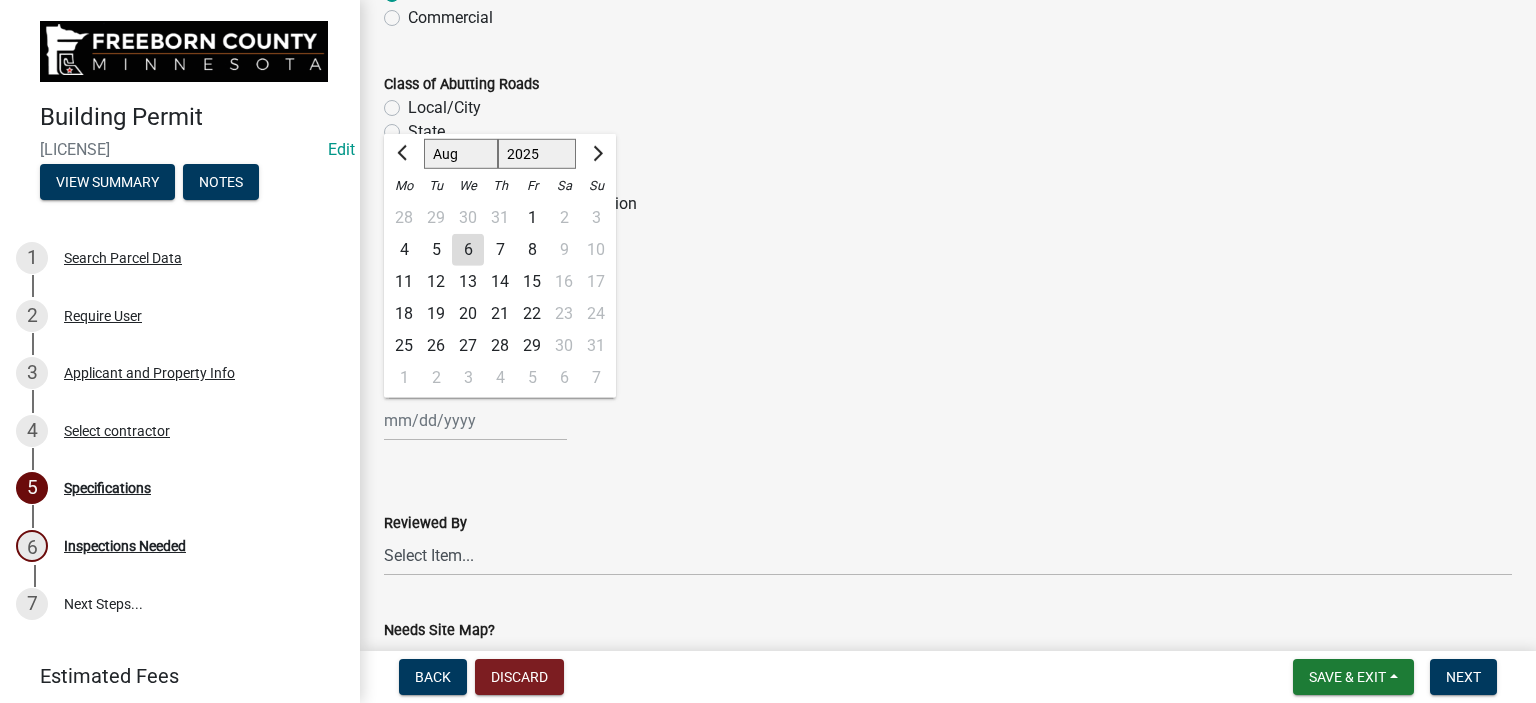 click on "Jan Feb Mar Apr May Jun Jul Aug Sep Oct Nov Dec 1525 1526 1527 1528 1529 1530 1531 1532 1533 1534 1535 1536 1537 1538 1539 1540 1541 1542 1543 1544 1545 1546 1547 1548 1549 1550 1551 1552 1553 1554 1555 1556 1557 1558 1559 1560 1561 1562 1563 1564 1565 1566 1567 1568 1569 1570 1571 1572 1573 1574 1575 1576 1577 1578 1579 1580 1581 1582 1583 1584 1585 1586 1587 1588 1589 1590 1591 1592 1593 1594 1595 1596 1597 1598 1599 1600 1601 1602 1603 1604 1605 1606 1607 1608 1609 1610 1611 1612 1613 1614 1615 1616 1617 1618 1619 1620 1621 1622 1623 1624 1625 1626 1627 1628 1629 1630 1631 1632 1633 1634 1635 1636 1637 1638 1639 1640 1641 1642 1643 1644 1645 1646 1647 1648 1649 1650 1651 1652 1653 1654 1655 1656 1657 1658 1659 1660 1661 1662 1663 1664 1665 1666 1667 1668 1669 1670 1671 1672 1673 1674 1675 1676 1677 1678 1679 1680 1681 1682 1683 1684 1685 1686 1687 1688 1689 1690 1691 1692 1693 1694 1695 1696 1697 1698 1699 1700 1701 1702 1703 1704 1705 1706 1707 1708 1709 1710 1711 1712 1713 1714 1715 1716 1717 1718 1719 1" 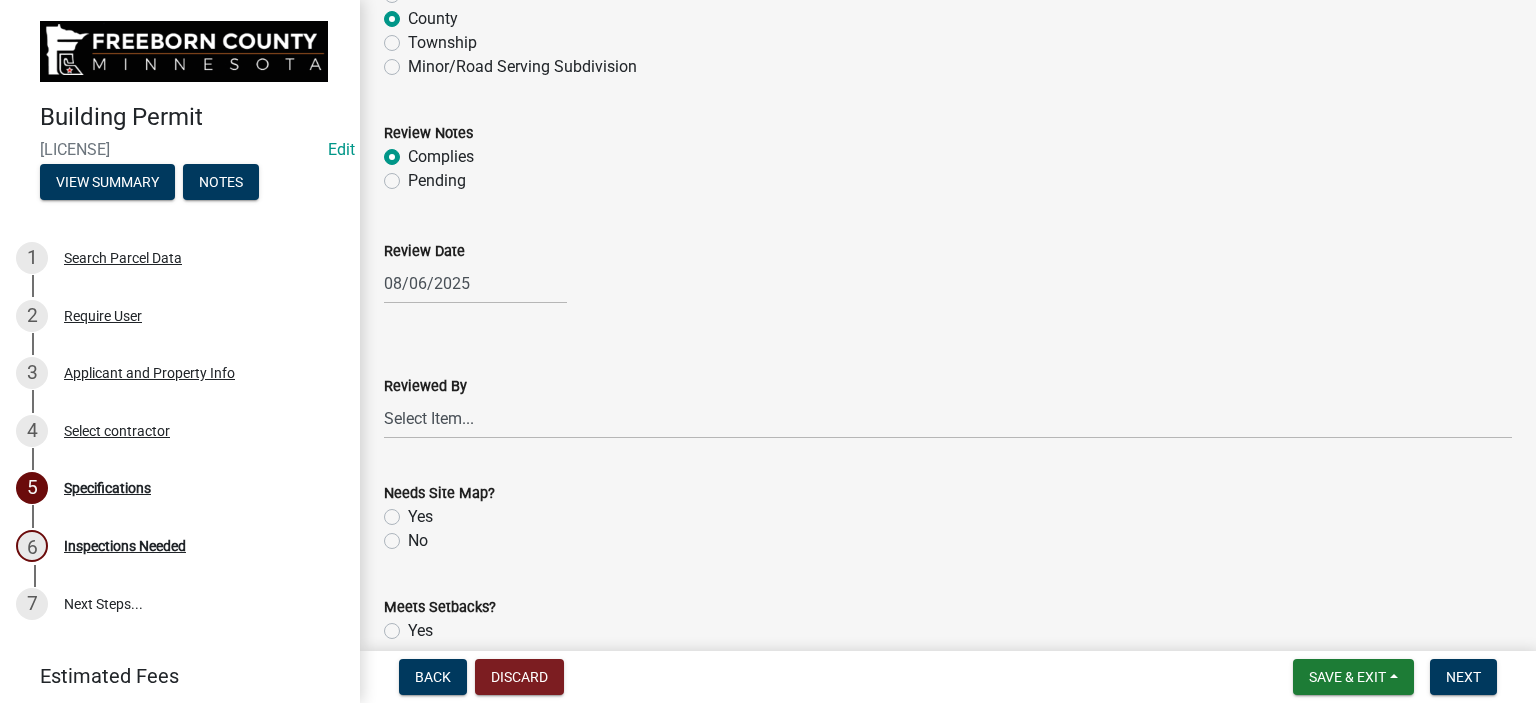 scroll, scrollTop: 1800, scrollLeft: 0, axis: vertical 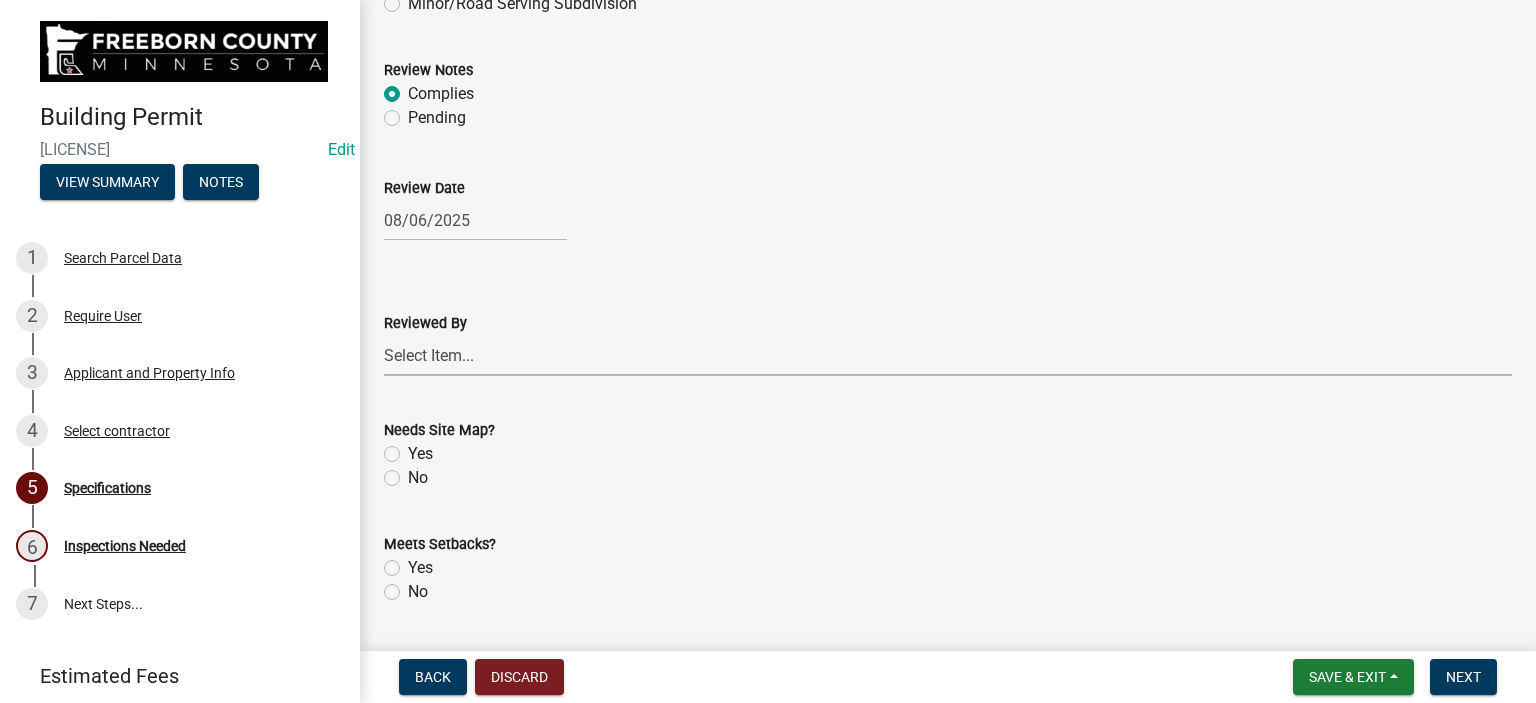 click on "Select Item...   Rachel Wehner   Craig Rosell   Mark Goskeson   Ross Leonhardi   Gina Gullickson" at bounding box center [948, 355] 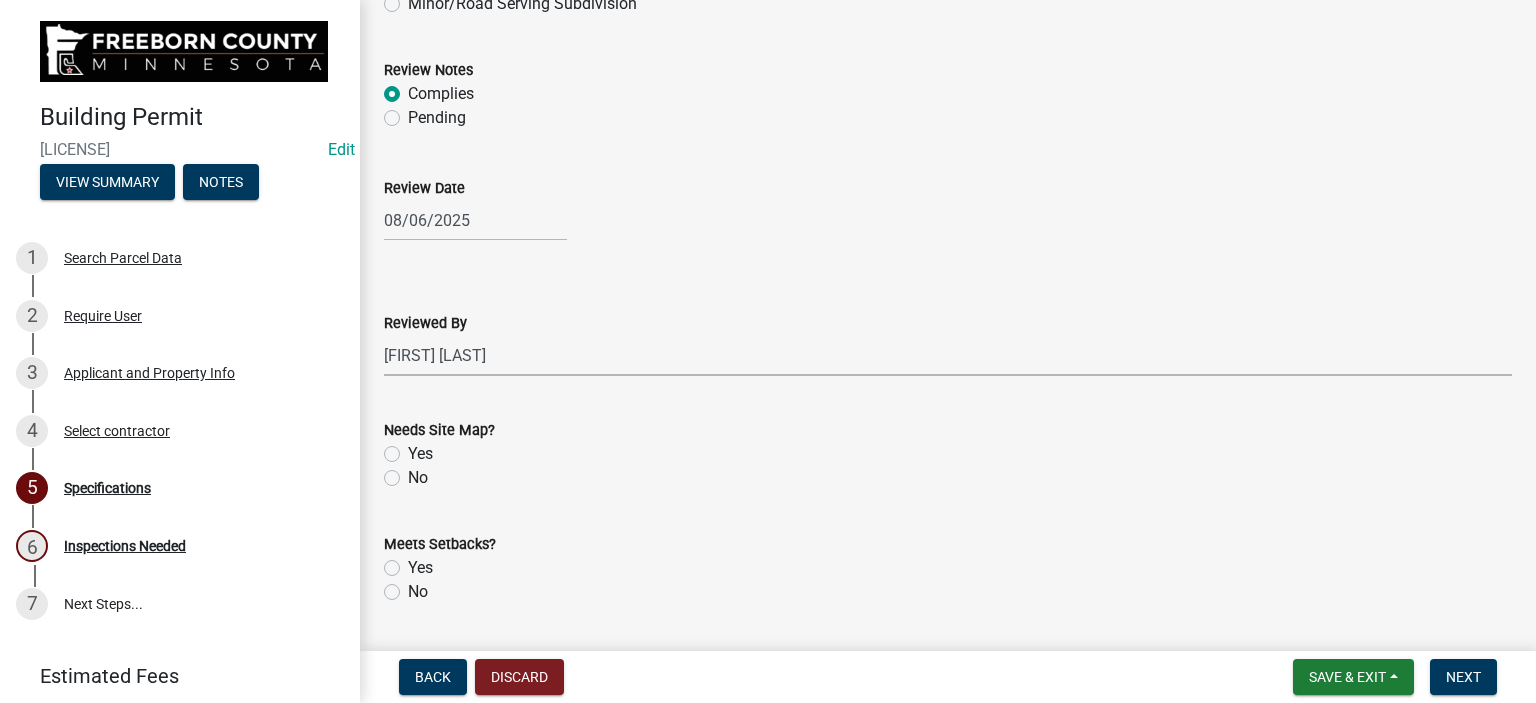 click on "Select Item...   Rachel Wehner   Craig Rosell   Mark Goskeson   Ross Leonhardi   Gina Gullickson" at bounding box center (948, 355) 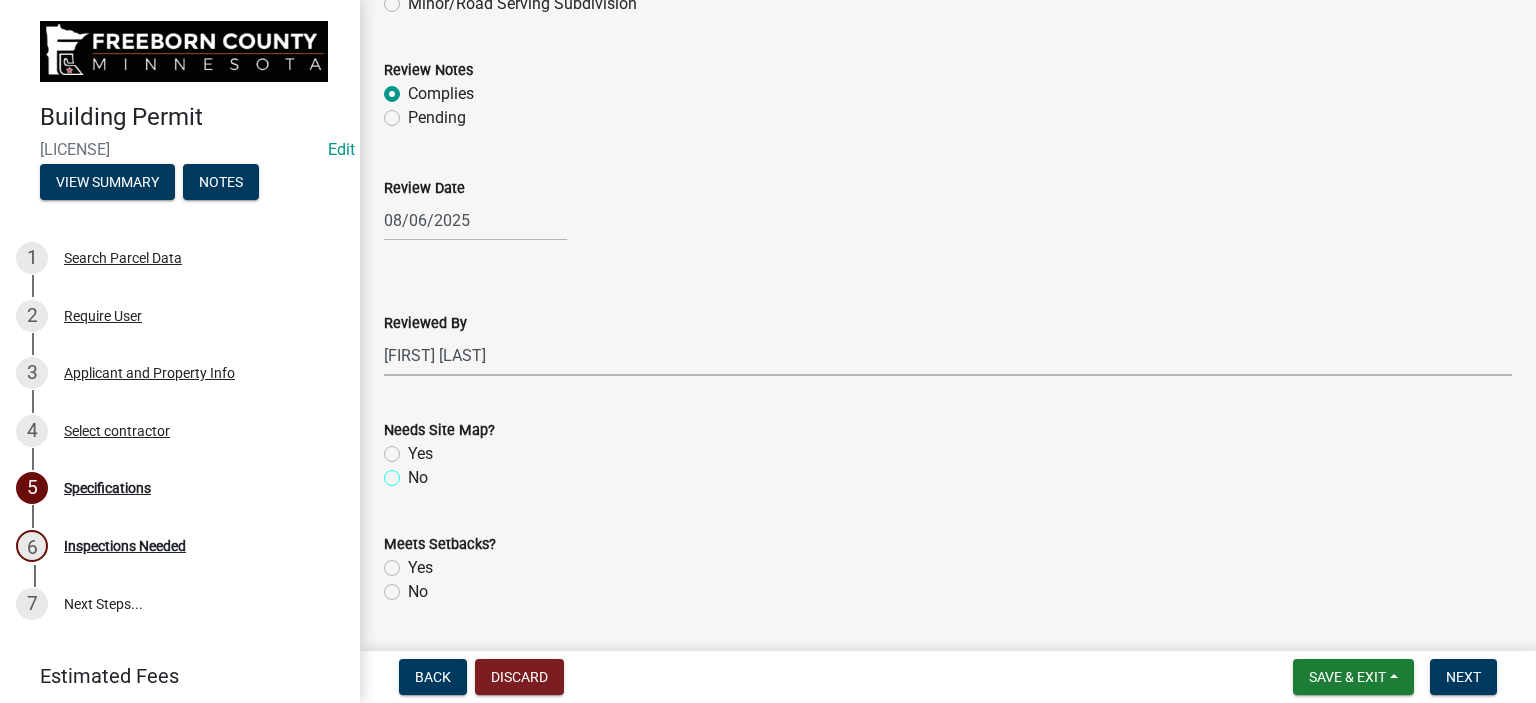 click on "No" at bounding box center (414, 472) 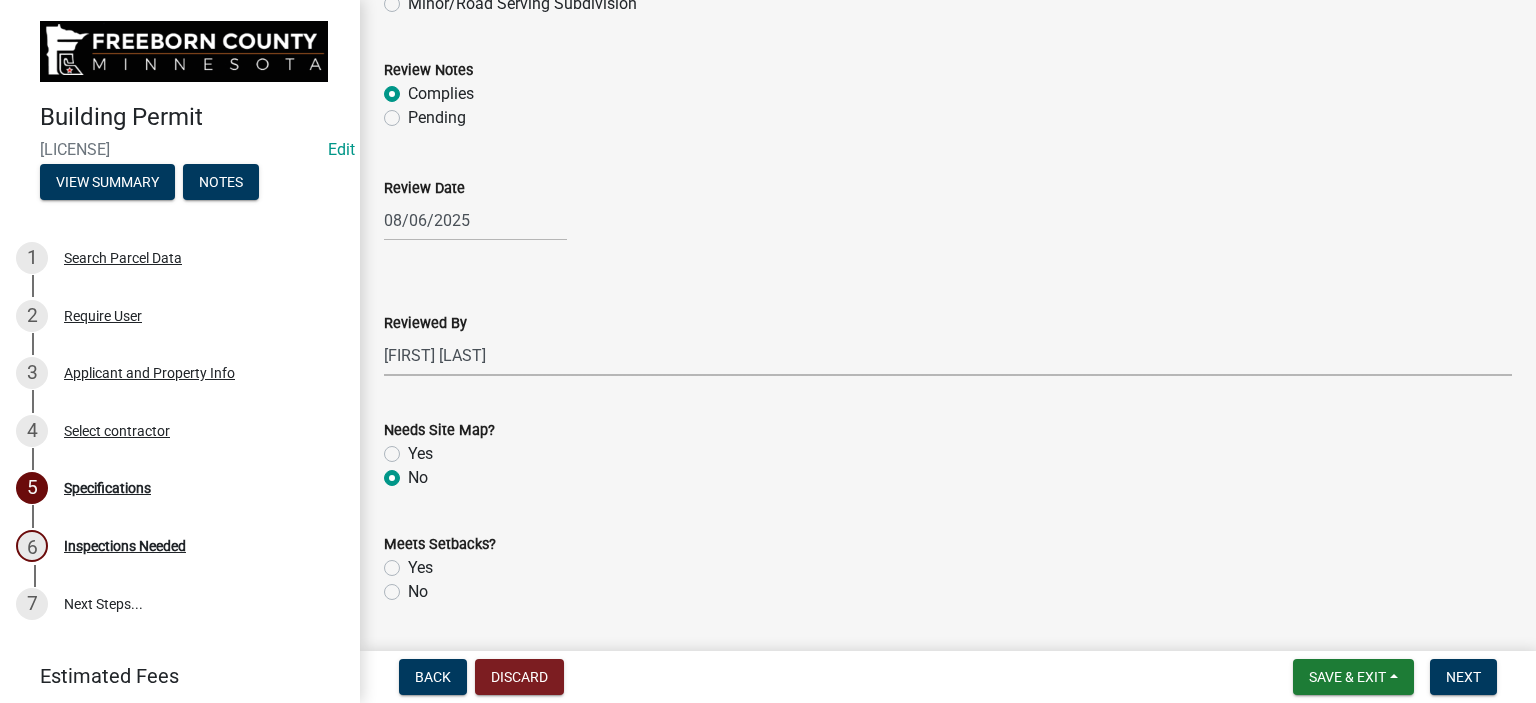 radio on "true" 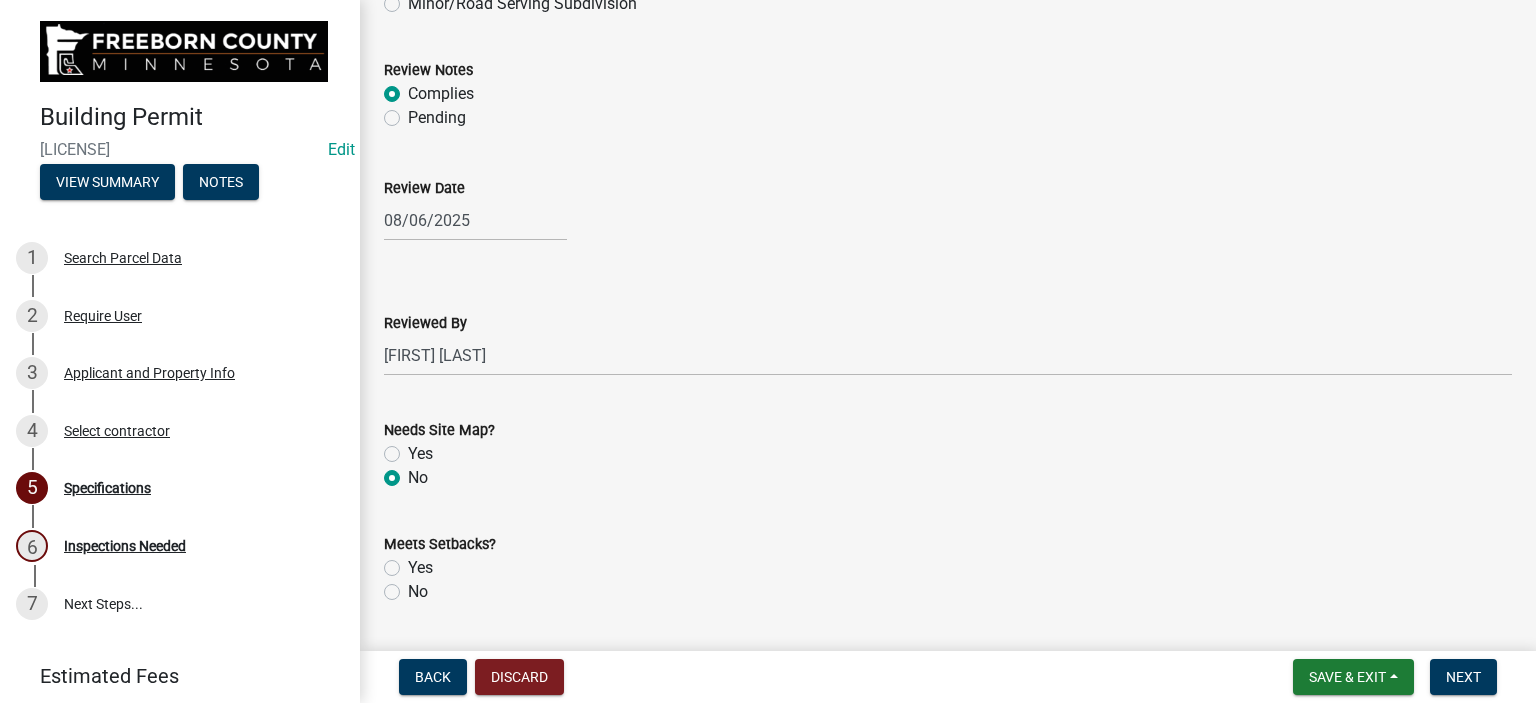 click on "Yes" 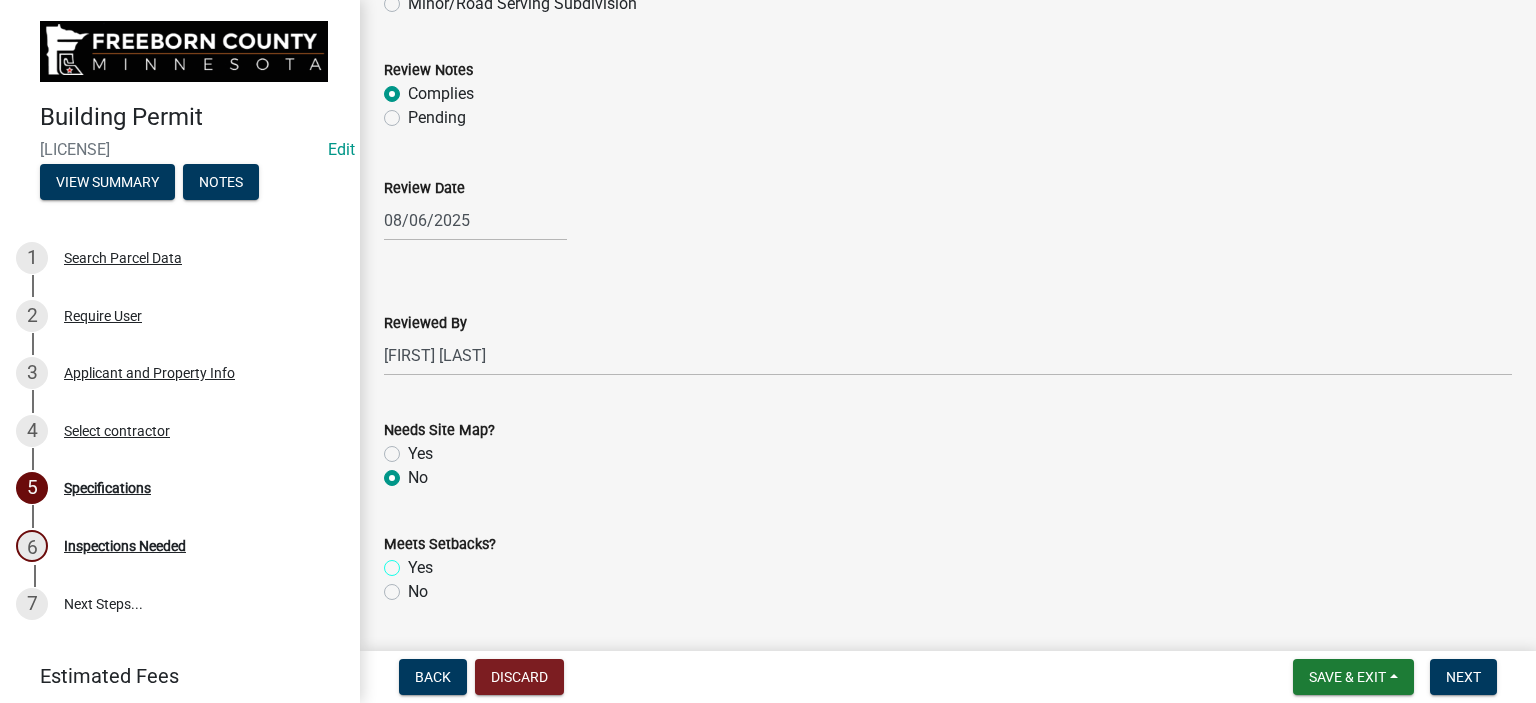 click on "Yes" at bounding box center [414, 562] 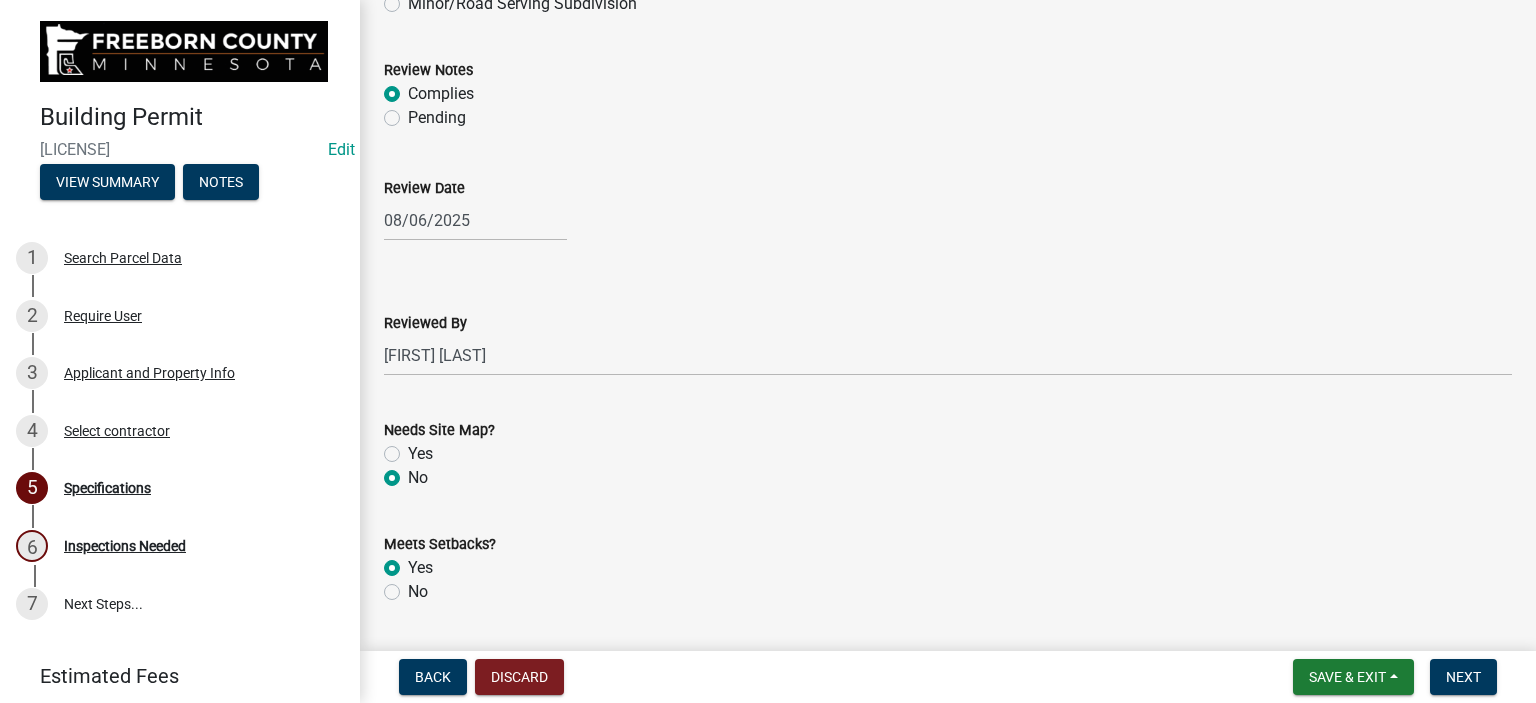 radio on "true" 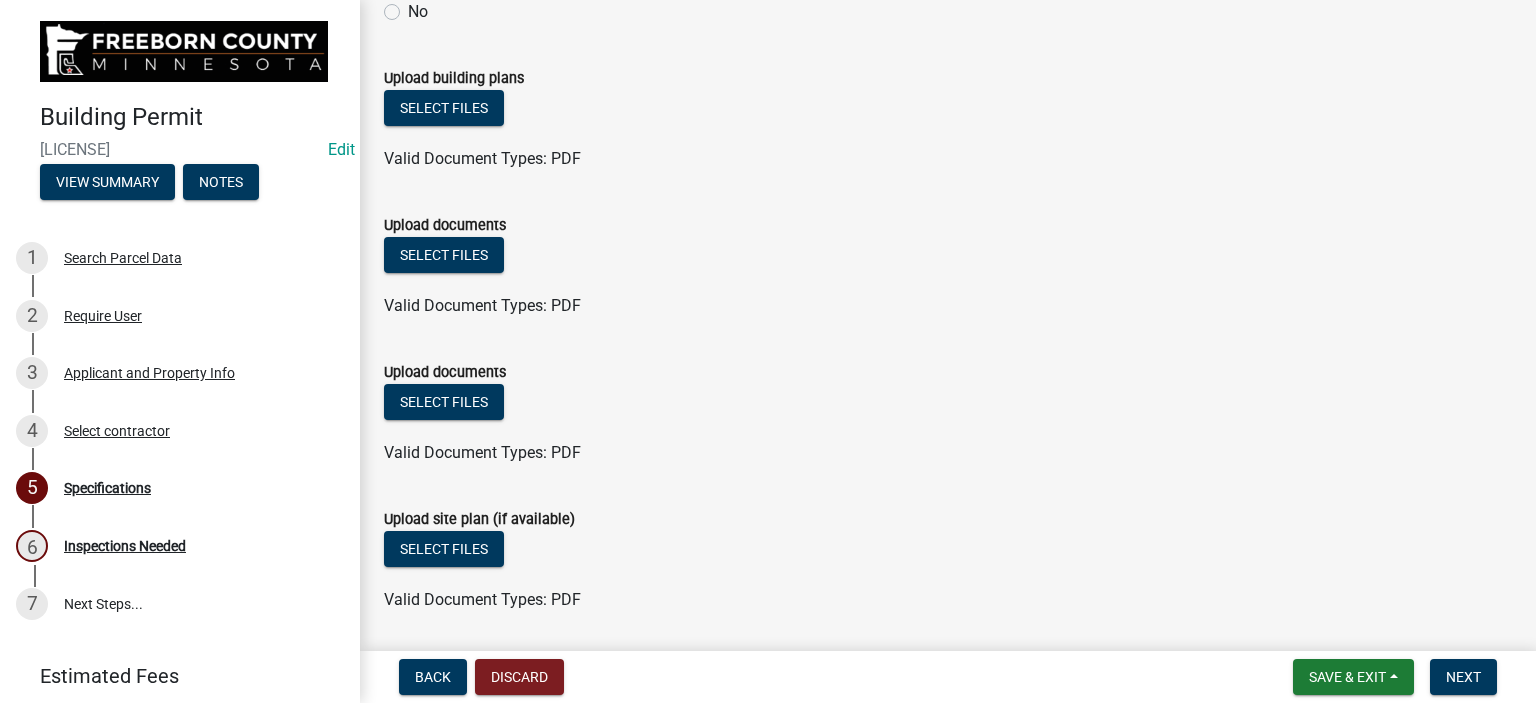 scroll, scrollTop: 2444, scrollLeft: 0, axis: vertical 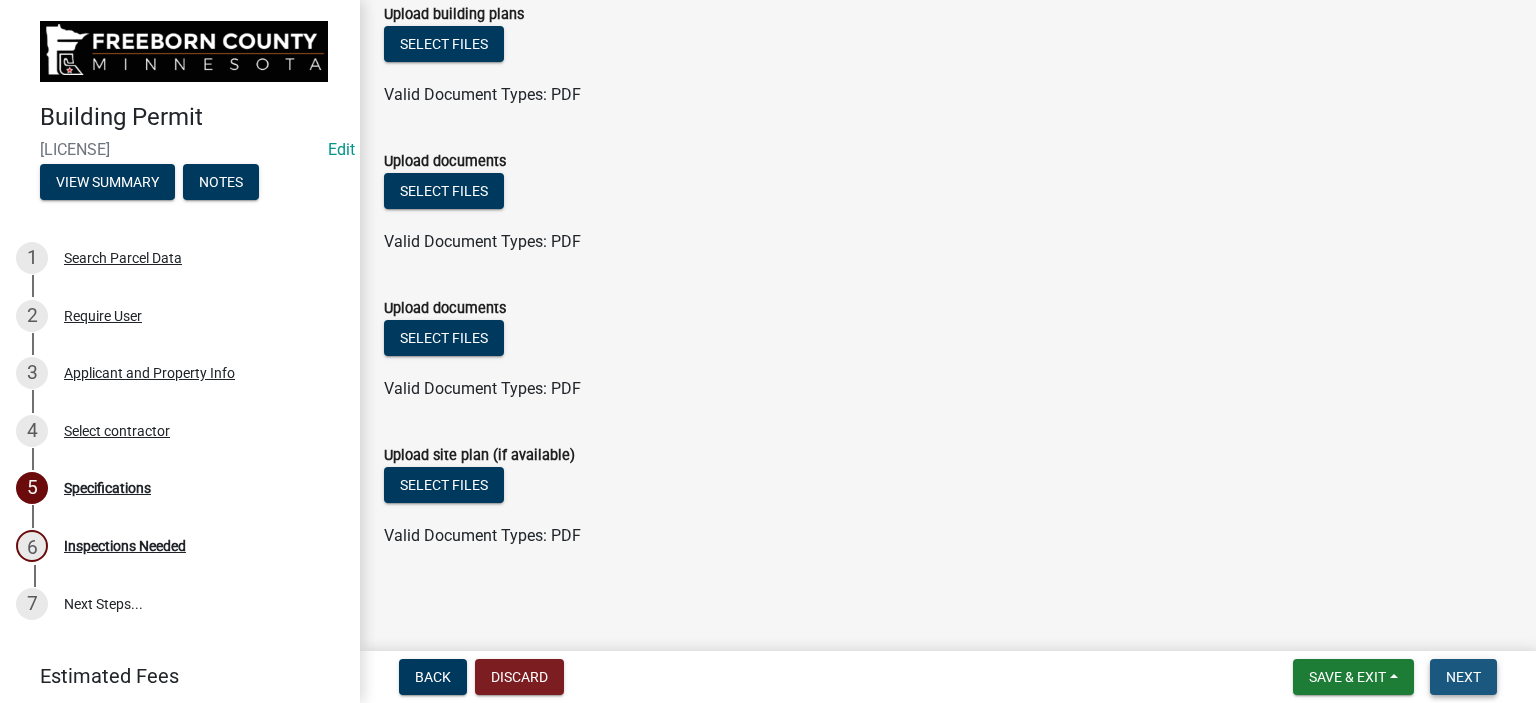click on "Next" at bounding box center (1463, 677) 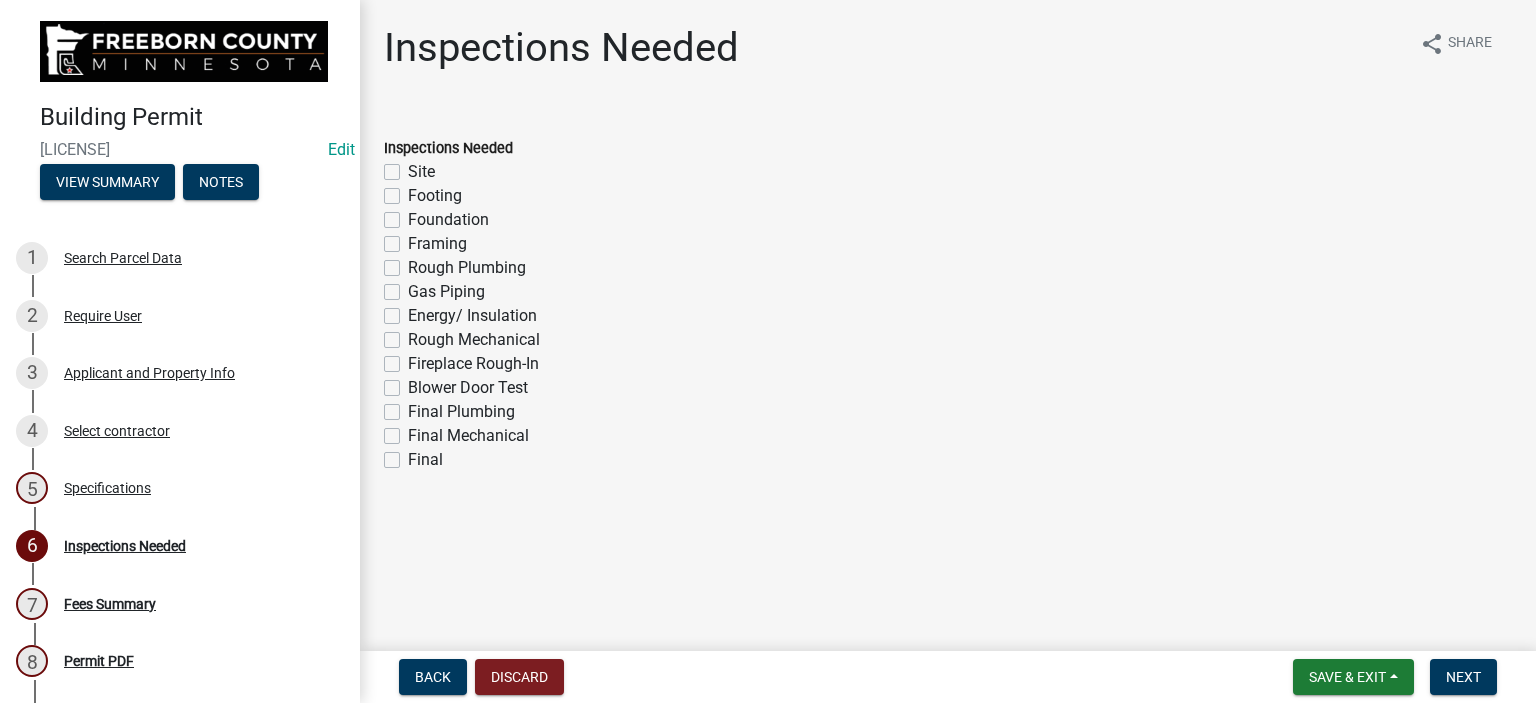 click on "Framing" 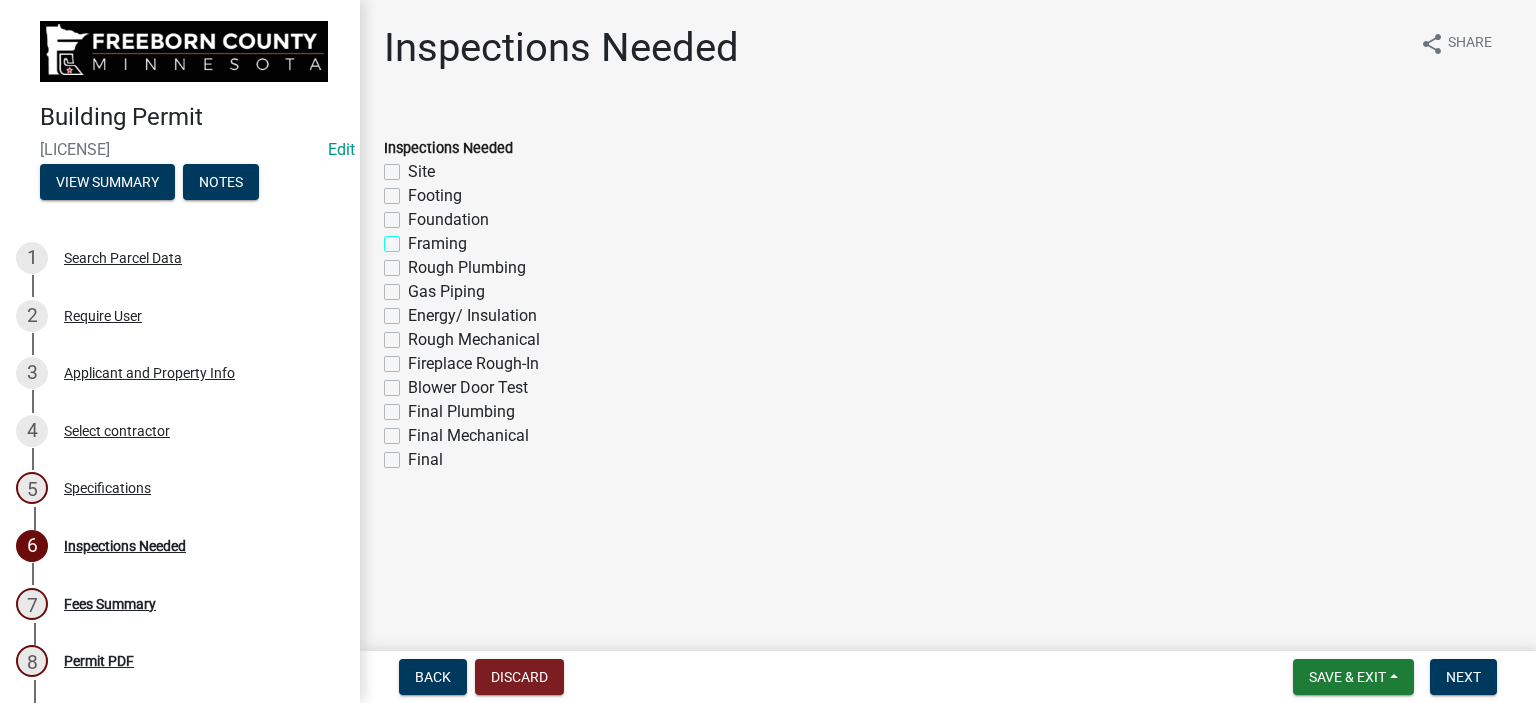 click on "Framing" at bounding box center [414, 238] 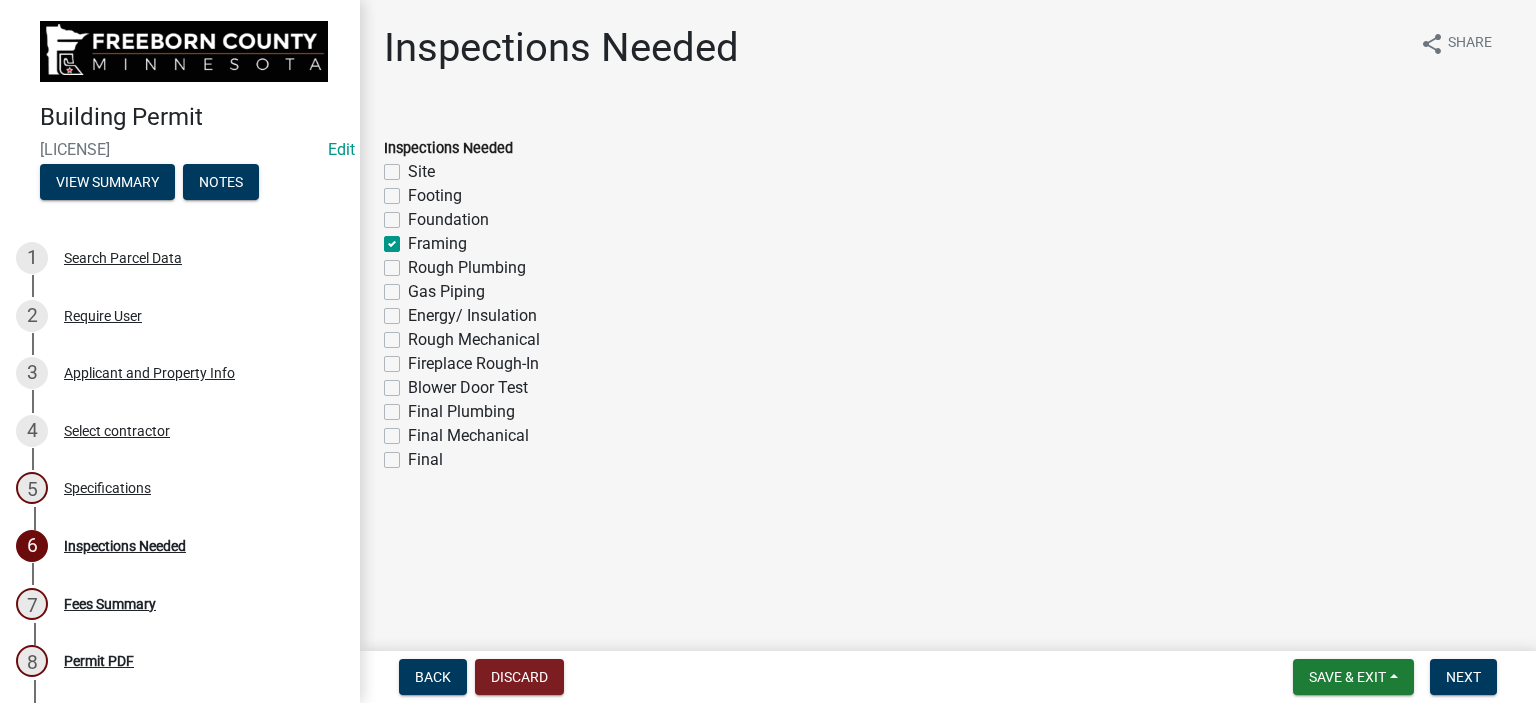 checkbox on "false" 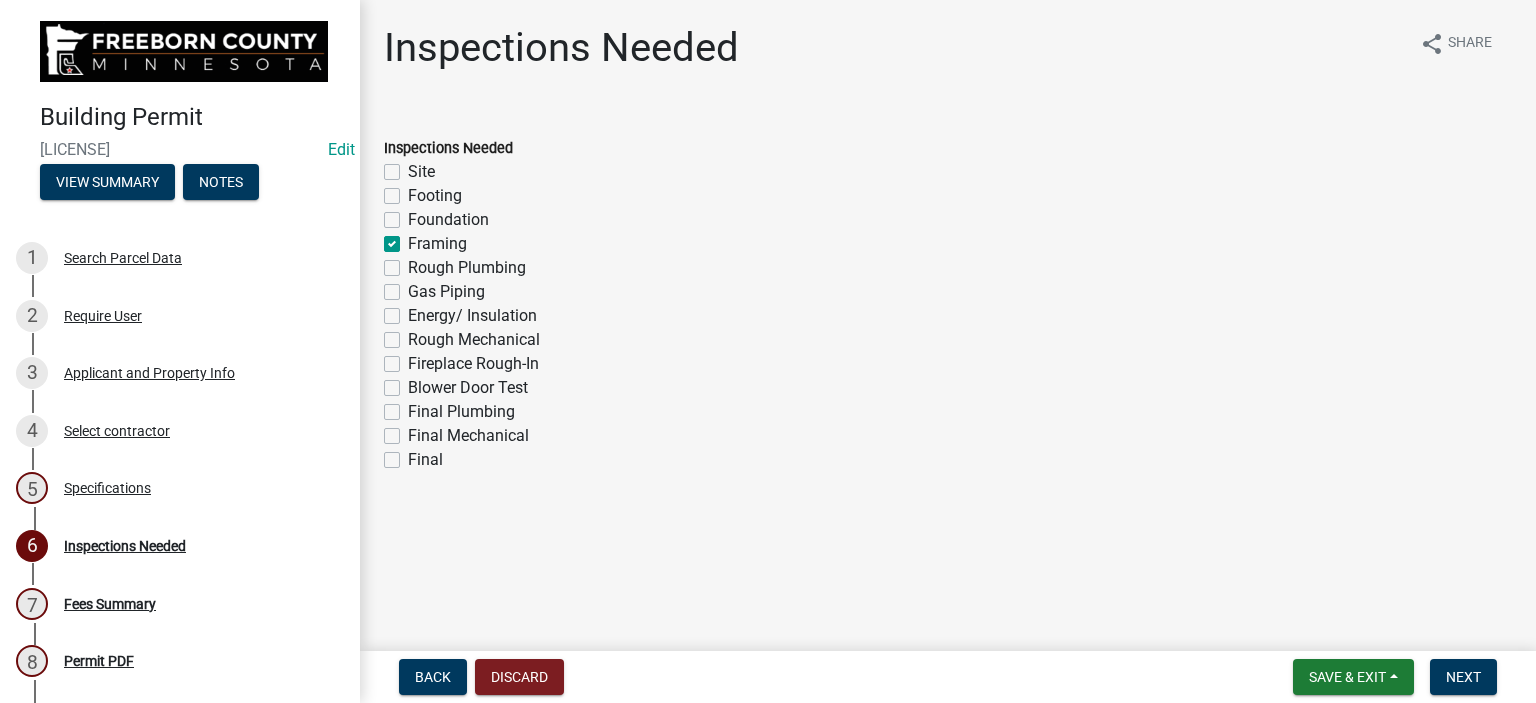 click on "Rough Plumbing" 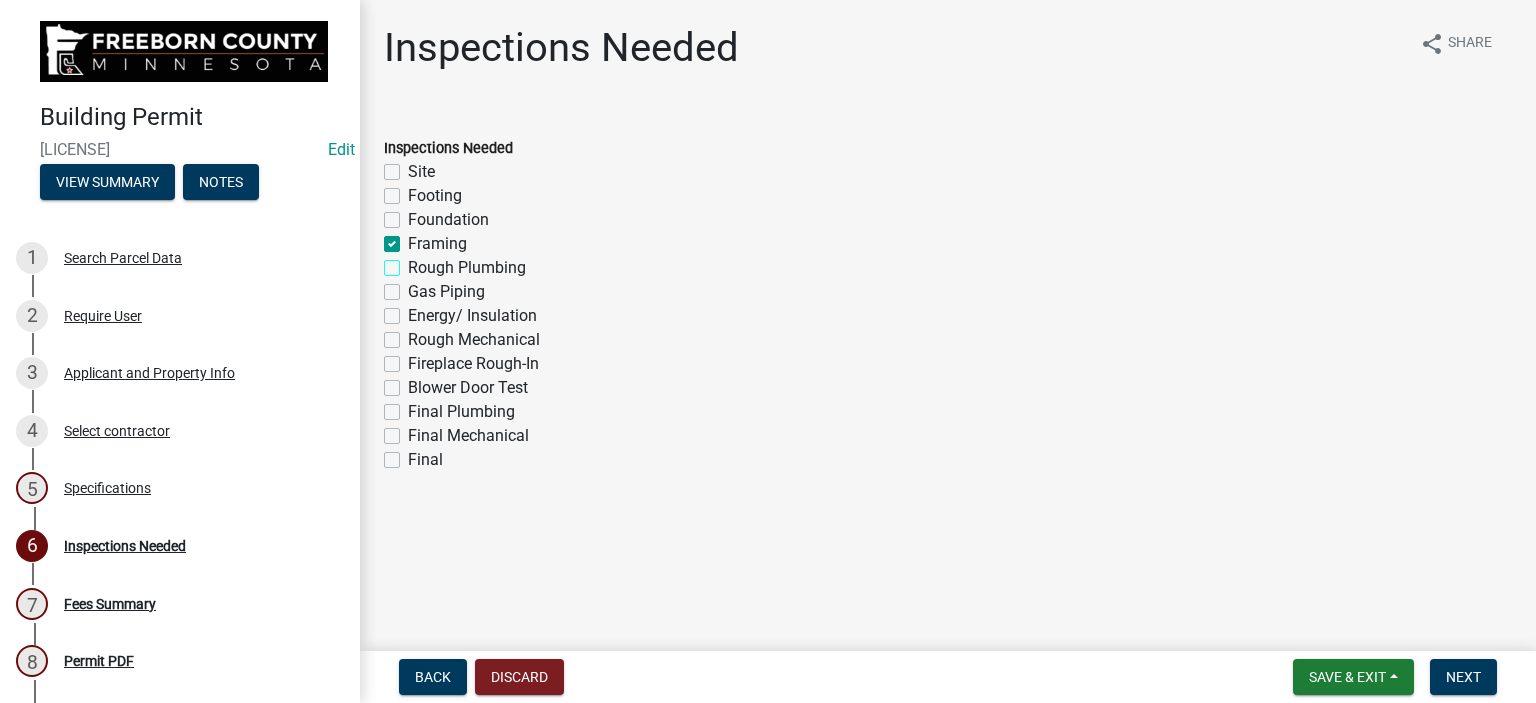 click on "Rough Plumbing" at bounding box center (414, 262) 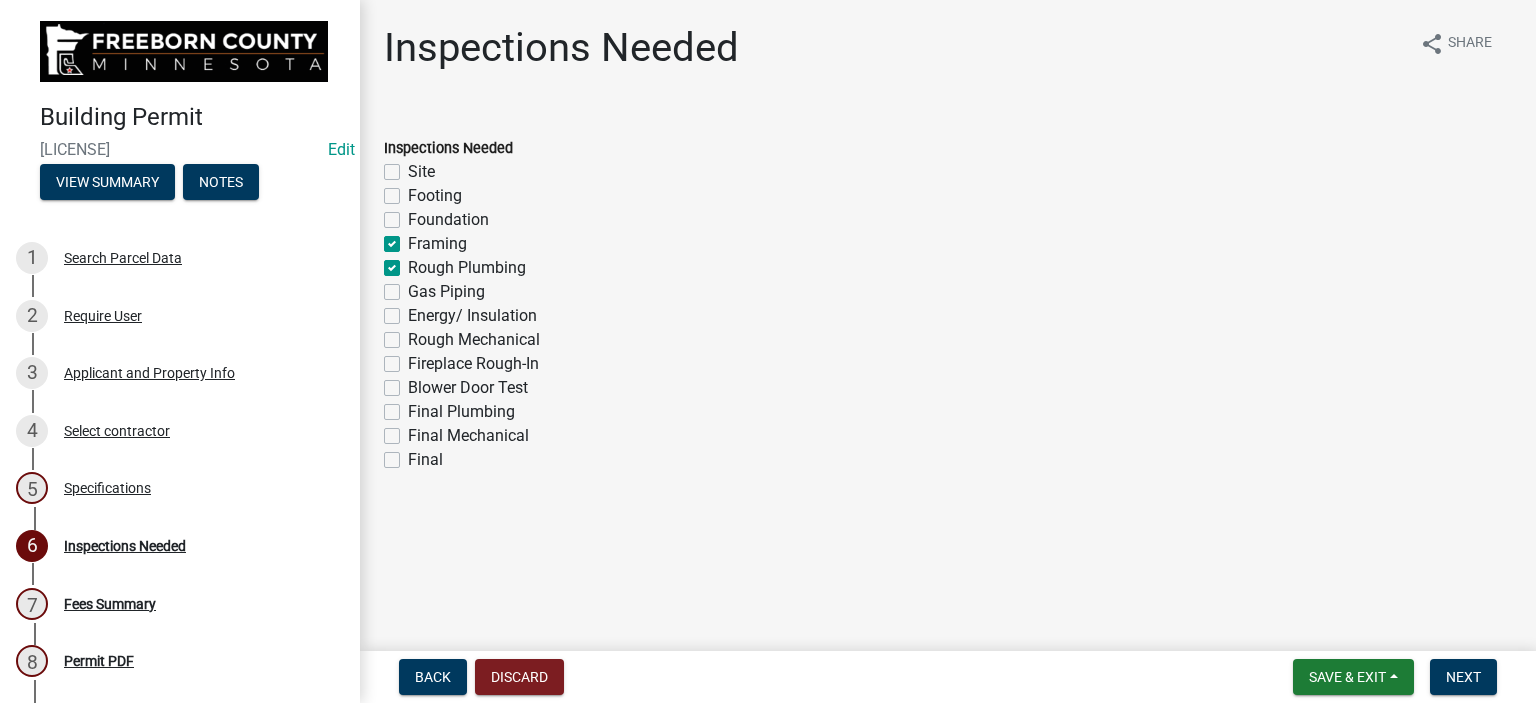 checkbox on "false" 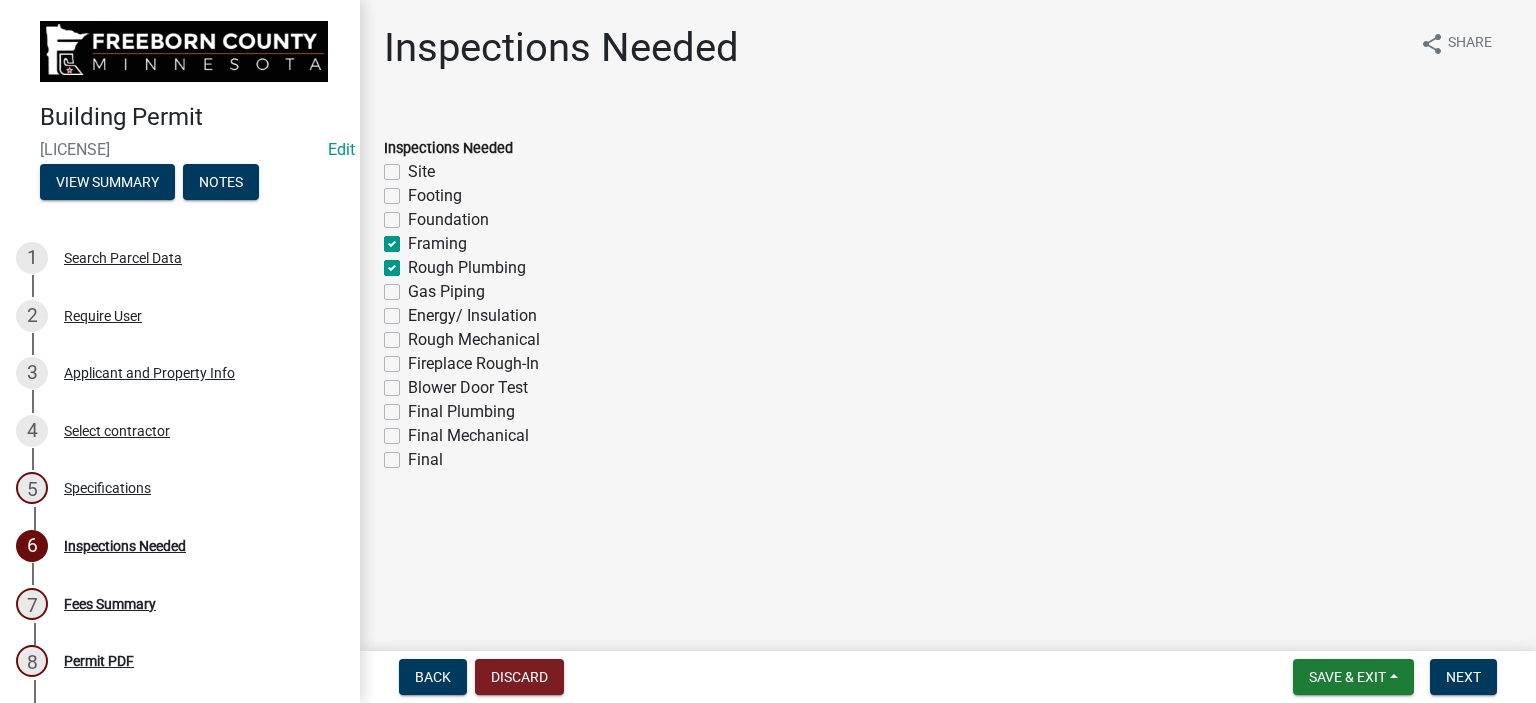 click on "Energy/ Insulation" 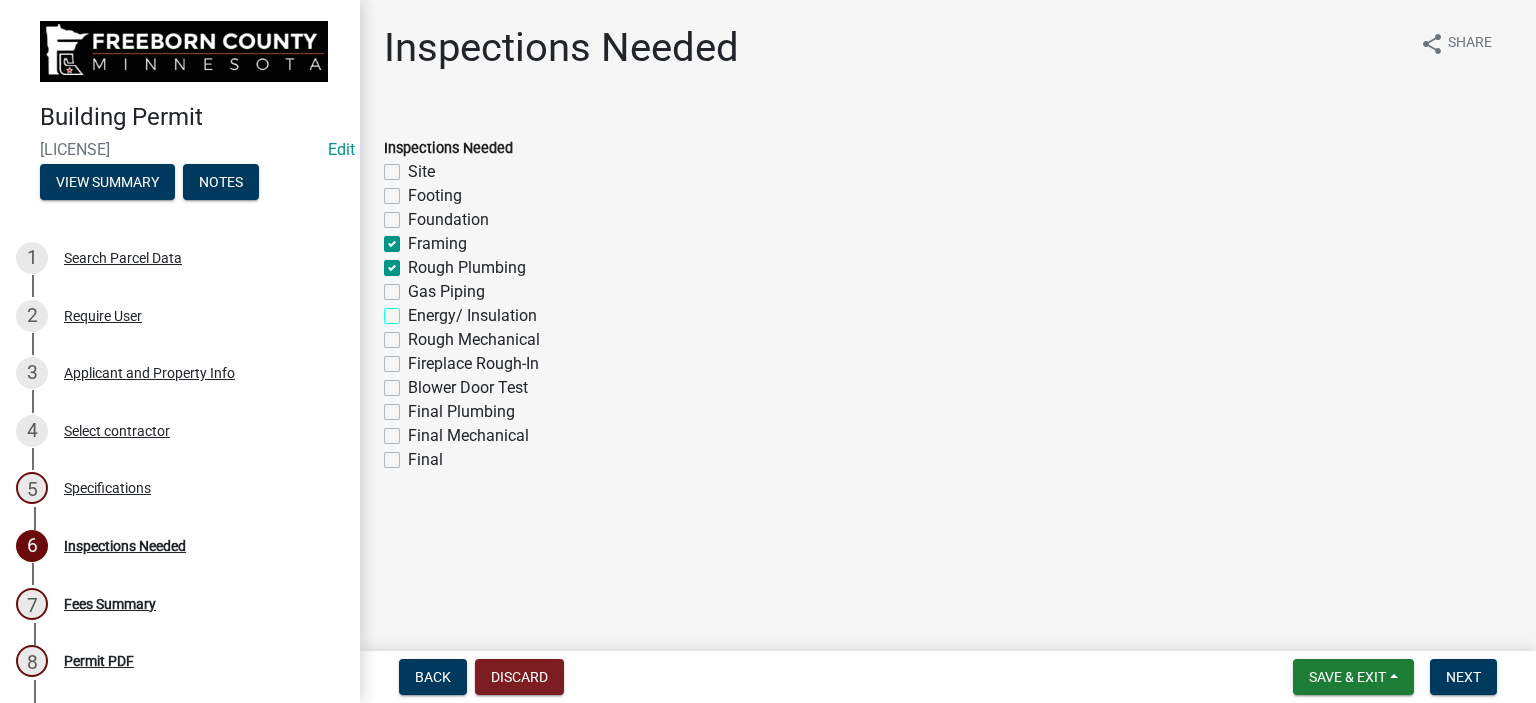click on "Energy/ Insulation" at bounding box center [414, 310] 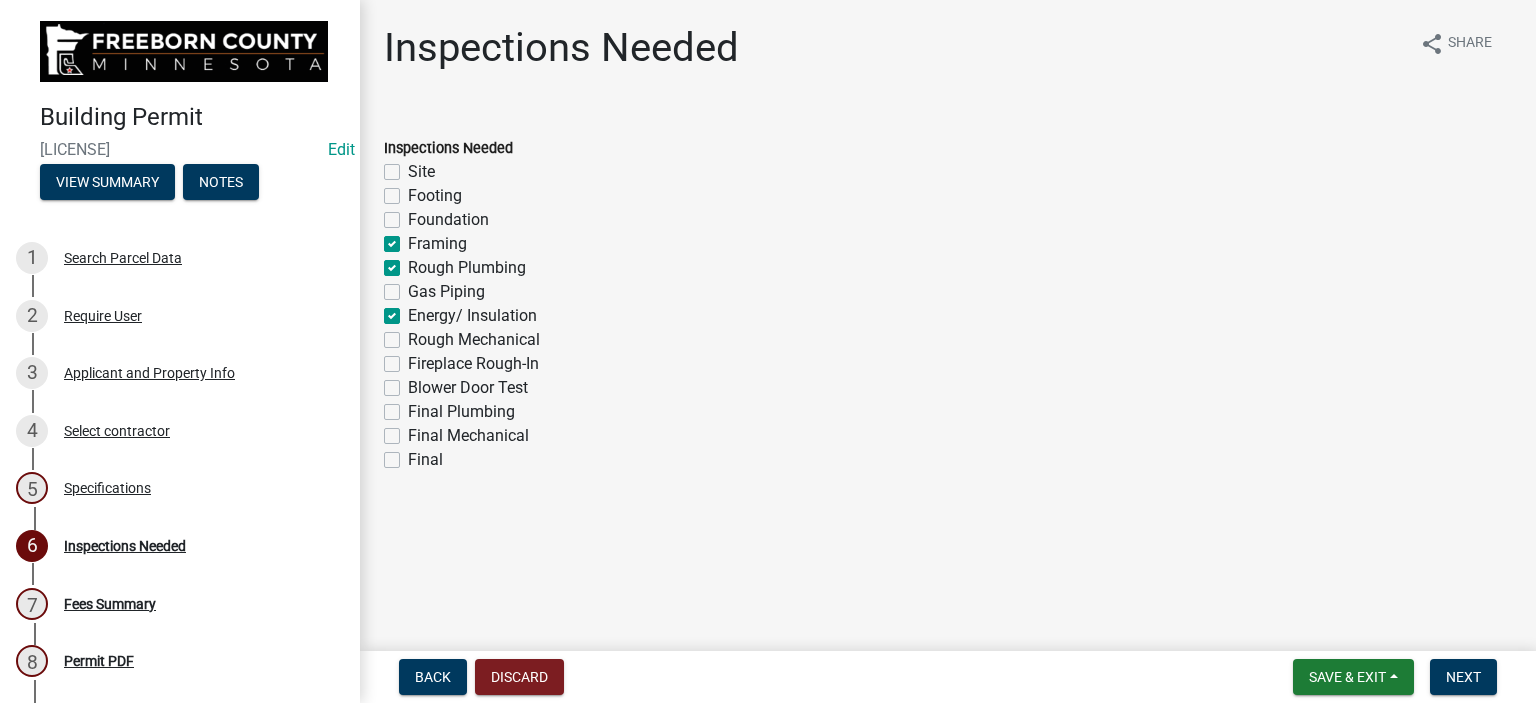 checkbox on "false" 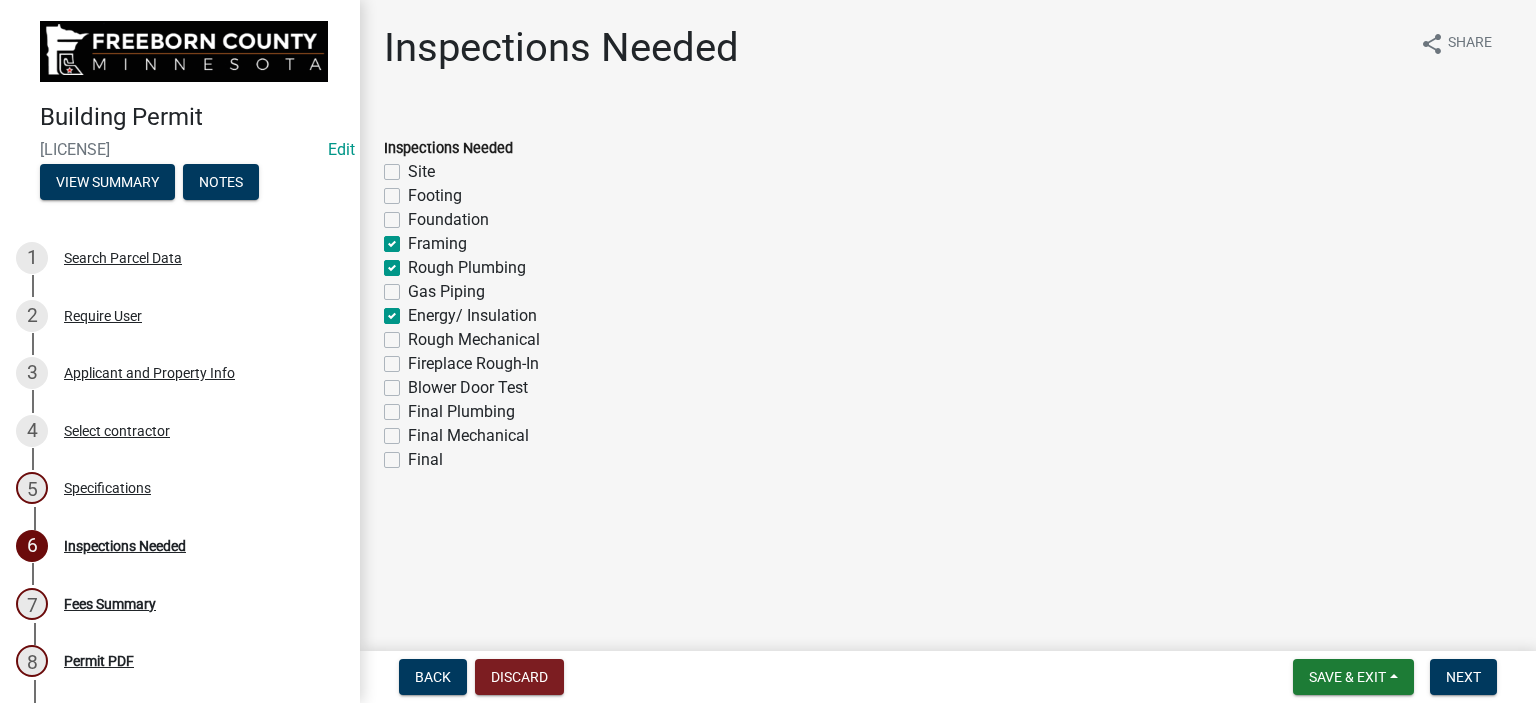 click on "Rough Mechanical" 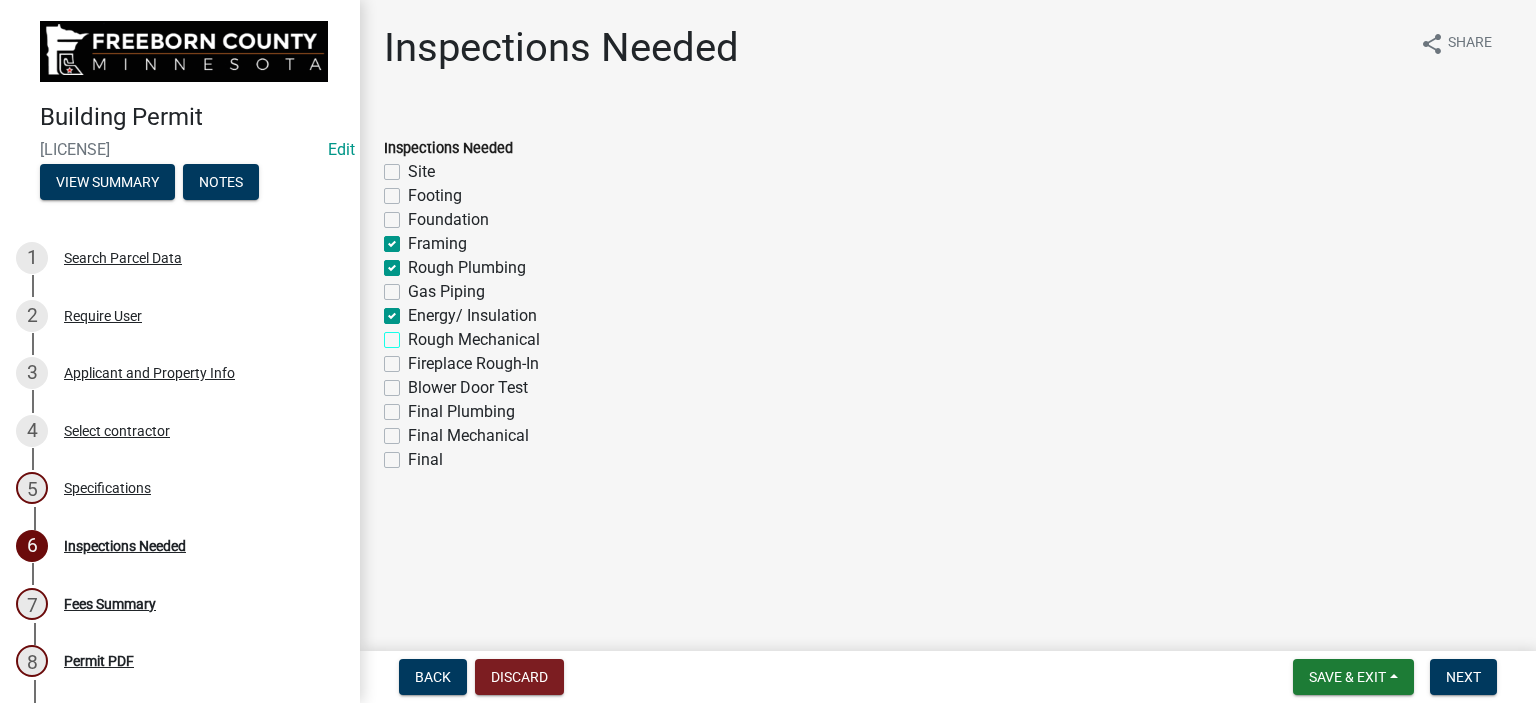 click on "Rough Mechanical" at bounding box center (414, 334) 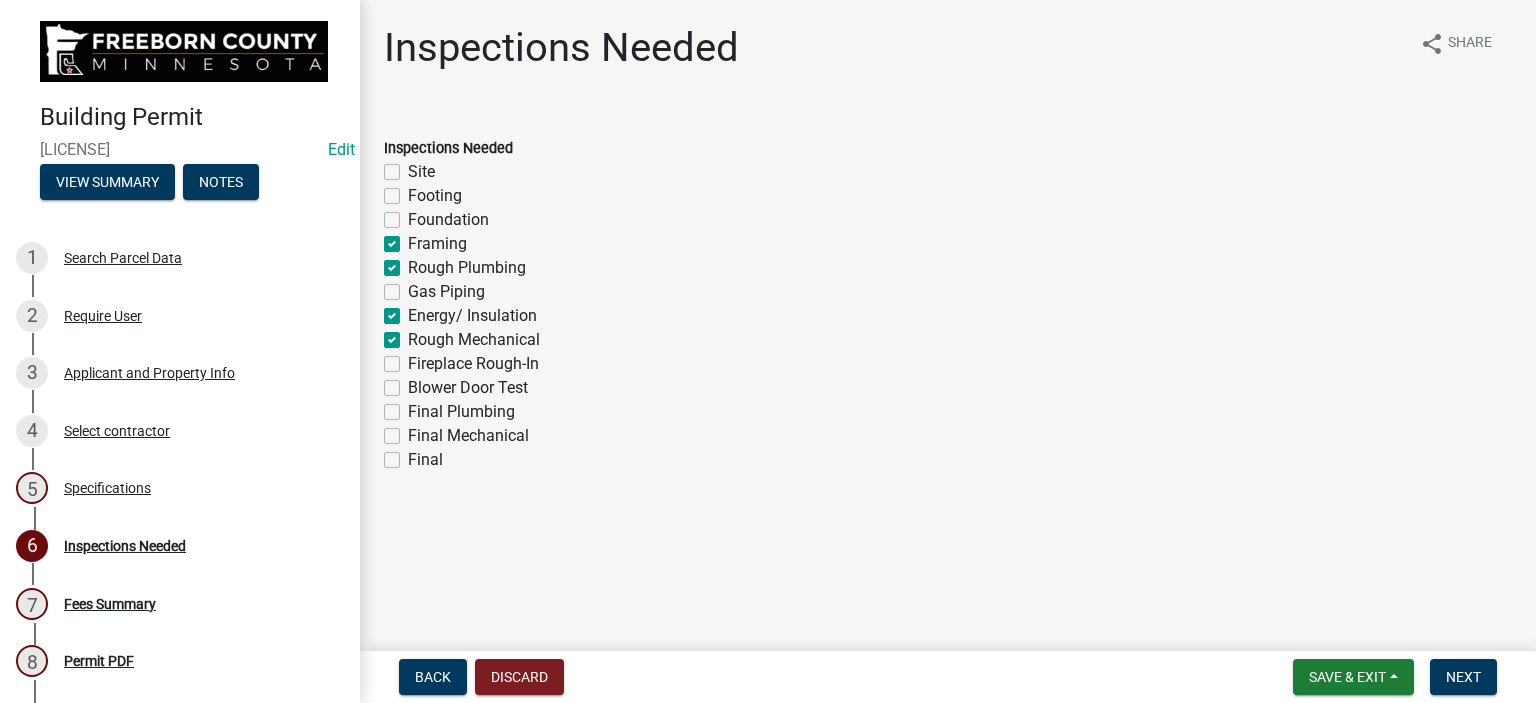 checkbox on "false" 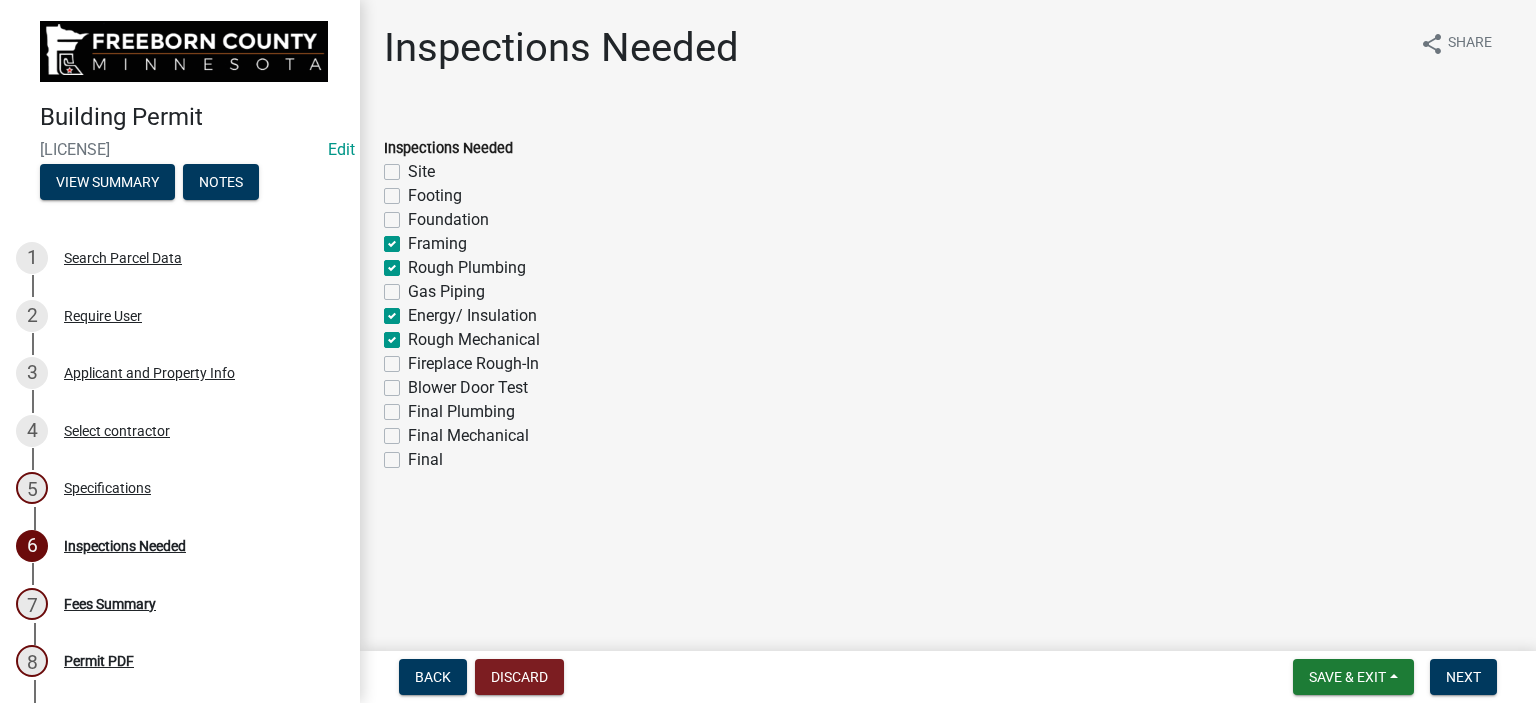 click on "Final" 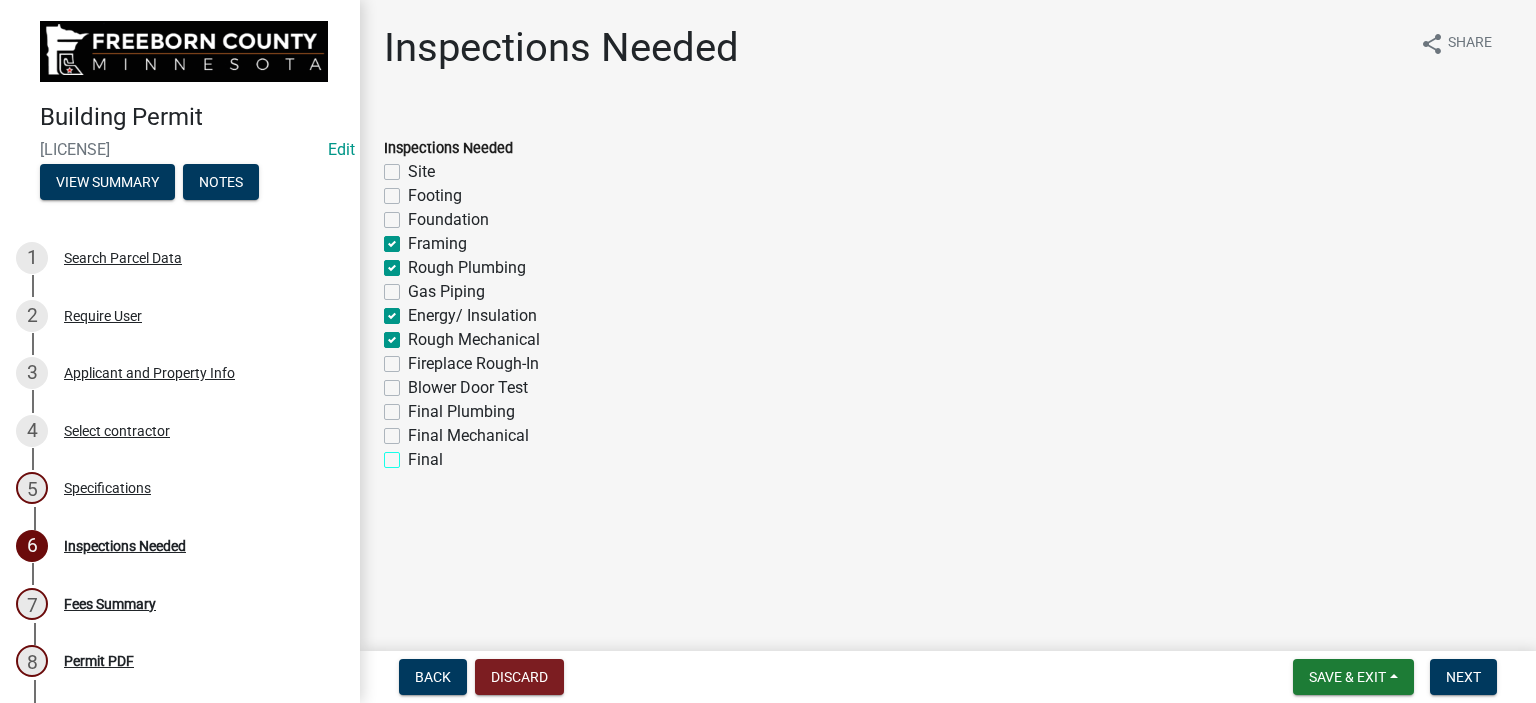 click on "Final" at bounding box center [414, 454] 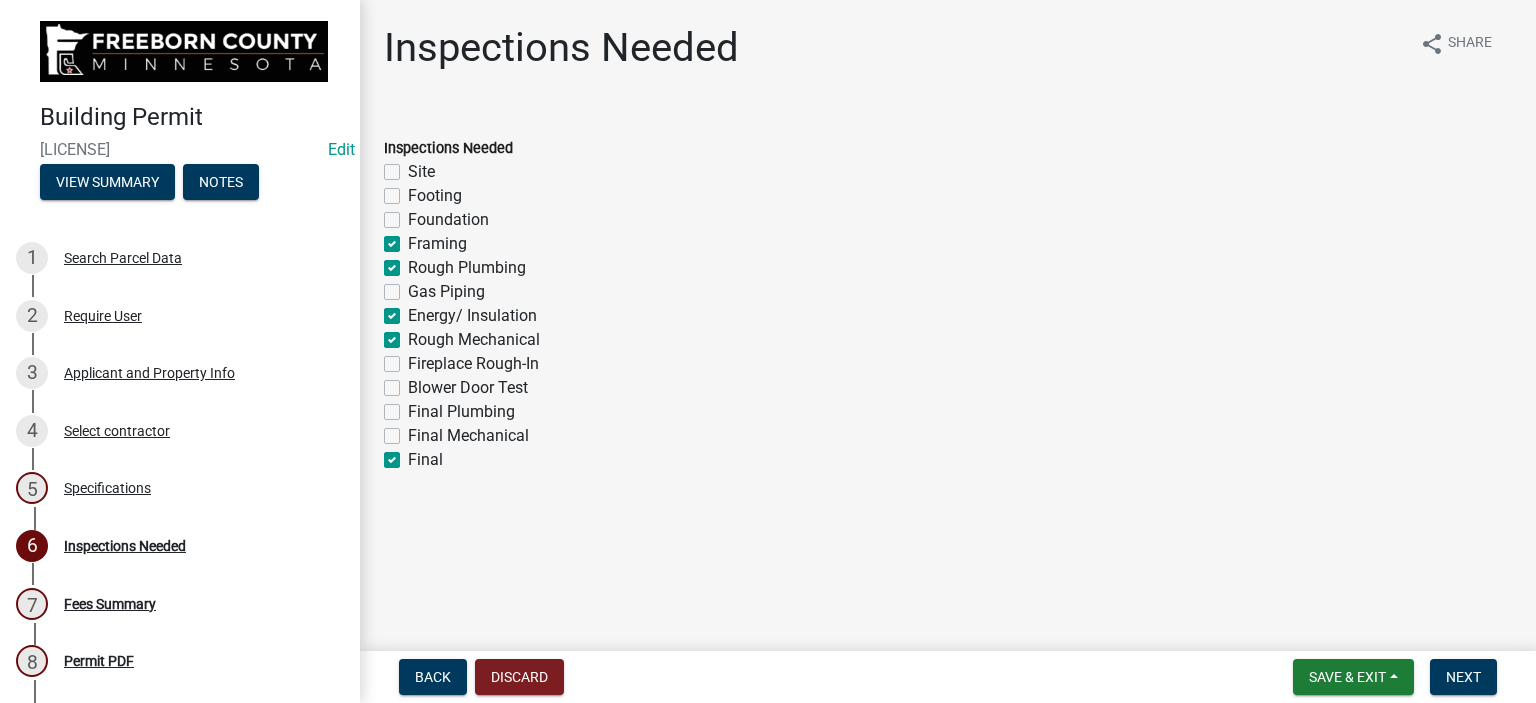 checkbox on "false" 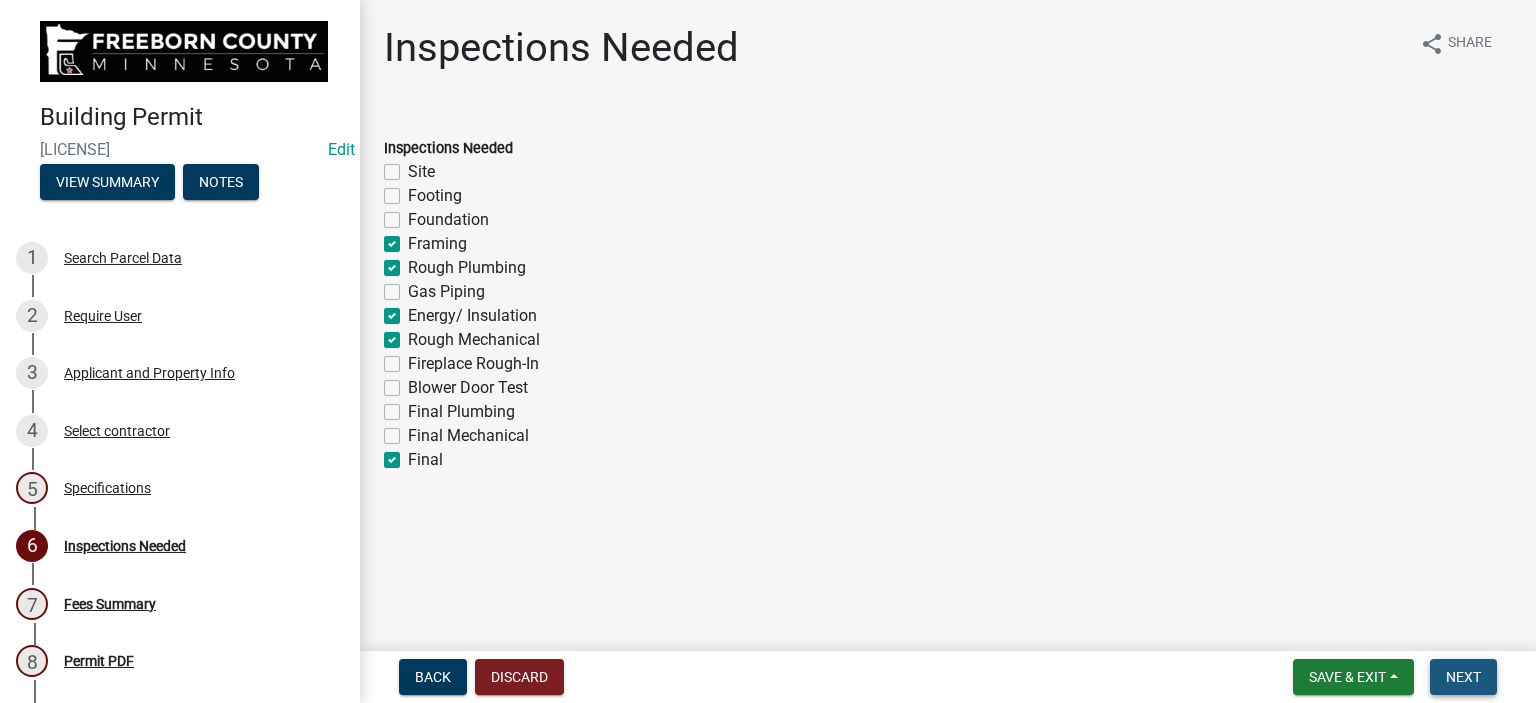 click on "Next" at bounding box center (1463, 677) 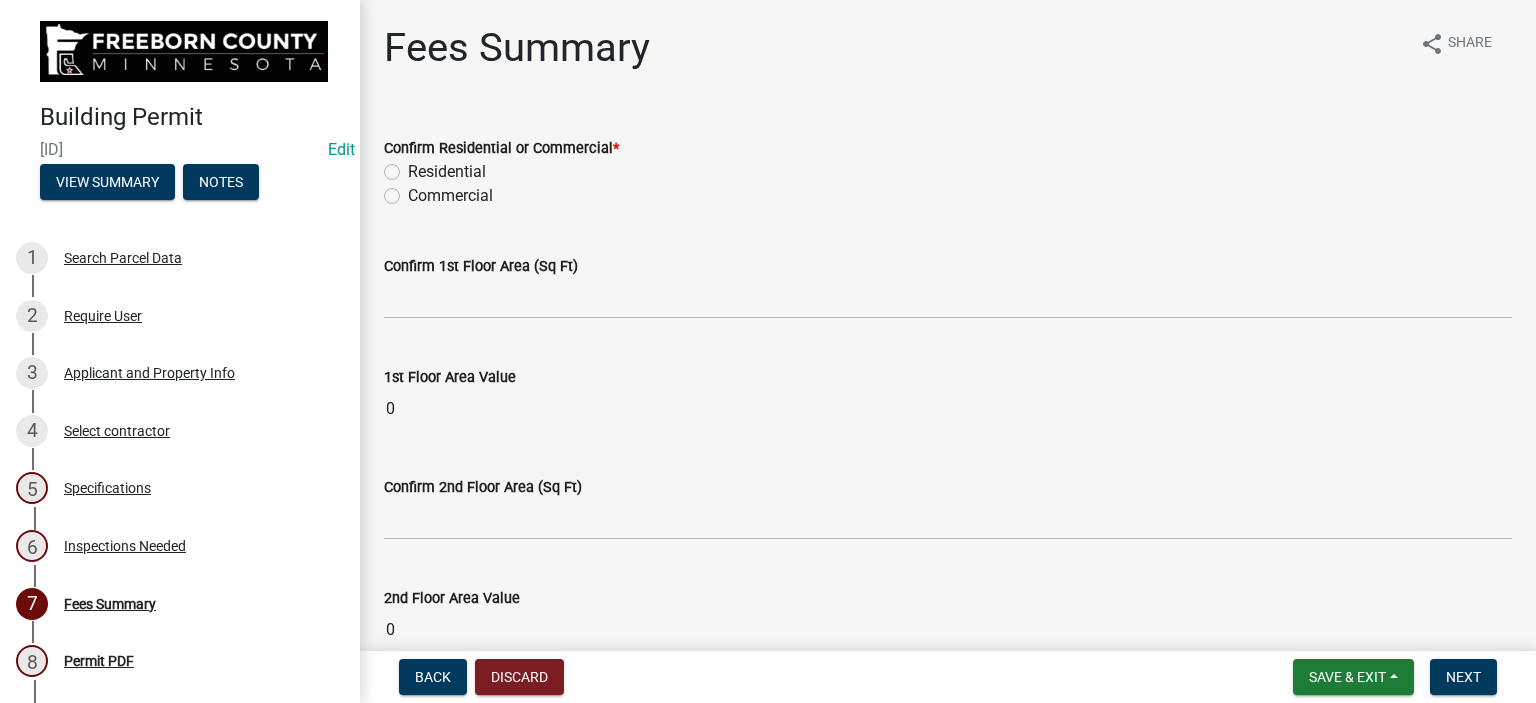 click on "Residential" 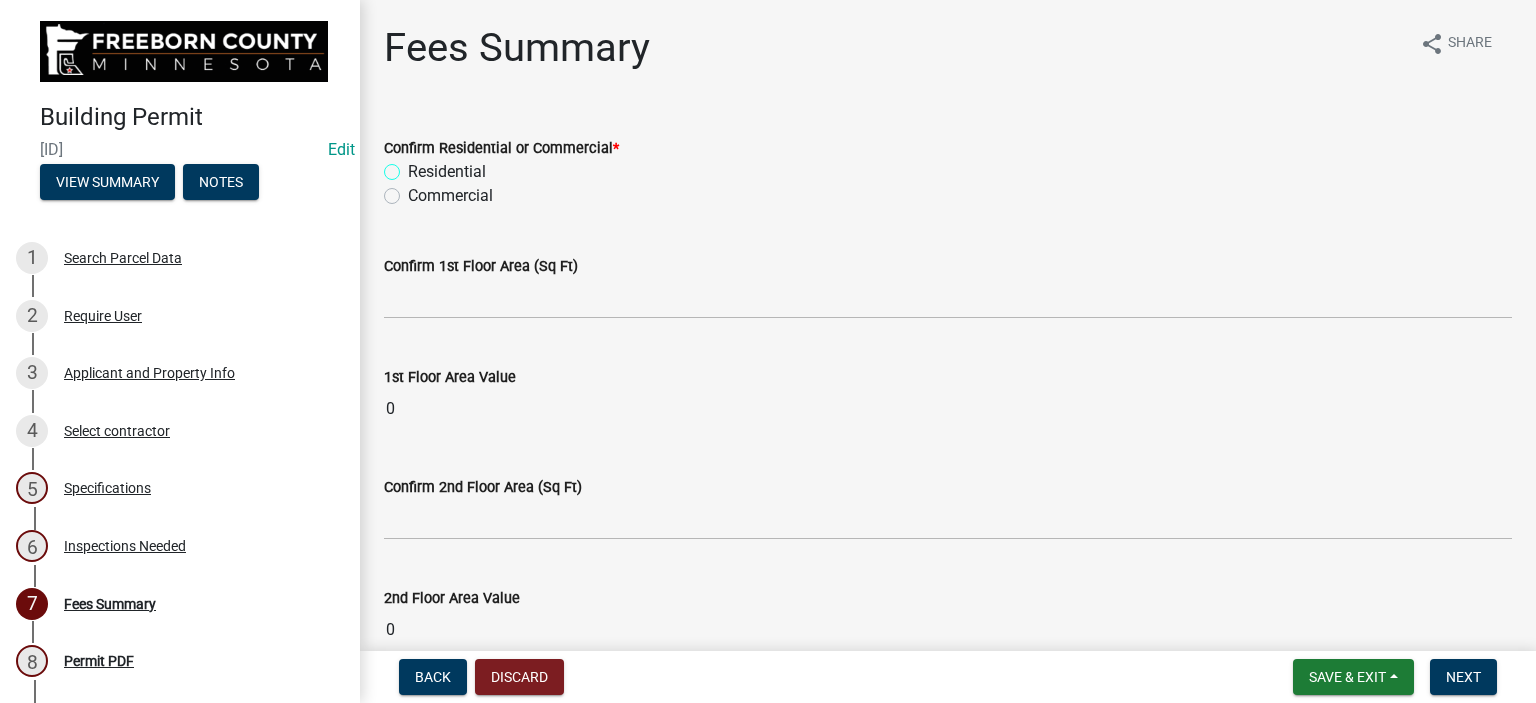 click on "Residential" at bounding box center [414, 166] 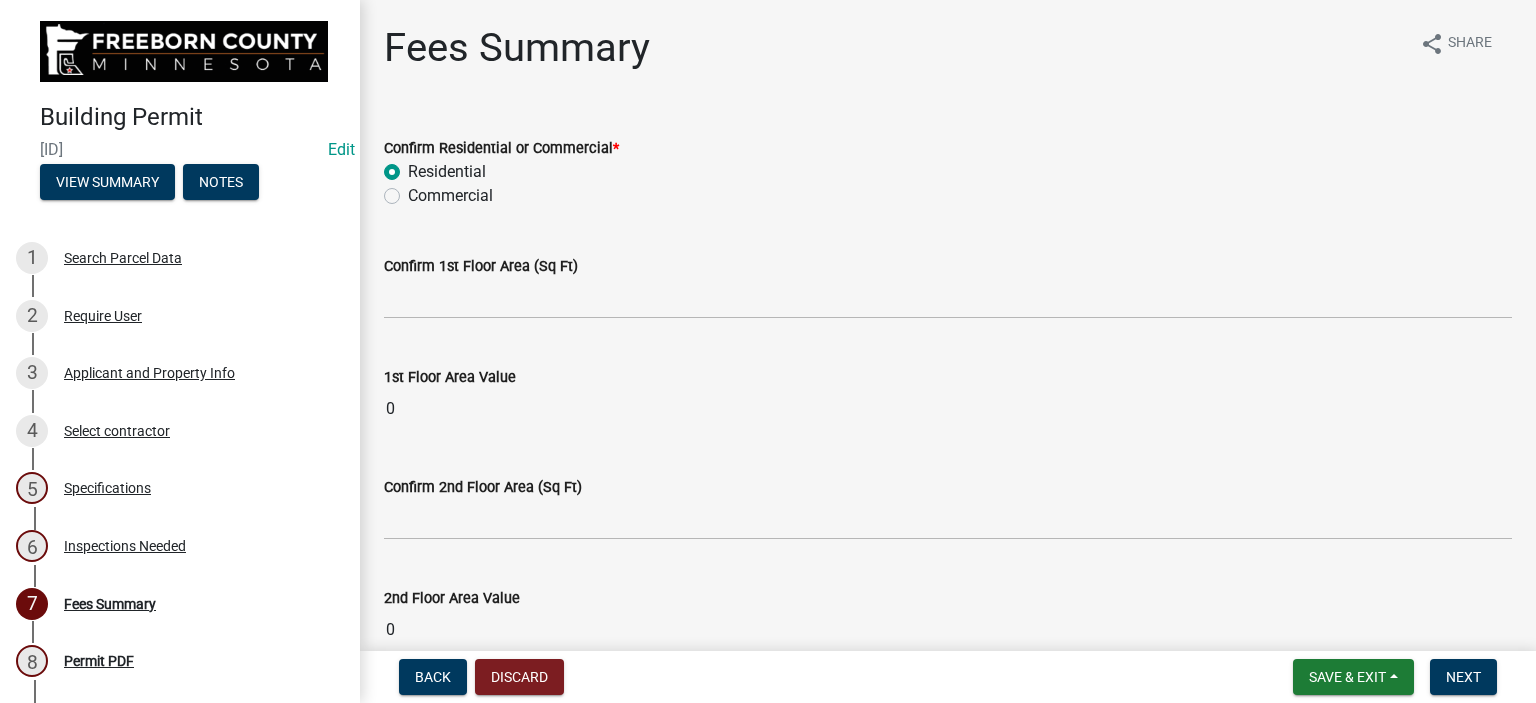 radio on "true" 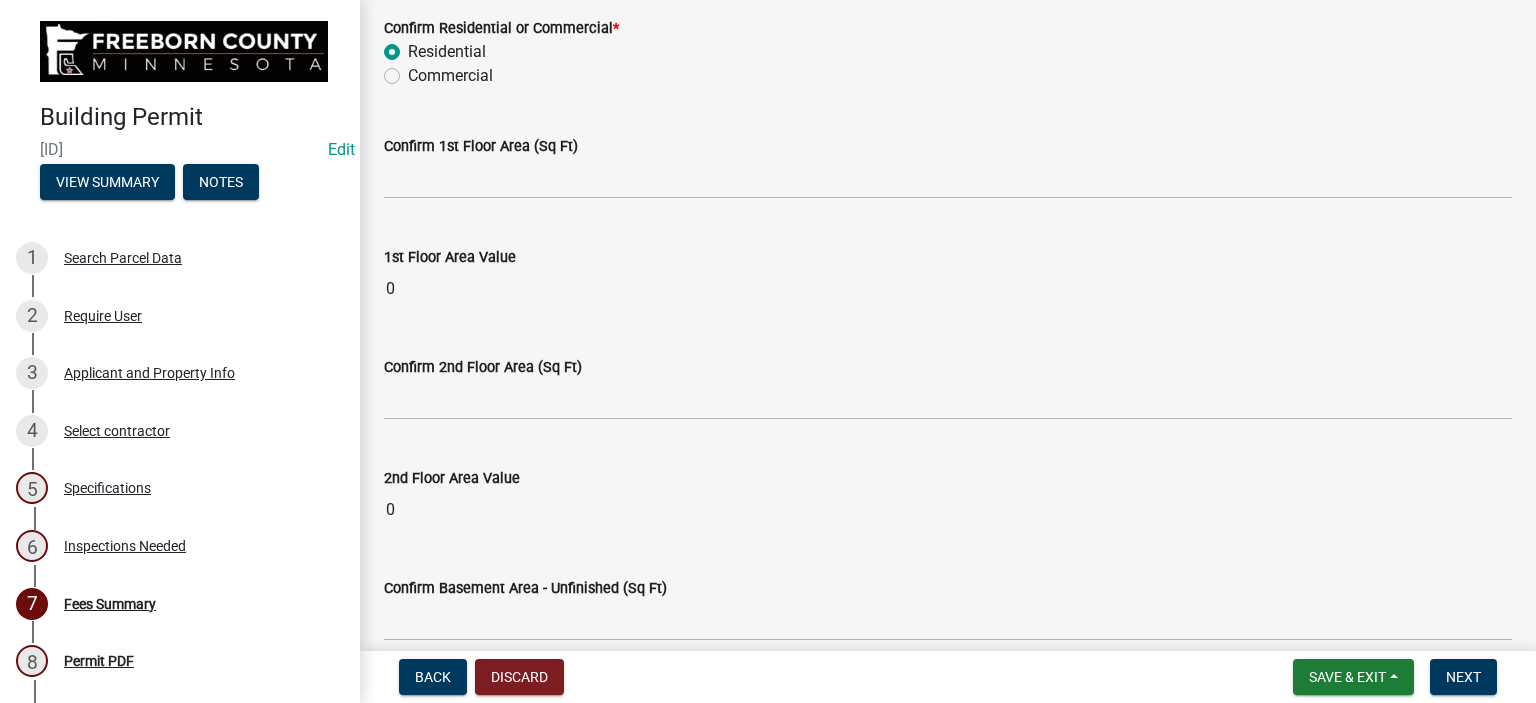 scroll, scrollTop: 0, scrollLeft: 0, axis: both 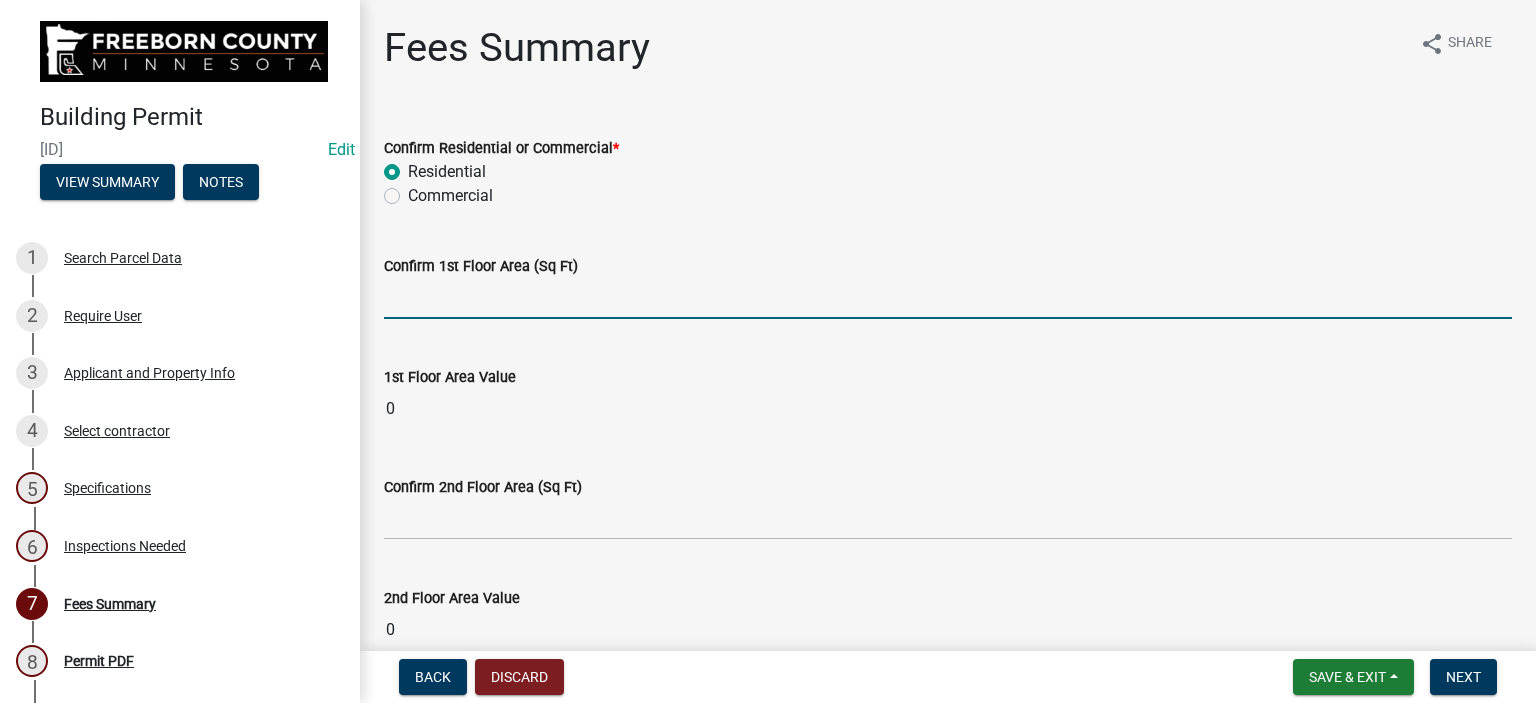 click 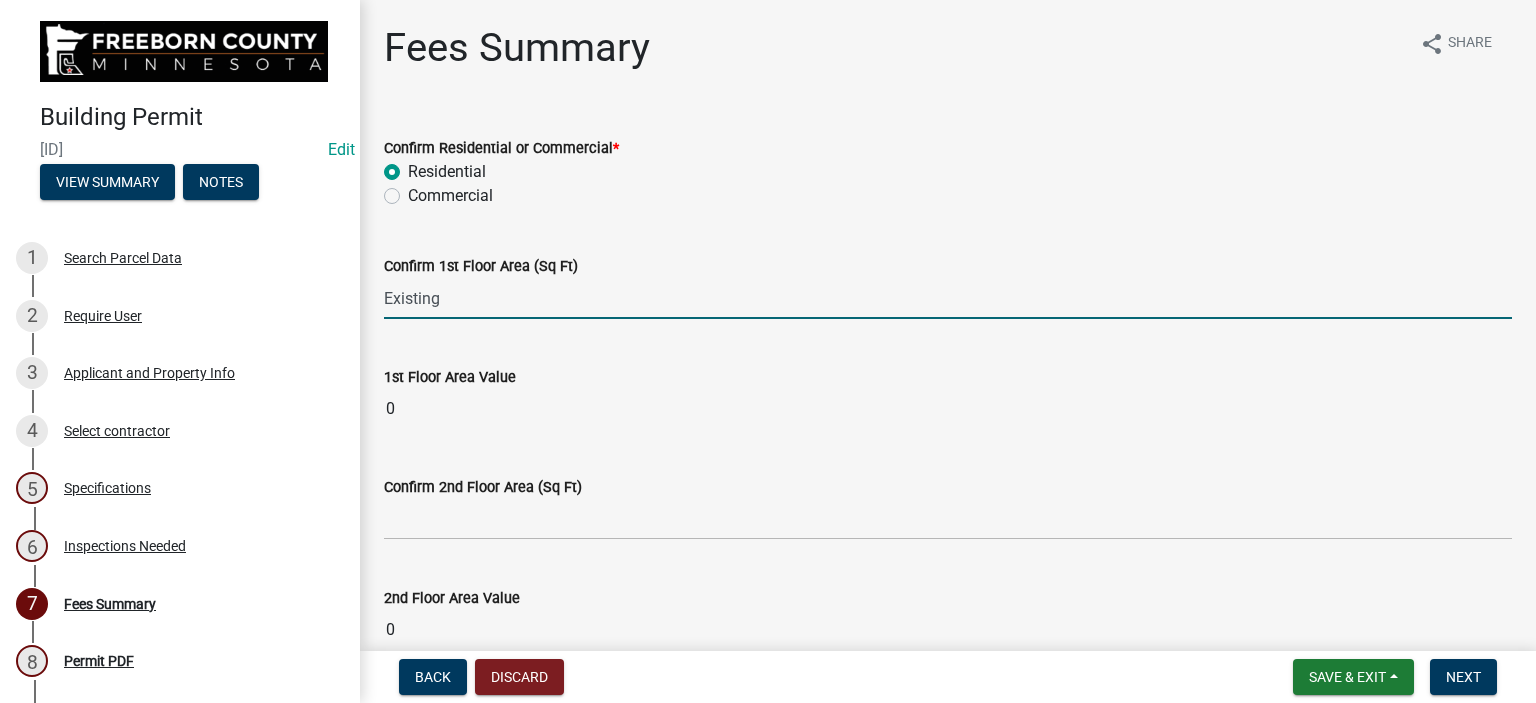 scroll, scrollTop: 200, scrollLeft: 0, axis: vertical 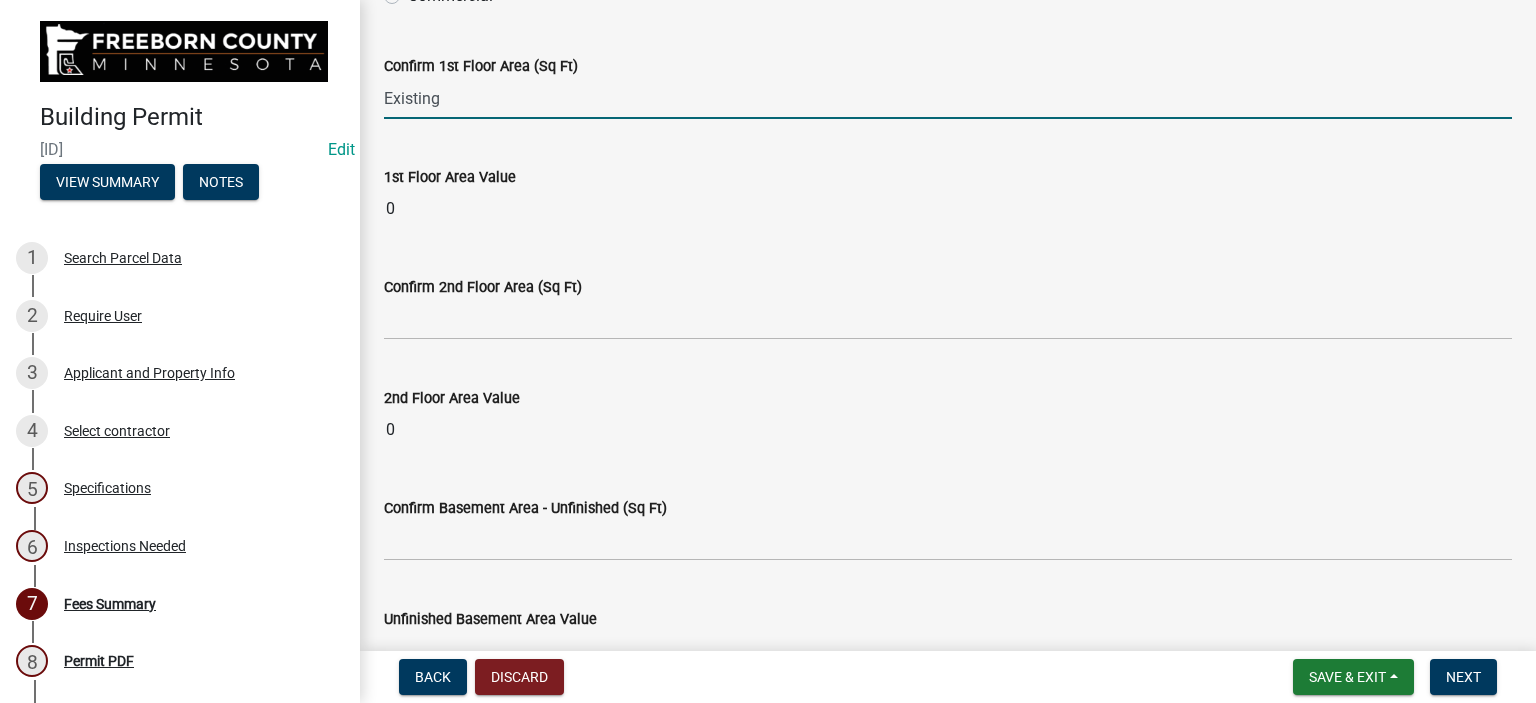type on "0" 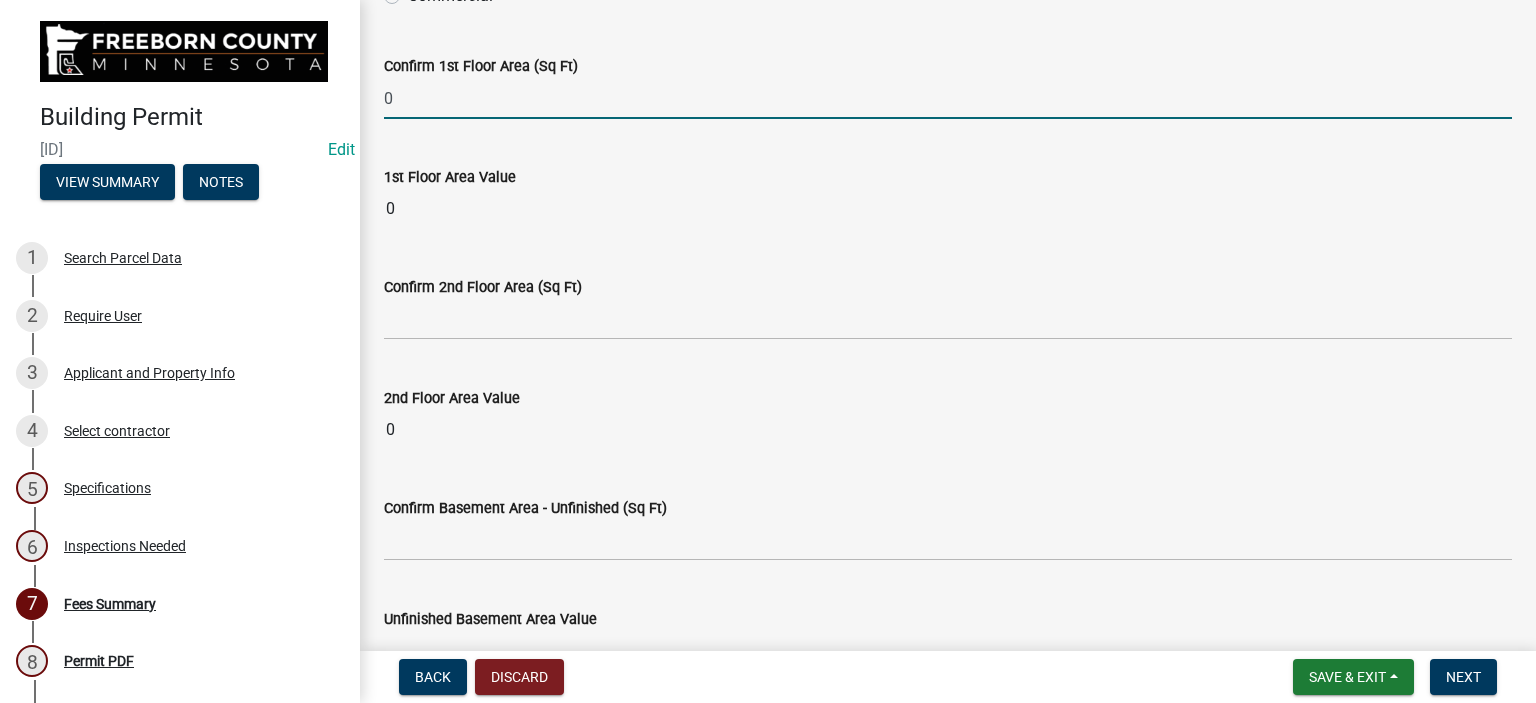 click on "0" 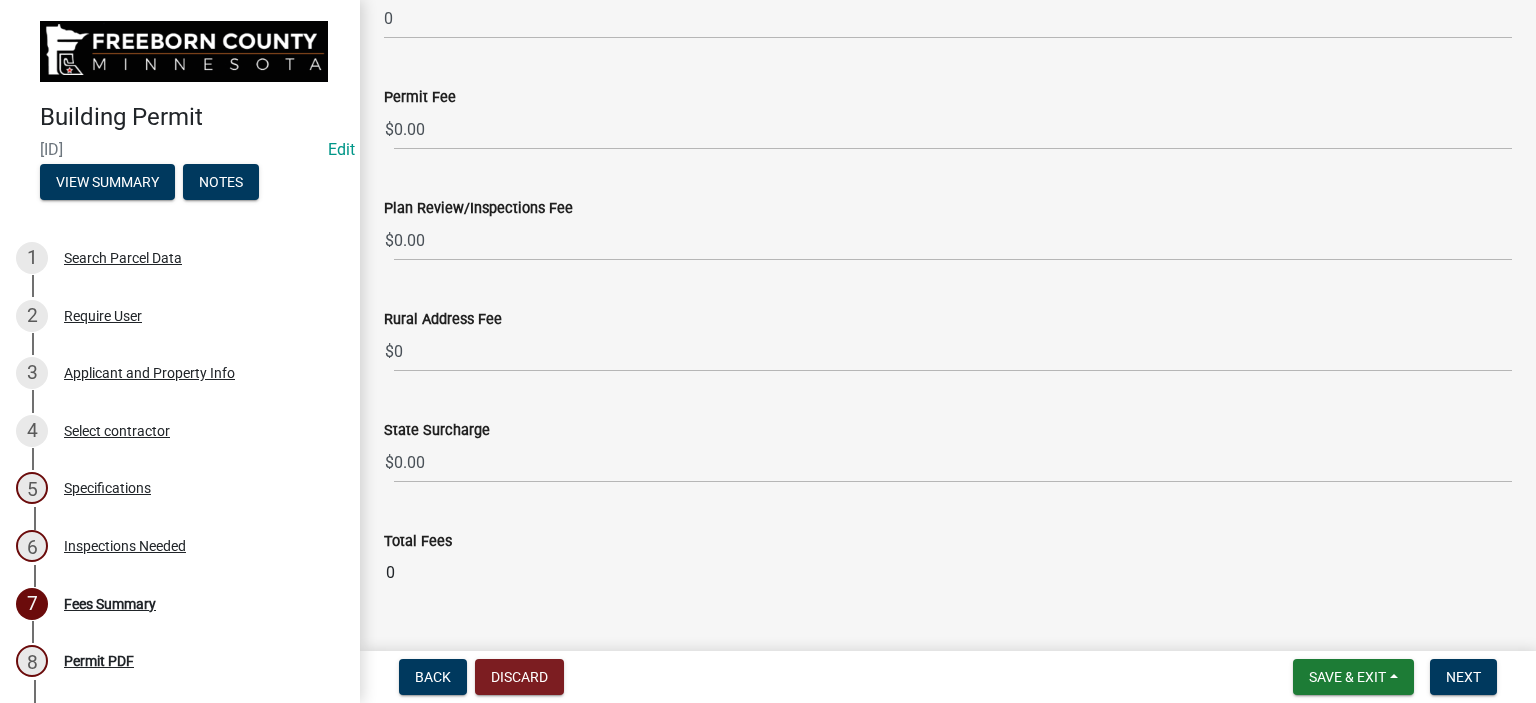 scroll, scrollTop: 2300, scrollLeft: 0, axis: vertical 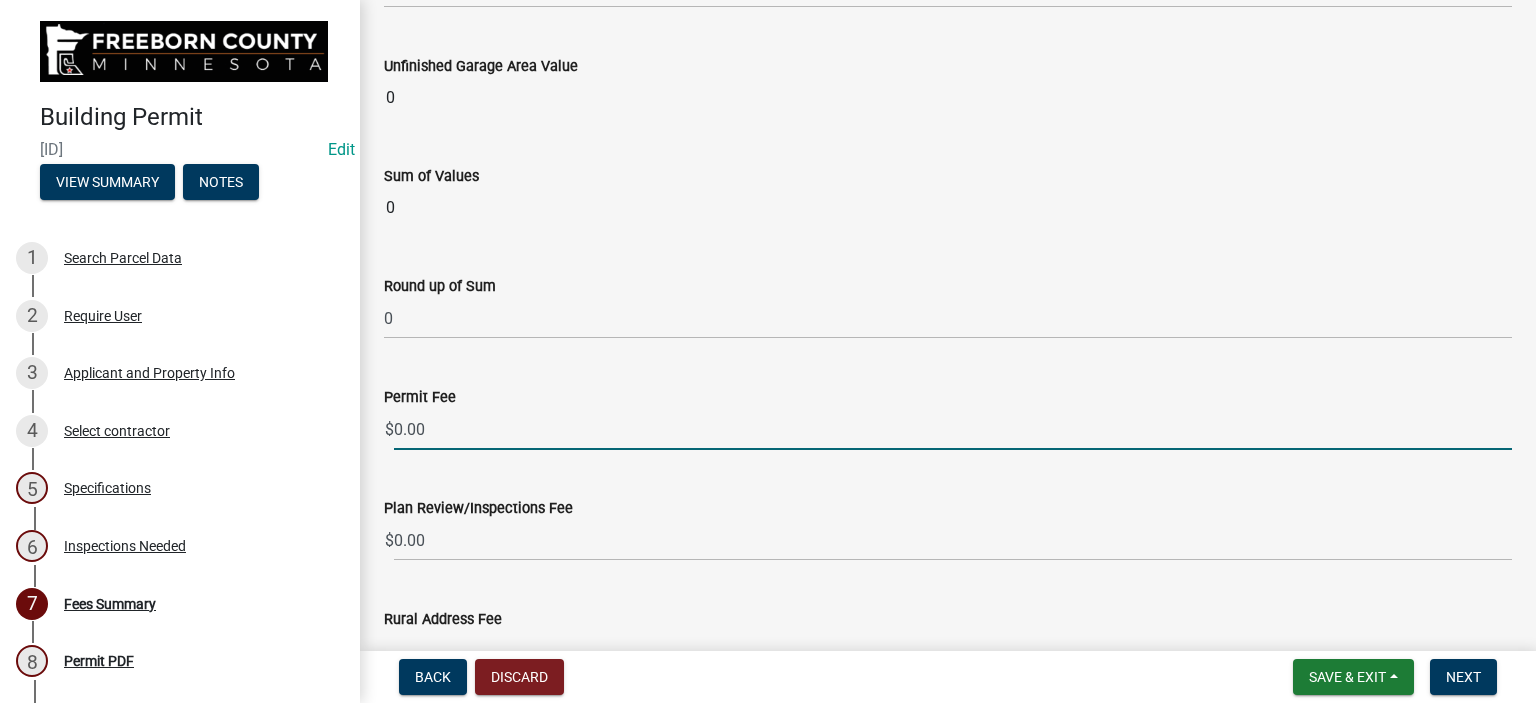 type on "0" 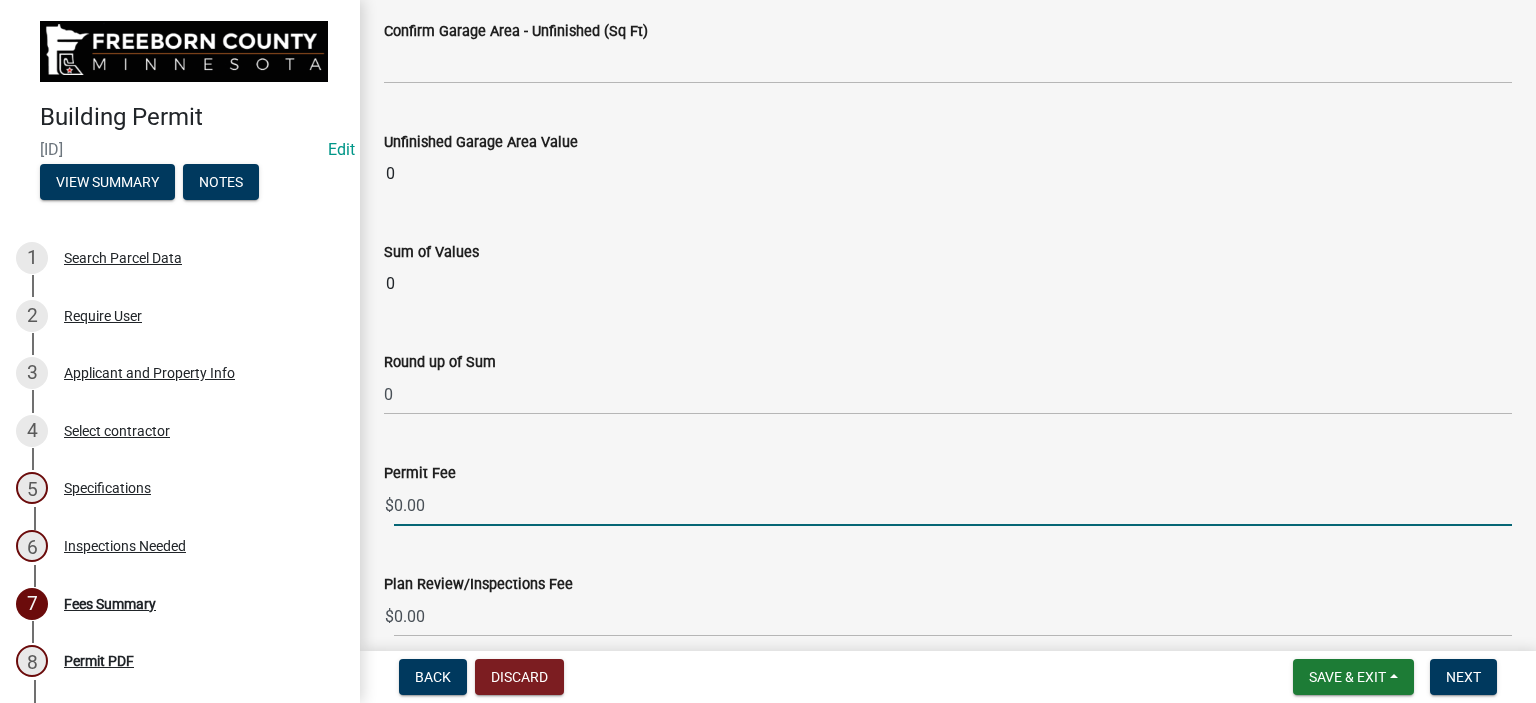 click on "0.00" at bounding box center (953, 505) 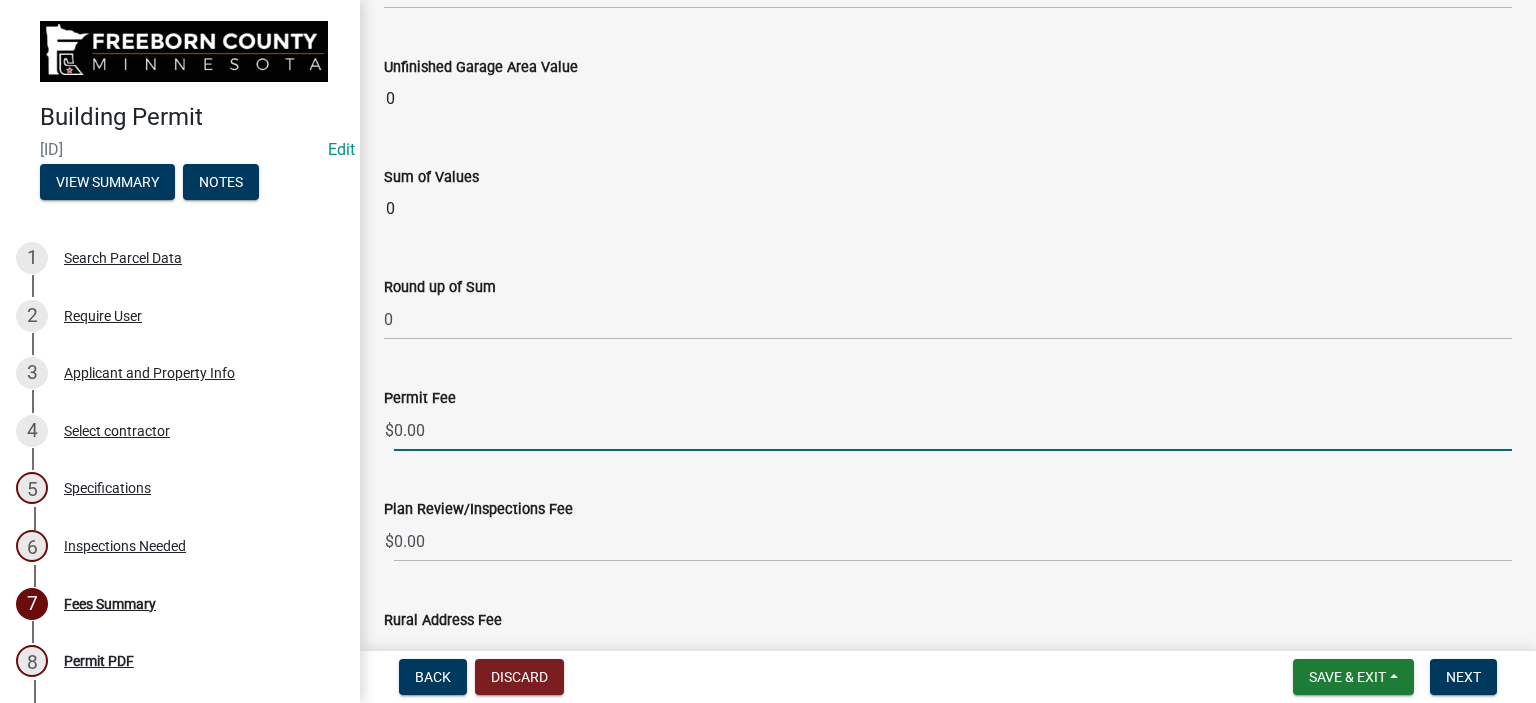 scroll, scrollTop: 2300, scrollLeft: 0, axis: vertical 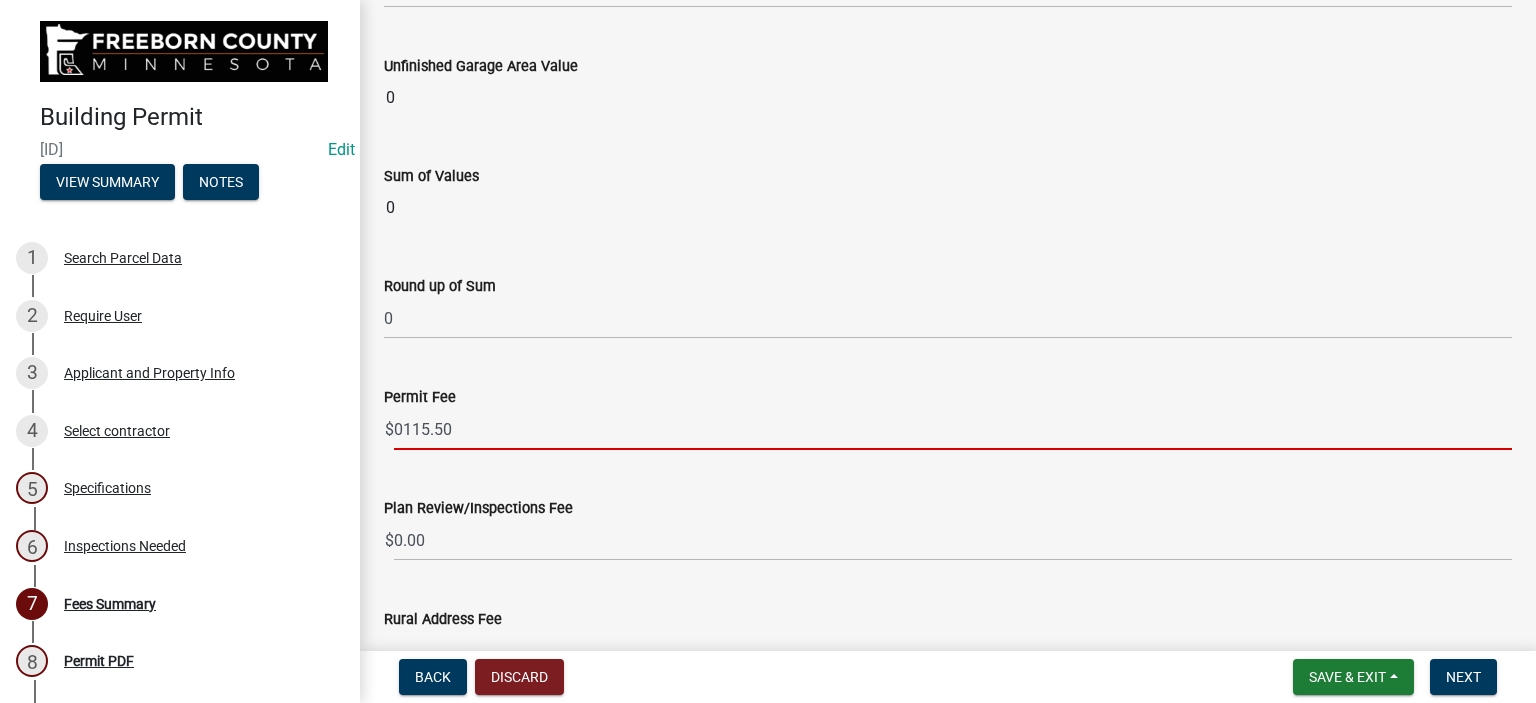 click on "0115.50" at bounding box center (953, 429) 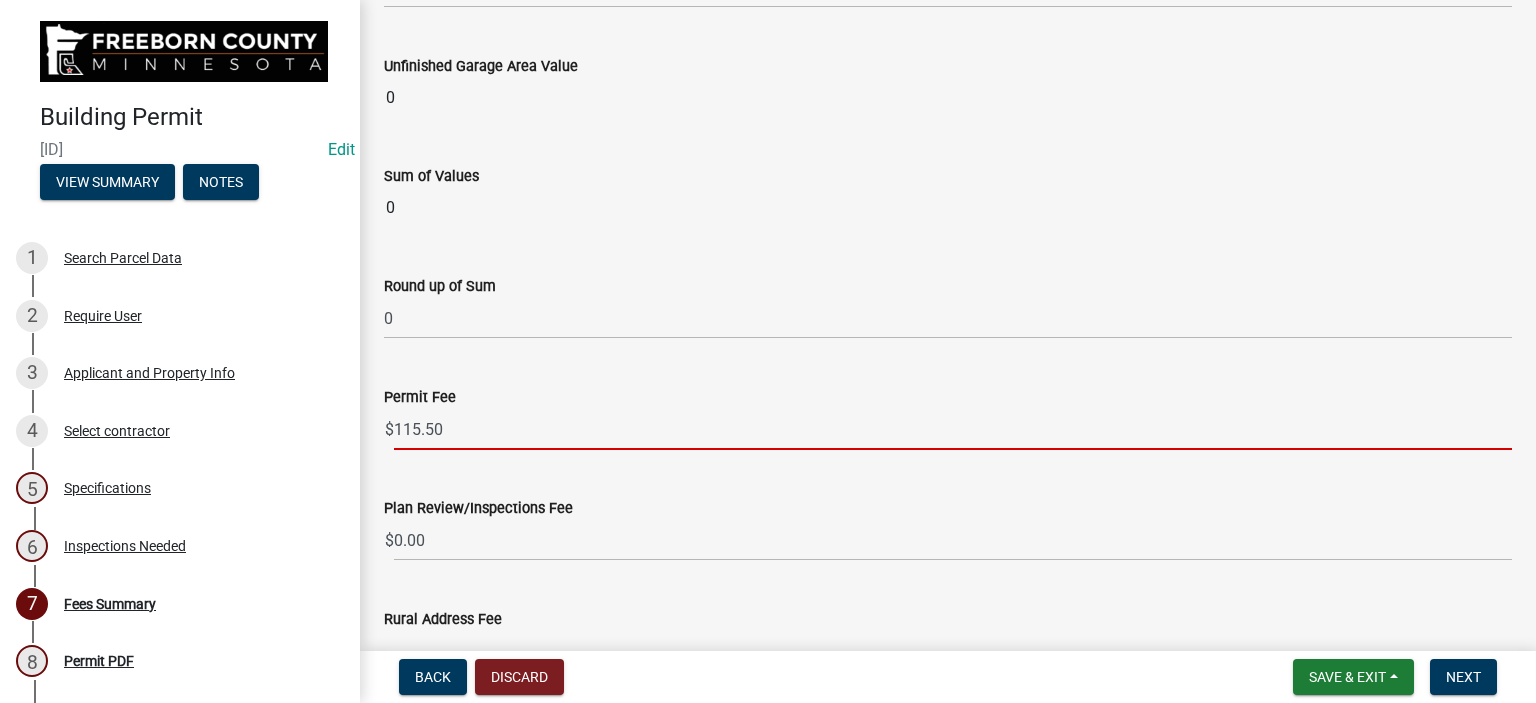 type on "115.50" 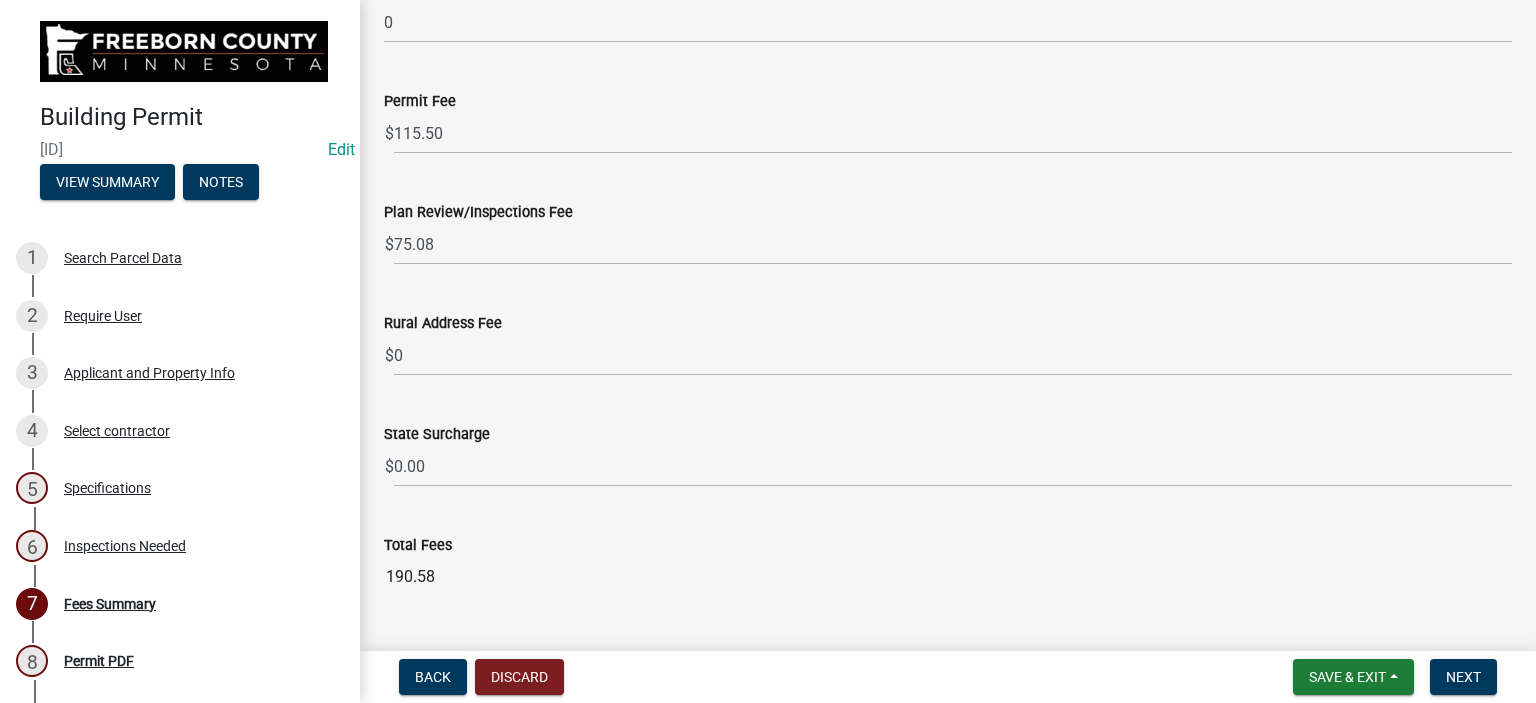 scroll, scrollTop: 2600, scrollLeft: 0, axis: vertical 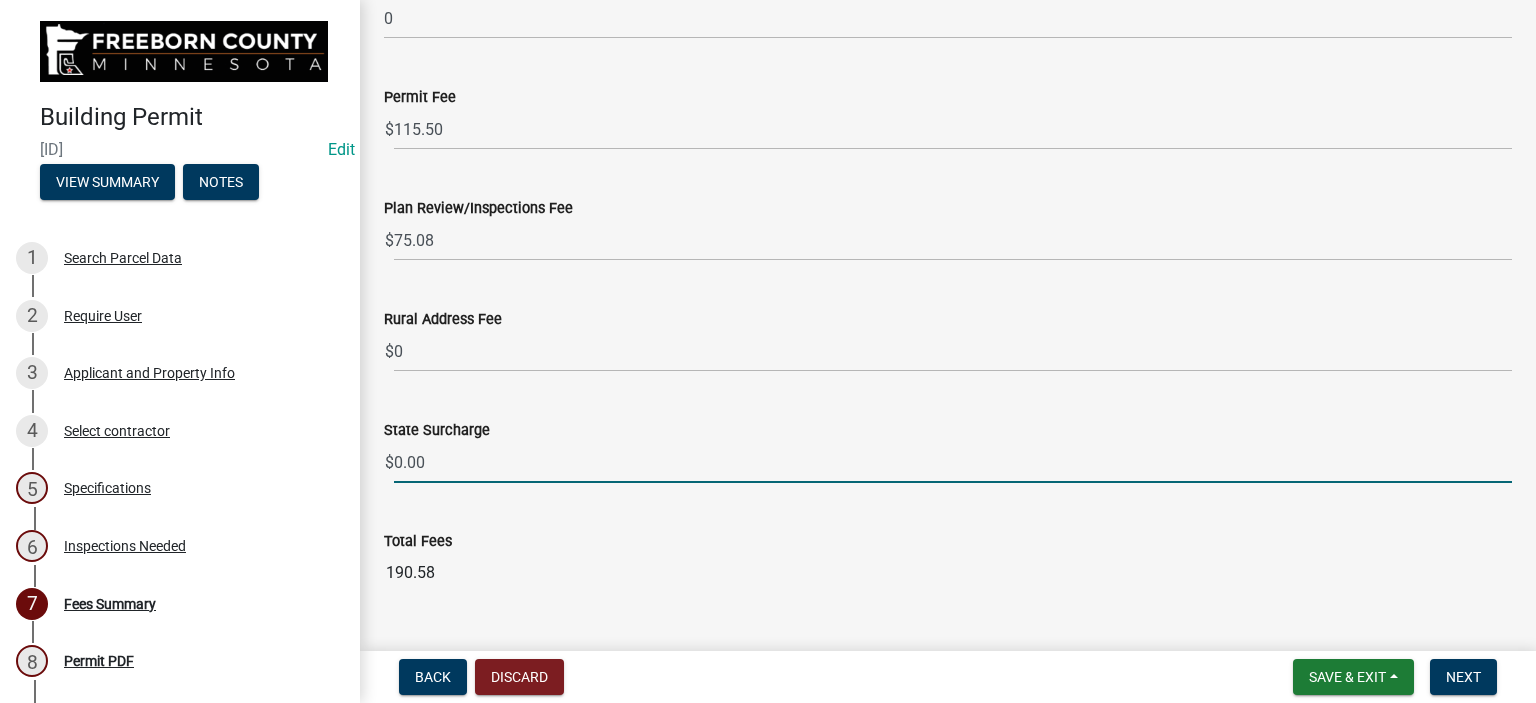 click on "0.00" at bounding box center [953, 462] 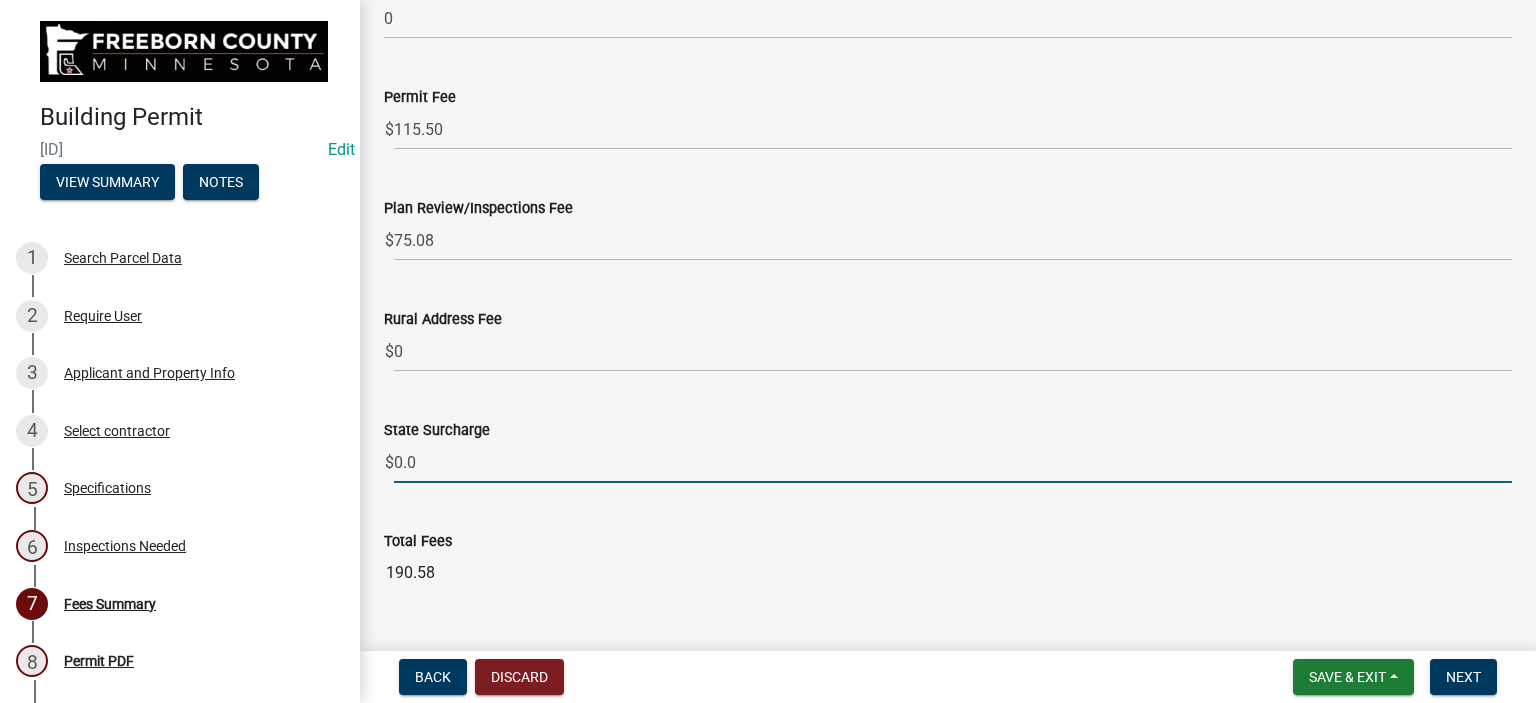 type on "0" 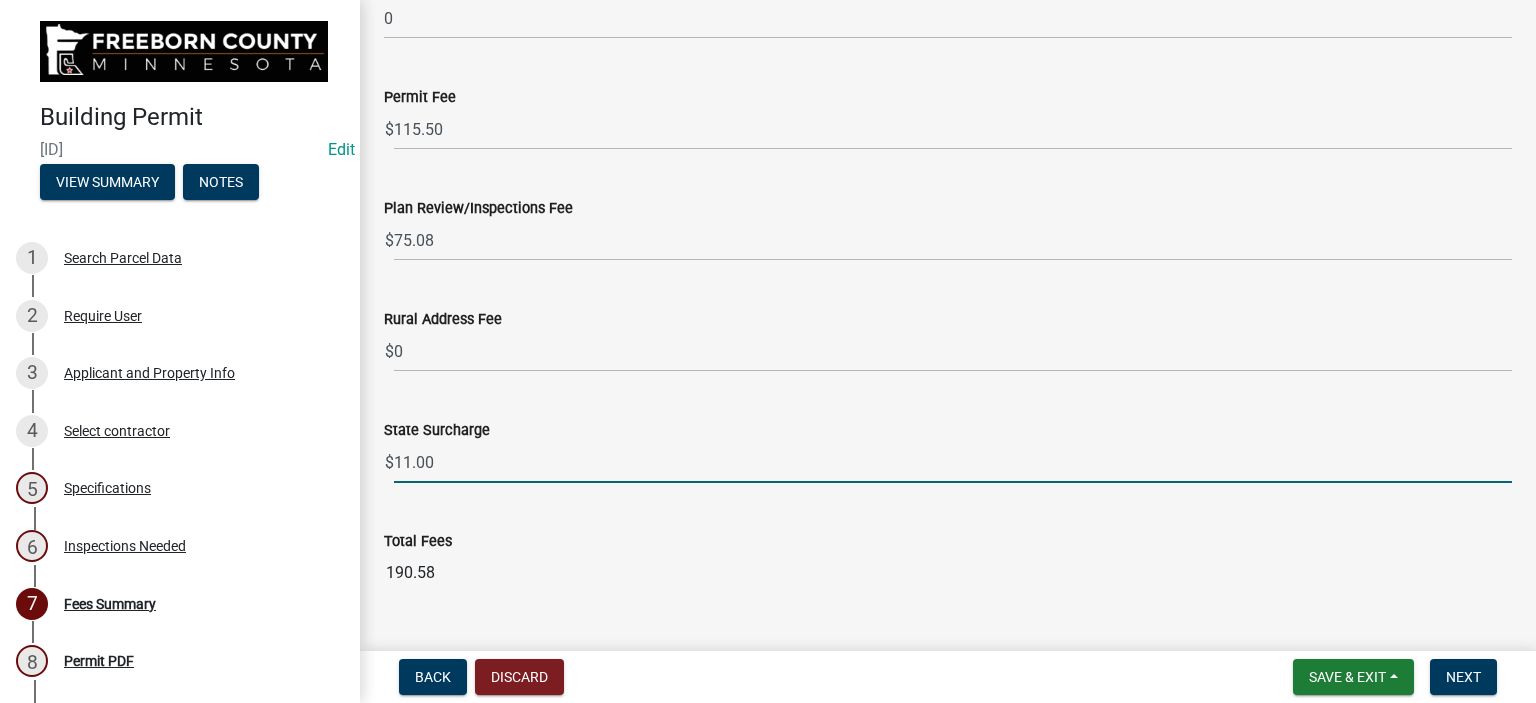 click on "11.00" at bounding box center (953, 462) 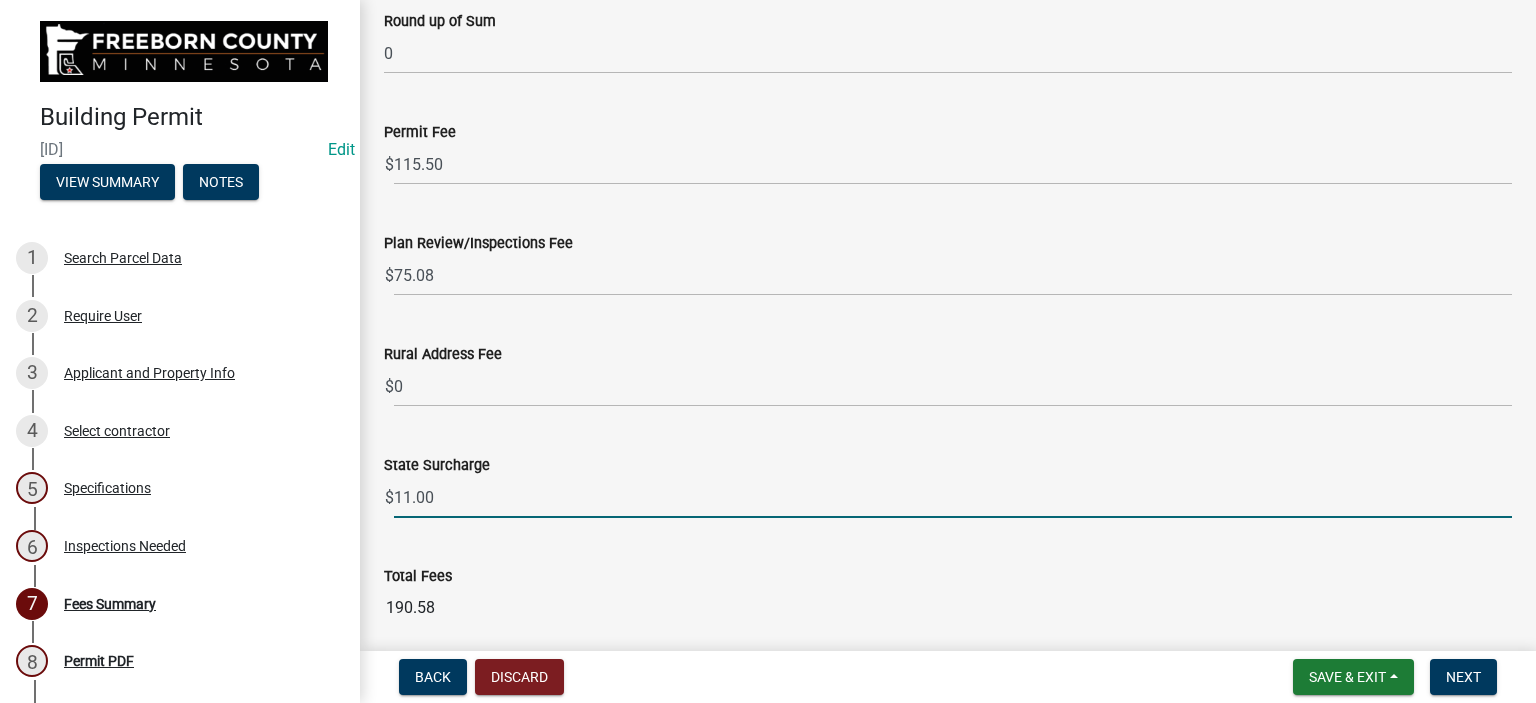 click on "Confirm Residential or Commercial  *  Residential   Commercial   Confirm 1st Floor Area (Sq Ft)  0  1st Floor Area Value  0  Confirm 2nd Floor Area (Sq Ft)   2nd Floor Area Value  0  Confirm Basement Area - Unfinished (Sq Ft)   Unfinished Basement Area Value  0  Confirm Basement Area - Finished (Sq Ft)   Finished Basement Area Value  0  Confirm Deck Area (Sq Ft)   Deck Area Value  0  Confirm Covered Porch Area (Sq Ft)   Covered Porch Area Value  0  Confirm Pole Shed Area - Finished (Sq Ft)   Finished Pole Shed Area Value  0  Confirm Pole Shed Area - Unfinished (Sq Ft)   Unfinished Pole Shed Area Value  0  Confirm Garage Area - Finished (Sq Ft)   Finished Garage Area Value  0  Confirm Garage Area - Unfinished (Sq Ft)   Unfinished Garage Area Value  0  Sum of Values  0  Round up of Sum  0  Permit Fee  $ 115.50  Plan Review/Inspections Fee  $ 75.08  Rural Address Fee  $ 0  State Surcharge  $ 11.00  Total Fees  190.58" 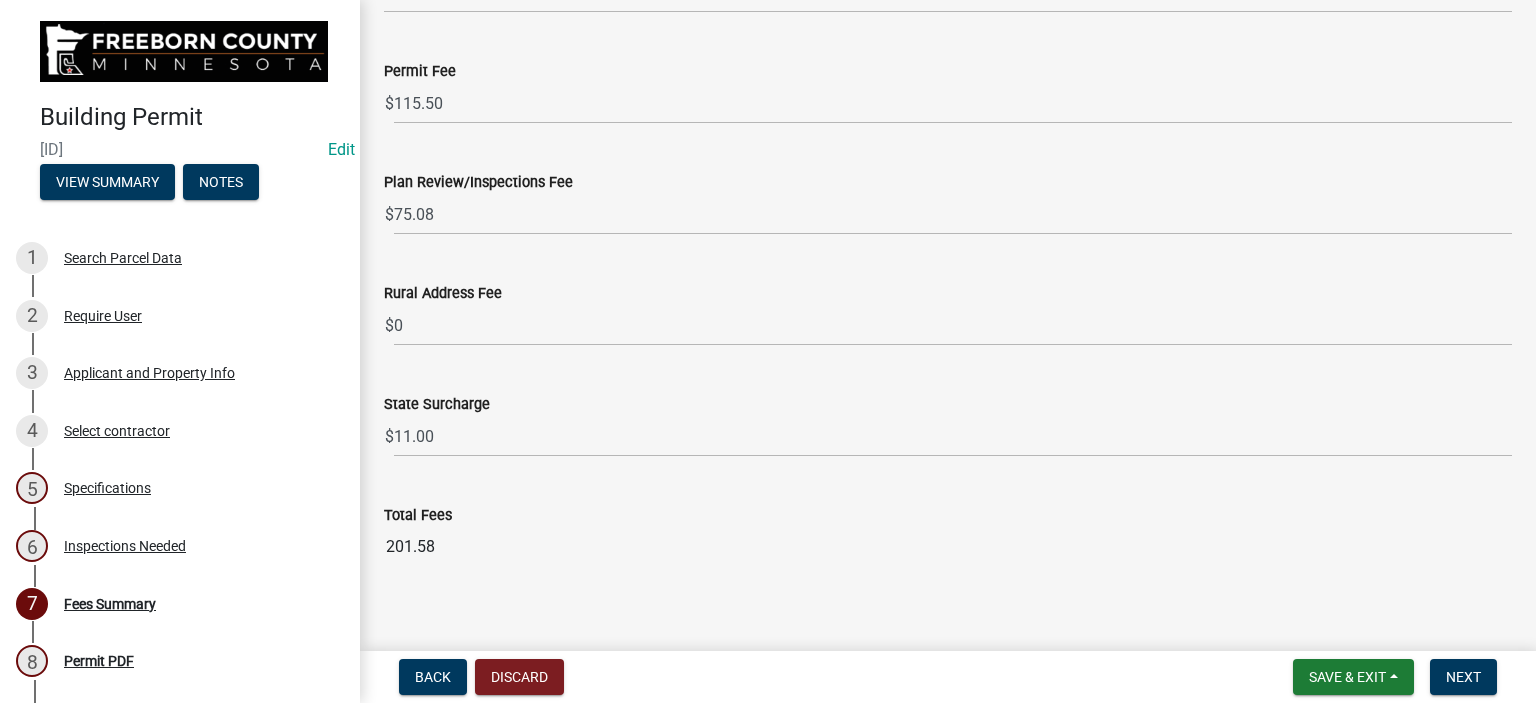 scroll, scrollTop: 2640, scrollLeft: 0, axis: vertical 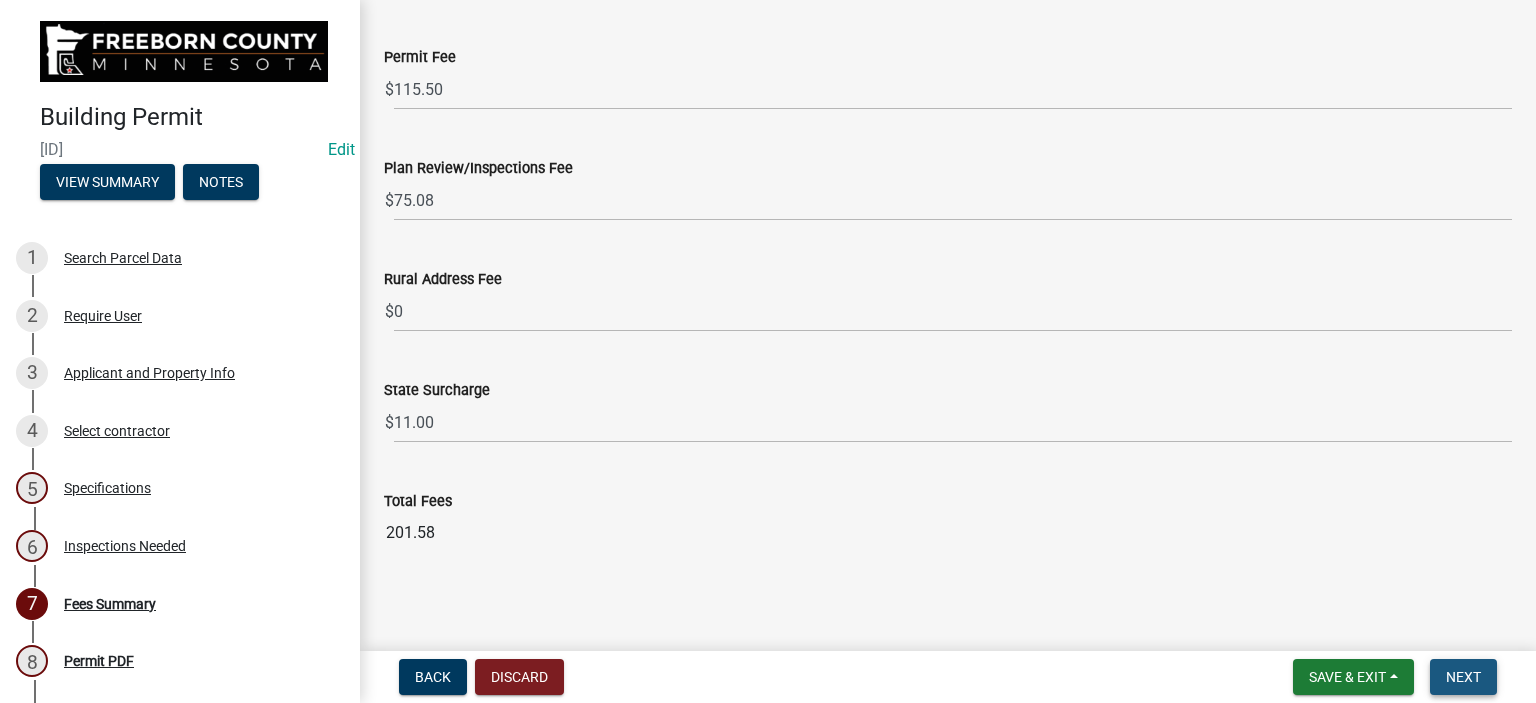 click on "Next" at bounding box center (1463, 677) 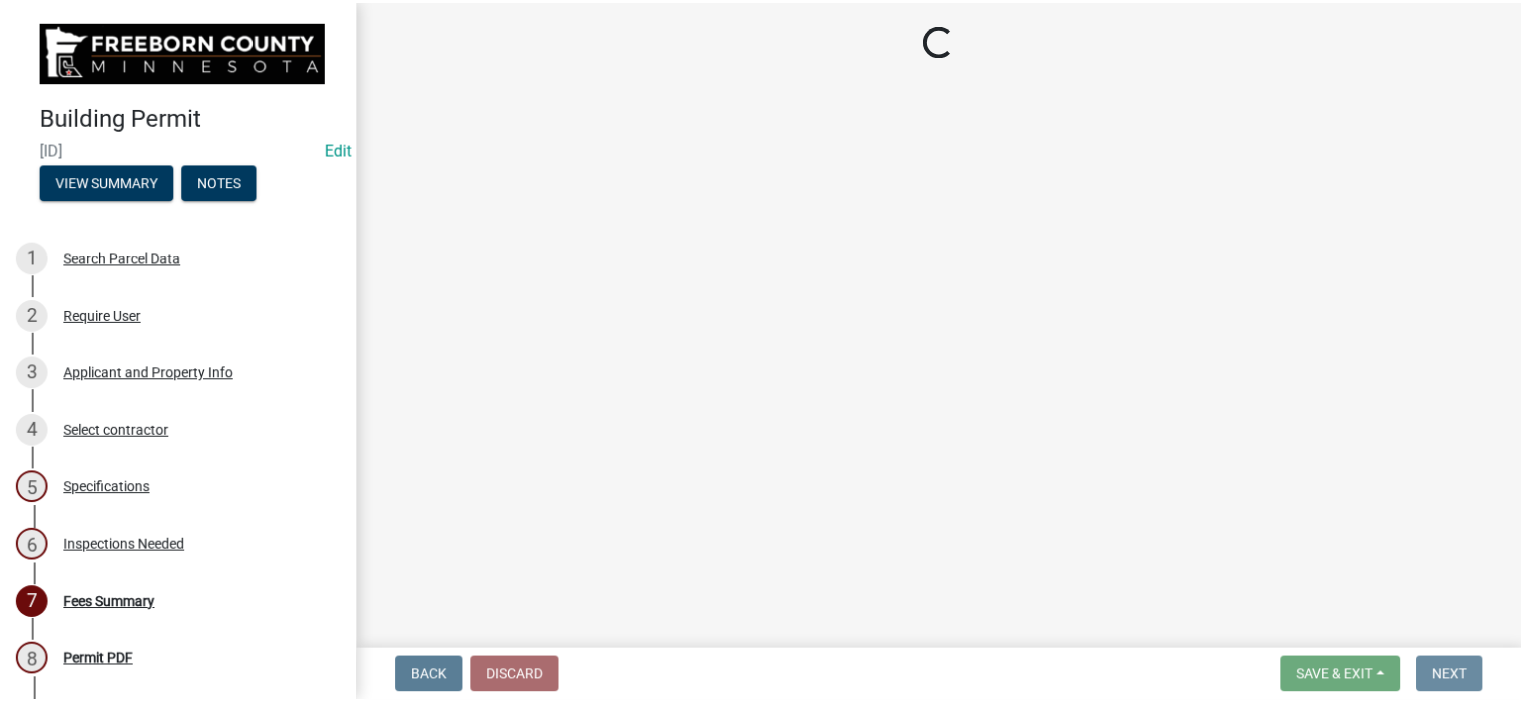 scroll, scrollTop: 0, scrollLeft: 0, axis: both 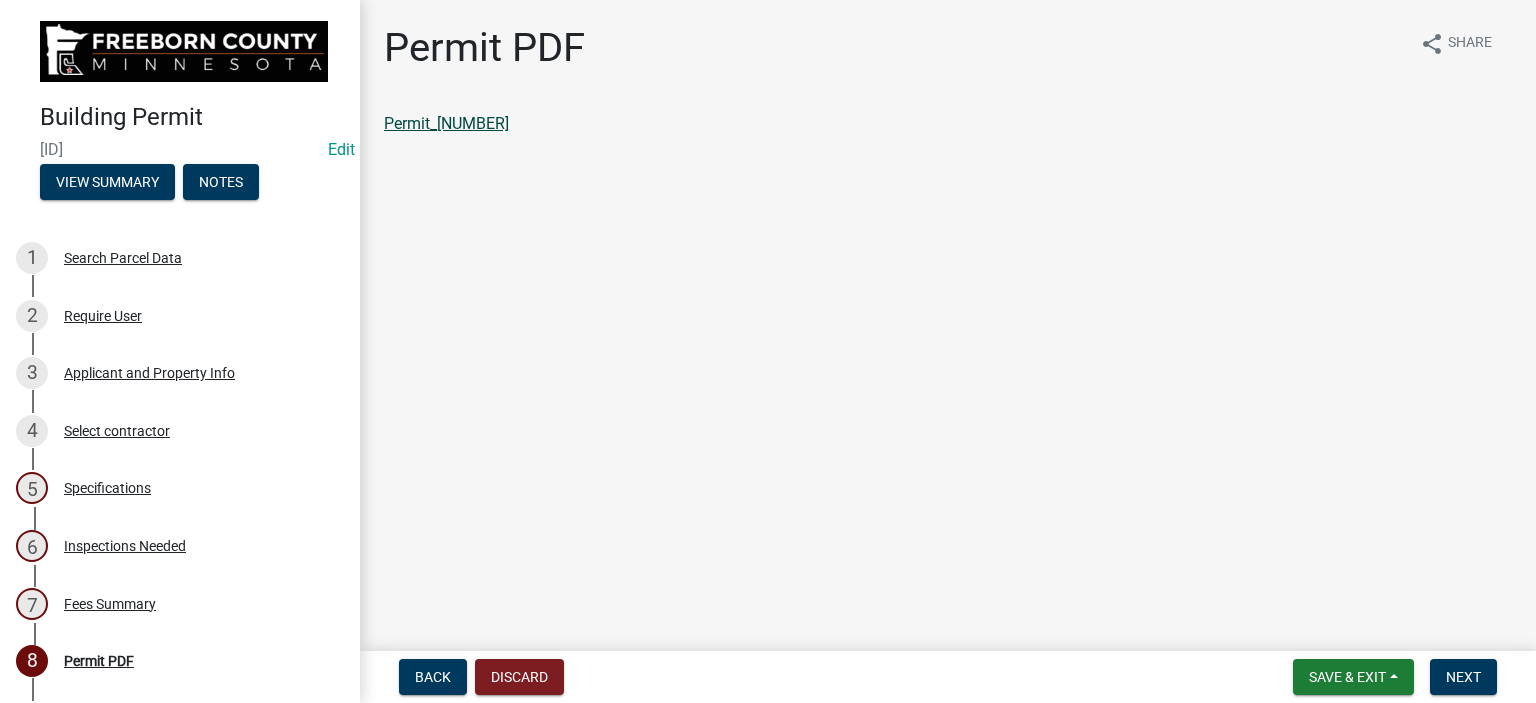 click on "Permit_130600080" 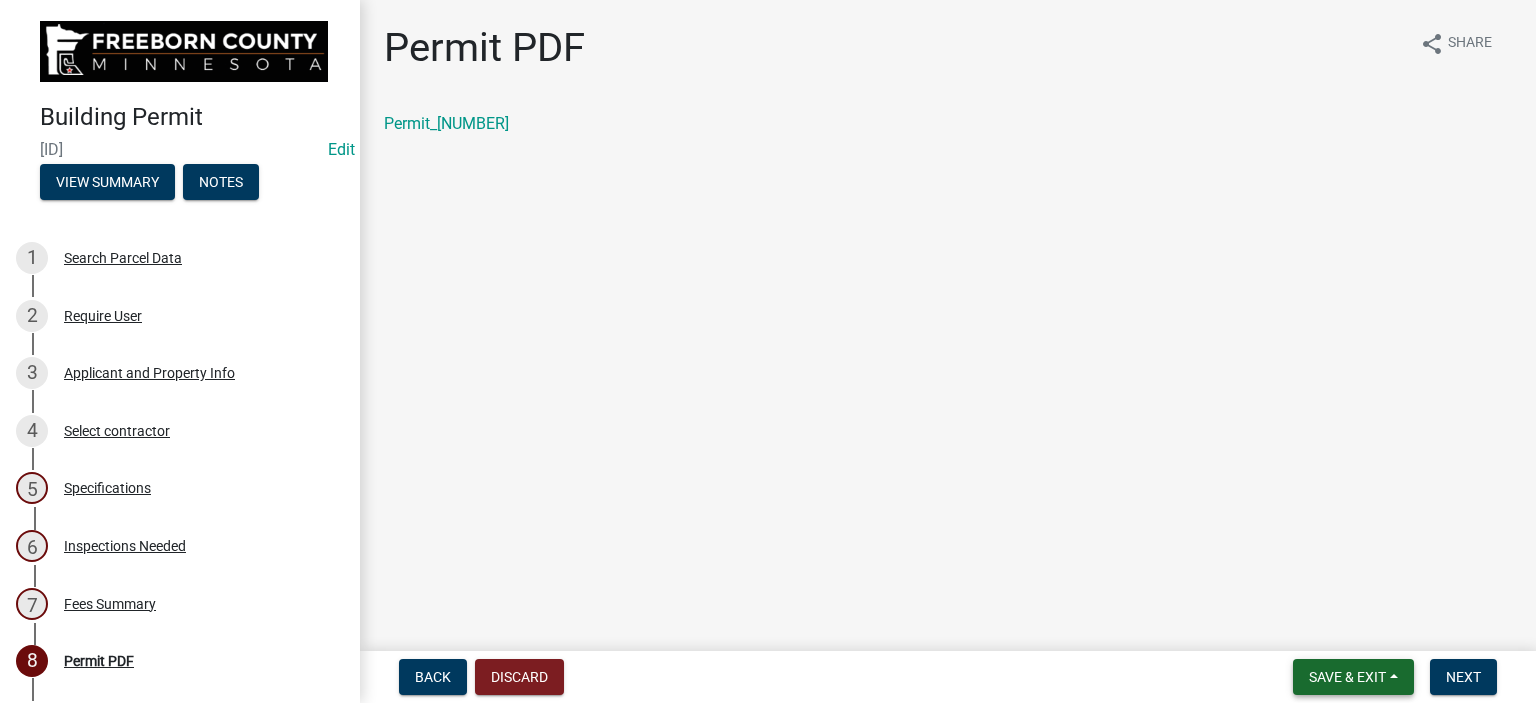 click on "Save & Exit" at bounding box center (1347, 677) 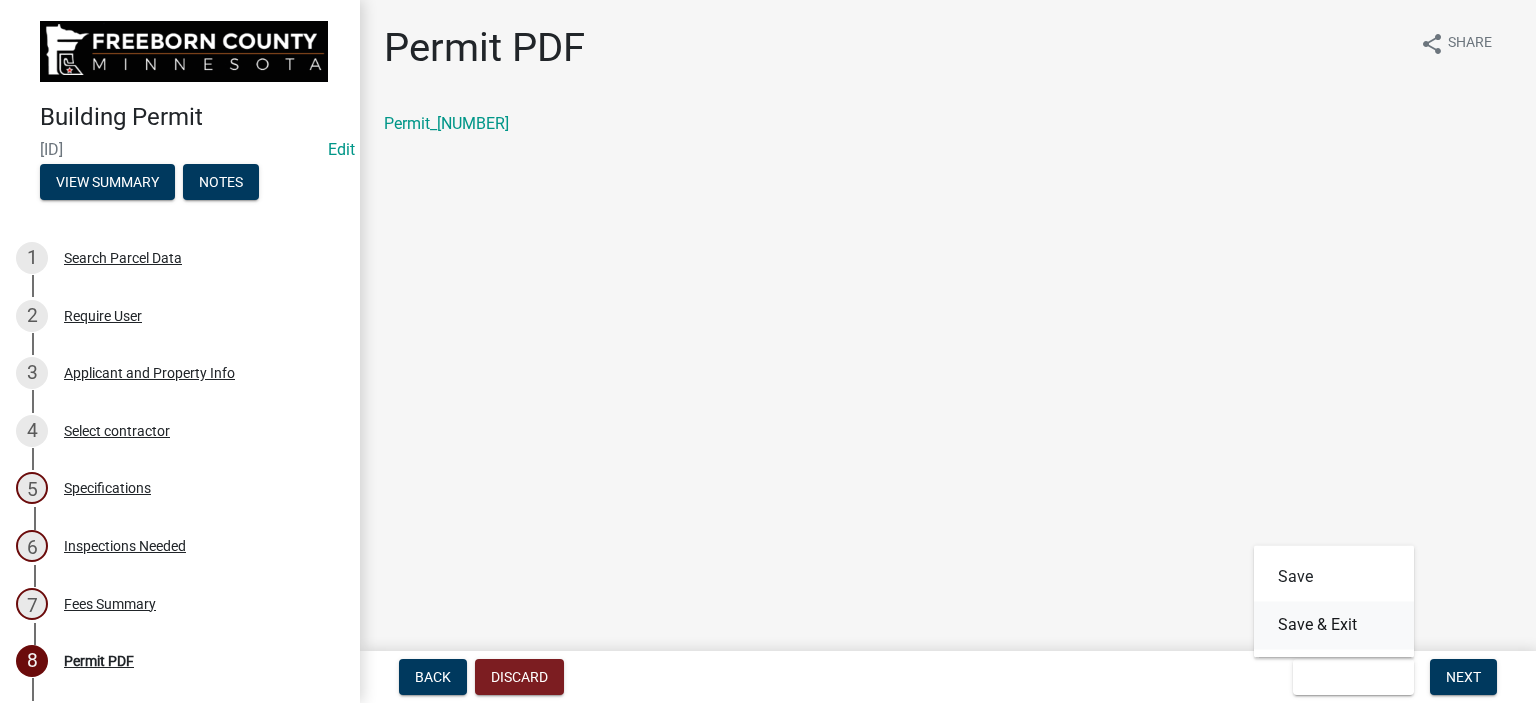 click on "Save & Exit" at bounding box center [1334, 625] 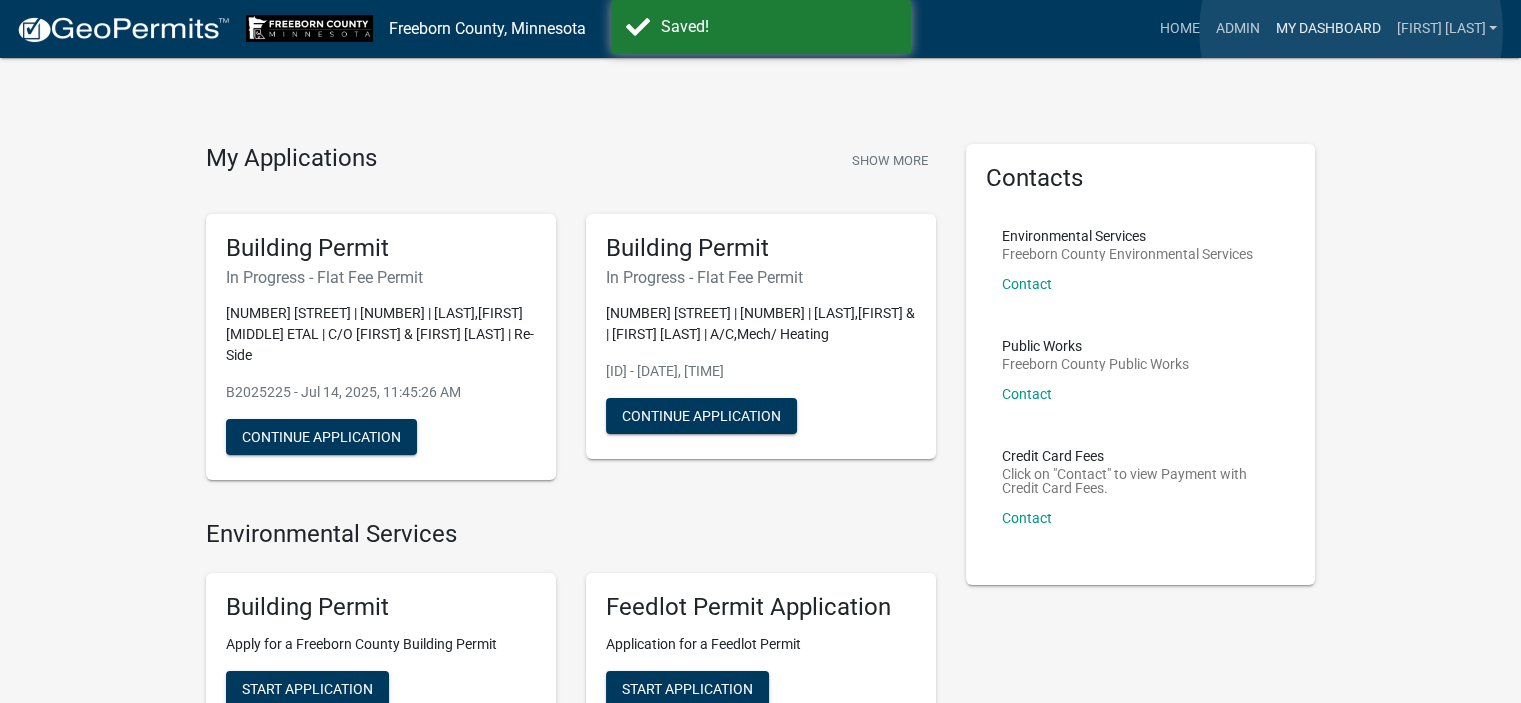 click on "My Dashboard" at bounding box center [1327, 29] 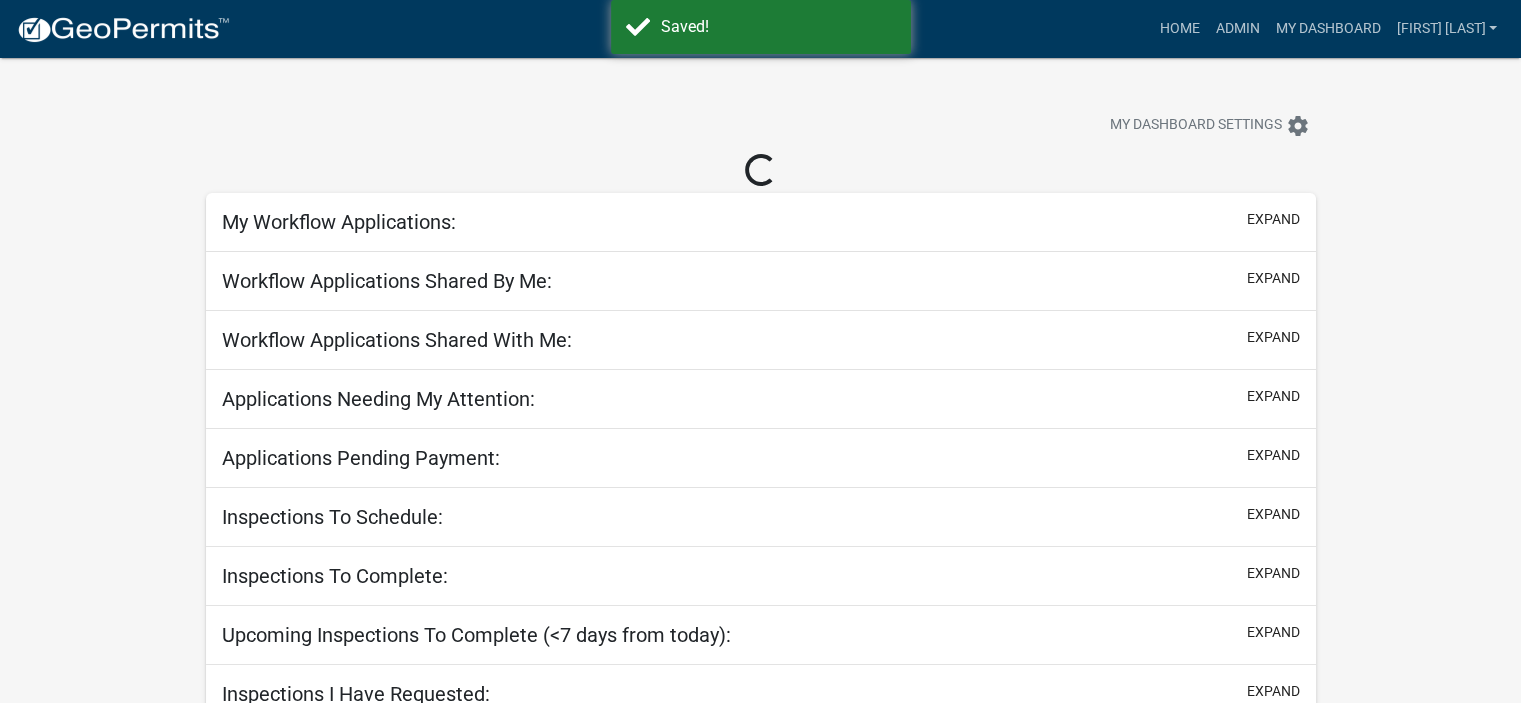 select on "2: 50" 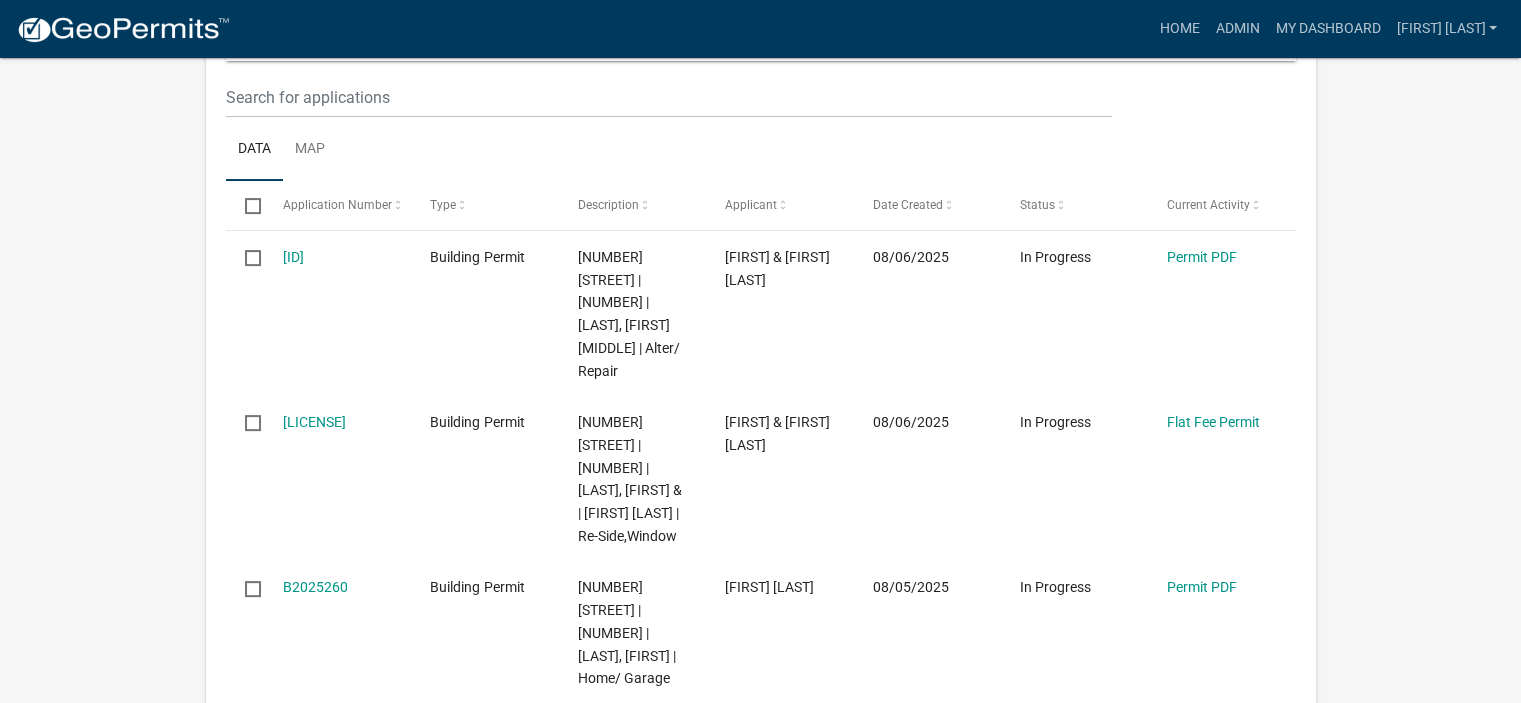 scroll, scrollTop: 600, scrollLeft: 0, axis: vertical 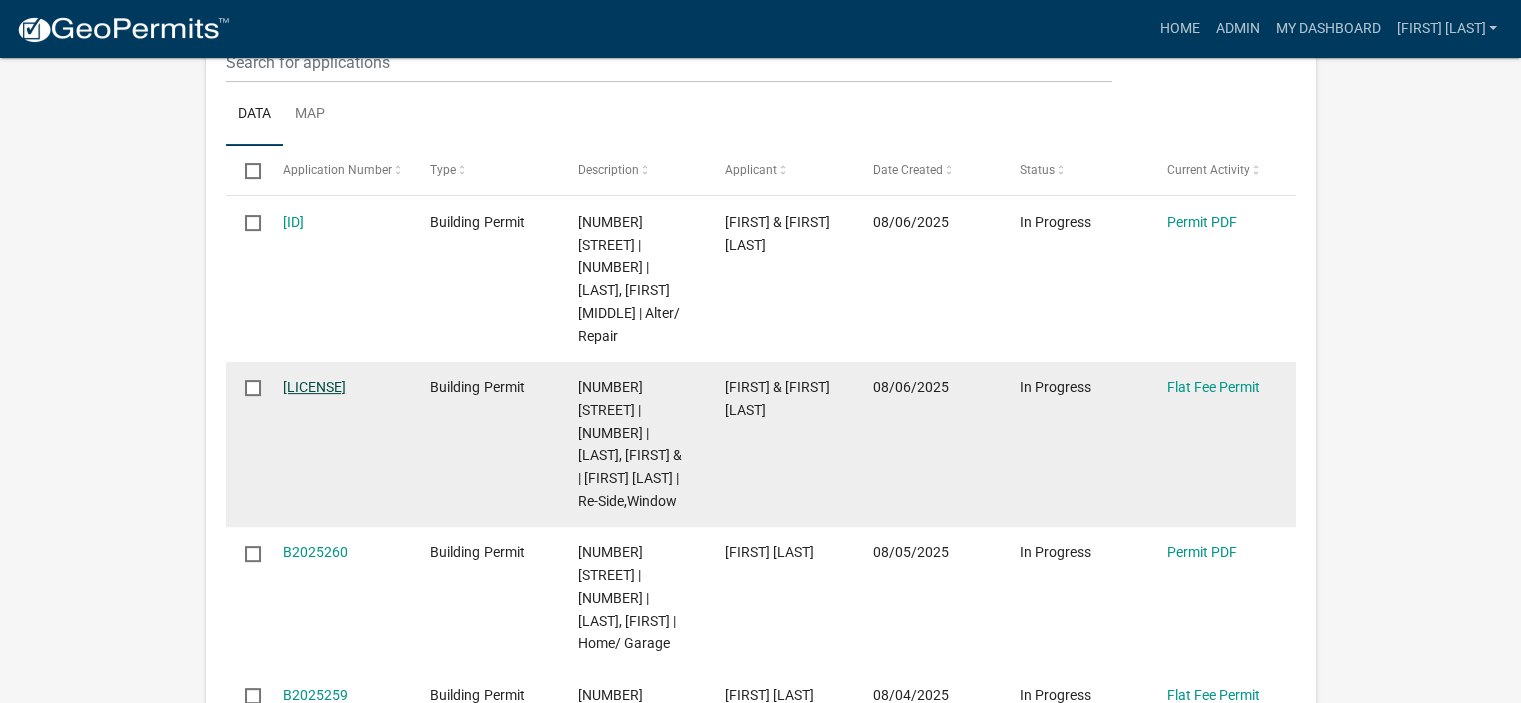 click on "B2025261" 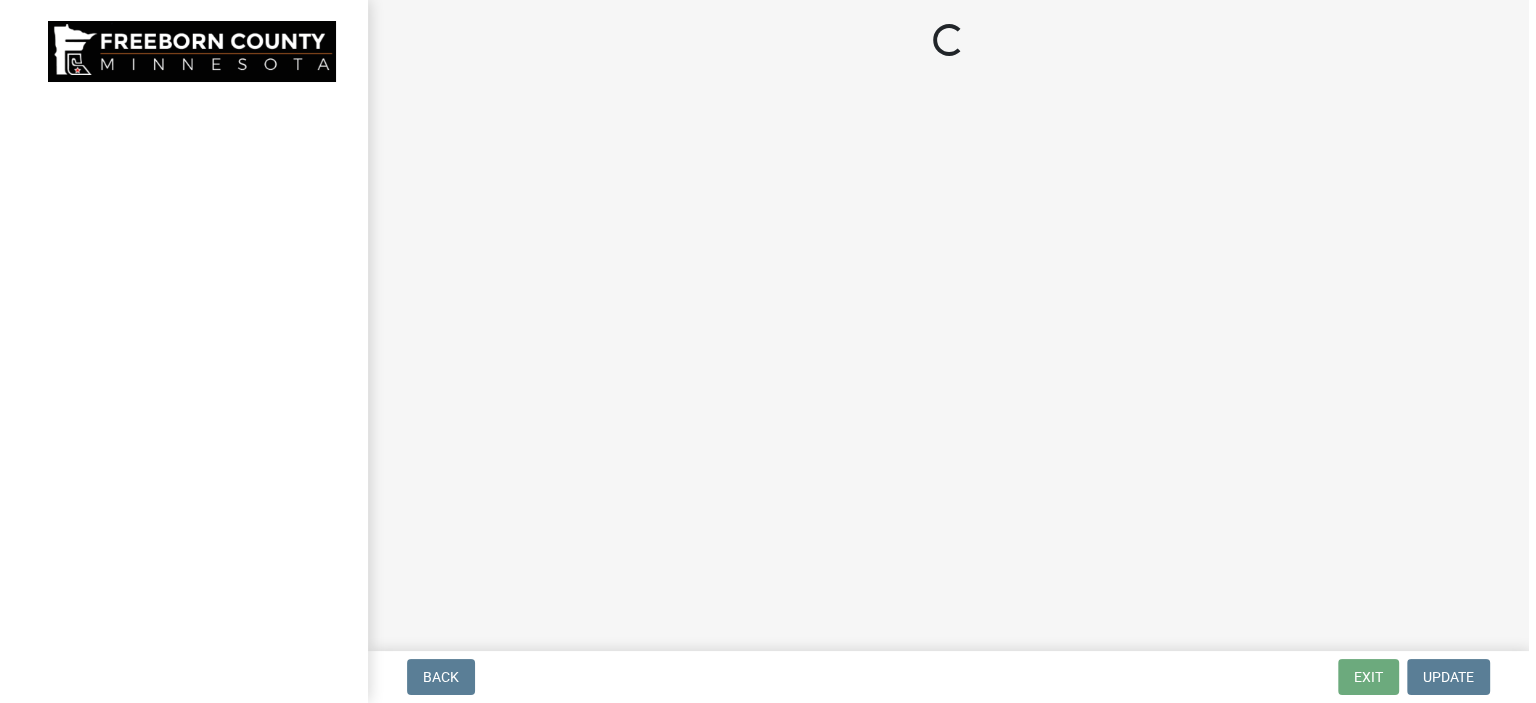 scroll, scrollTop: 0, scrollLeft: 0, axis: both 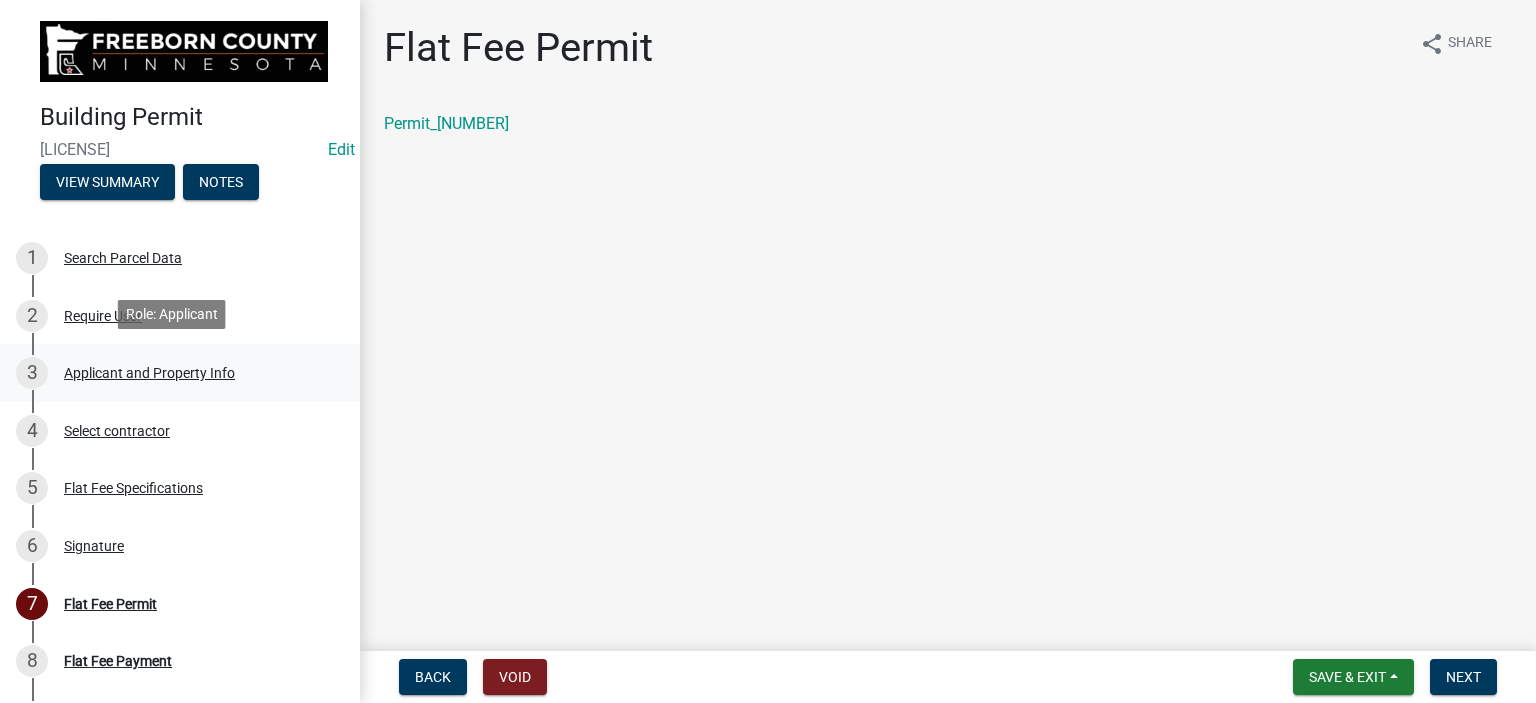 click on "Applicant and Property Info" at bounding box center (149, 373) 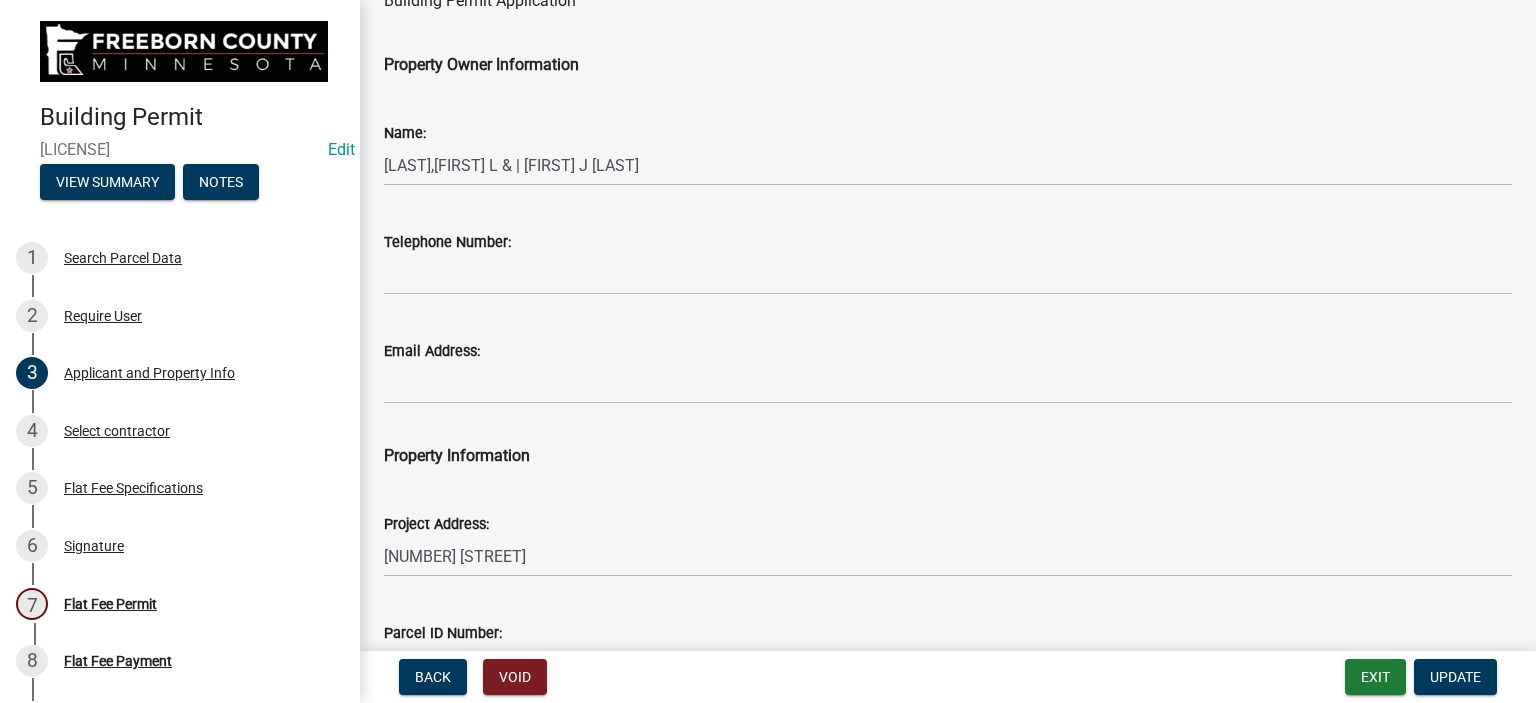 scroll, scrollTop: 0, scrollLeft: 0, axis: both 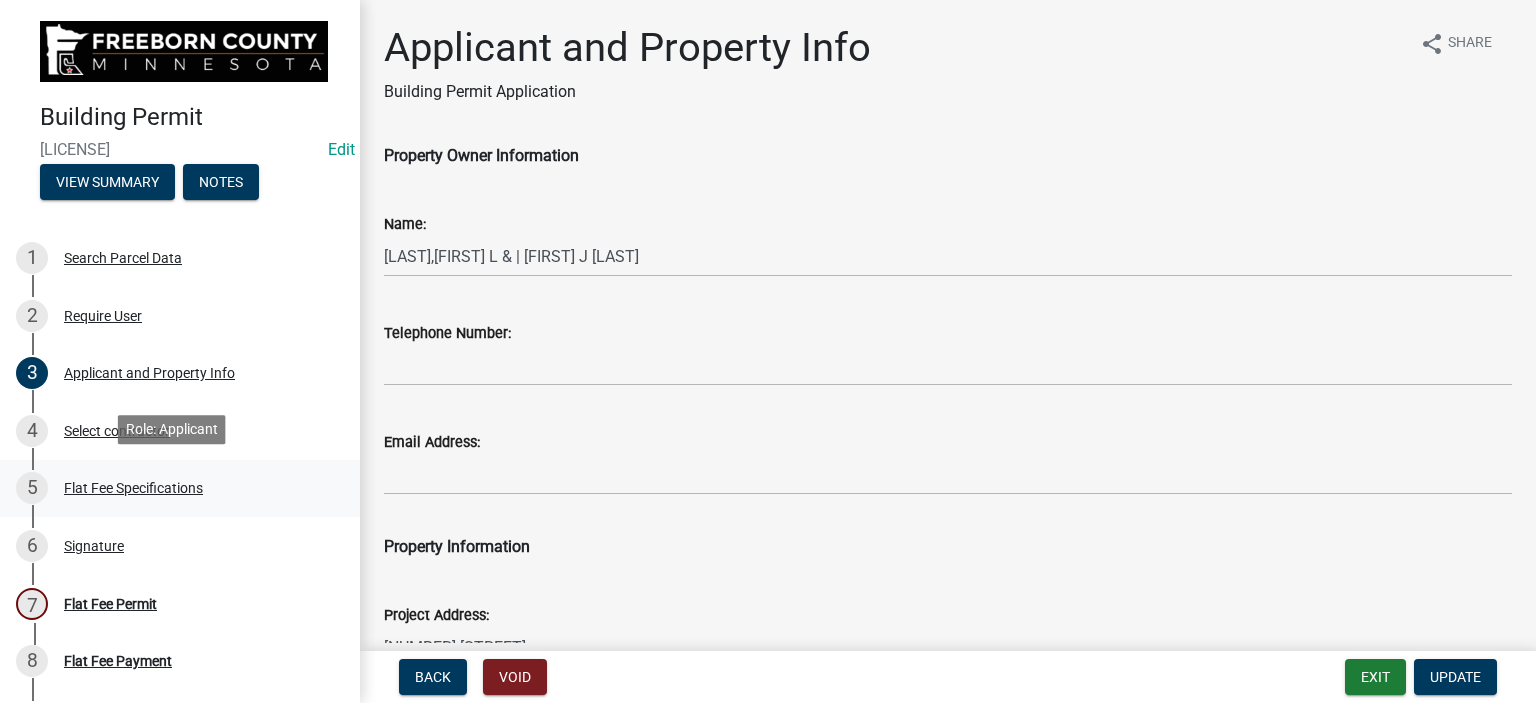 click on "Flat Fee Specifications" at bounding box center [133, 488] 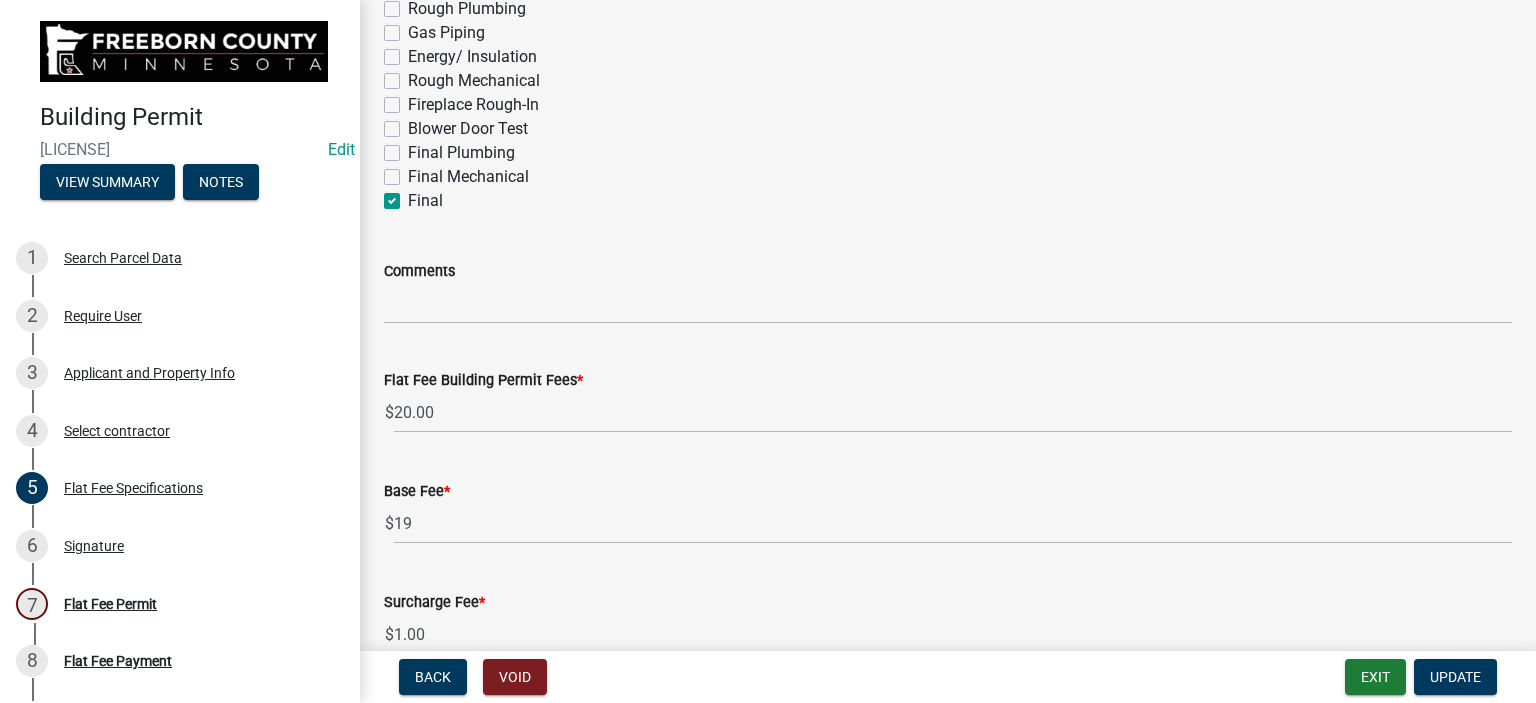 scroll, scrollTop: 400, scrollLeft: 0, axis: vertical 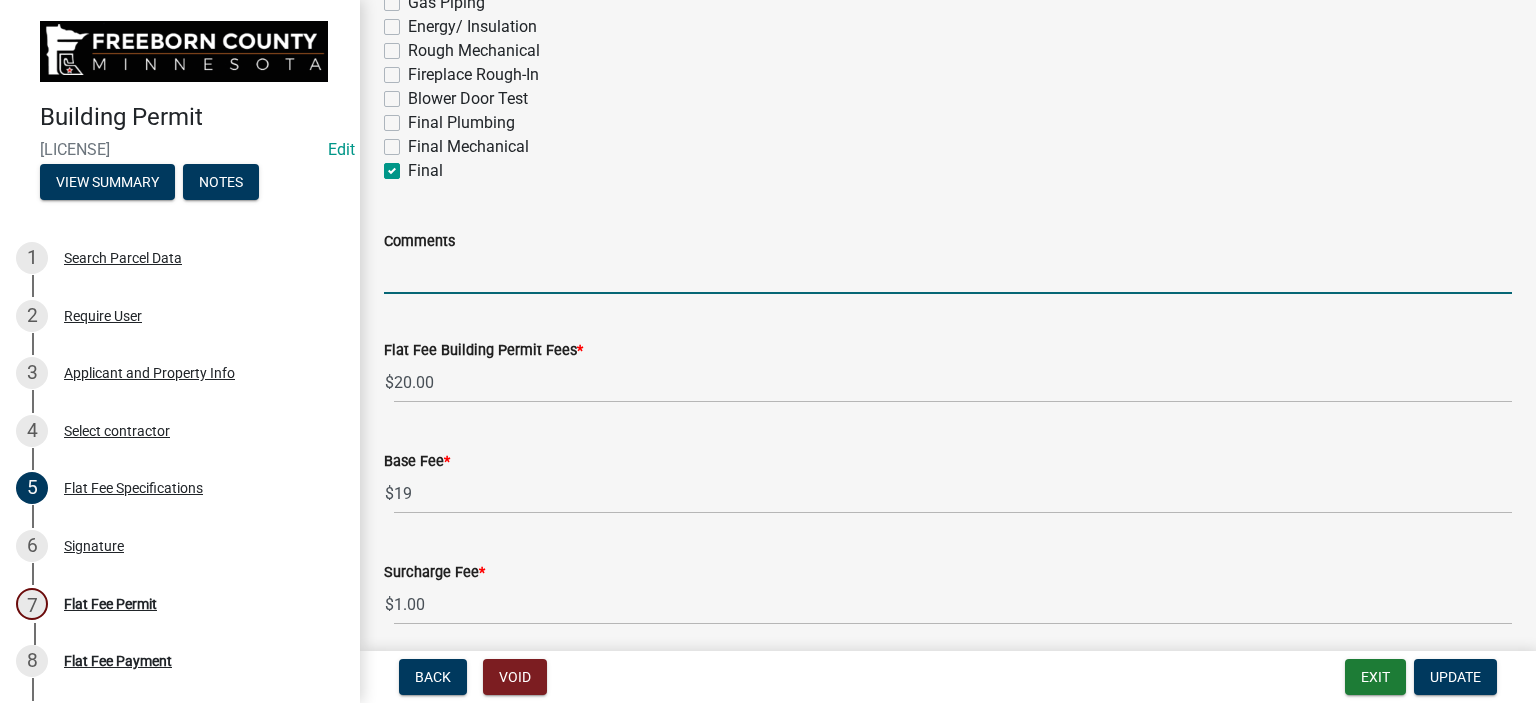 click on "Comments" at bounding box center (948, 273) 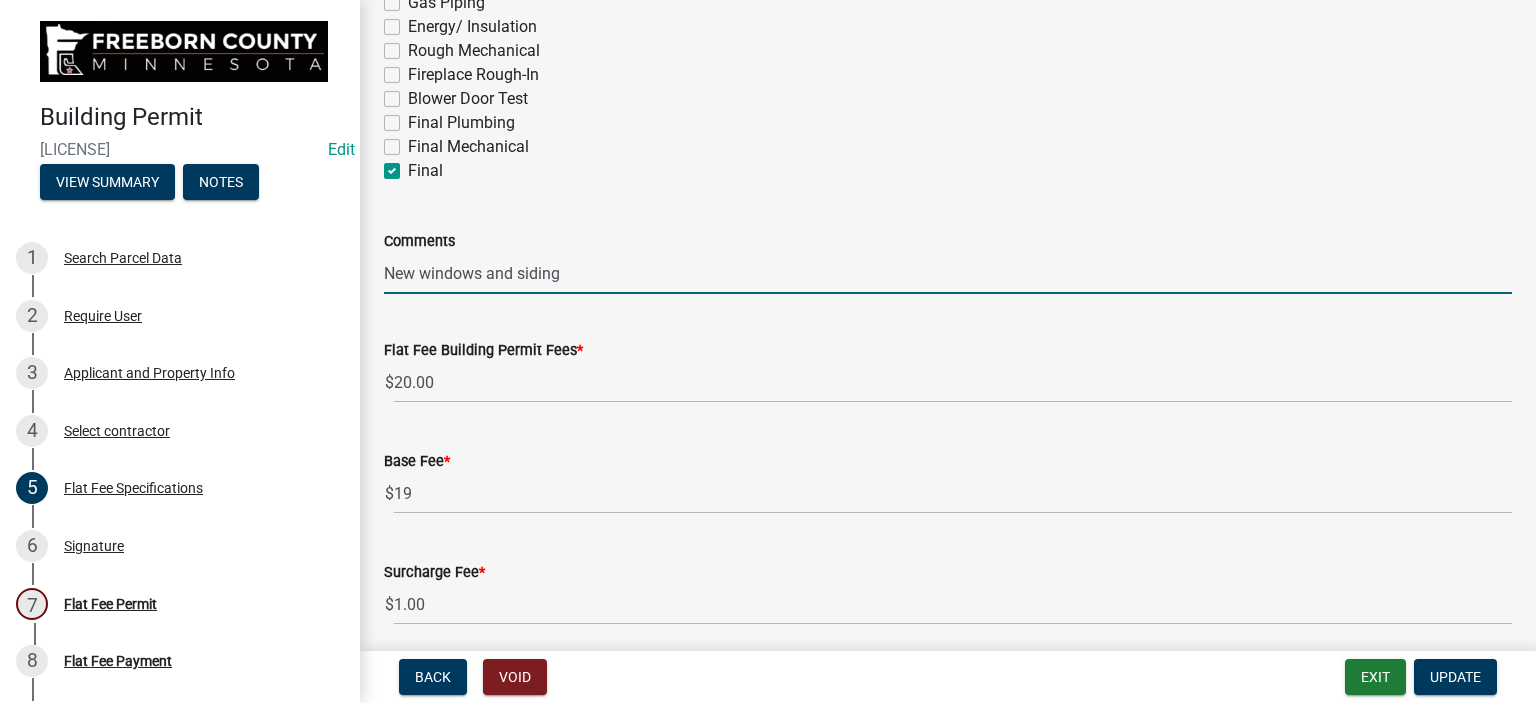 scroll, scrollTop: 612, scrollLeft: 0, axis: vertical 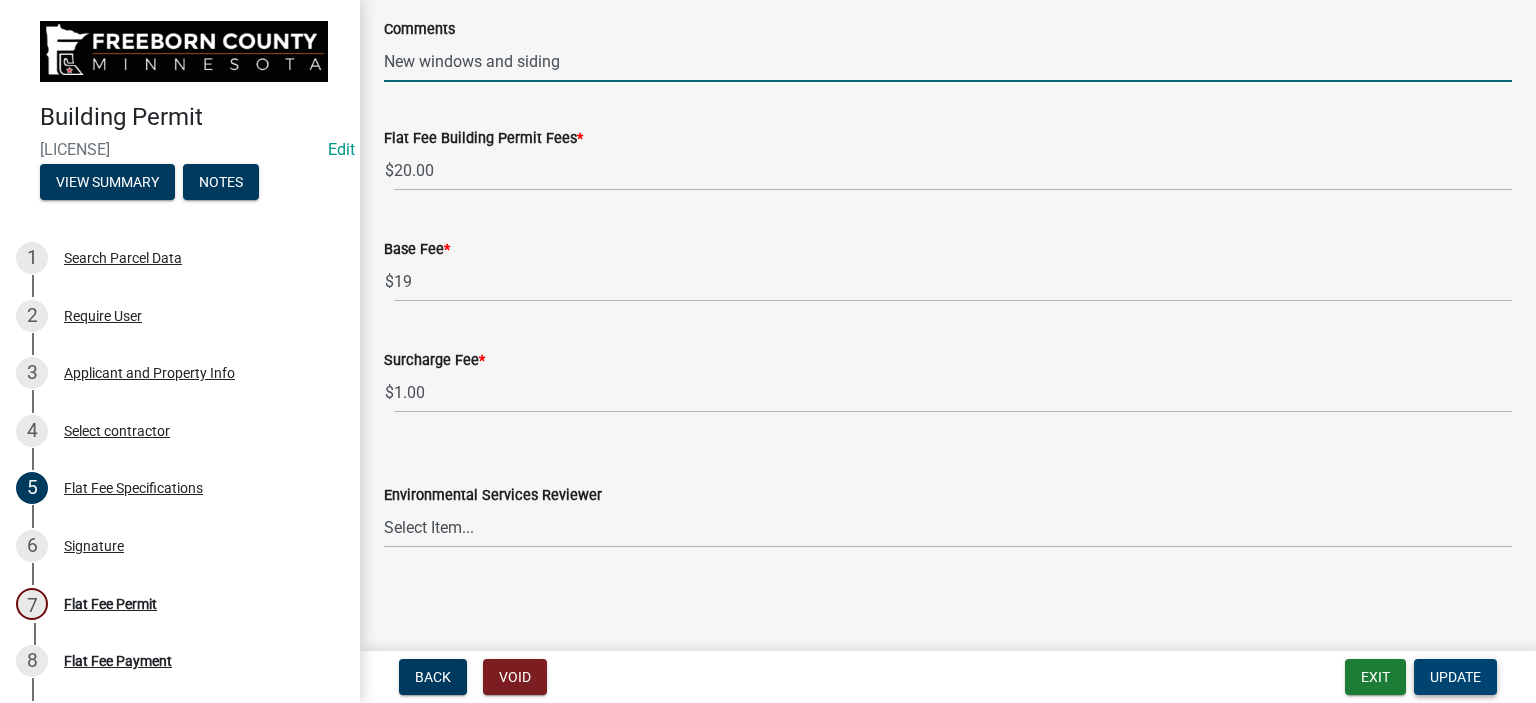 type on "New windows and siding" 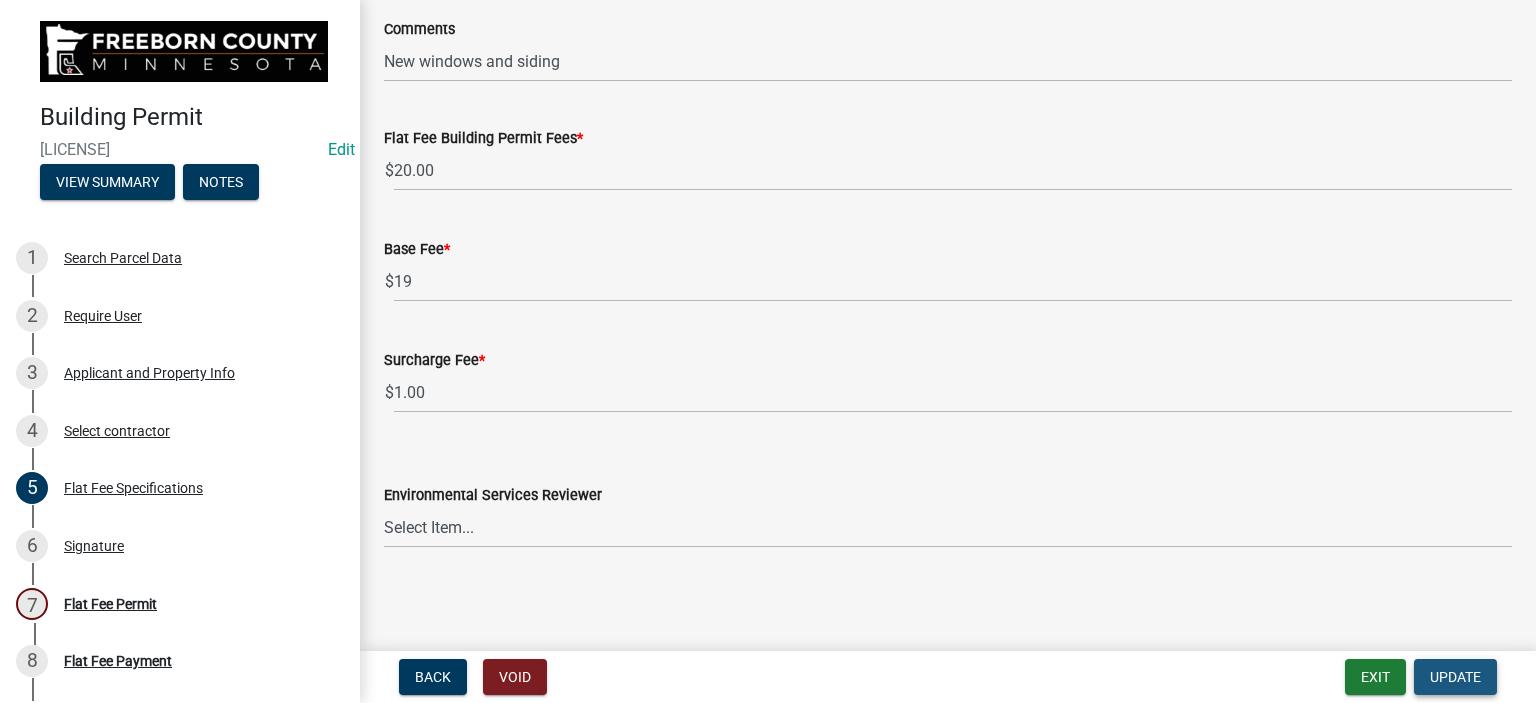 click on "Update" at bounding box center [1455, 677] 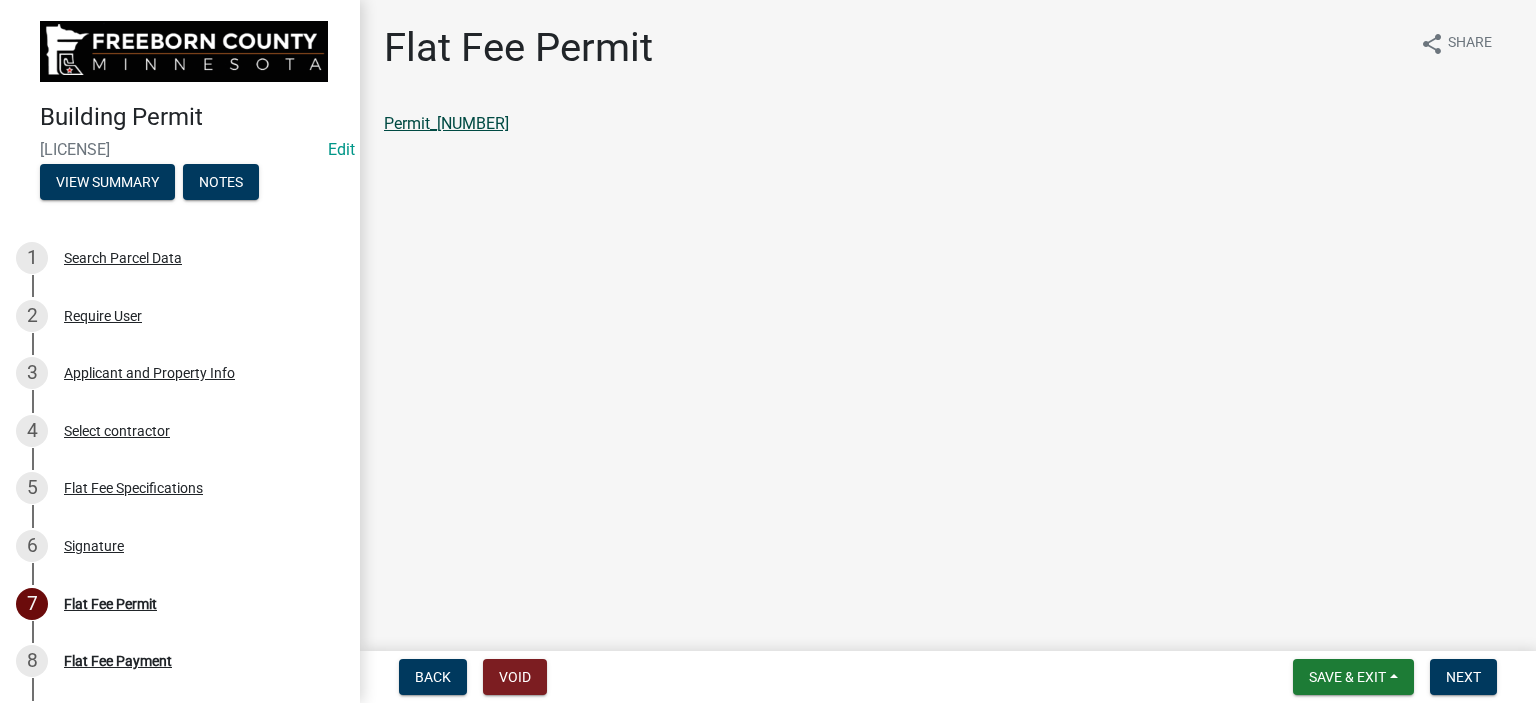 click on "Permit_130600080" 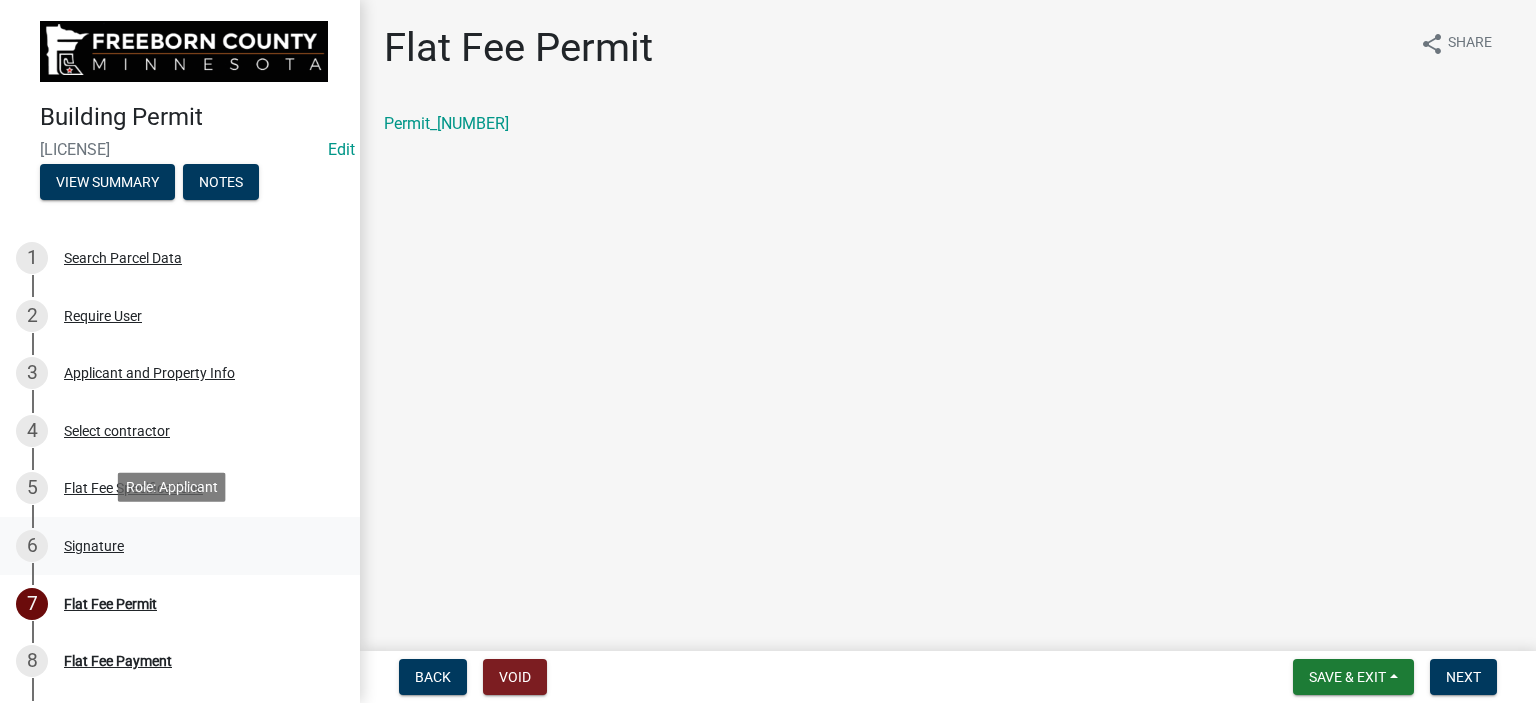 scroll, scrollTop: 200, scrollLeft: 0, axis: vertical 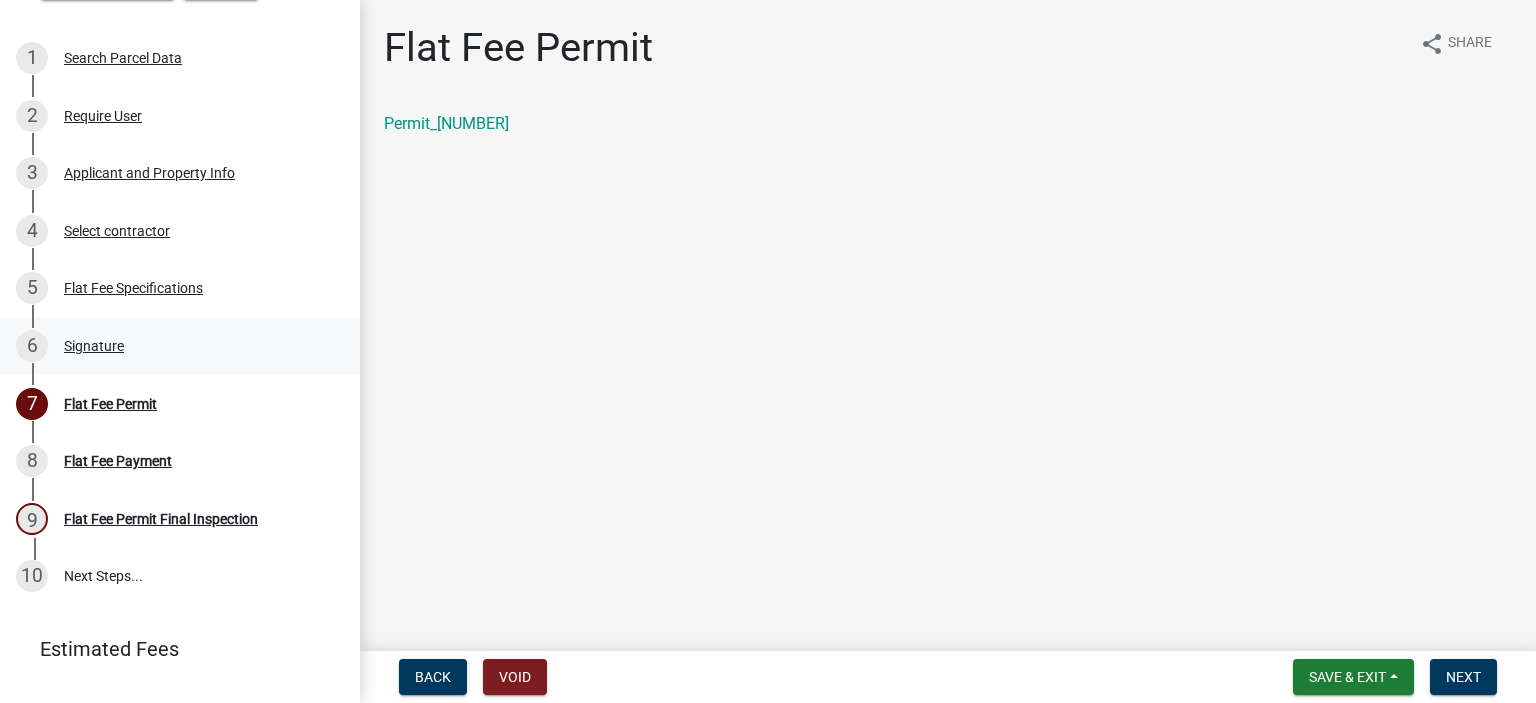 click on "Signature" at bounding box center (94, 346) 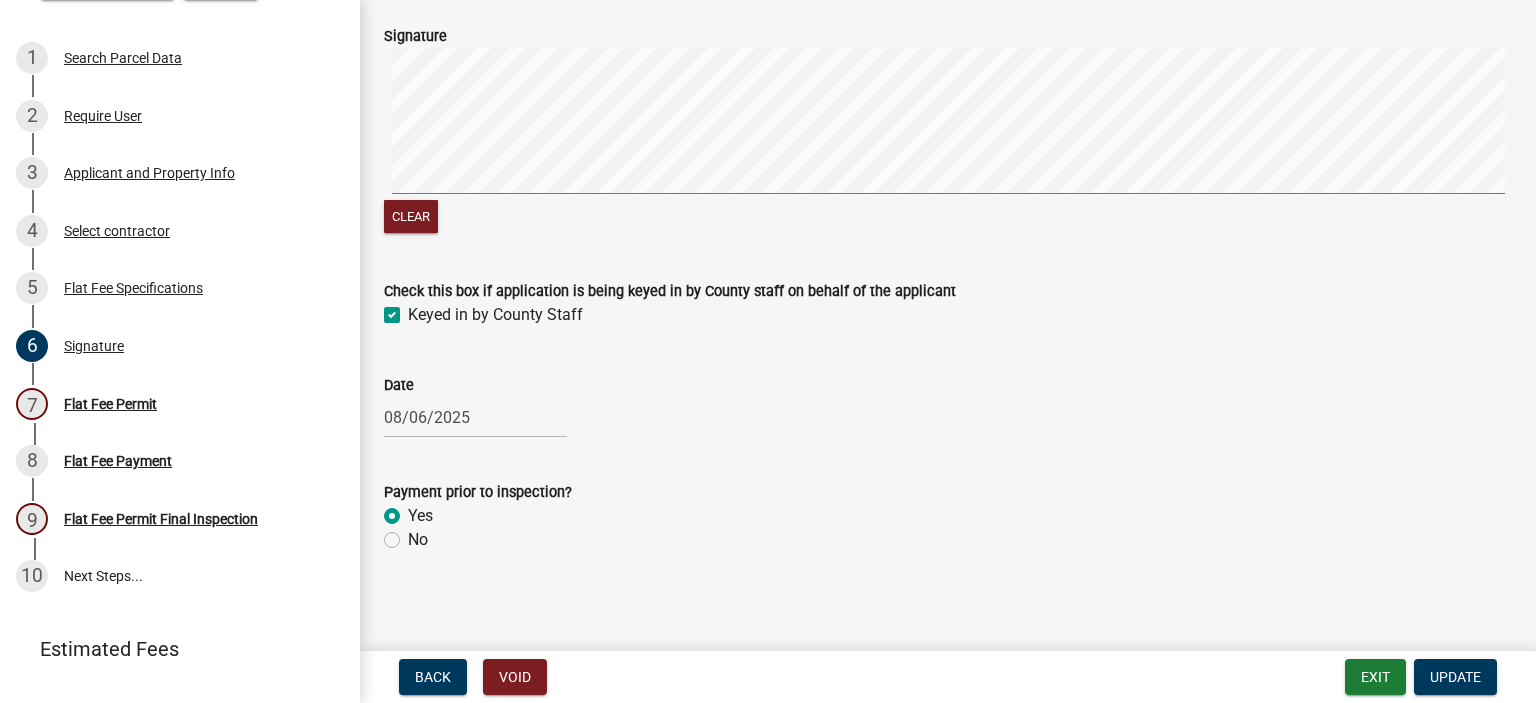 scroll, scrollTop: 116, scrollLeft: 0, axis: vertical 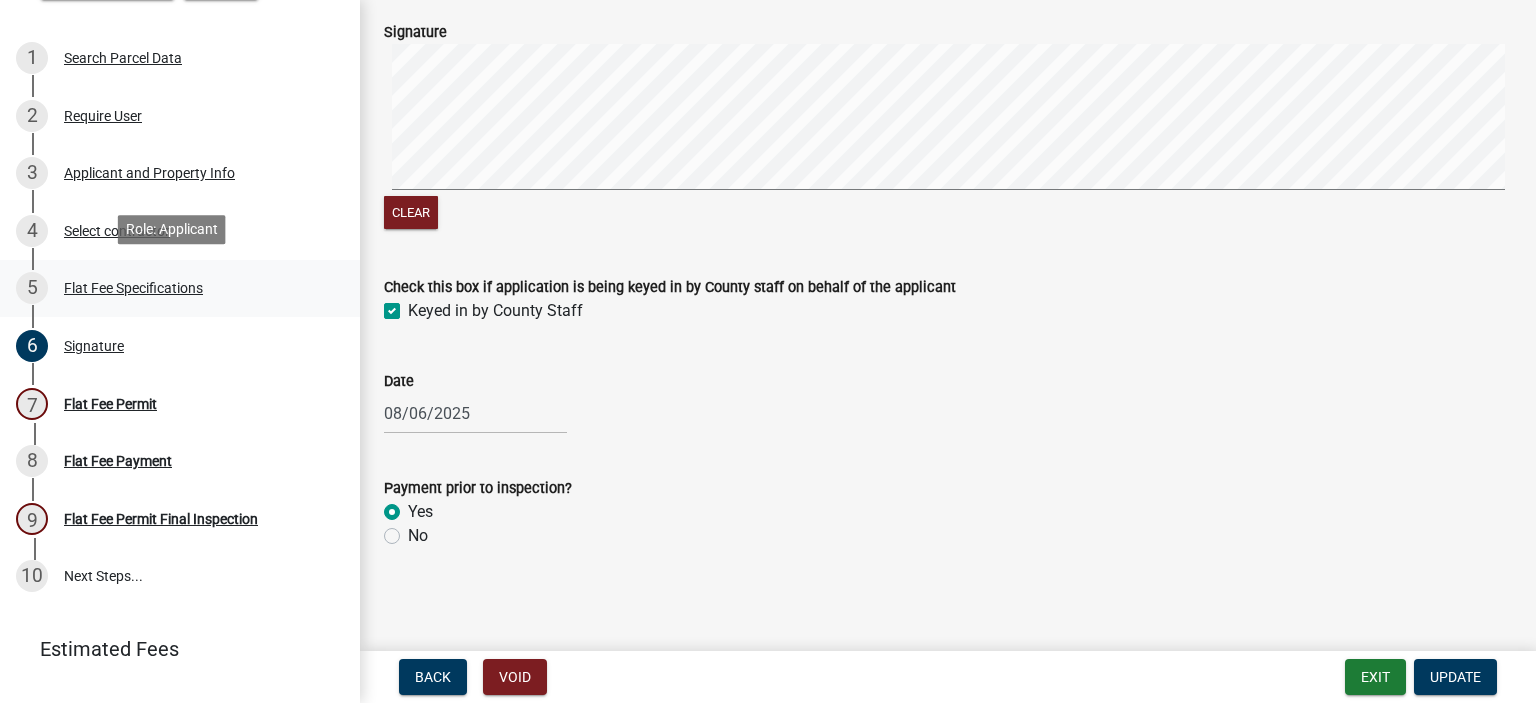 click on "Flat Fee Specifications" at bounding box center [133, 288] 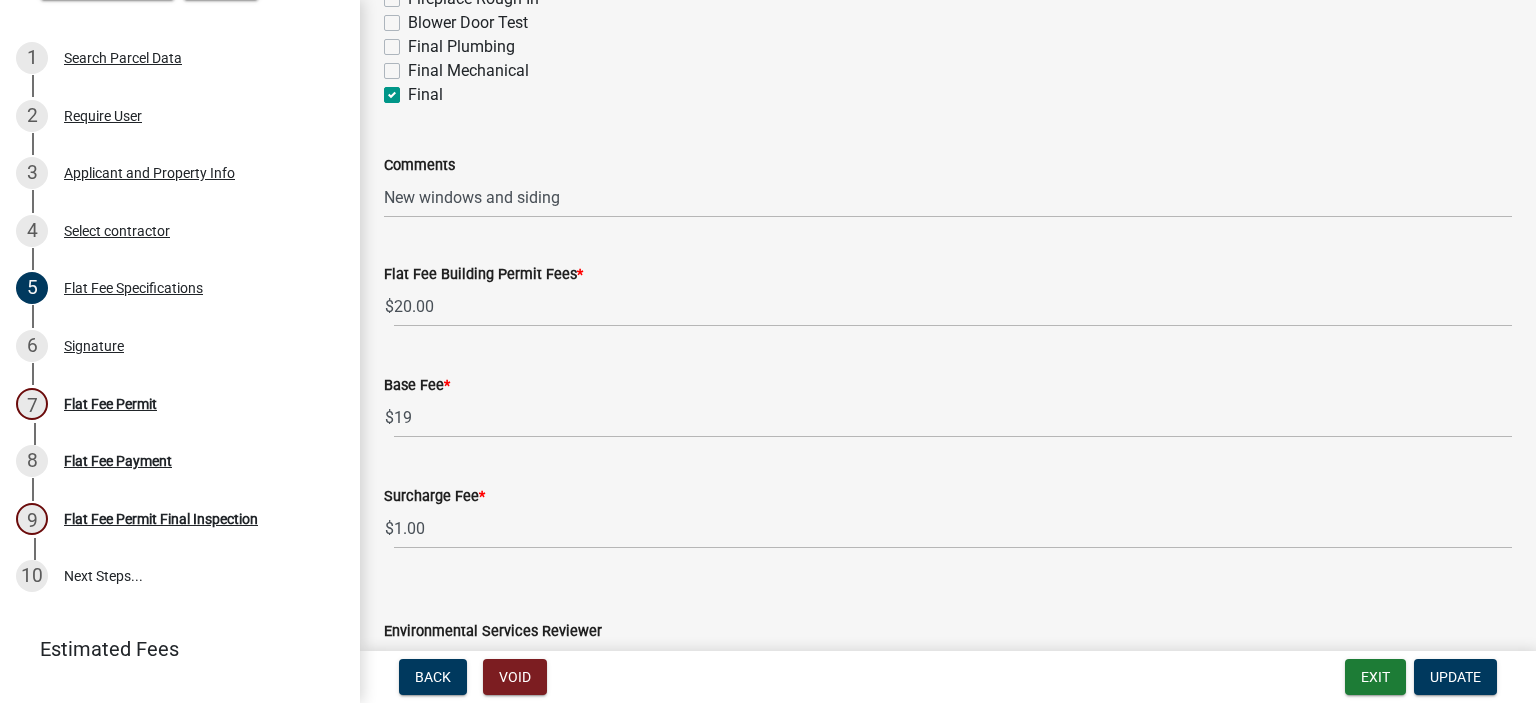 scroll, scrollTop: 612, scrollLeft: 0, axis: vertical 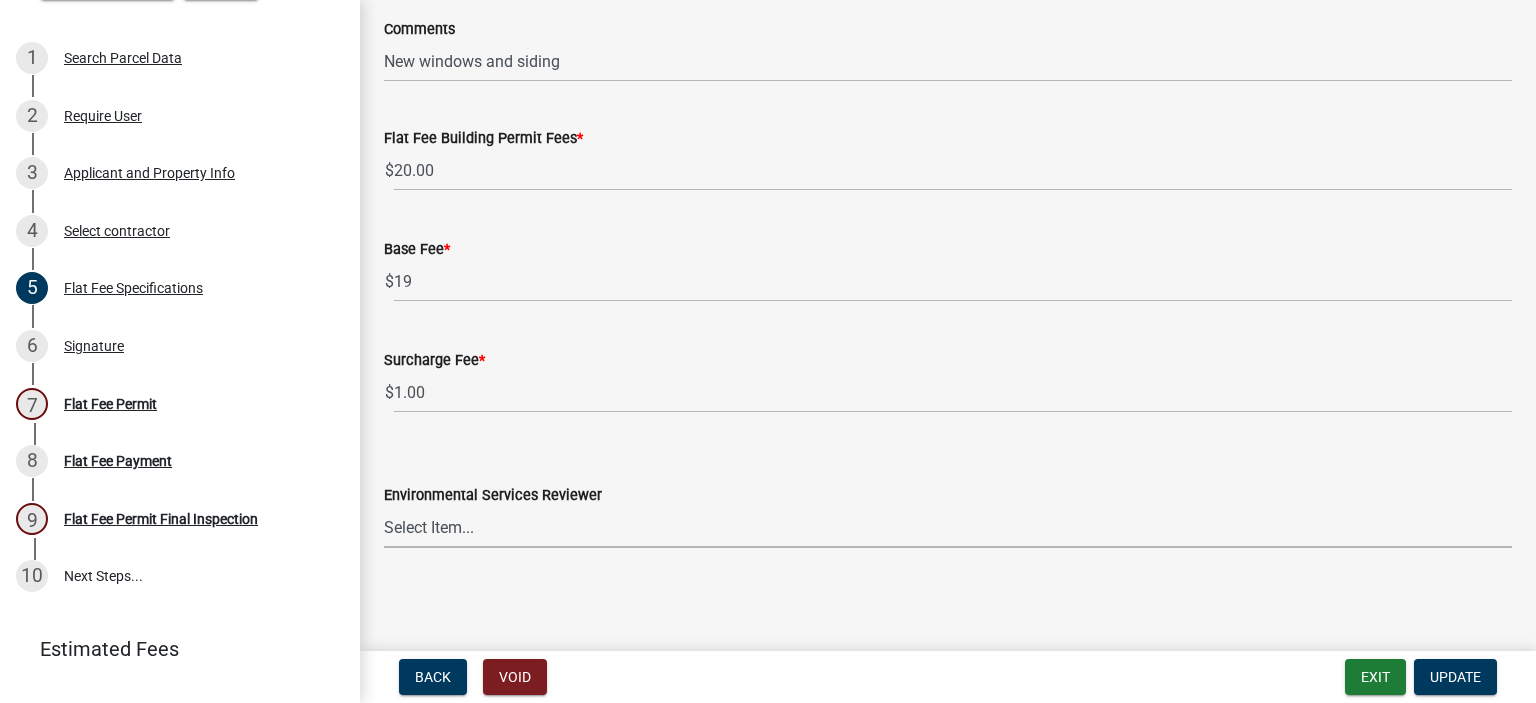 click on "Select Item...   Rachel Wehner   Craig Rosell   Mark Goskeson   Ross Leonhardi   Gina Gullickson" at bounding box center [948, 527] 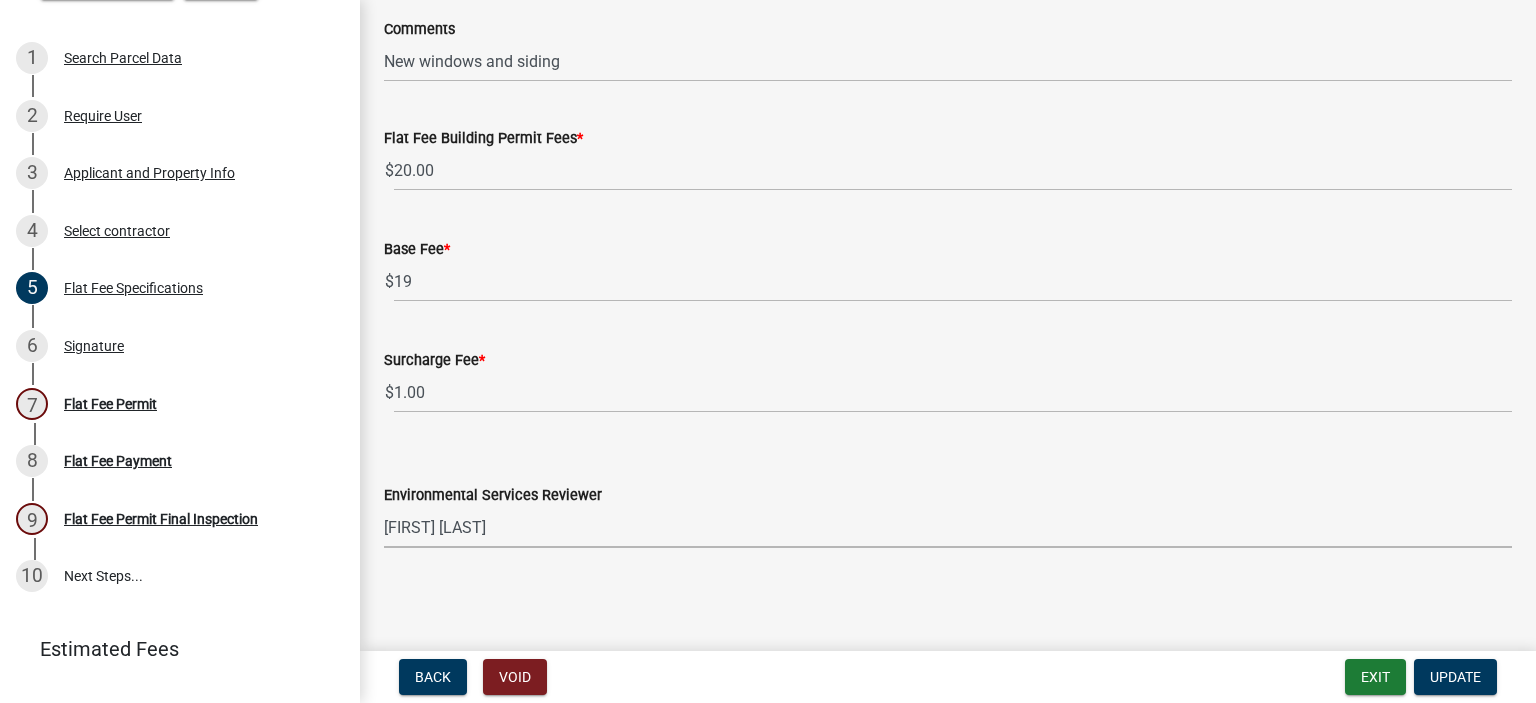 click on "Select Item...   Rachel Wehner   Craig Rosell   Mark Goskeson   Ross Leonhardi   Gina Gullickson" at bounding box center (948, 527) 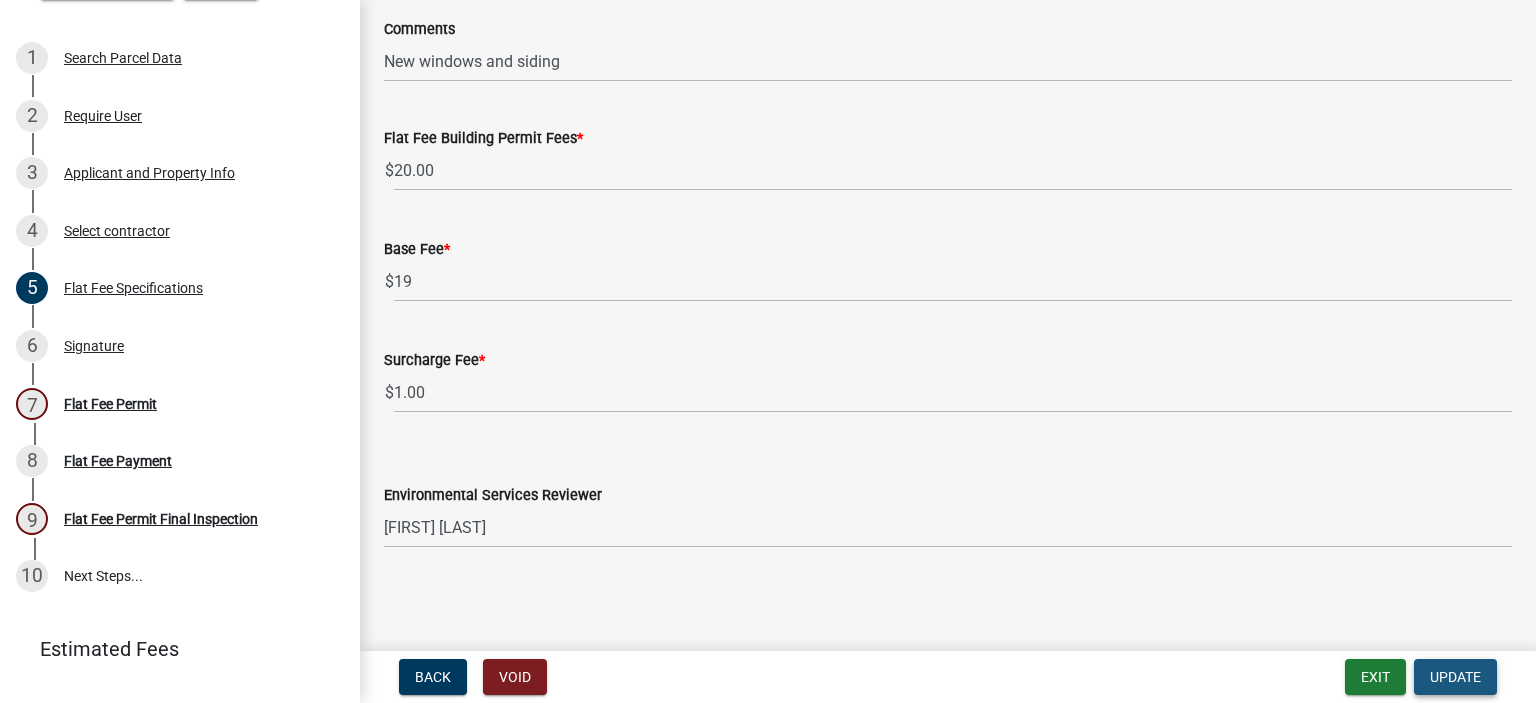 click on "Update" at bounding box center (1455, 677) 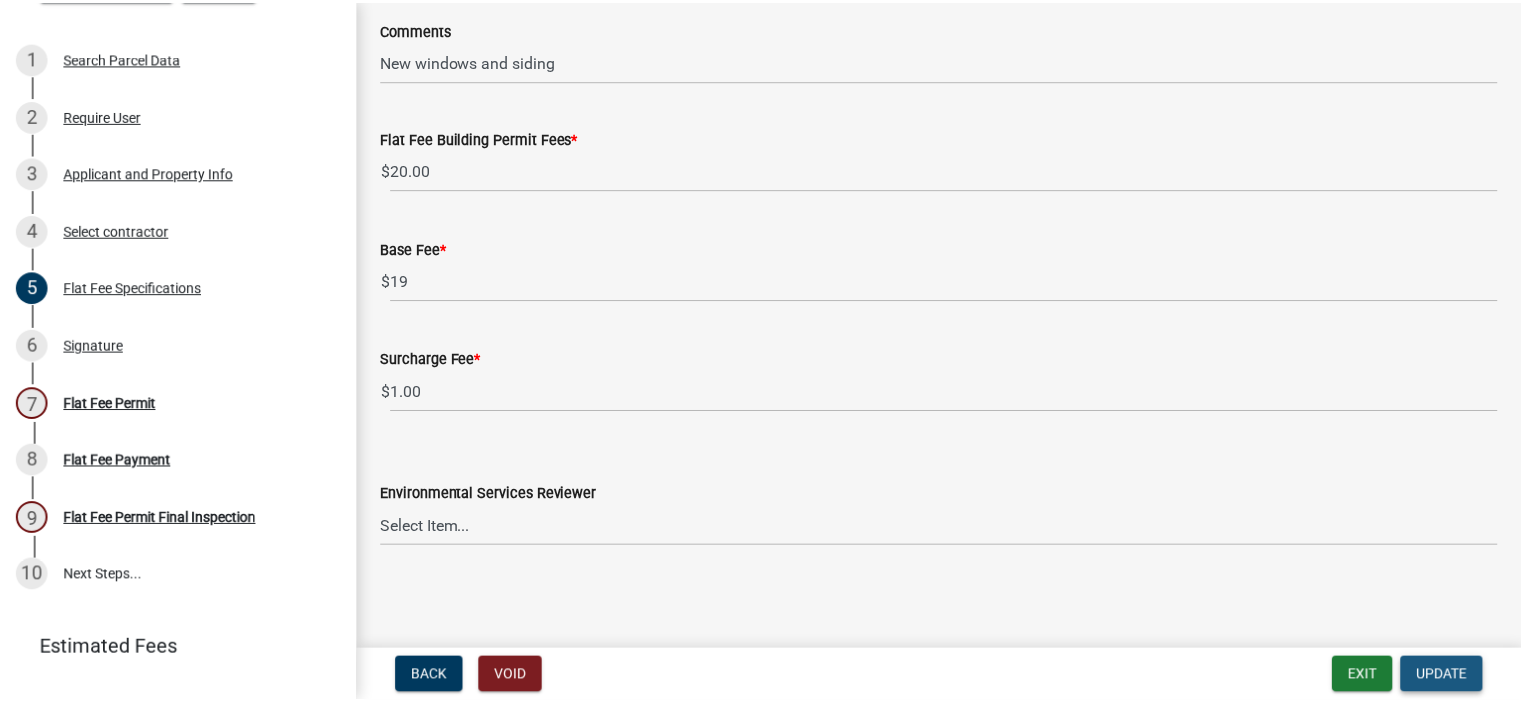 scroll, scrollTop: 0, scrollLeft: 0, axis: both 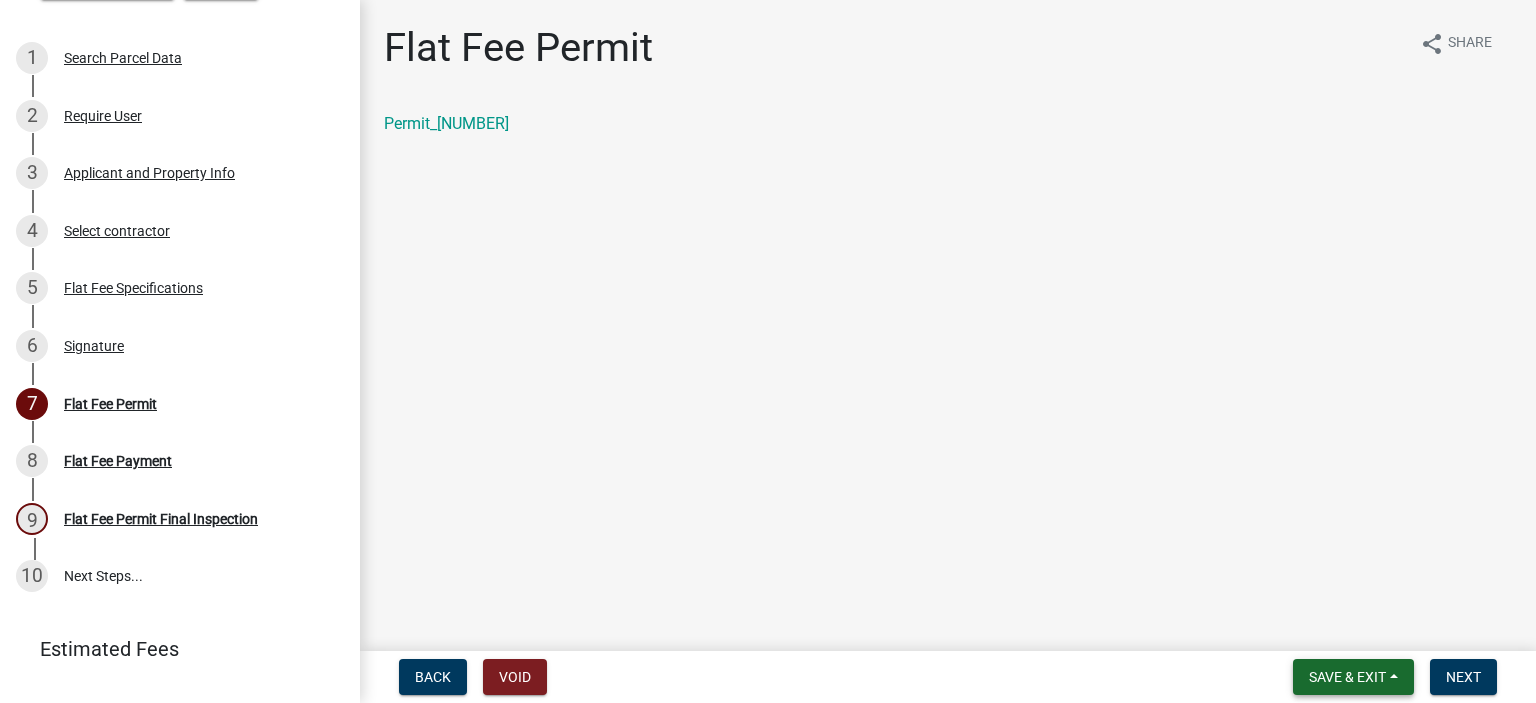 click on "Save & Exit" at bounding box center [1347, 677] 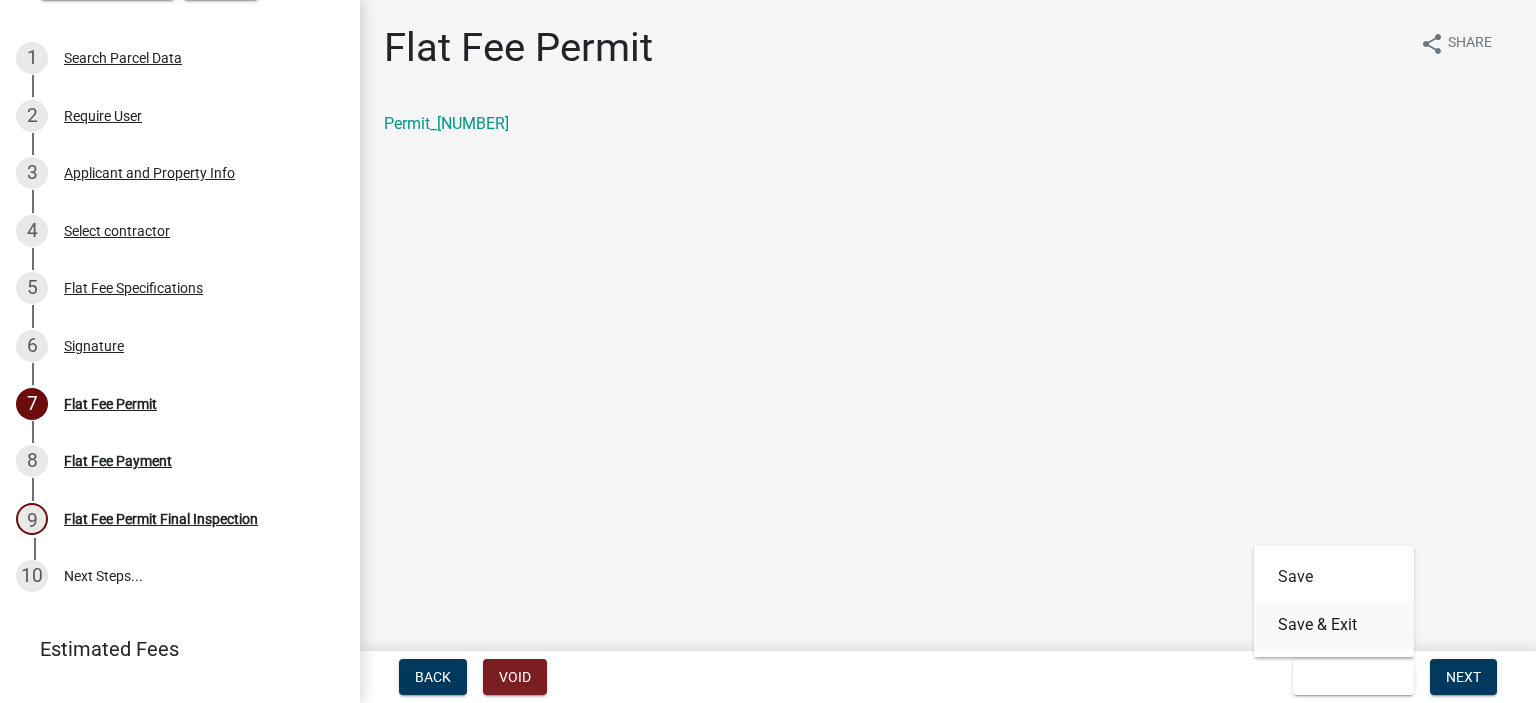 click on "Save & Exit" at bounding box center (1334, 625) 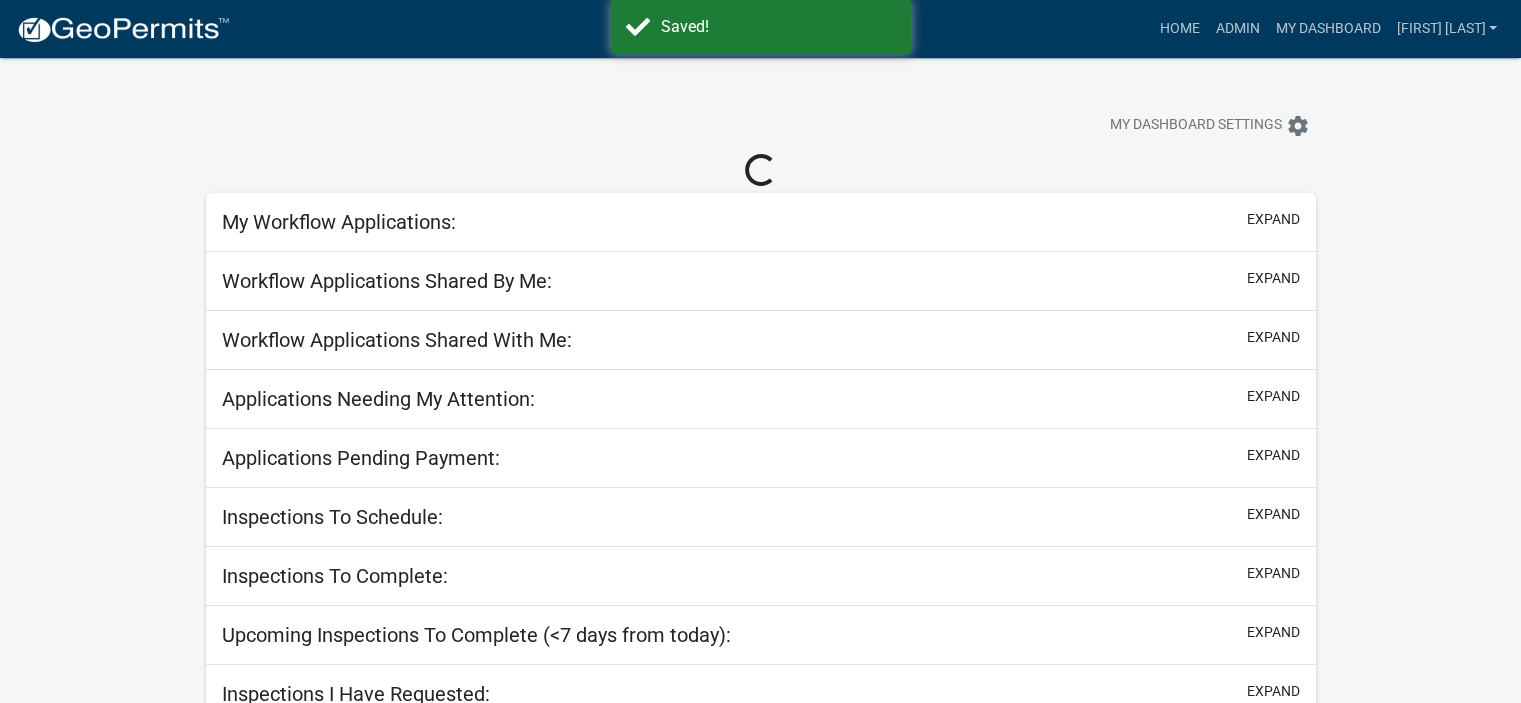select on "2: 50" 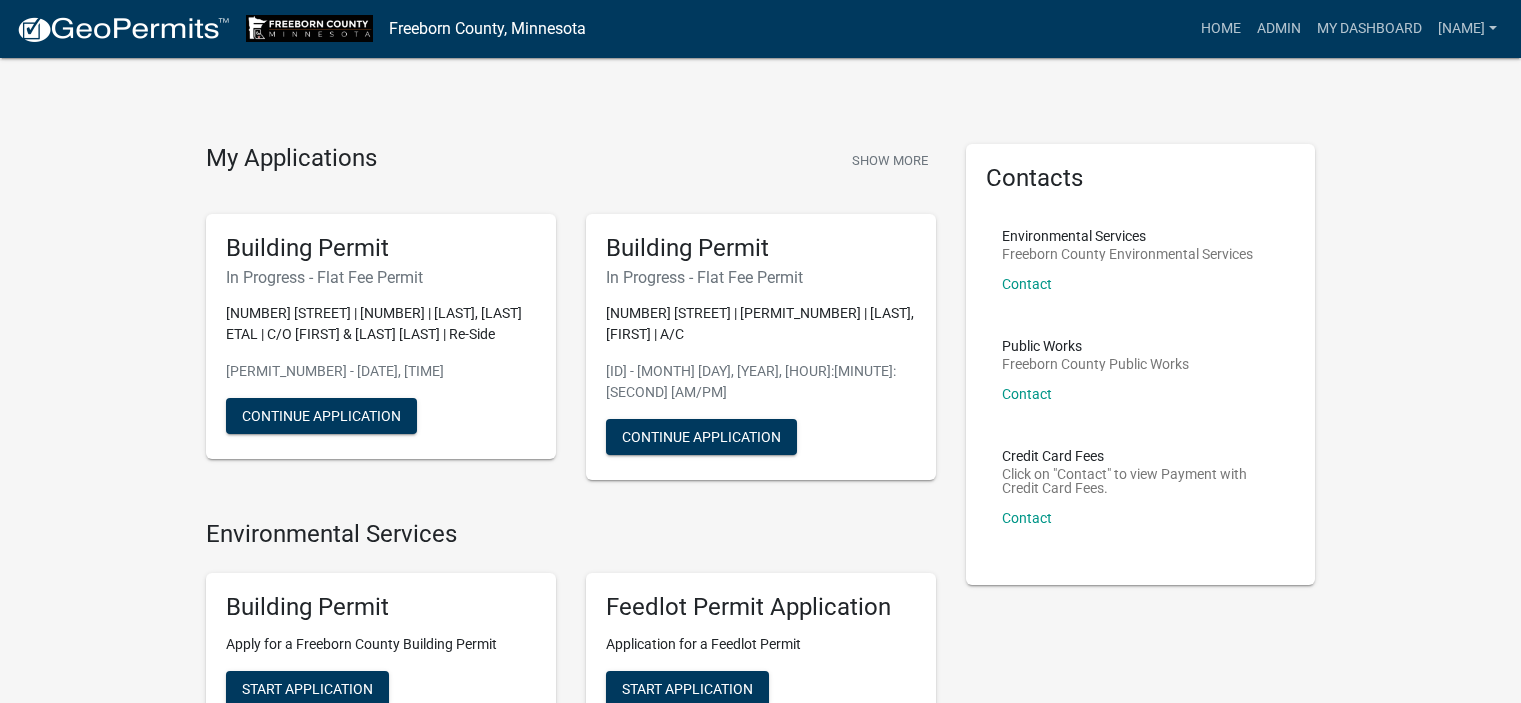 scroll, scrollTop: 0, scrollLeft: 0, axis: both 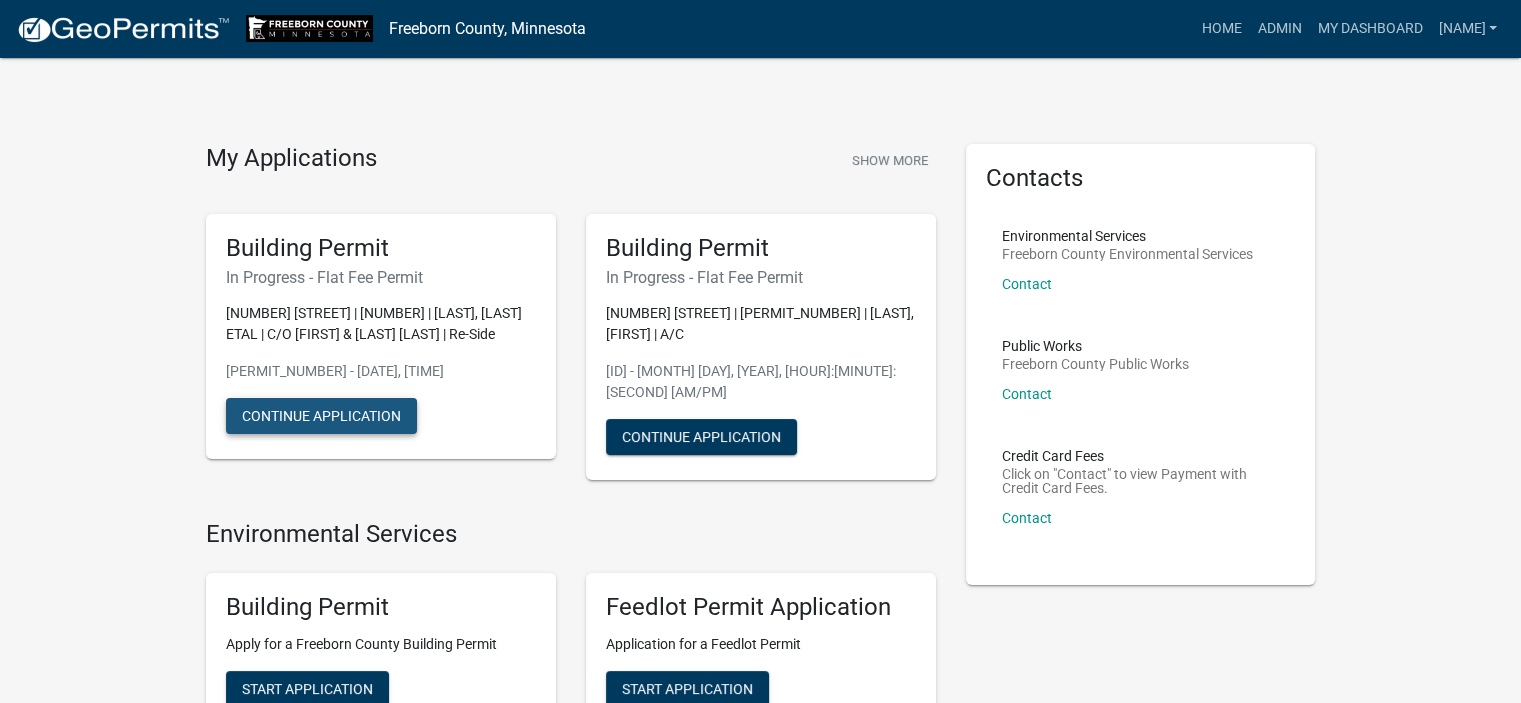 click on "Continue Application" 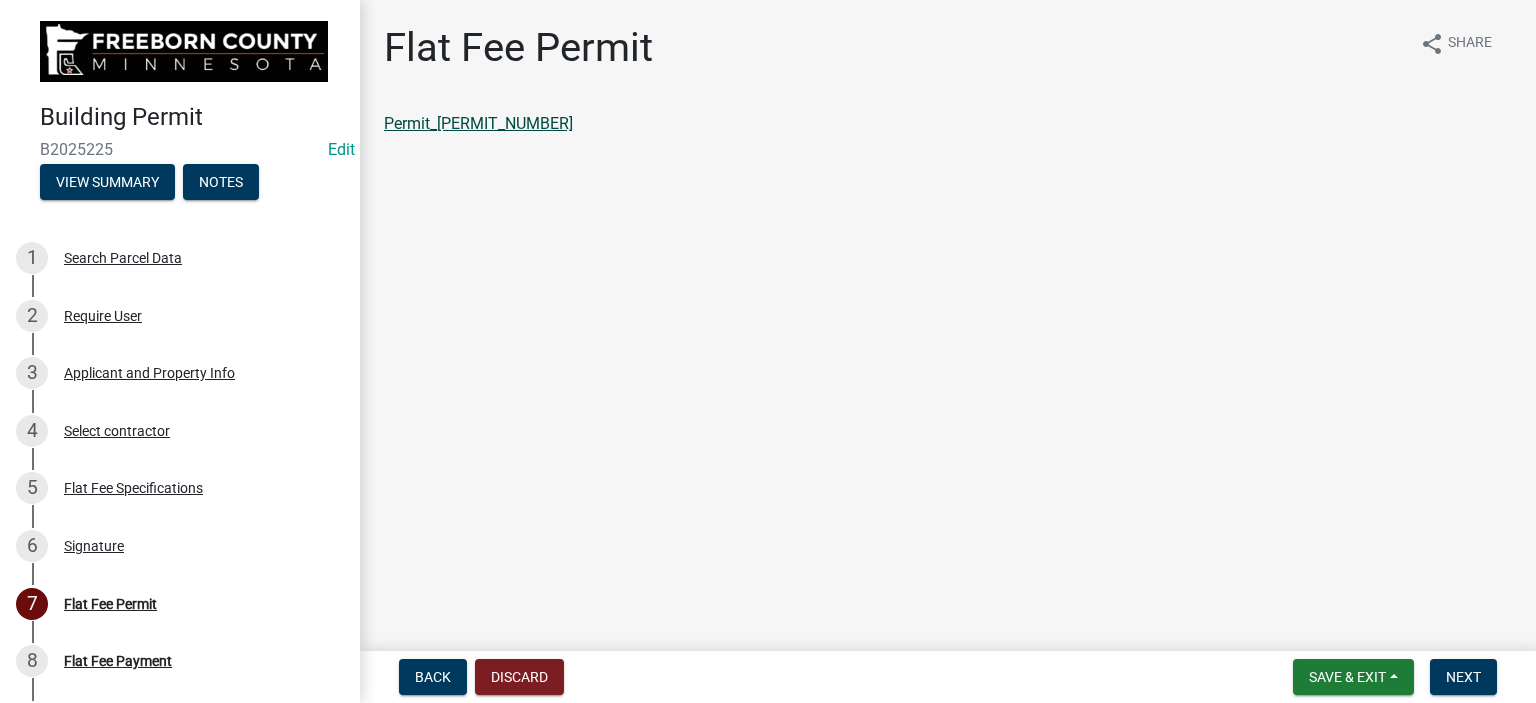 click on "Permit_[PERMIT_NUMBER]" 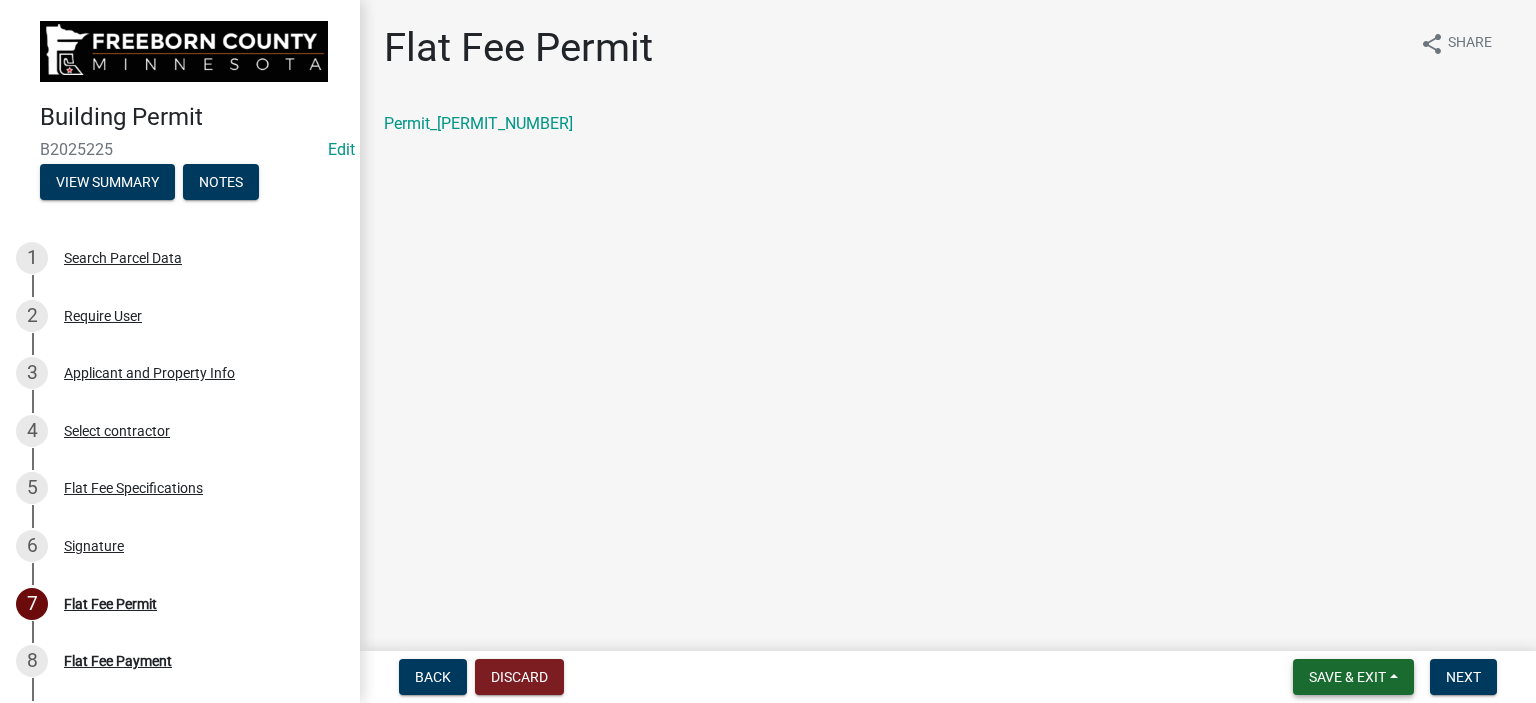 click on "Save & Exit" at bounding box center [1347, 677] 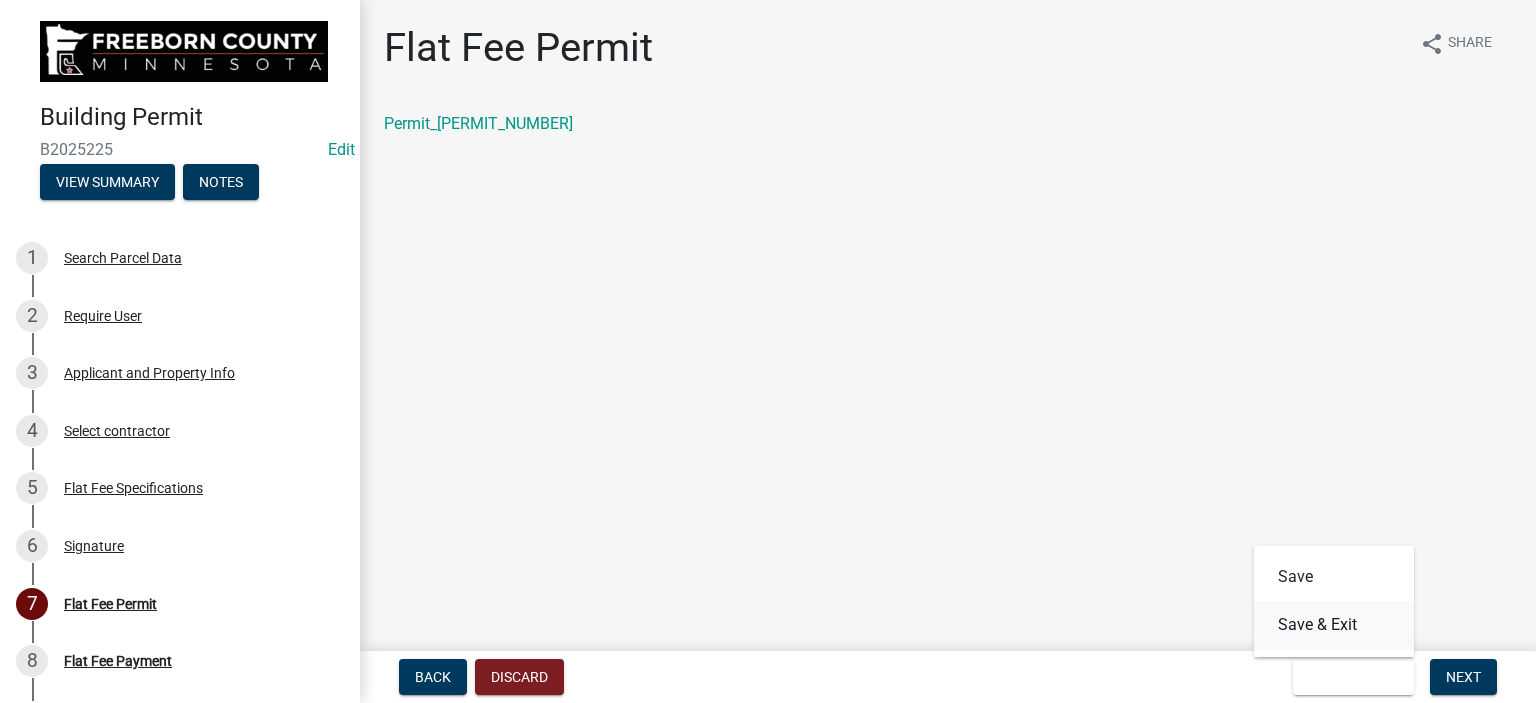 click on "Save & Exit" at bounding box center [1334, 625] 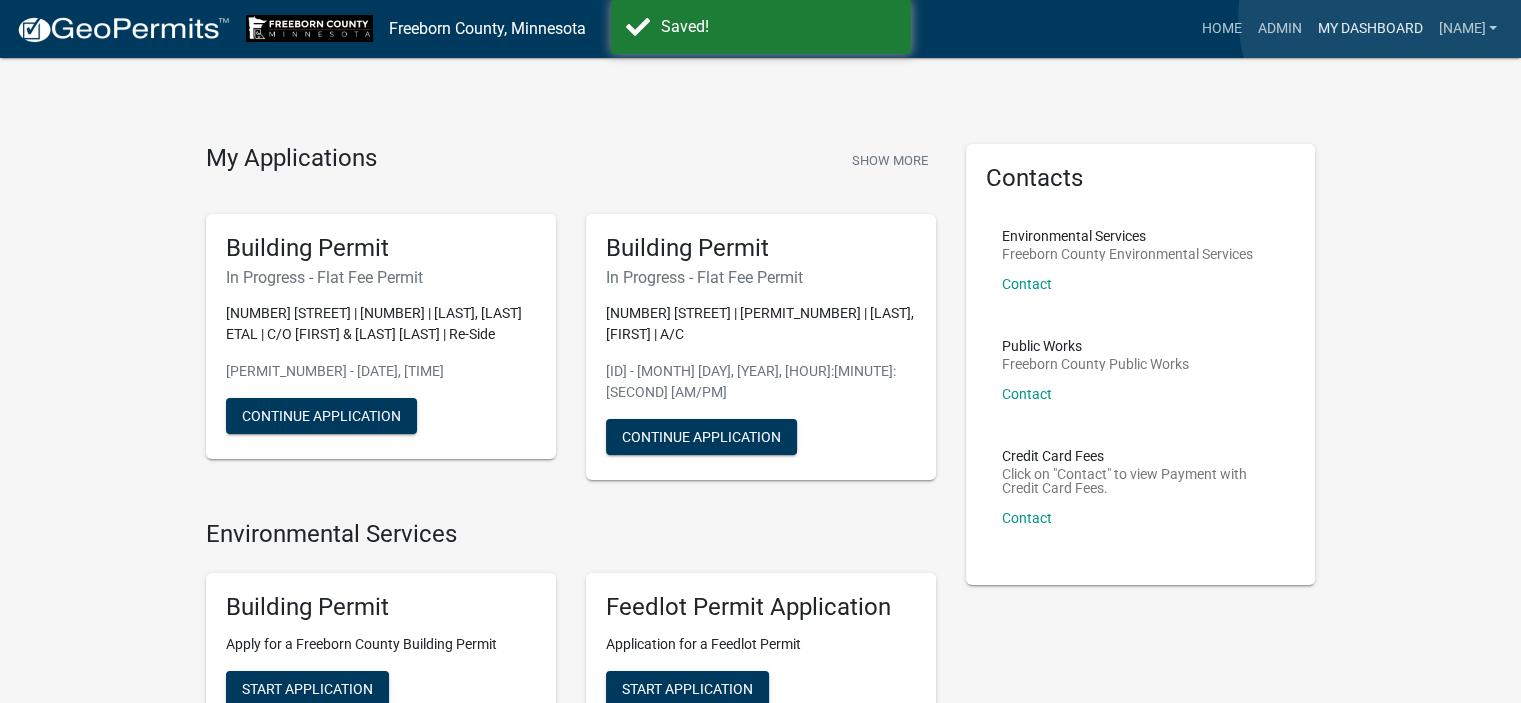 click on "My Dashboard" at bounding box center [1369, 29] 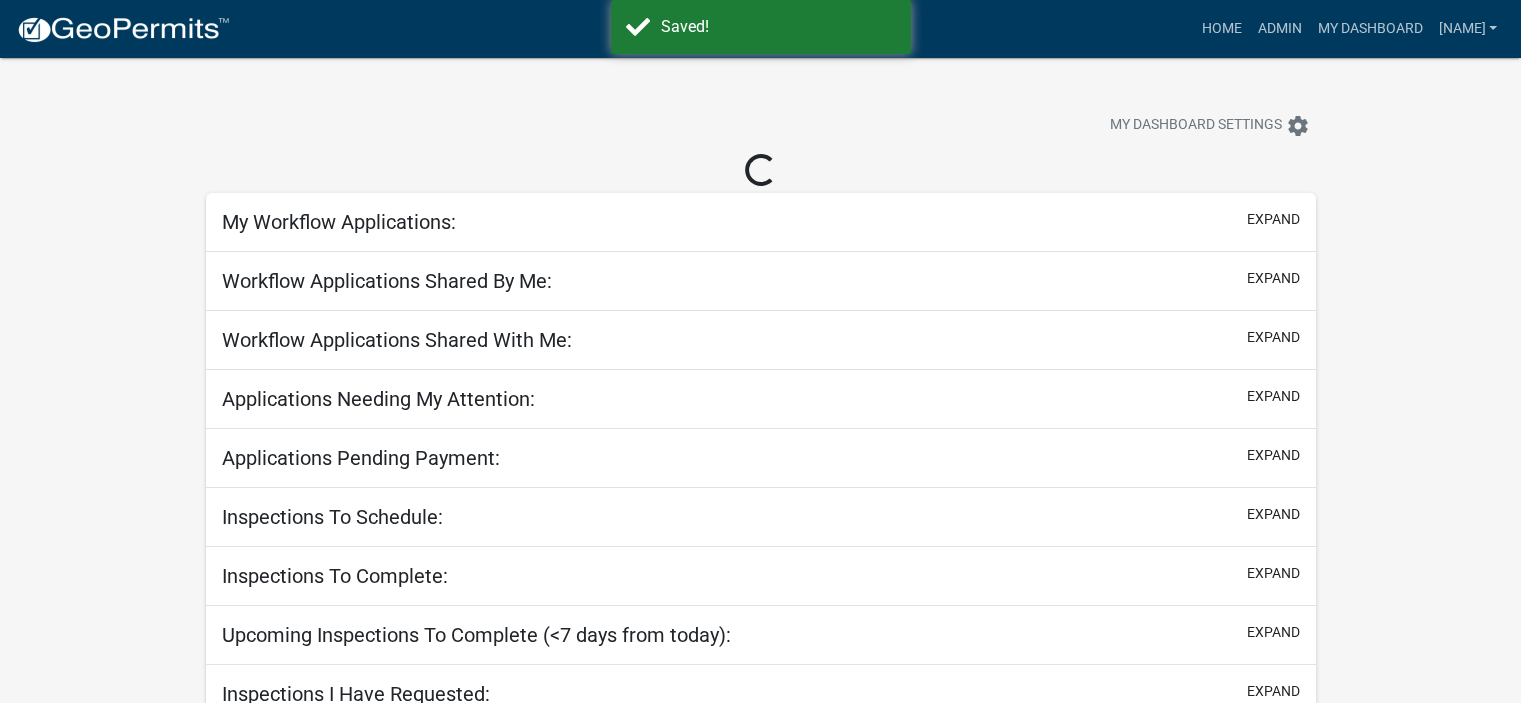 scroll, scrollTop: 136, scrollLeft: 0, axis: vertical 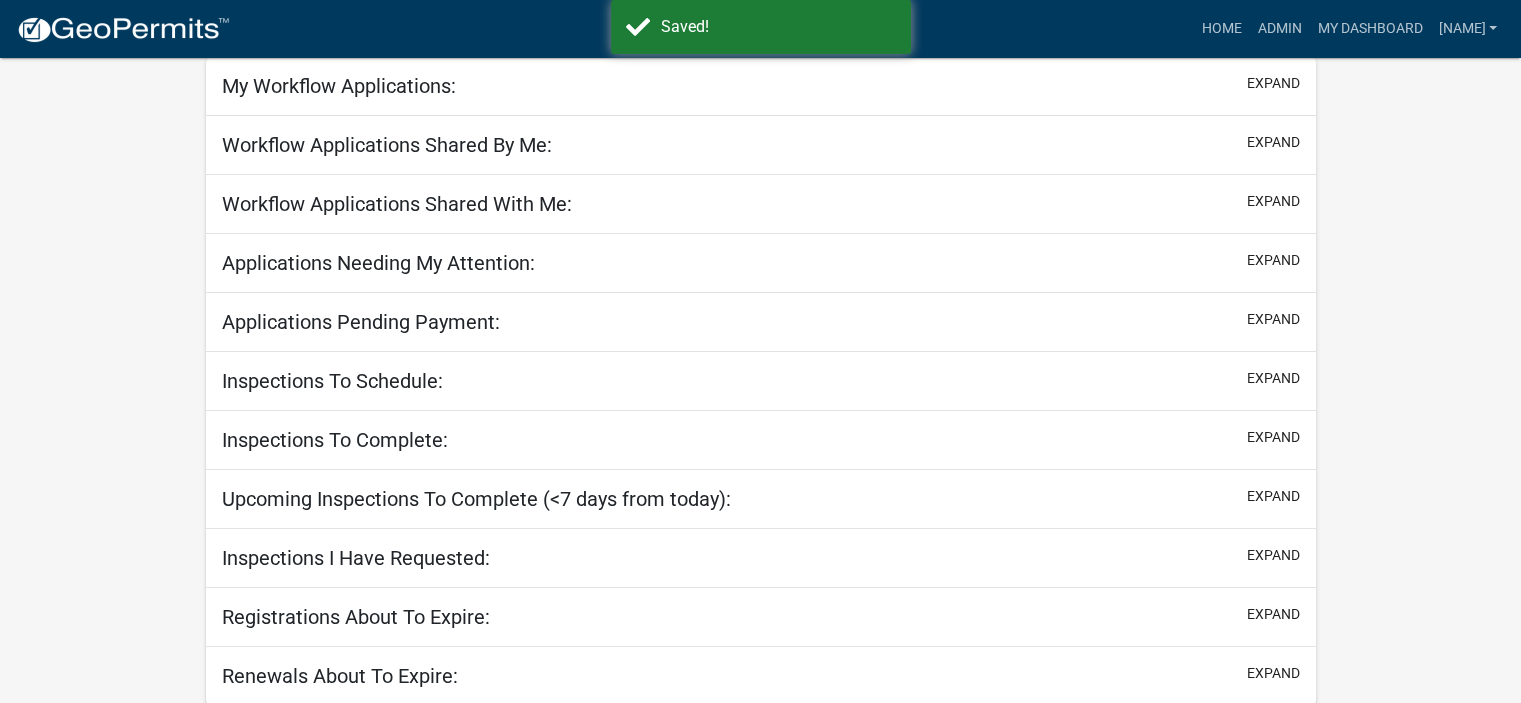 select on "2: 50" 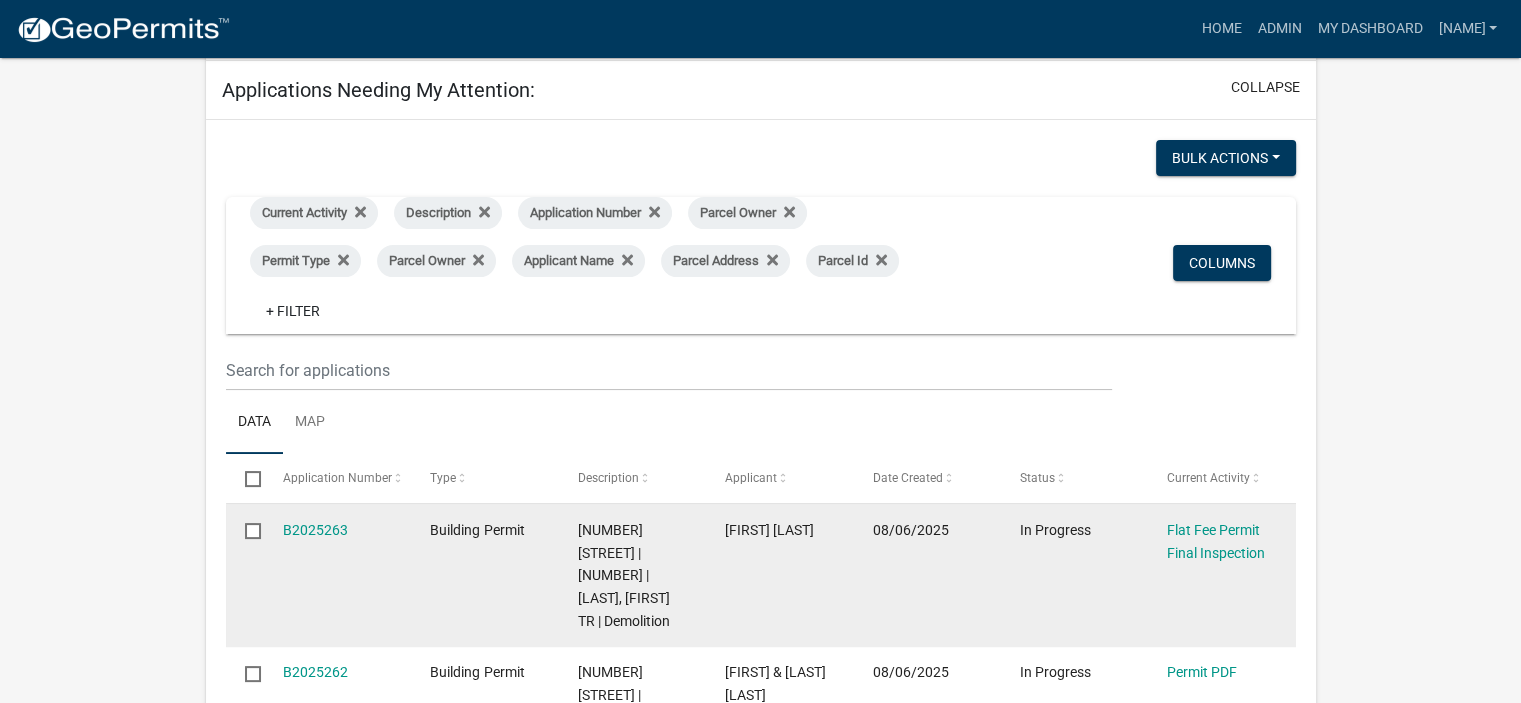 scroll, scrollTop: 536, scrollLeft: 0, axis: vertical 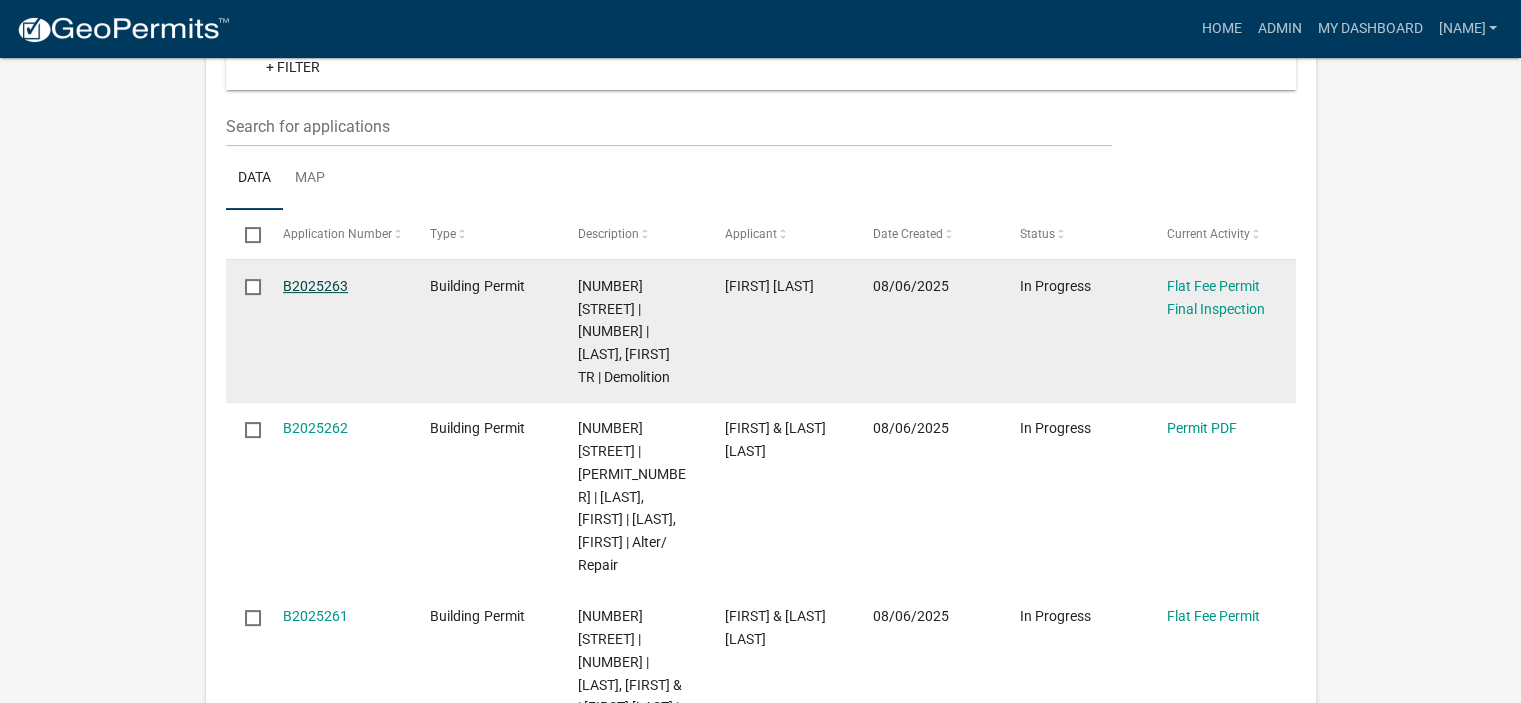 click on "B2025263" 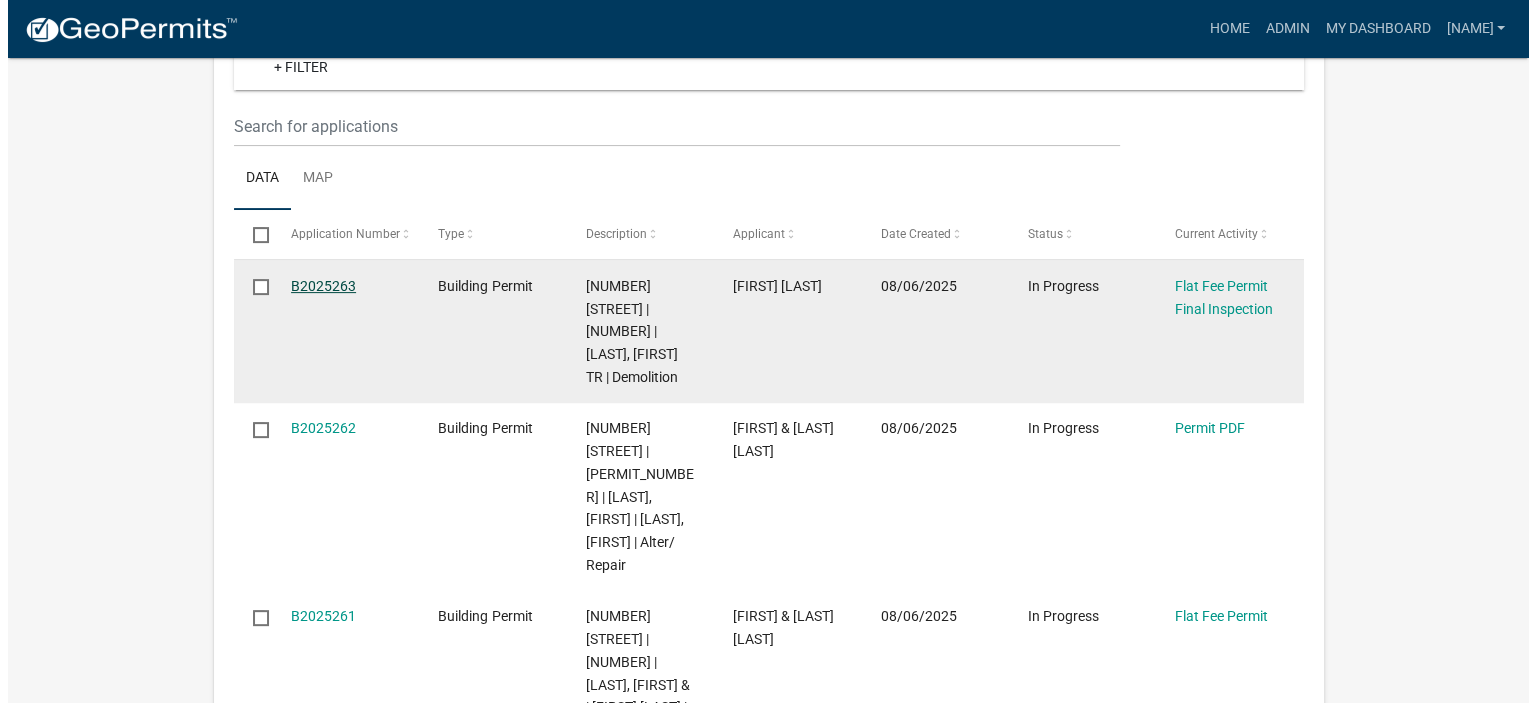 scroll, scrollTop: 0, scrollLeft: 0, axis: both 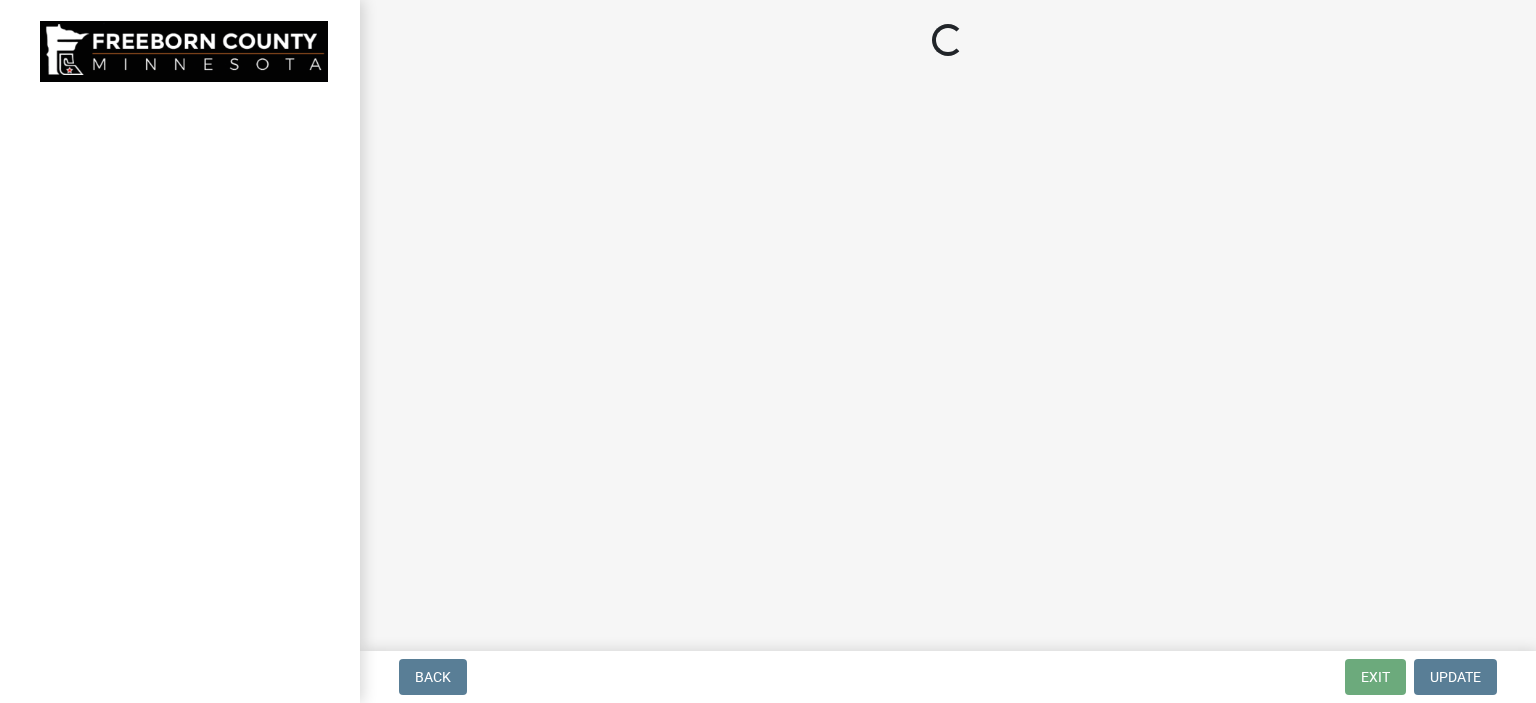 select on "3613e5d6-c0da-40a7-83d4-d5638b2e6124" 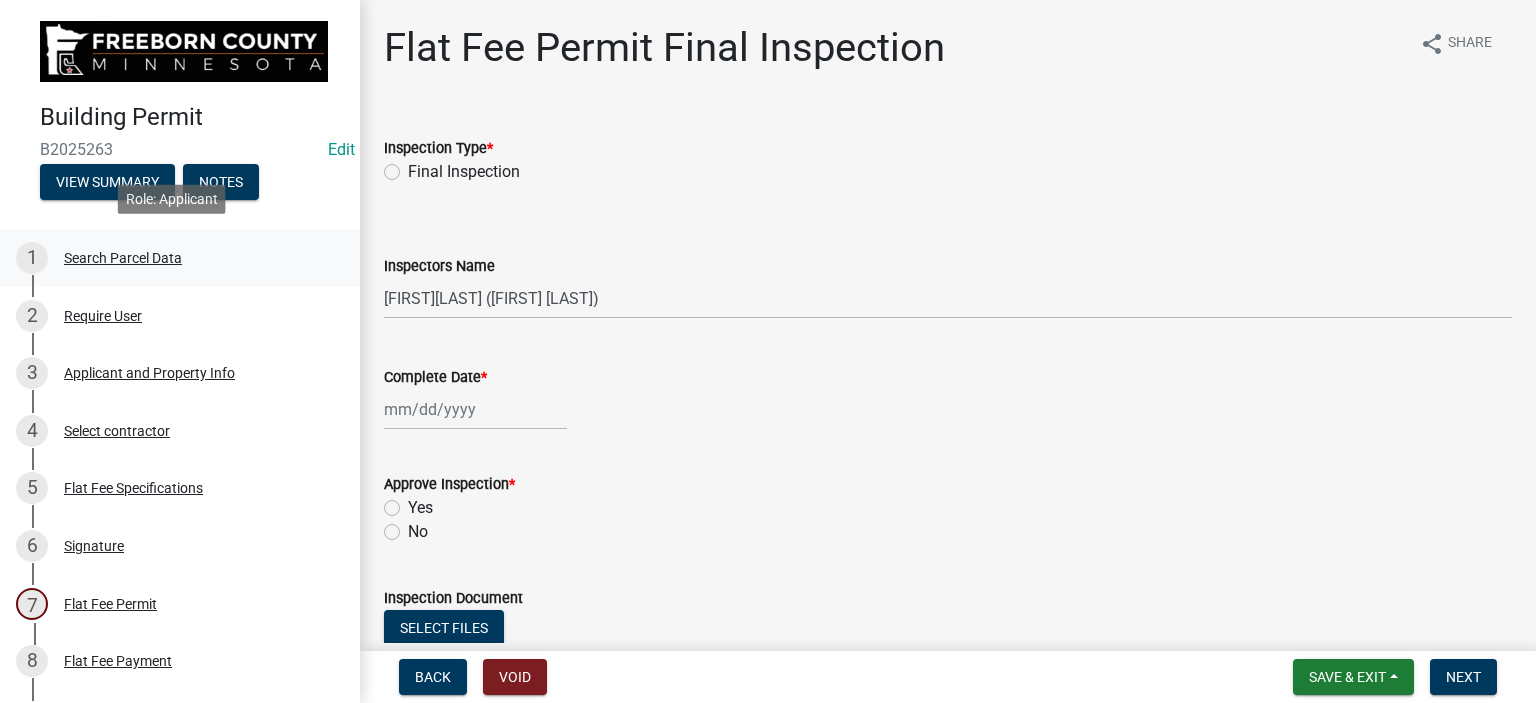 click on "Search Parcel Data" at bounding box center [123, 258] 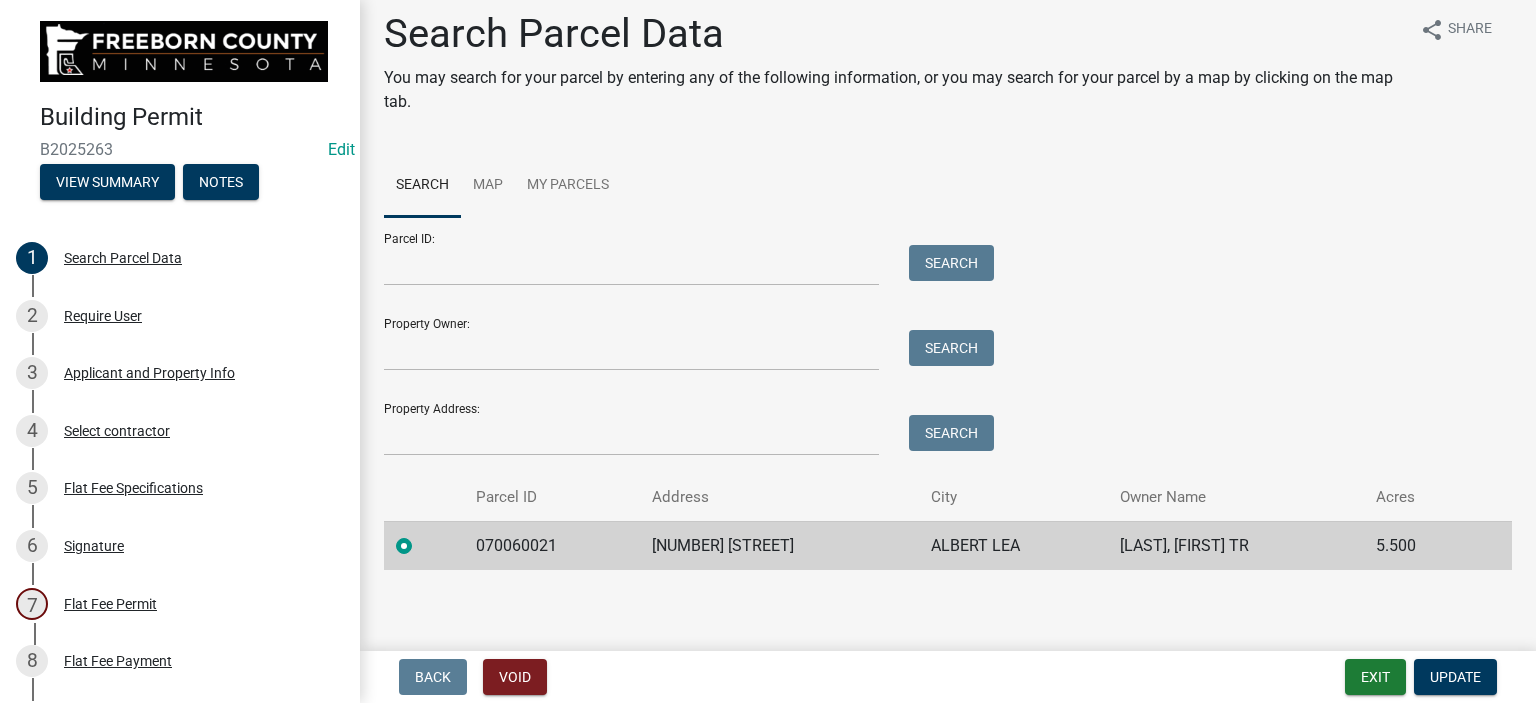scroll, scrollTop: 18, scrollLeft: 0, axis: vertical 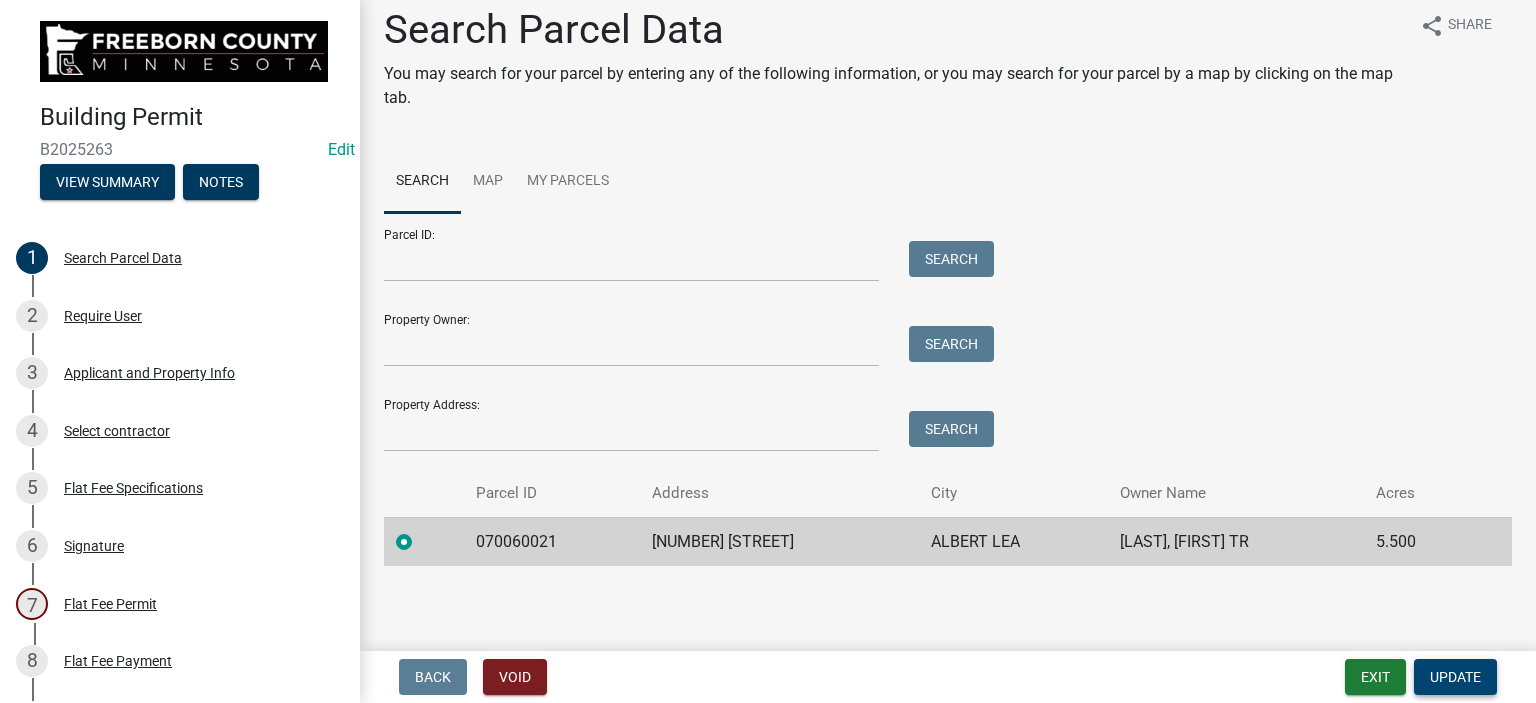 click on "Update" at bounding box center (1455, 677) 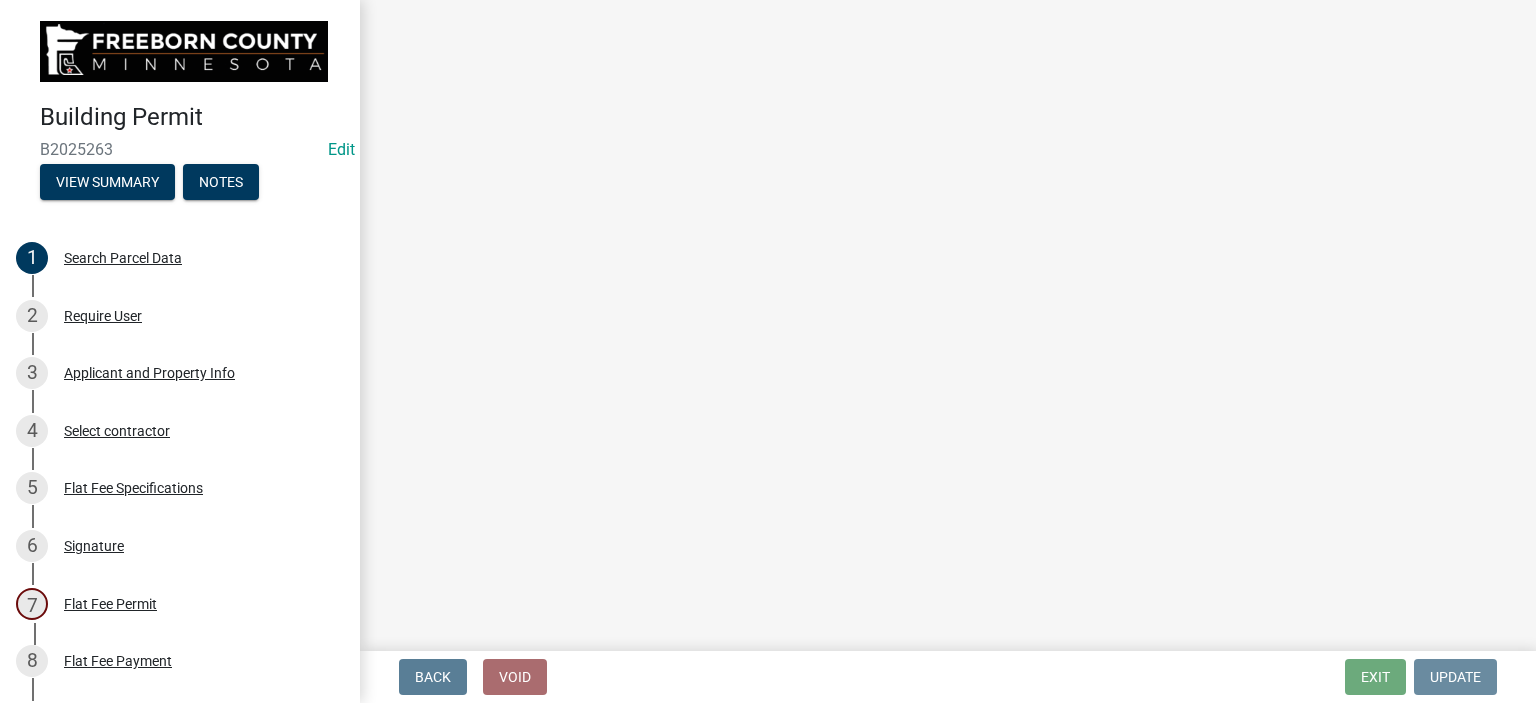 scroll, scrollTop: 0, scrollLeft: 0, axis: both 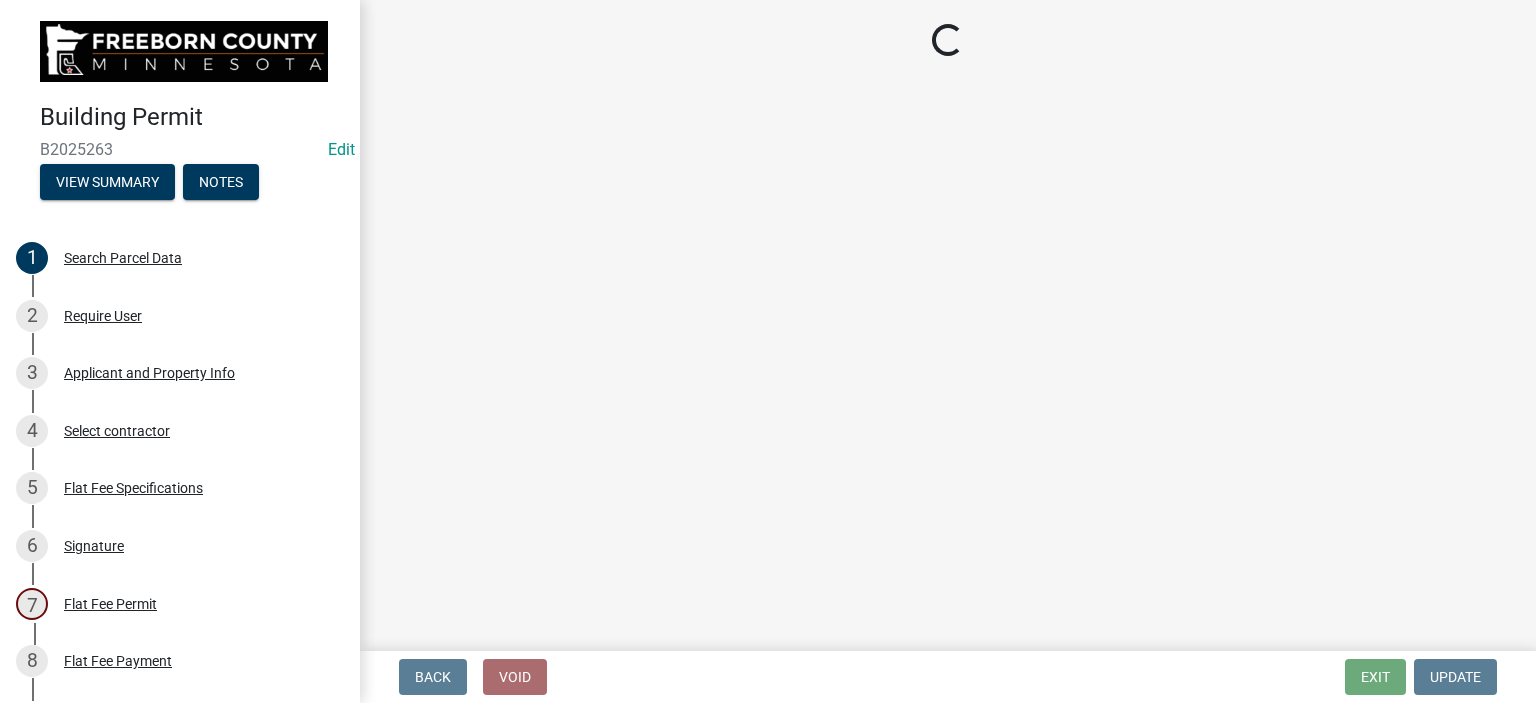 select on "3613e5d6-c0da-40a7-83d4-d5638b2e6124" 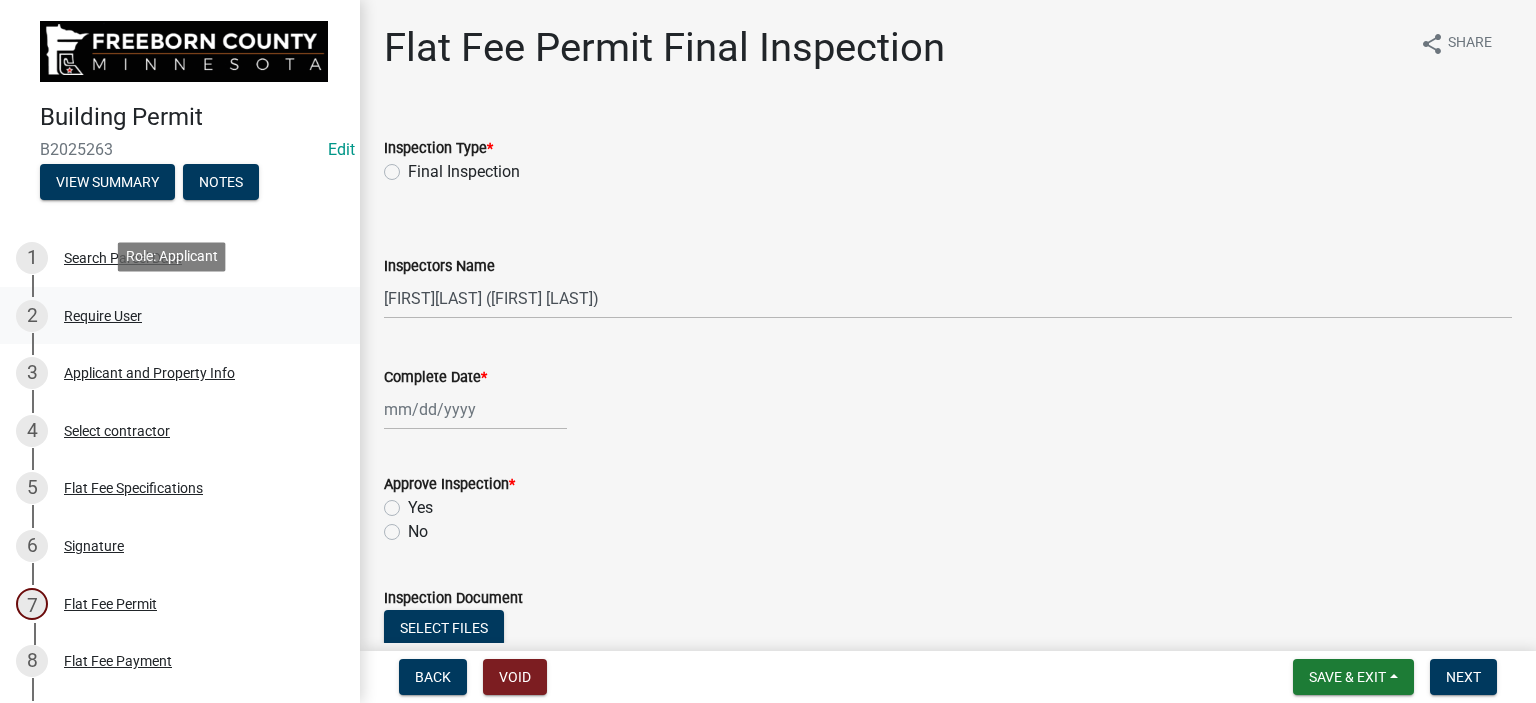 click on "Require User" at bounding box center (103, 316) 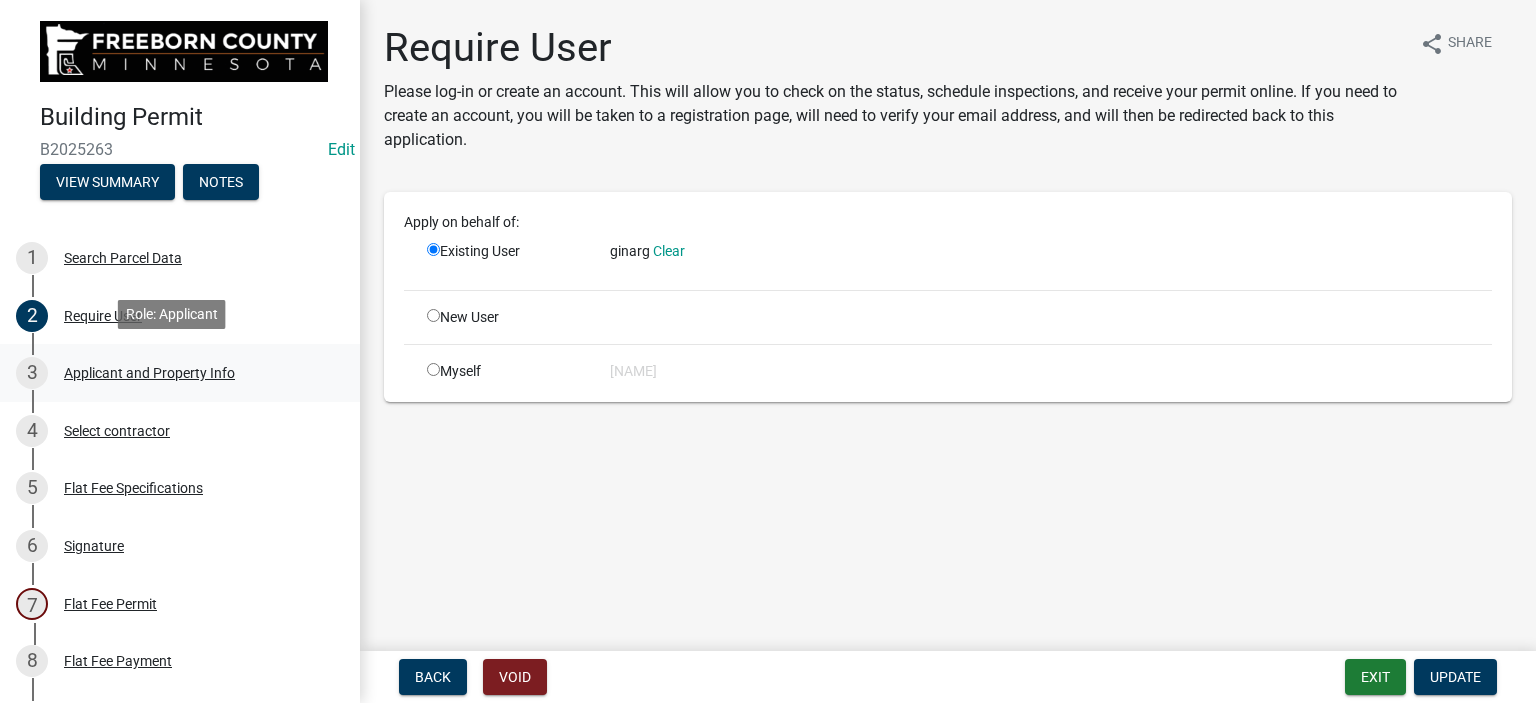 click on "Applicant and Property Info" at bounding box center (149, 373) 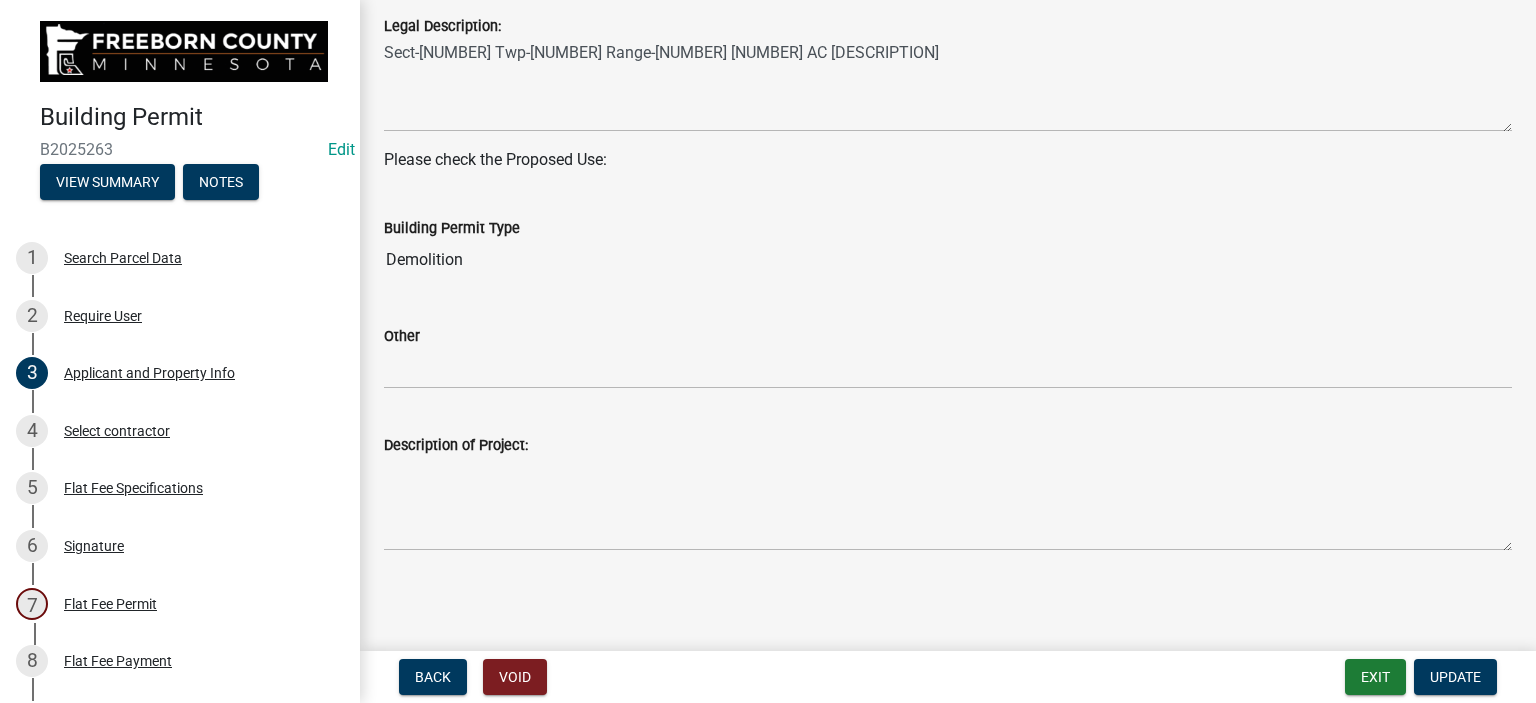 scroll, scrollTop: 808, scrollLeft: 0, axis: vertical 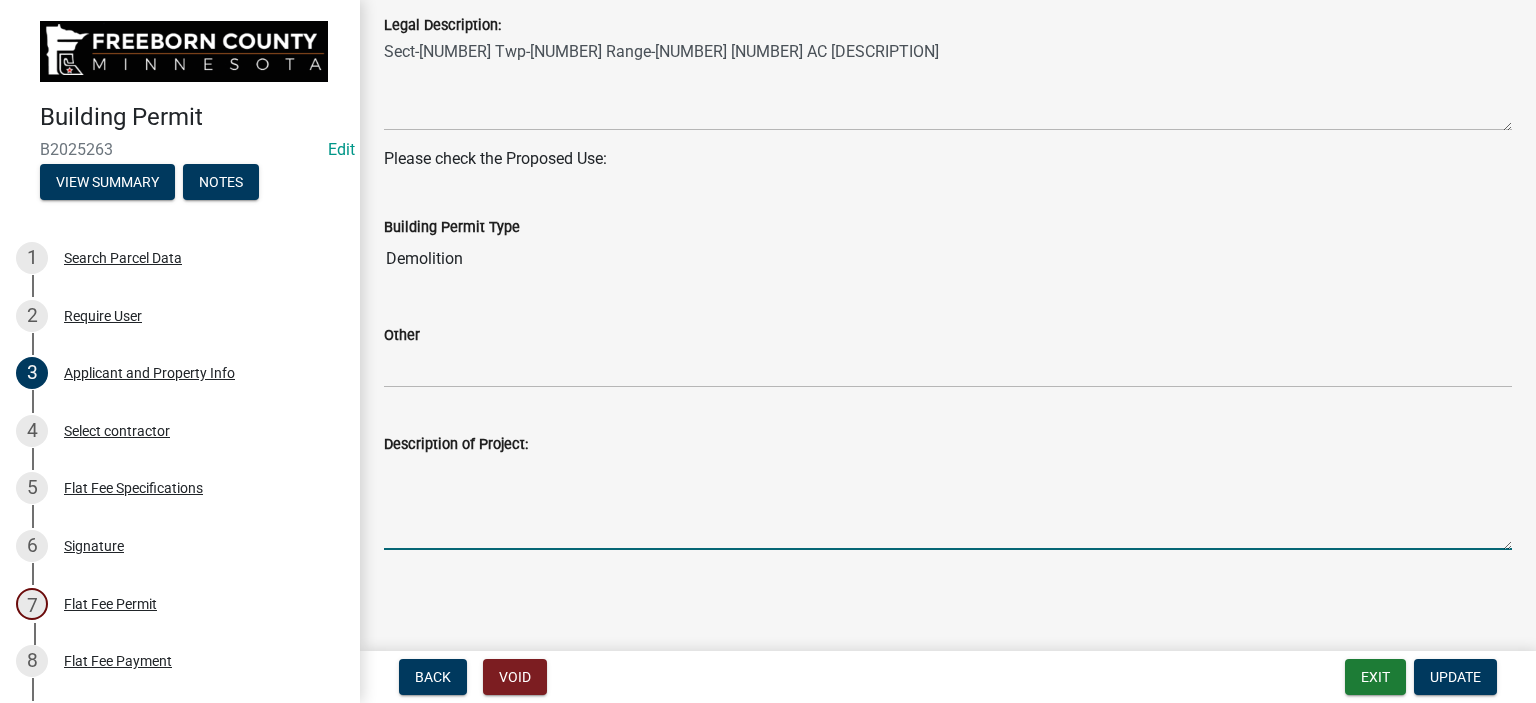click on "Description of Project:" at bounding box center (948, 503) 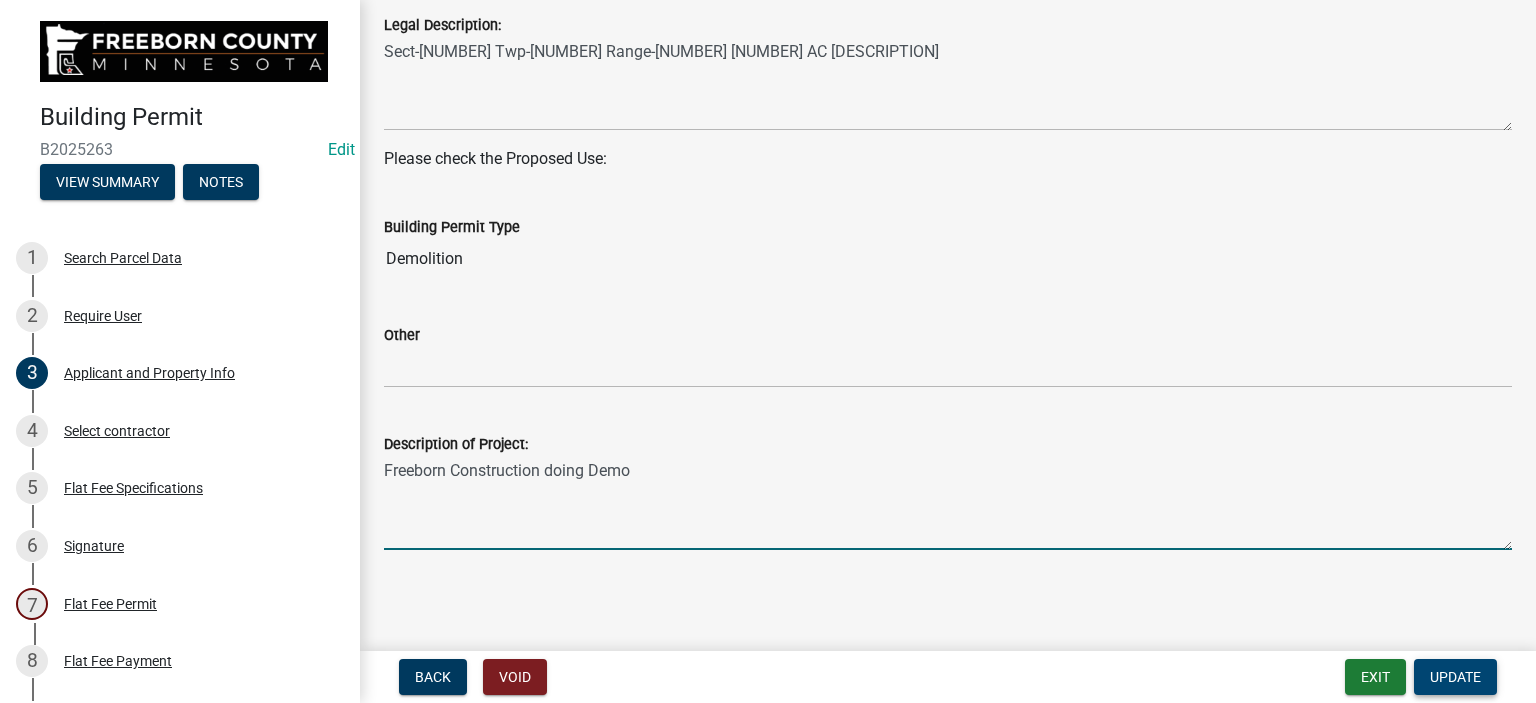 type on "Freeborn Construction doing Demo" 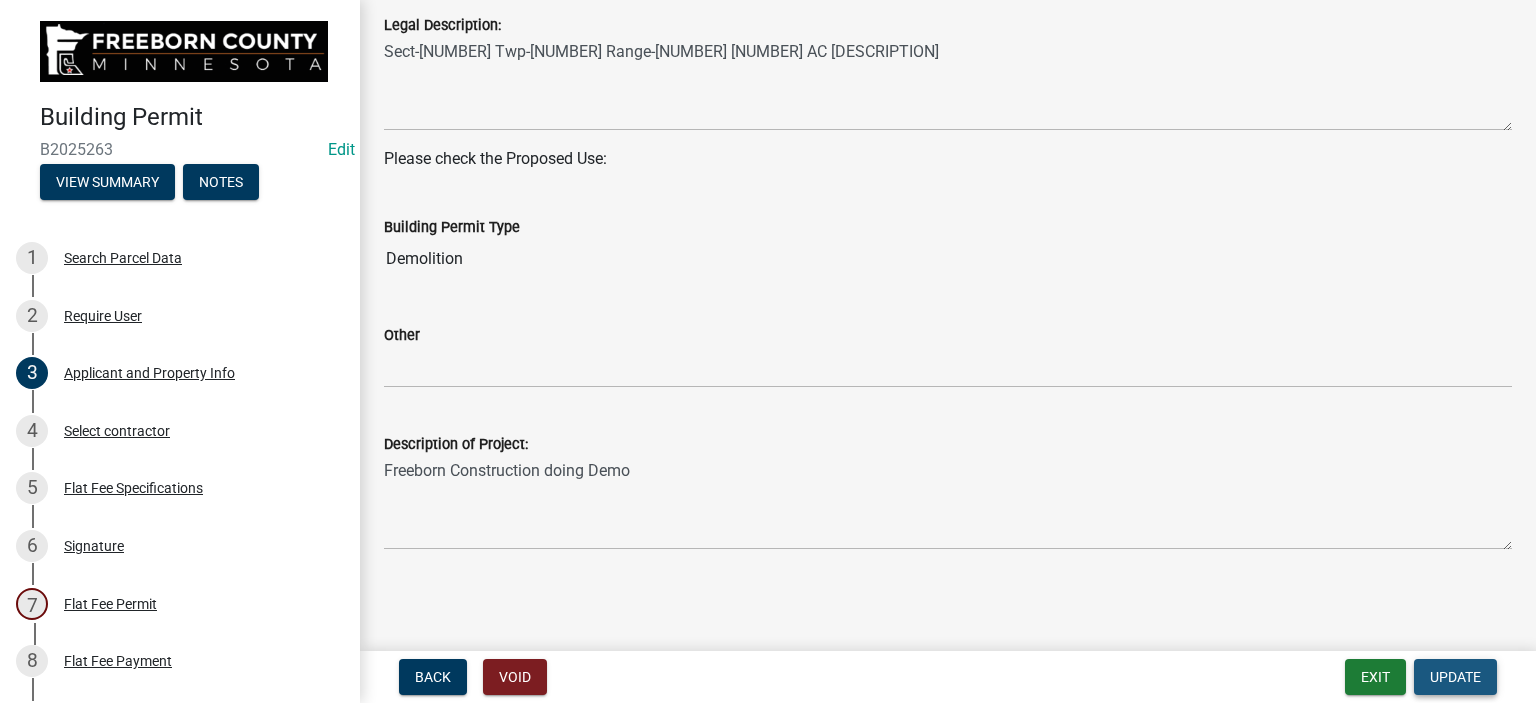 click on "Update" at bounding box center (1455, 677) 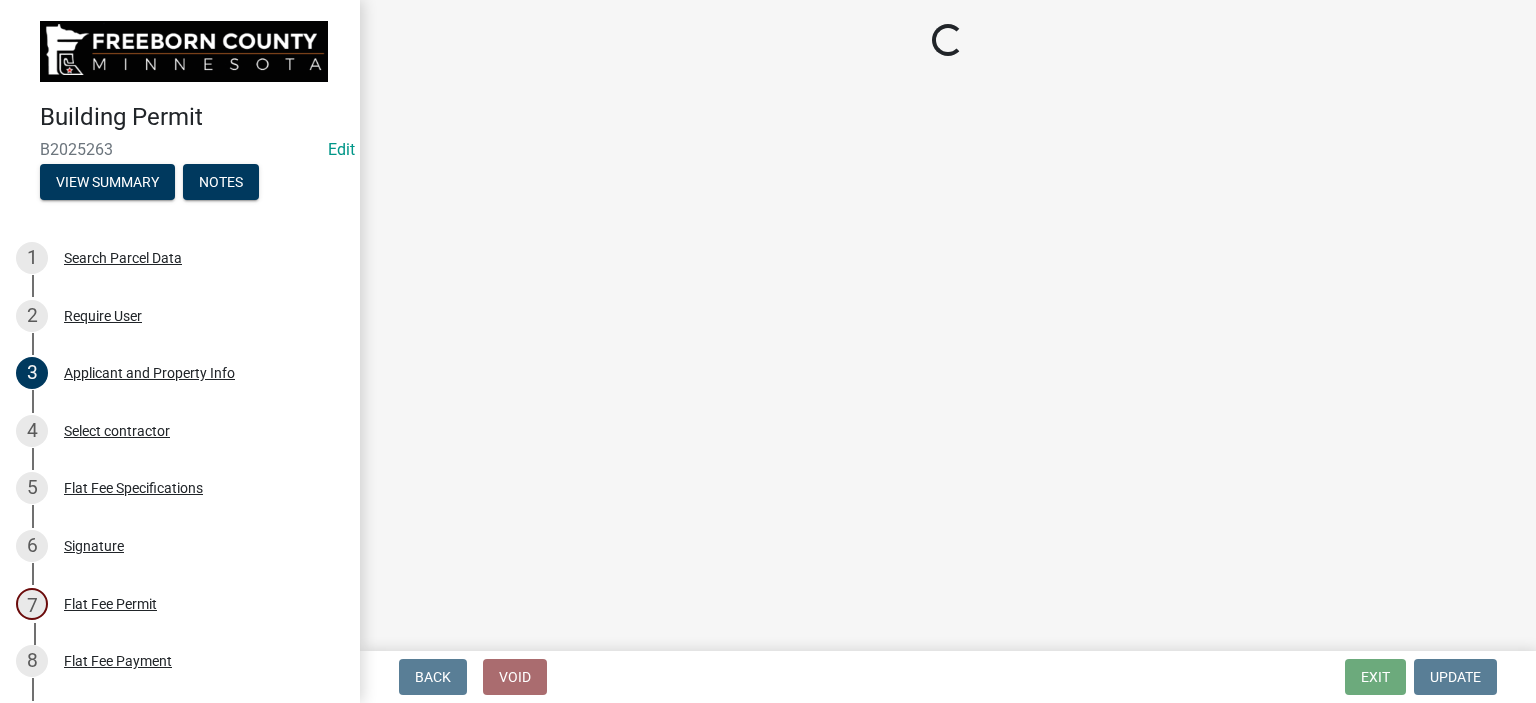 select on "3613e5d6-c0da-40a7-83d4-d5638b2e6124" 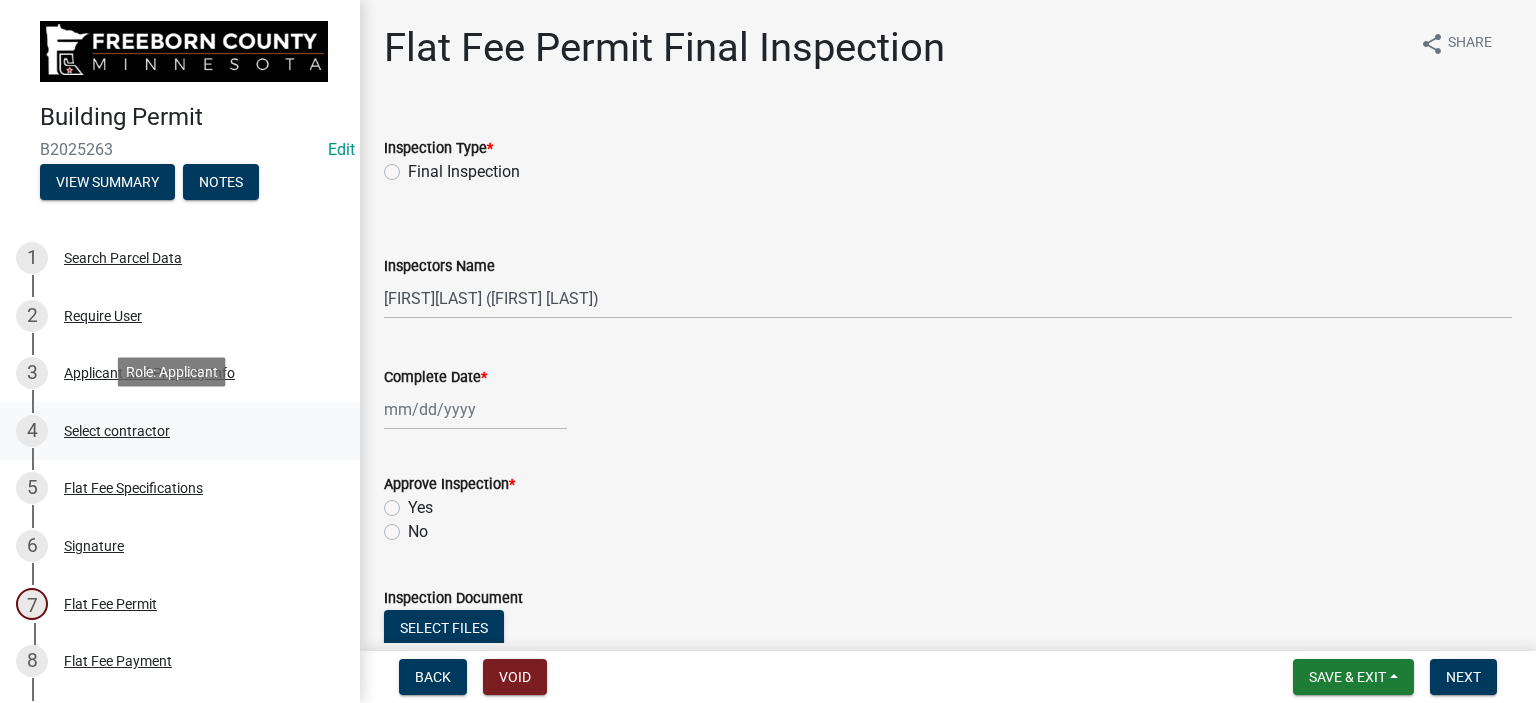 click on "Select contractor" at bounding box center [117, 431] 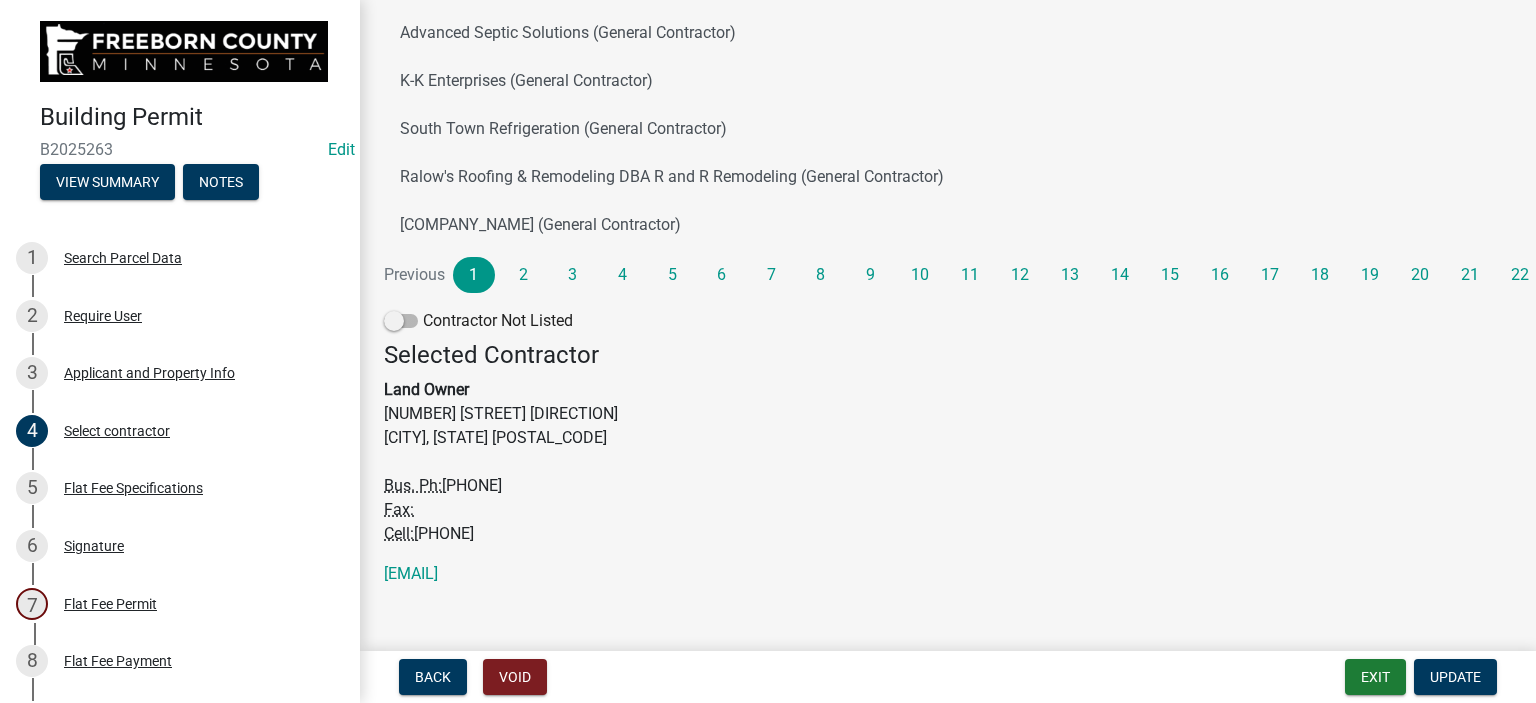 scroll, scrollTop: 456, scrollLeft: 0, axis: vertical 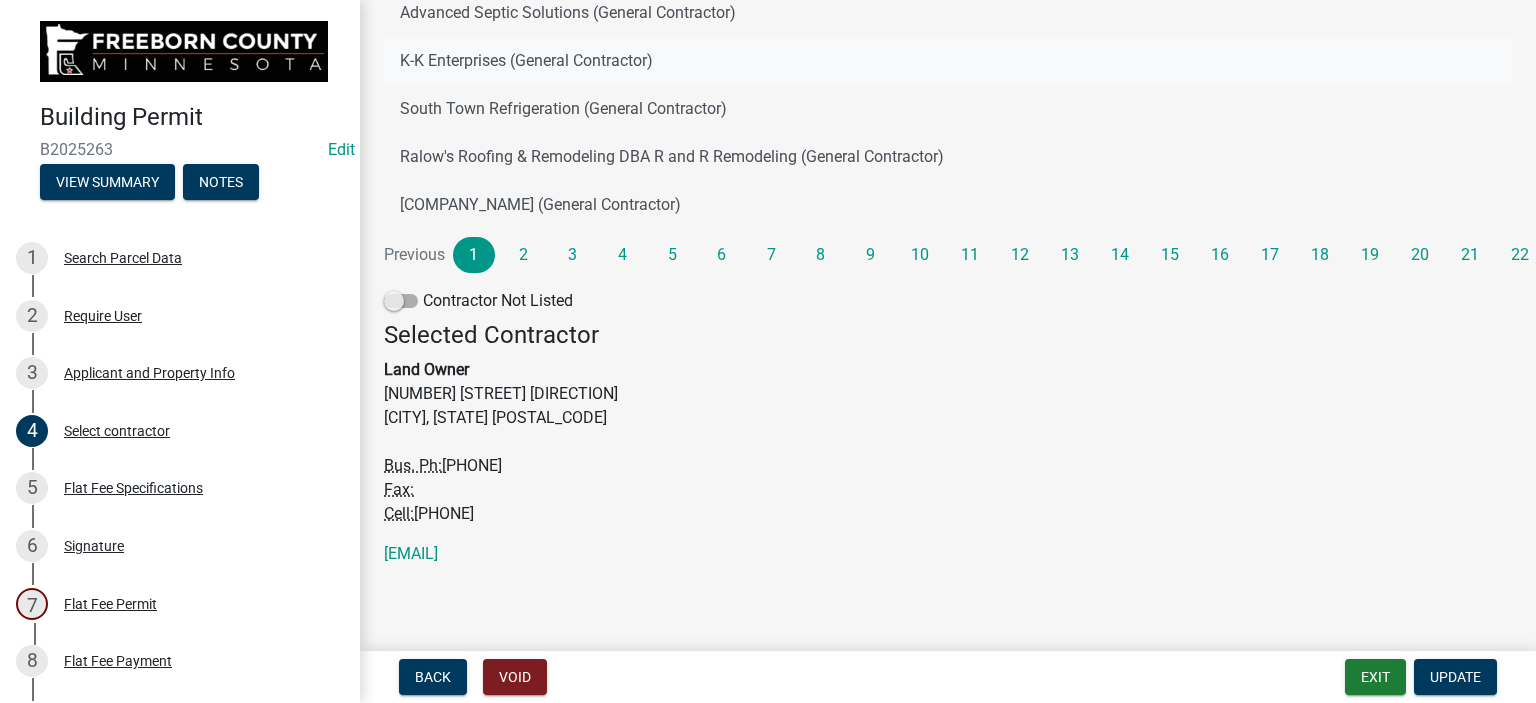click 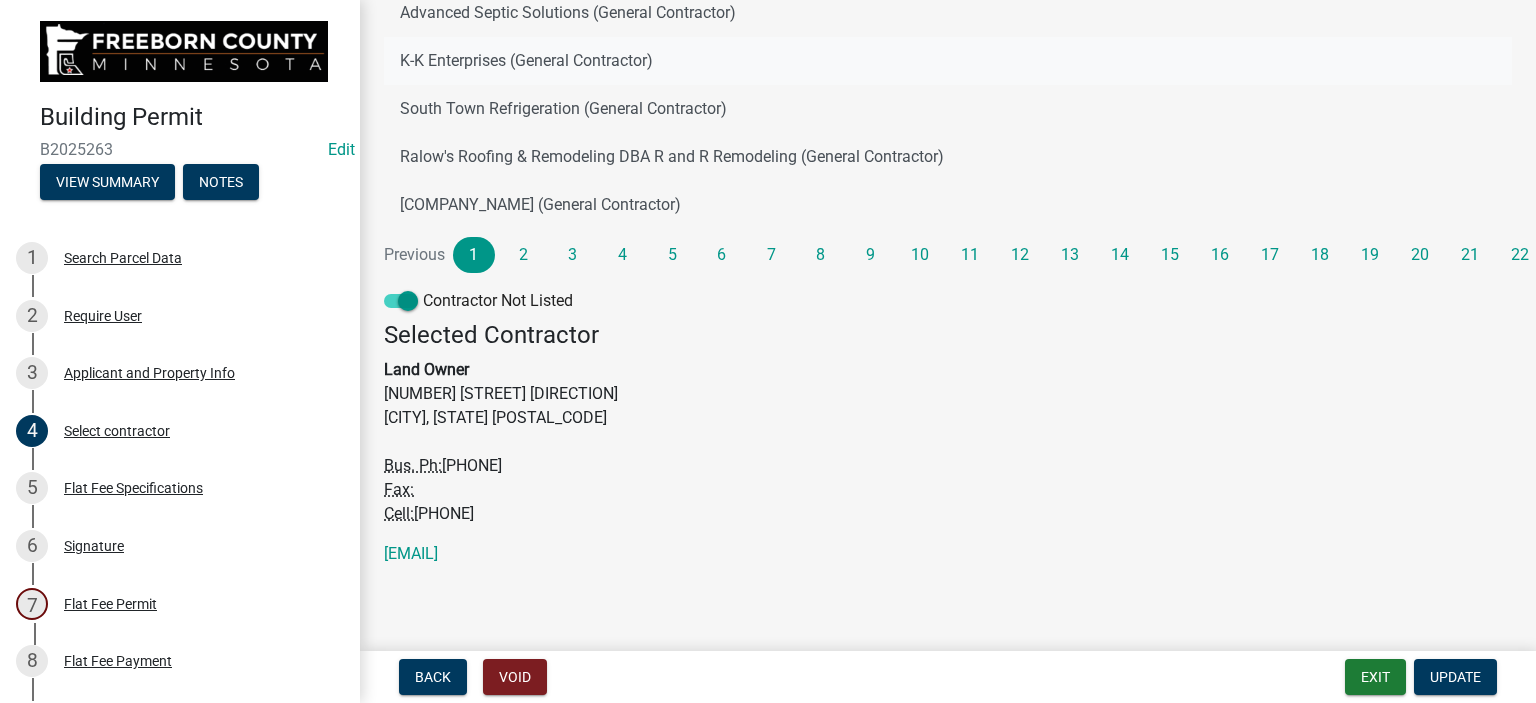 scroll, scrollTop: 212, scrollLeft: 0, axis: vertical 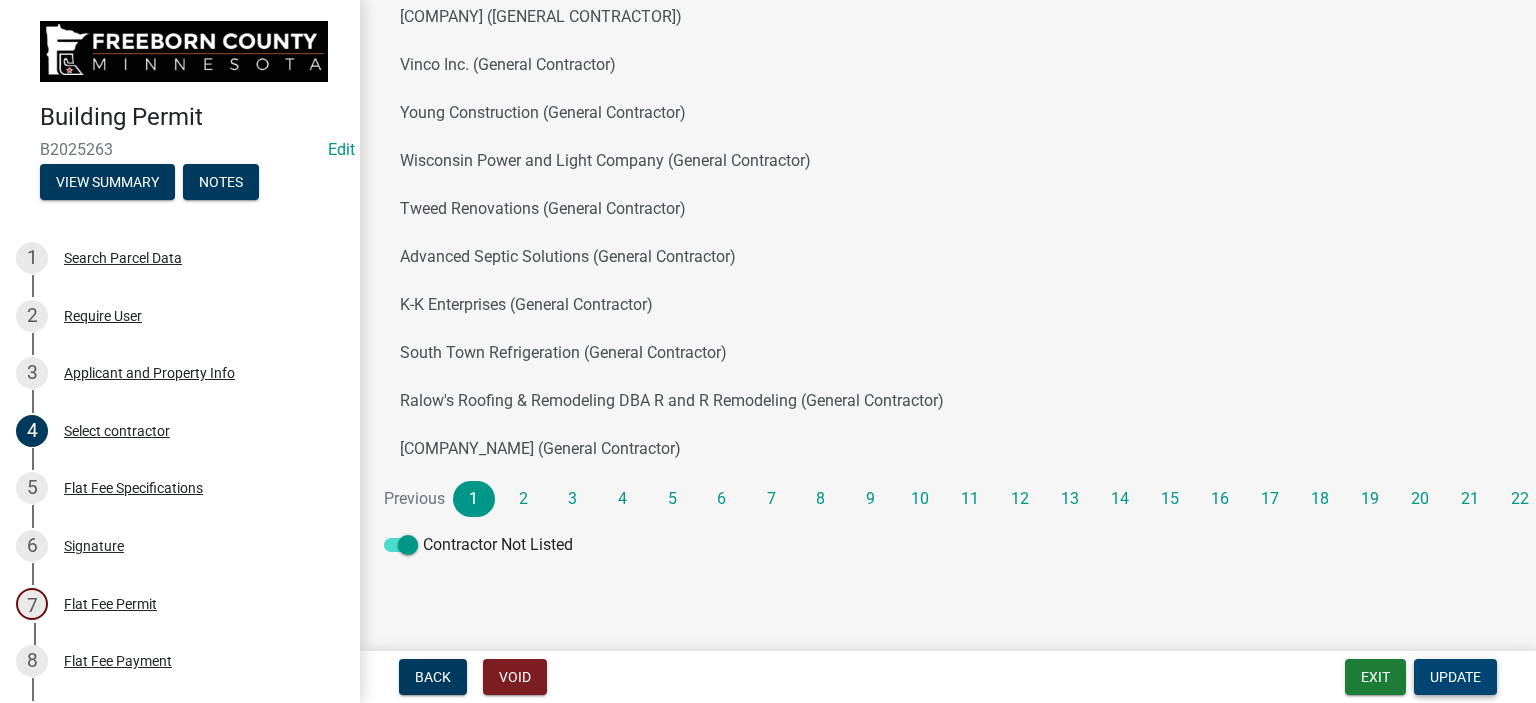 click on "Update" at bounding box center (1455, 677) 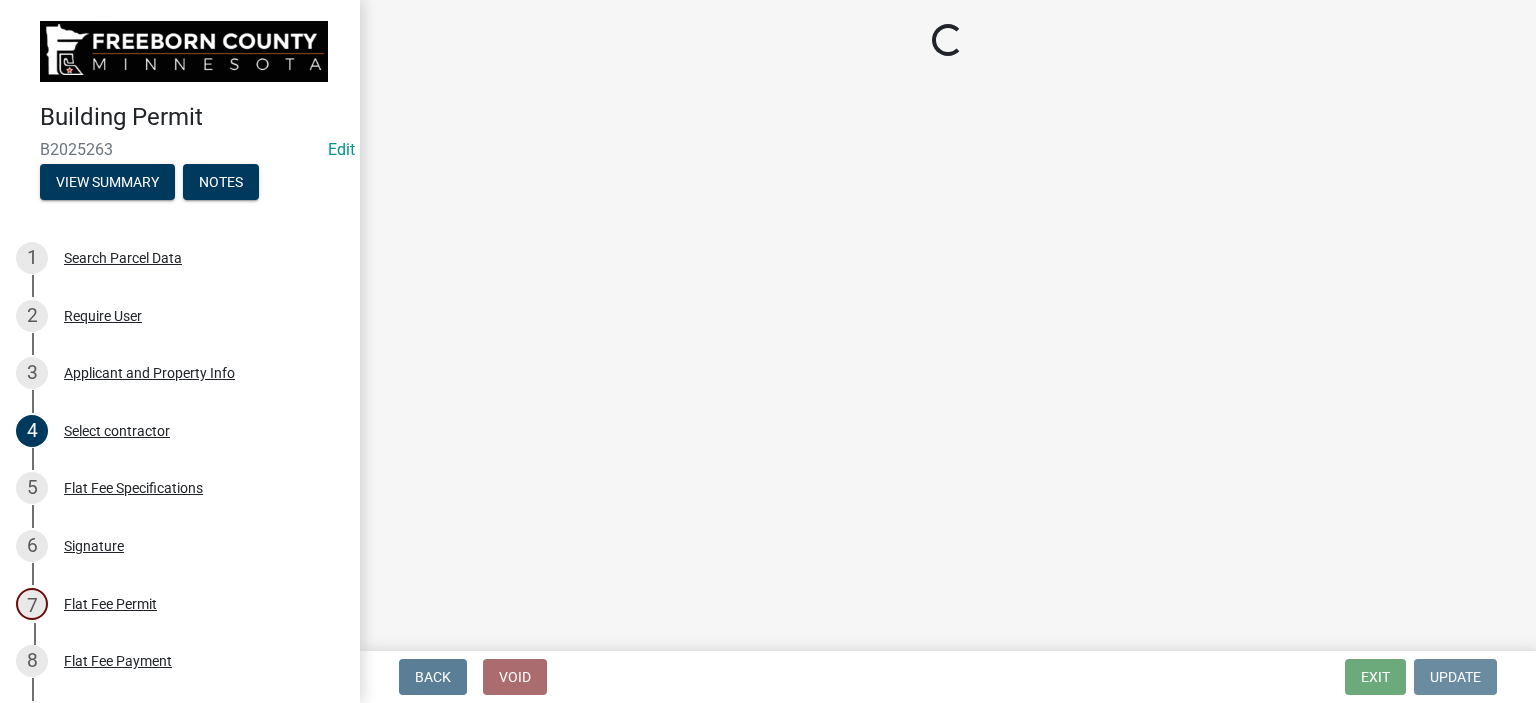 scroll, scrollTop: 0, scrollLeft: 0, axis: both 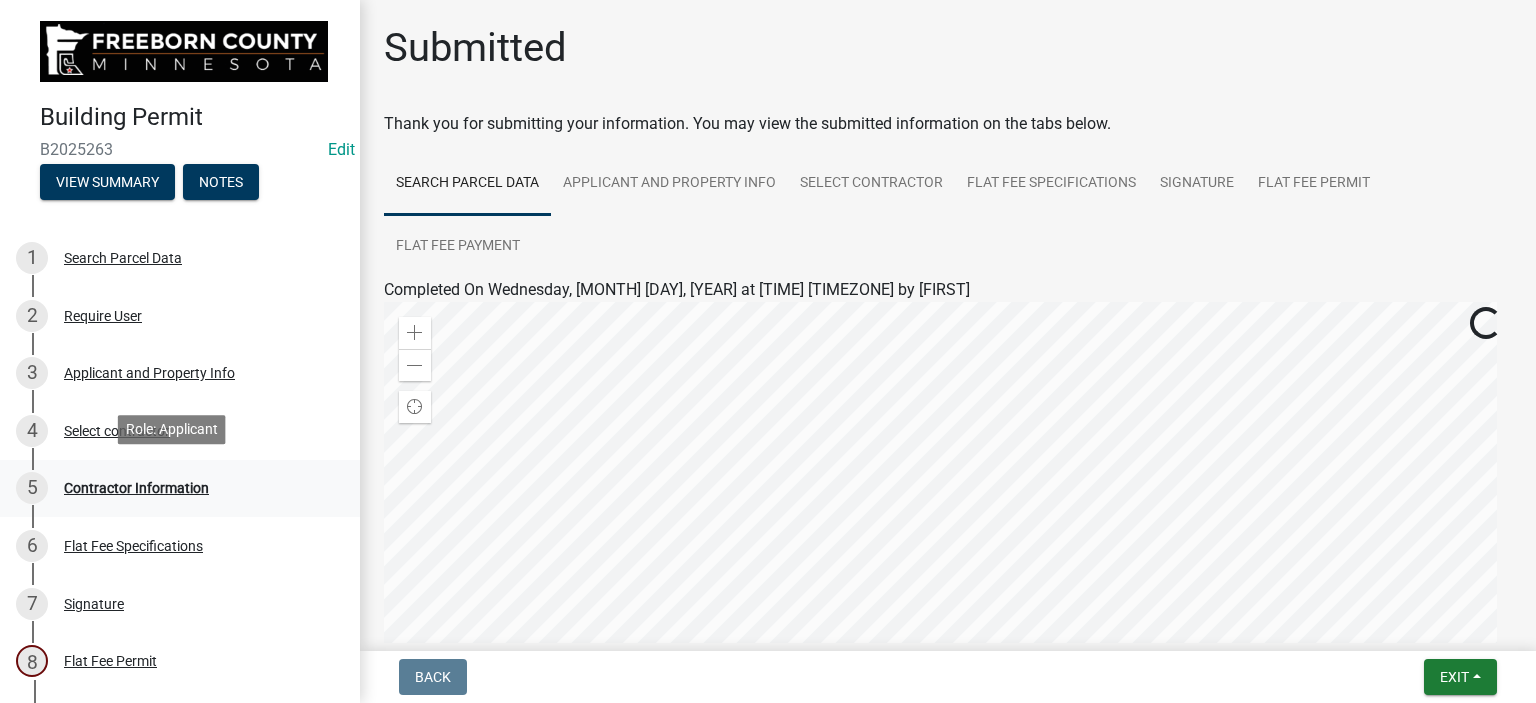 click on "Contractor Information" at bounding box center [136, 488] 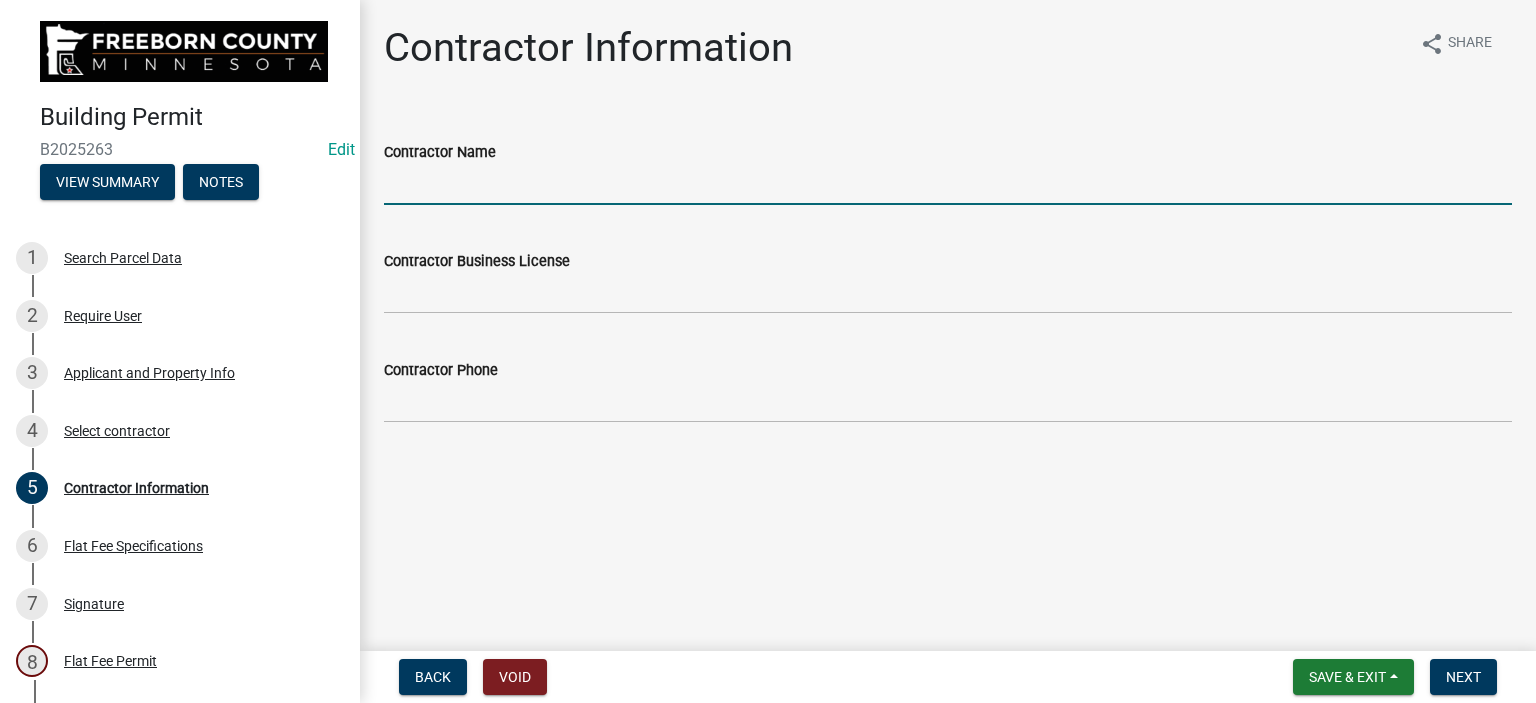 click on "Contractor Name" at bounding box center (948, 184) 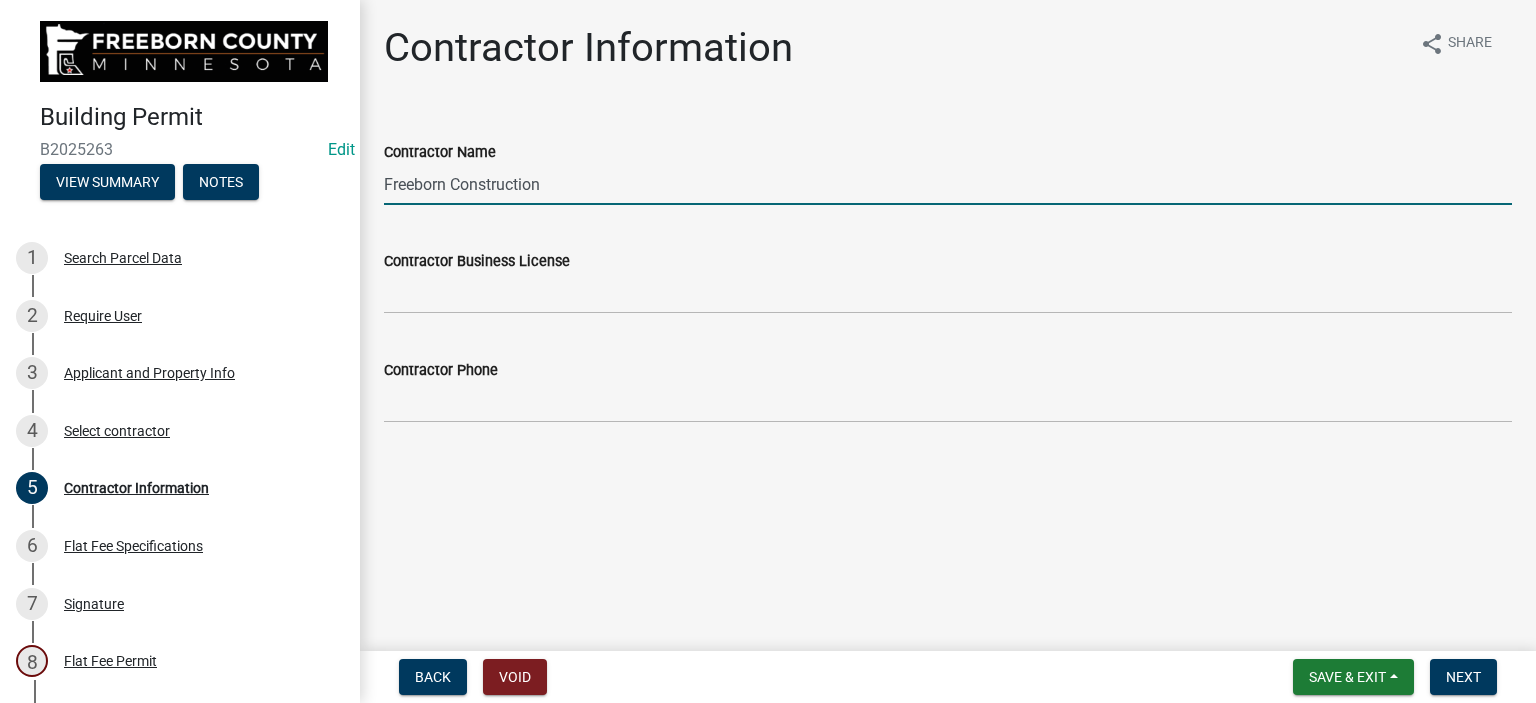 type on "Freeborn Construction" 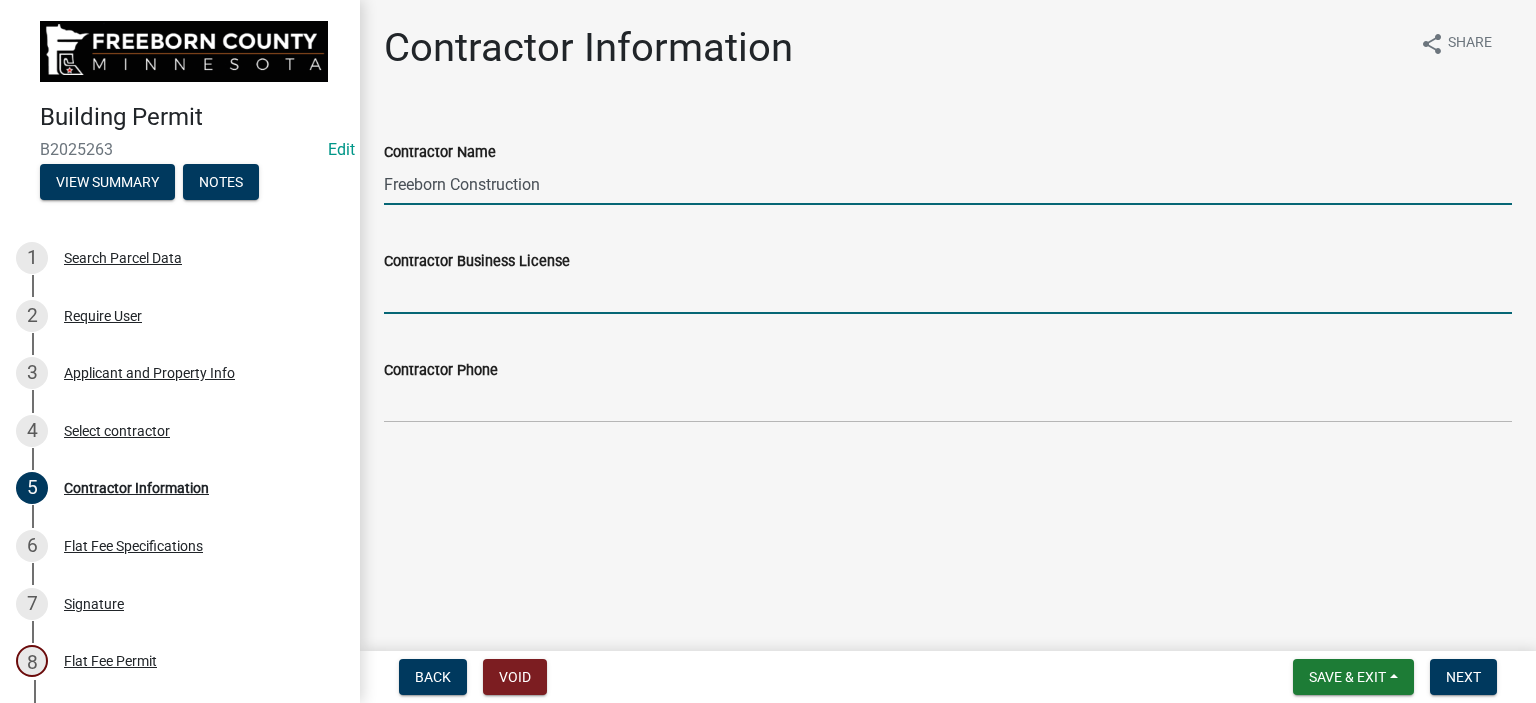 click on "Contractor Business License" at bounding box center (948, 293) 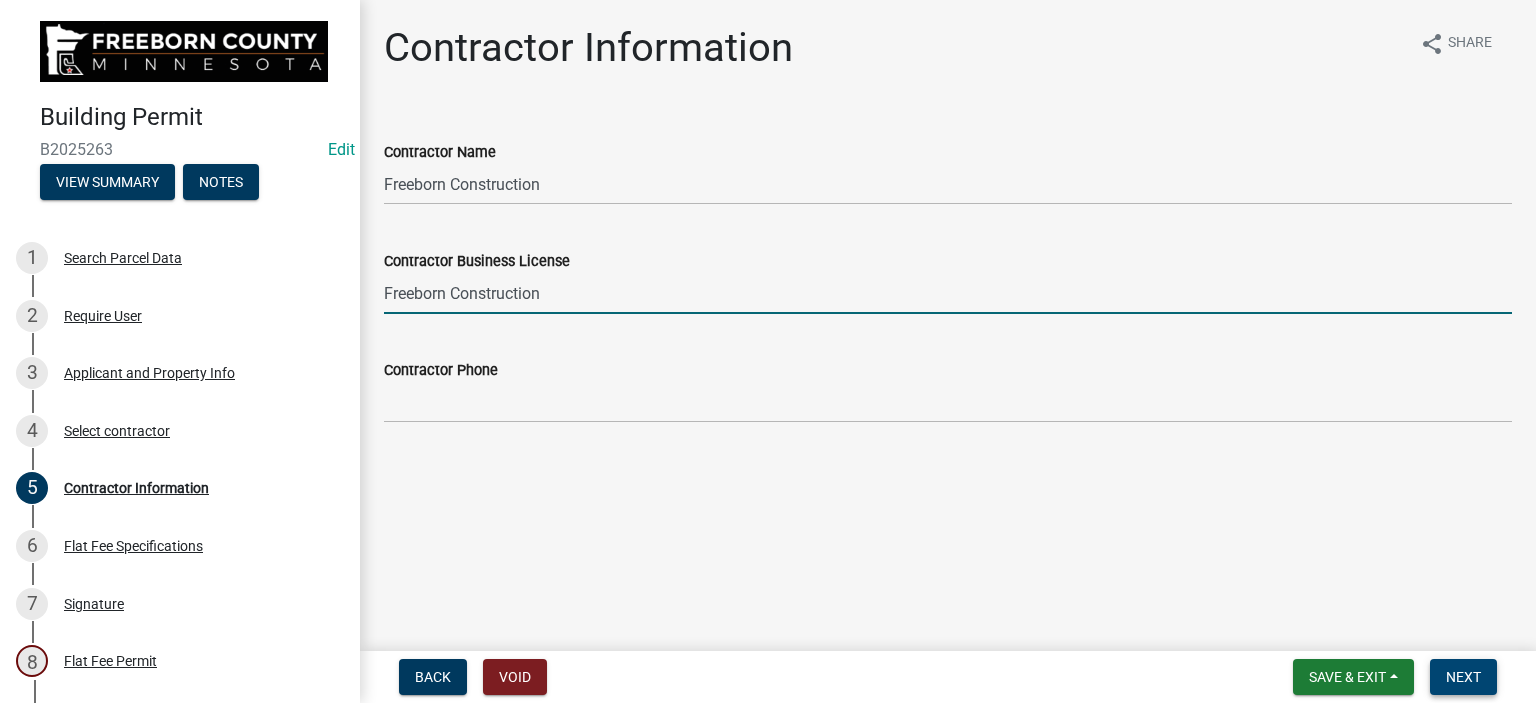 type on "Freeborn Construction" 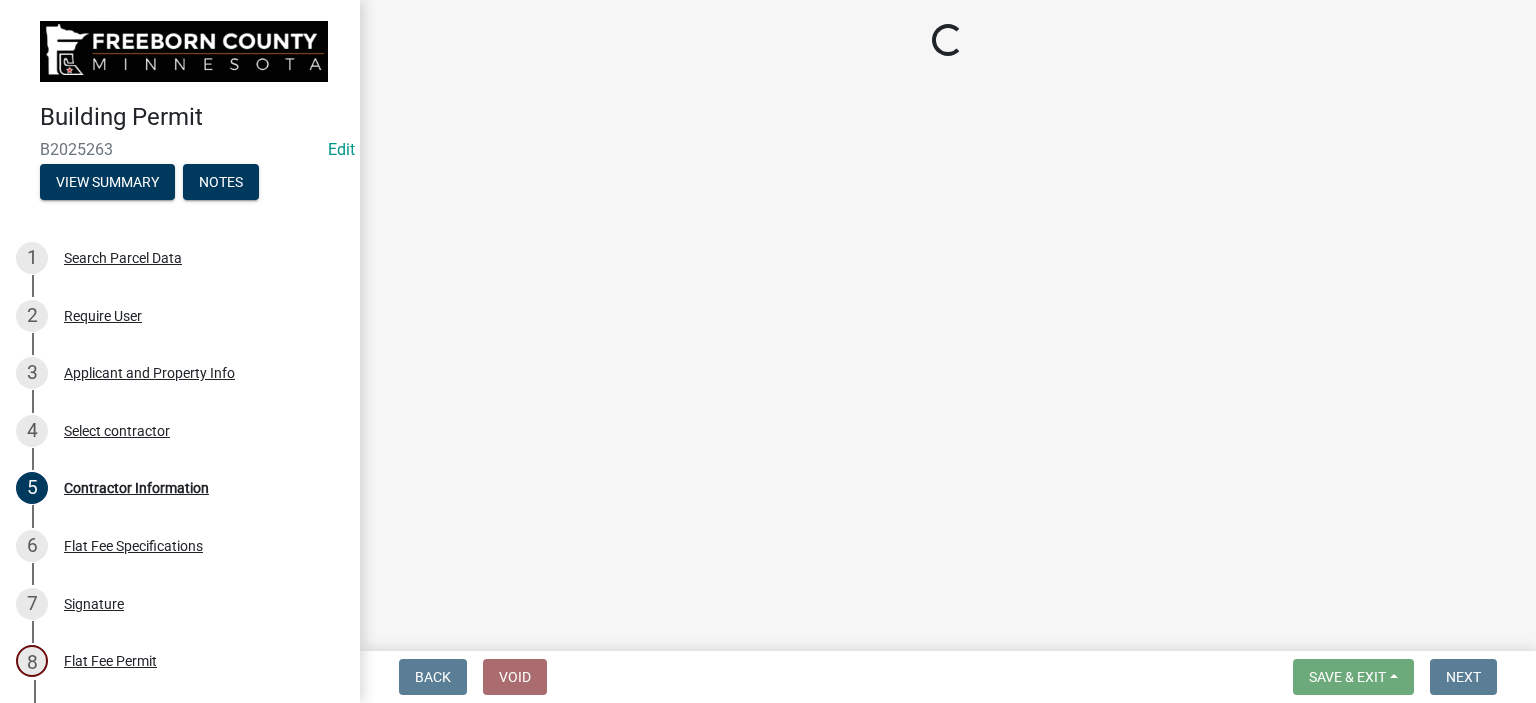 select on "3613e5d6-c0da-40a7-83d4-d5638b2e6124" 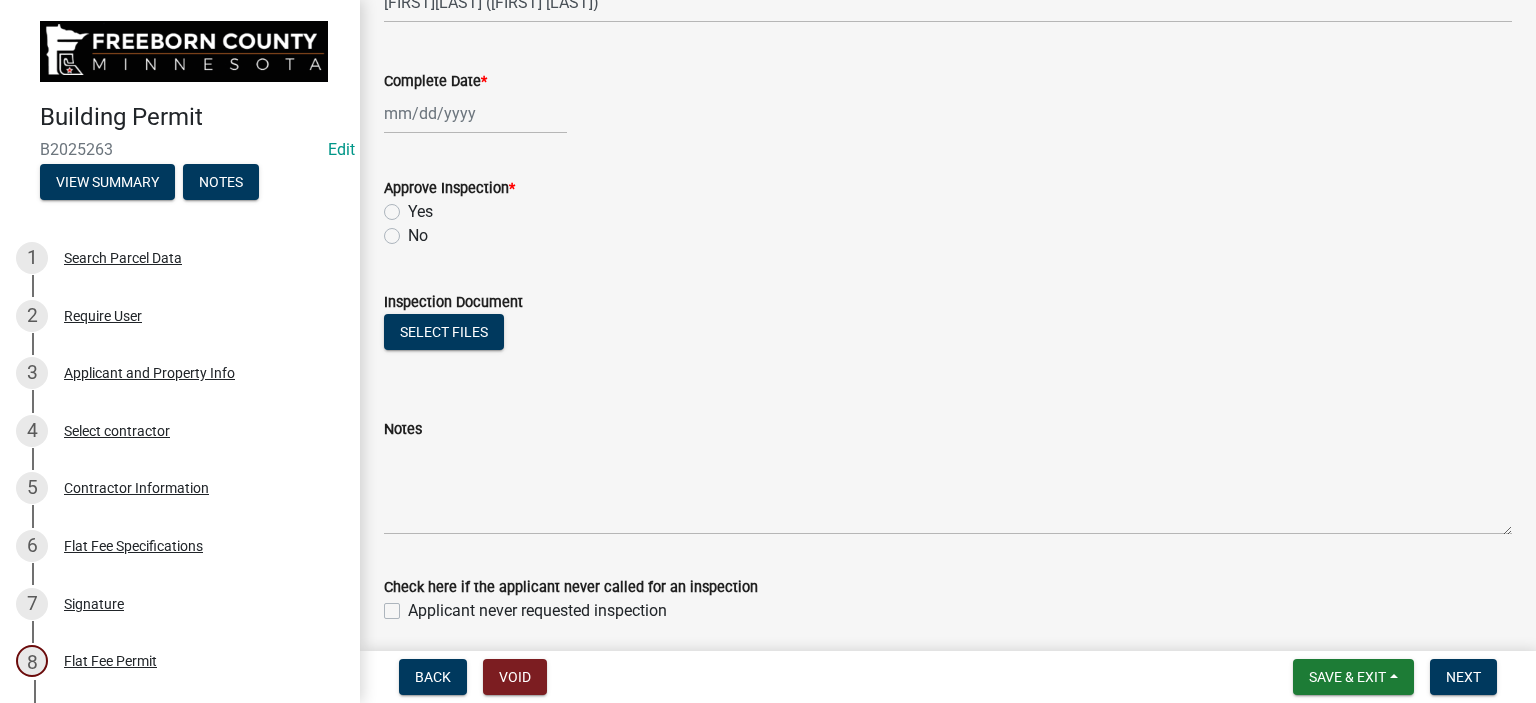 scroll, scrollTop: 172, scrollLeft: 0, axis: vertical 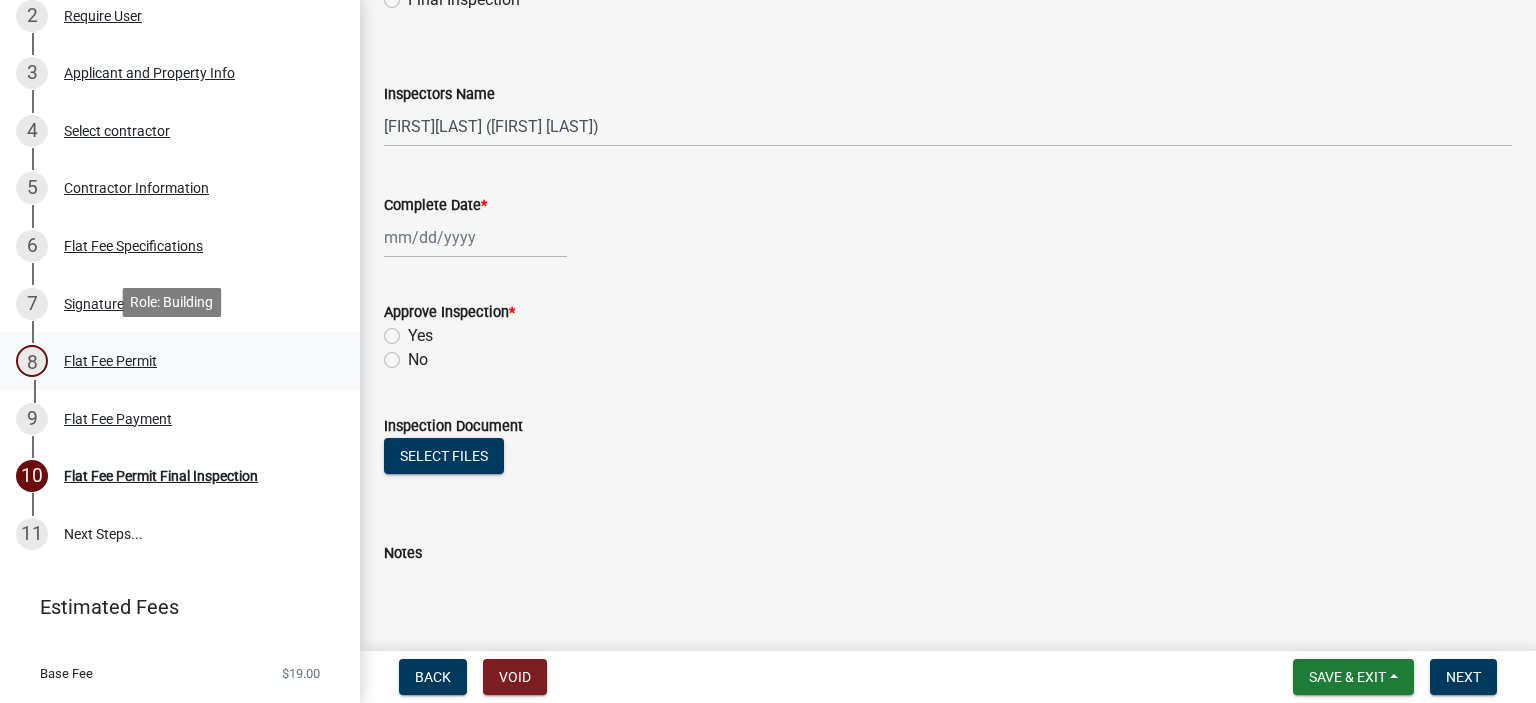 click on "Flat Fee Permit" at bounding box center [110, 361] 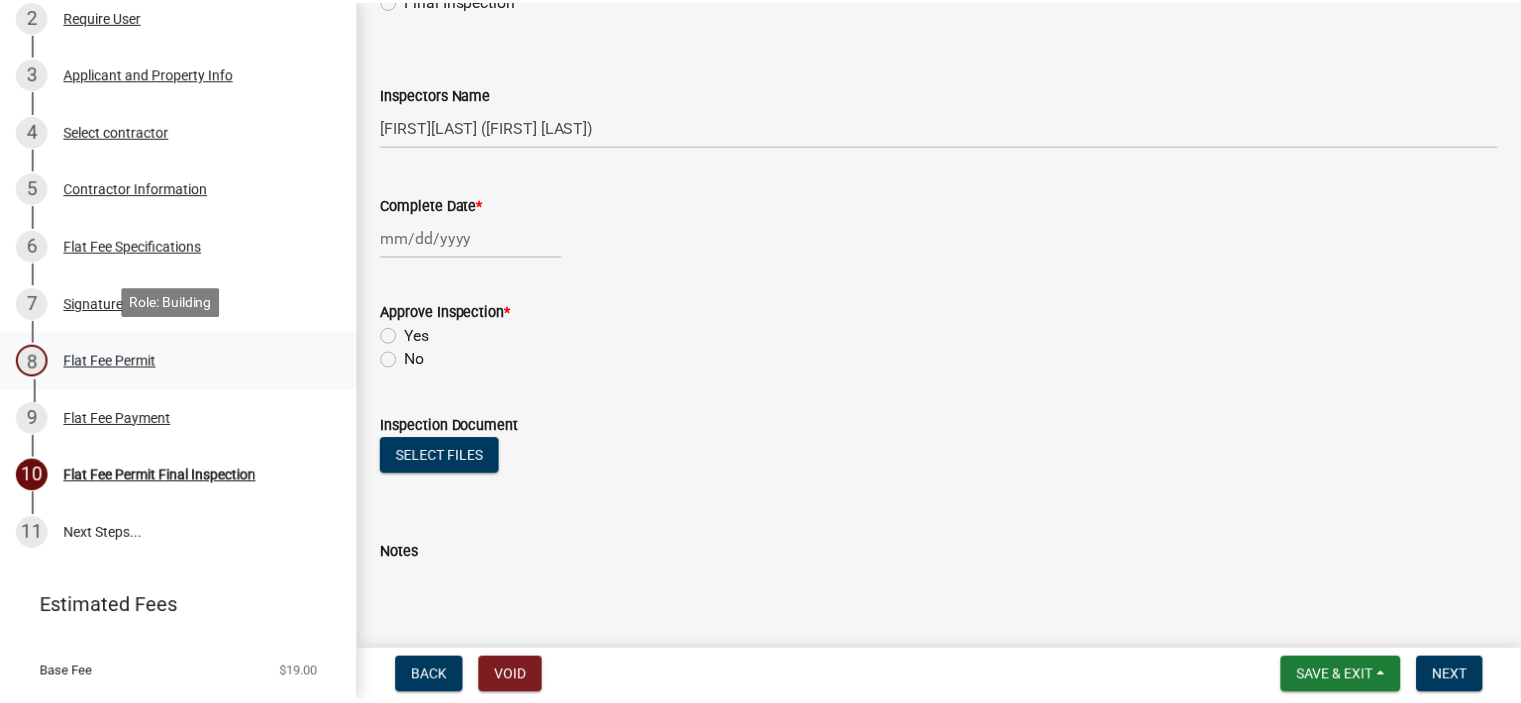 scroll, scrollTop: 0, scrollLeft: 0, axis: both 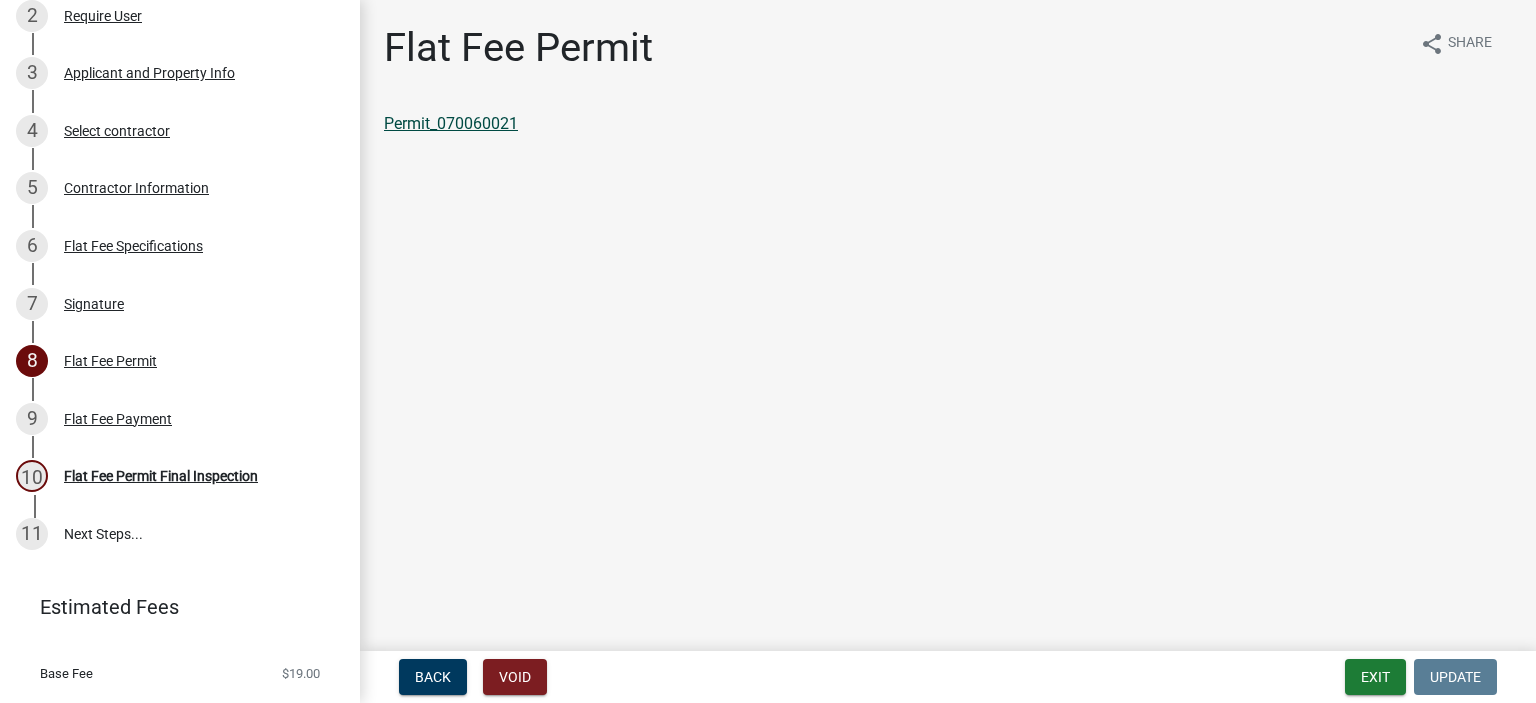 click on "Permit_070060021" 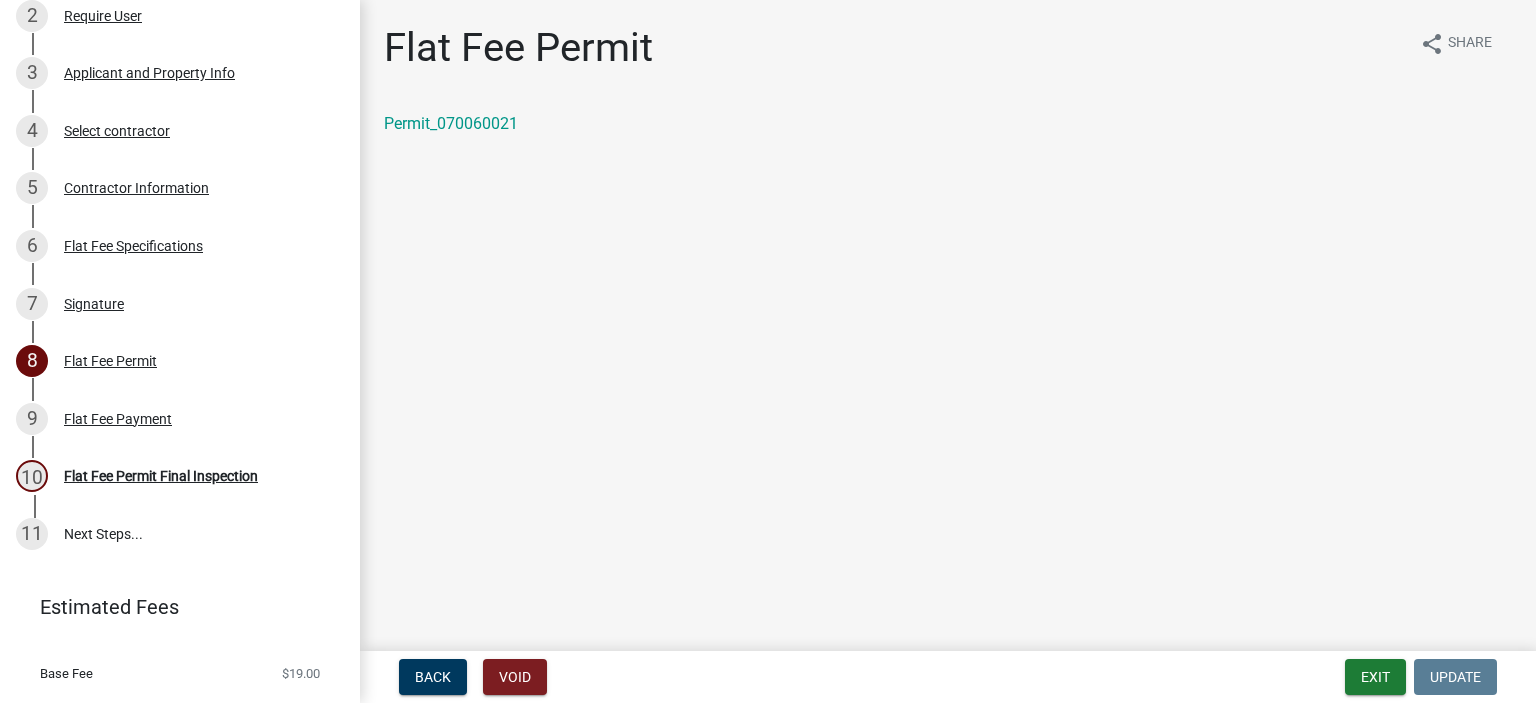 click on "Flat Fee Permit share Share [PERMIT_NUMBER]" 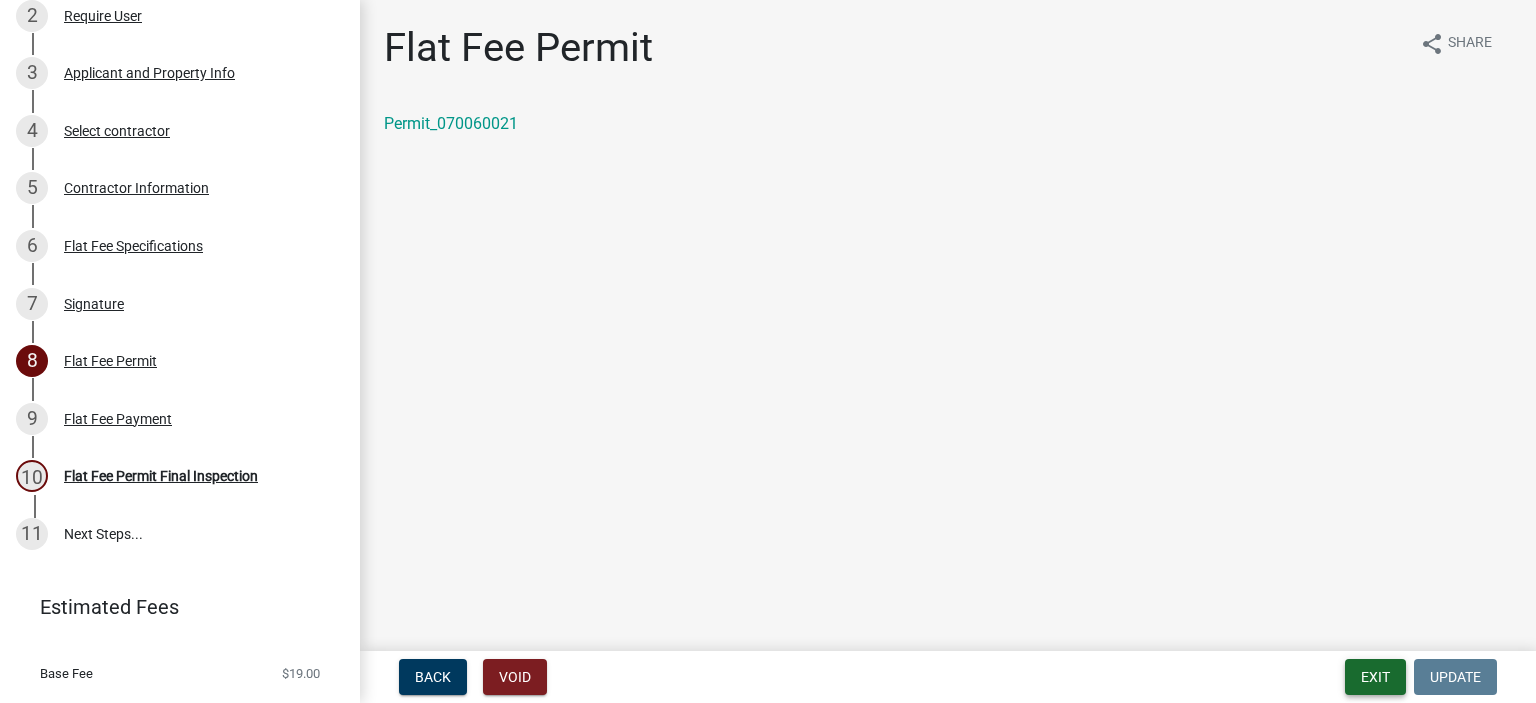 click on "Exit" at bounding box center (1375, 677) 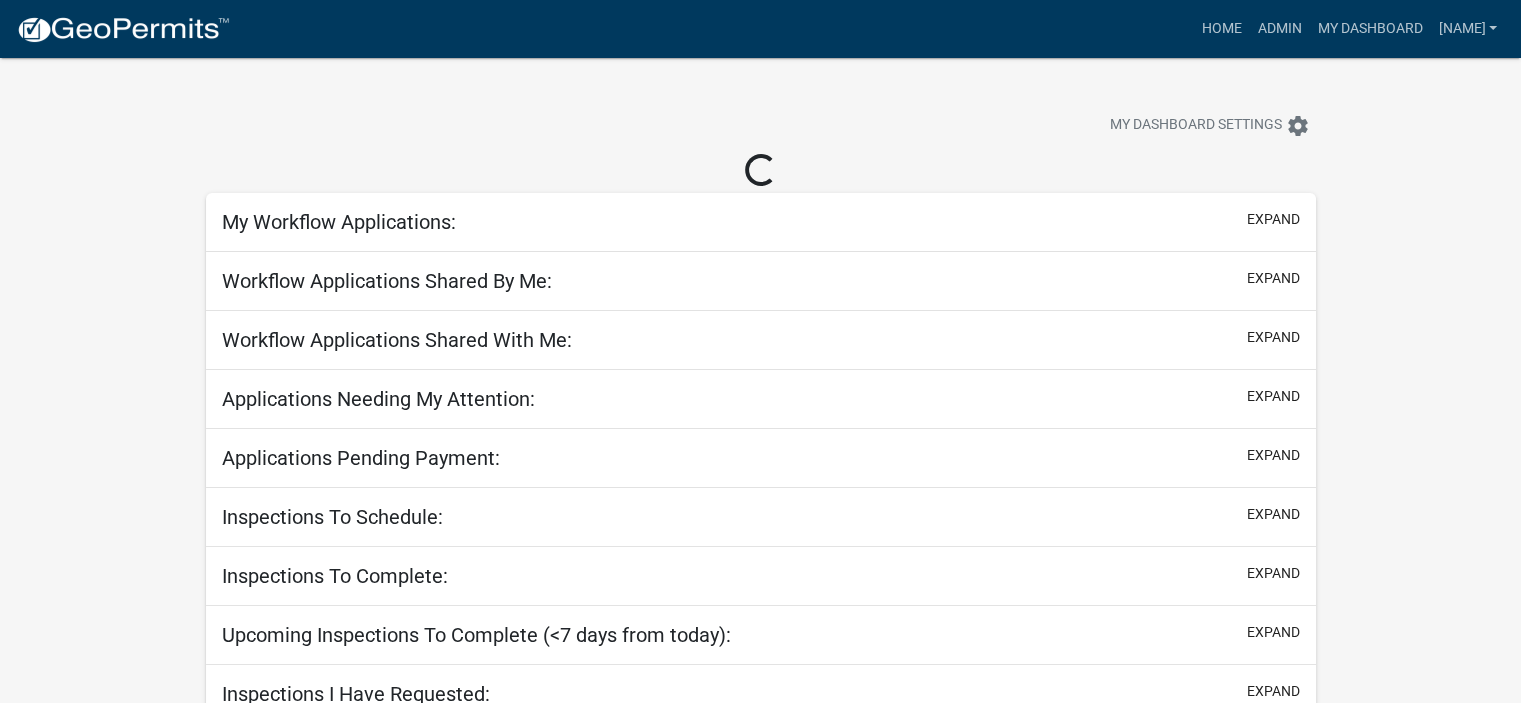 select on "2: 50" 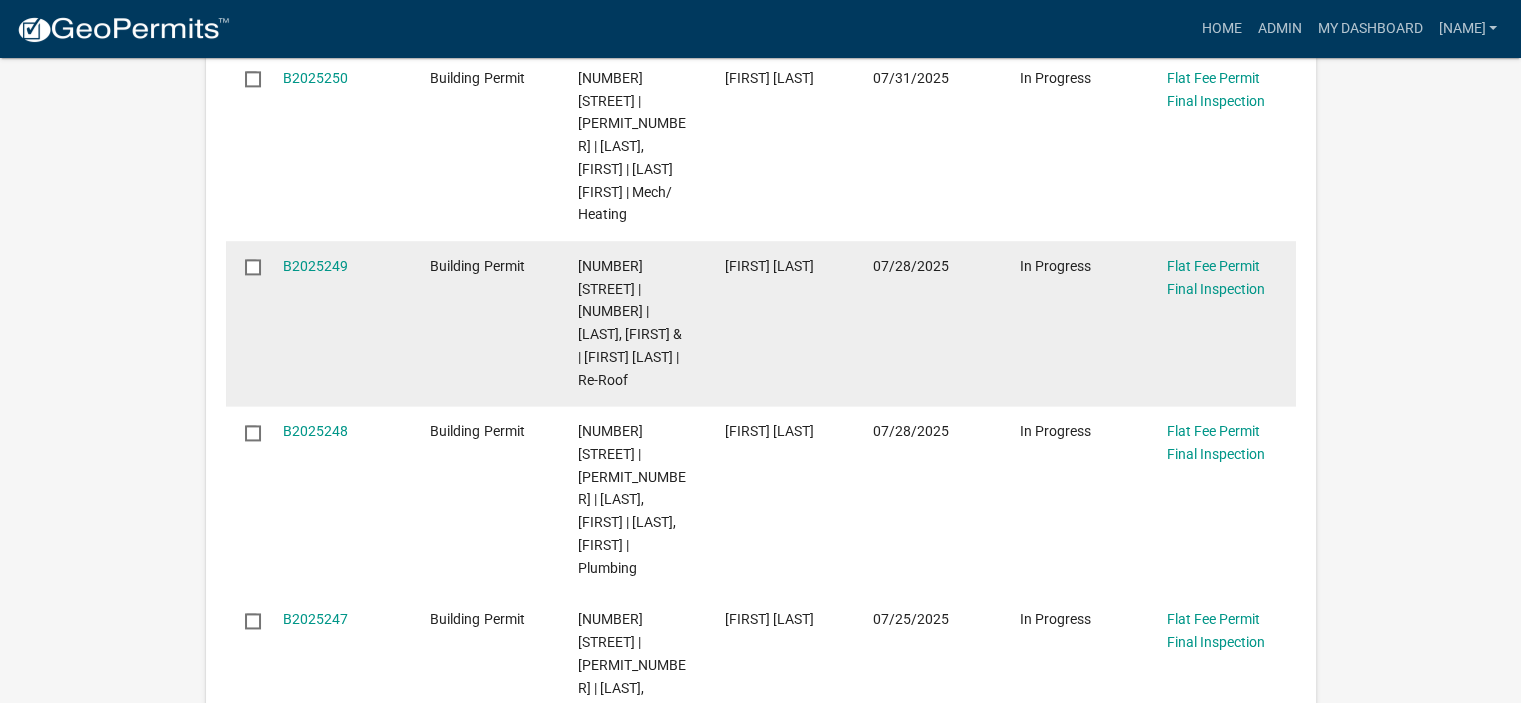 scroll, scrollTop: 2800, scrollLeft: 0, axis: vertical 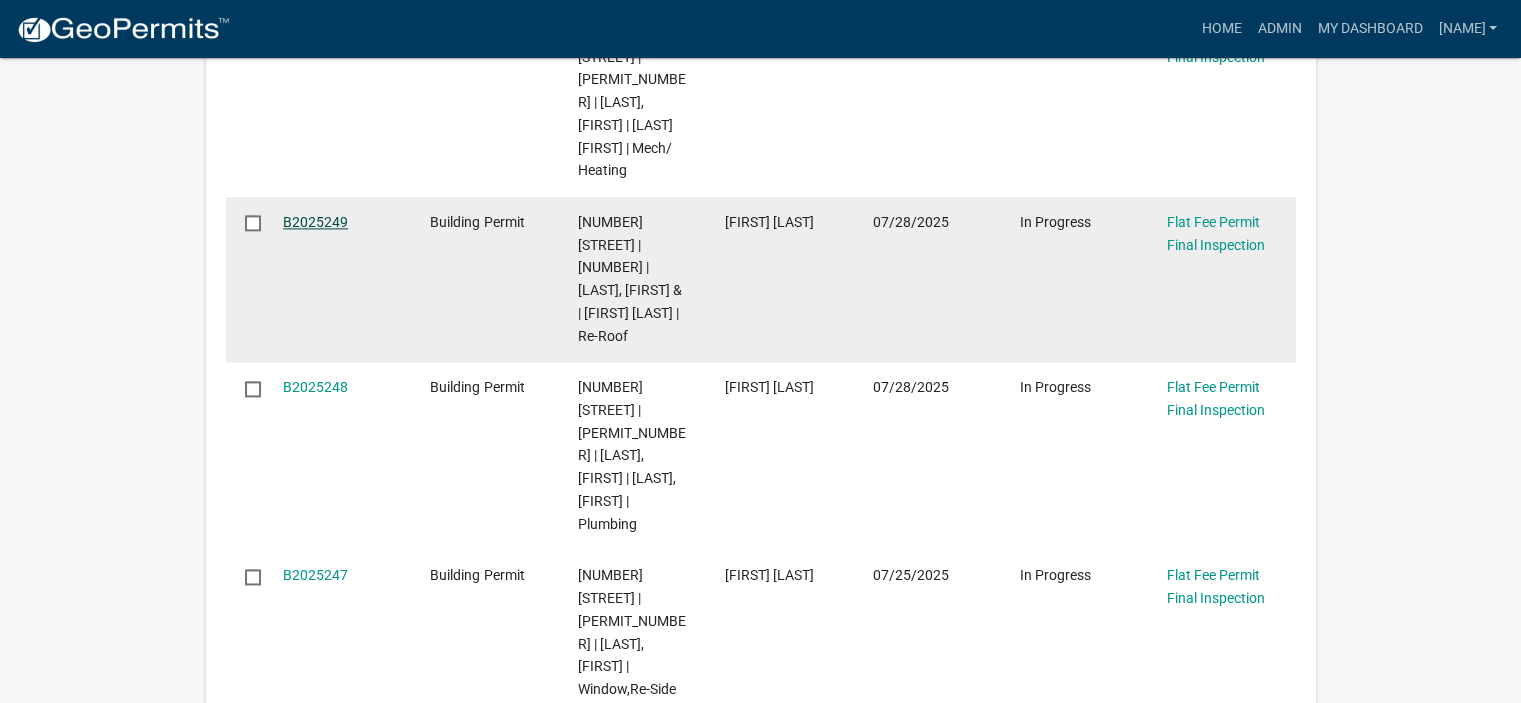 click on "B2025249" 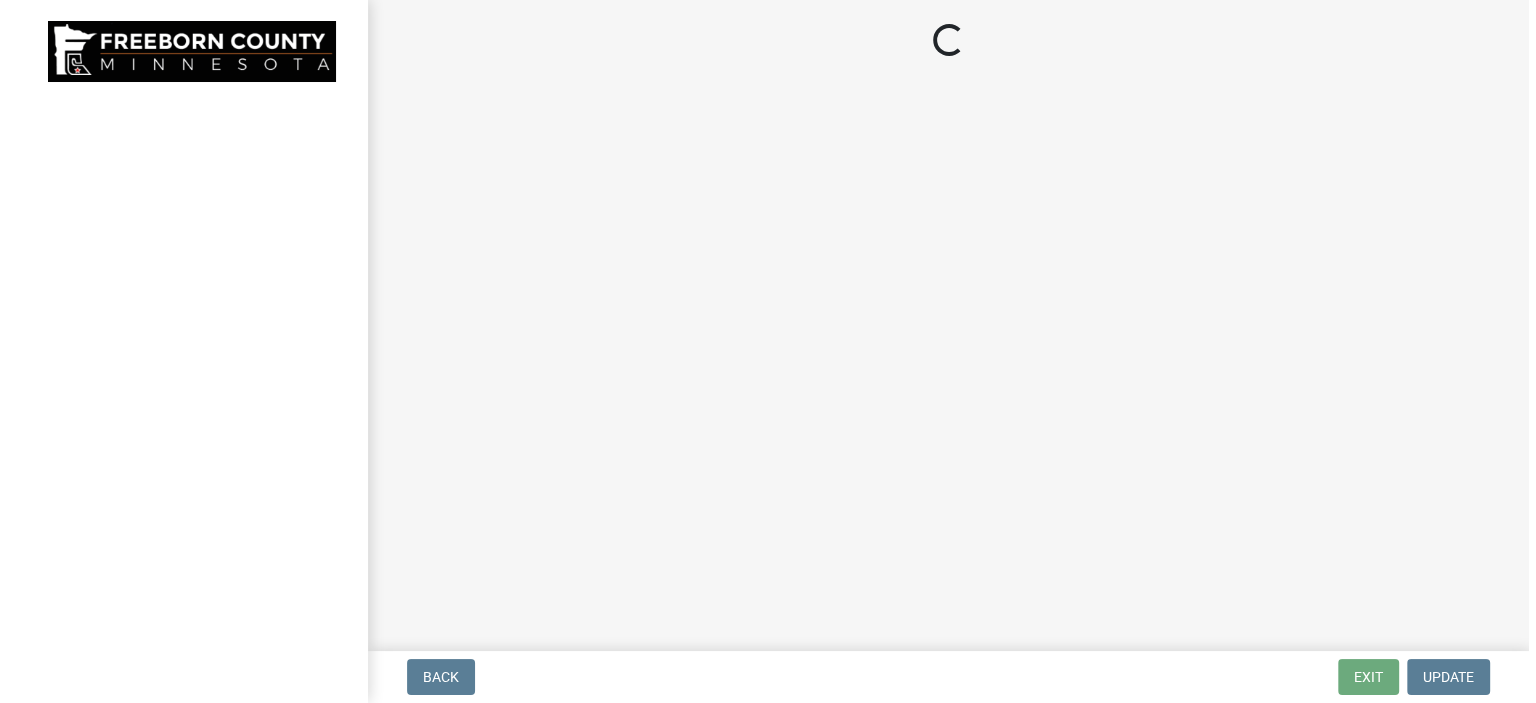 scroll, scrollTop: 0, scrollLeft: 0, axis: both 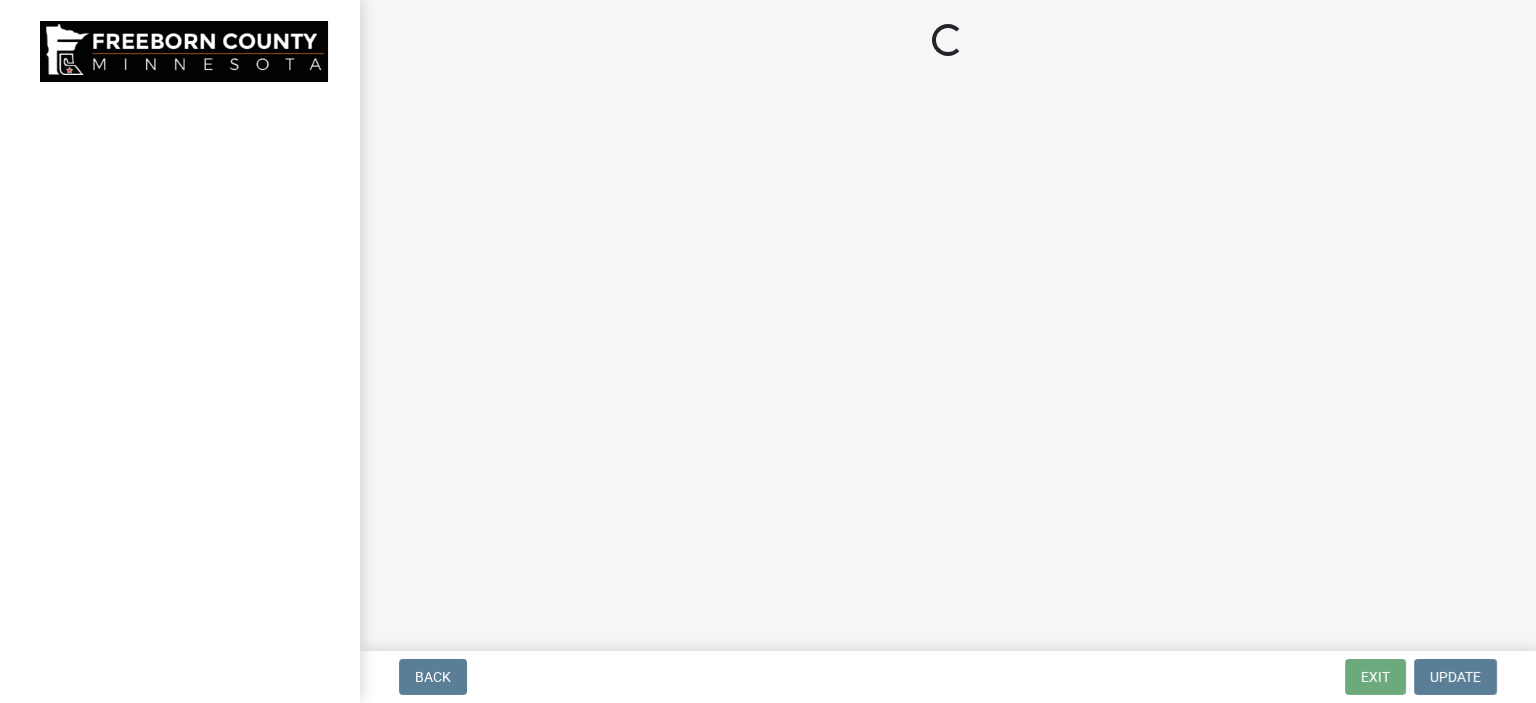 select on "3613e5d6-c0da-40a7-83d4-d5638b2e6124" 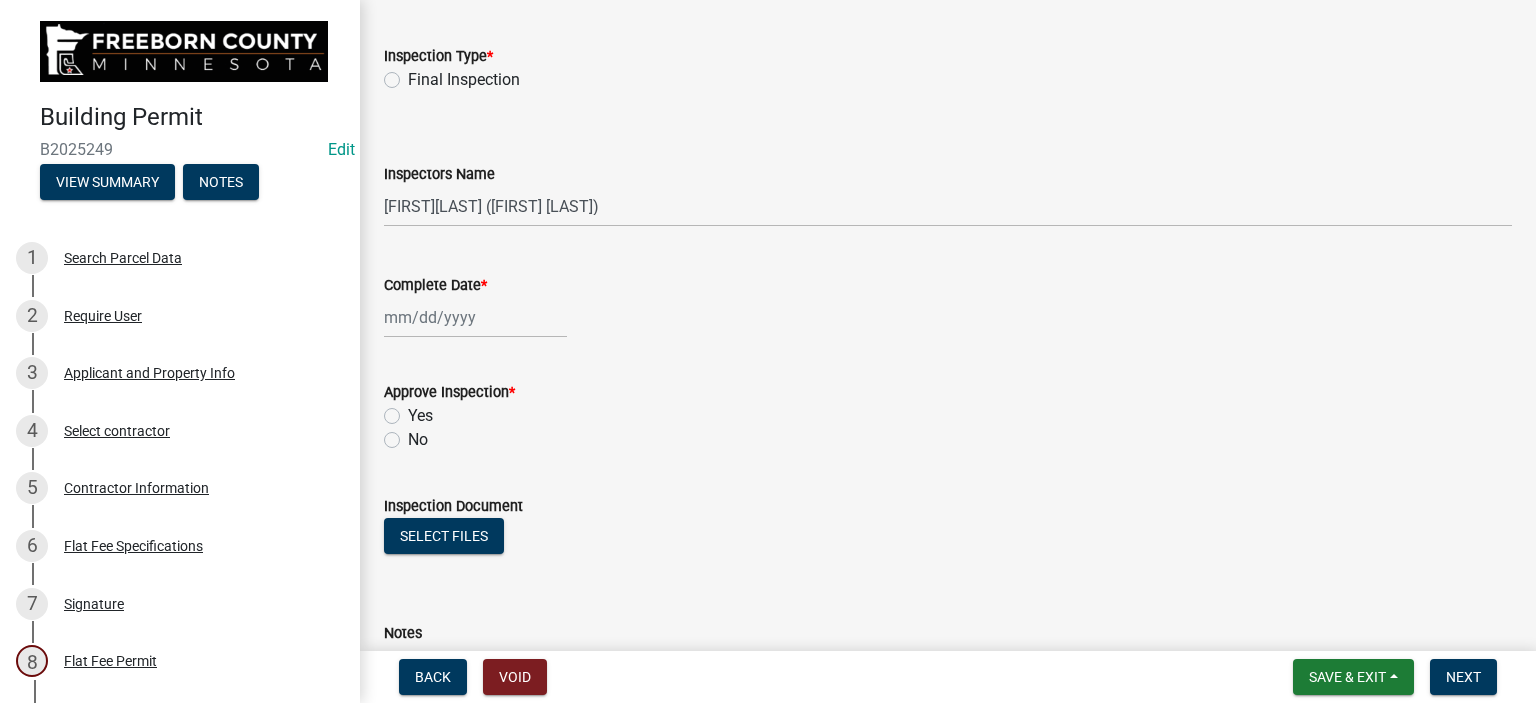 scroll, scrollTop: 200, scrollLeft: 0, axis: vertical 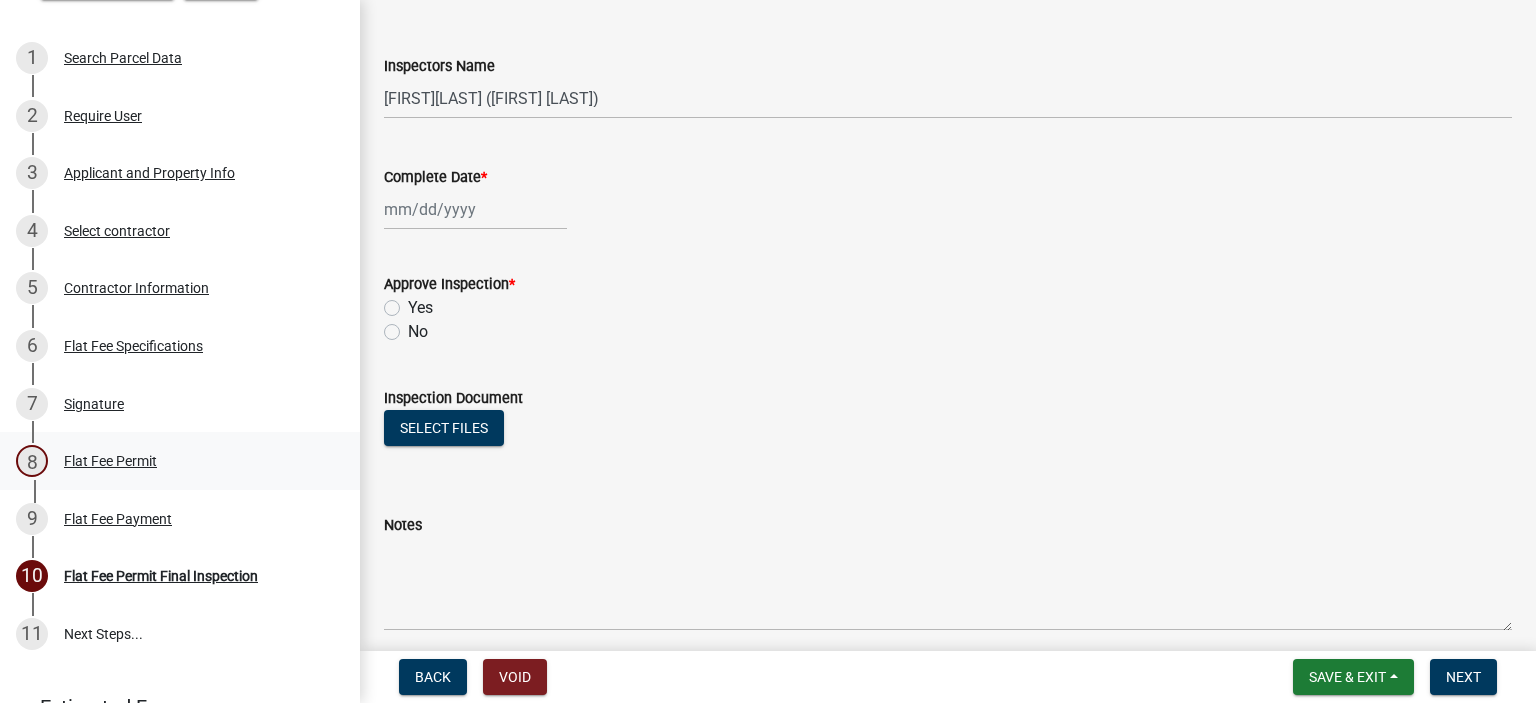 click on "Flat Fee Permit" at bounding box center [110, 461] 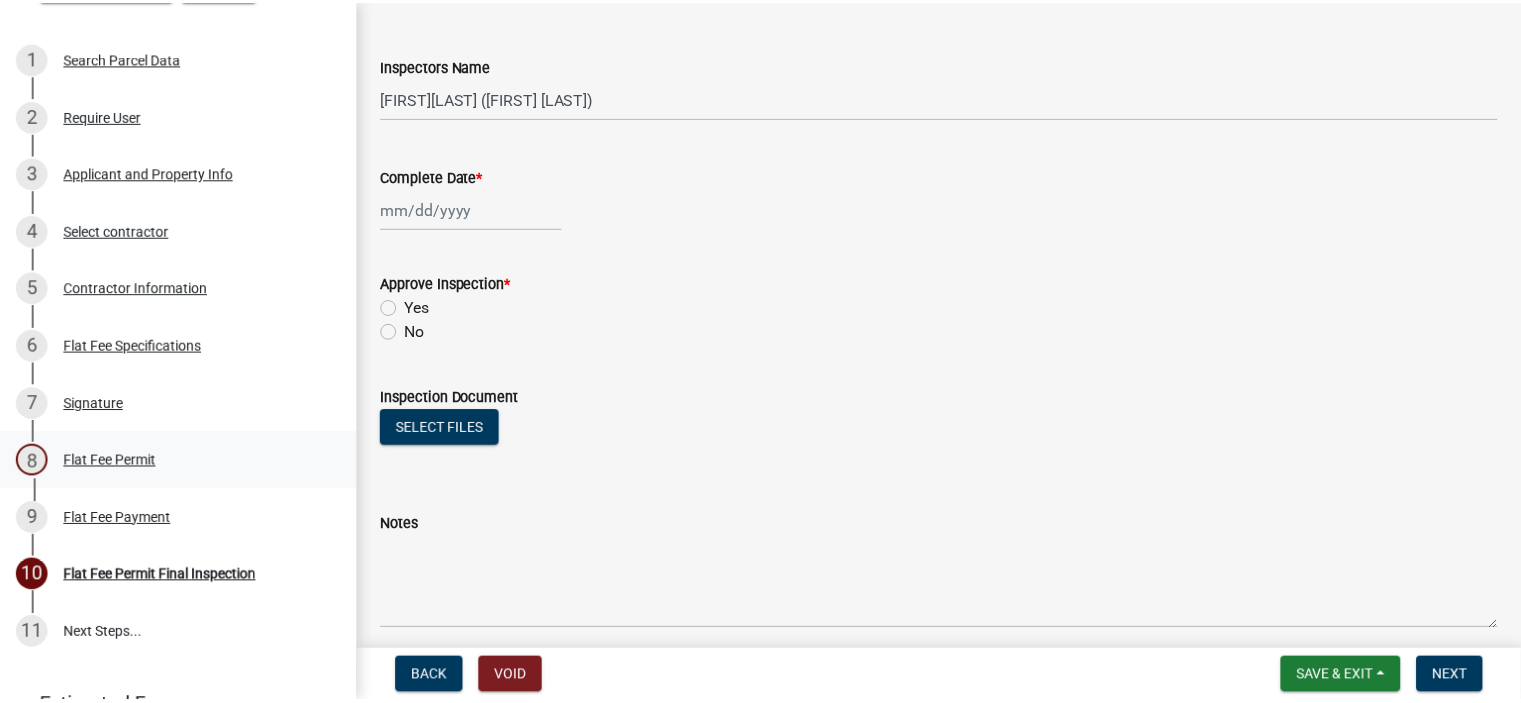 scroll, scrollTop: 0, scrollLeft: 0, axis: both 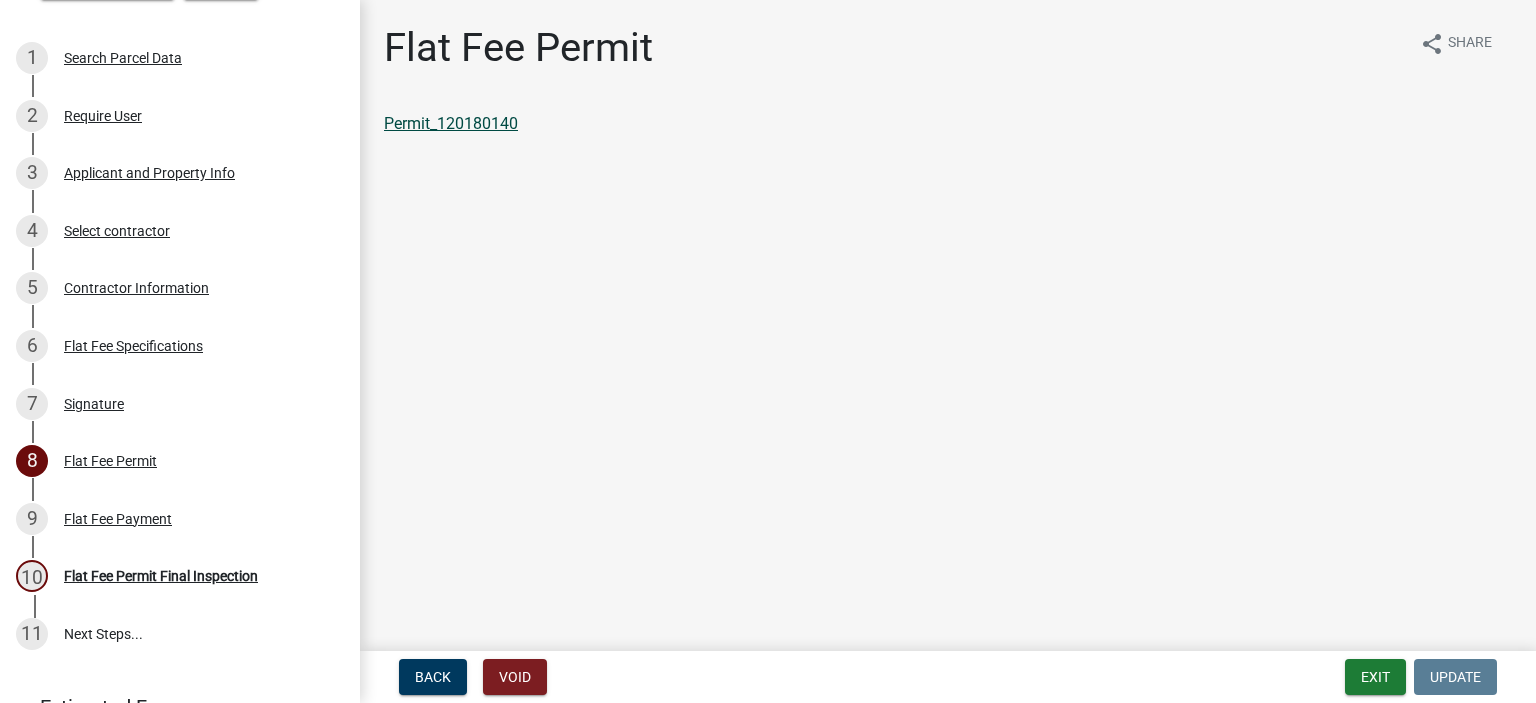 click on "Permit_120180140" 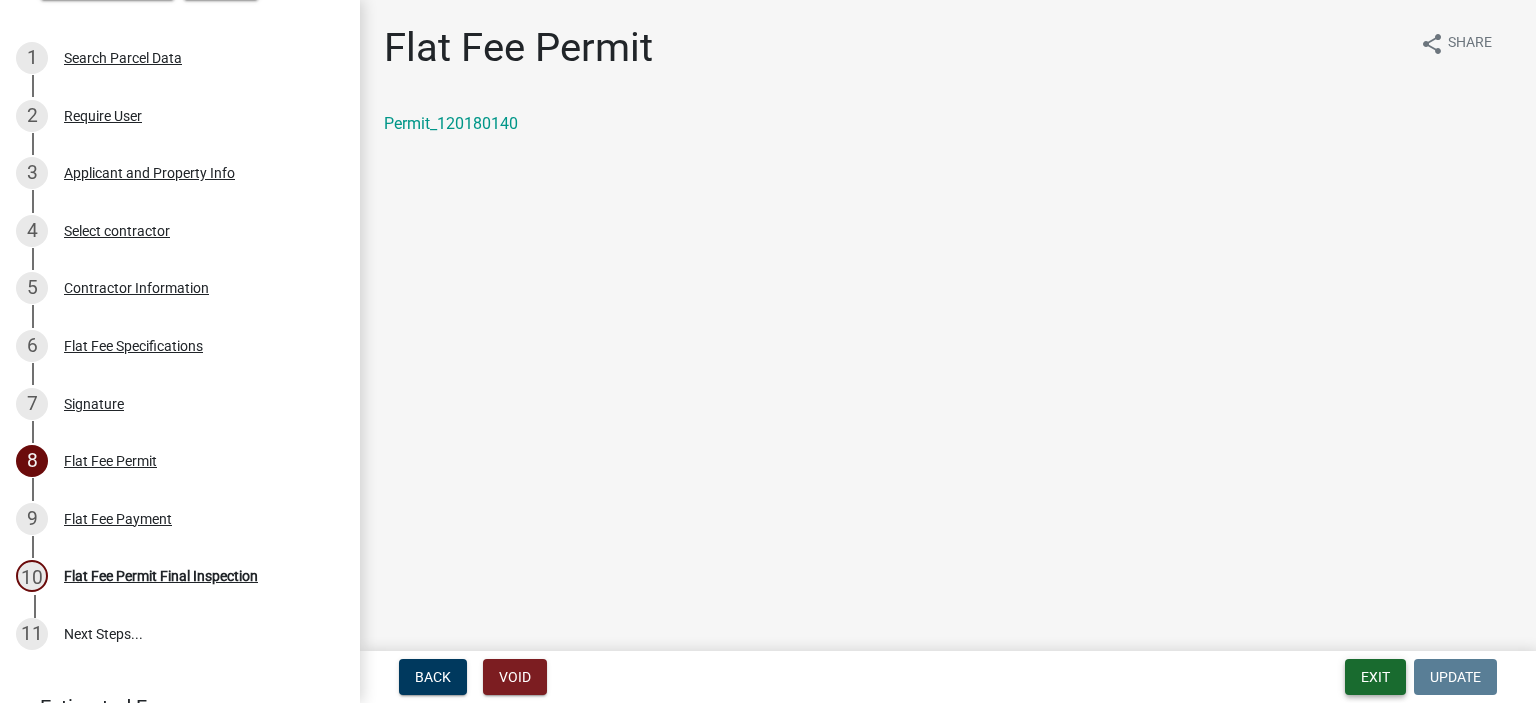 click on "Exit" at bounding box center (1375, 677) 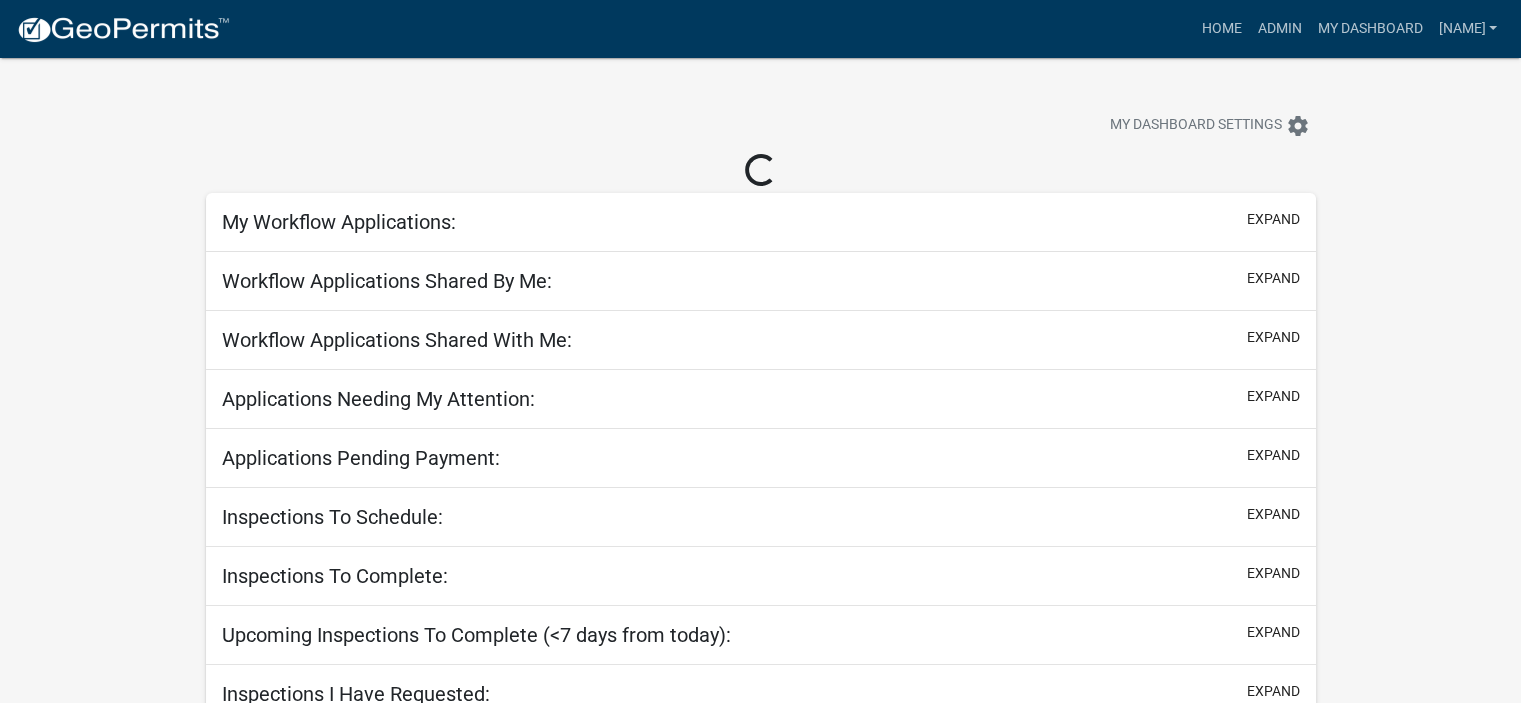 select on "2: 50" 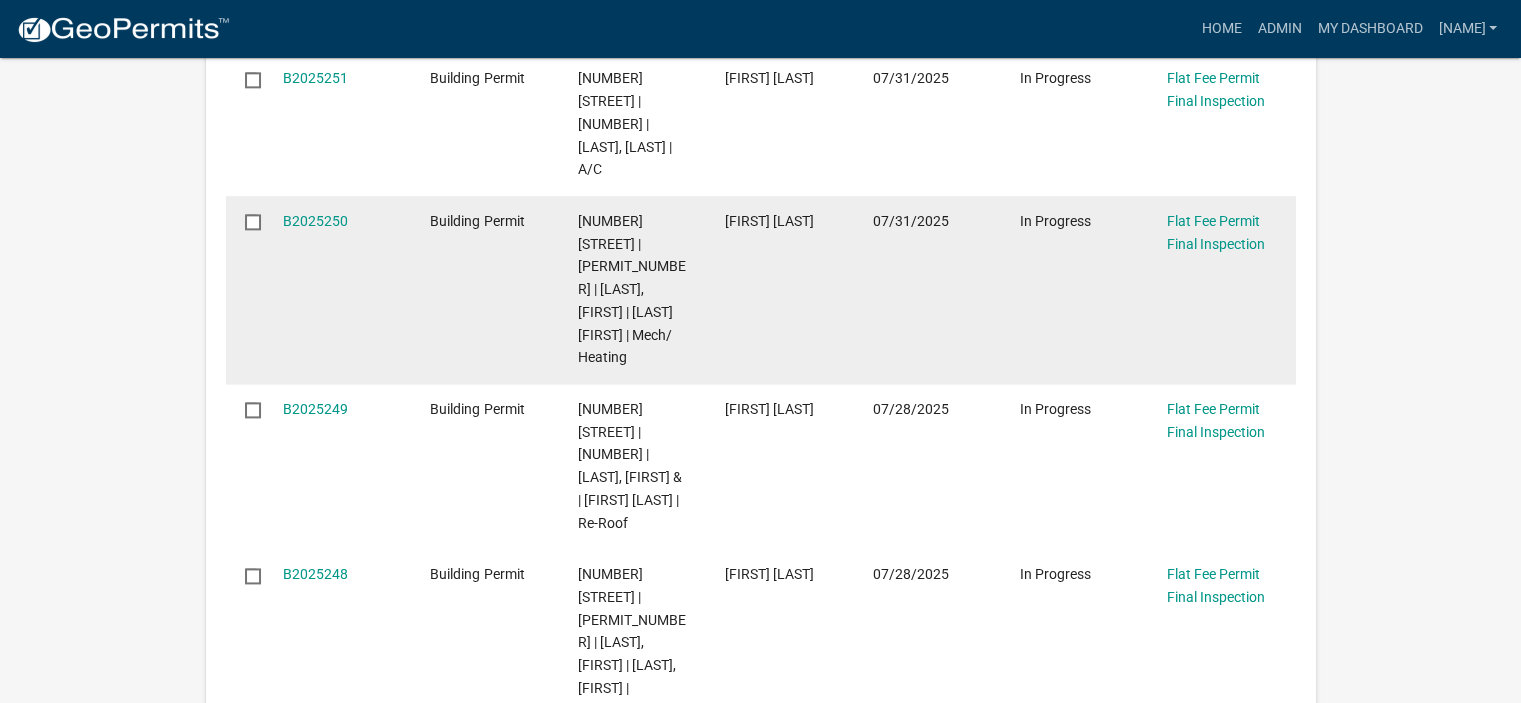 scroll, scrollTop: 2700, scrollLeft: 0, axis: vertical 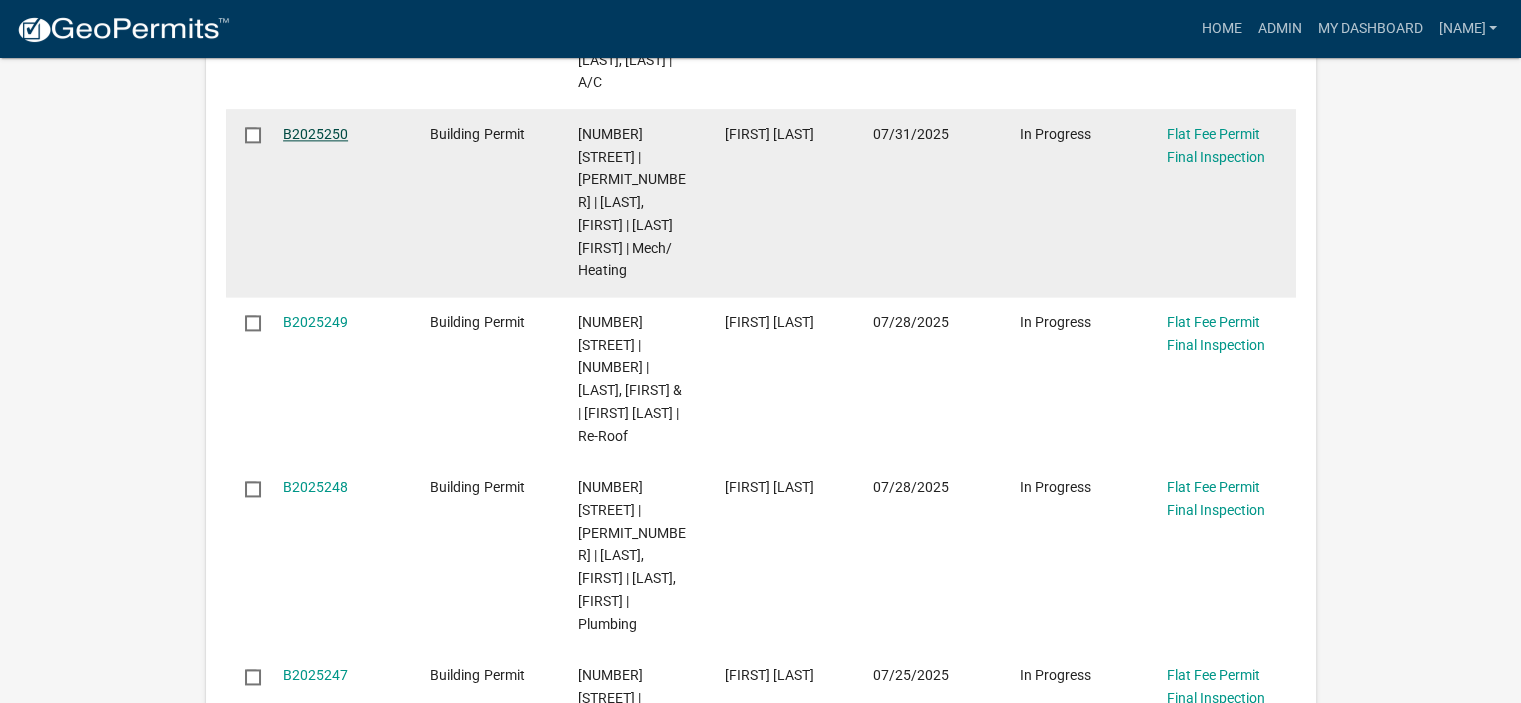 click on "B2025250" 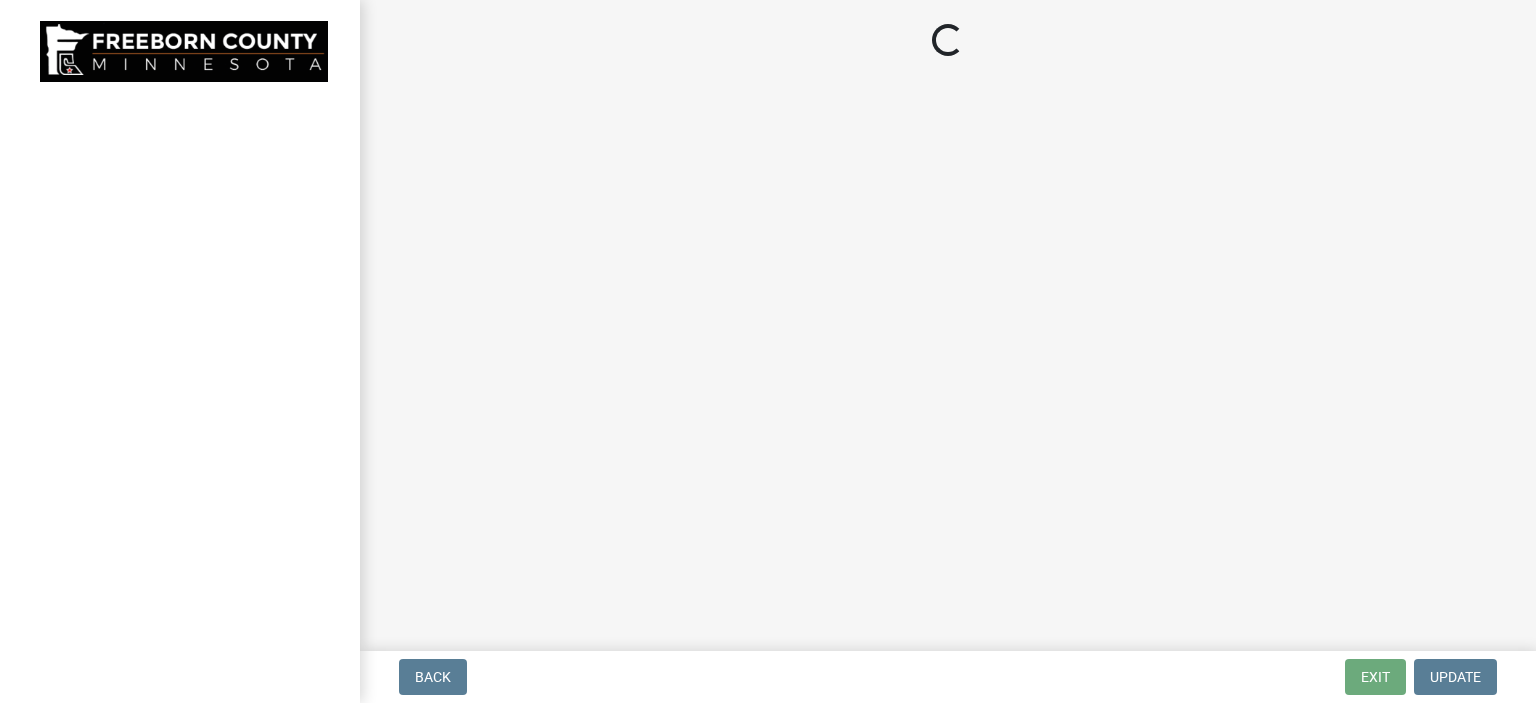select on "3613e5d6-c0da-40a7-83d4-d5638b2e6124" 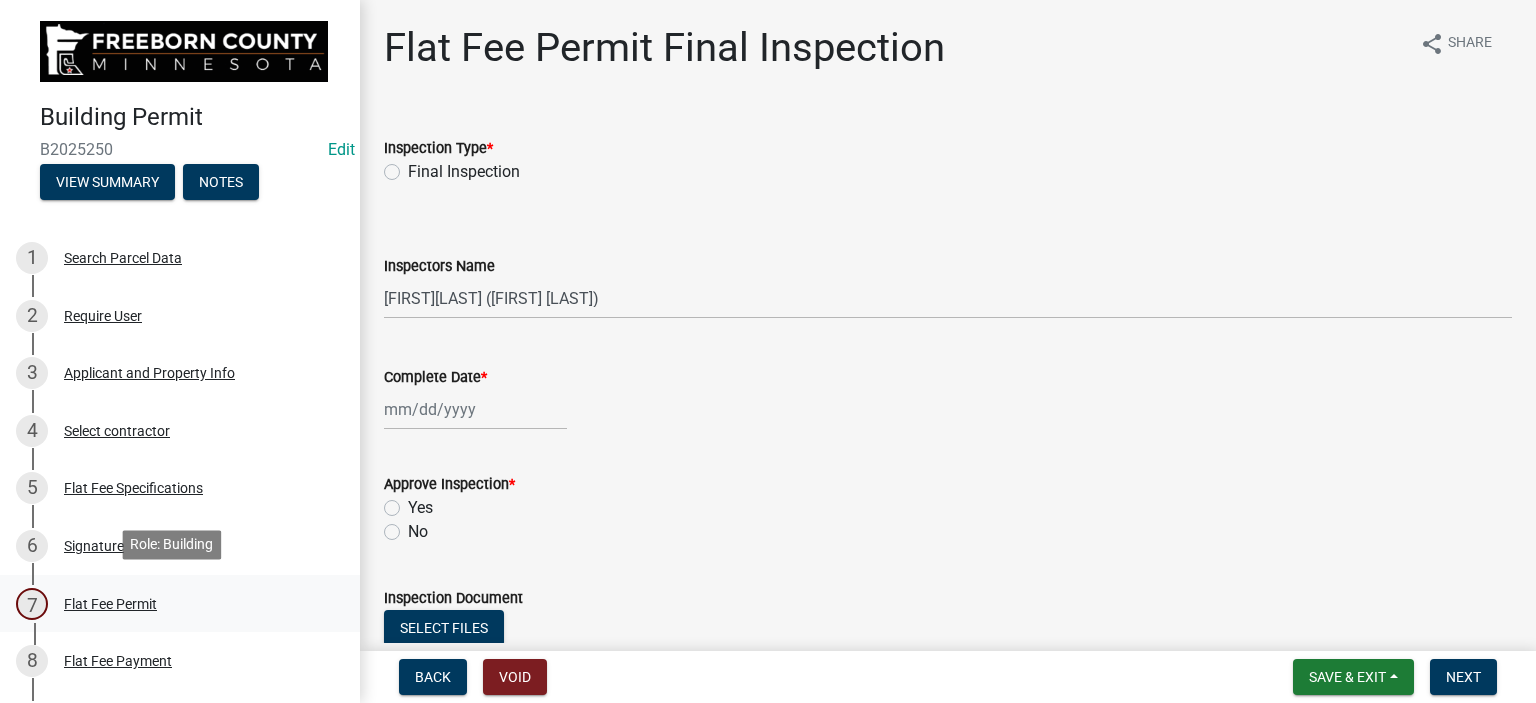 click on "Flat Fee Permit" at bounding box center [110, 604] 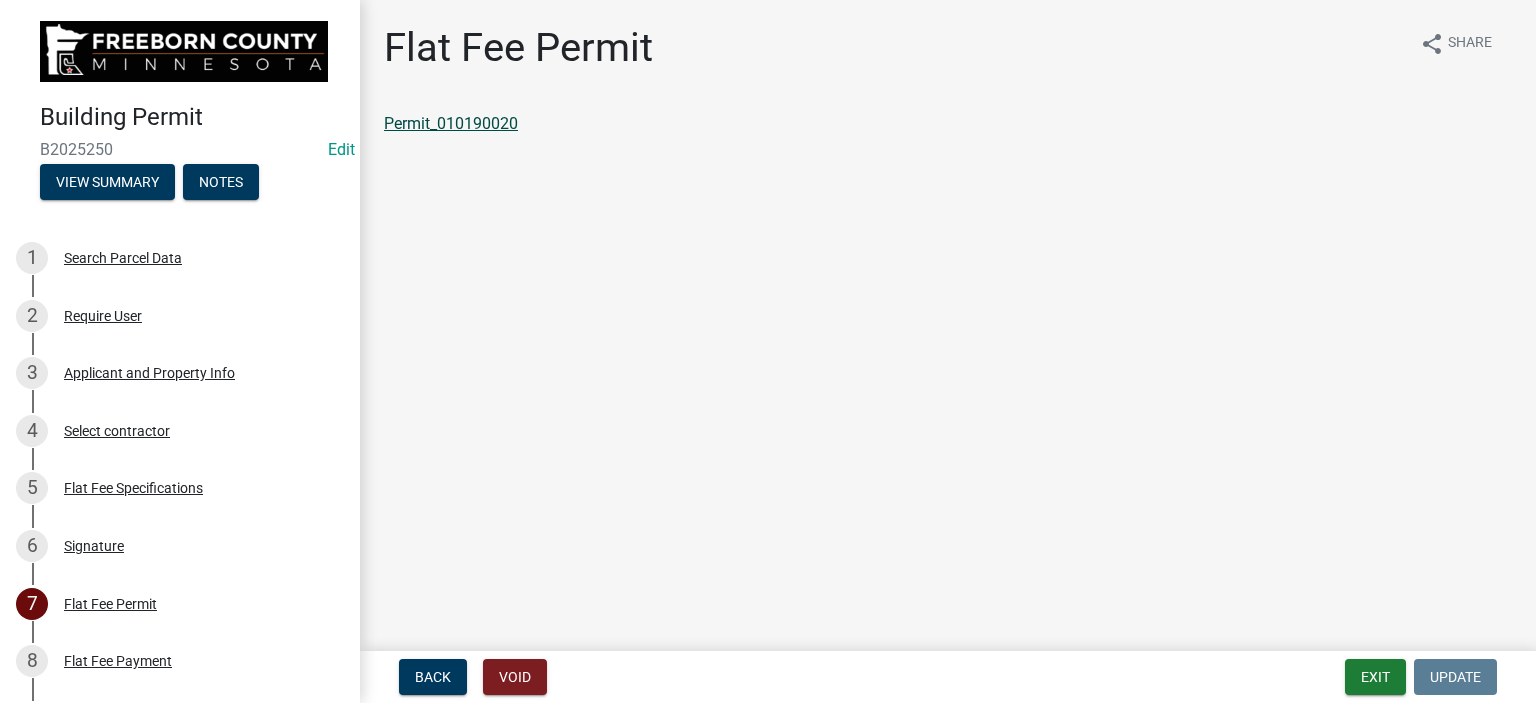 click on "Permit_010190020" 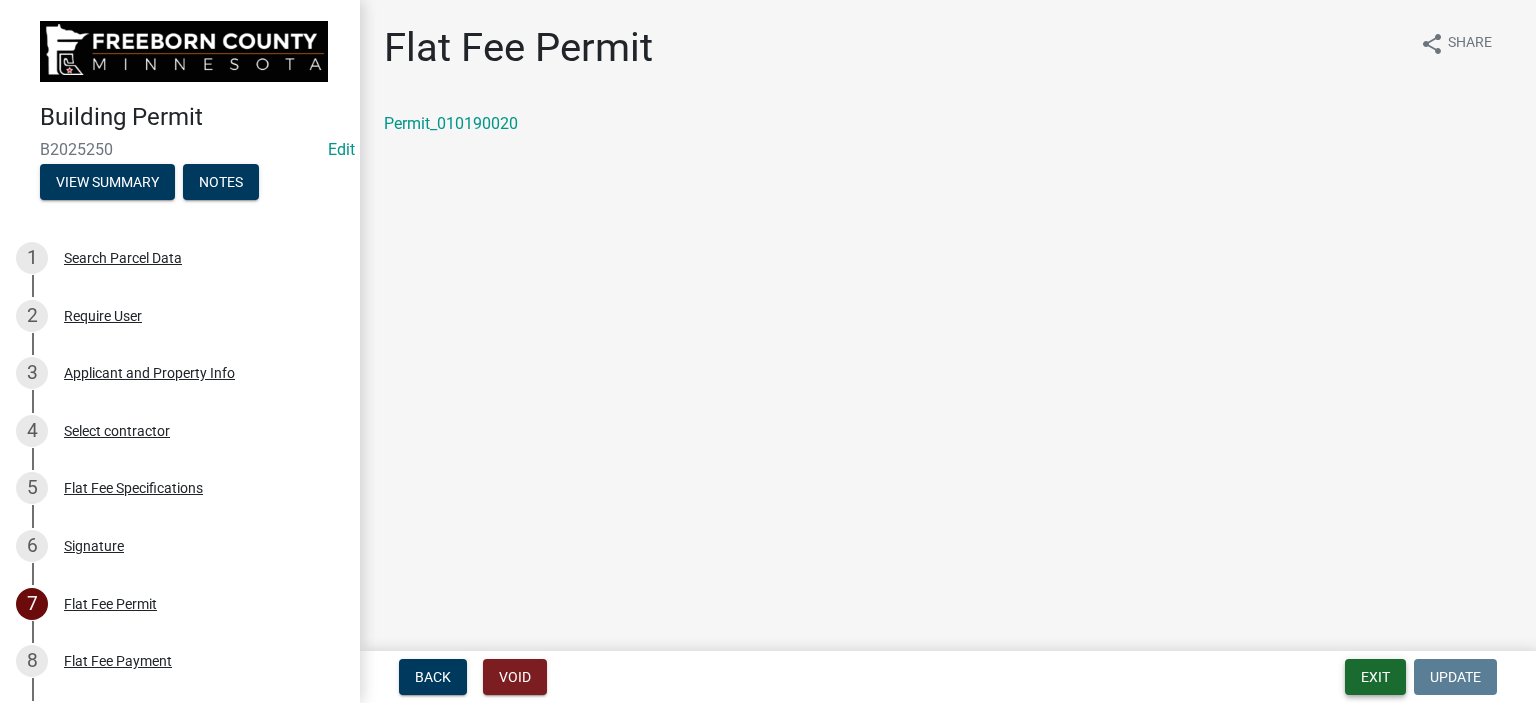 click on "Exit" at bounding box center (1375, 677) 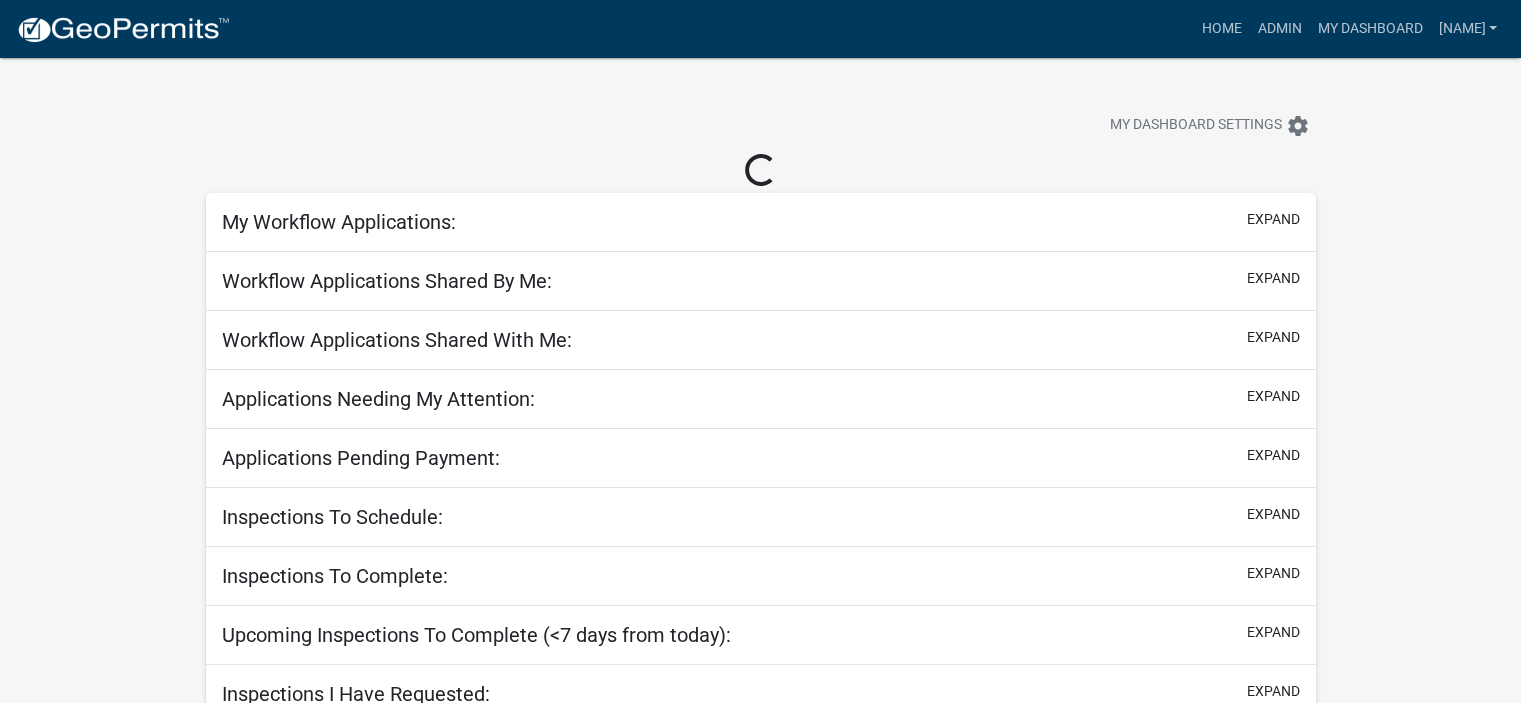 select on "2: 50" 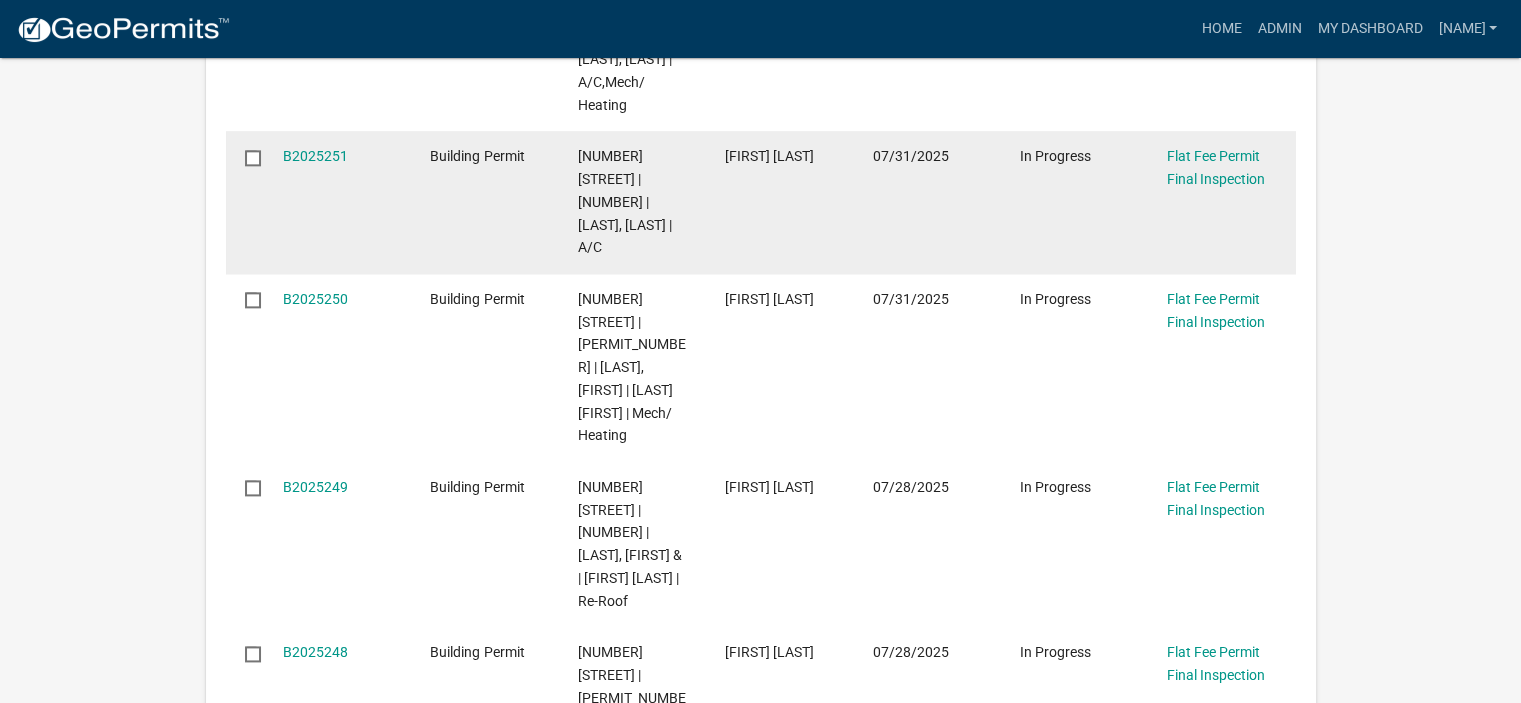 scroll, scrollTop: 2500, scrollLeft: 0, axis: vertical 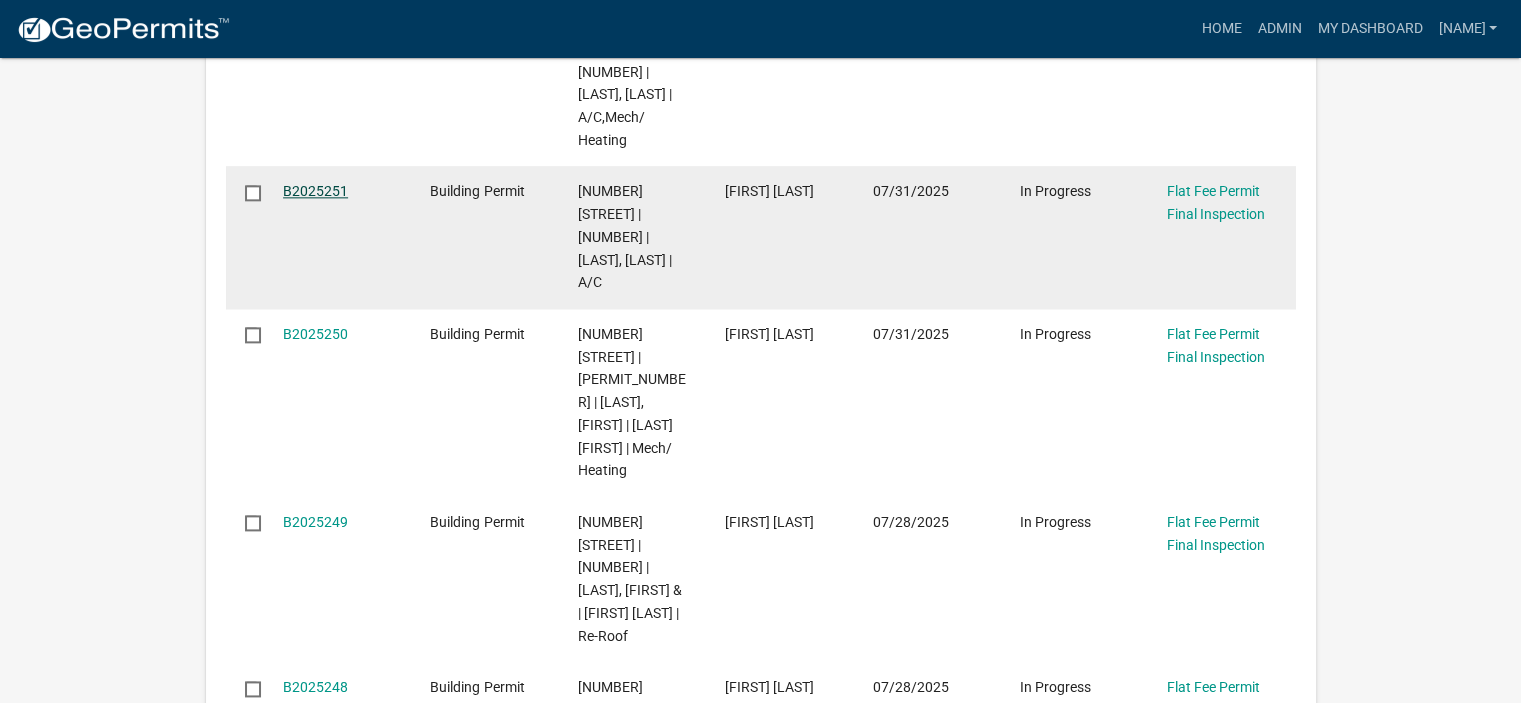 click on "B2025251" 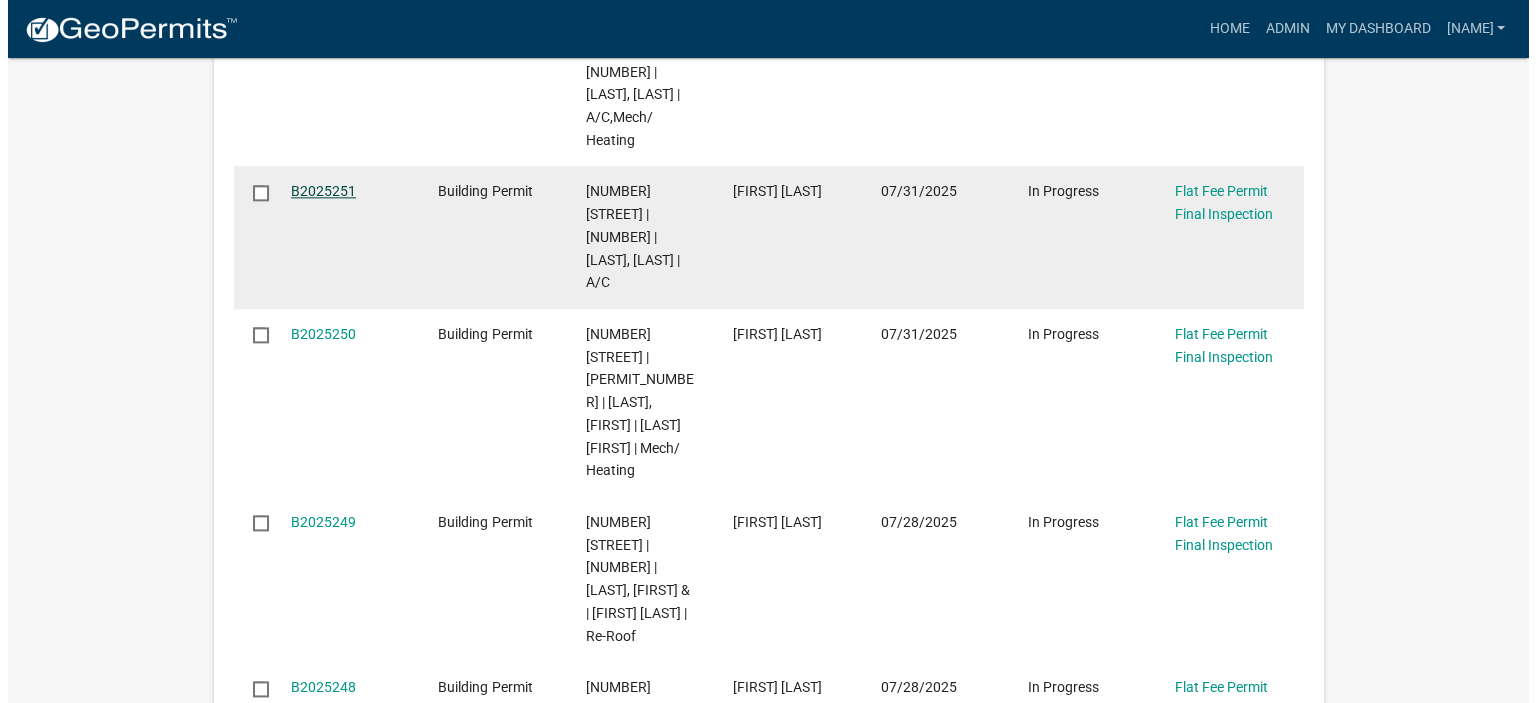 scroll, scrollTop: 0, scrollLeft: 0, axis: both 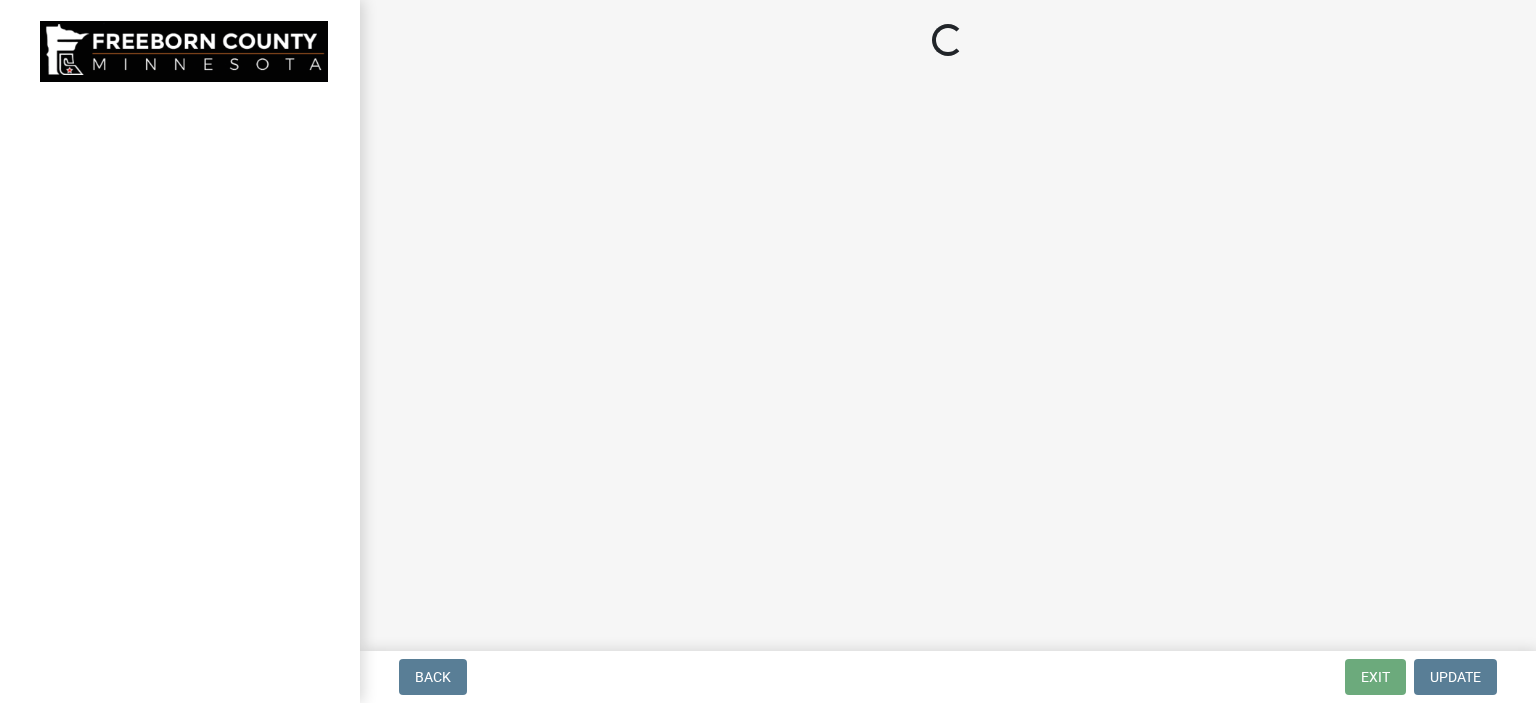 select on "3613e5d6-c0da-40a7-83d4-d5638b2e6124" 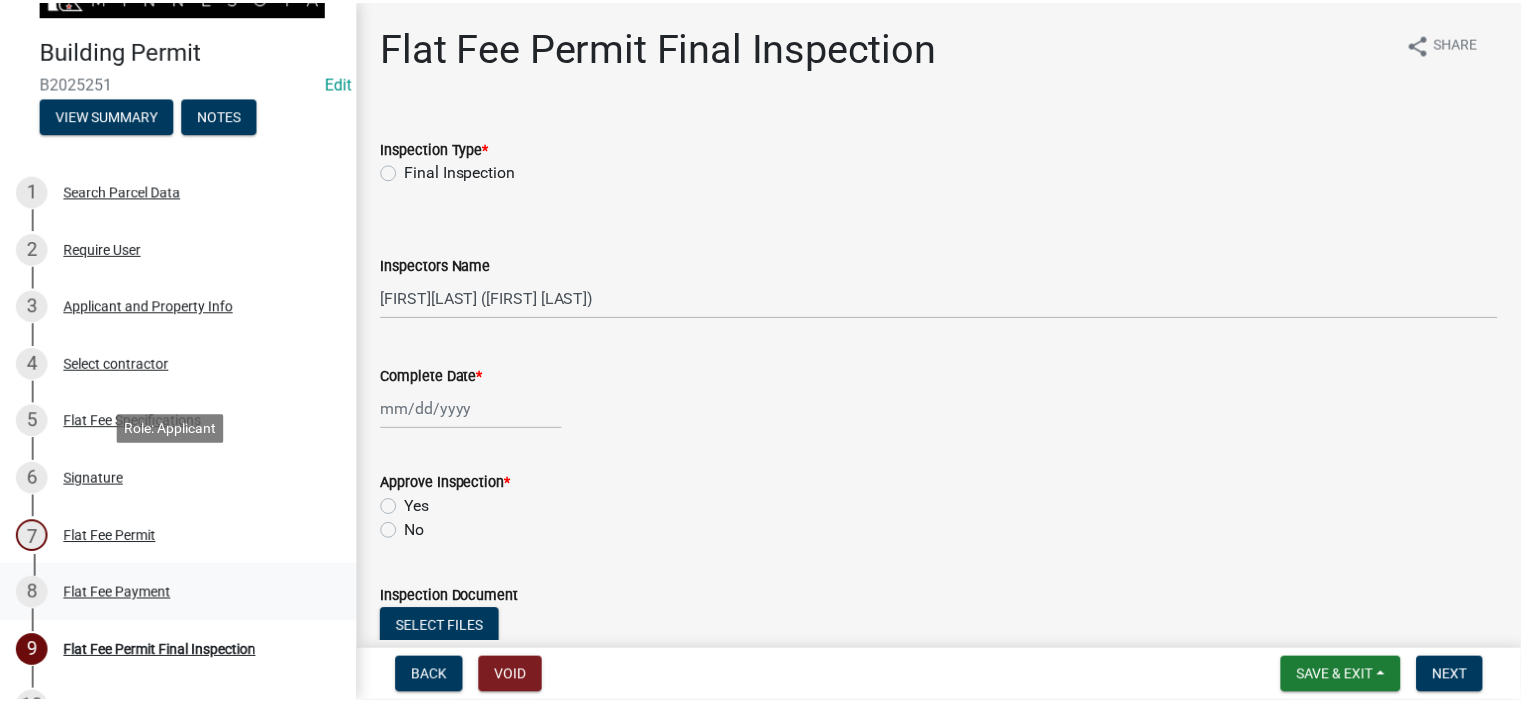 scroll, scrollTop: 200, scrollLeft: 0, axis: vertical 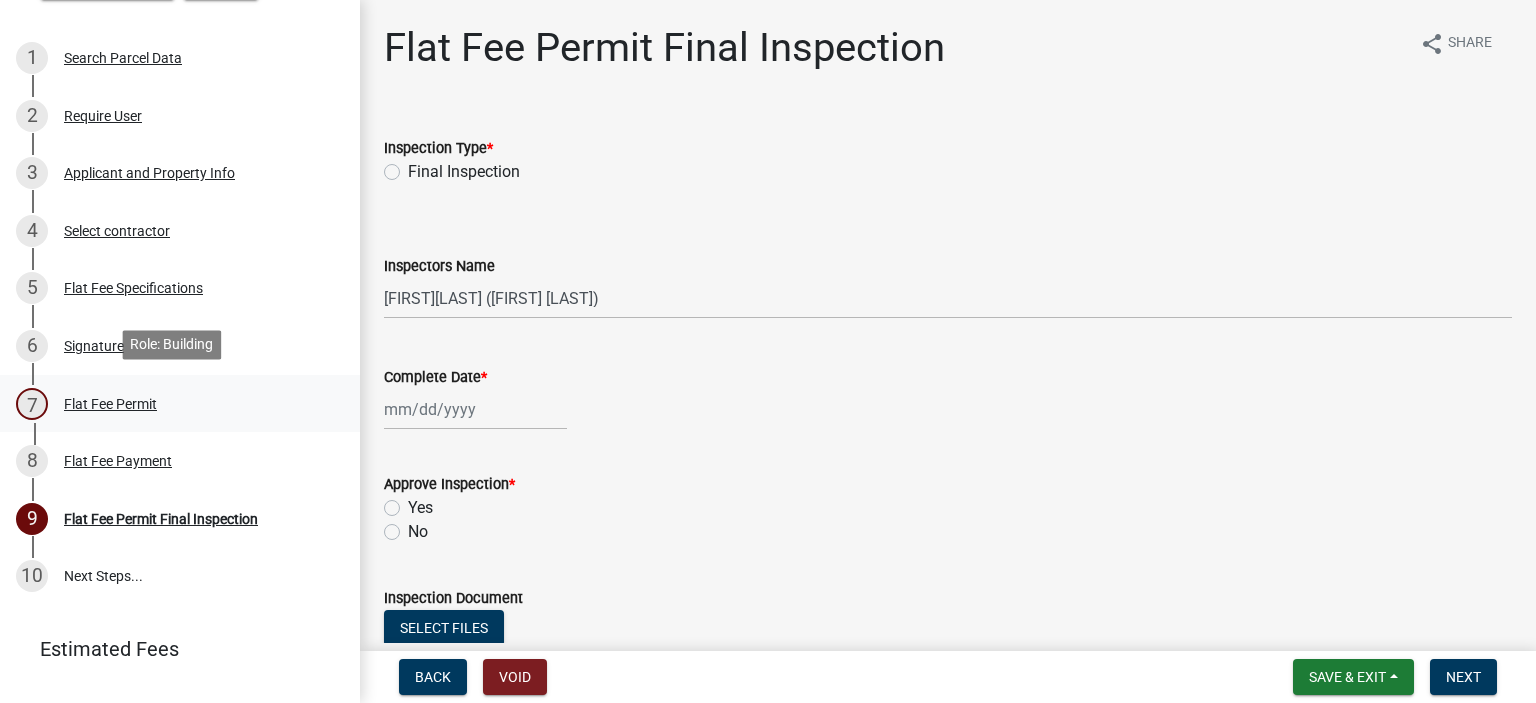 click on "Flat Fee Permit" at bounding box center (110, 404) 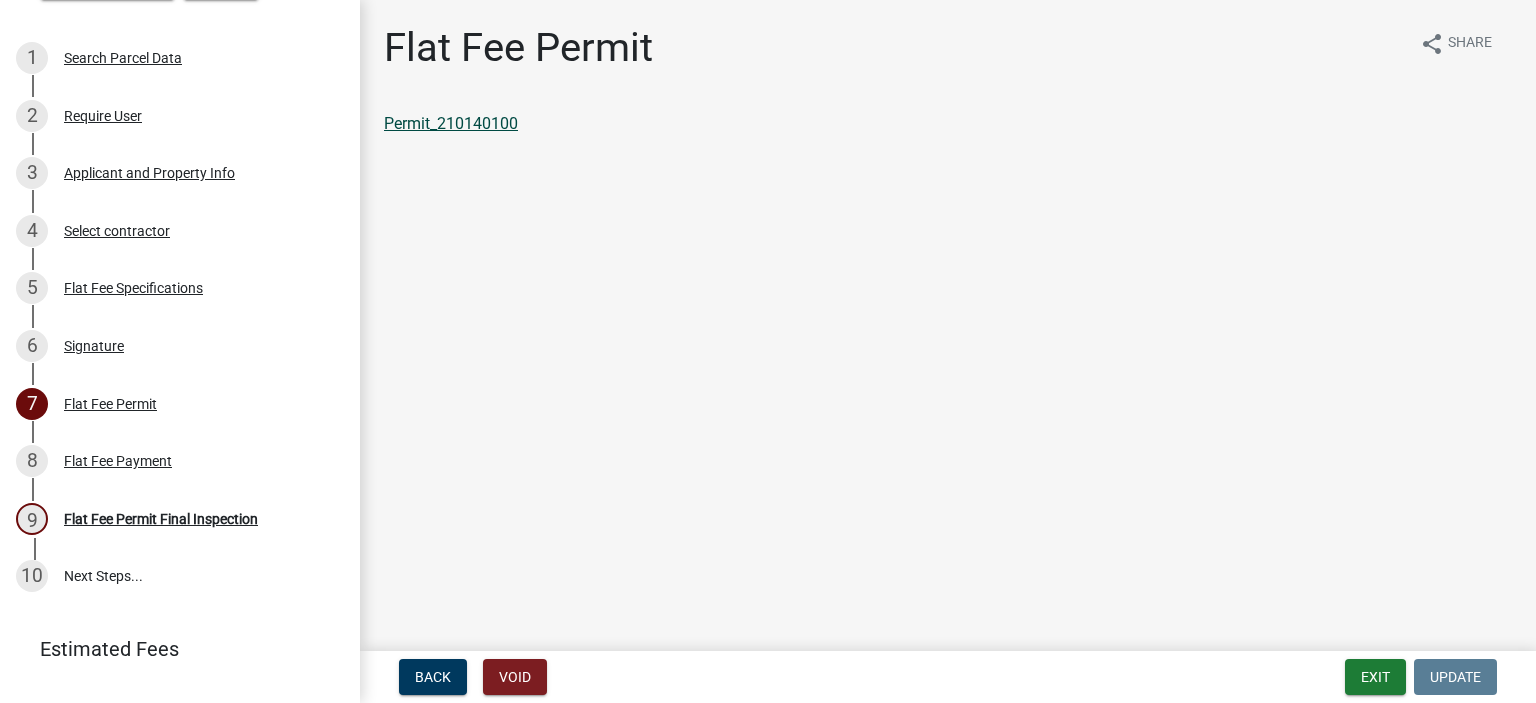 click on "Permit_210140100" 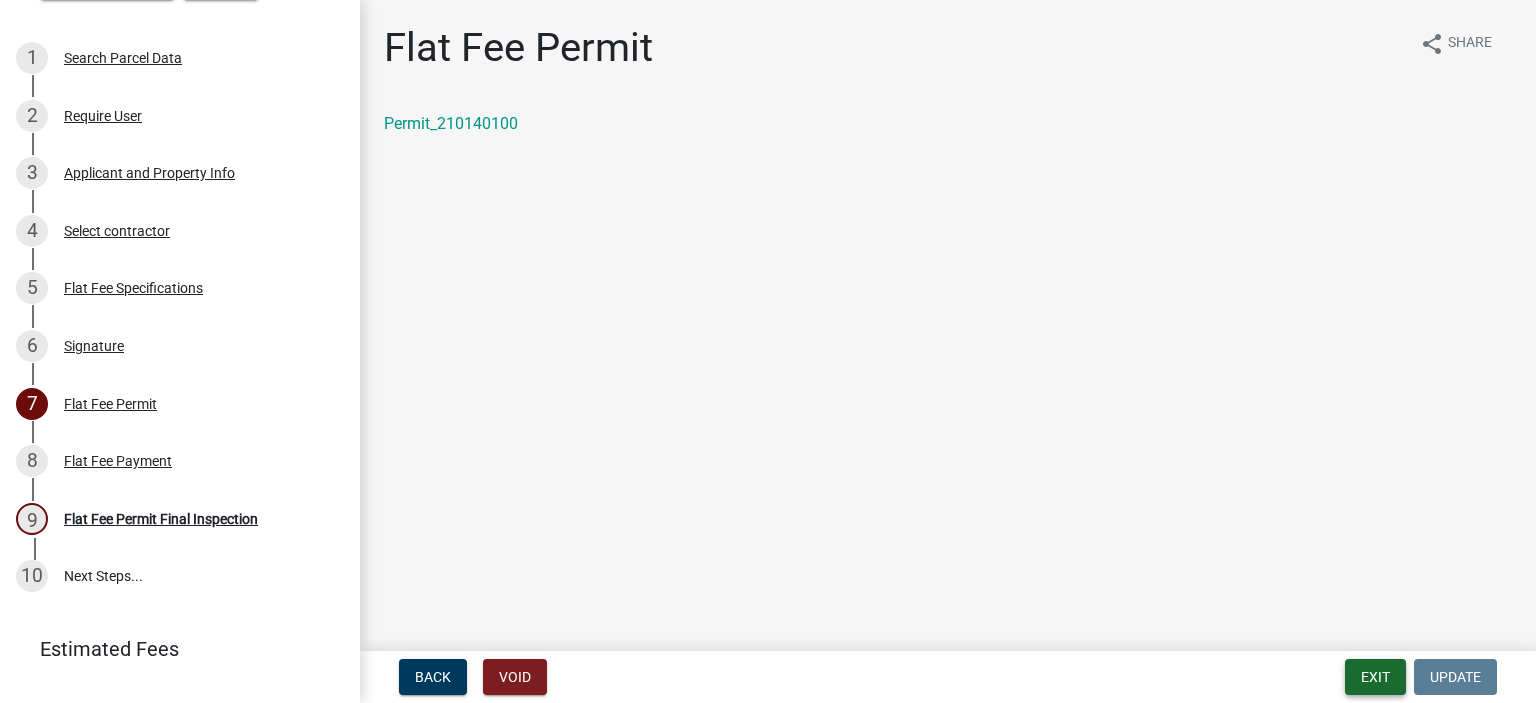 click on "Exit" at bounding box center (1375, 677) 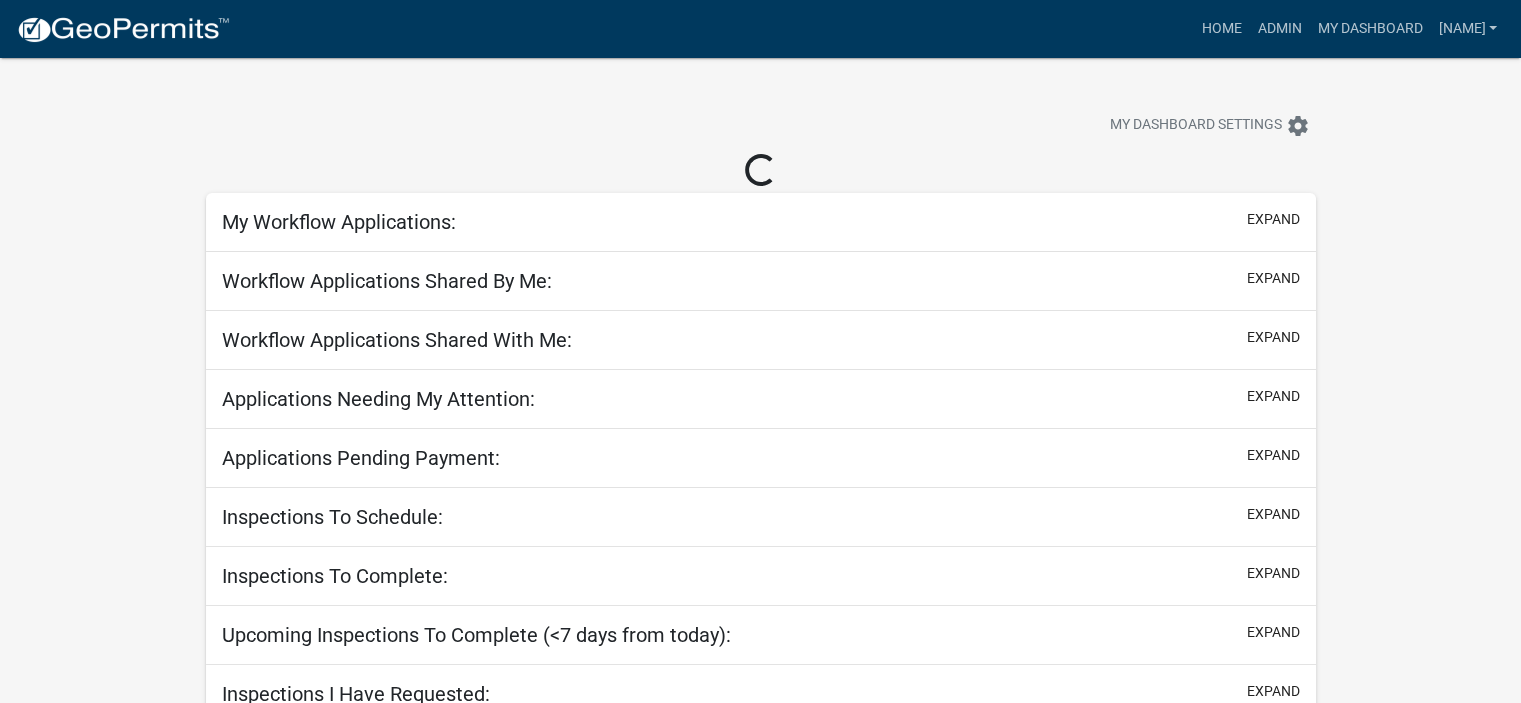 select on "2: 50" 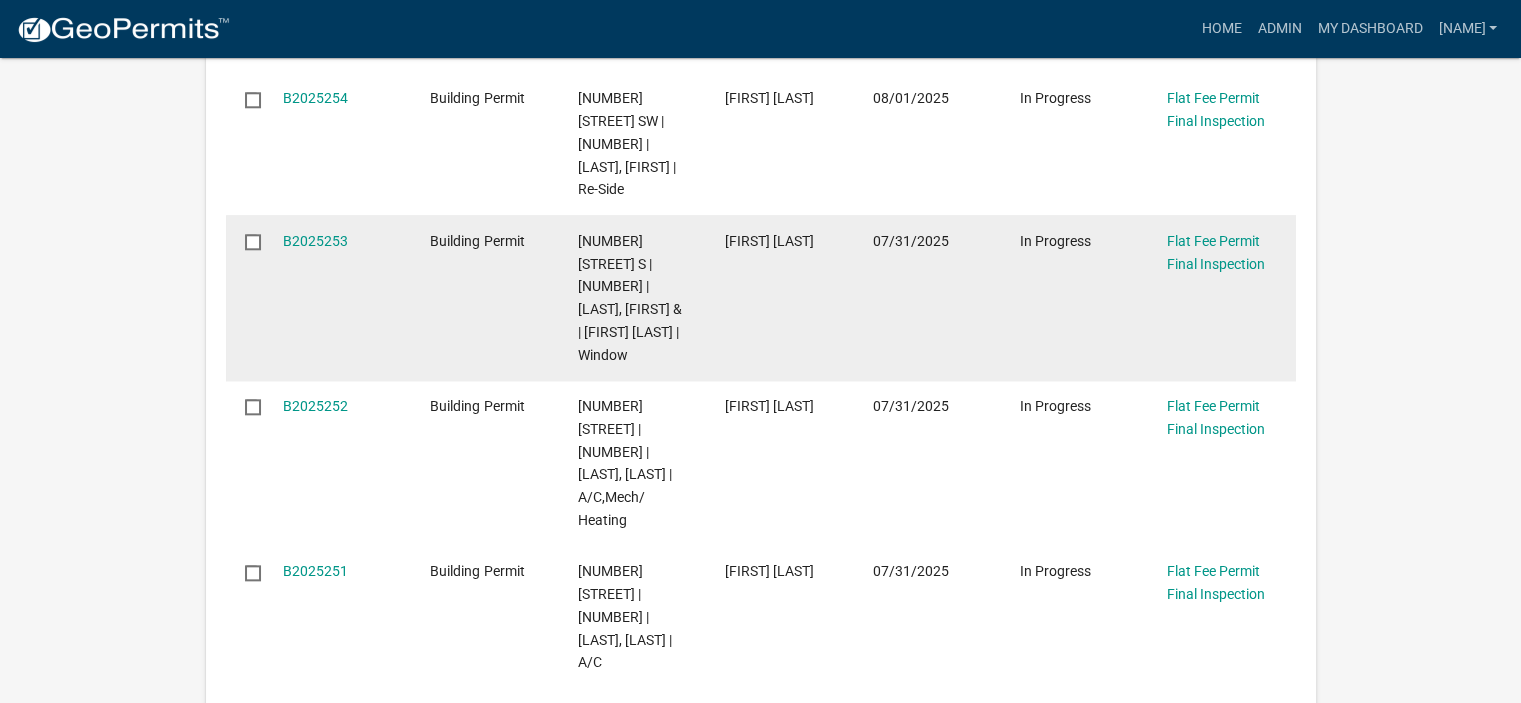 scroll, scrollTop: 2236, scrollLeft: 0, axis: vertical 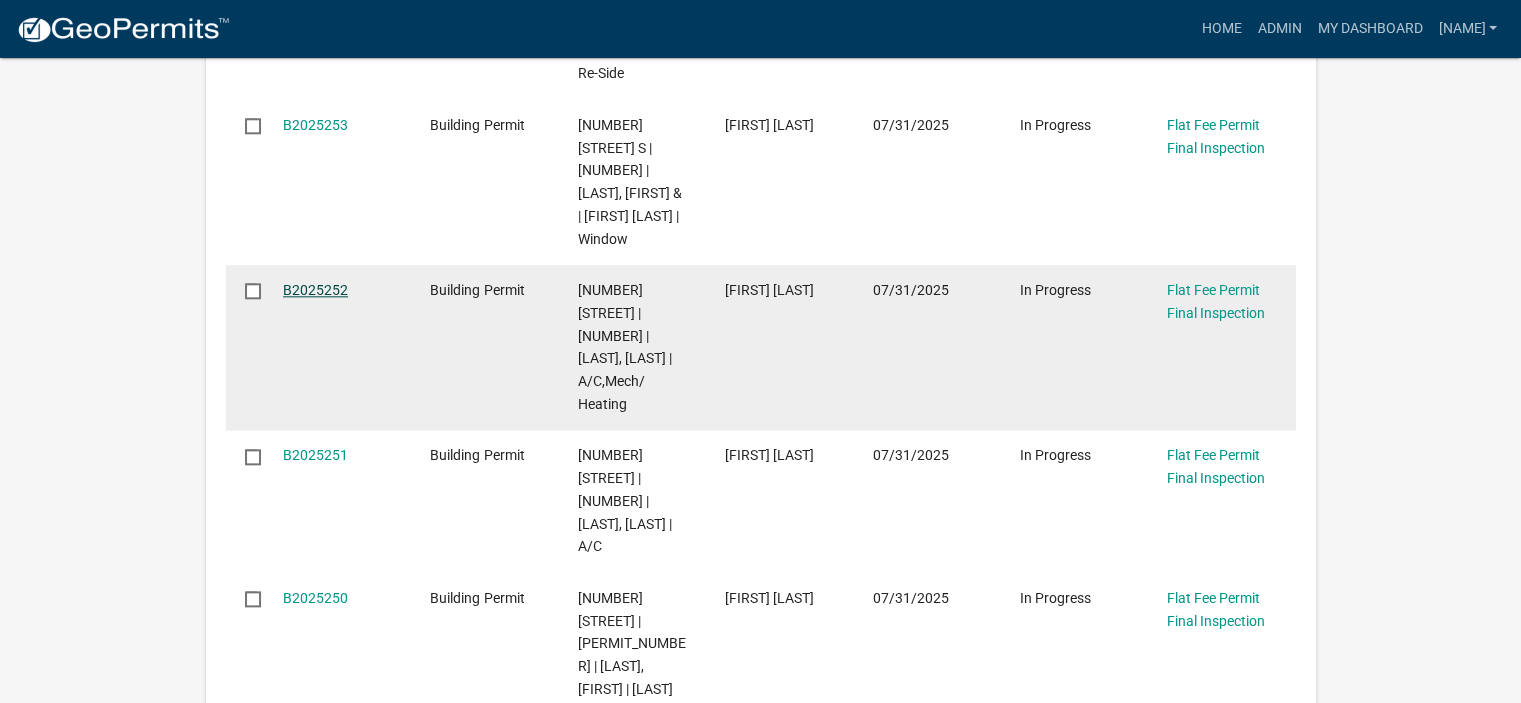 click on "B2025252" 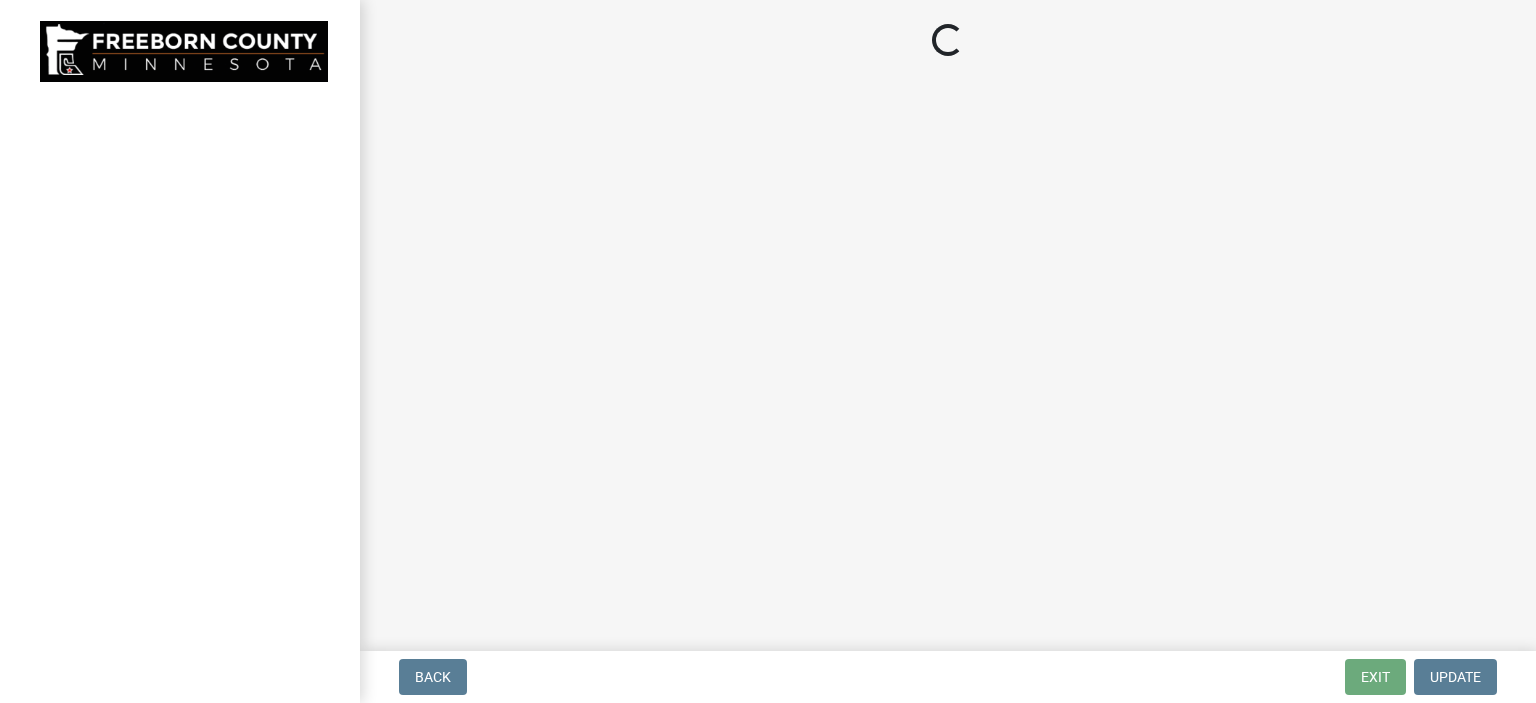 select on "3613e5d6-c0da-40a7-83d4-d5638b2e6124" 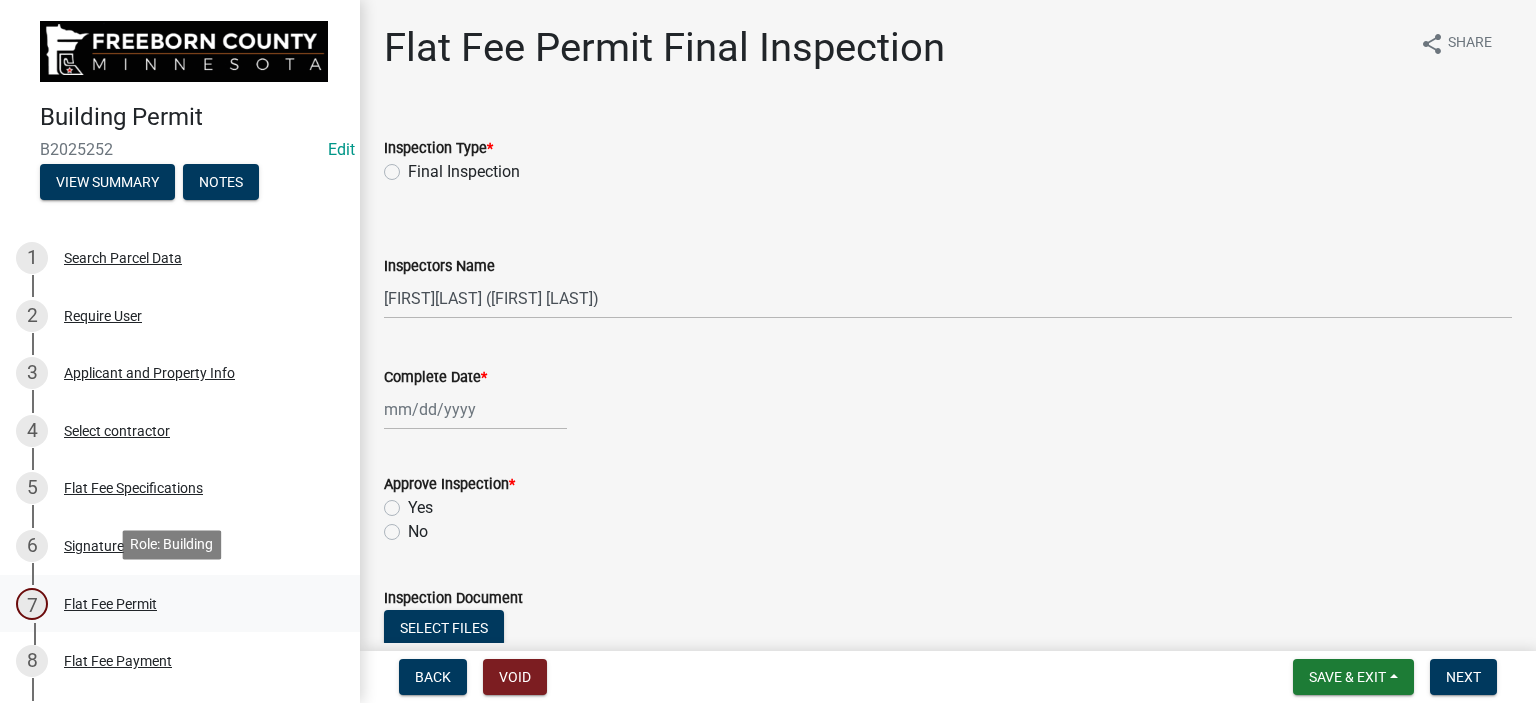 click on "Flat Fee Permit" at bounding box center [110, 604] 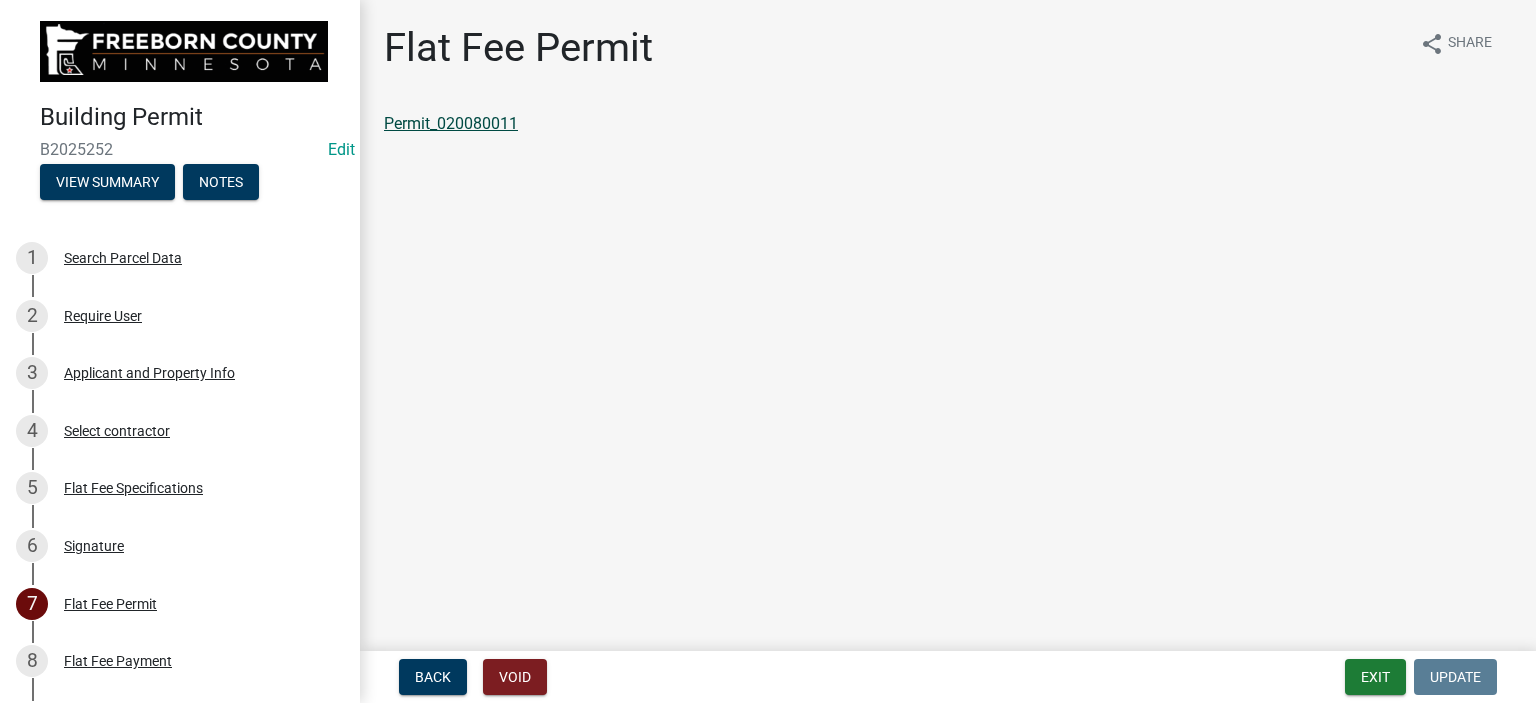 click on "Permit_020080011" 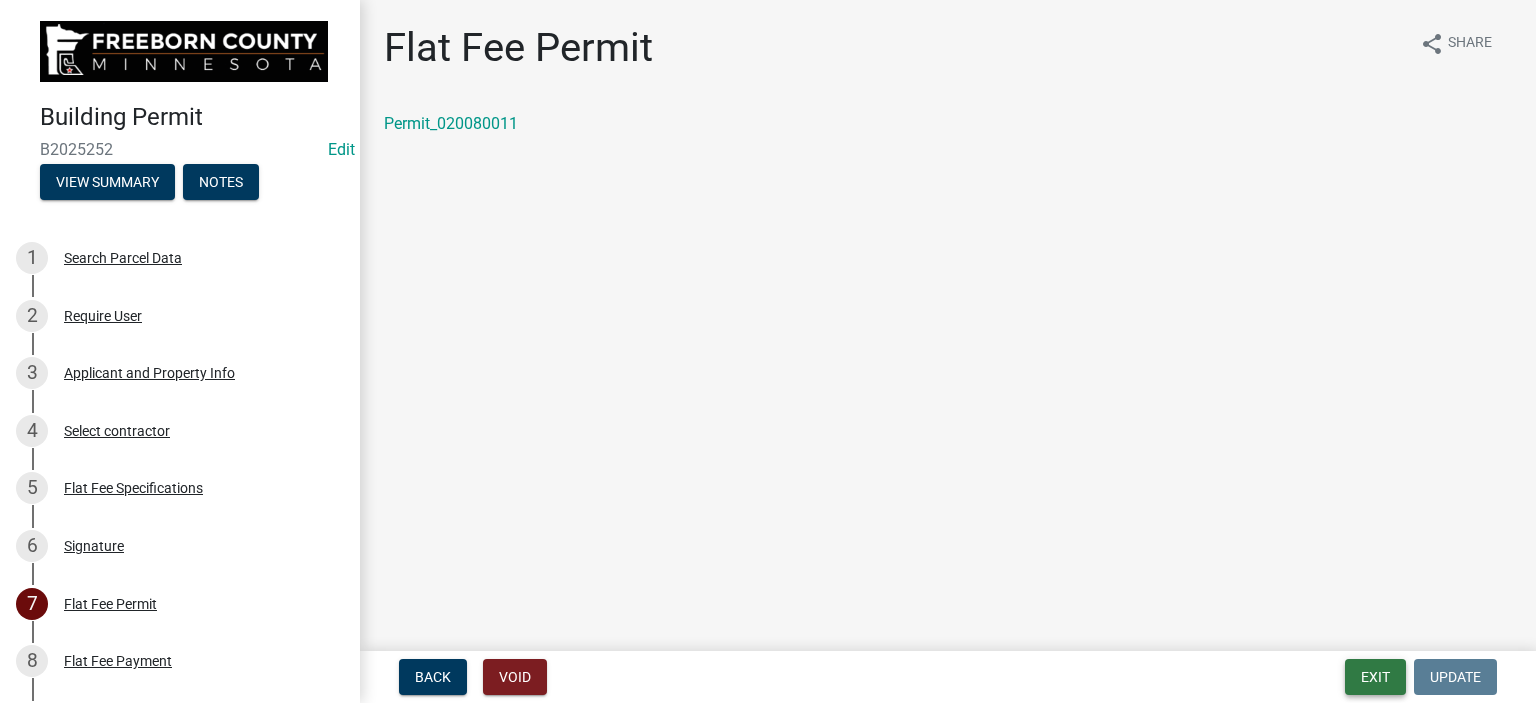 click on "Exit" at bounding box center (1375, 677) 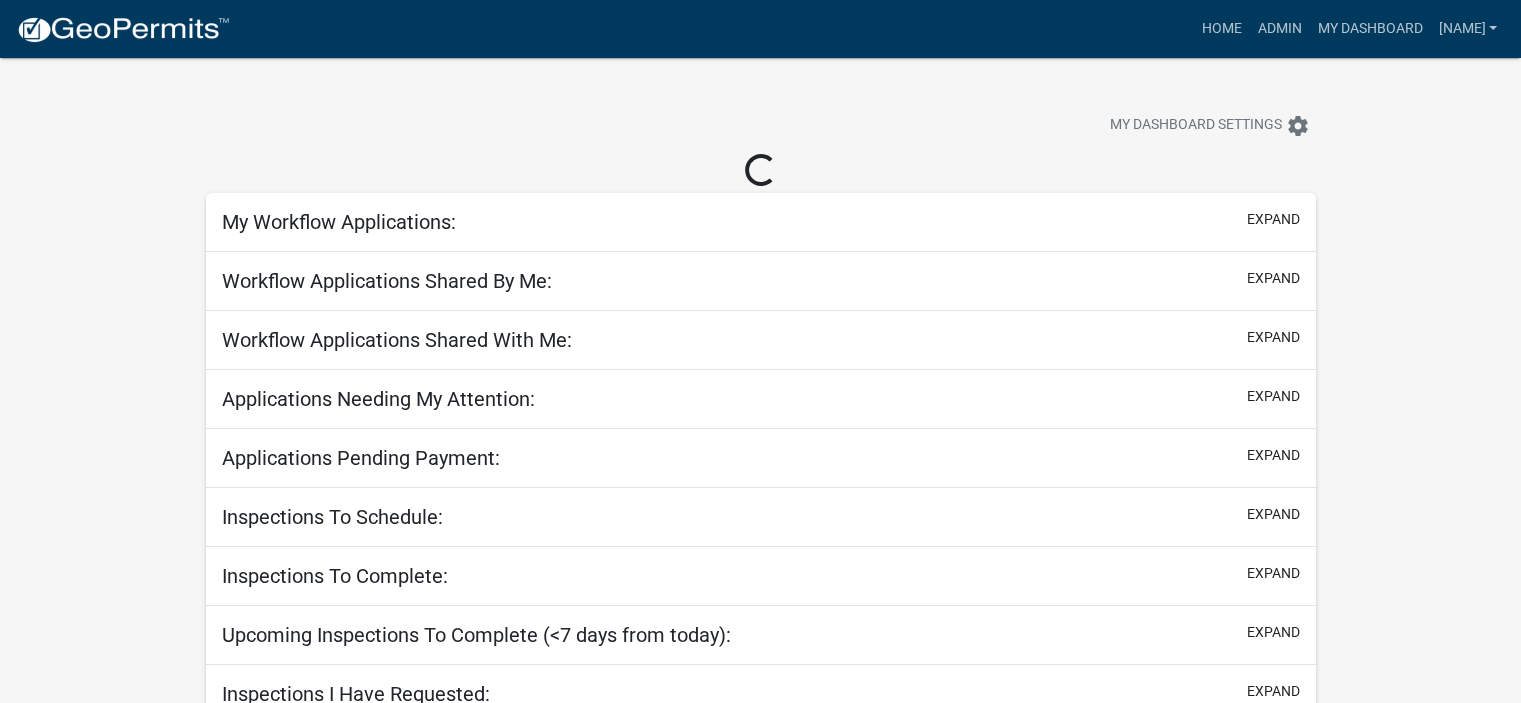 select on "2: 50" 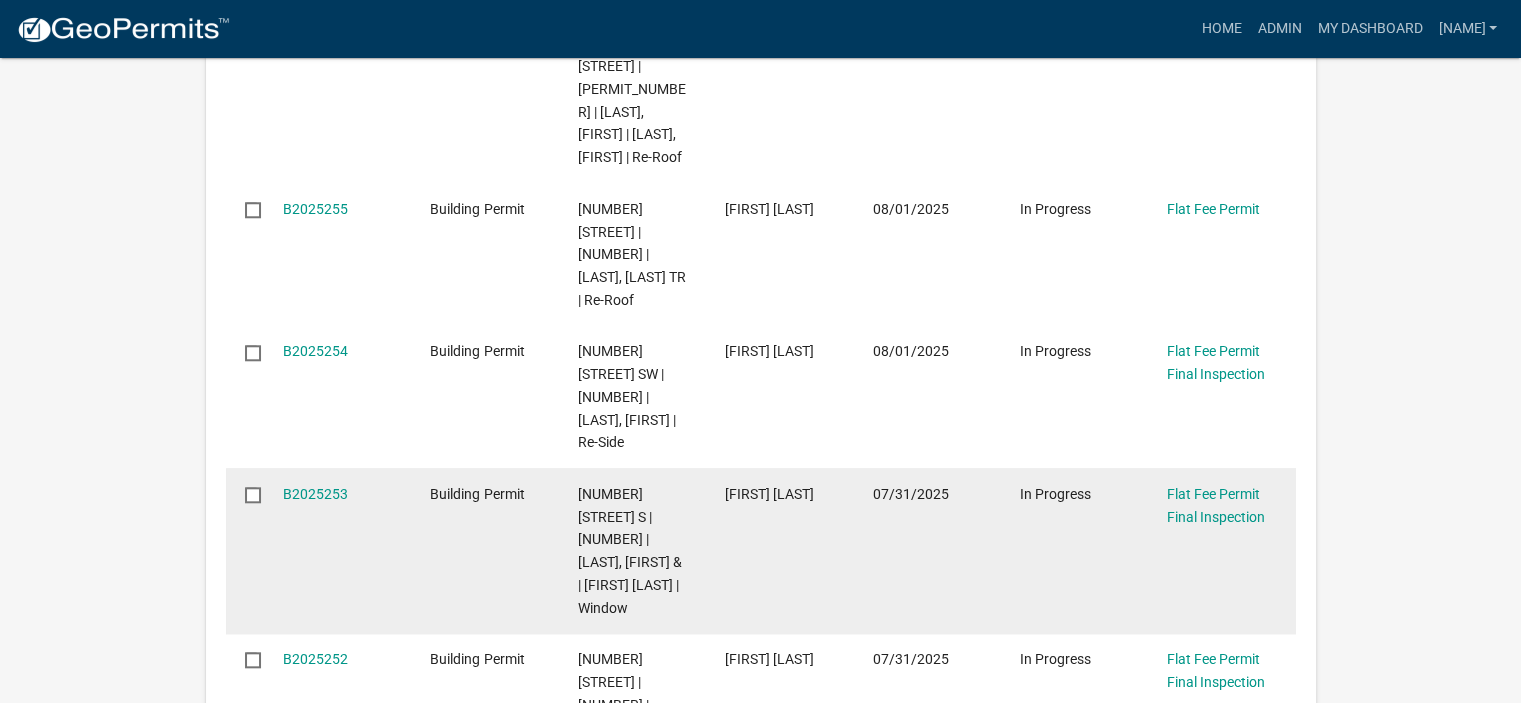 scroll, scrollTop: 1976, scrollLeft: 0, axis: vertical 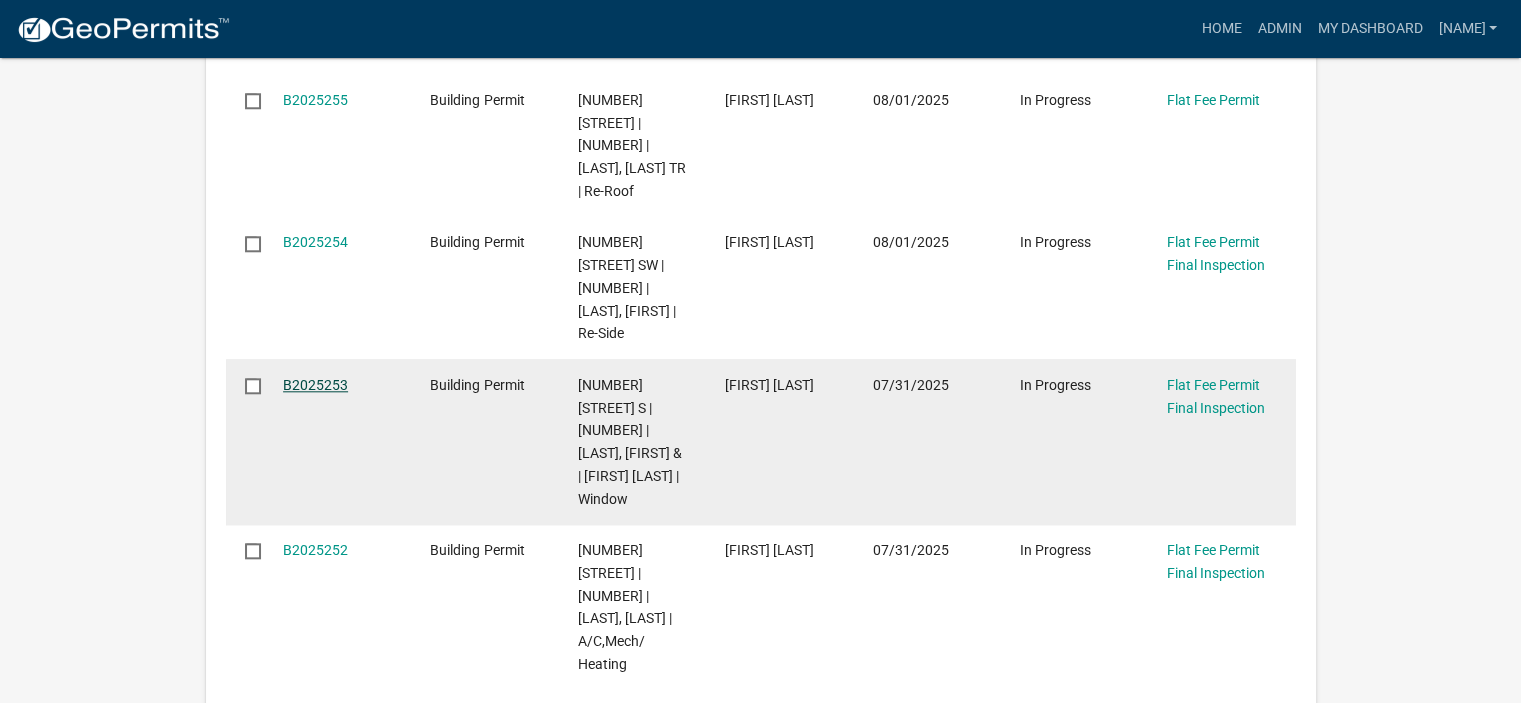 click on "B2025253" 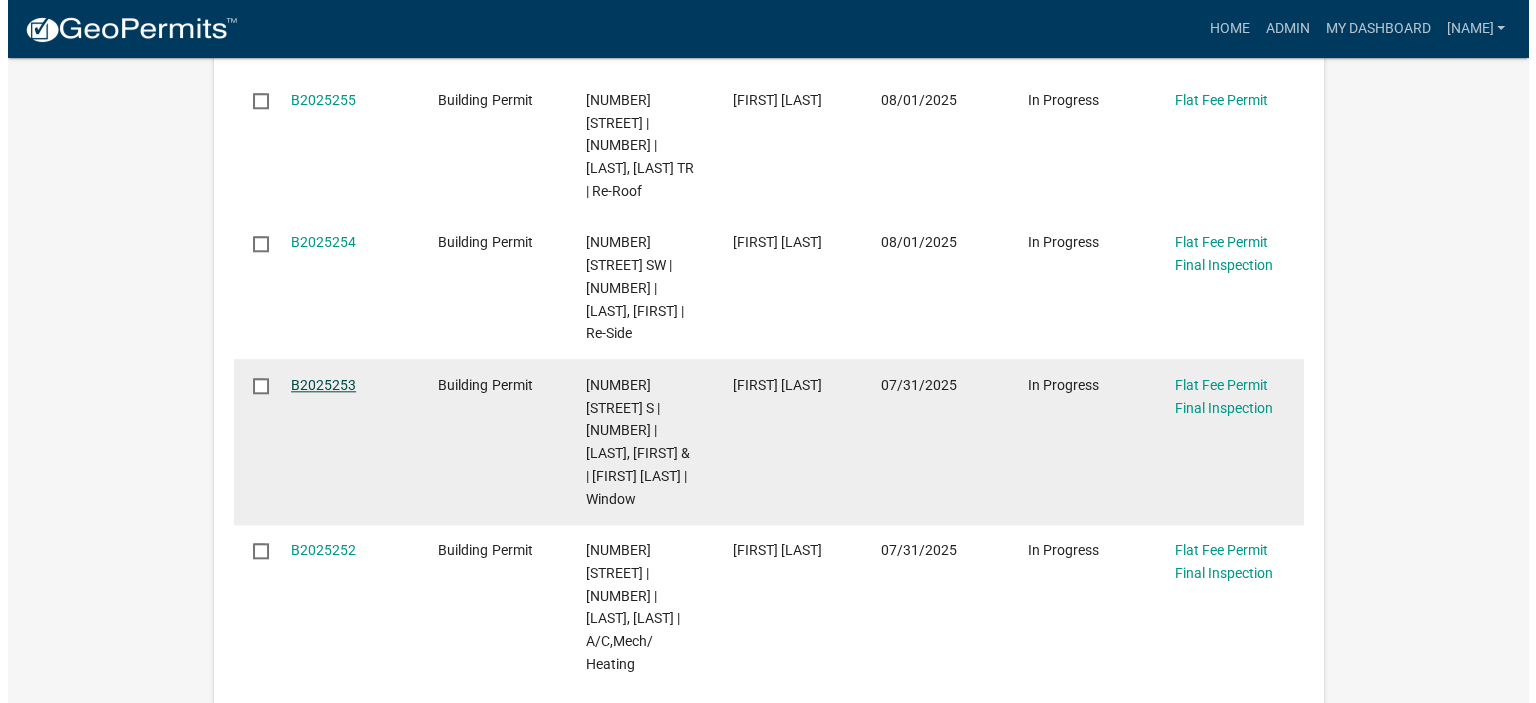 scroll, scrollTop: 0, scrollLeft: 0, axis: both 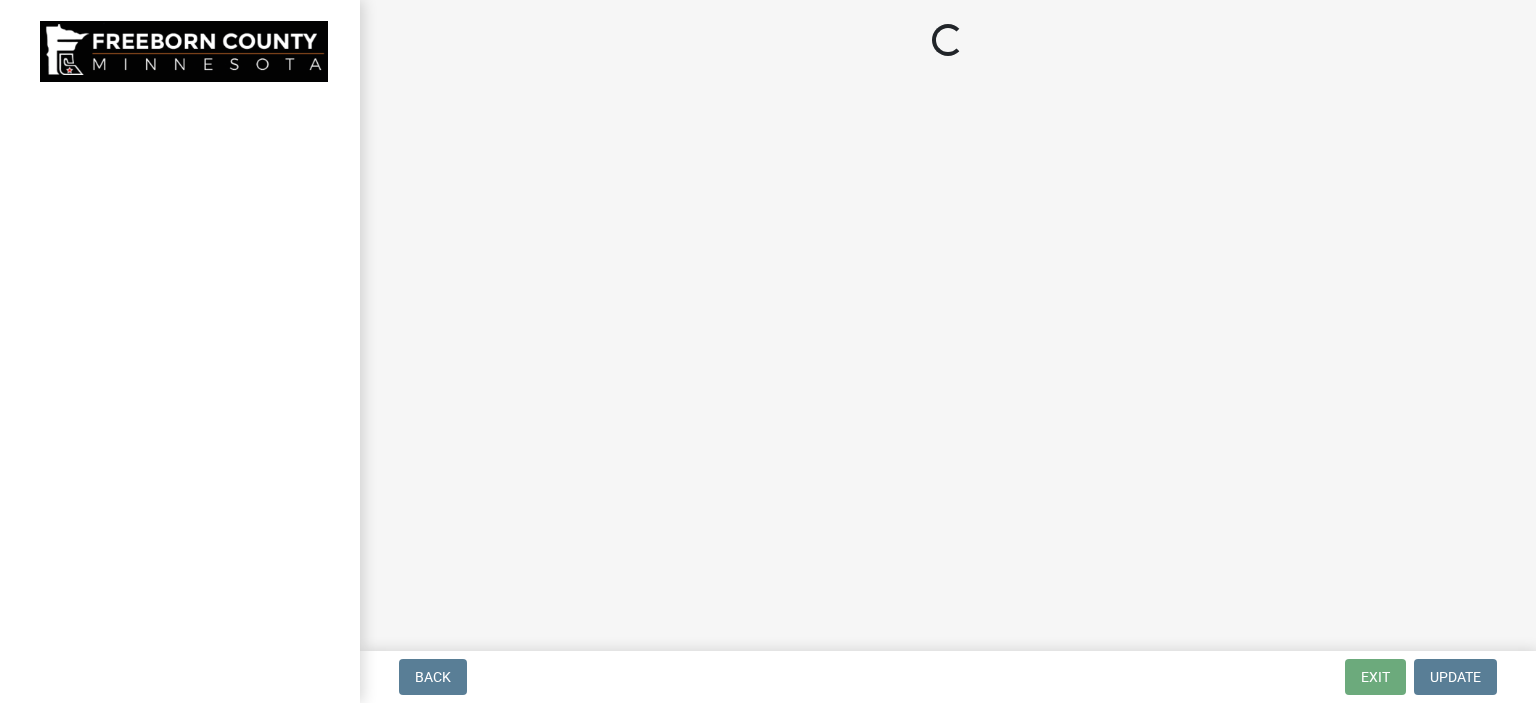 select on "3613e5d6-c0da-40a7-83d4-d5638b2e6124" 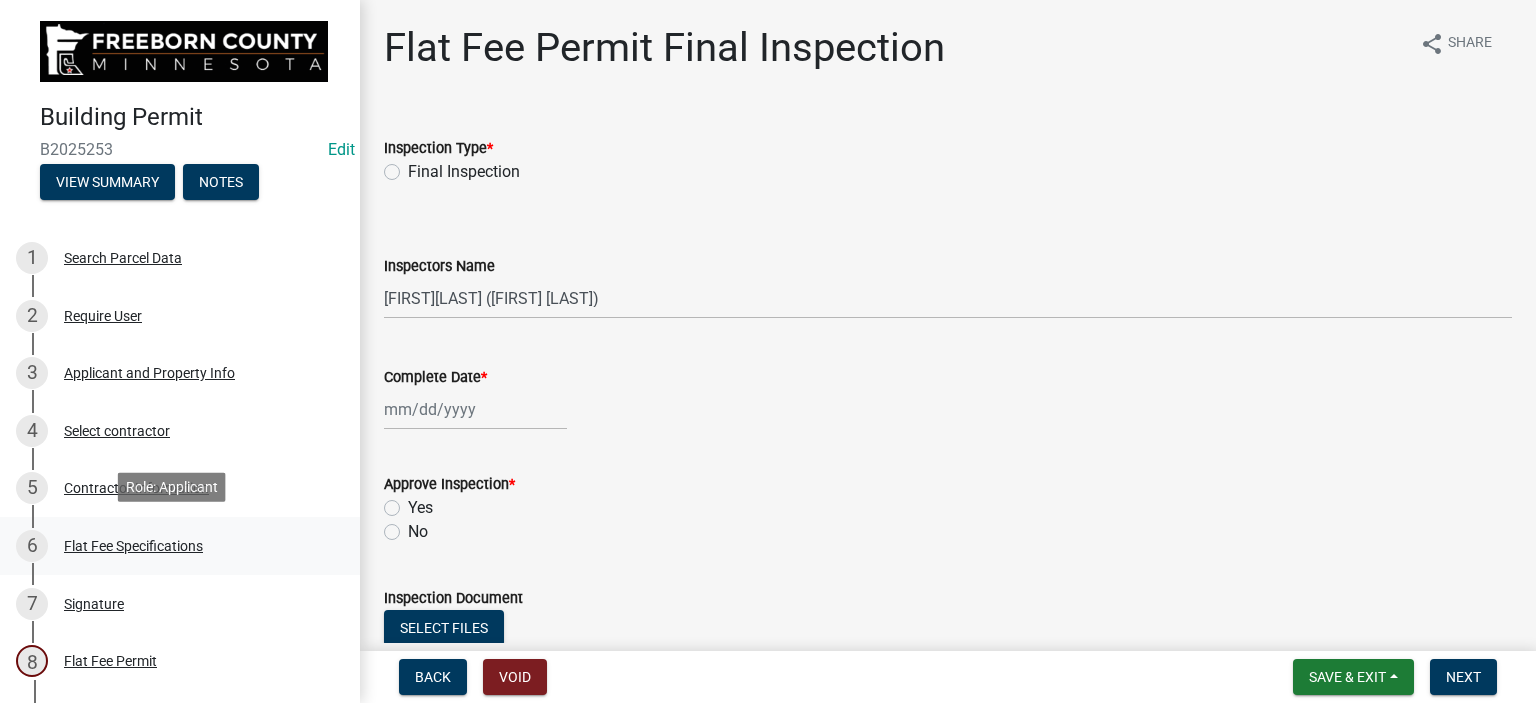 click on "Flat Fee Specifications" at bounding box center [133, 546] 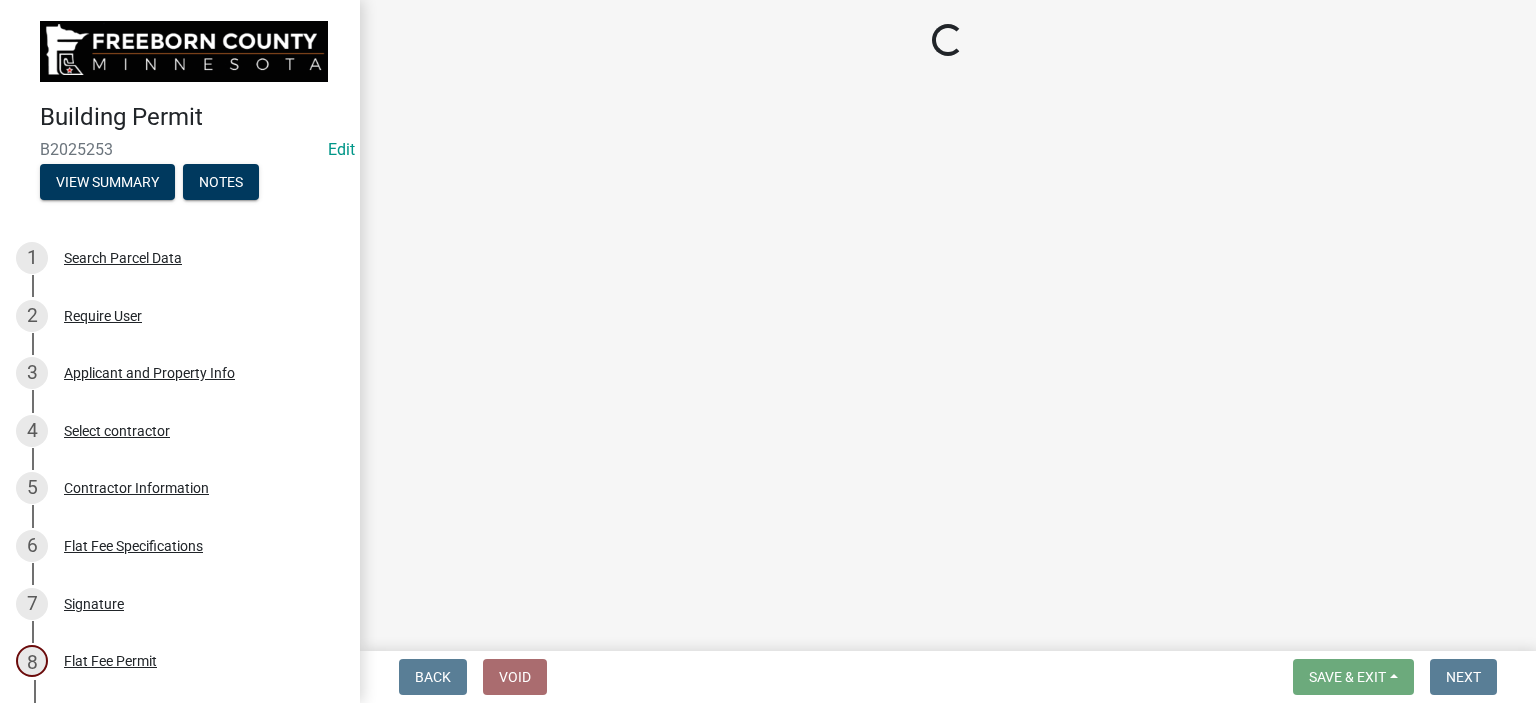 select on "cf5e982a-8fde-449d-bcd8-be8cdfb99374" 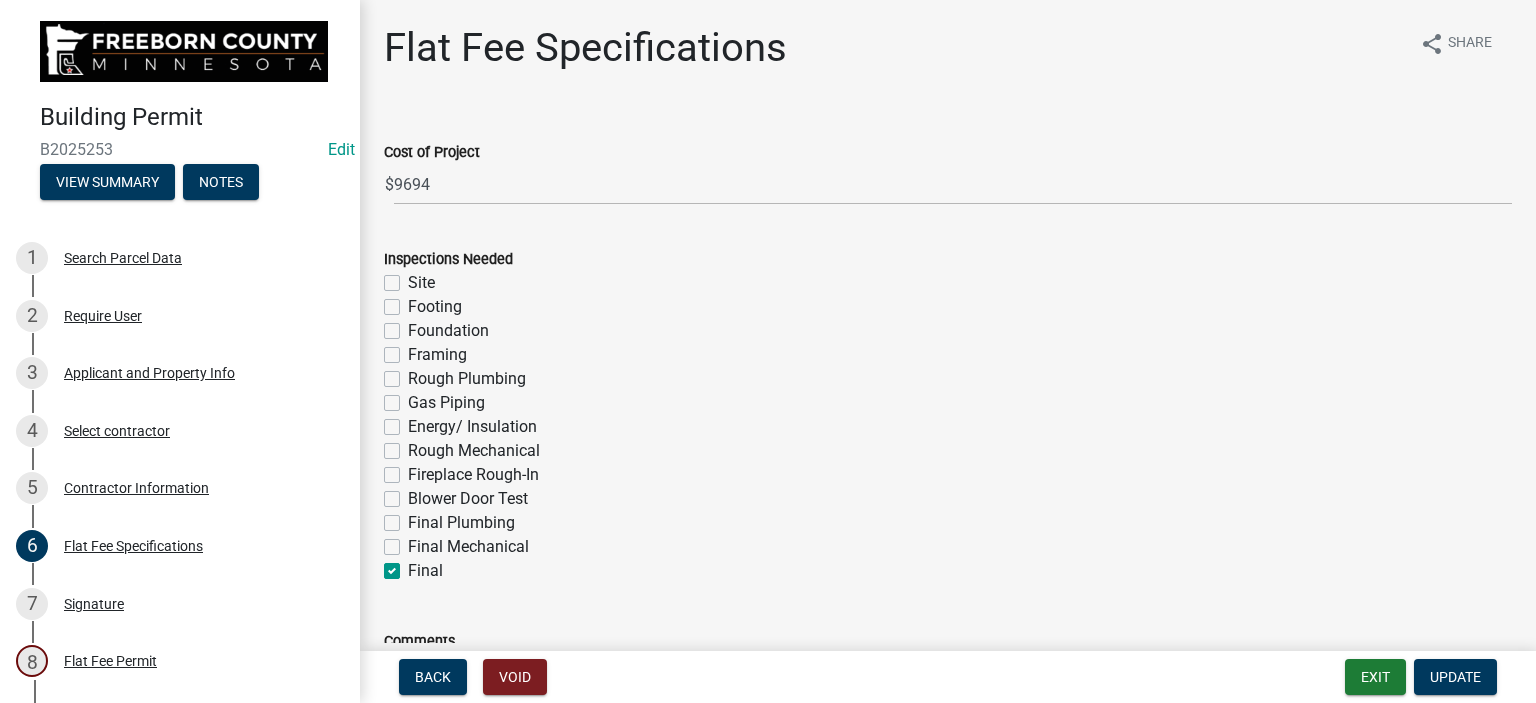 scroll, scrollTop: 400, scrollLeft: 0, axis: vertical 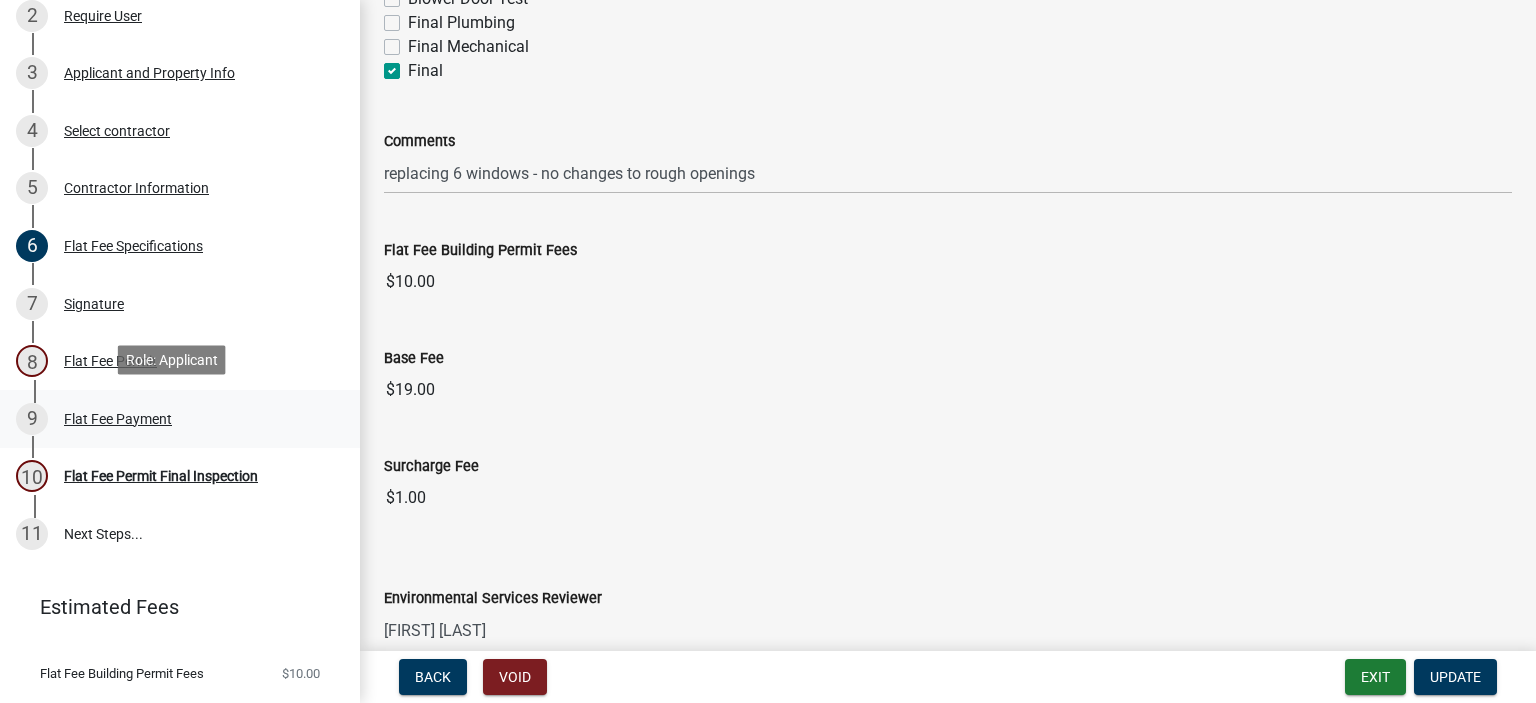 click on "Flat Fee Payment" at bounding box center (118, 419) 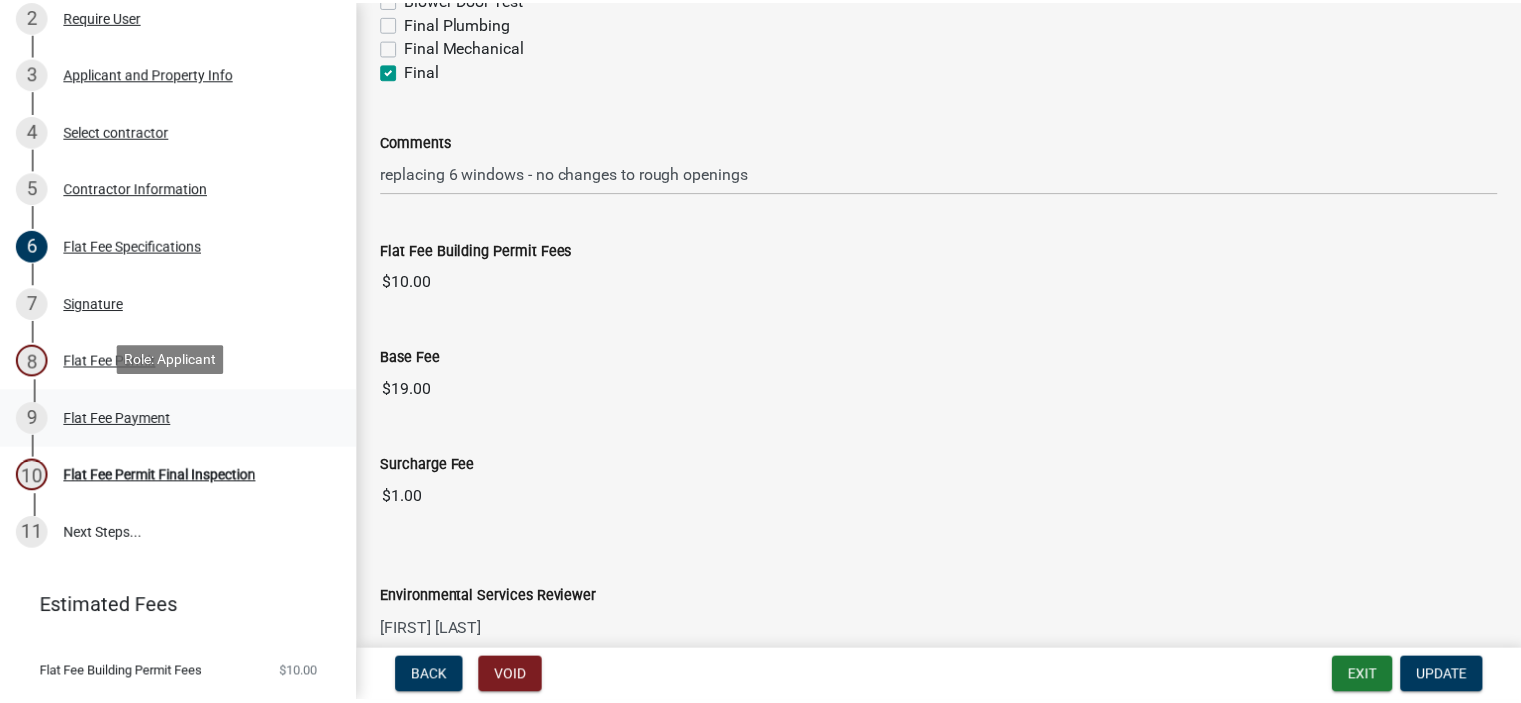 scroll, scrollTop: 0, scrollLeft: 0, axis: both 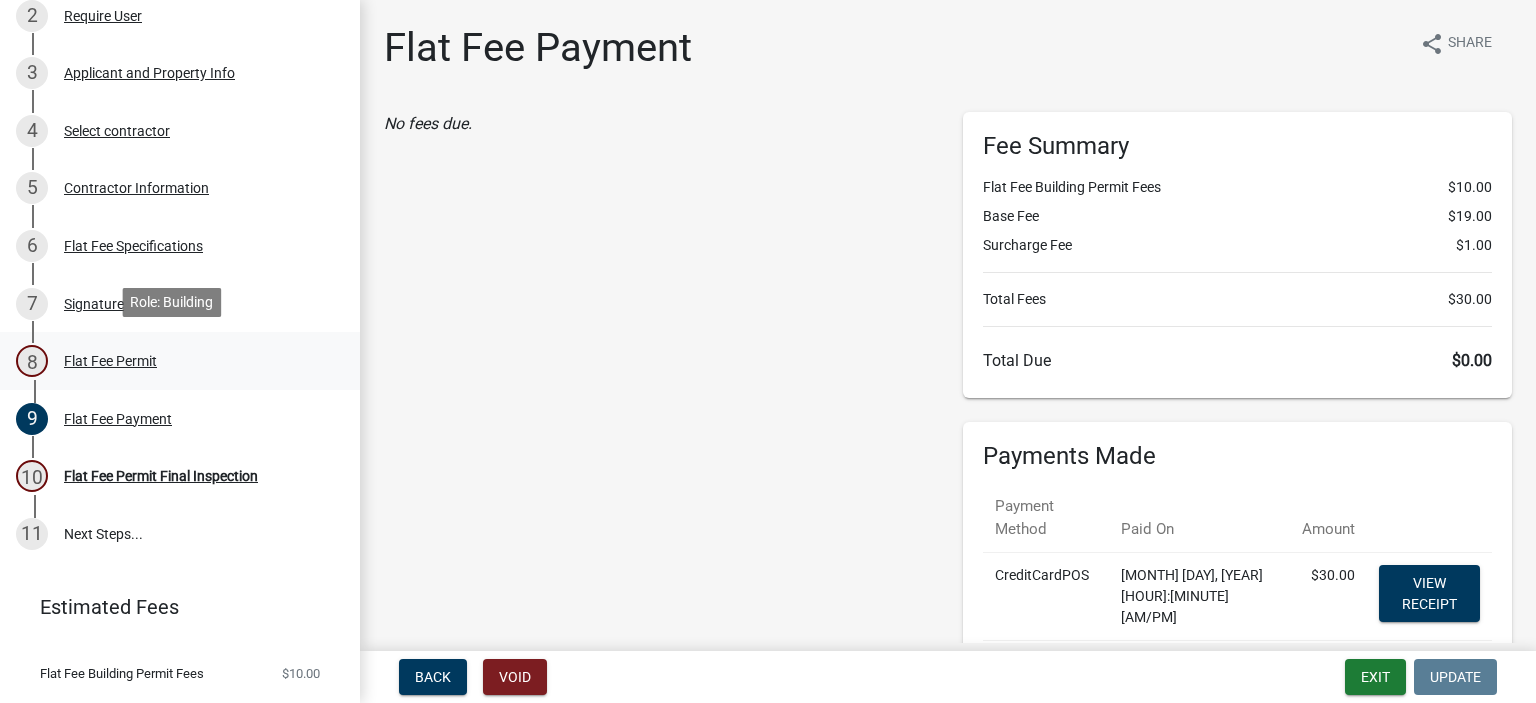 click on "Flat Fee Permit" at bounding box center [110, 361] 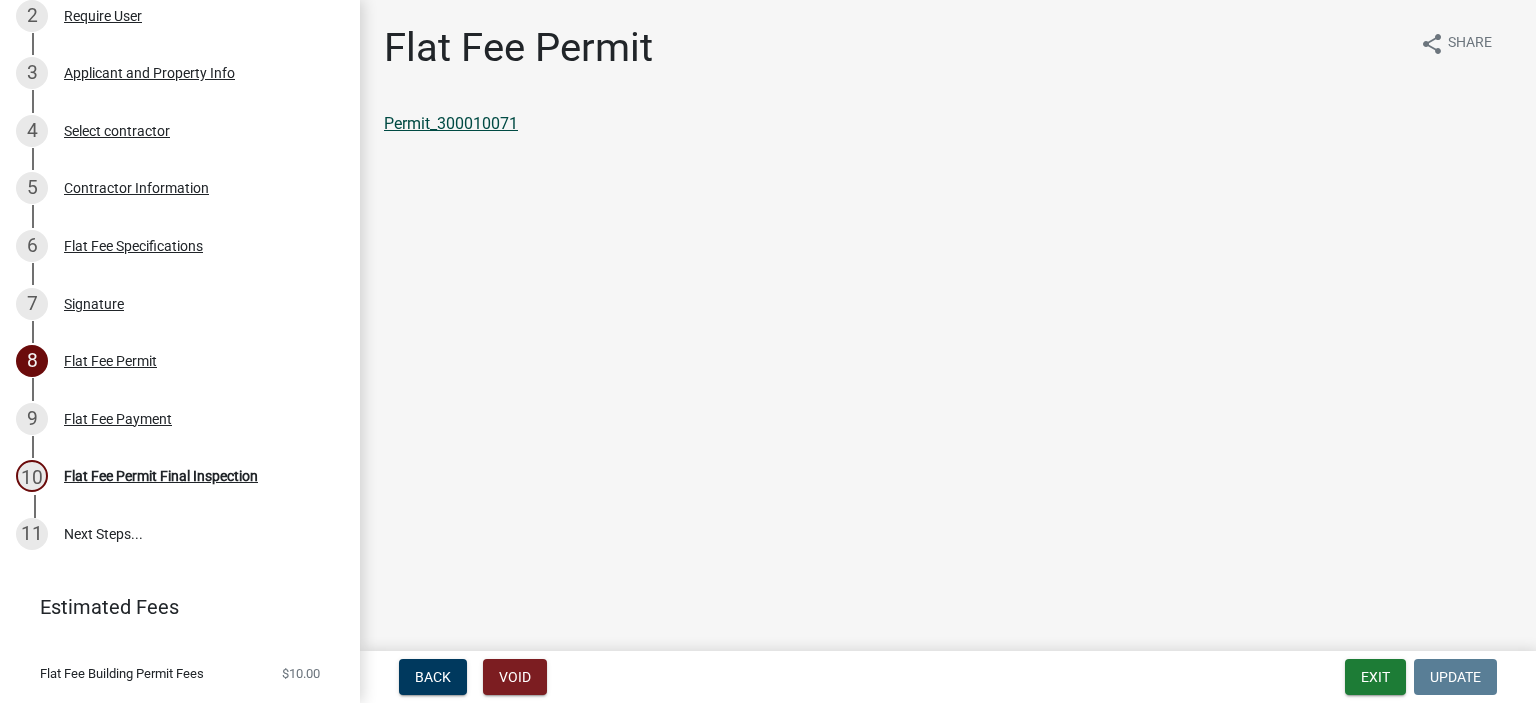 click on "Permit_300010071" 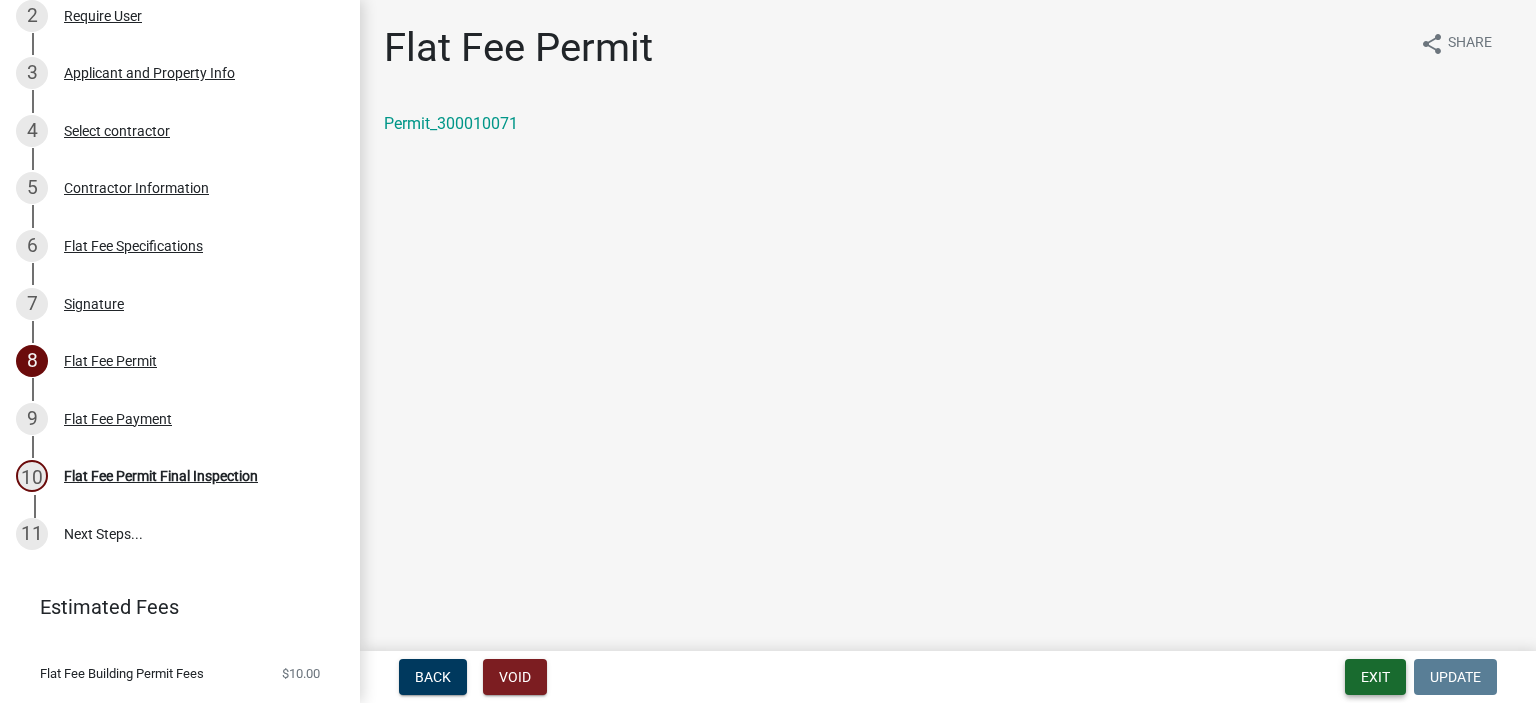 click on "Exit" at bounding box center [1375, 677] 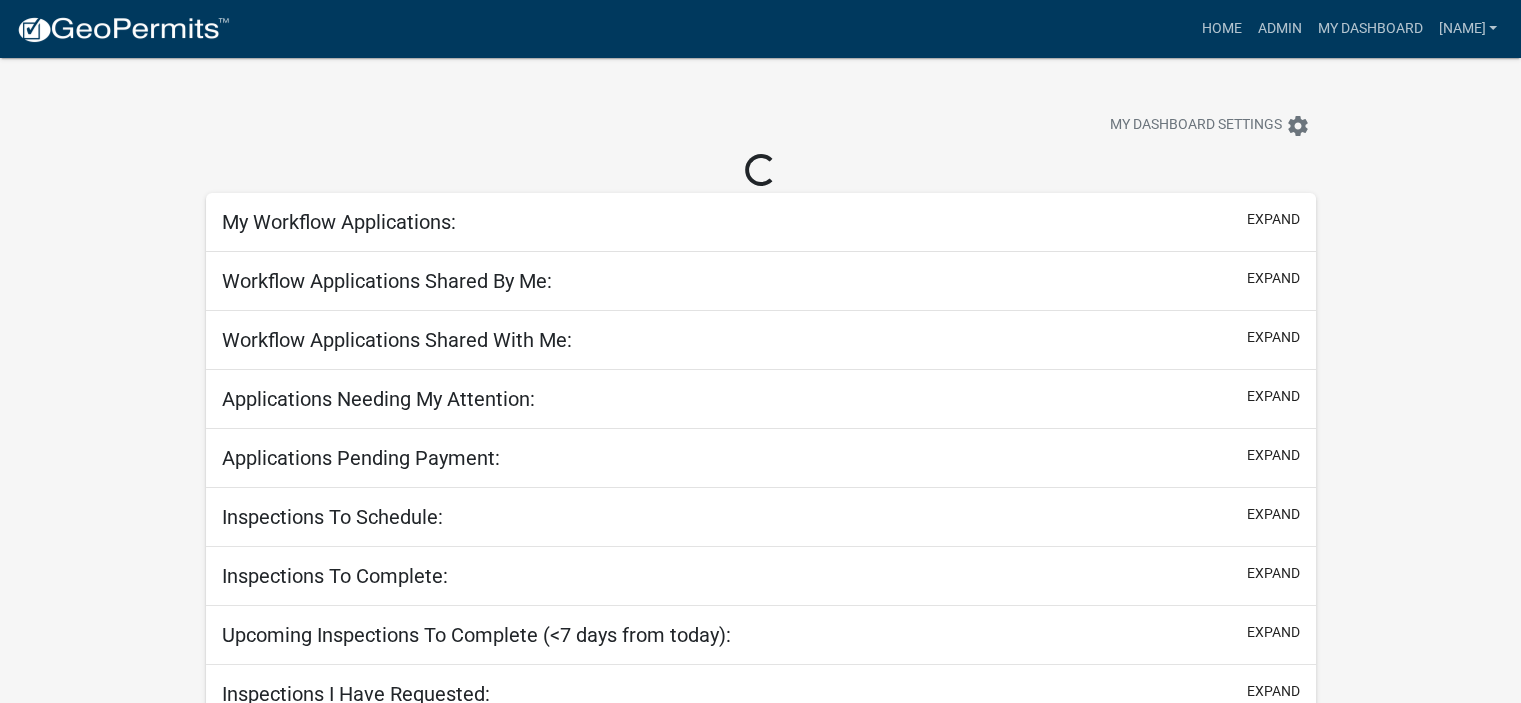select on "2: 50" 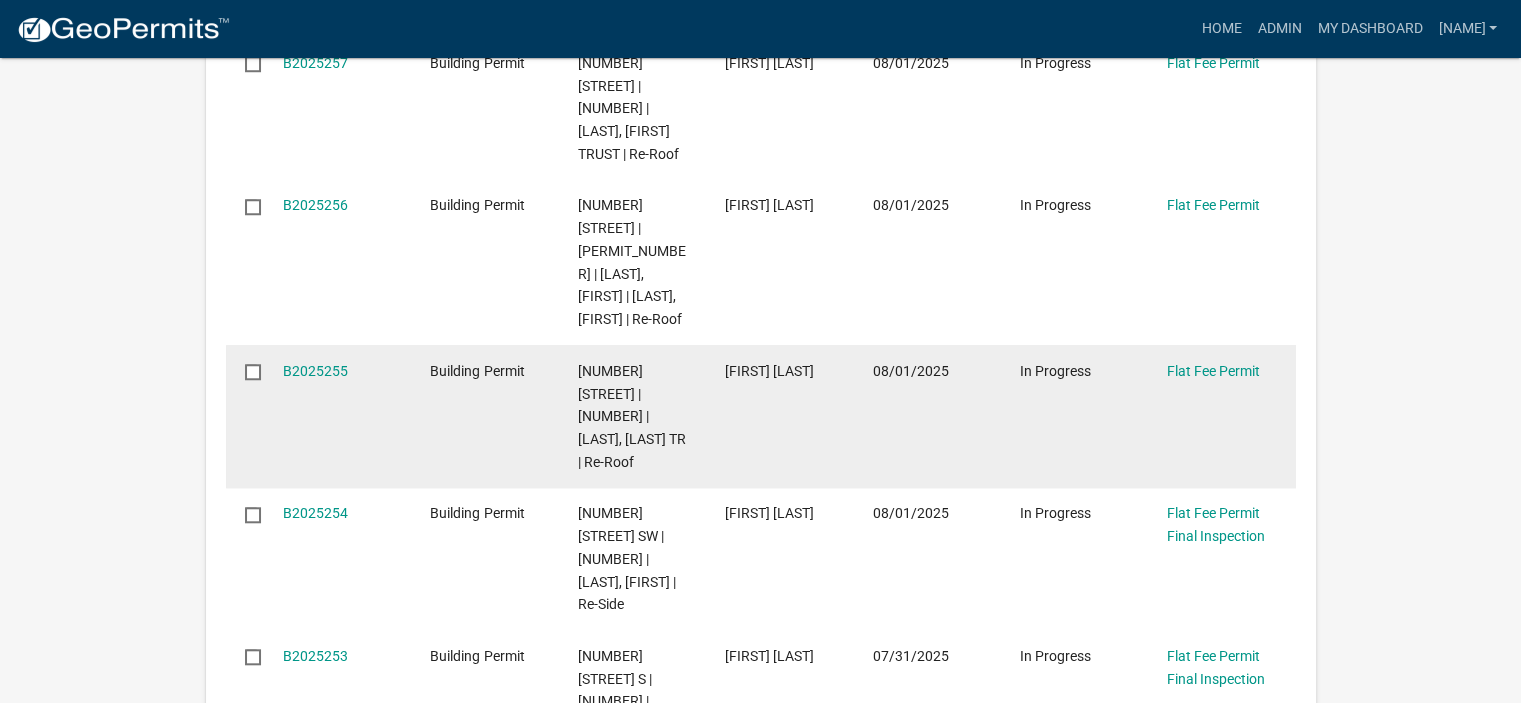 scroll, scrollTop: 1900, scrollLeft: 0, axis: vertical 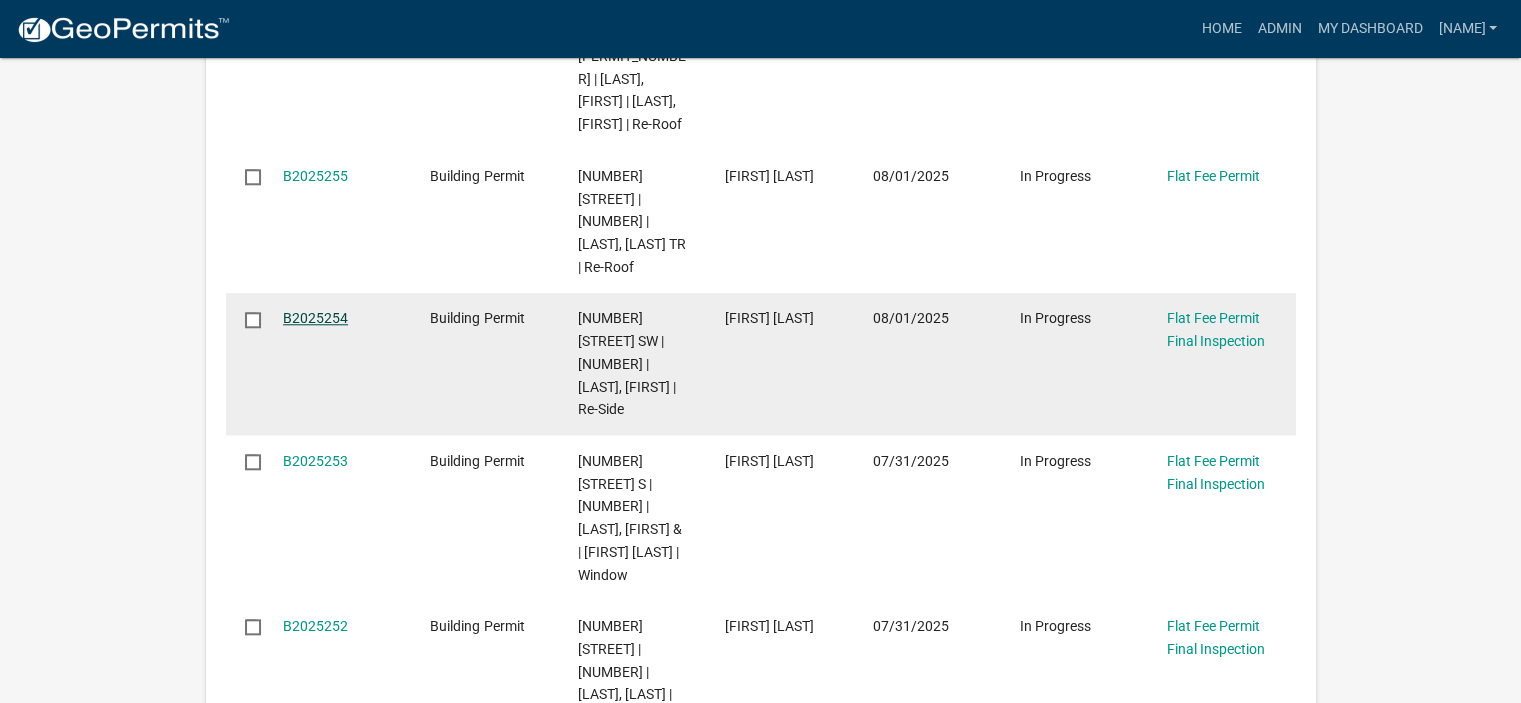 click on "B2025254" 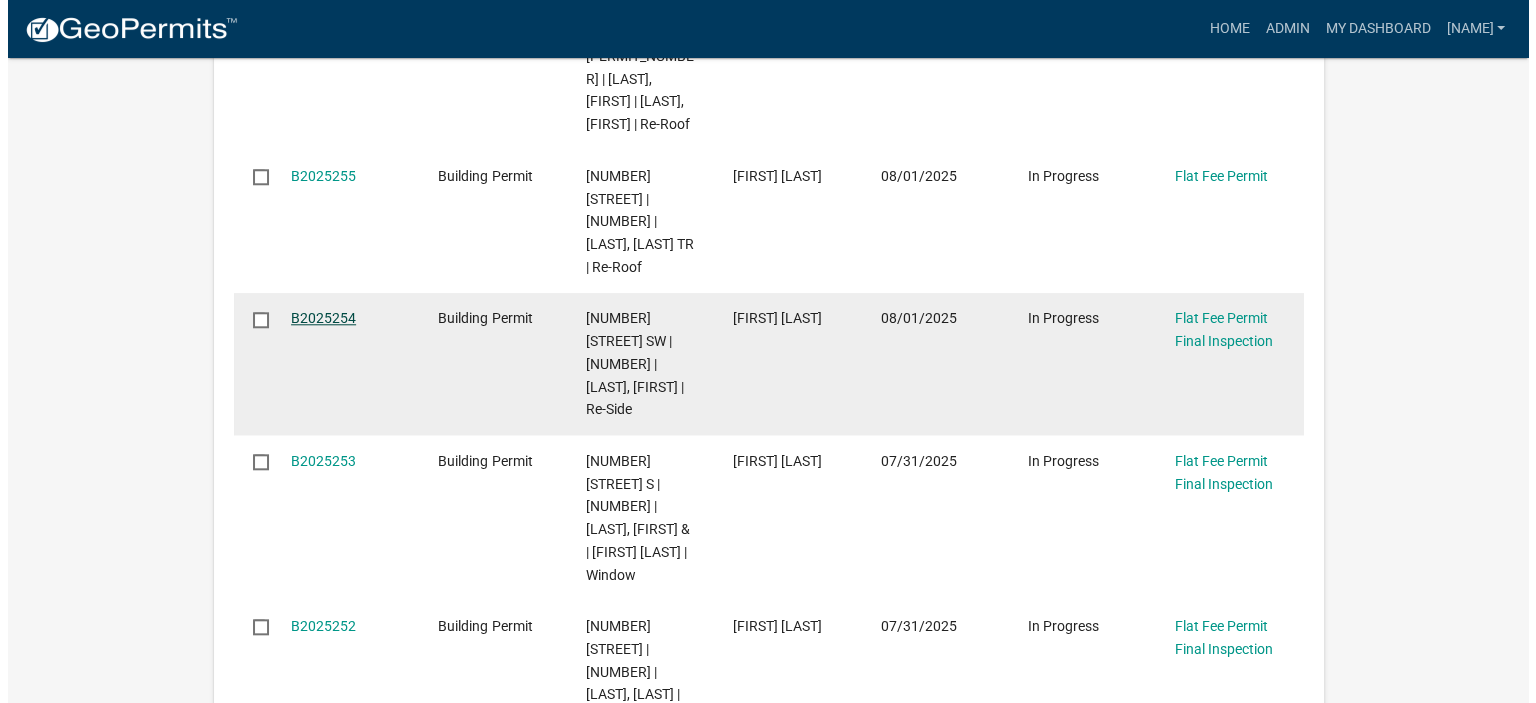 scroll, scrollTop: 0, scrollLeft: 0, axis: both 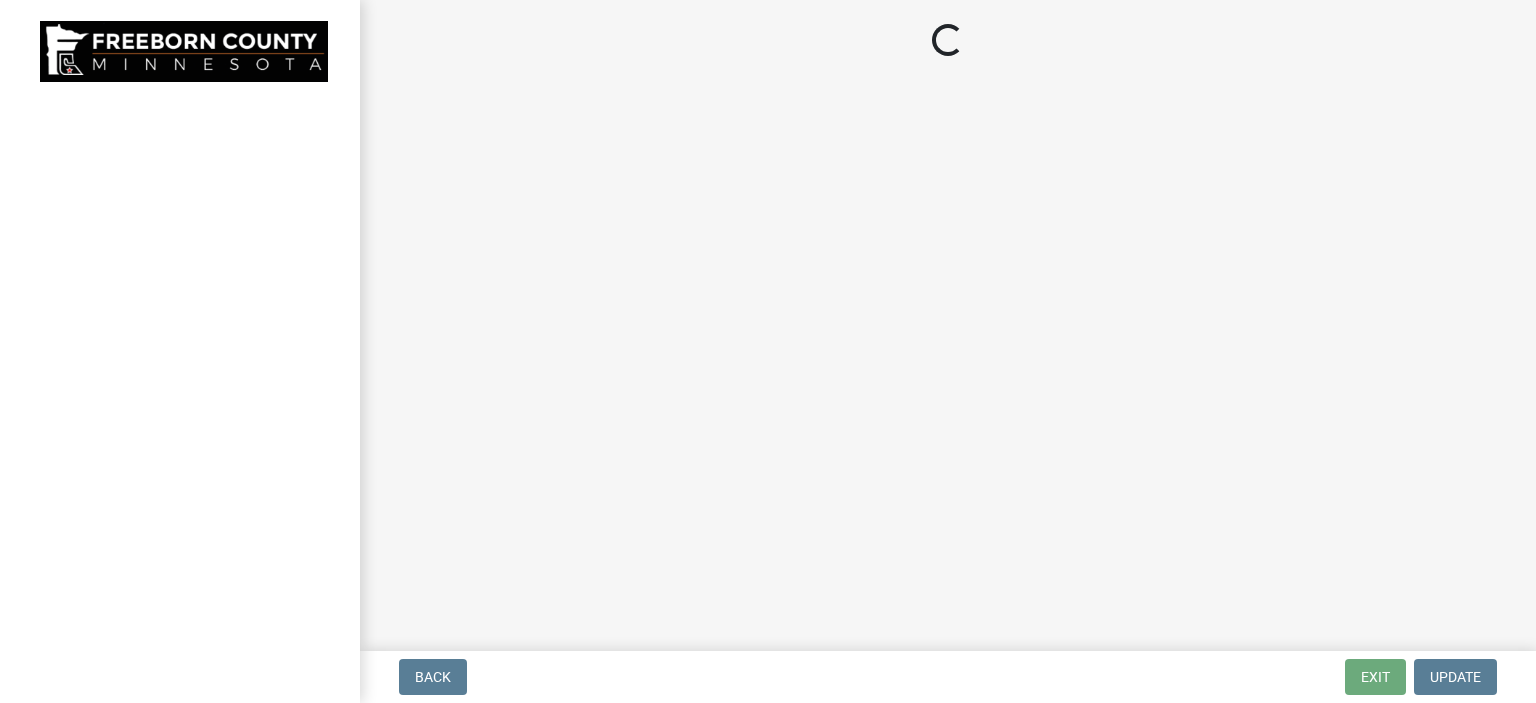 select on "3613e5d6-c0da-40a7-83d4-d5638b2e6124" 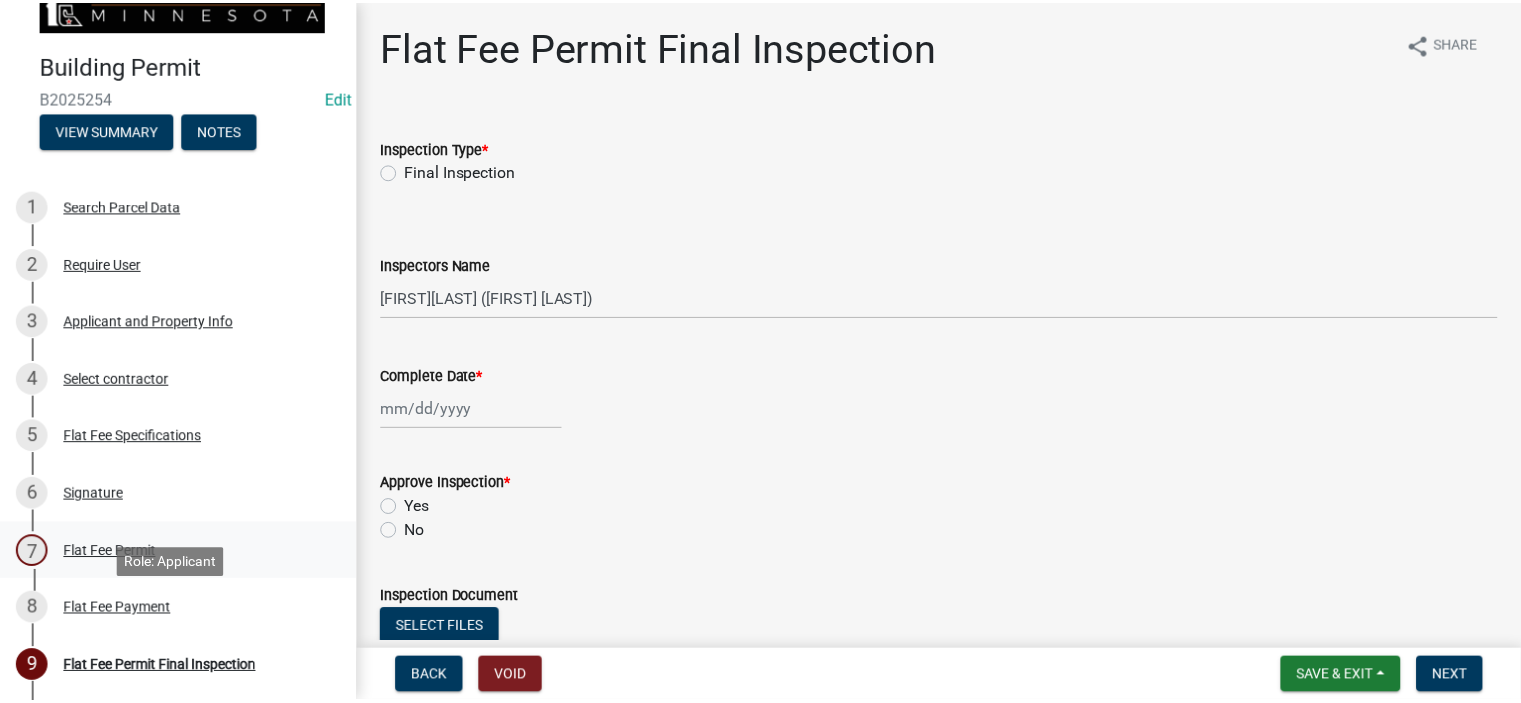 scroll, scrollTop: 100, scrollLeft: 0, axis: vertical 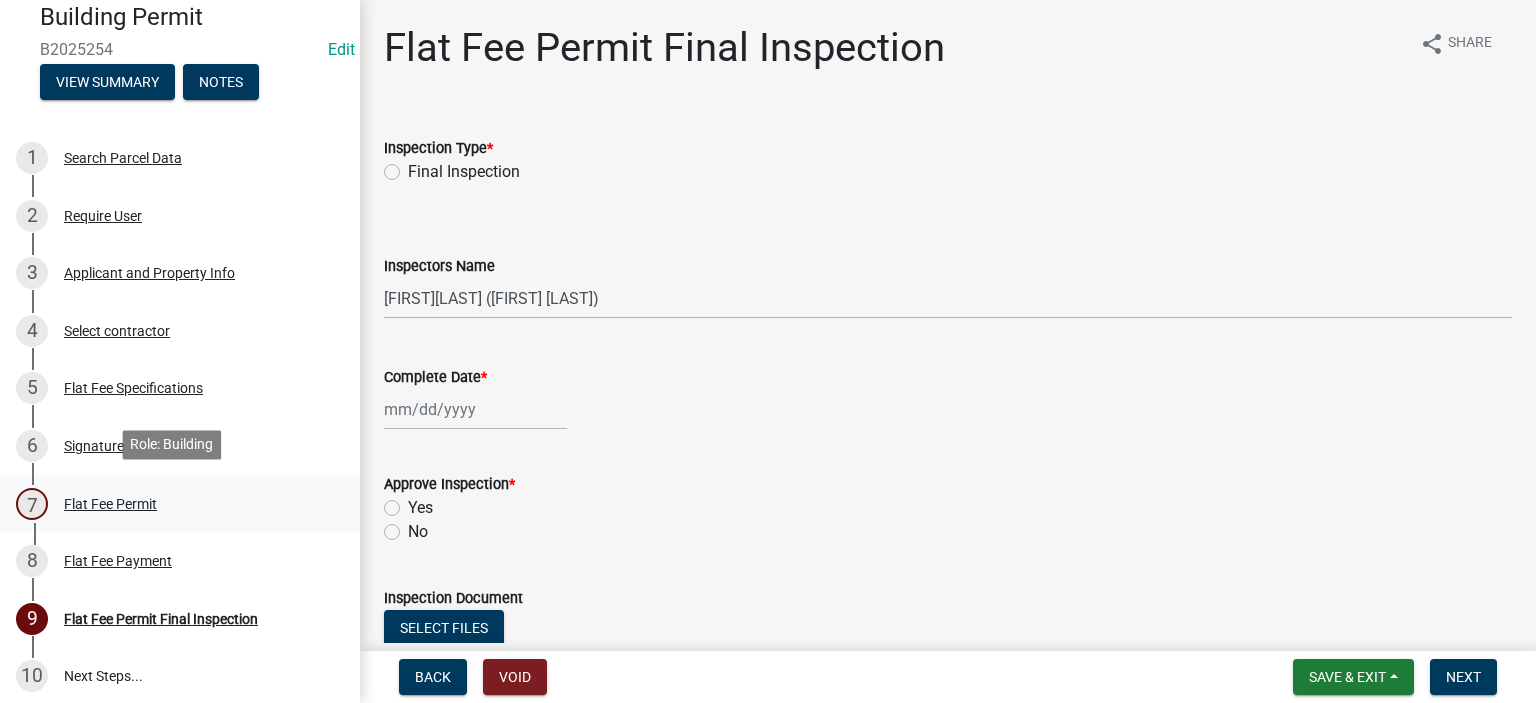 click on "Flat Fee Permit" at bounding box center [110, 504] 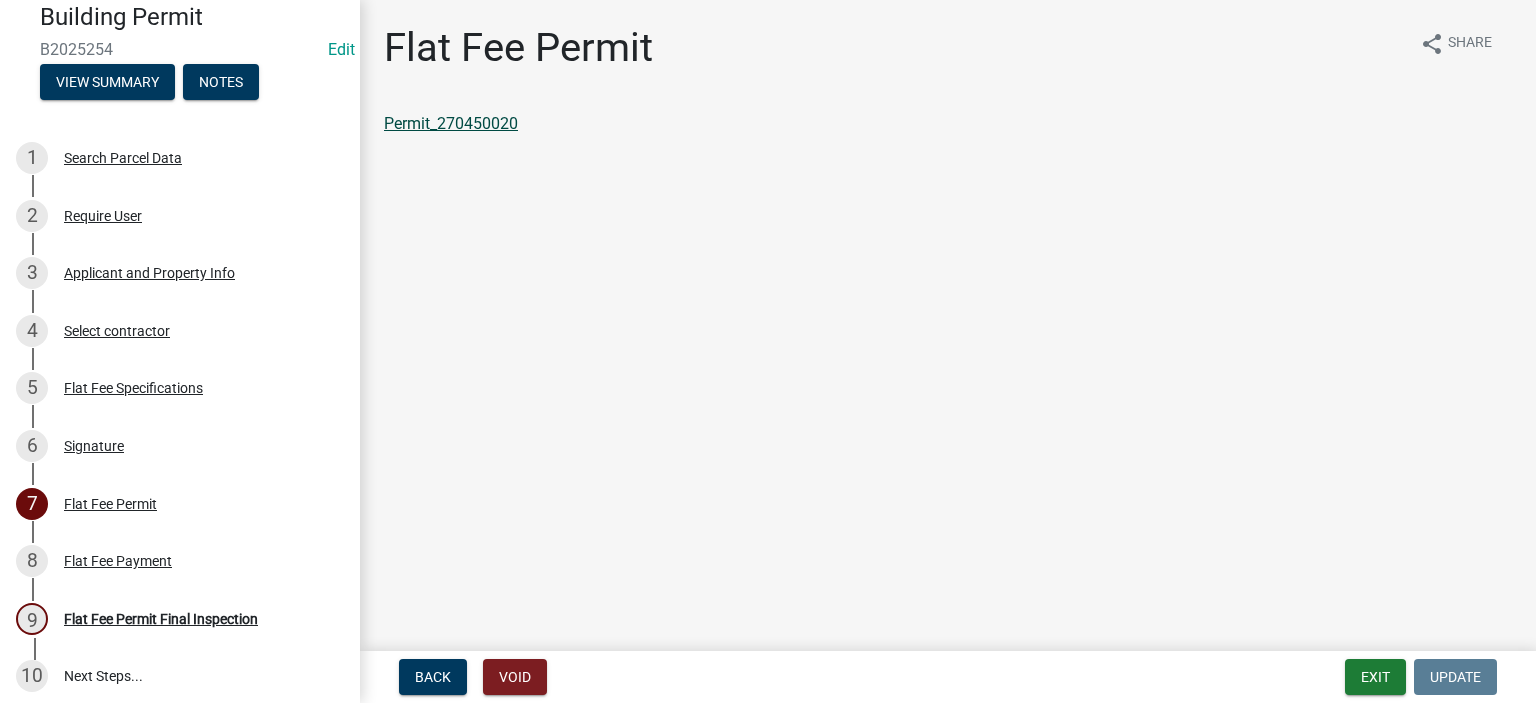 click on "Permit_270450020" 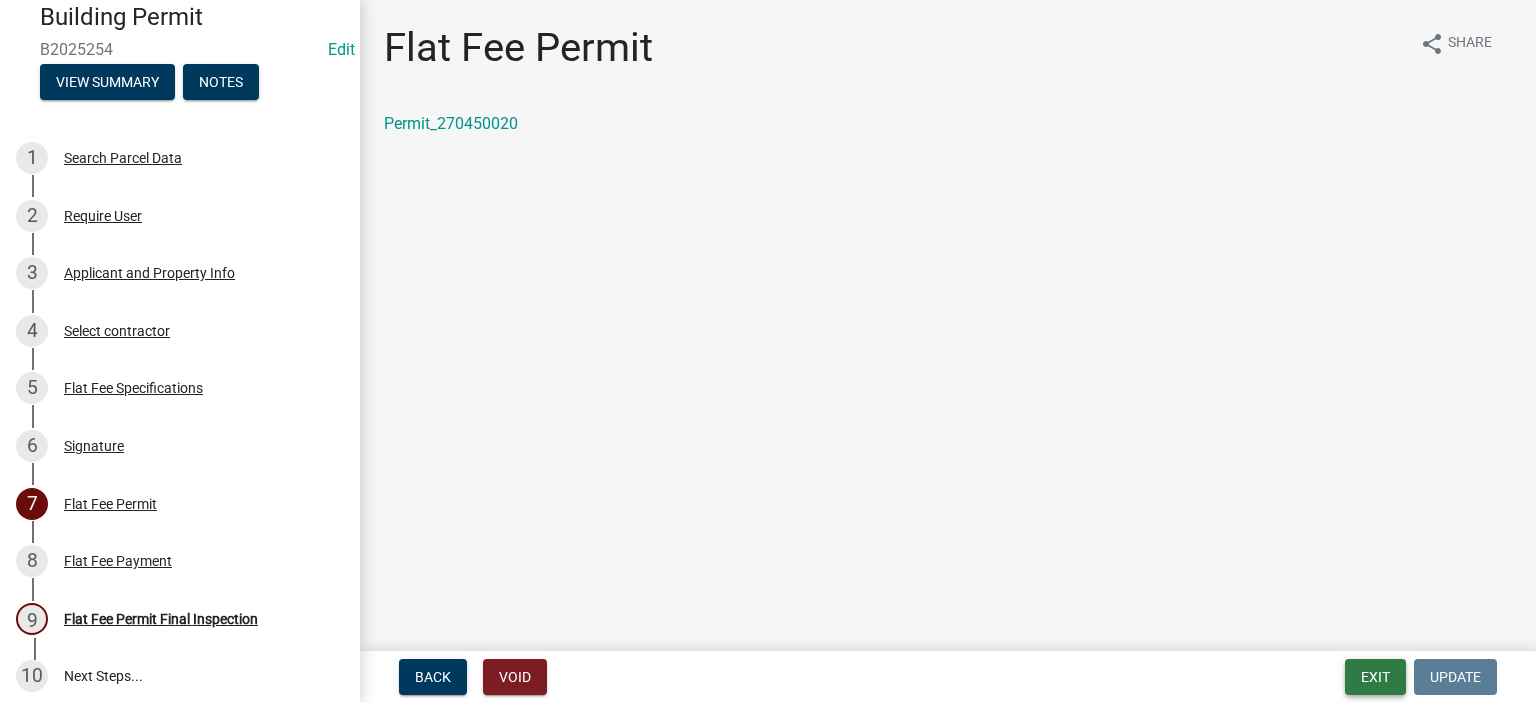 click on "Exit" at bounding box center (1375, 677) 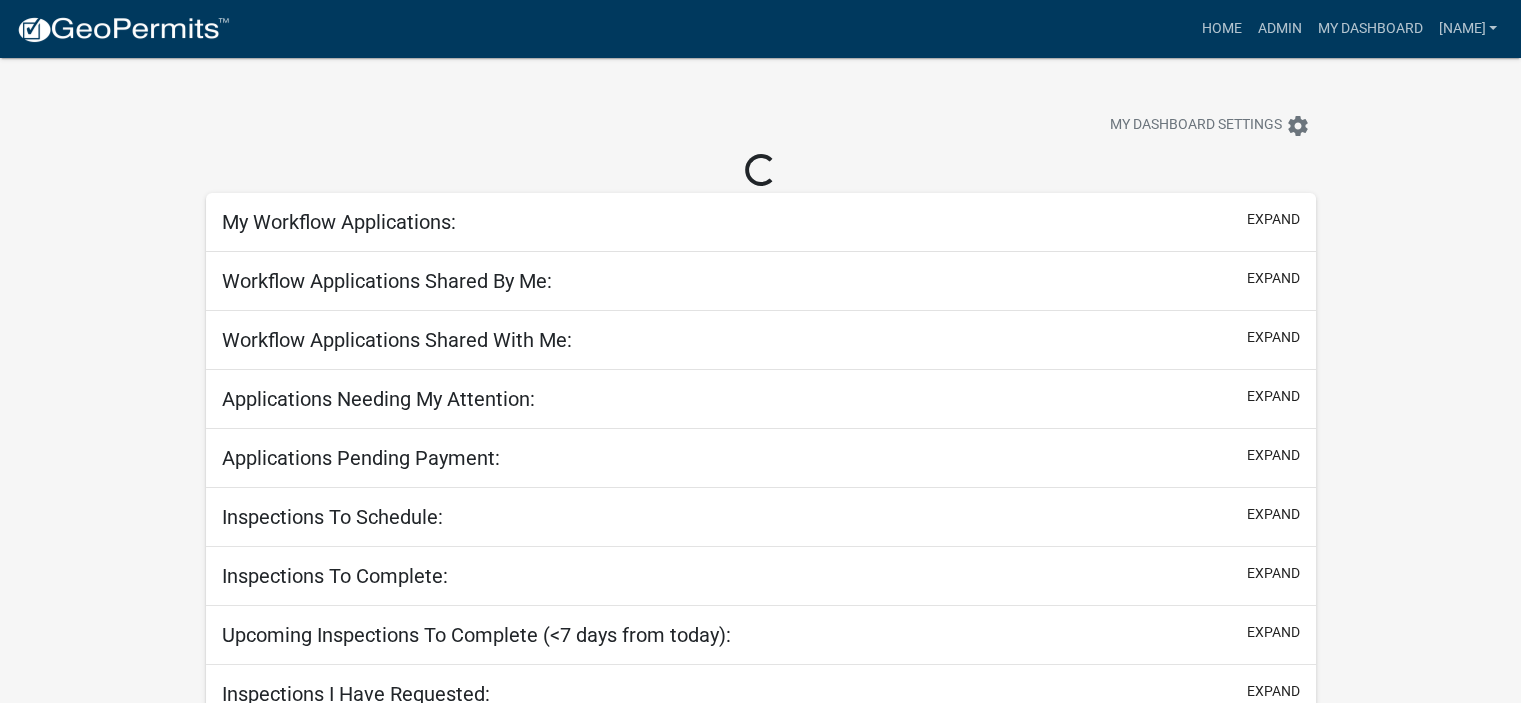 select on "2: 50" 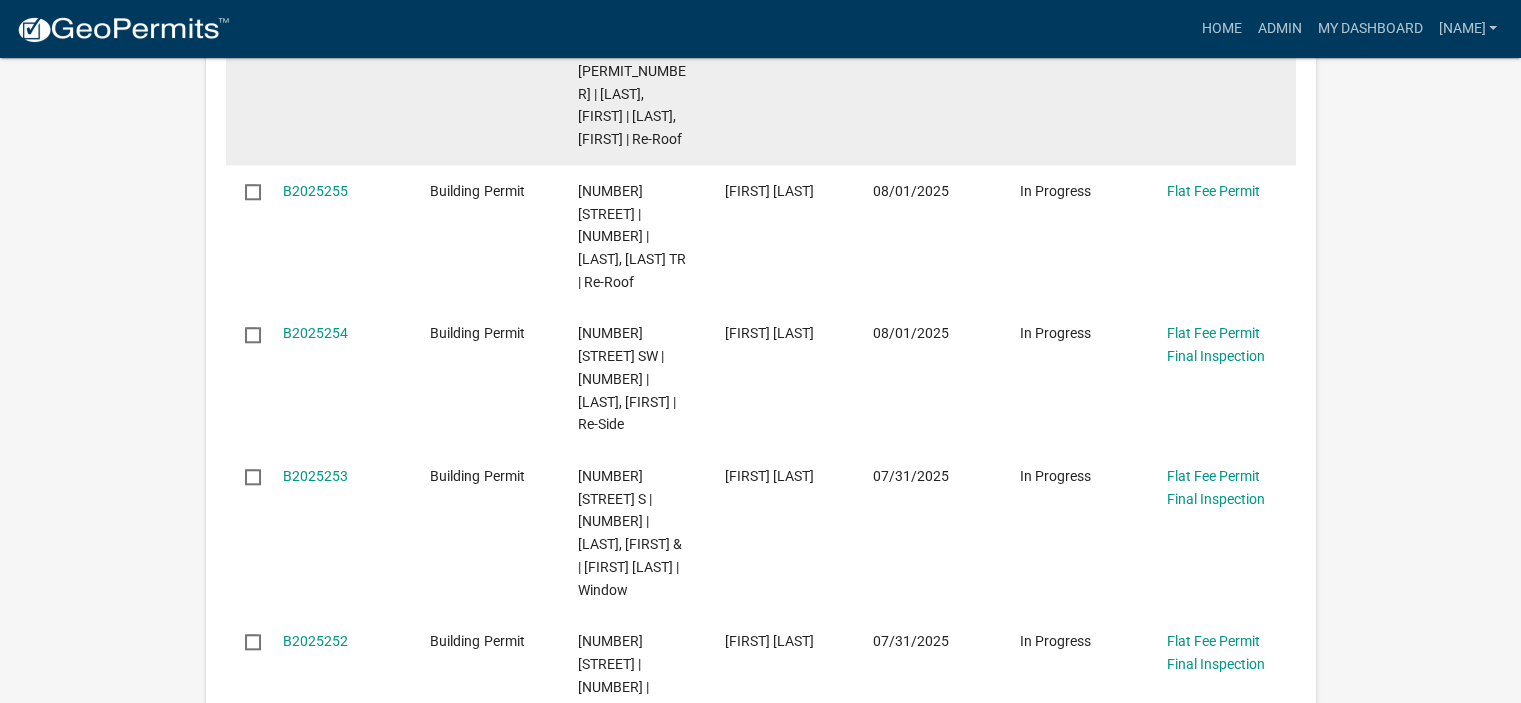 scroll, scrollTop: 2000, scrollLeft: 0, axis: vertical 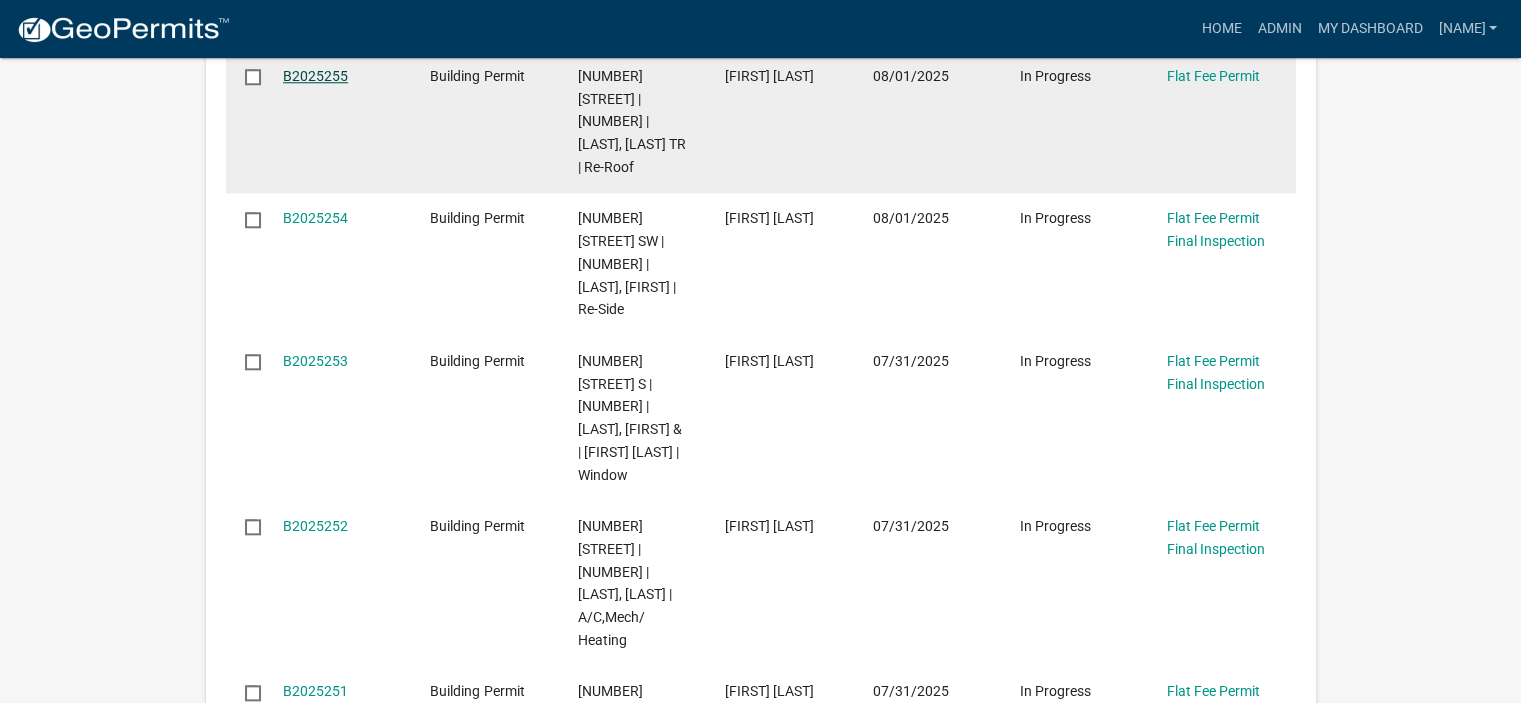 click on "B2025255" 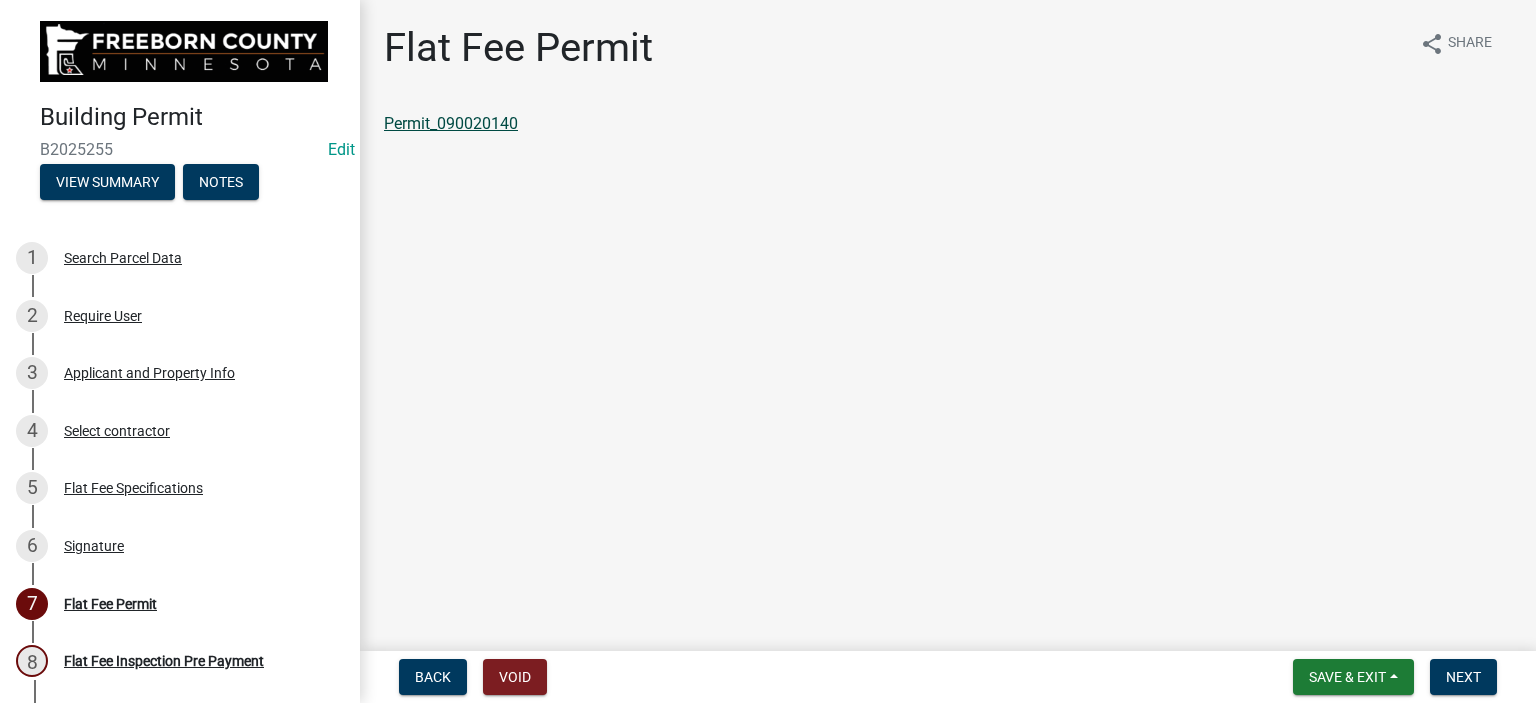 click on "Permit_090020140" 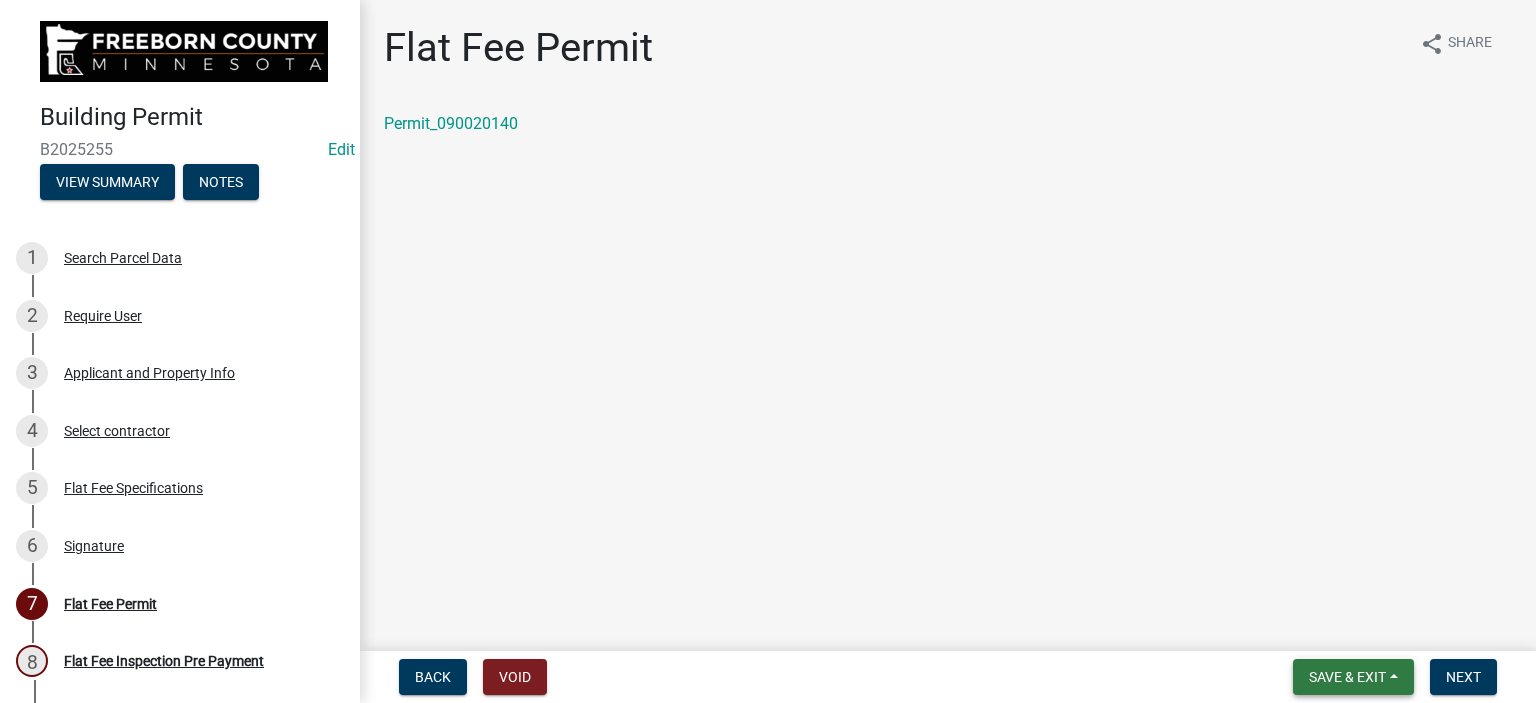 click on "Save & Exit" at bounding box center [1347, 677] 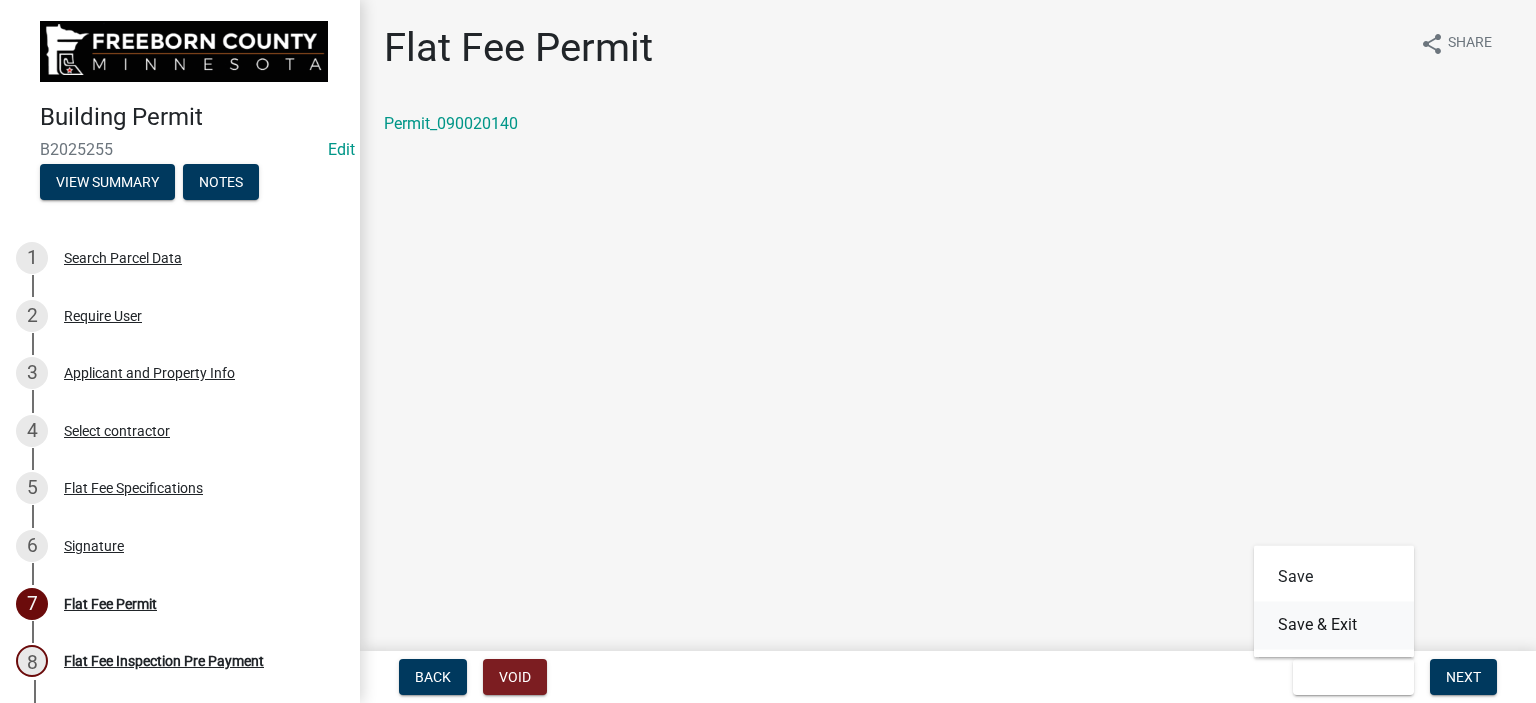 click on "Save & Exit" at bounding box center [1334, 625] 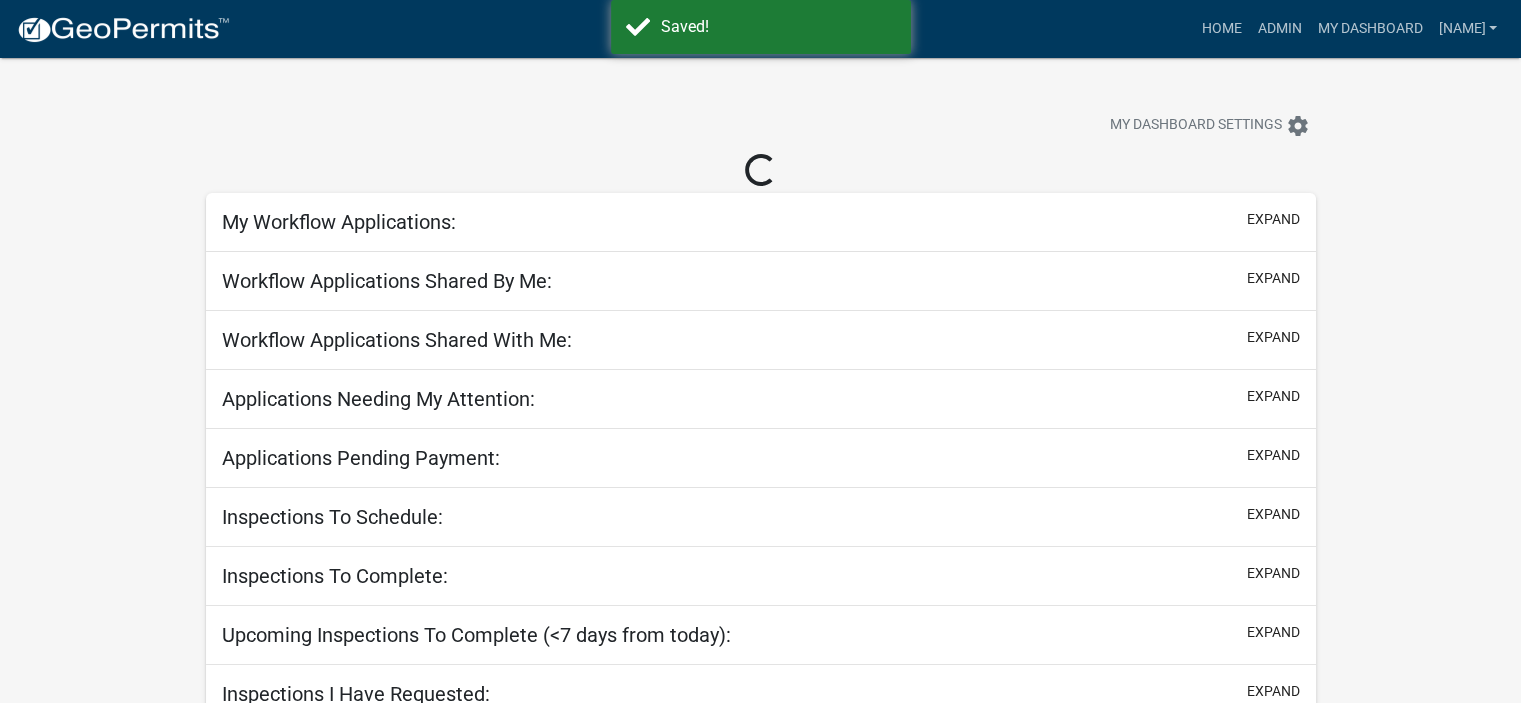 select on "2: 50" 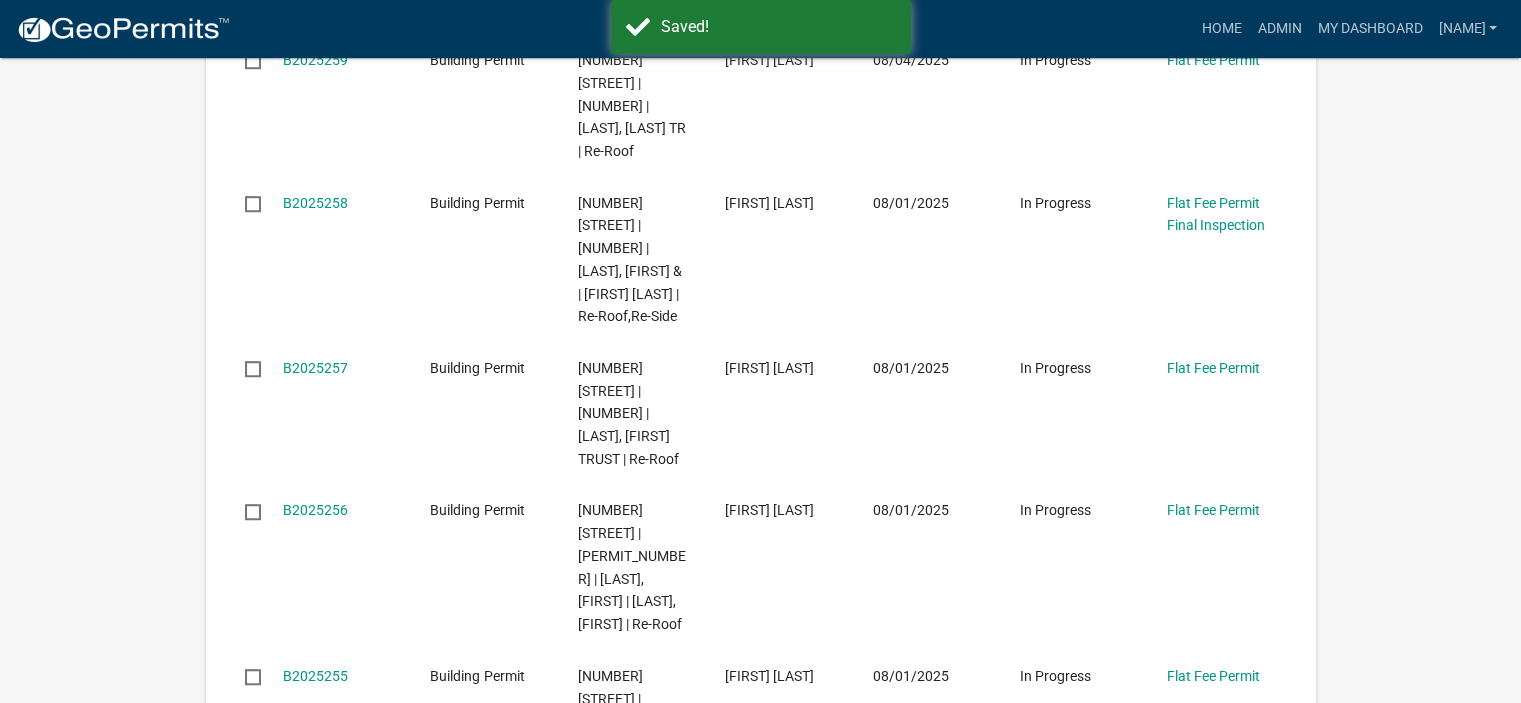 scroll, scrollTop: 1700, scrollLeft: 0, axis: vertical 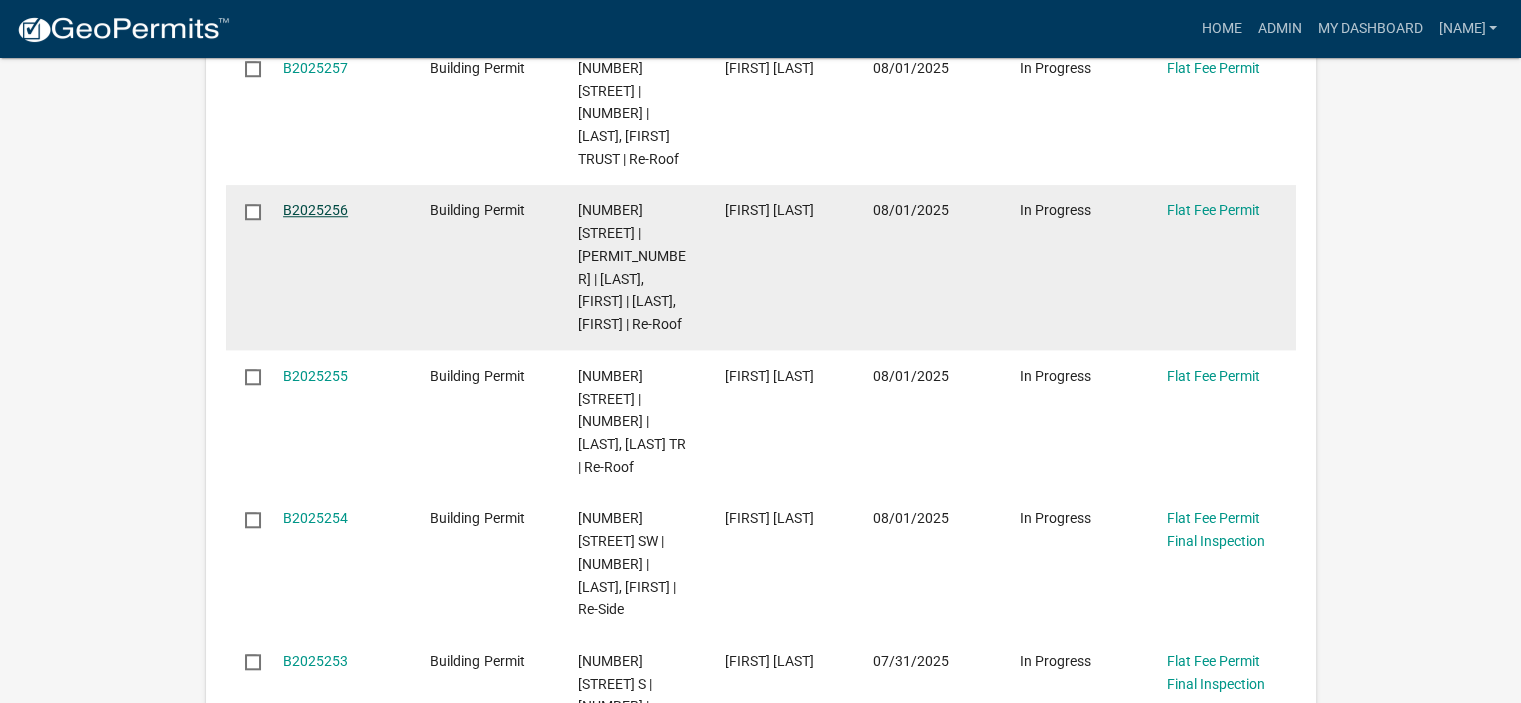 click on "B2025256" 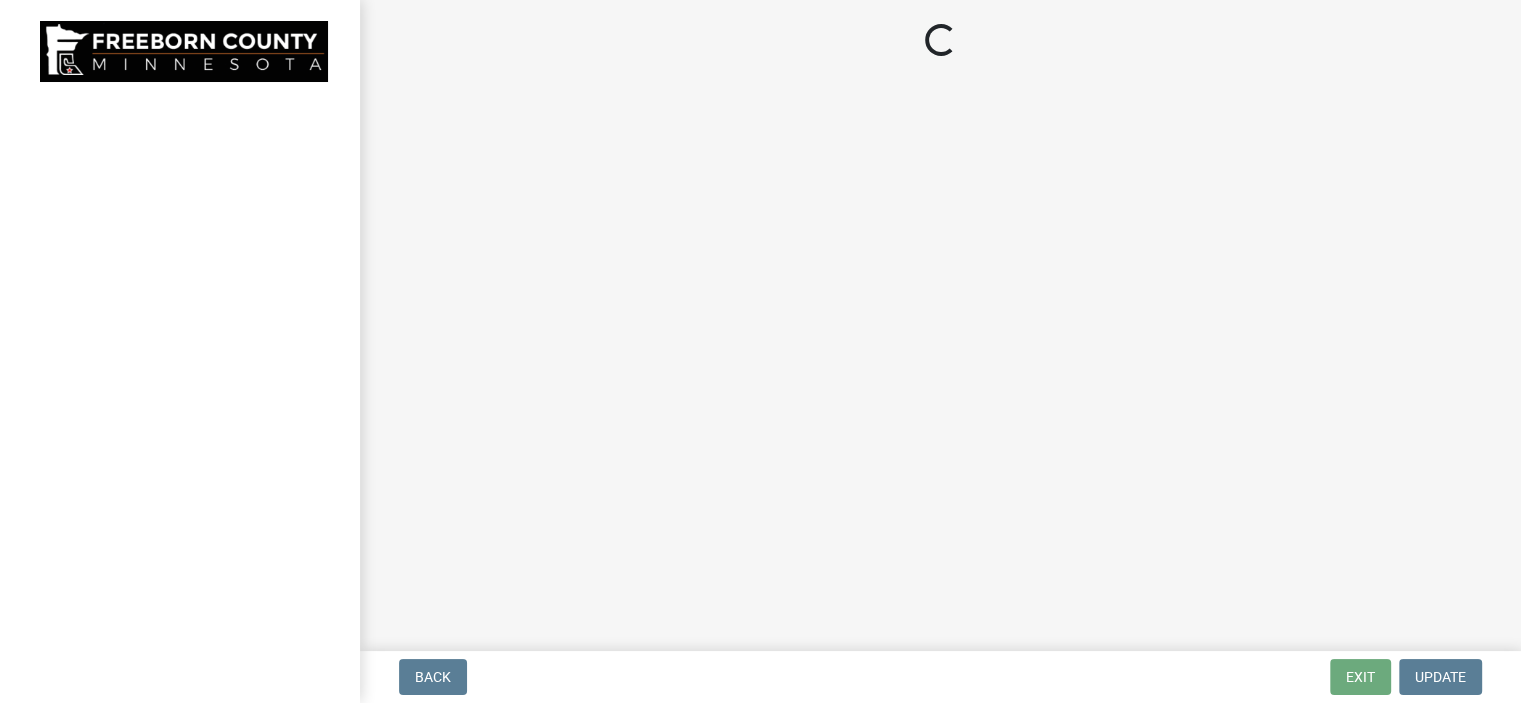 scroll, scrollTop: 0, scrollLeft: 0, axis: both 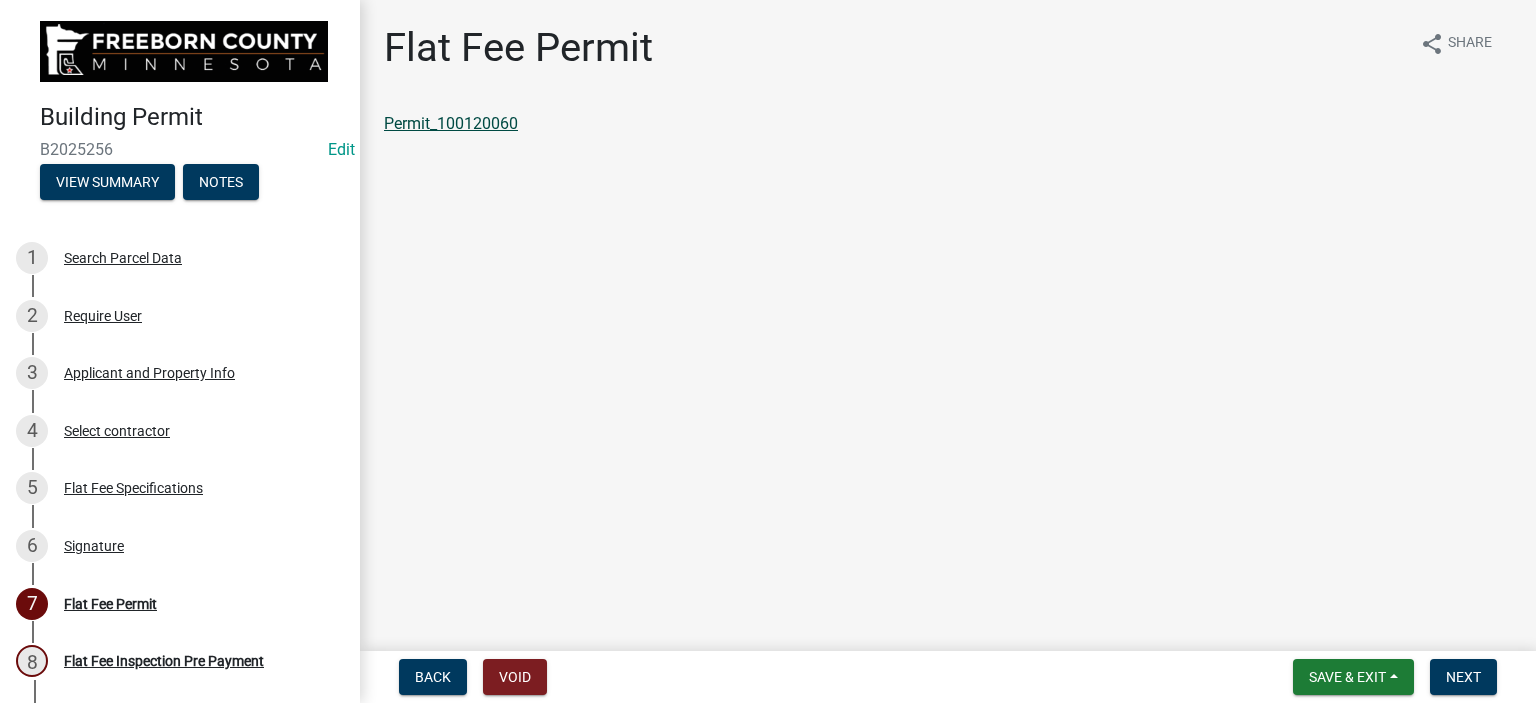 click on "Permit_100120060" 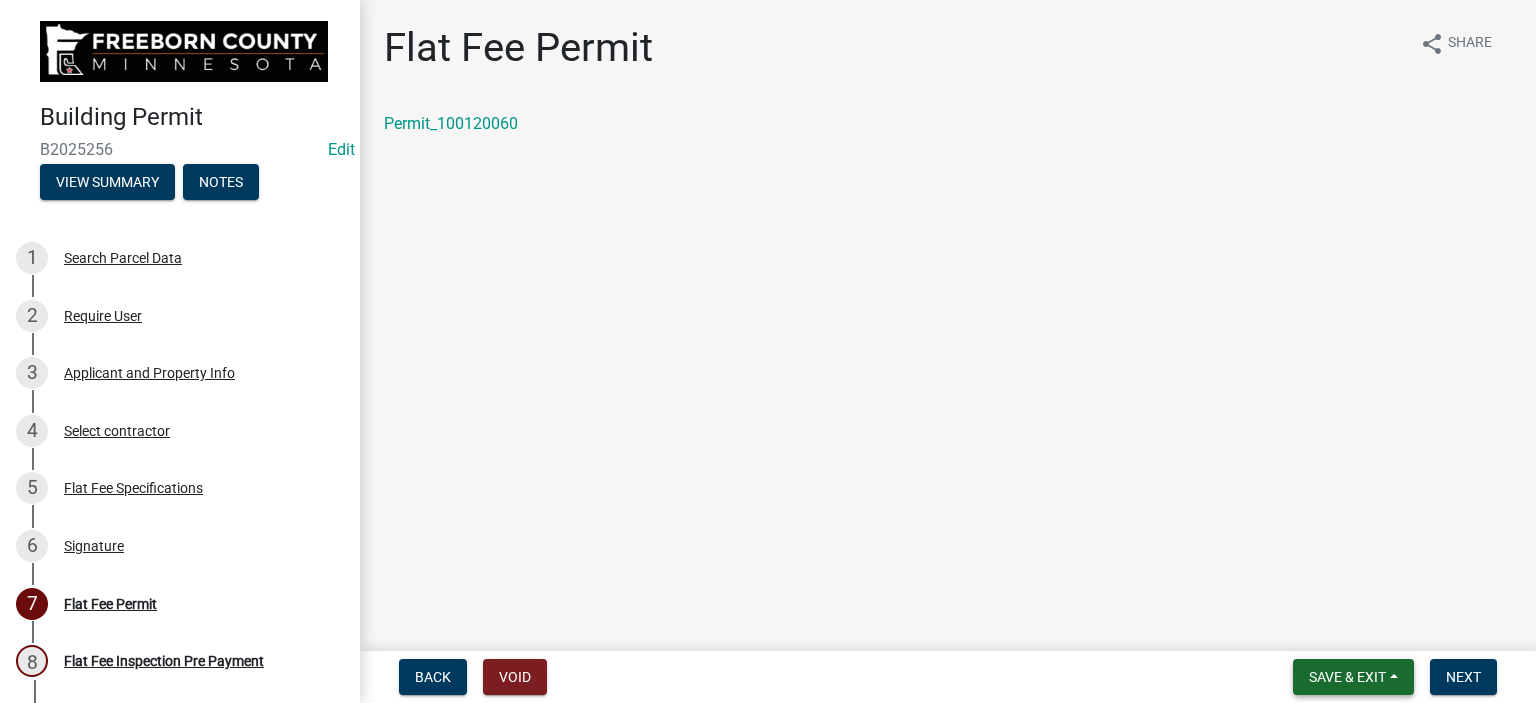 click on "Save & Exit" at bounding box center [1353, 677] 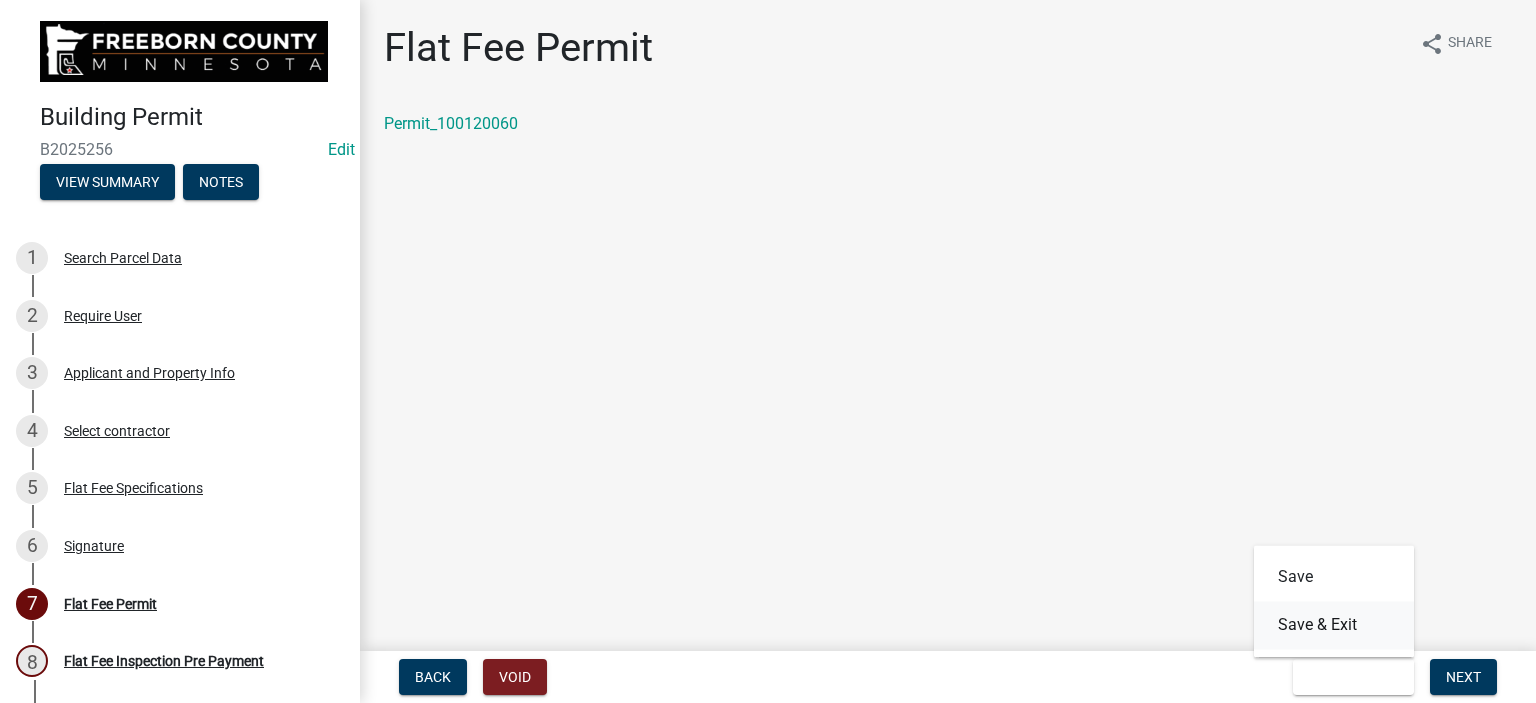 click on "Save & Exit" at bounding box center [1334, 625] 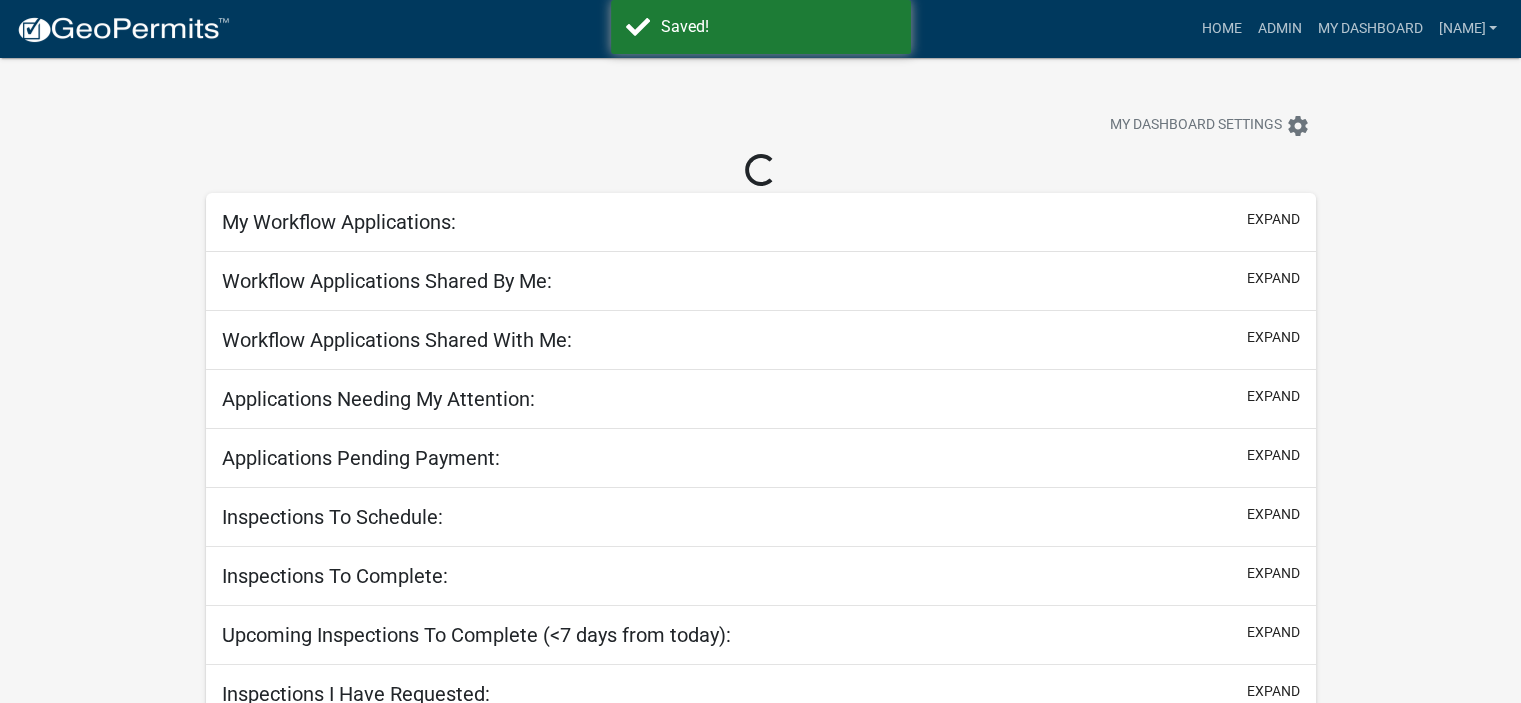 select on "2: 50" 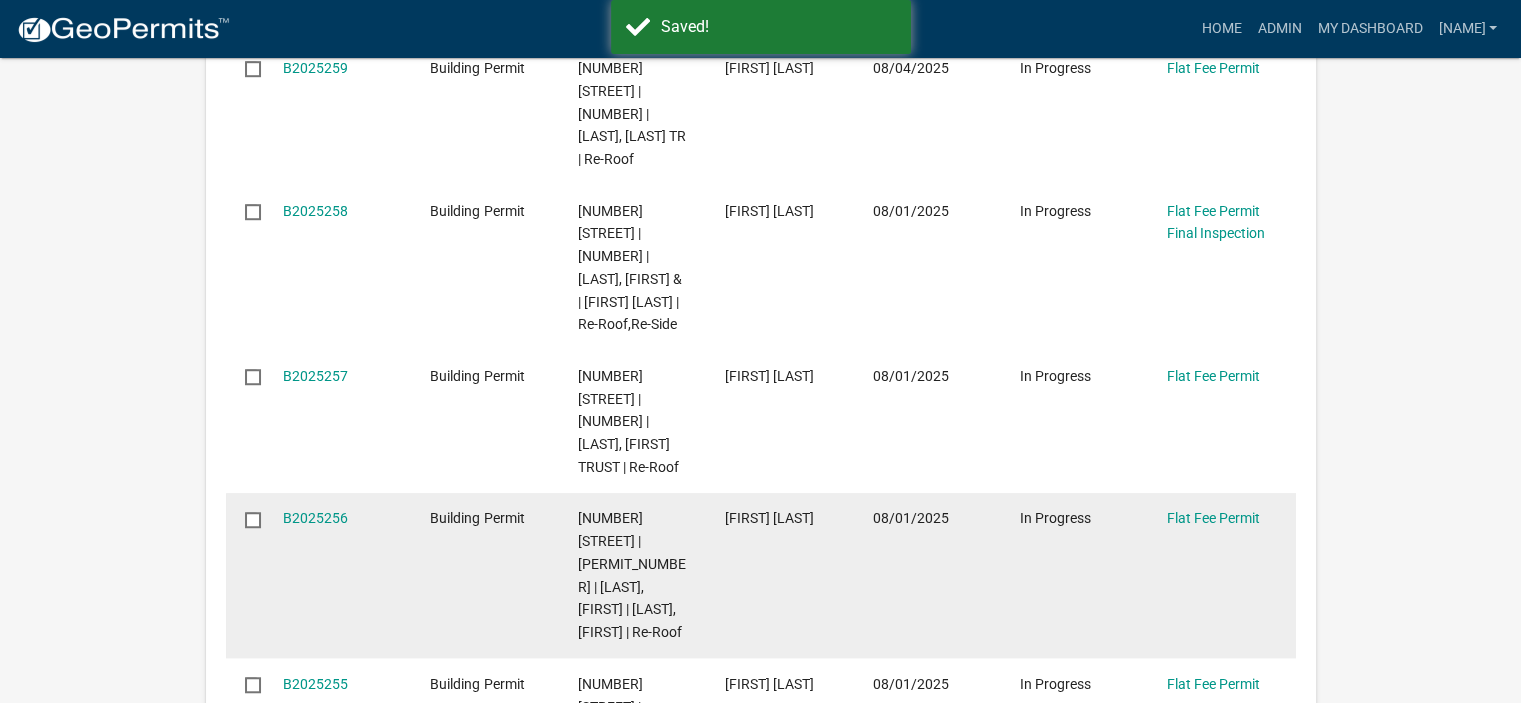 scroll, scrollTop: 1600, scrollLeft: 0, axis: vertical 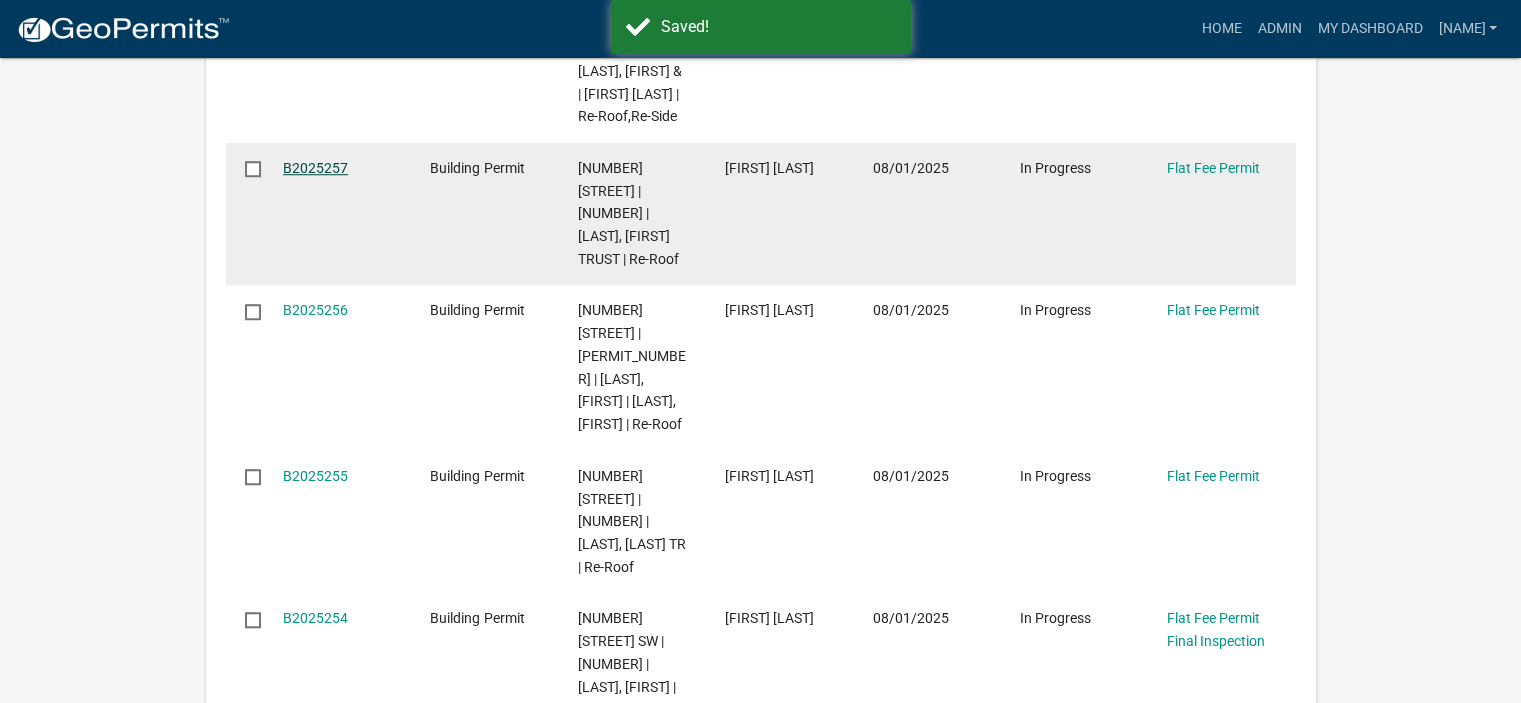 click on "B2025257" 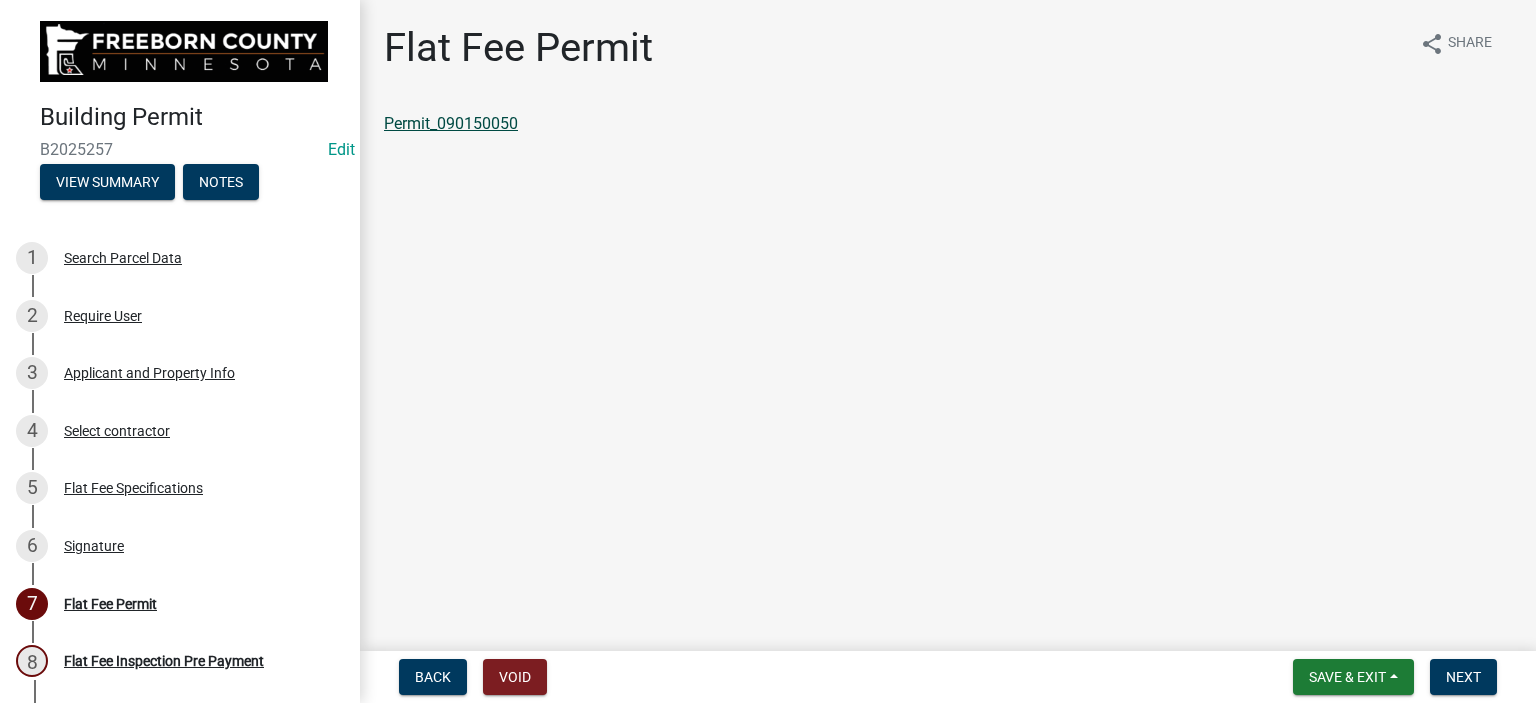 click on "Permit_090150050" 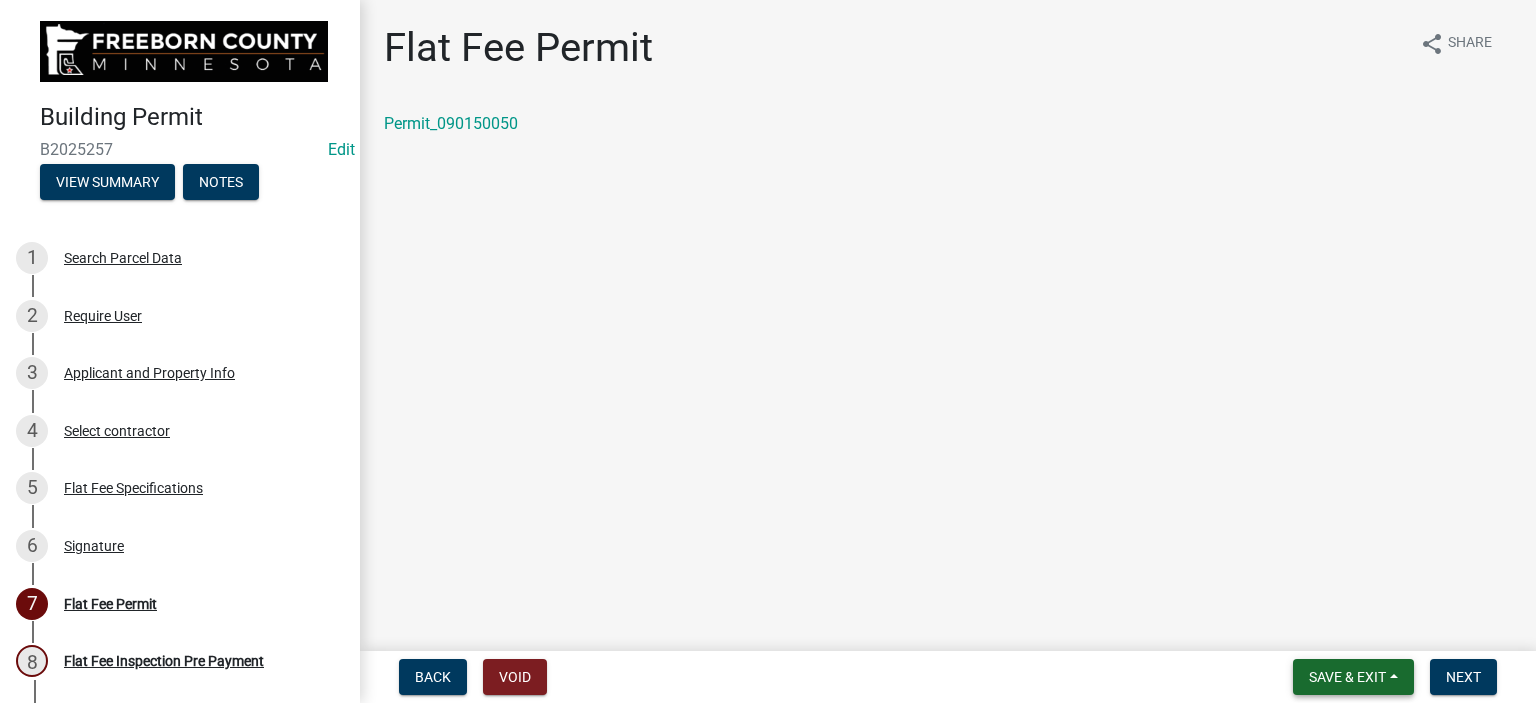 click on "Save & Exit" at bounding box center [1347, 677] 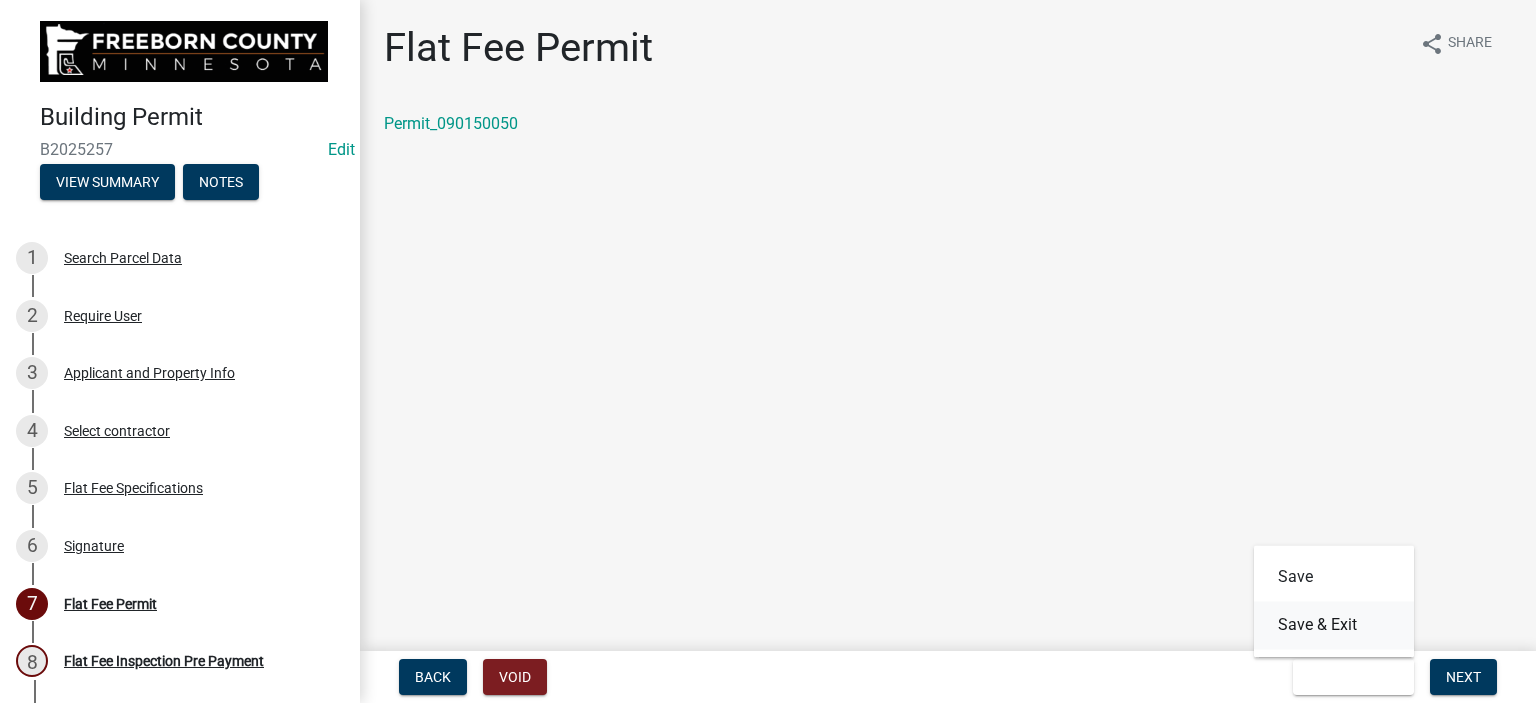 click on "Save & Exit" at bounding box center [1334, 625] 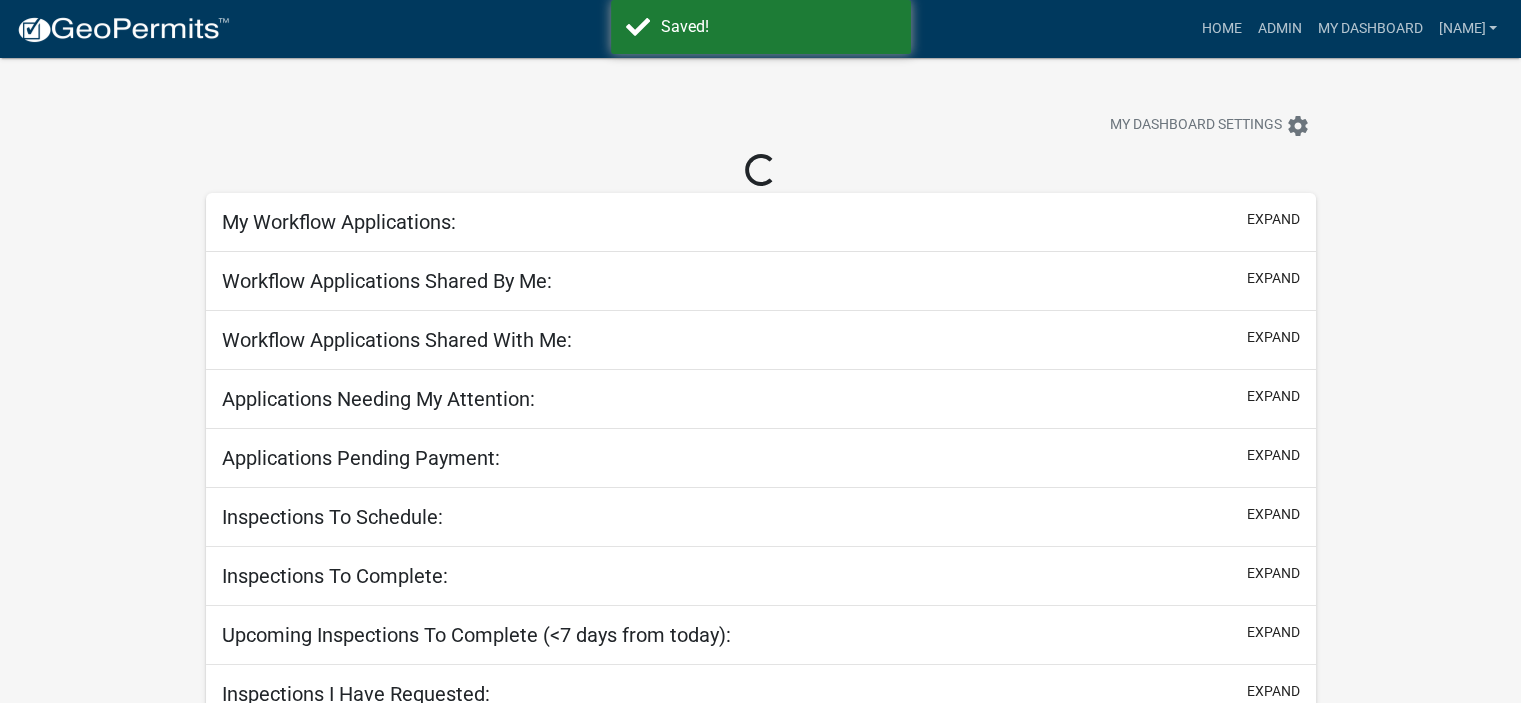 select on "2: 50" 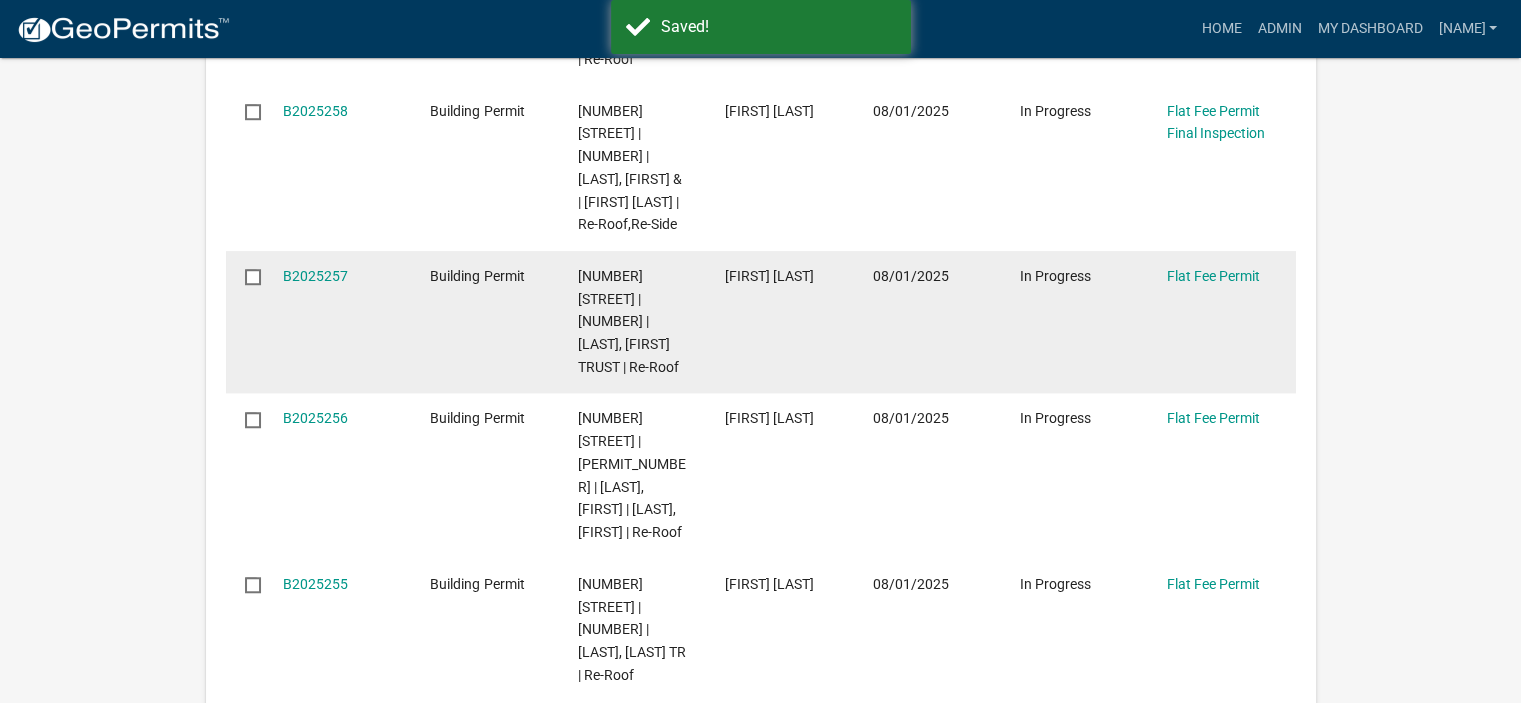 scroll, scrollTop: 1500, scrollLeft: 0, axis: vertical 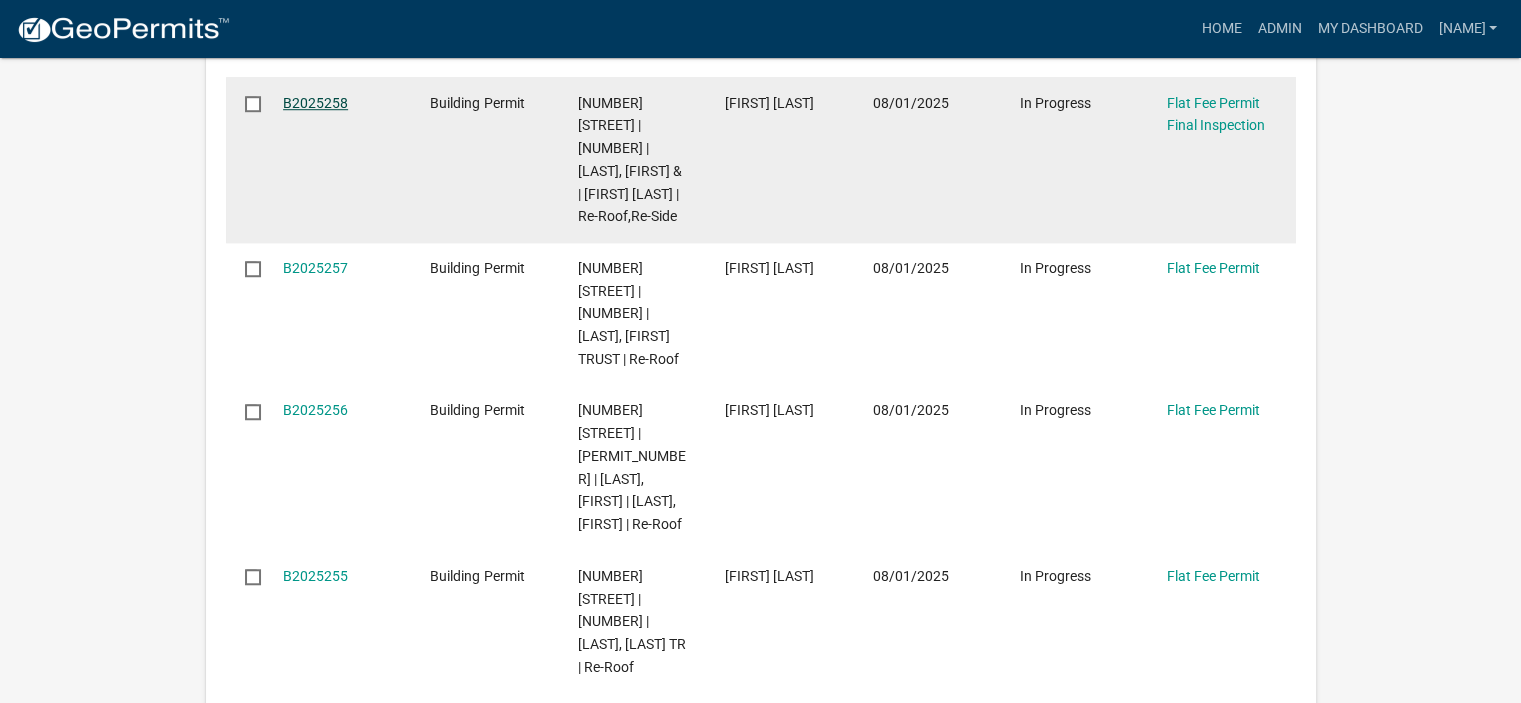 click on "B2025258" 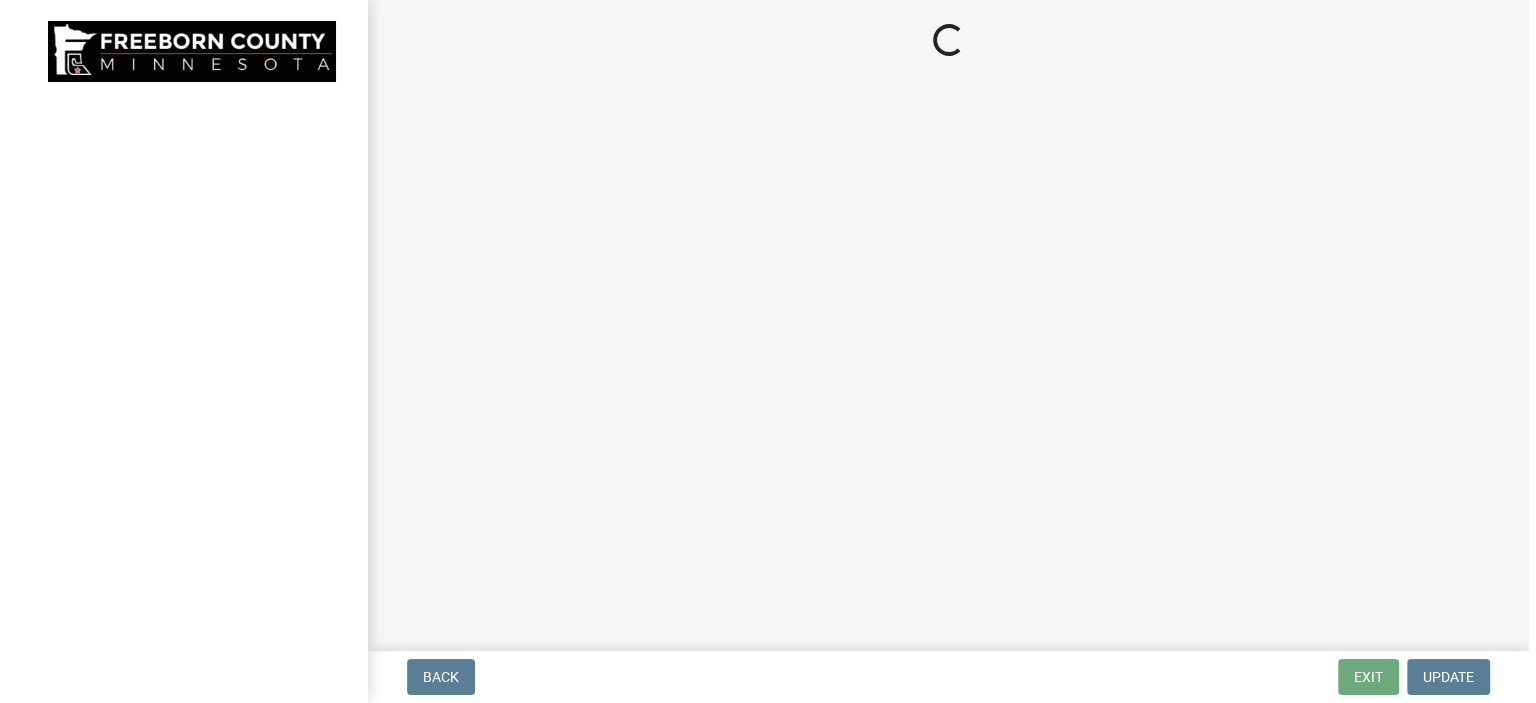 scroll, scrollTop: 0, scrollLeft: 0, axis: both 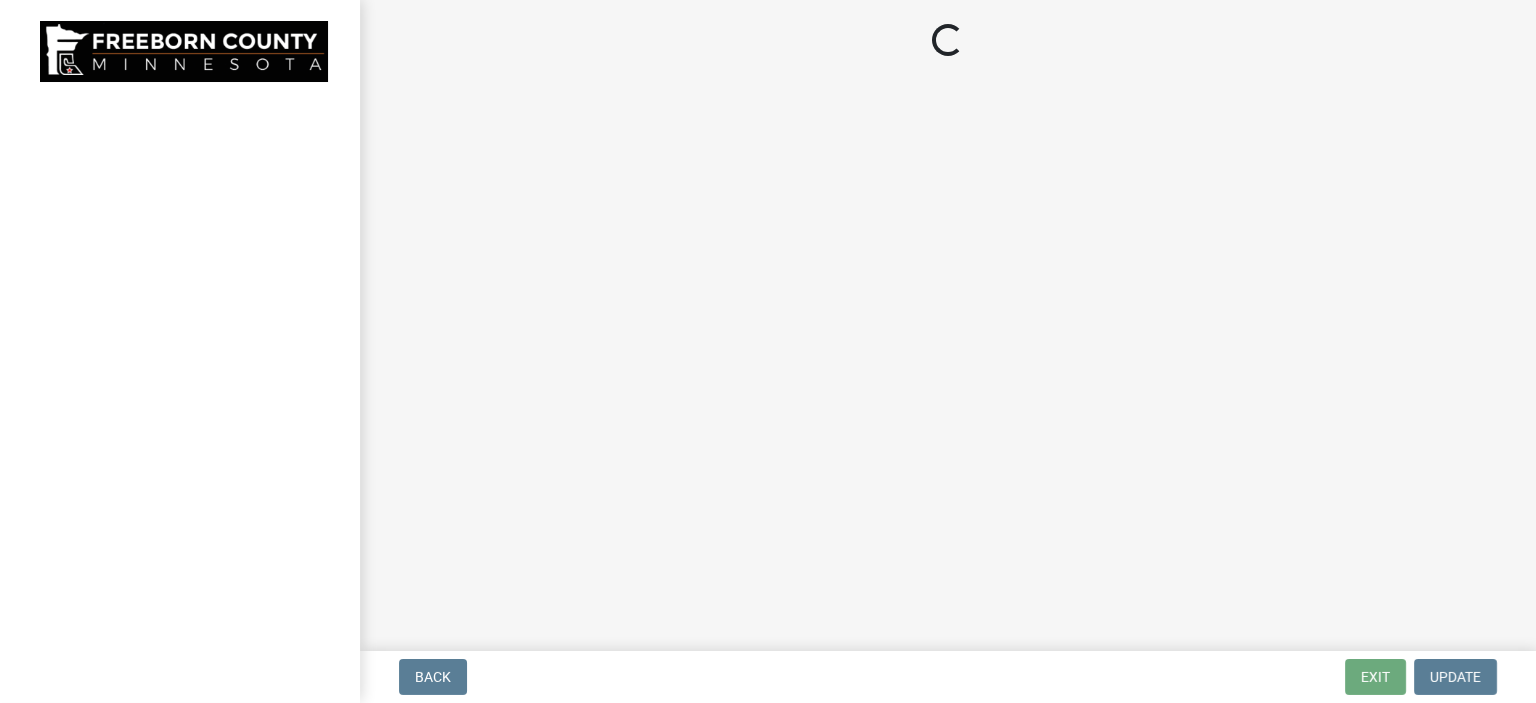 select on "3613e5d6-c0da-40a7-83d4-d5638b2e6124" 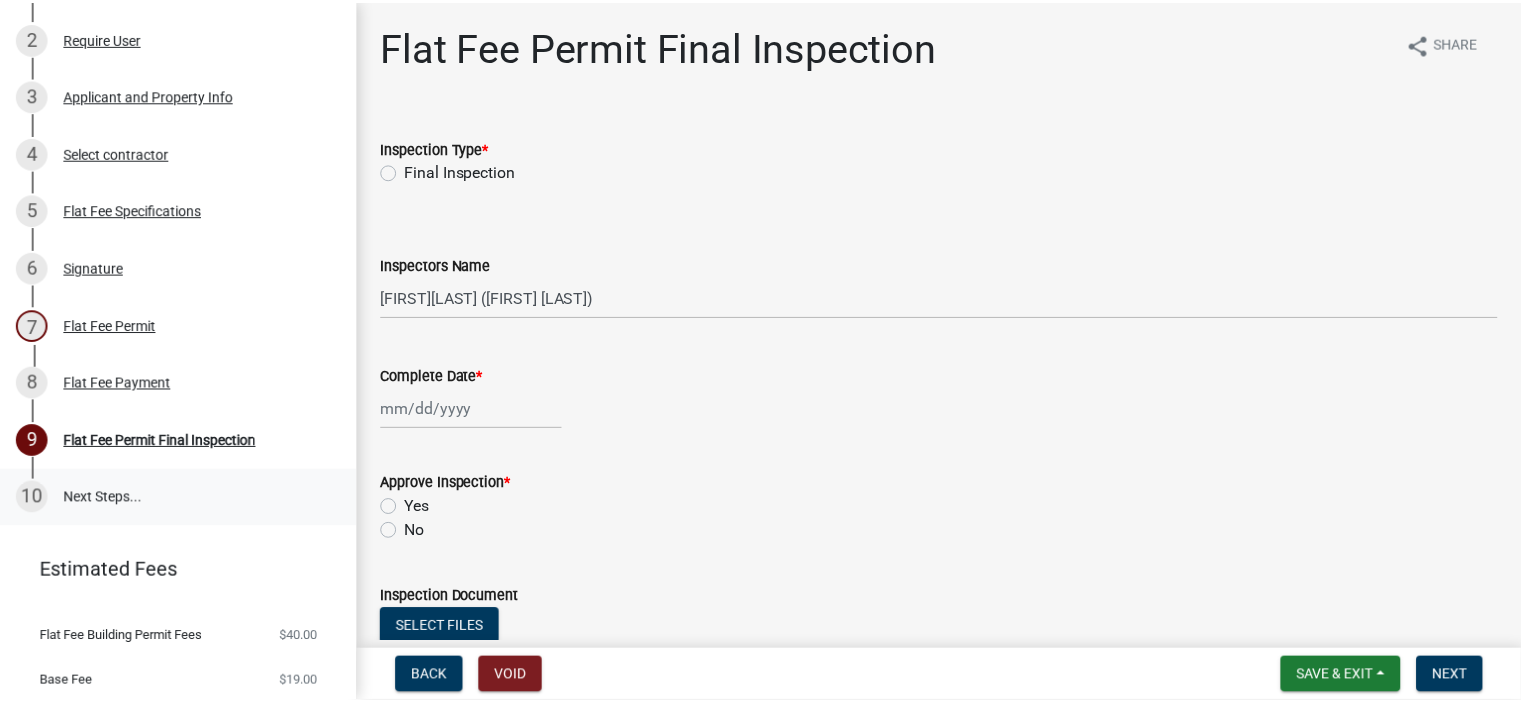 scroll, scrollTop: 300, scrollLeft: 0, axis: vertical 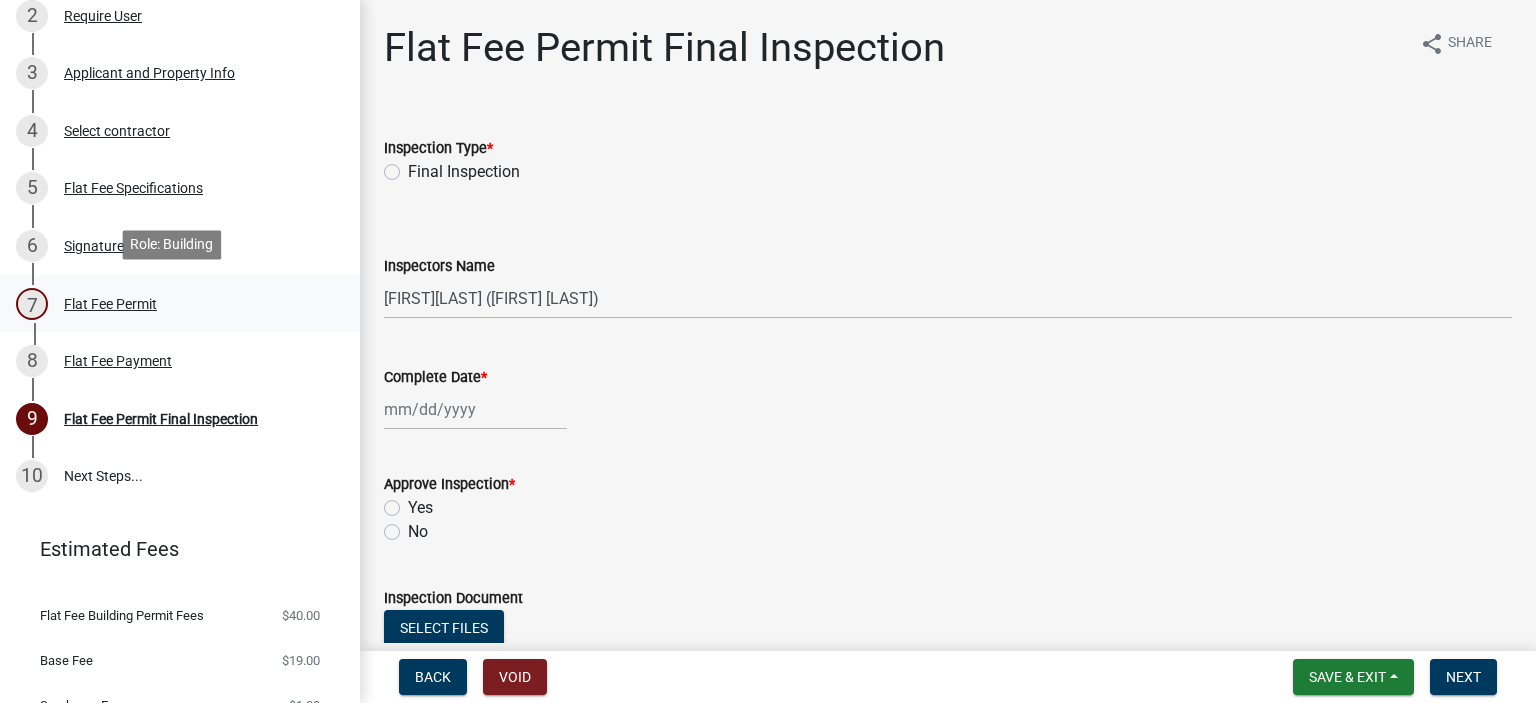 click on "Flat Fee Permit" at bounding box center (110, 304) 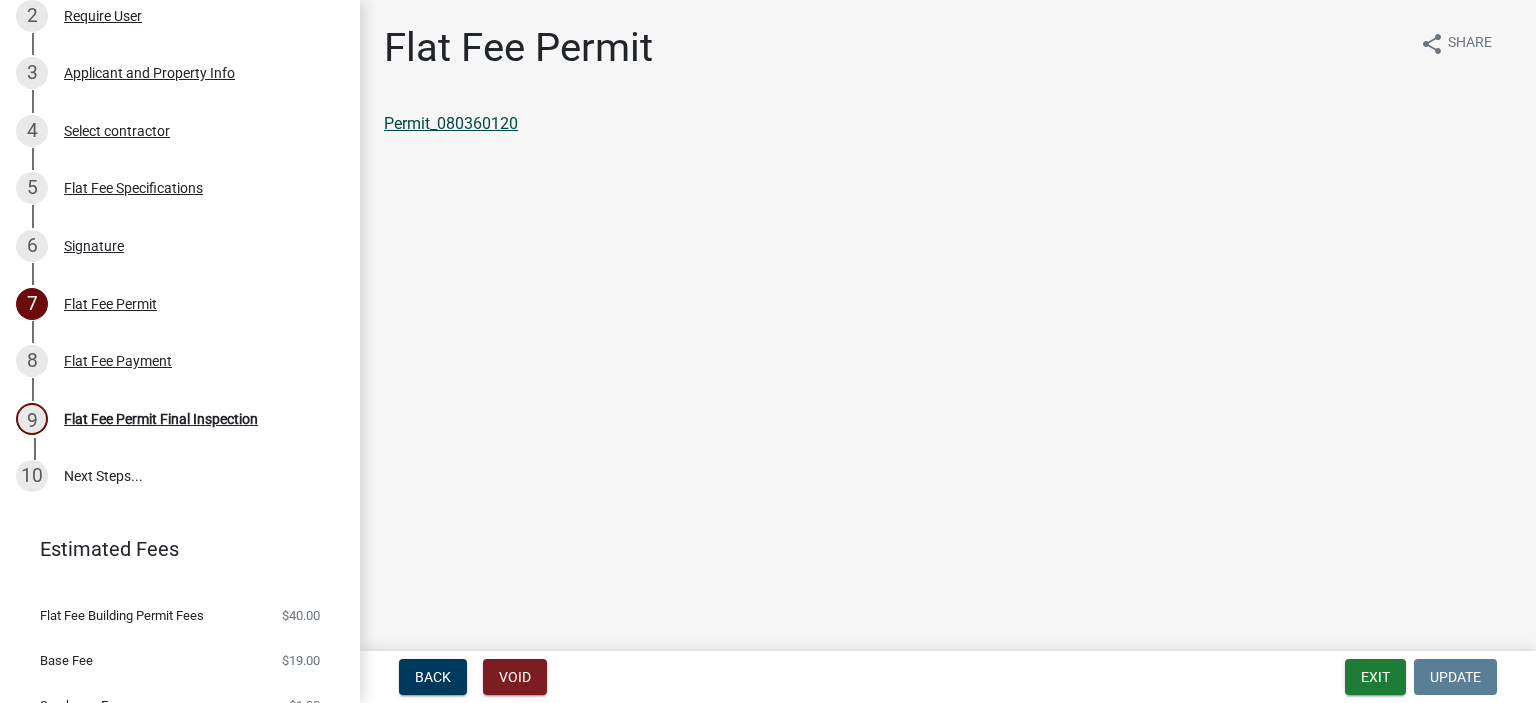 click on "Permit_080360120" 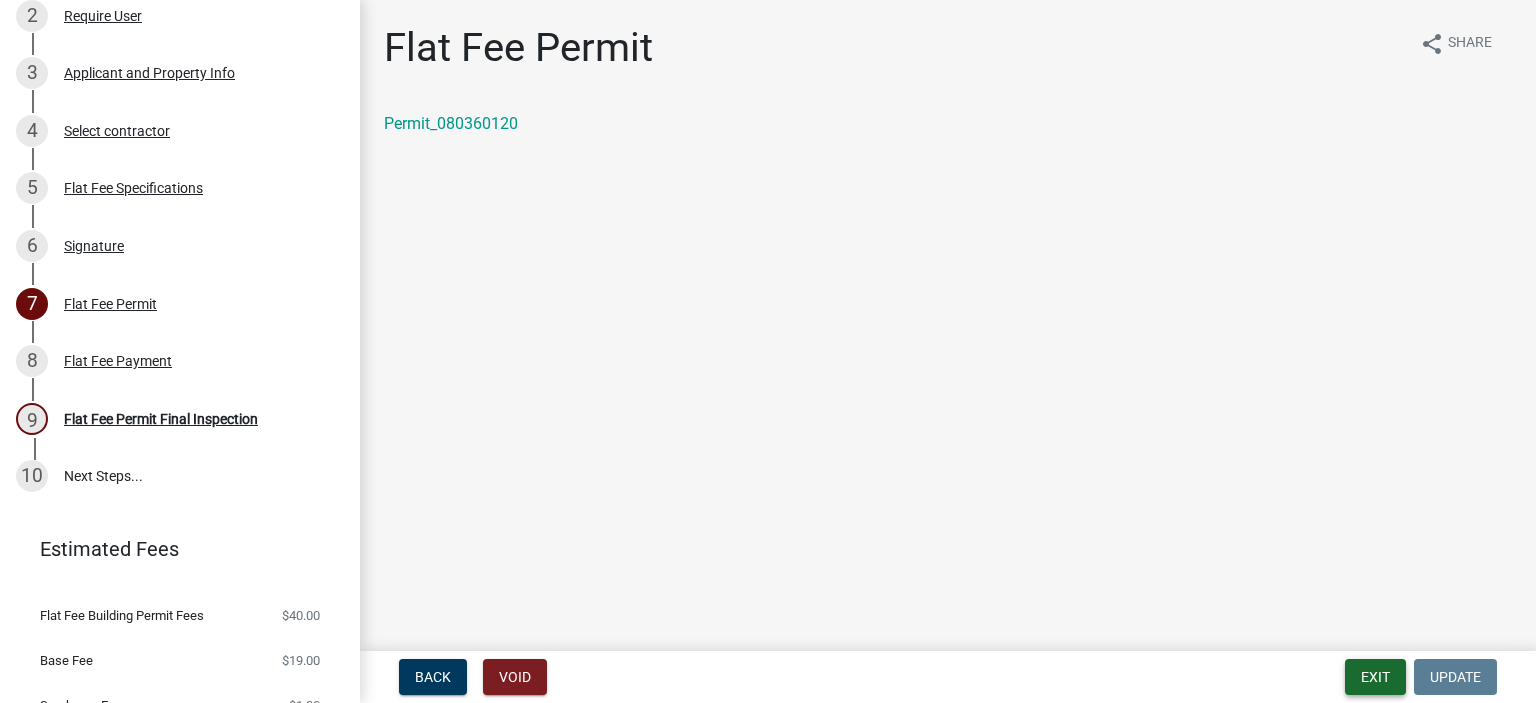 click on "Exit" at bounding box center (1375, 677) 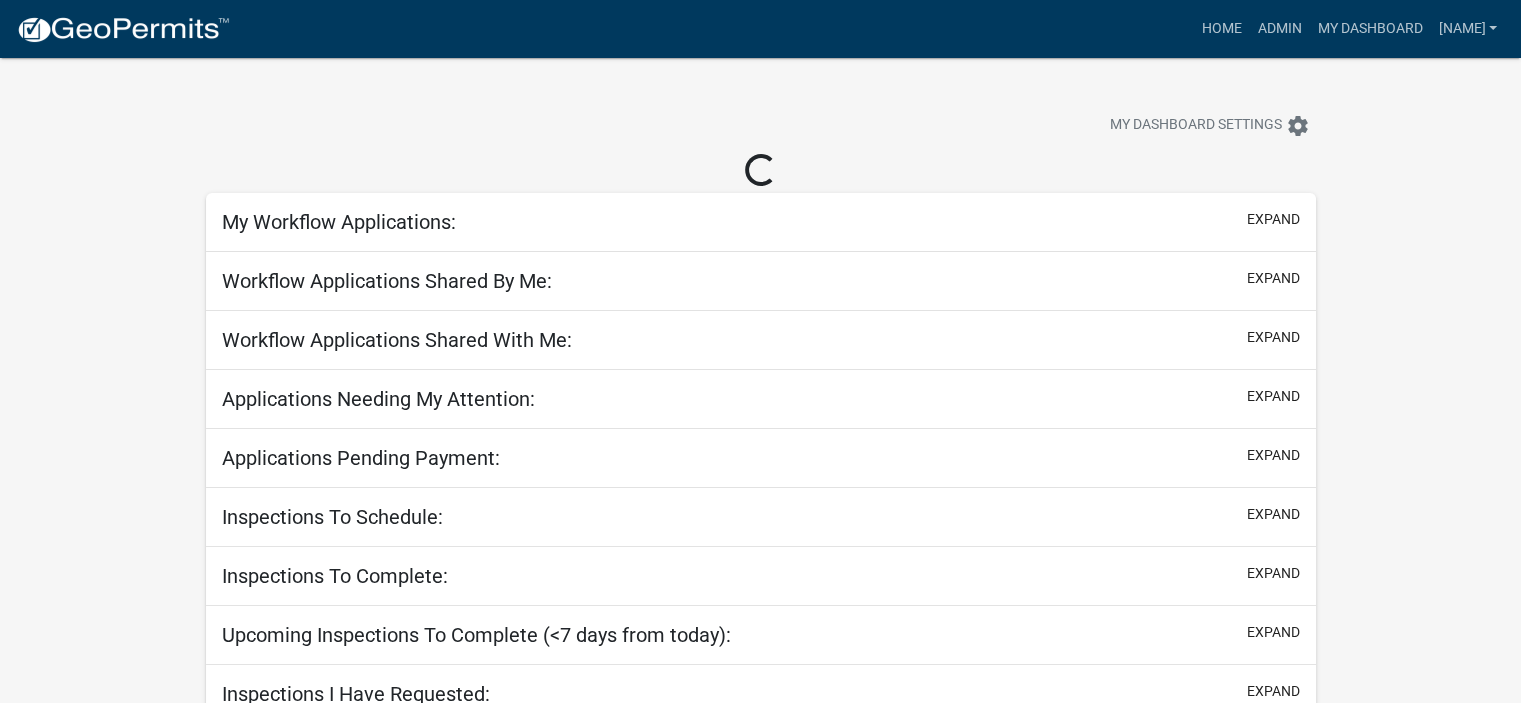 select on "2: 50" 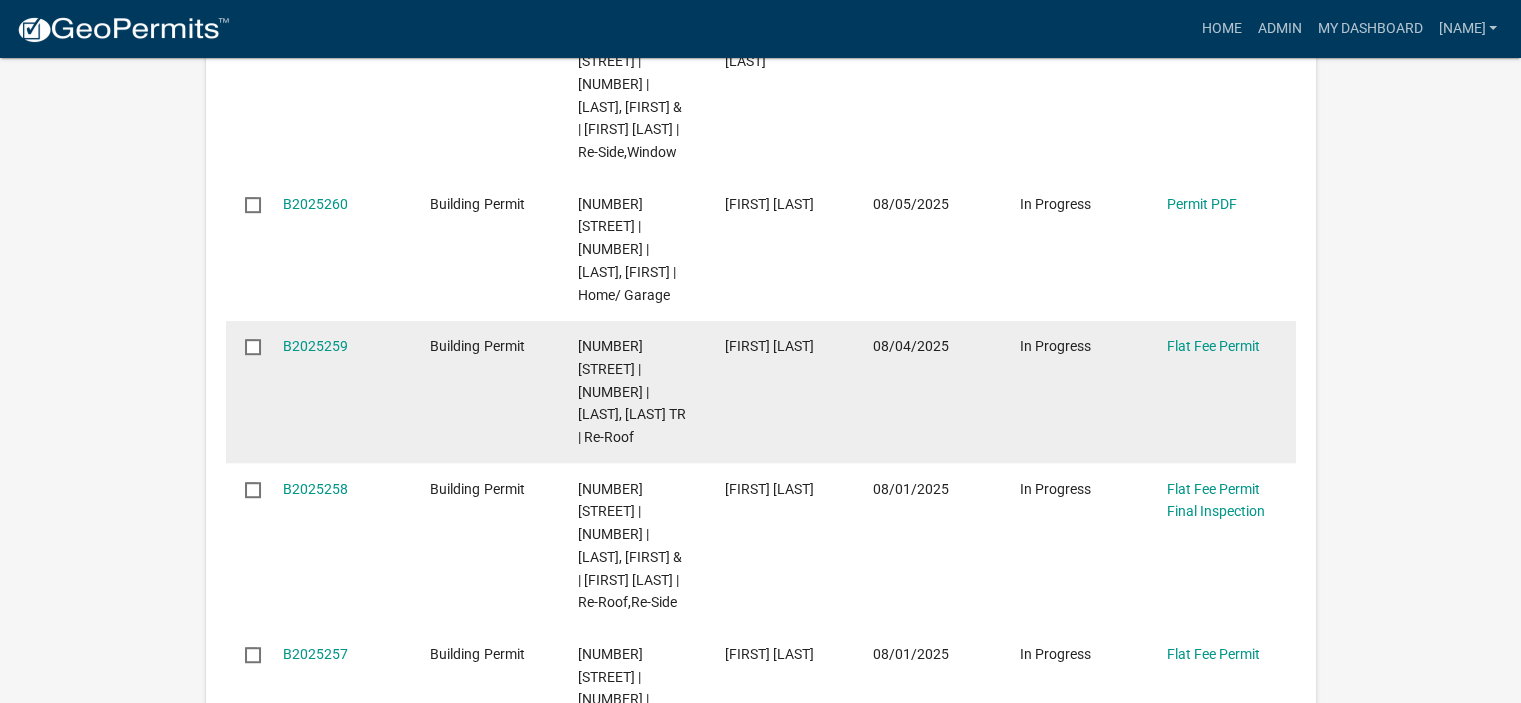 scroll, scrollTop: 1200, scrollLeft: 0, axis: vertical 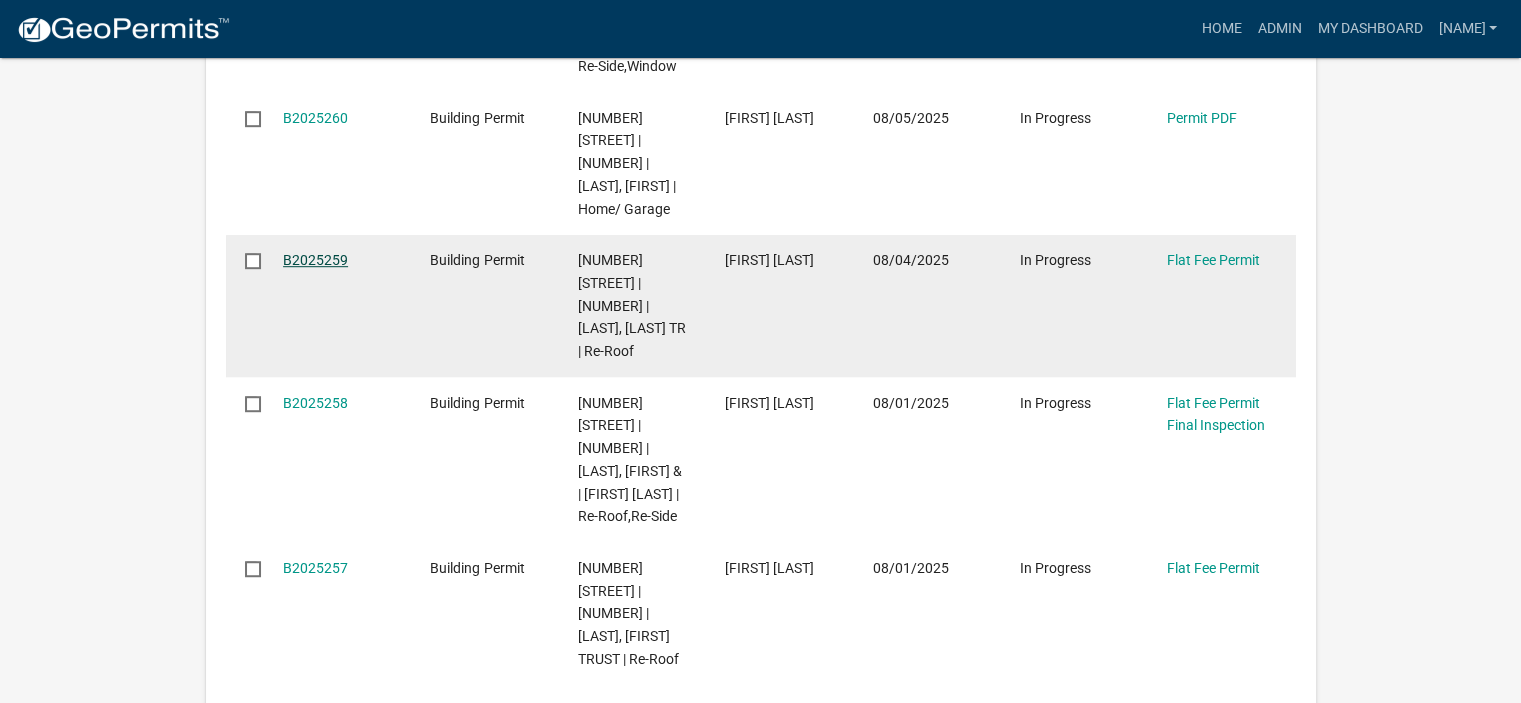 click on "B2025259" 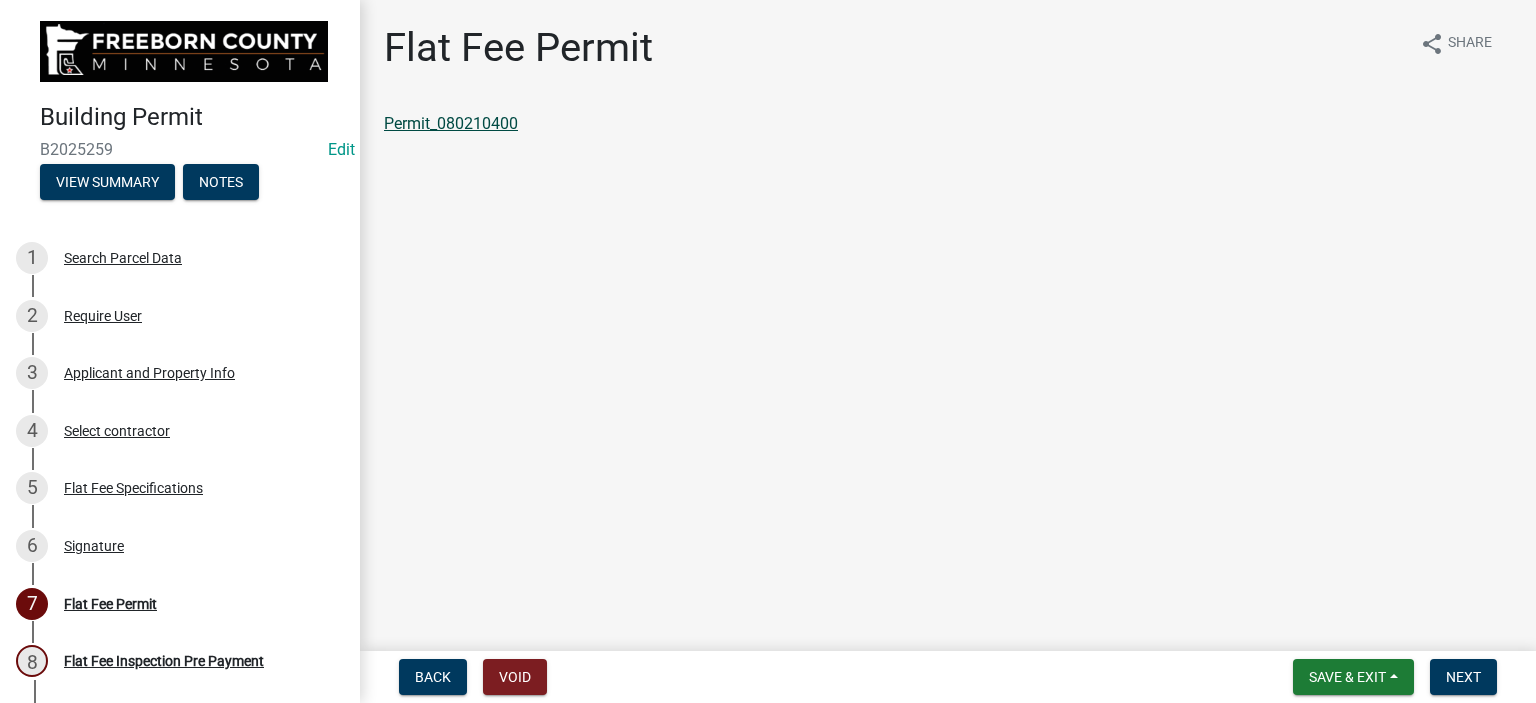 click on "Permit_080210400" 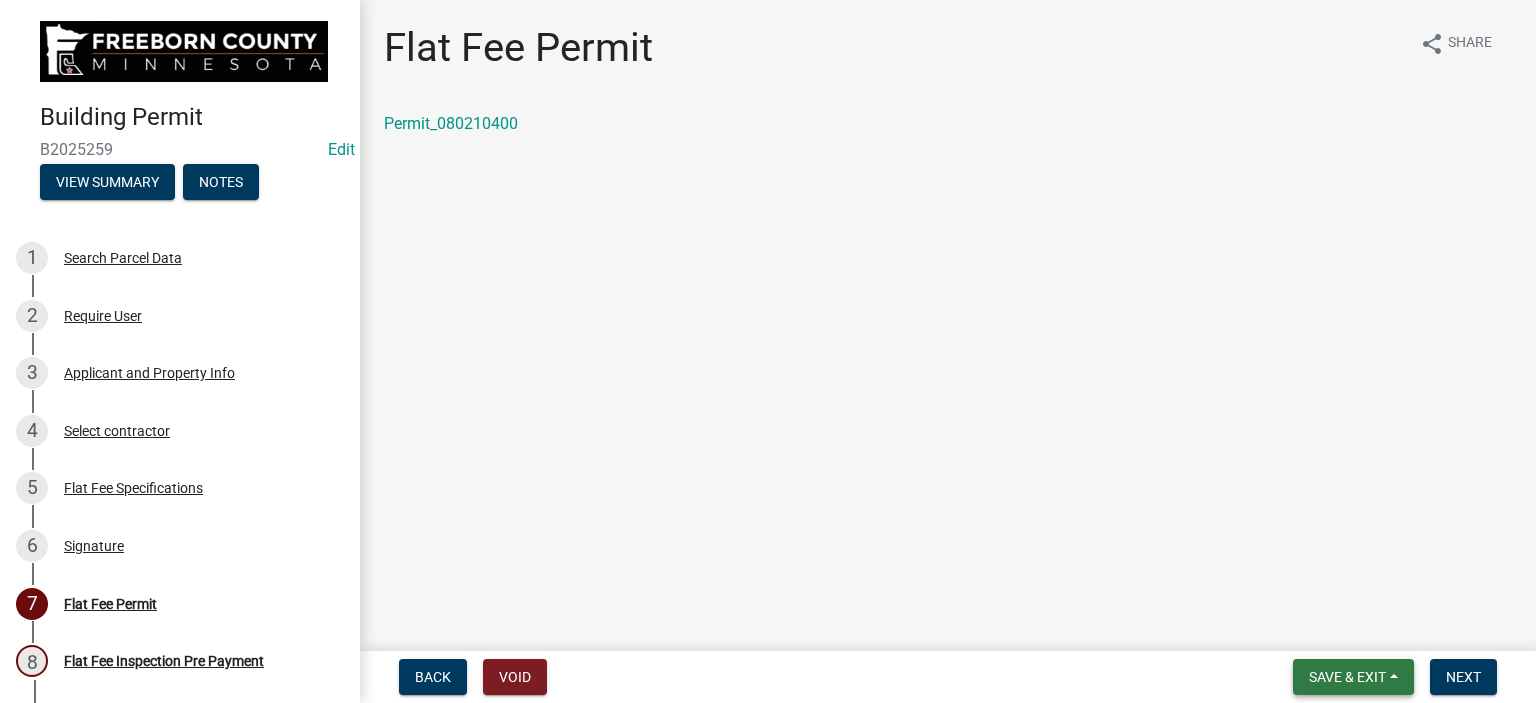 click on "Save & Exit" at bounding box center [1353, 677] 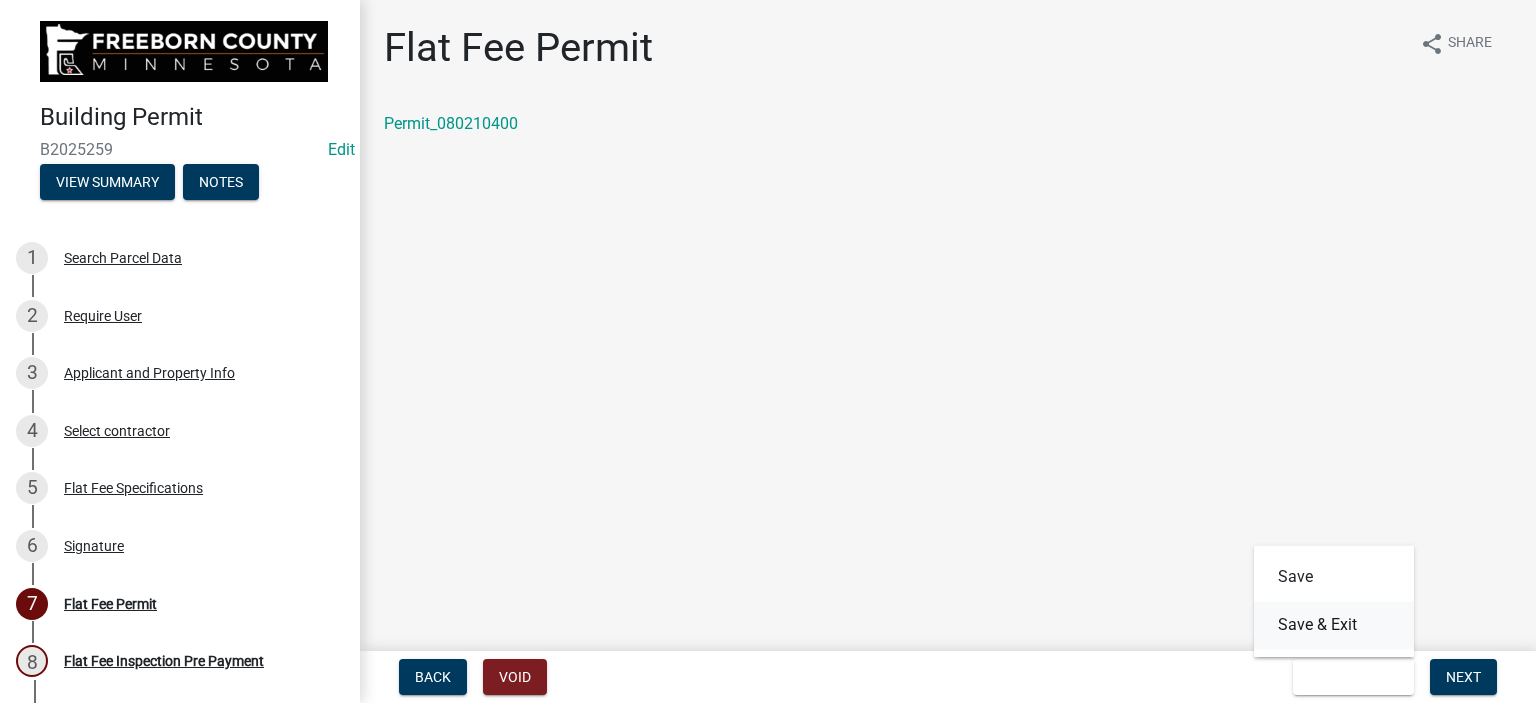 click on "Save & Exit" at bounding box center [1334, 625] 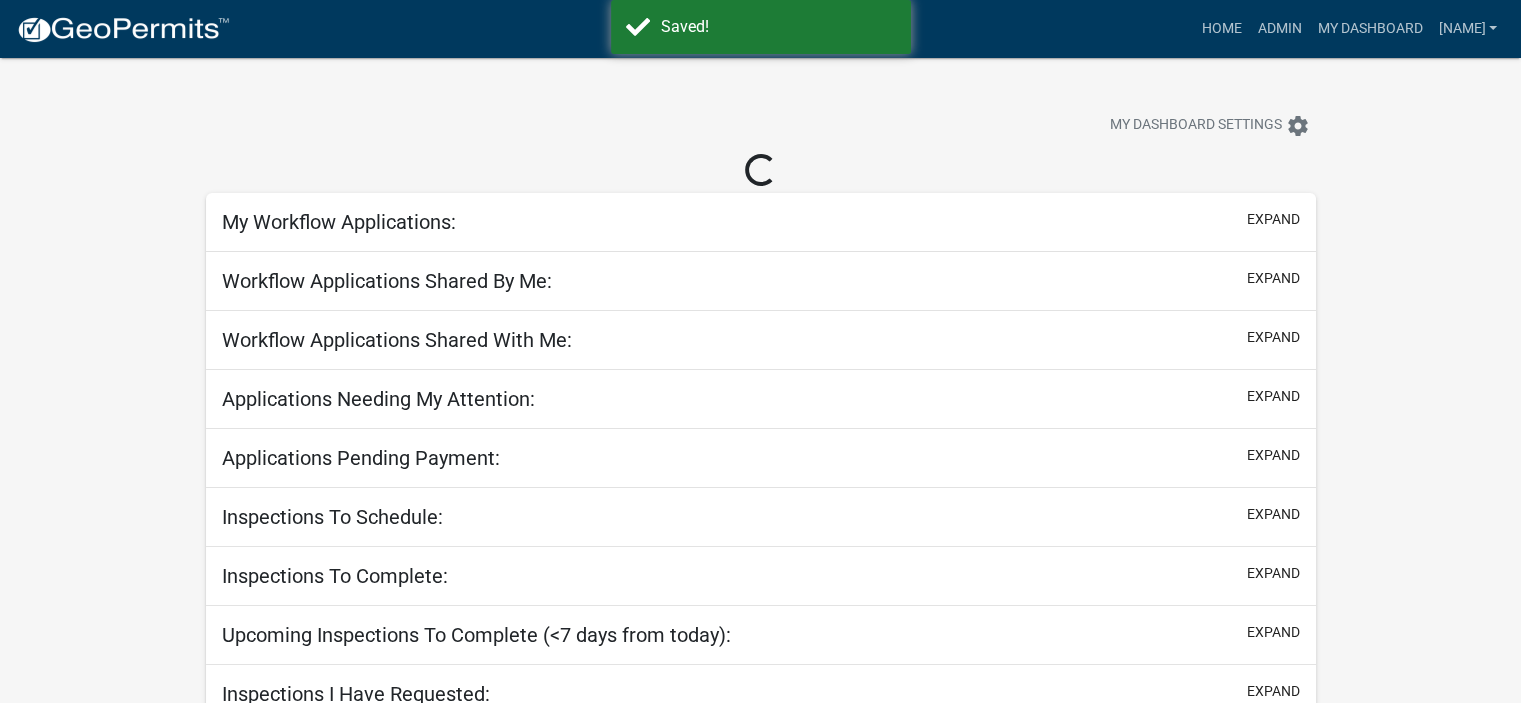 select on "2: 50" 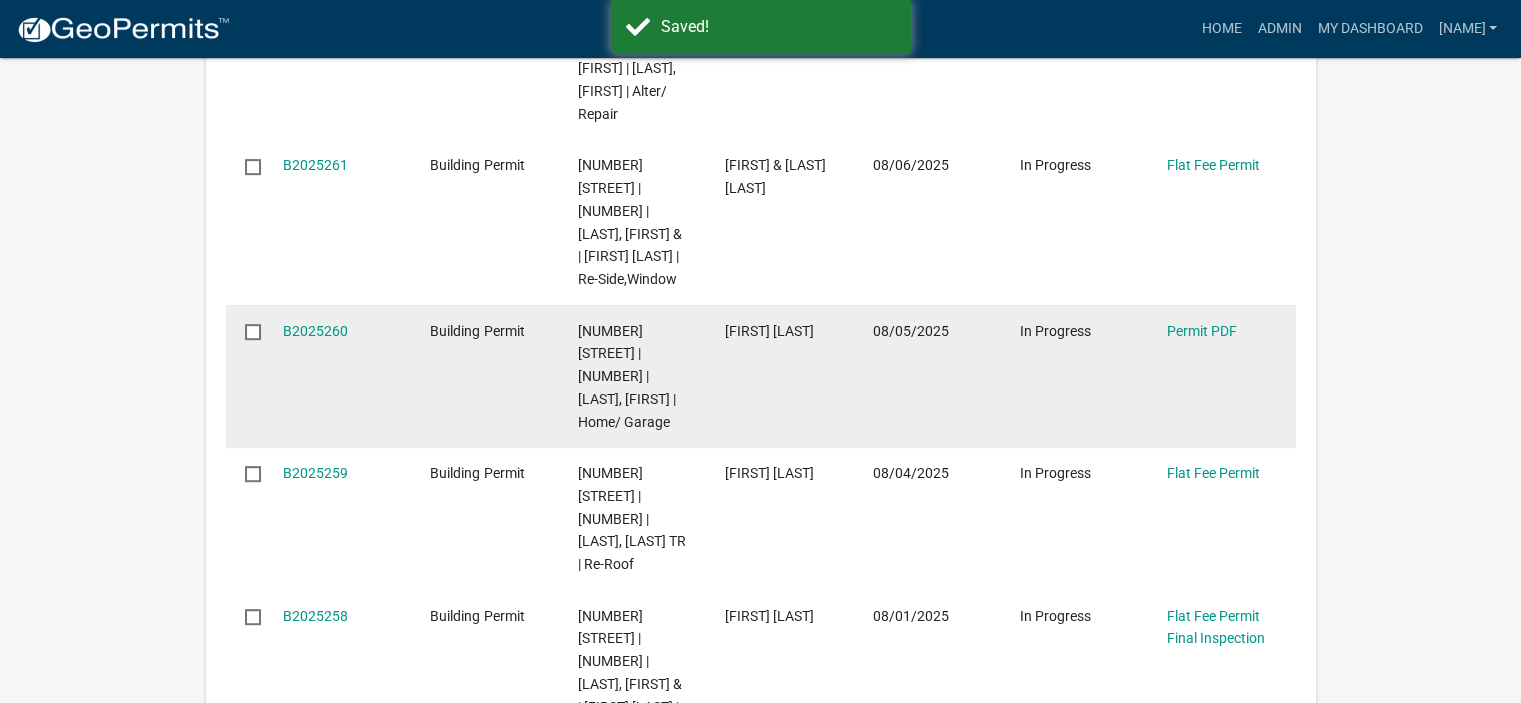 scroll, scrollTop: 1000, scrollLeft: 0, axis: vertical 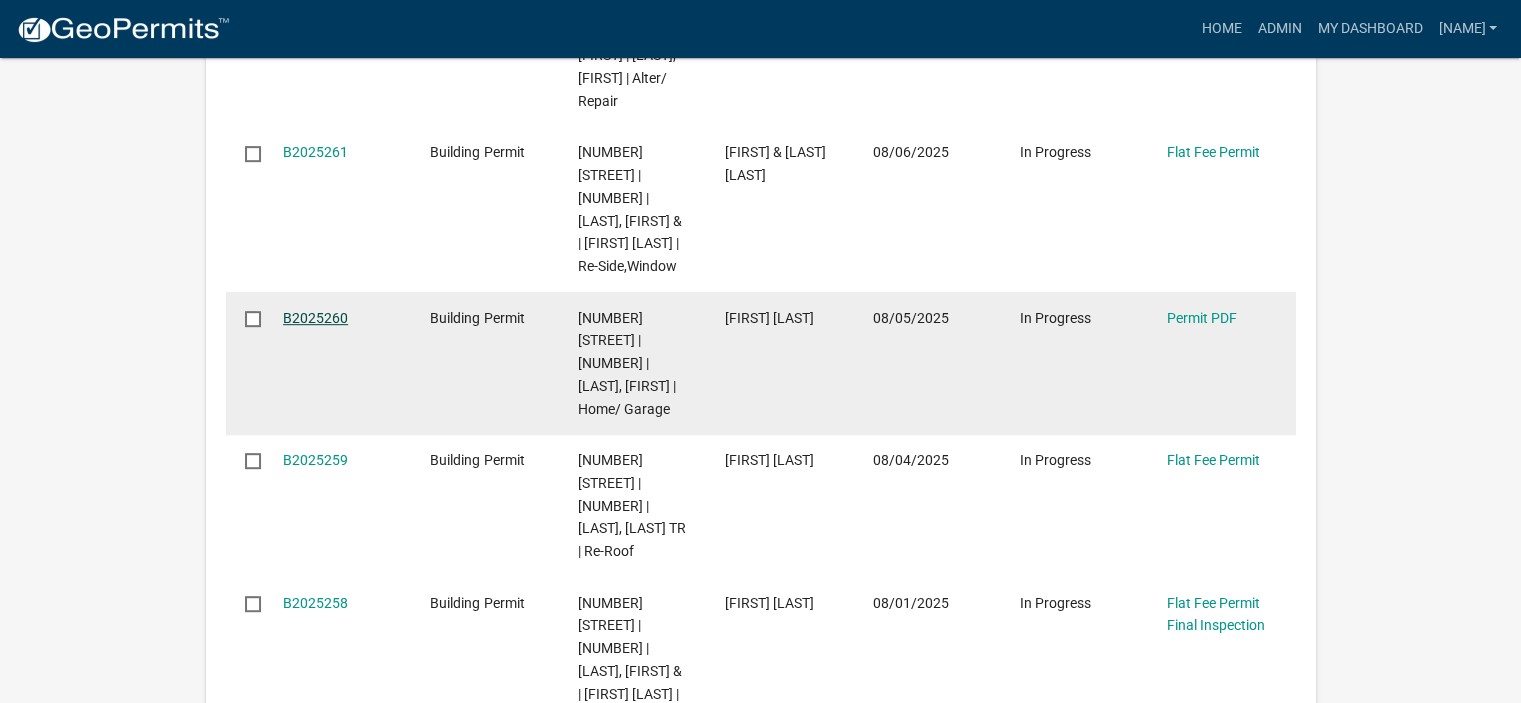 click on "B2025260" 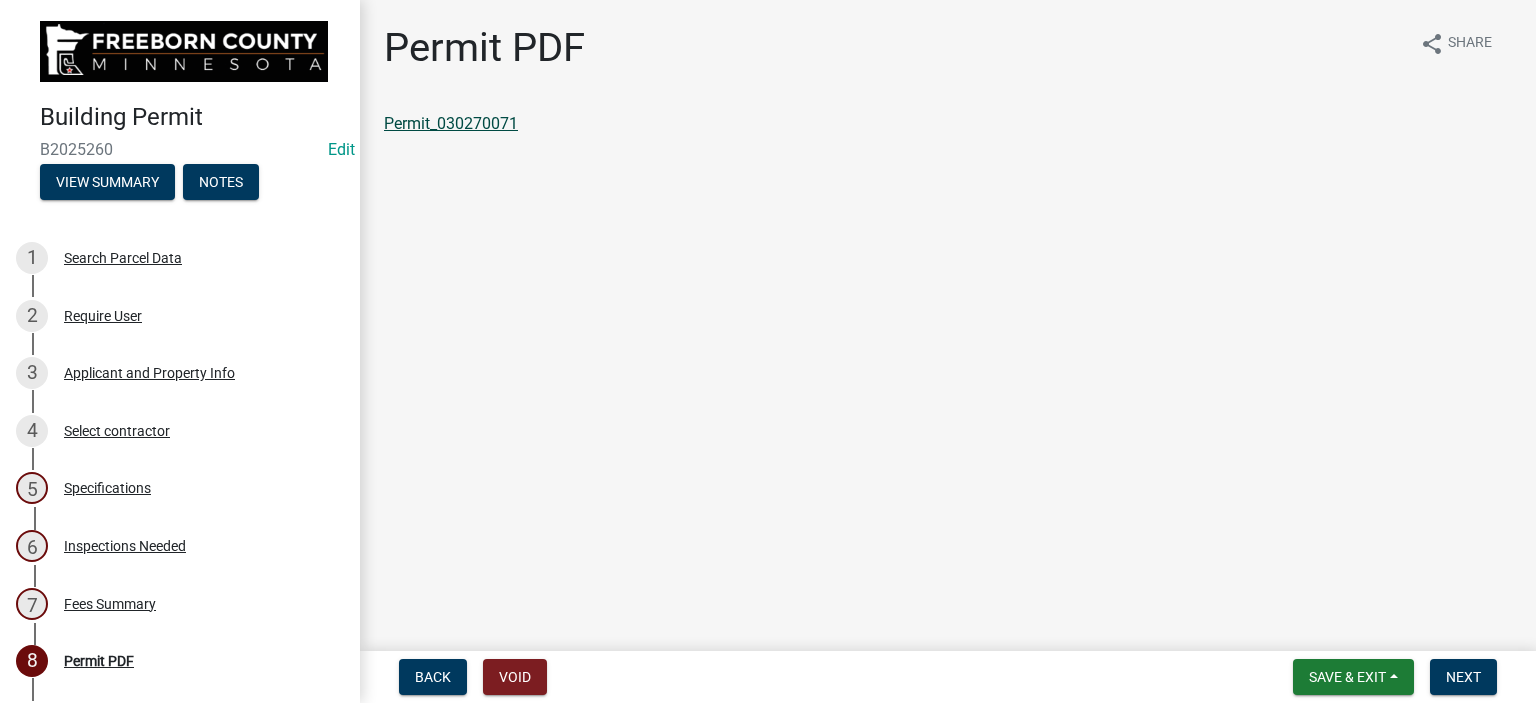 click on "Permit_030270071" 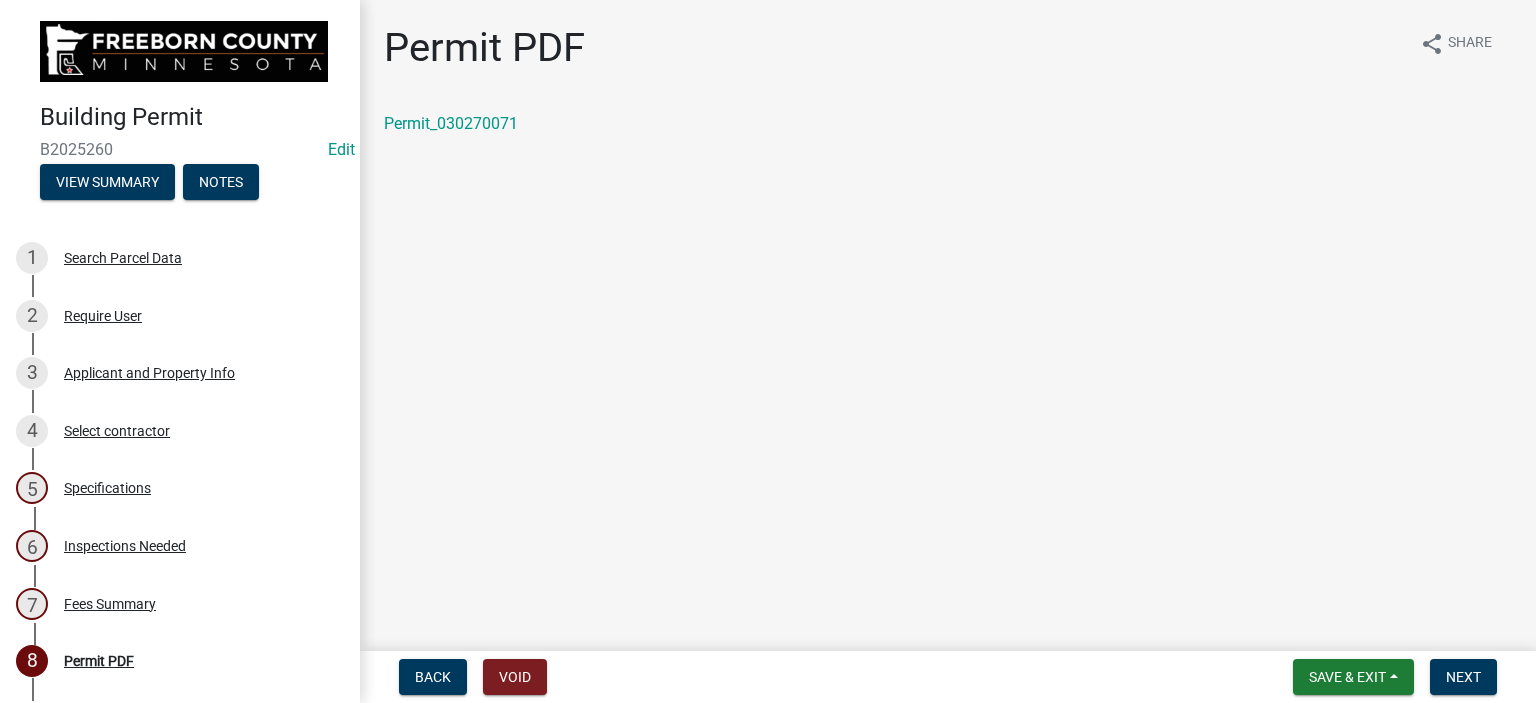 click on "Permit PDF share Share [PERMIT_NUMBER]" 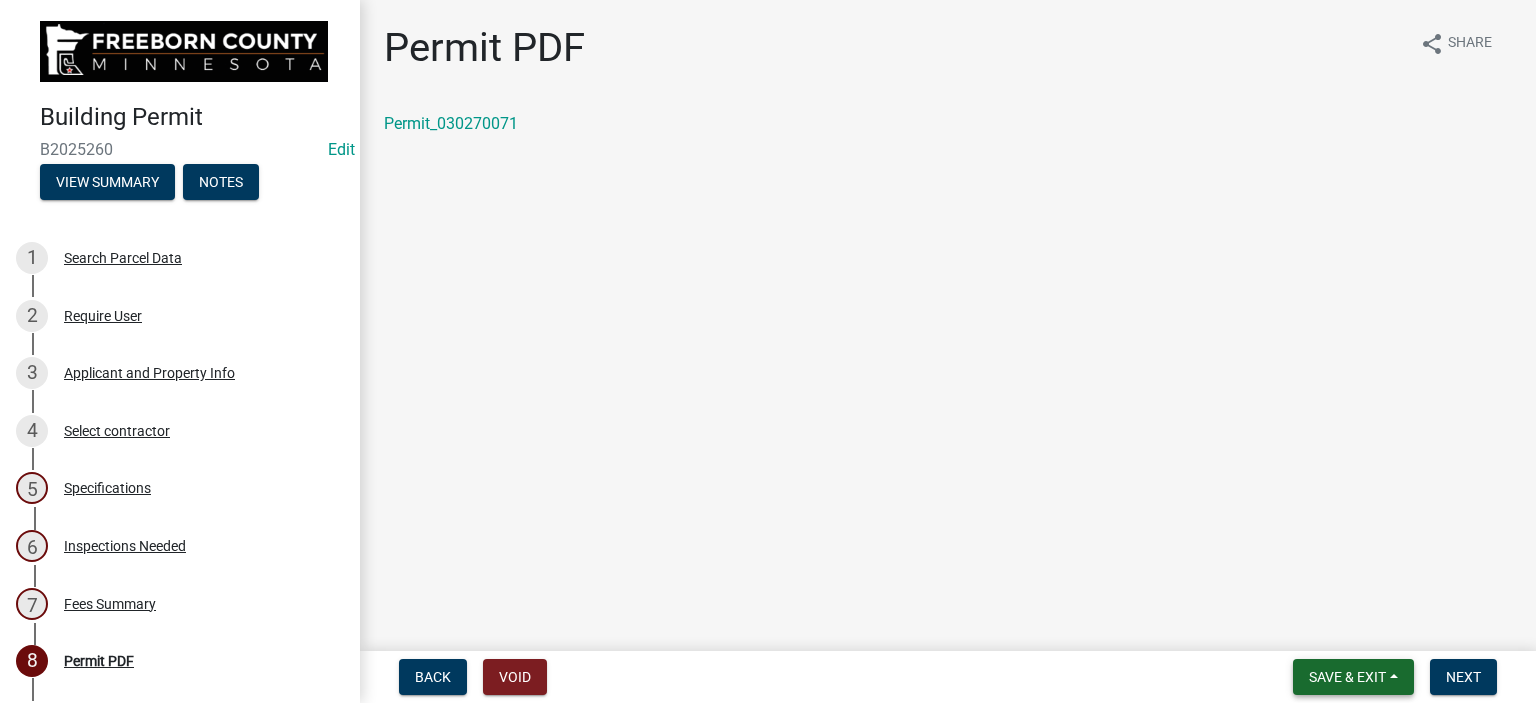 click on "Save & Exit" at bounding box center (1347, 677) 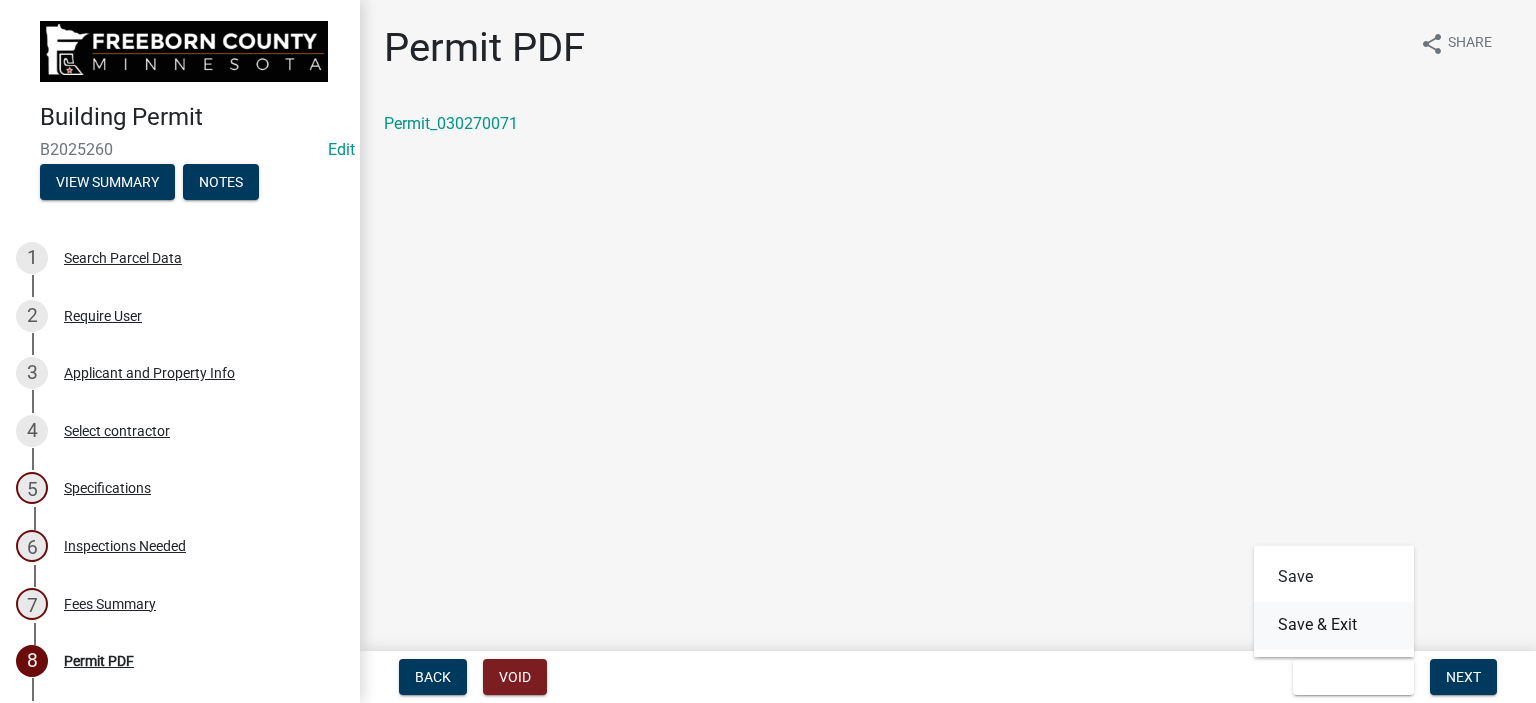 click on "Save & Exit" at bounding box center [1334, 625] 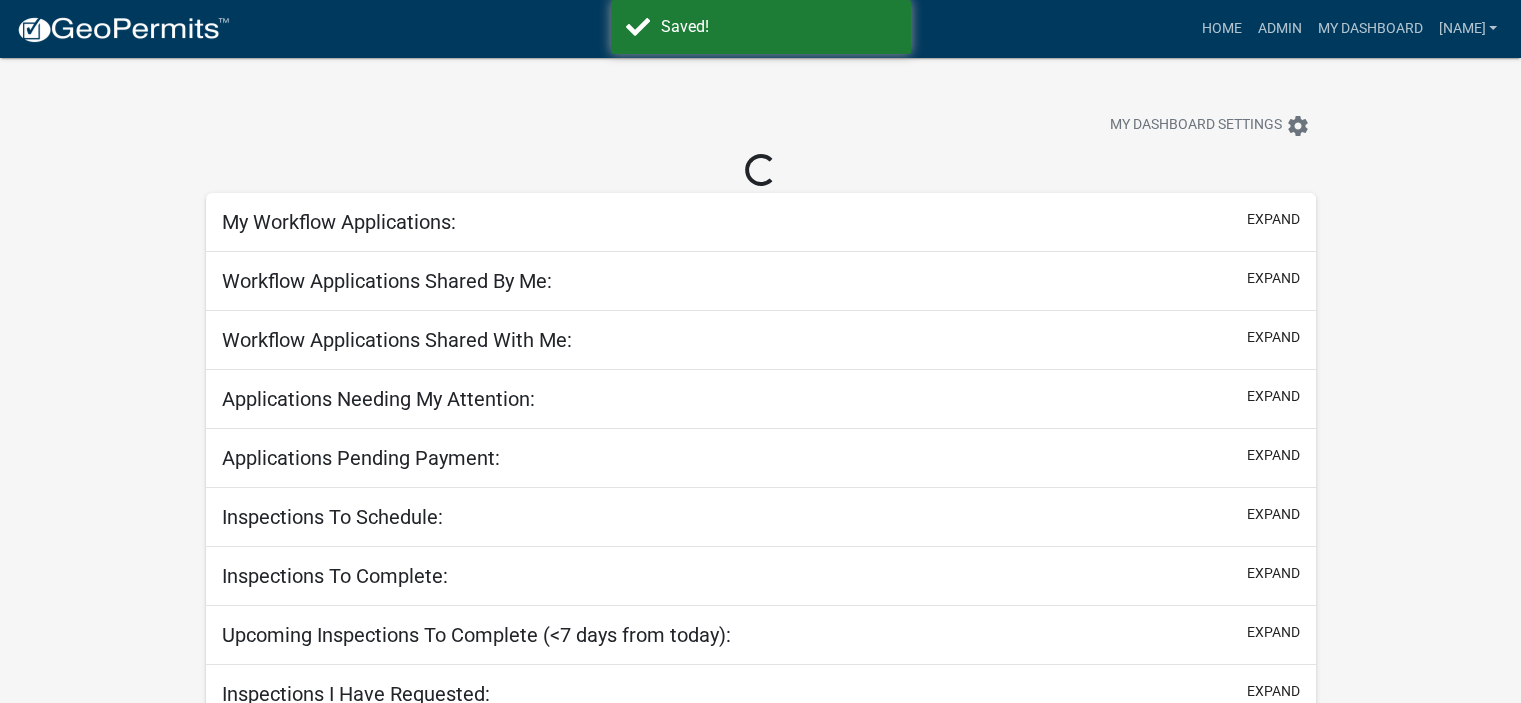 select on "2: 50" 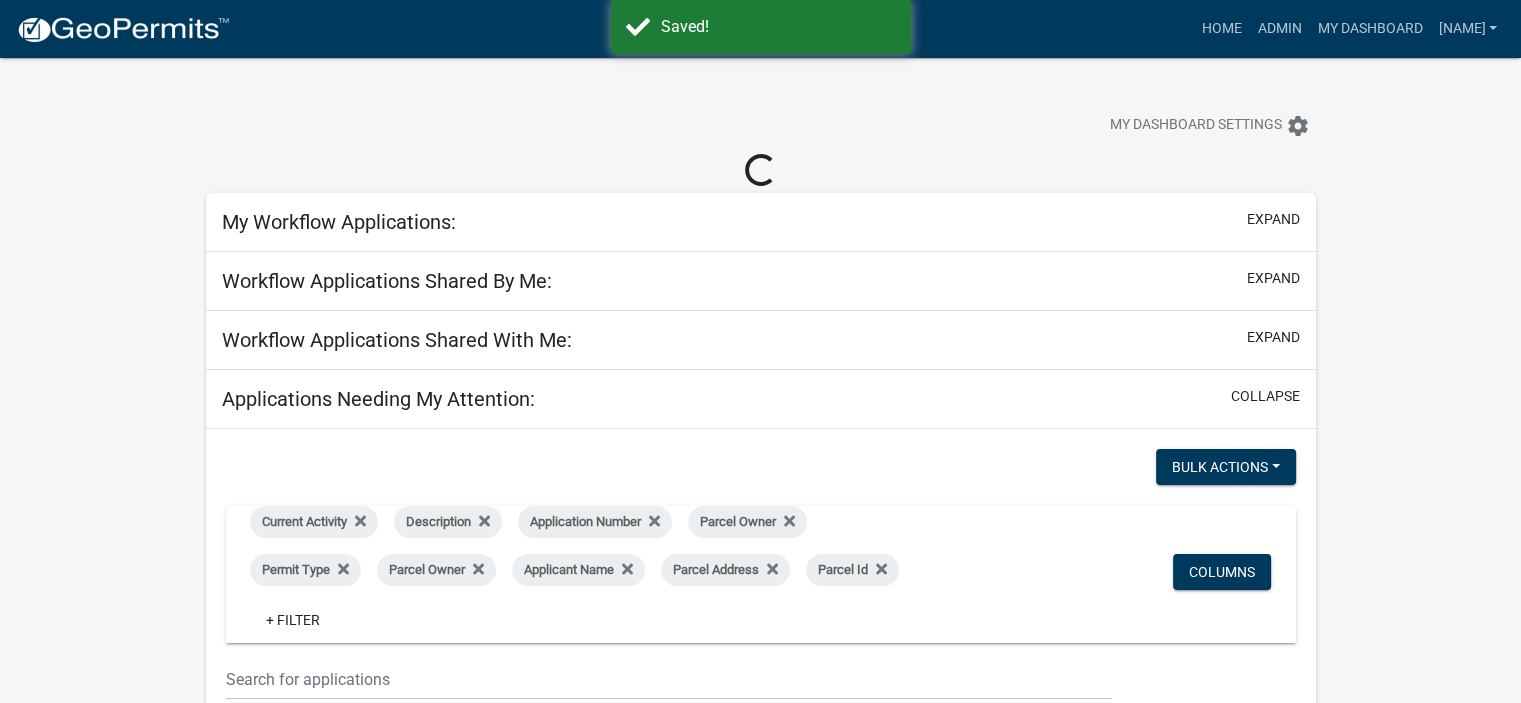 scroll, scrollTop: 136, scrollLeft: 0, axis: vertical 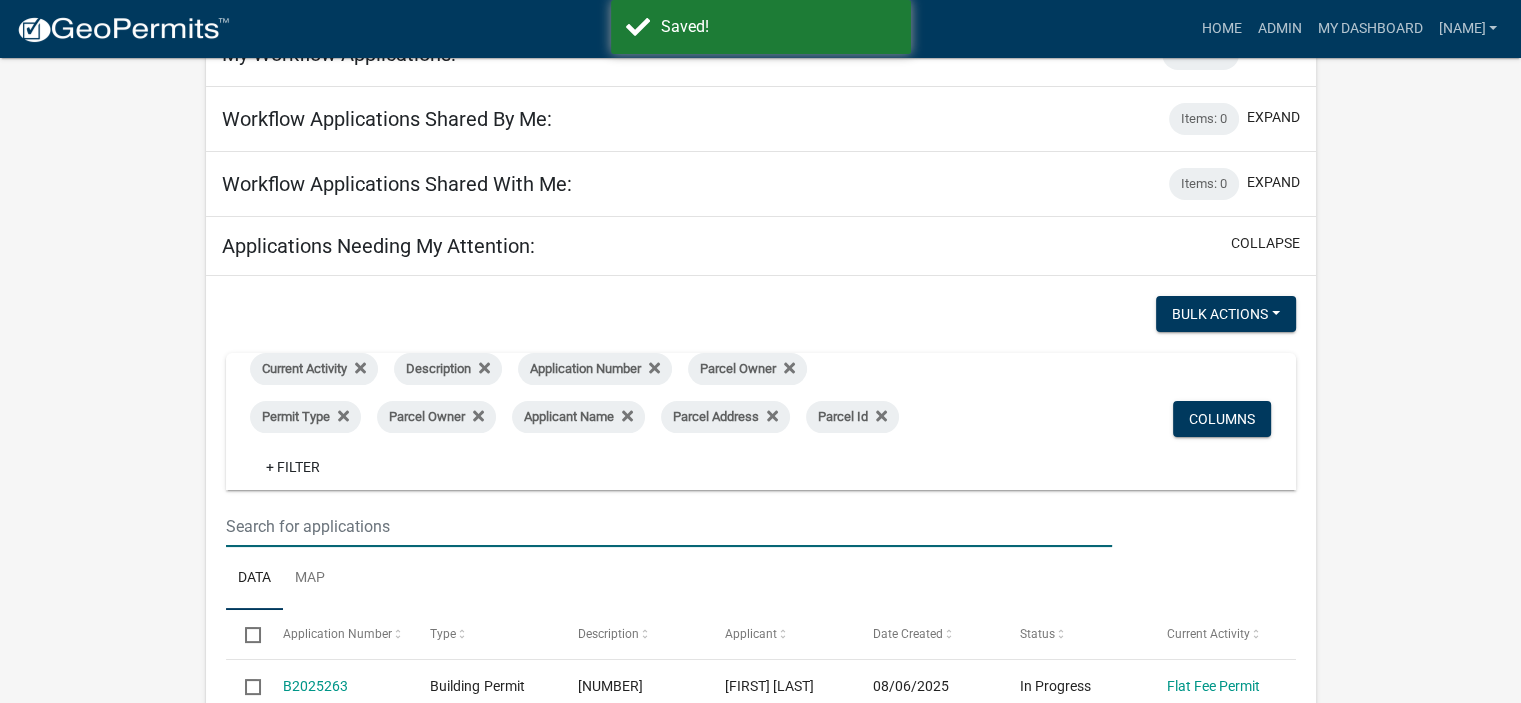 click at bounding box center [669, 526] 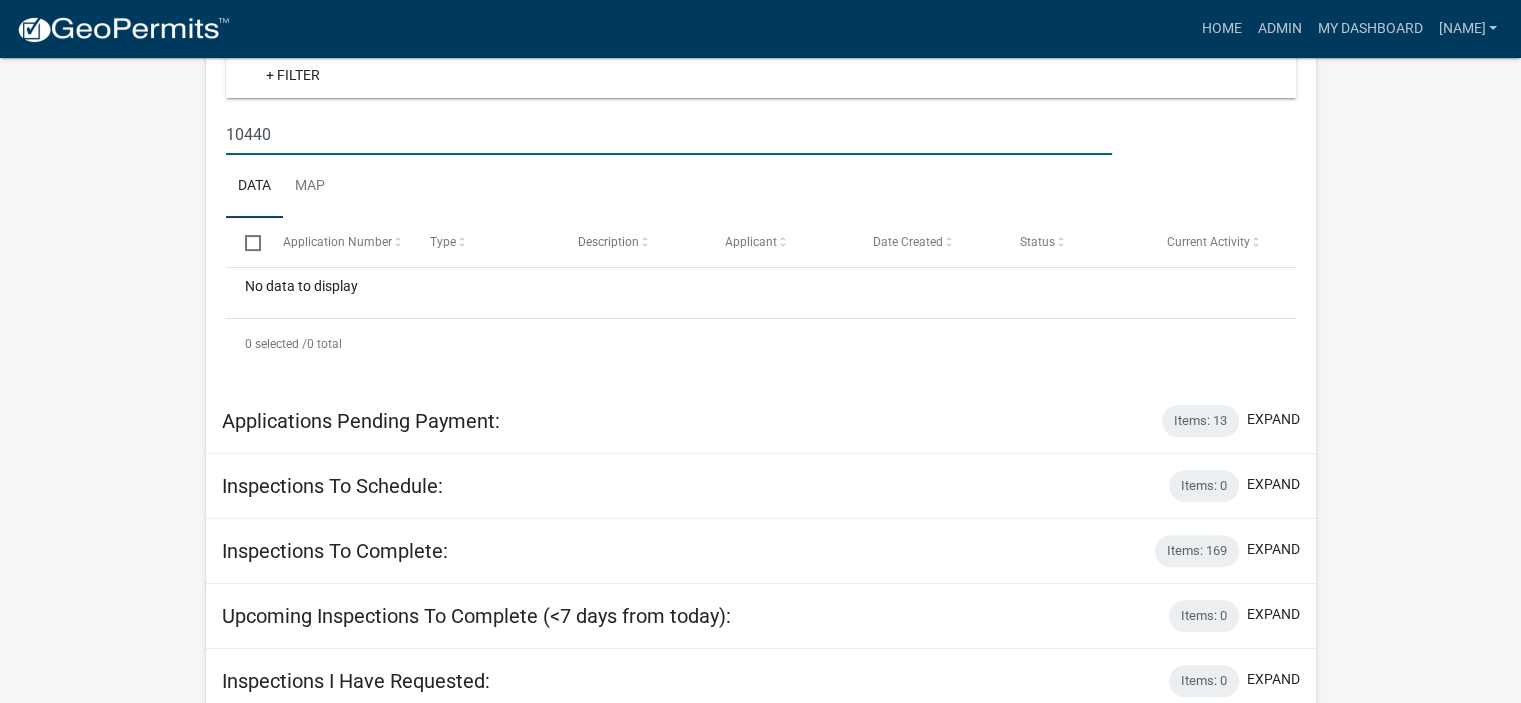 scroll, scrollTop: 636, scrollLeft: 0, axis: vertical 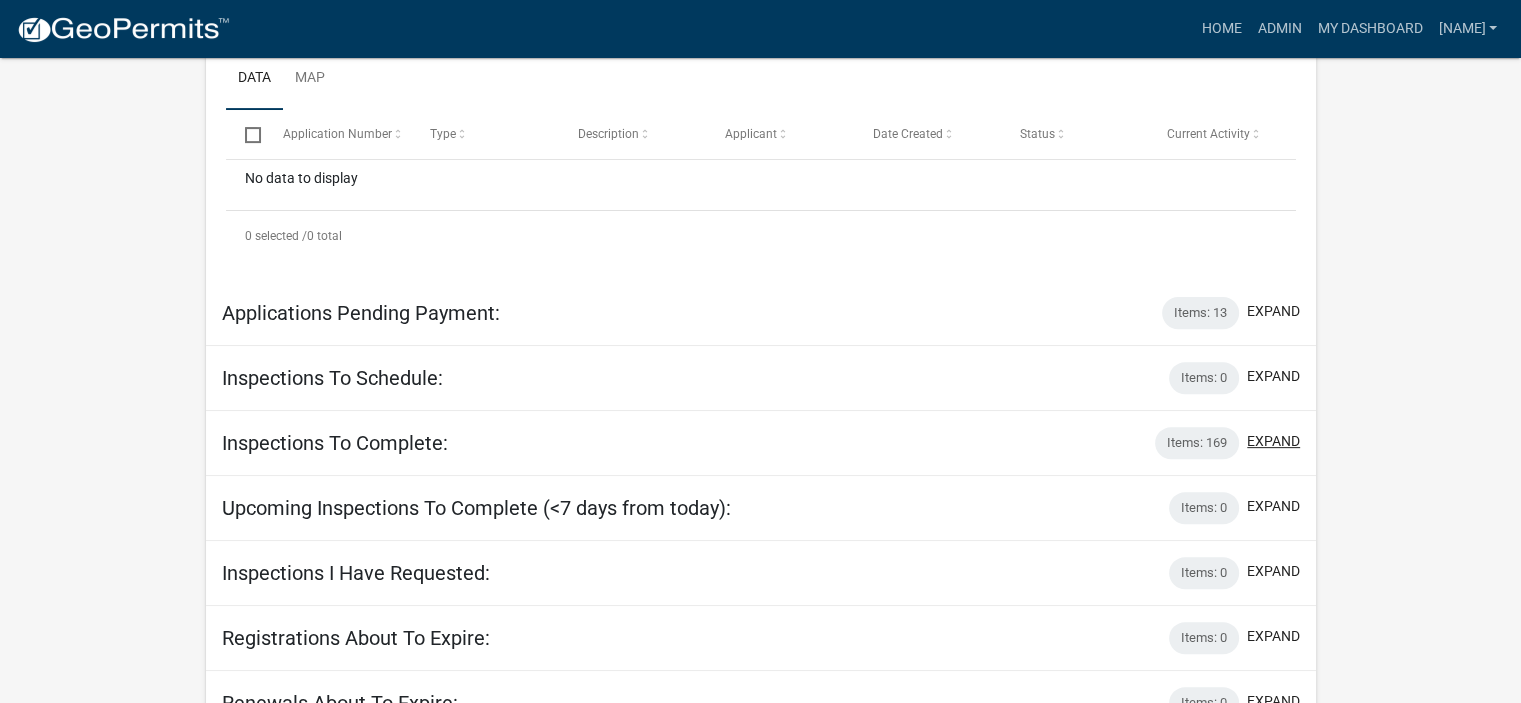 type on "10440" 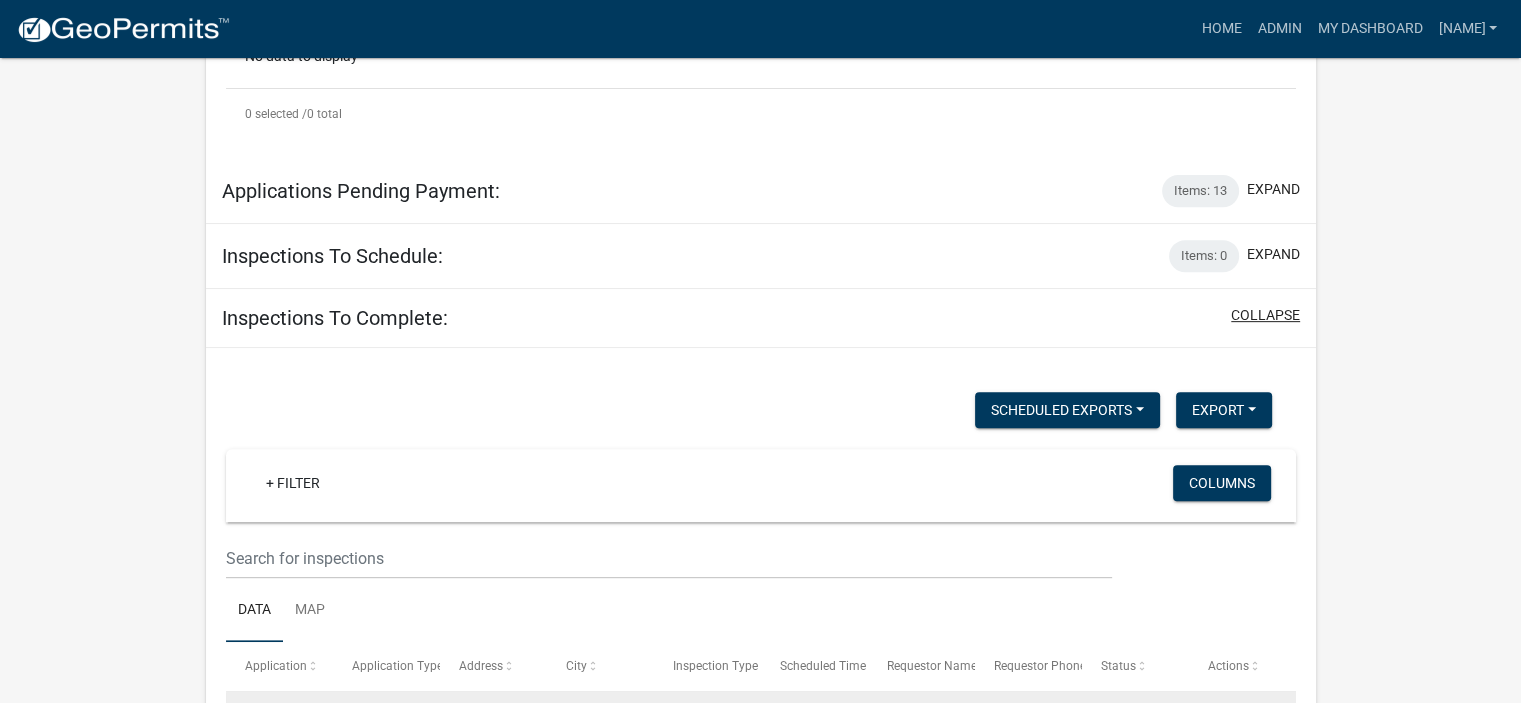 scroll, scrollTop: 936, scrollLeft: 0, axis: vertical 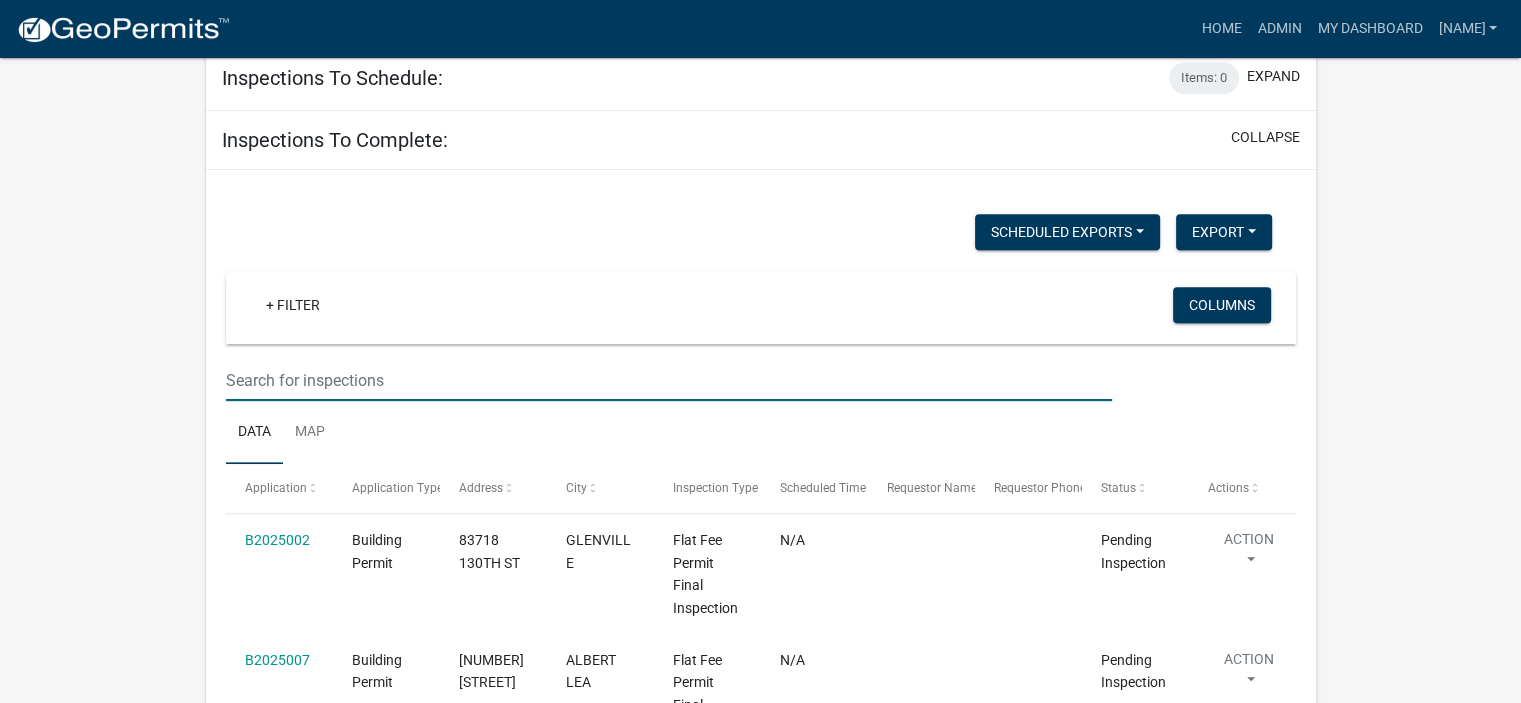 click at bounding box center [669, 380] 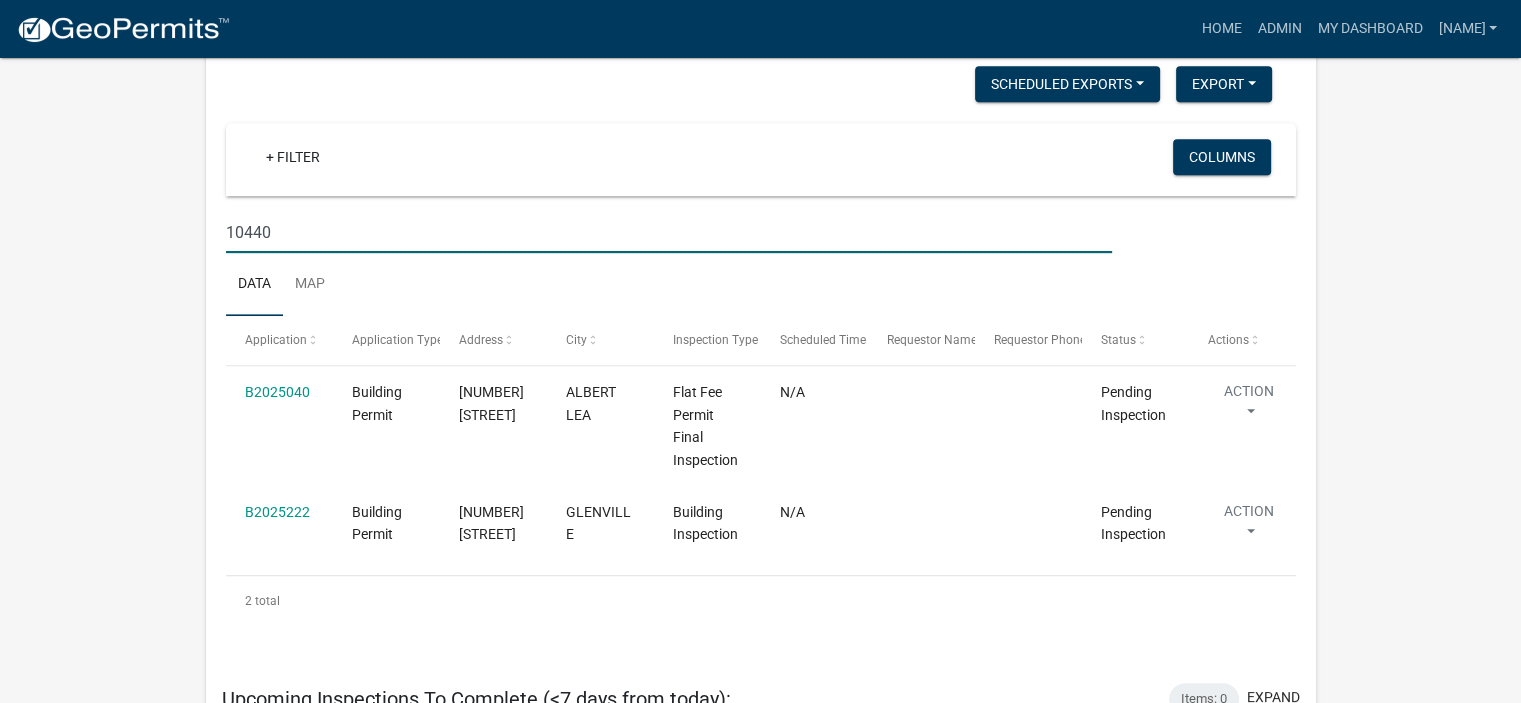 scroll, scrollTop: 1200, scrollLeft: 0, axis: vertical 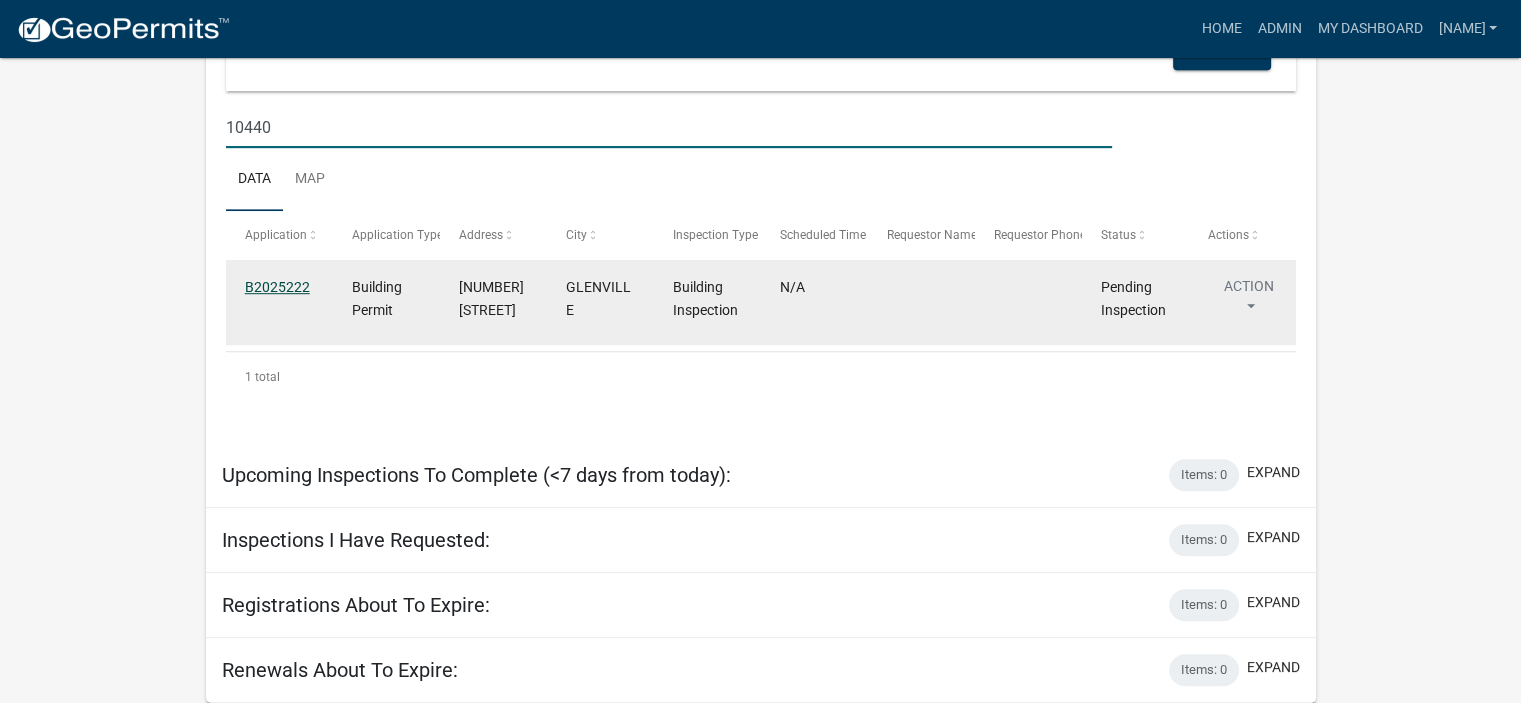 type on "10440" 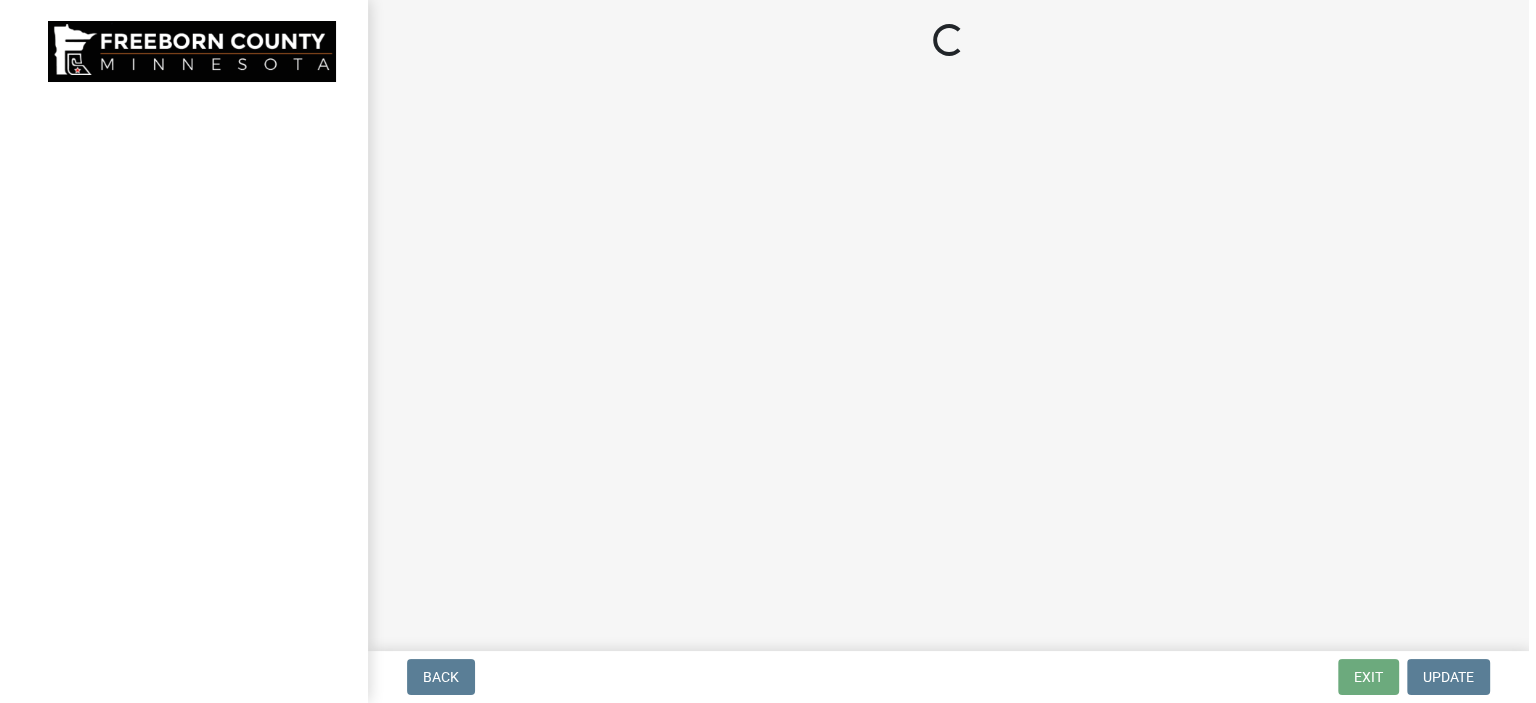 scroll, scrollTop: 0, scrollLeft: 0, axis: both 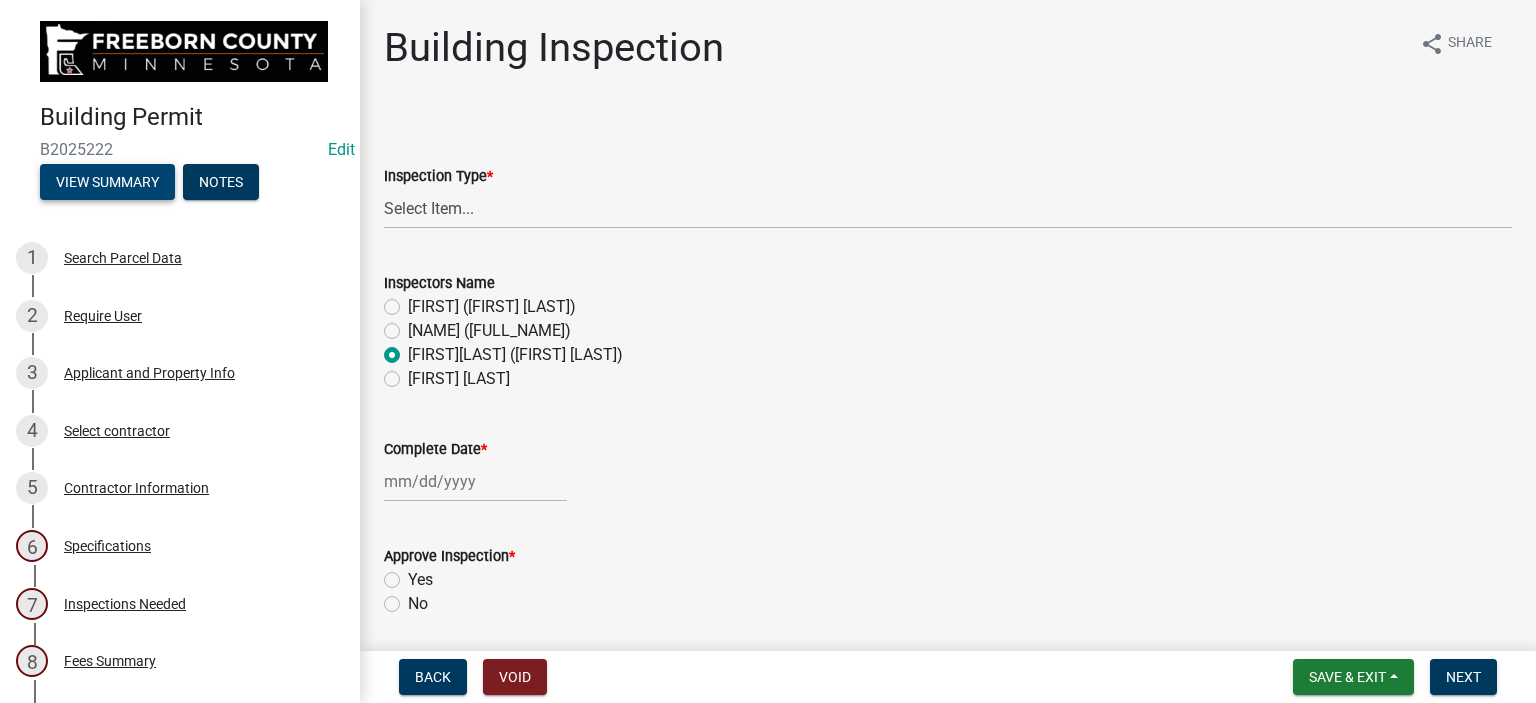 click on "View Summary" at bounding box center (107, 182) 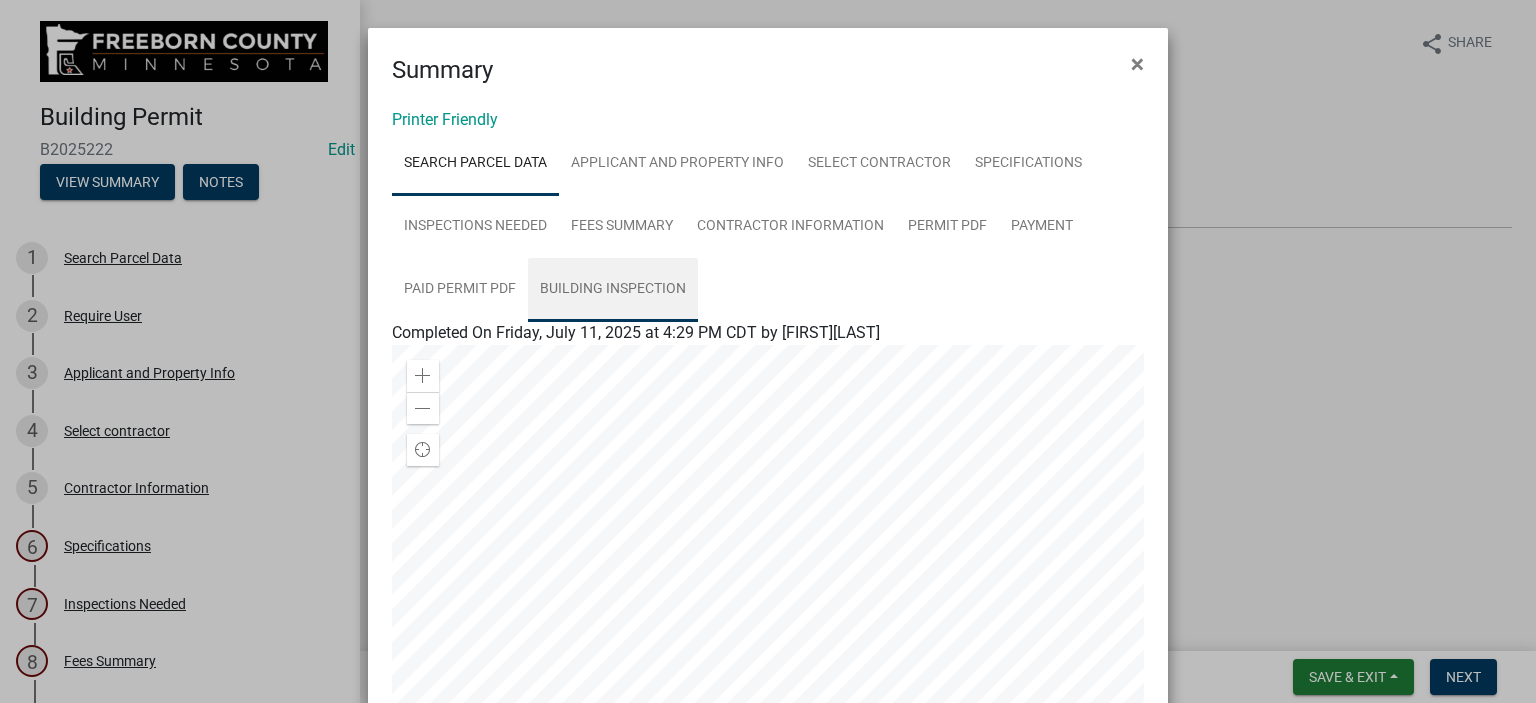 click on "Building Inspection" at bounding box center (613, 290) 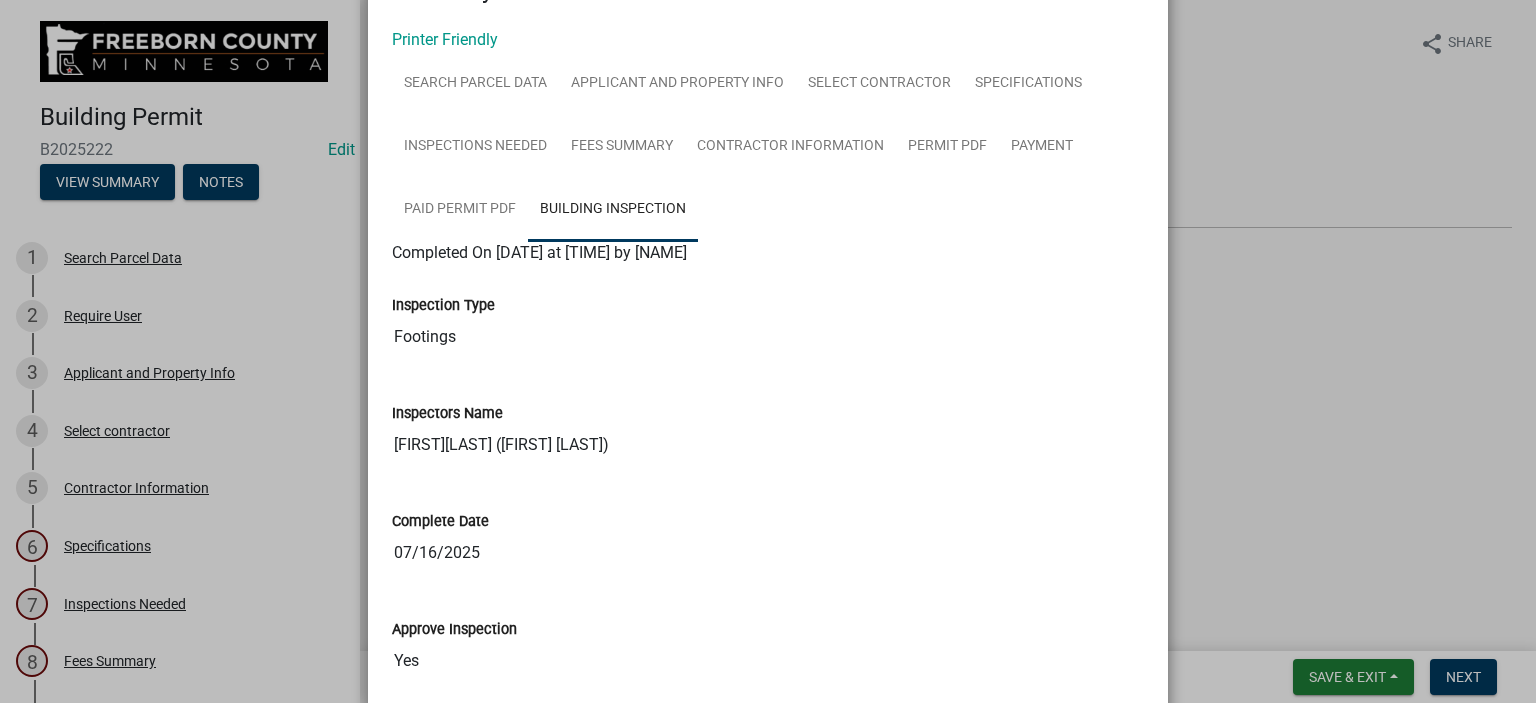 scroll, scrollTop: 0, scrollLeft: 0, axis: both 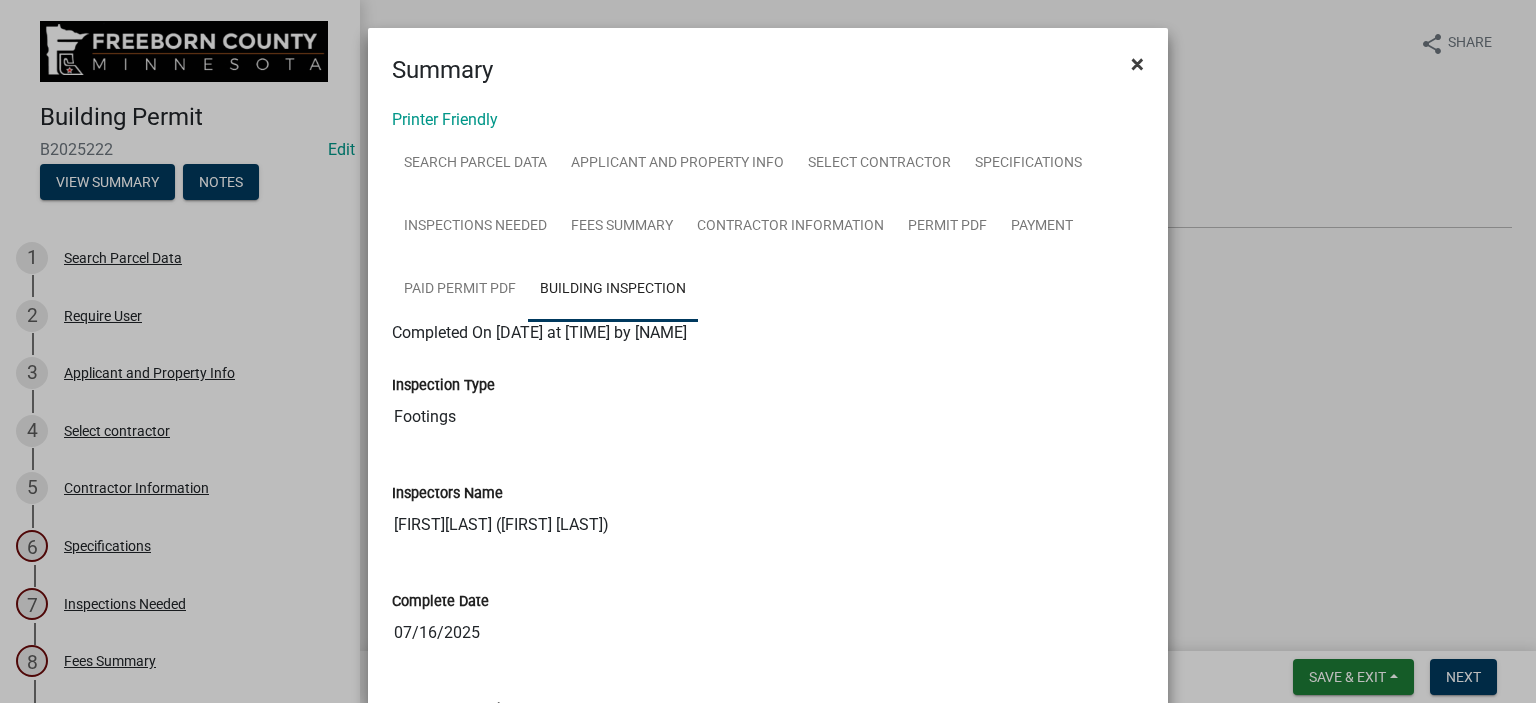 click on "×" 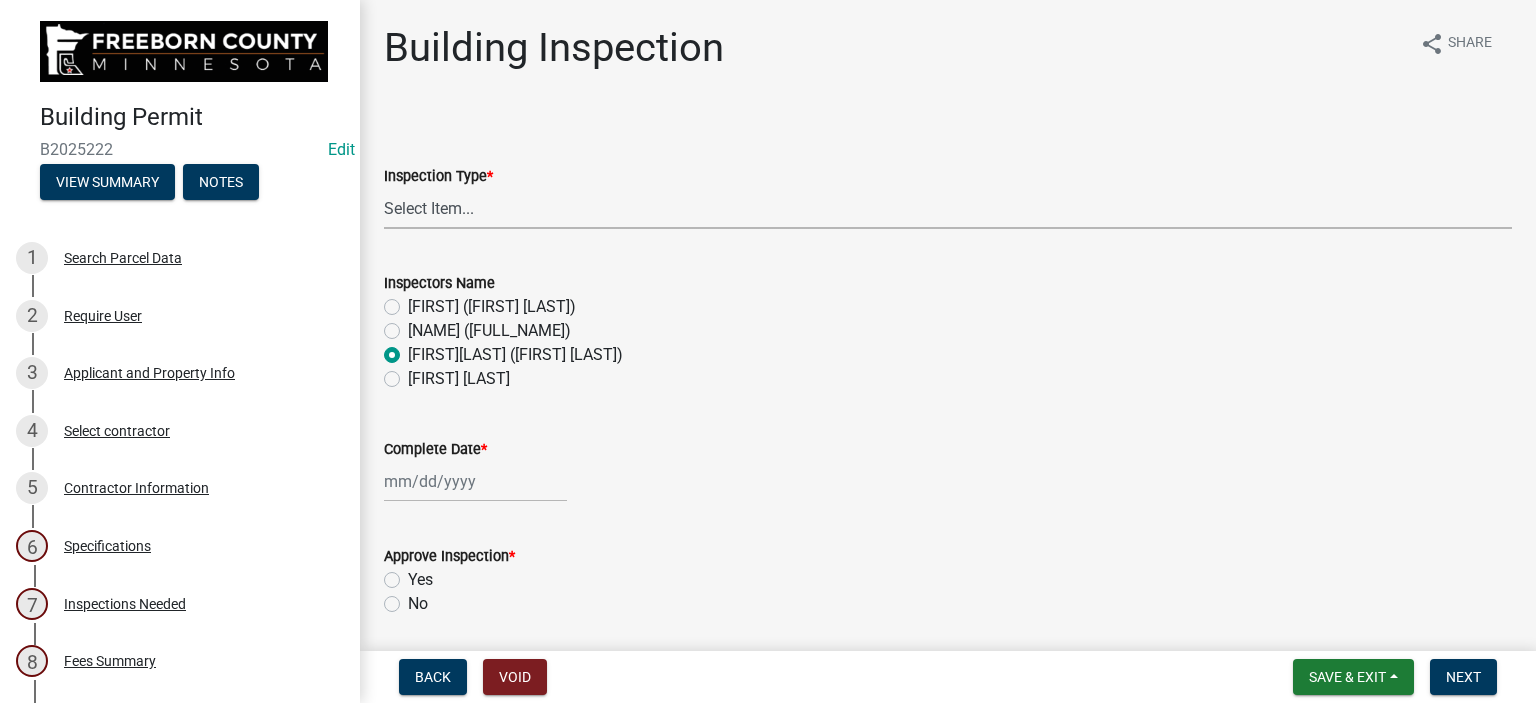 click on "Select Item...   Footings   Foundation   Rough Plumbing   Rough Mechanical   Framing   Gas Piping Test   Fireplace Rough-In   Energy/ Insulation   Final Mechanical   Final Plumbing   Blower Door Test   Final" at bounding box center [948, 208] 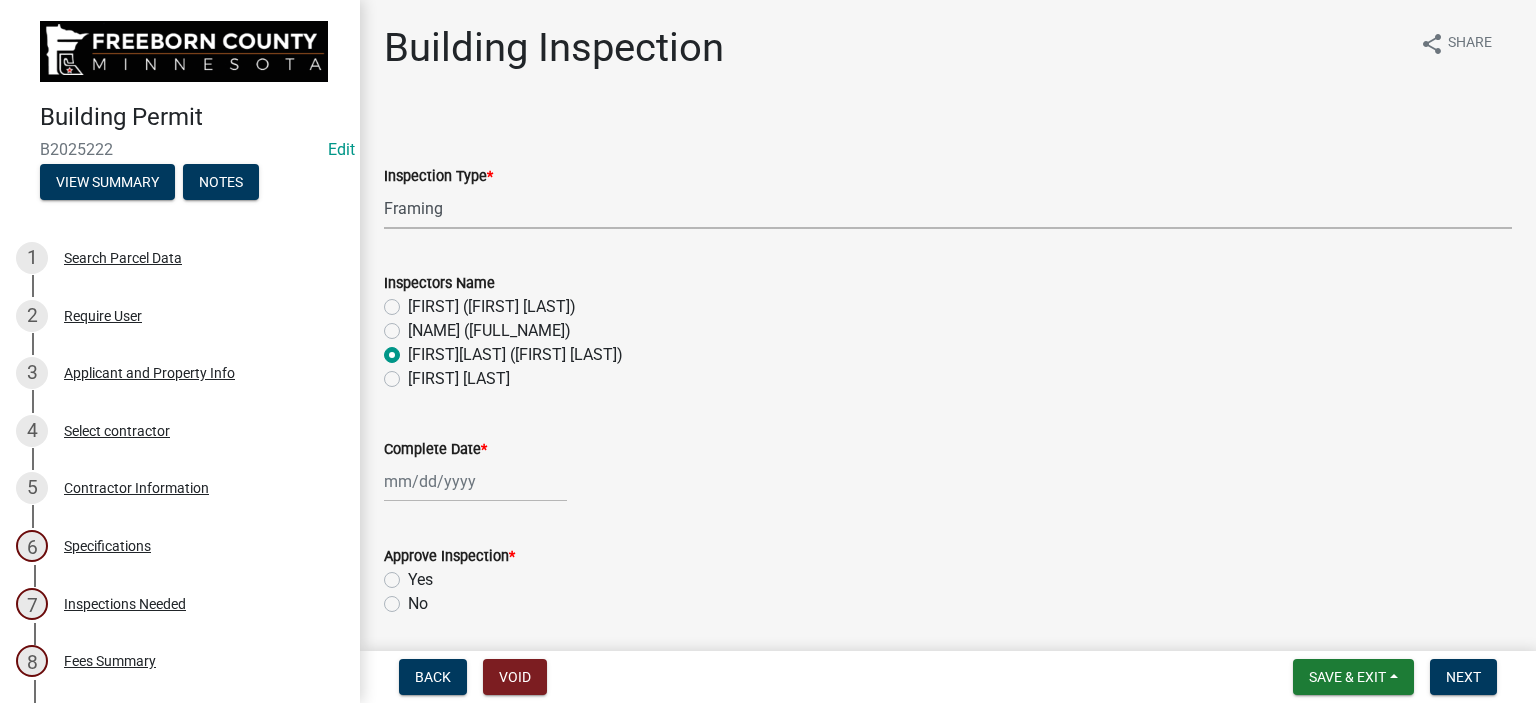 click on "Select Item...   Footings   Foundation   Rough Plumbing   Rough Mechanical   Framing   Gas Piping Test   Fireplace Rough-In   Energy/ Insulation   Final Mechanical   Final Plumbing   Blower Door Test   Final" at bounding box center [948, 208] 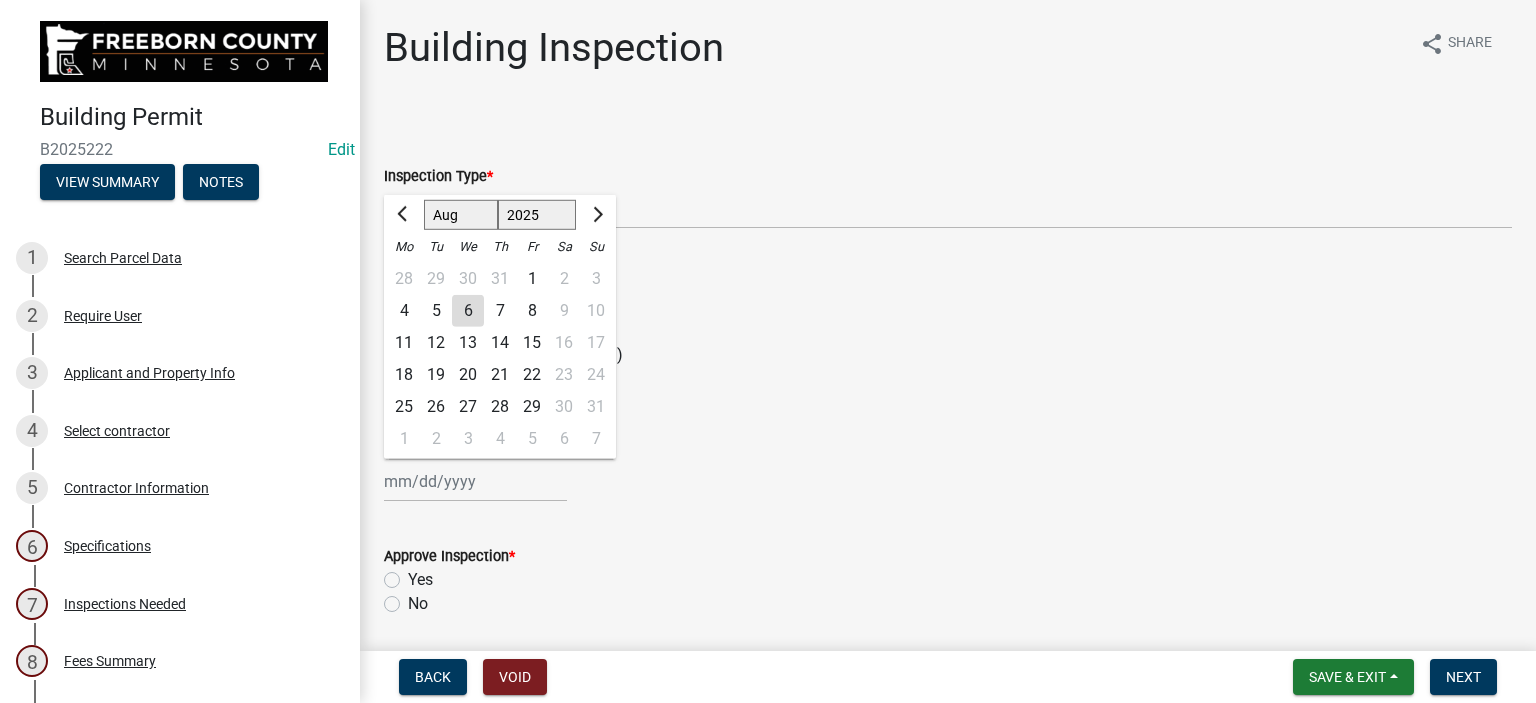 click on "Jan Feb Mar Apr May Jun Jul Aug Sep Oct Nov Dec 1525 1526 1527 1528 1529 1530 1531 1532 1533 1534 1535 1536 1537 1538 1539 1540 1541 1542 1543 1544 1545 1546 1547 1548 1549 1550 1551 1552 1553 1554 1555 1556 1557 1558 1559 1560 1561 1562 1563 1564 1565 1566 1567 1568 1569 1570 1571 1572 1573 1574 1575 1576 1577 1578 1579 1580 1581 1582 1583 1584 1585 1586 1587 1588 1589 1590 1591 1592 1593 1594 1595 1596 1597 1598 1599 1600 1601 1602 1603 1604 1605 1606 1607 1608 1609 1610 1611 1612 1613 1614 1615 1616 1617 1618 1619 1620 1621 1622 1623 1624 1625 1626 1627 1628 1629 1630 1631 1632 1633 1634 1635 1636 1637 1638 1639 1640 1641 1642 1643 1644 1645 1646 1647 1648 1649 1650 1651 1652 1653 1654 1655 1656 1657 1658 1659 1660 1661 1662 1663 1664 1665 1666 1667 1668 1669 1670 1671 1672 1673 1674 1675 1676 1677 1678 1679 1680 1681 1682 1683 1684 1685 1686 1687 1688 1689 1690 1691 1692 1693 1694 1695 1696 1697 1698 1699 1700 1701 1702 1703 1704 1705 1706 1707 1708 1709 1710 1711 1712 1713 1714 1715 1716 1717 1718 1719 1" 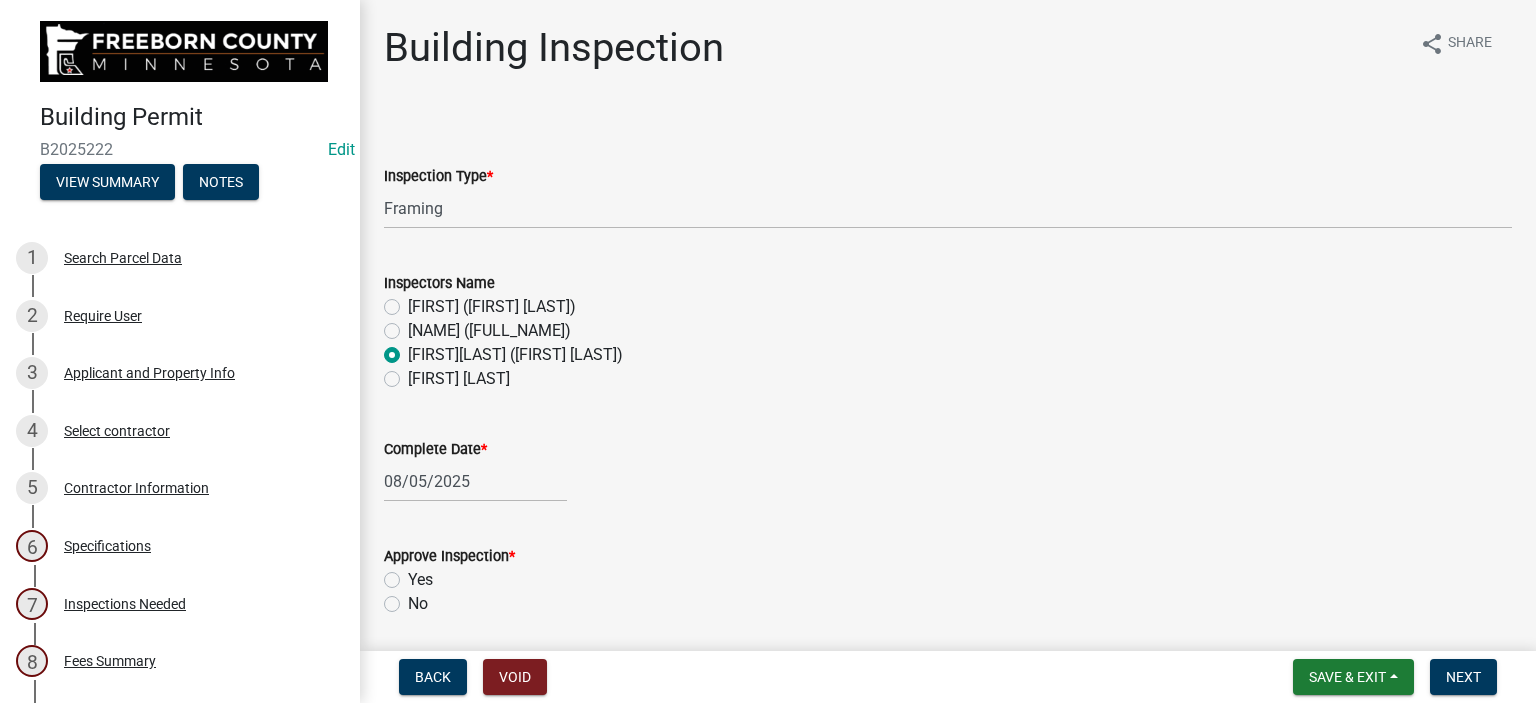scroll, scrollTop: 200, scrollLeft: 0, axis: vertical 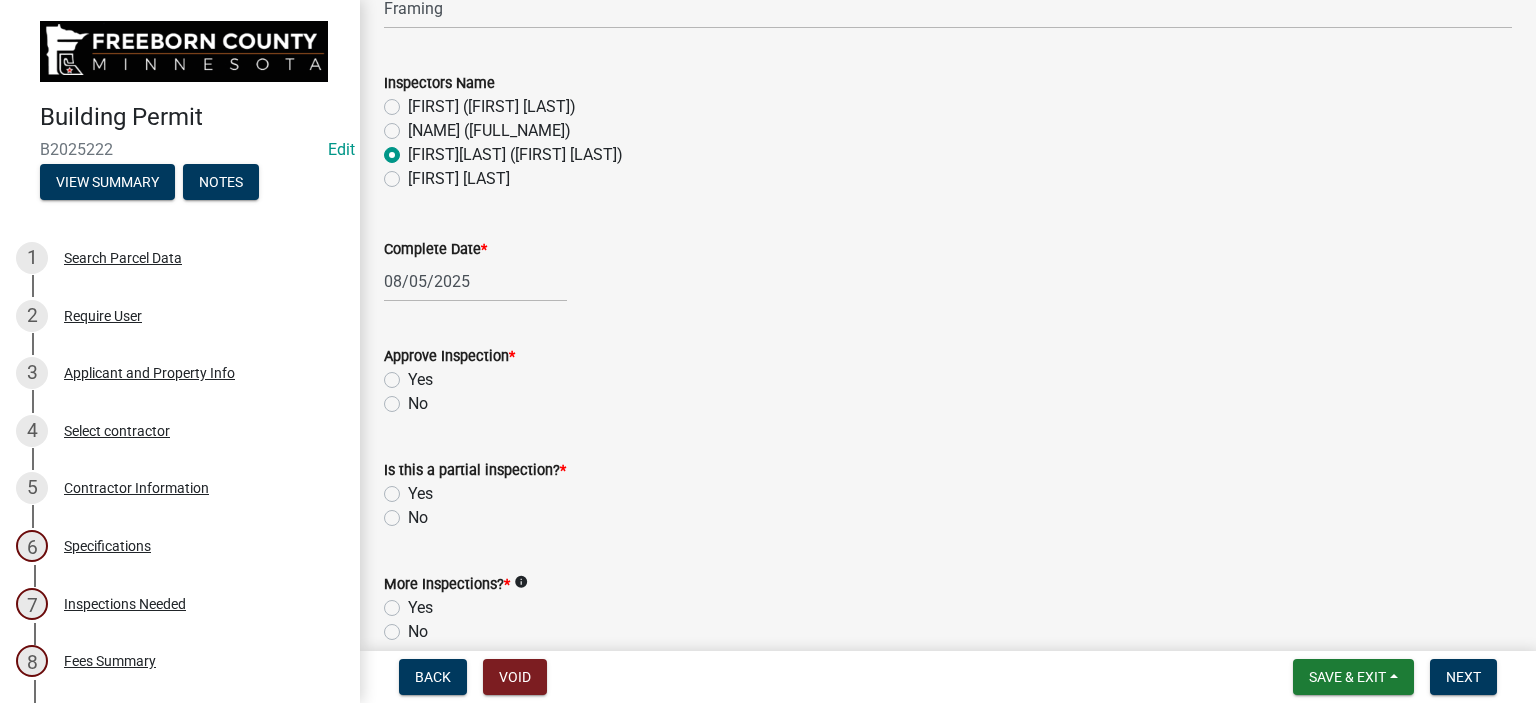 click on "Yes" 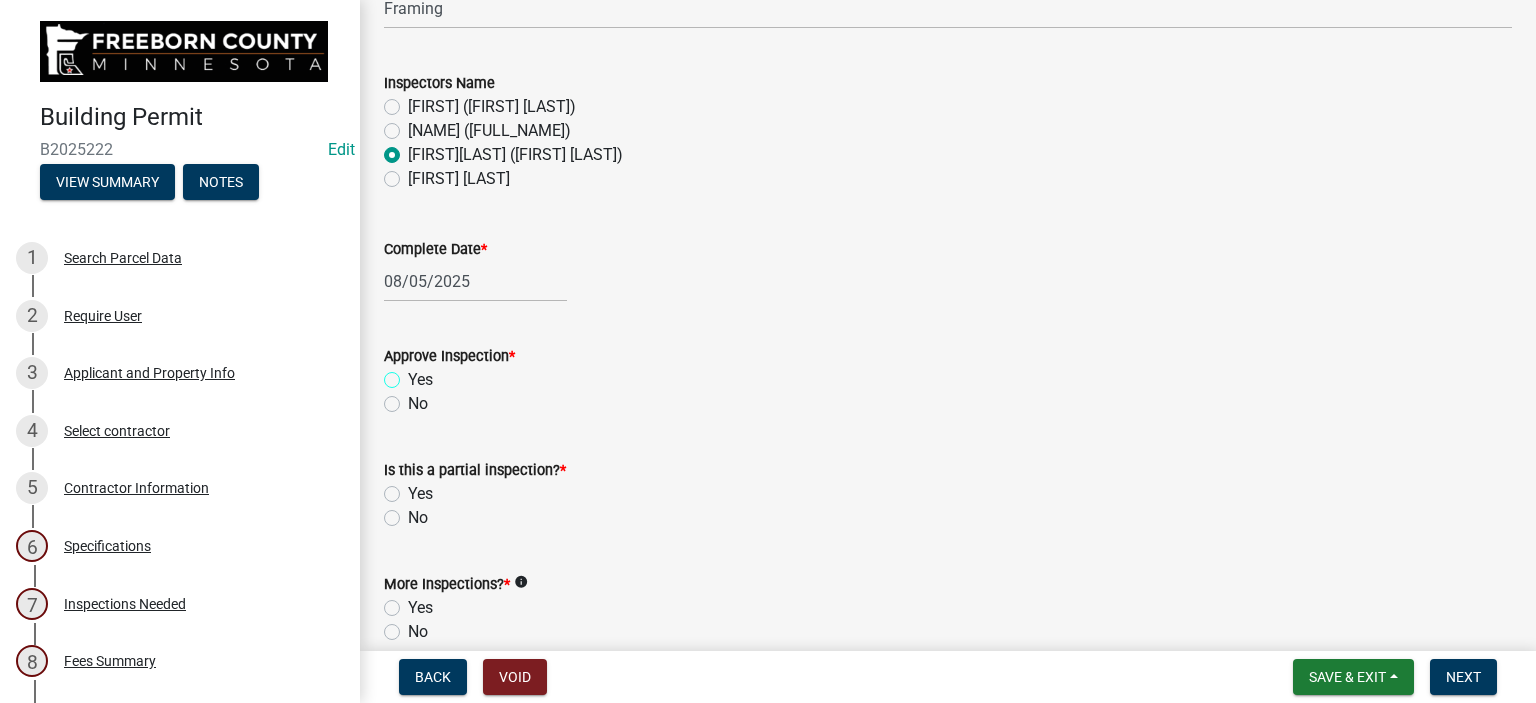 click on "Yes" at bounding box center (414, 374) 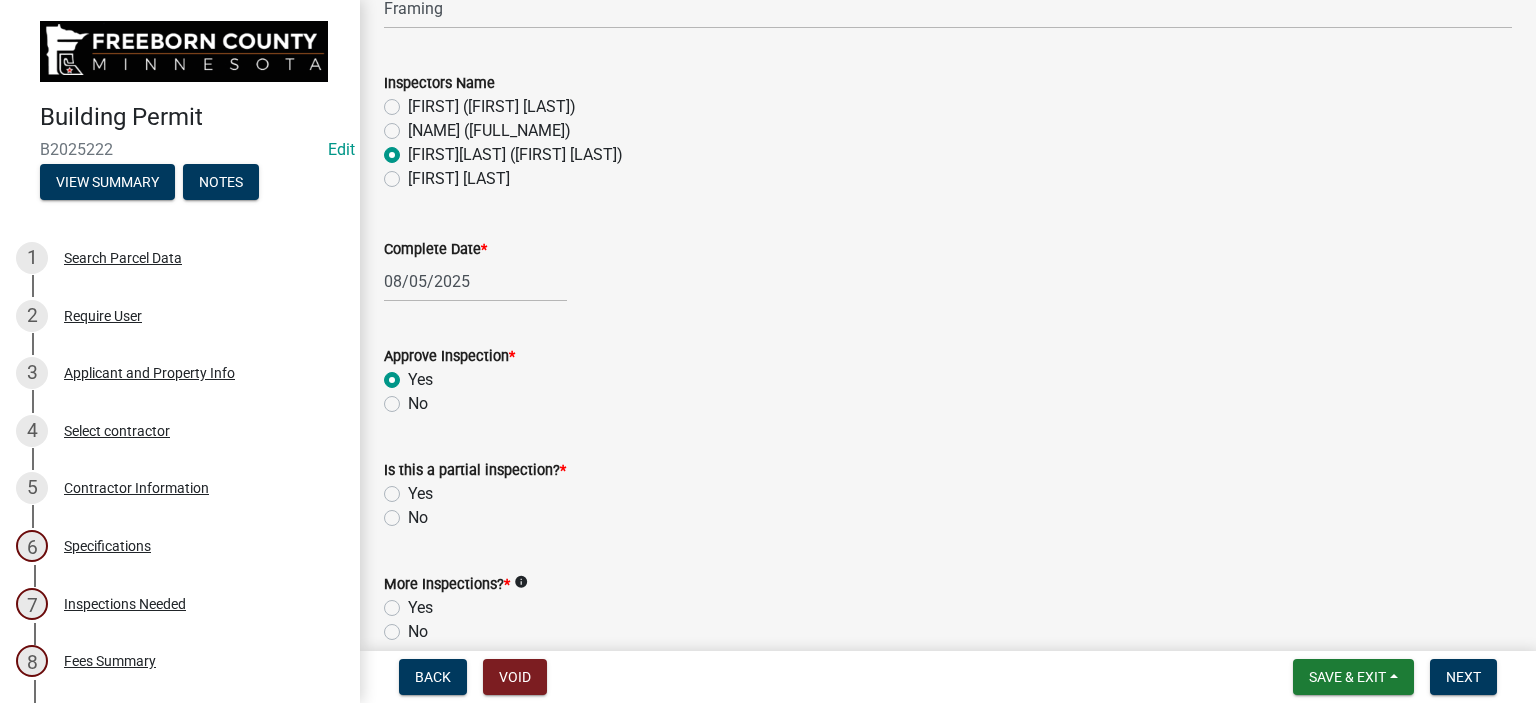 radio on "true" 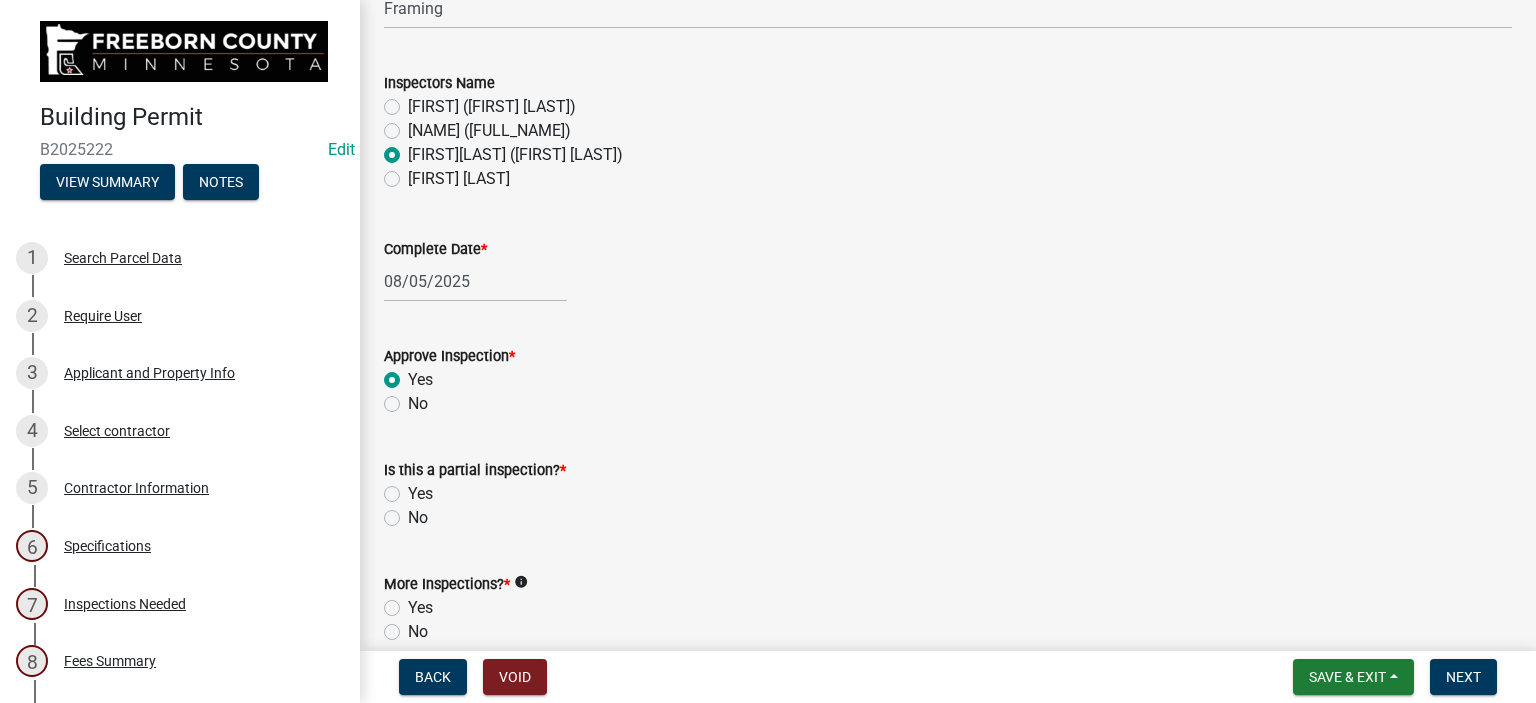 click on "No" 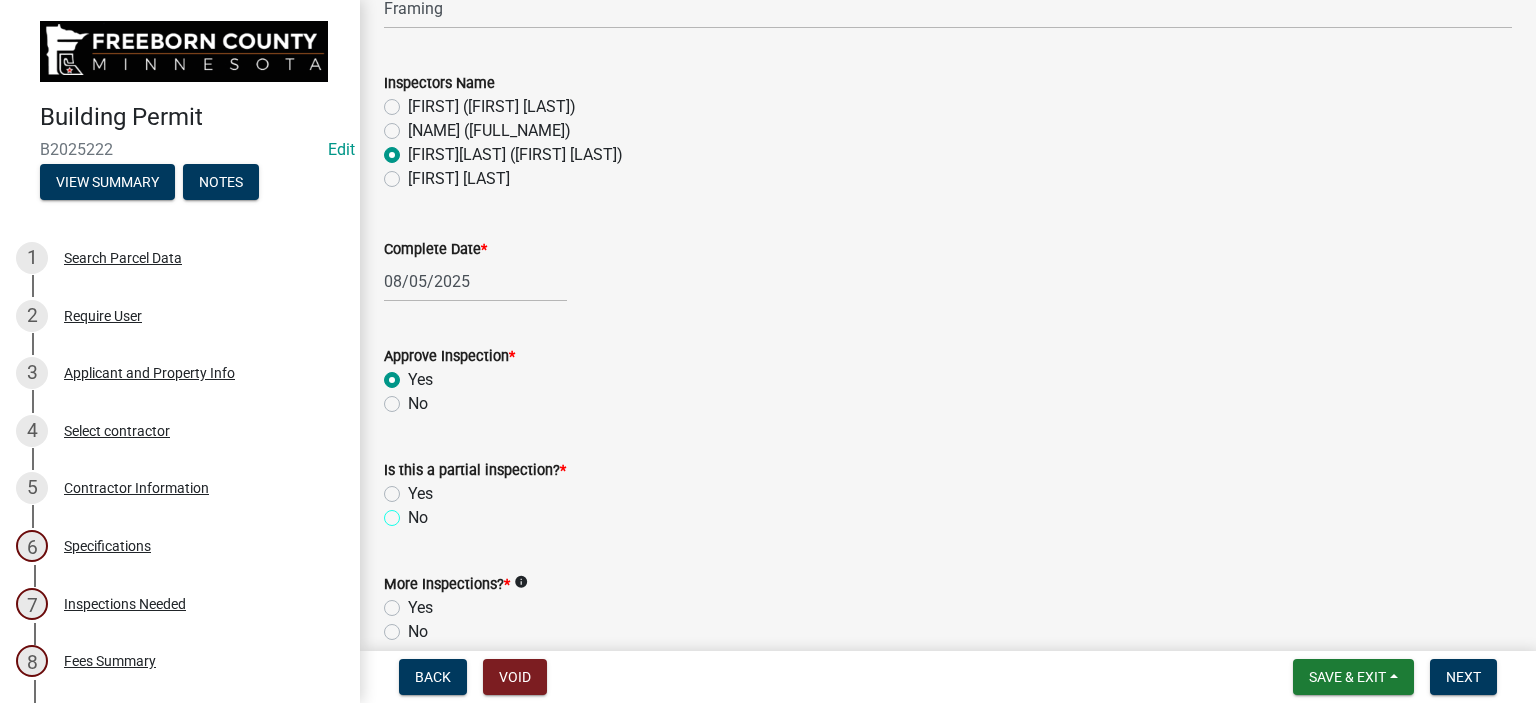 click on "No" at bounding box center [414, 512] 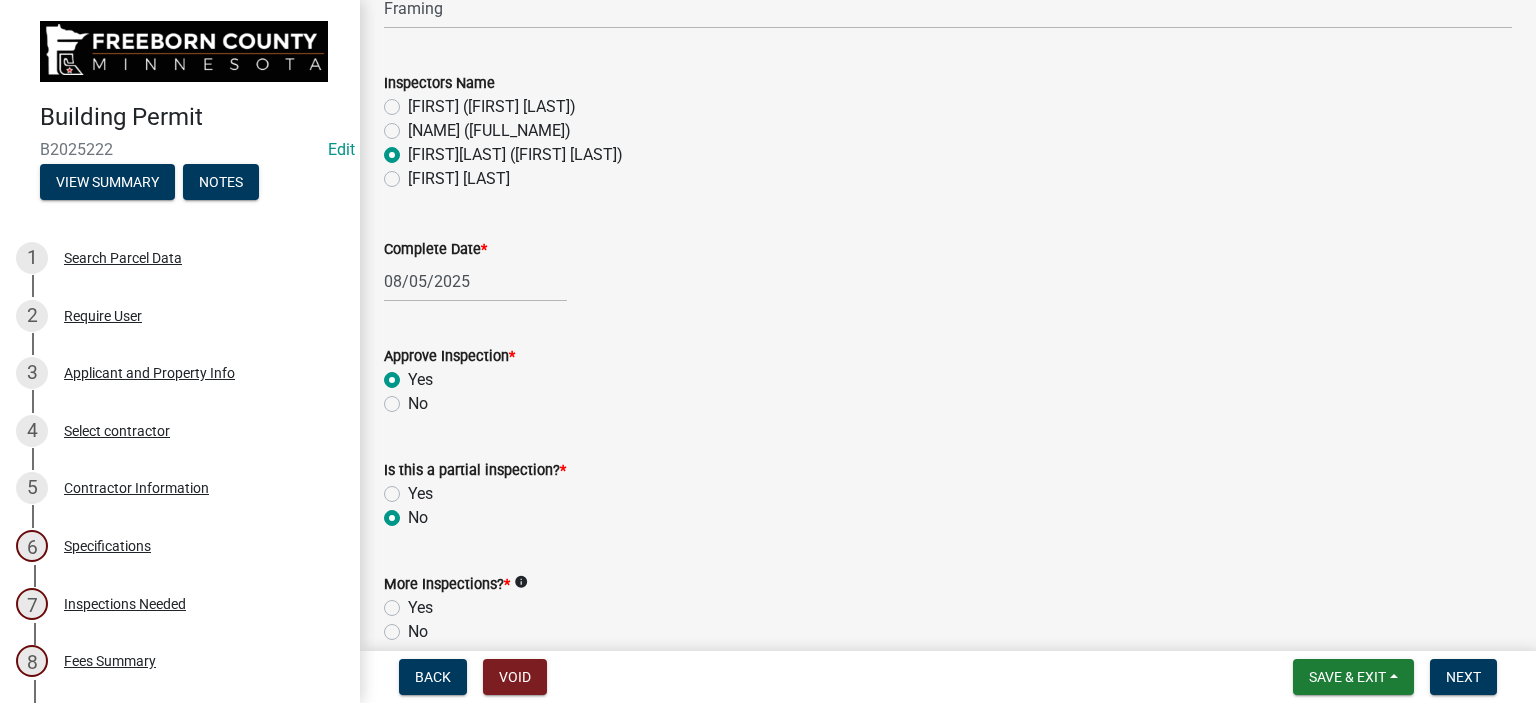 radio on "true" 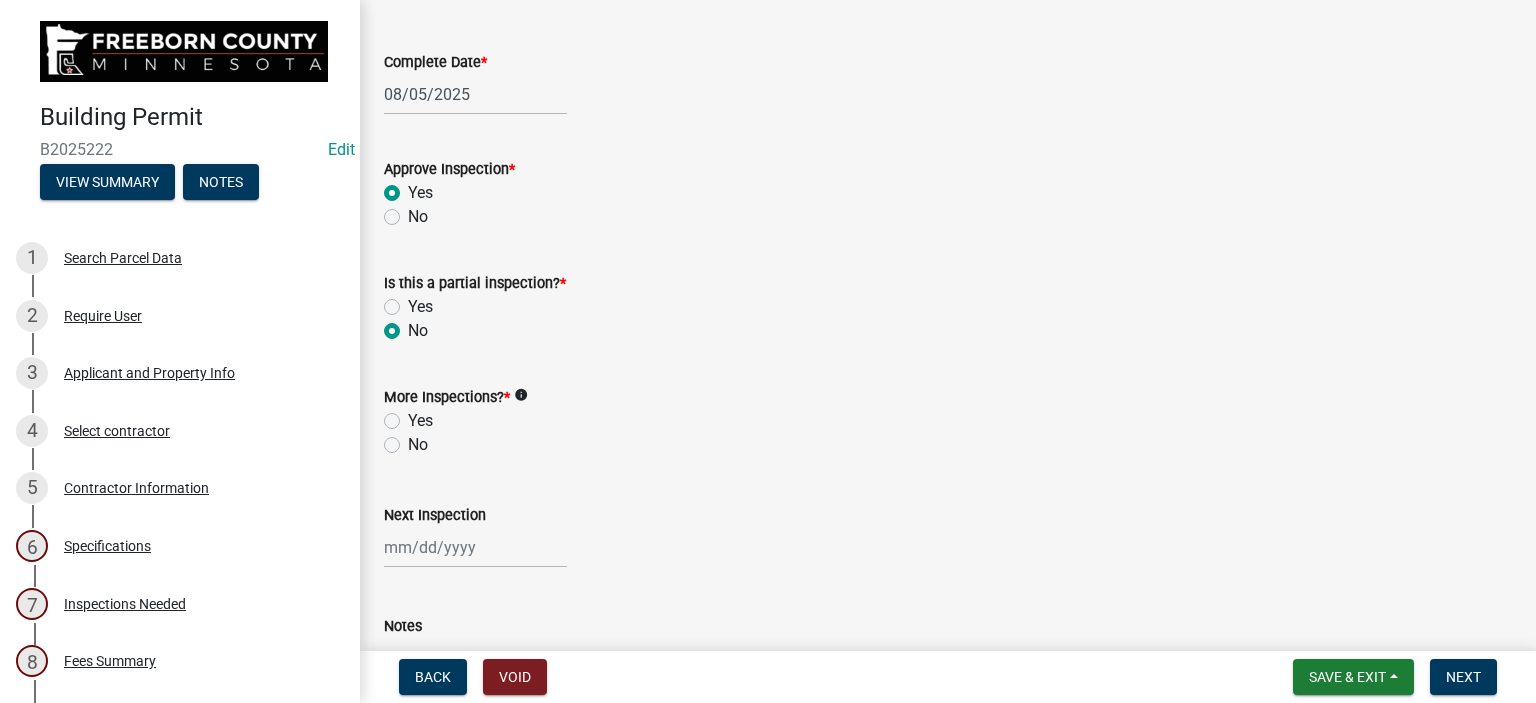 scroll, scrollTop: 400, scrollLeft: 0, axis: vertical 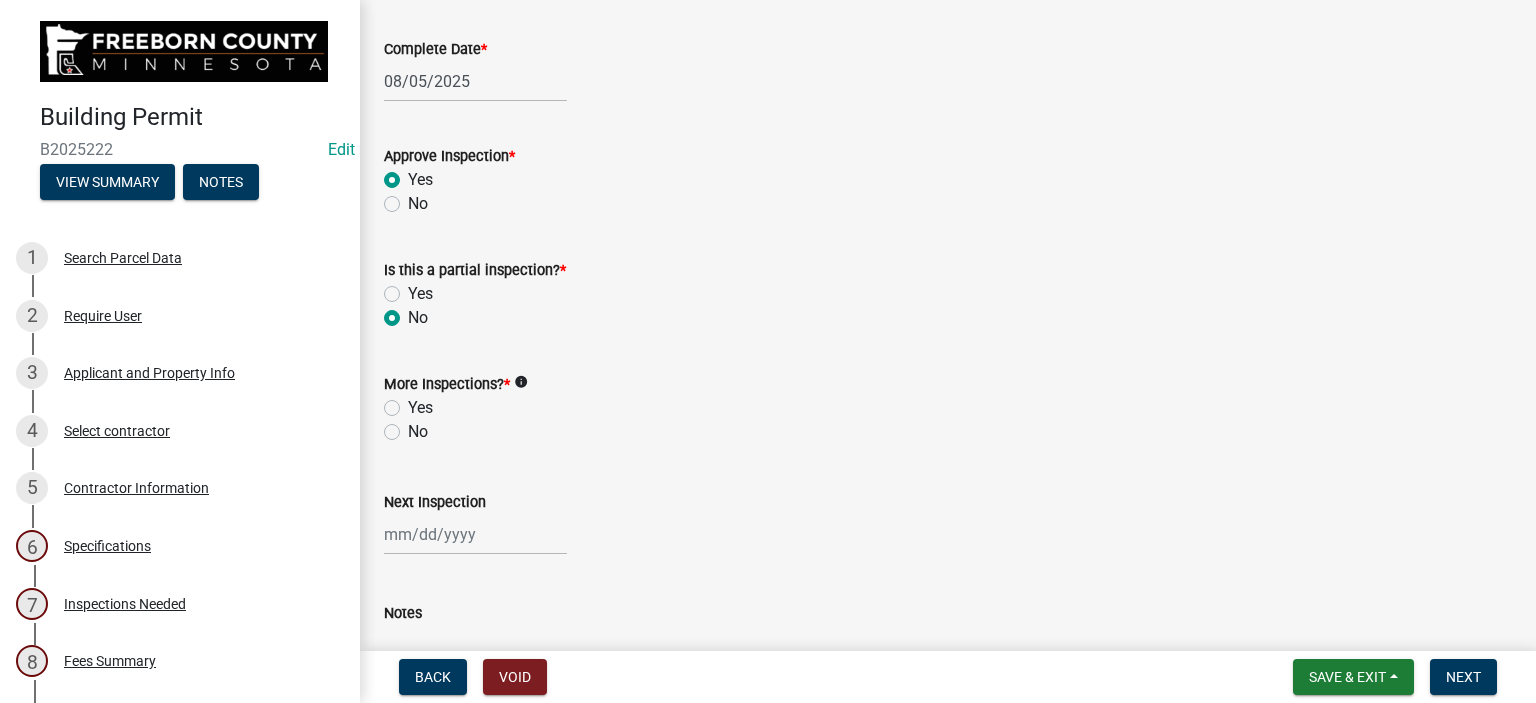 click on "Yes" 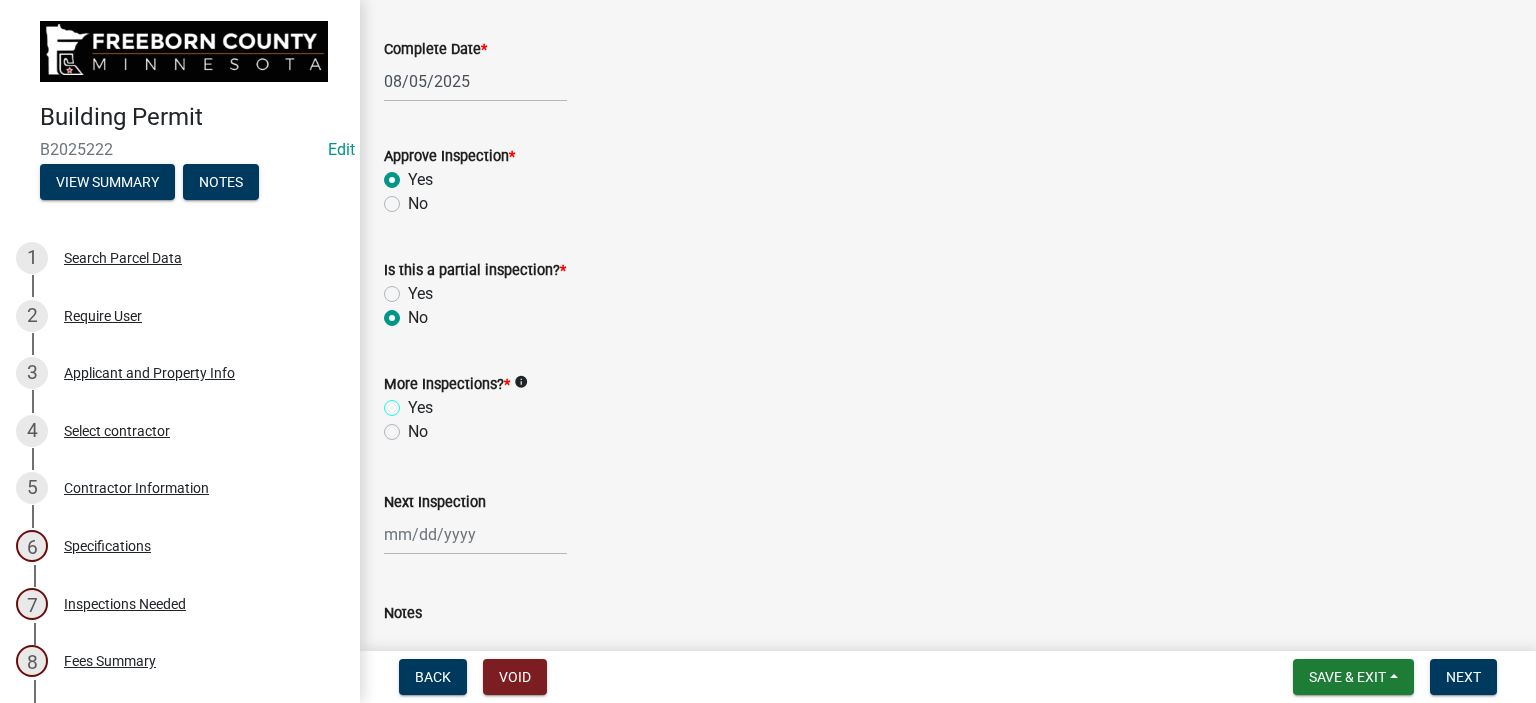 click on "Yes" at bounding box center [414, 402] 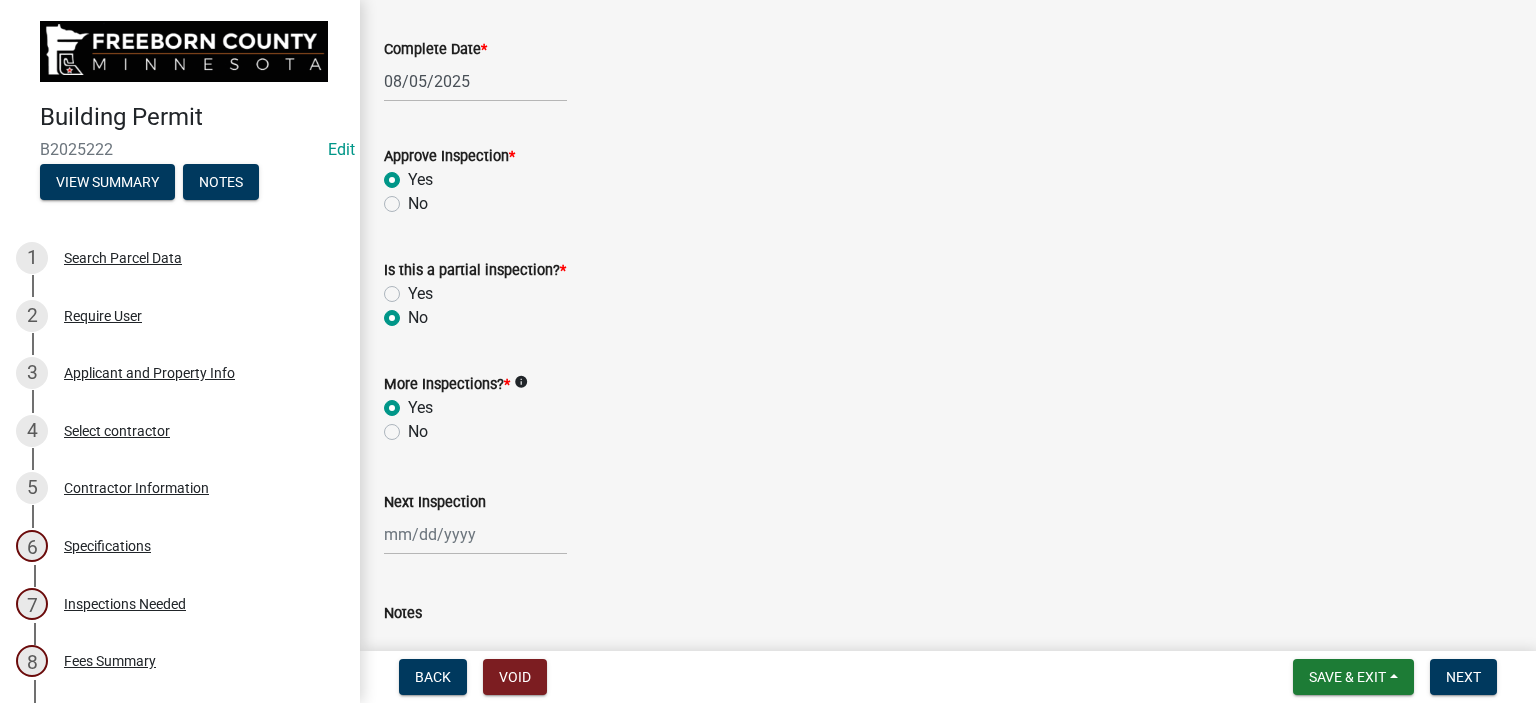 radio on "true" 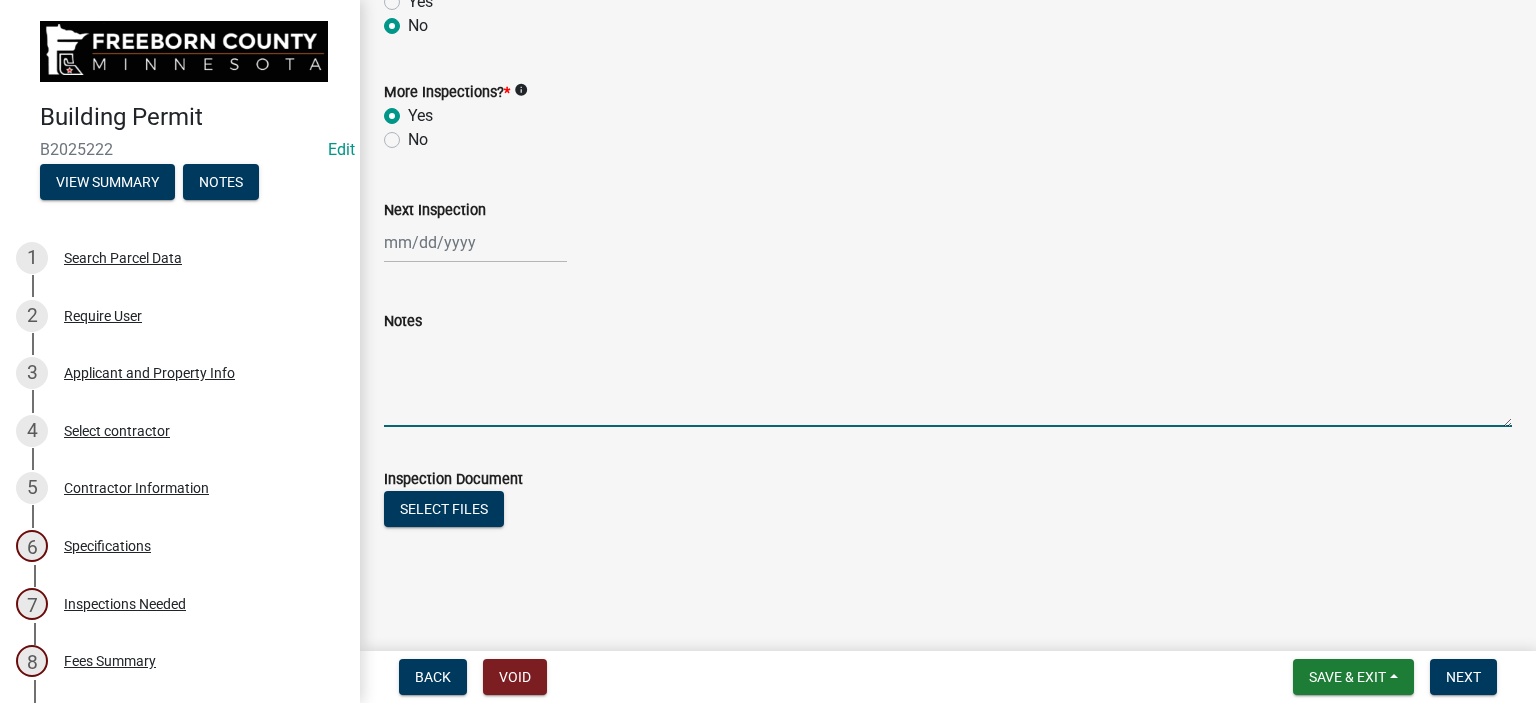 click on "Notes" at bounding box center (948, 380) 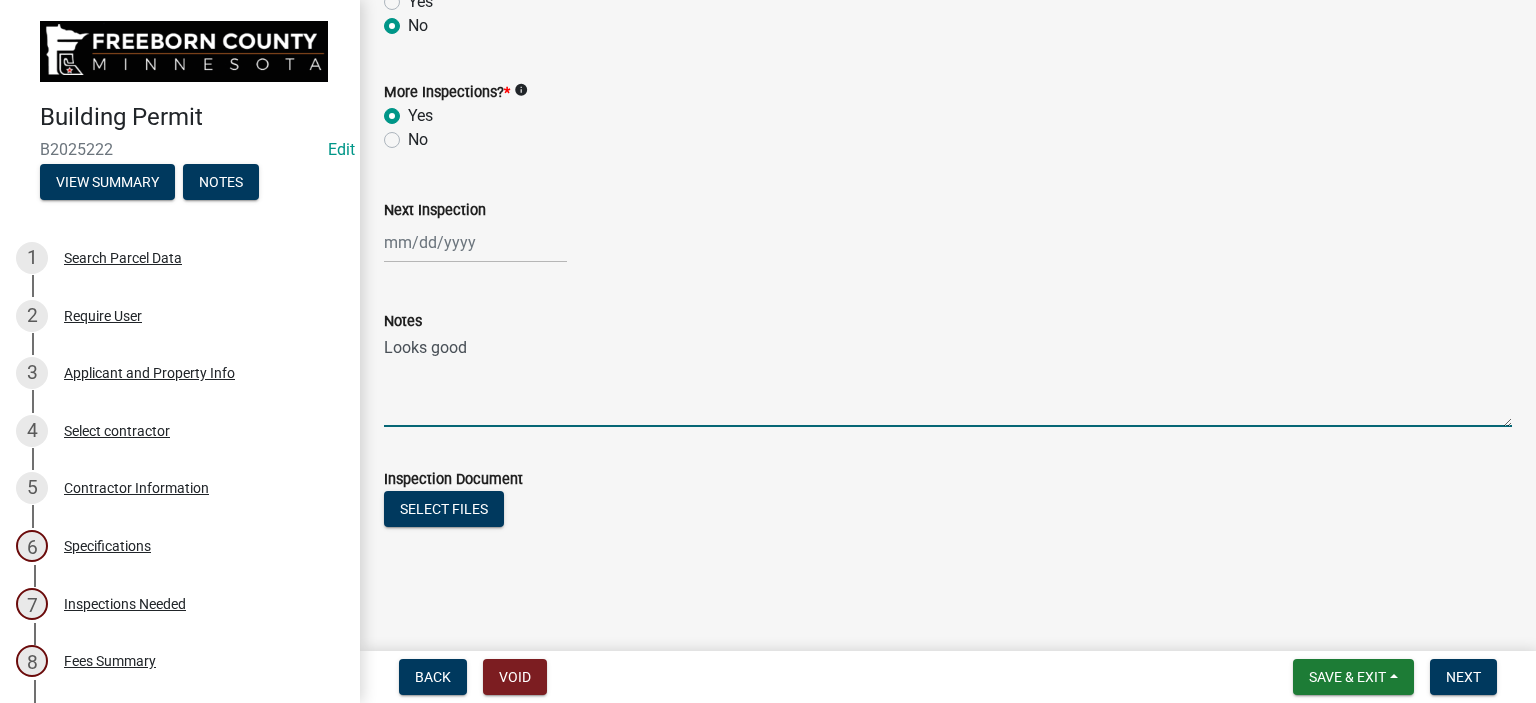 type on "Looks good" 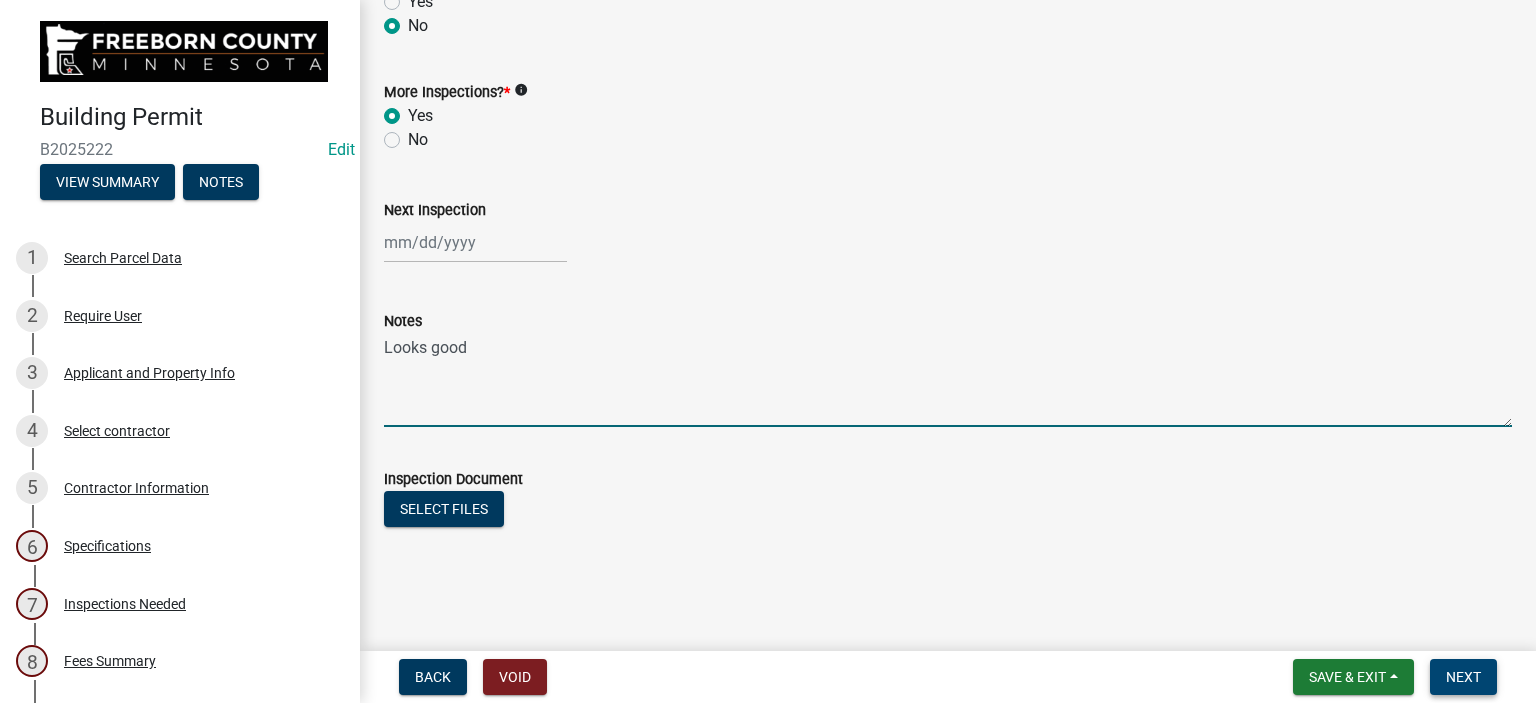click on "Back Void Save & Exit Save Save & Exit Next" at bounding box center [948, 677] 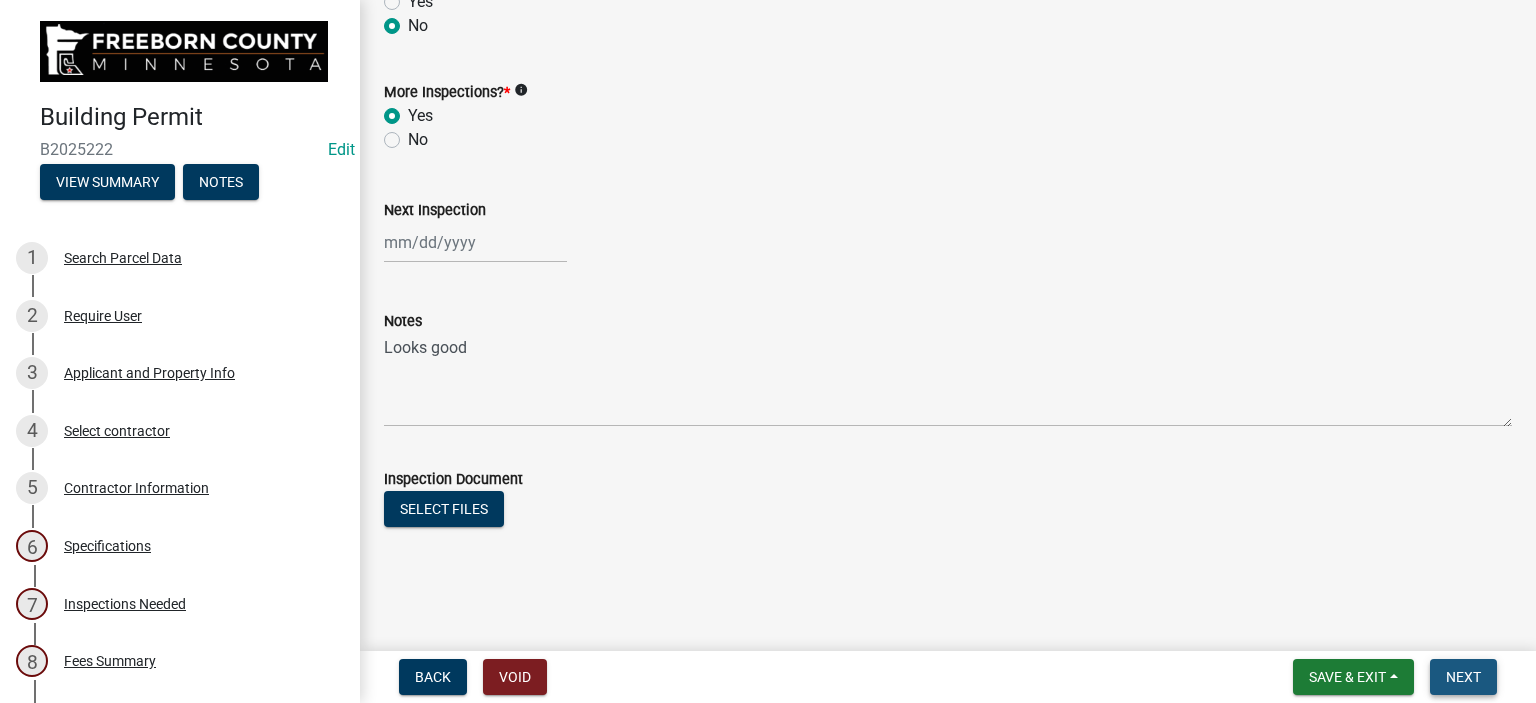 click on "Next" at bounding box center (1463, 677) 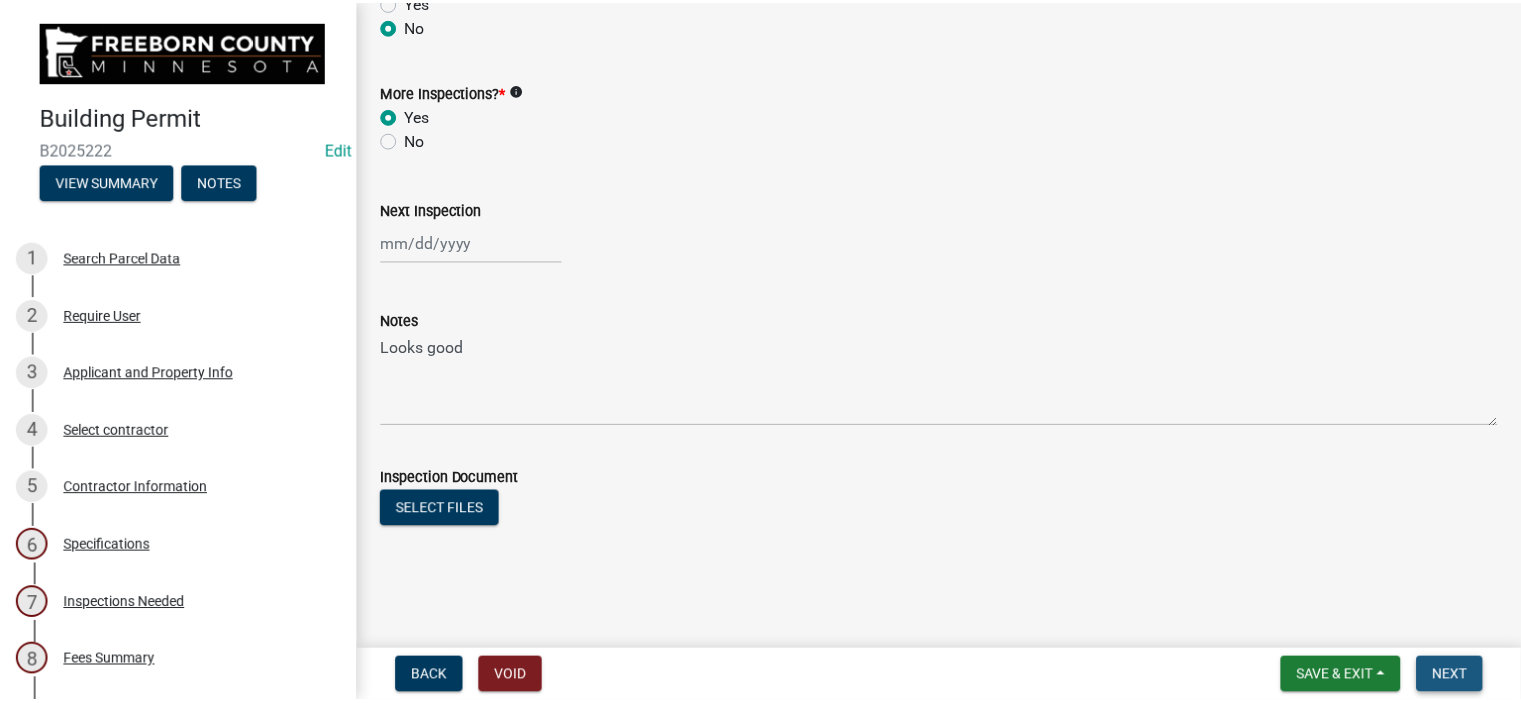 scroll, scrollTop: 0, scrollLeft: 0, axis: both 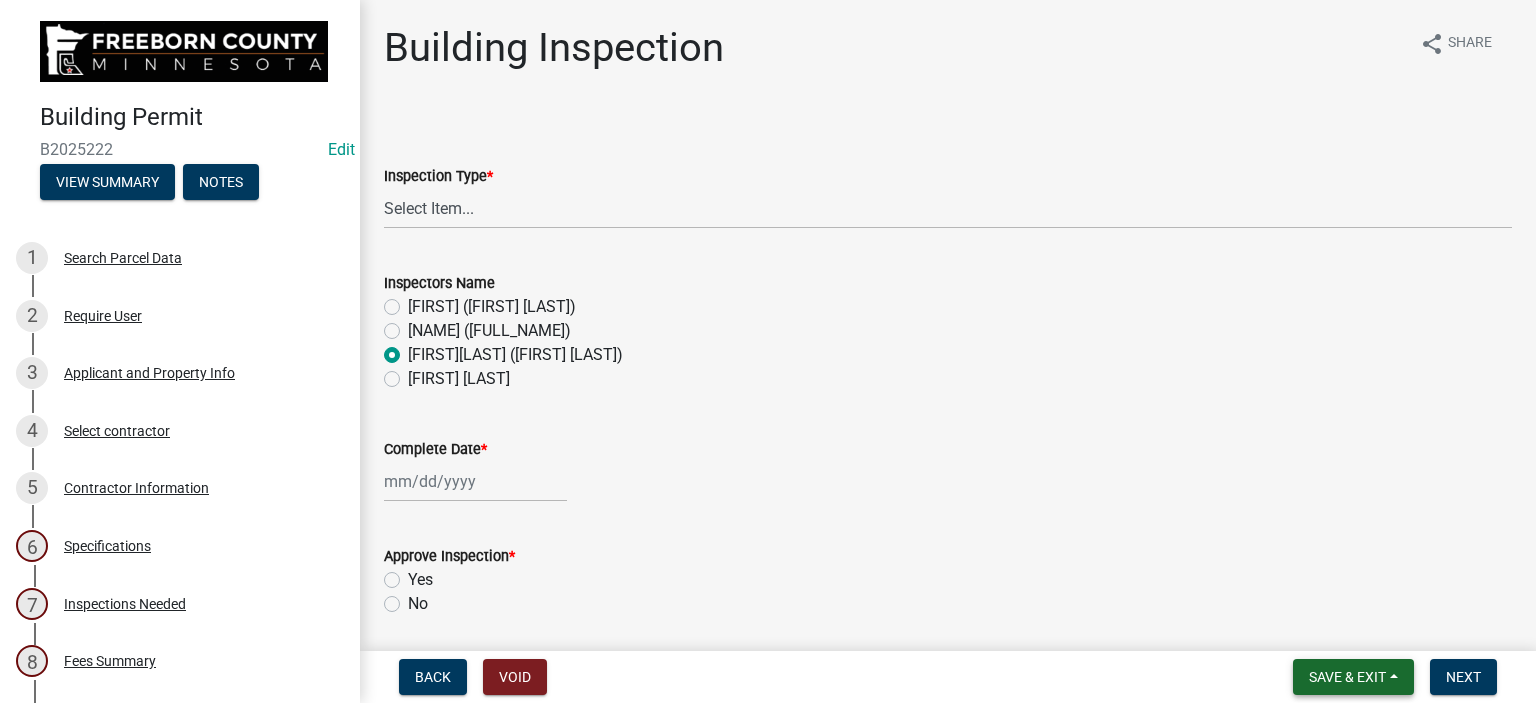 click on "Save & Exit" at bounding box center [1347, 677] 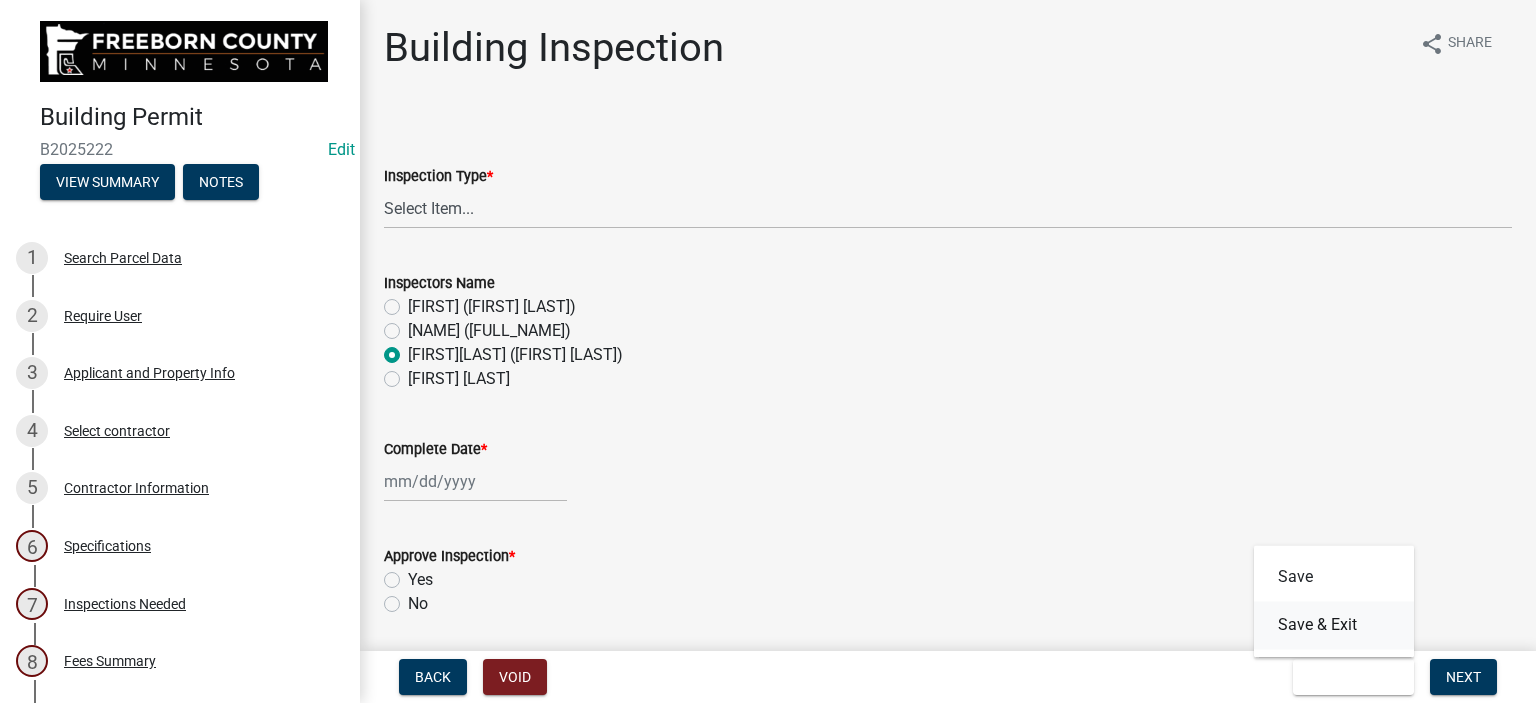 click on "Save & Exit" at bounding box center (1334, 625) 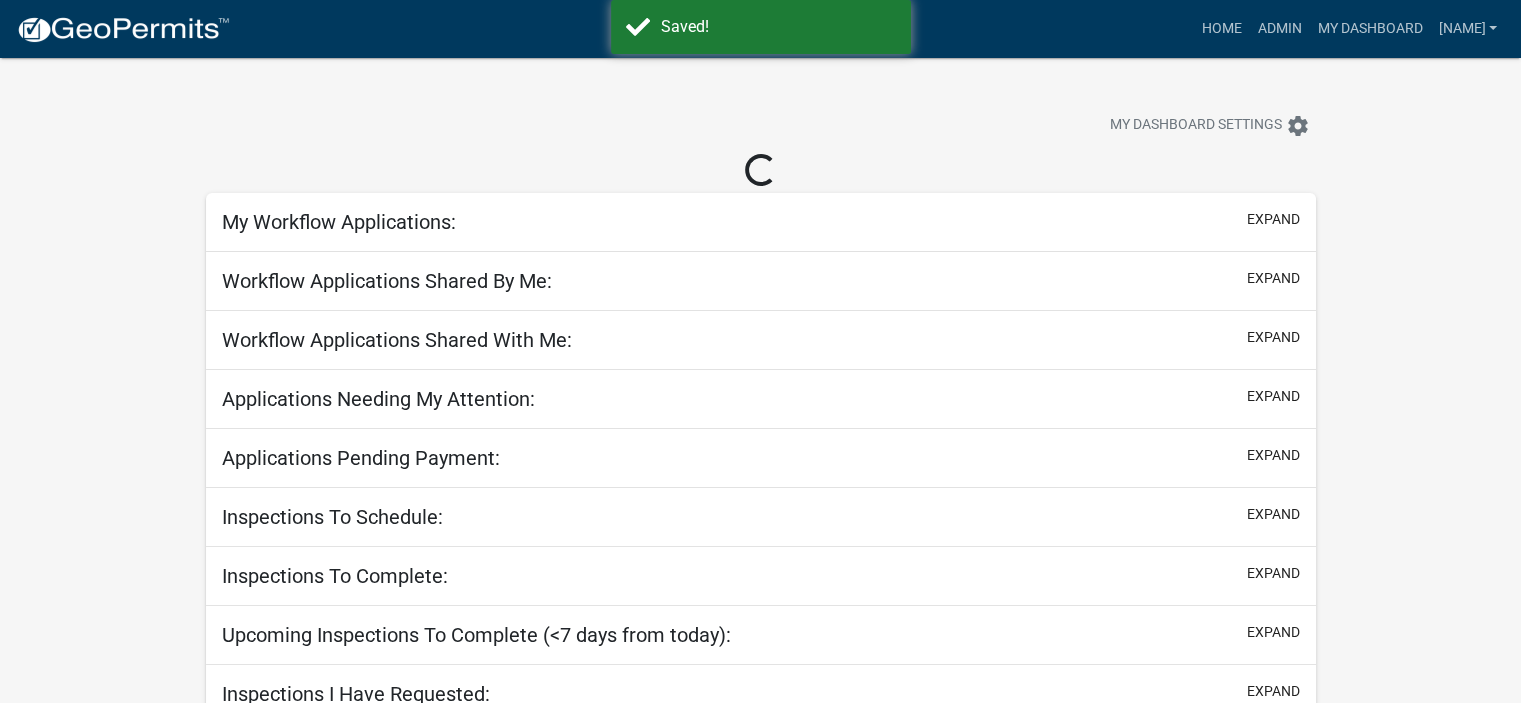 select on "2: 50" 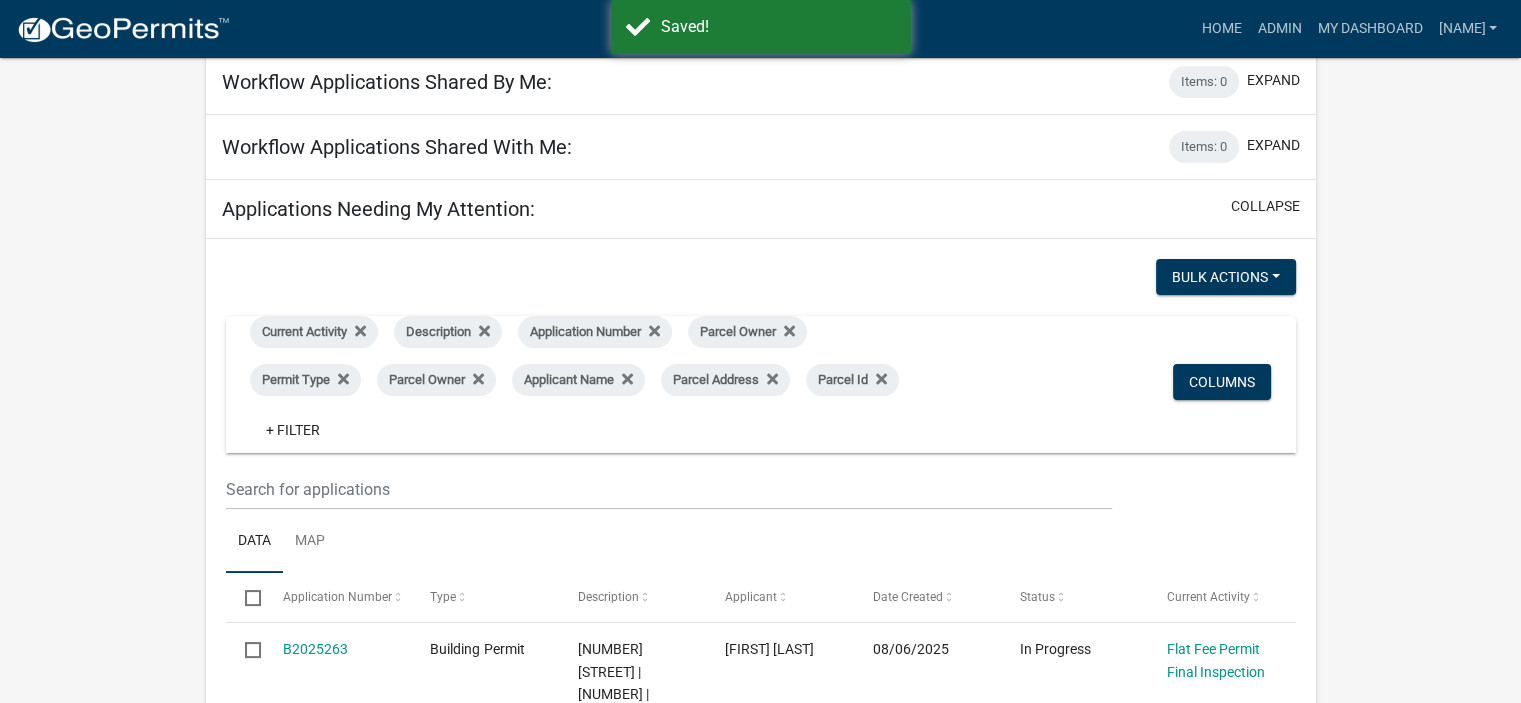 scroll, scrollTop: 300, scrollLeft: 0, axis: vertical 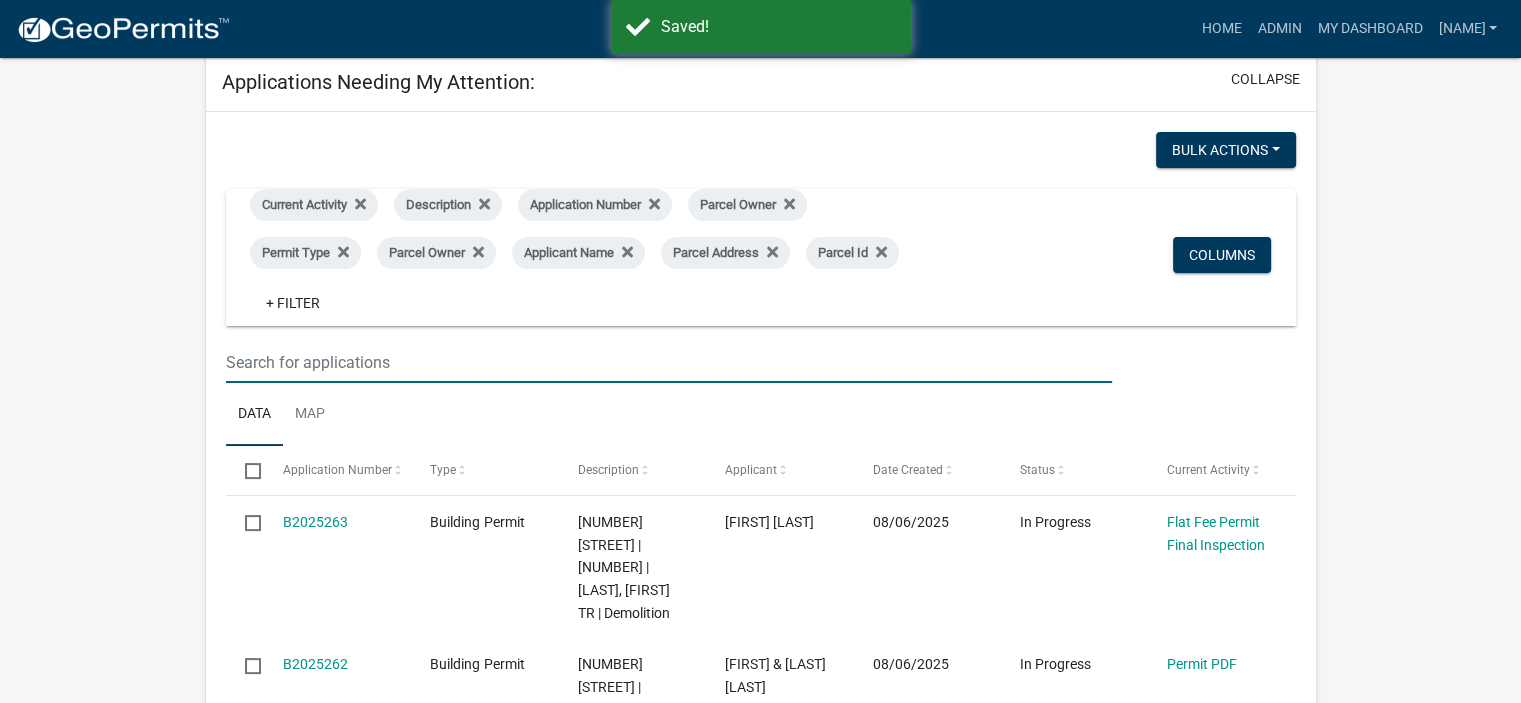 click at bounding box center [669, 362] 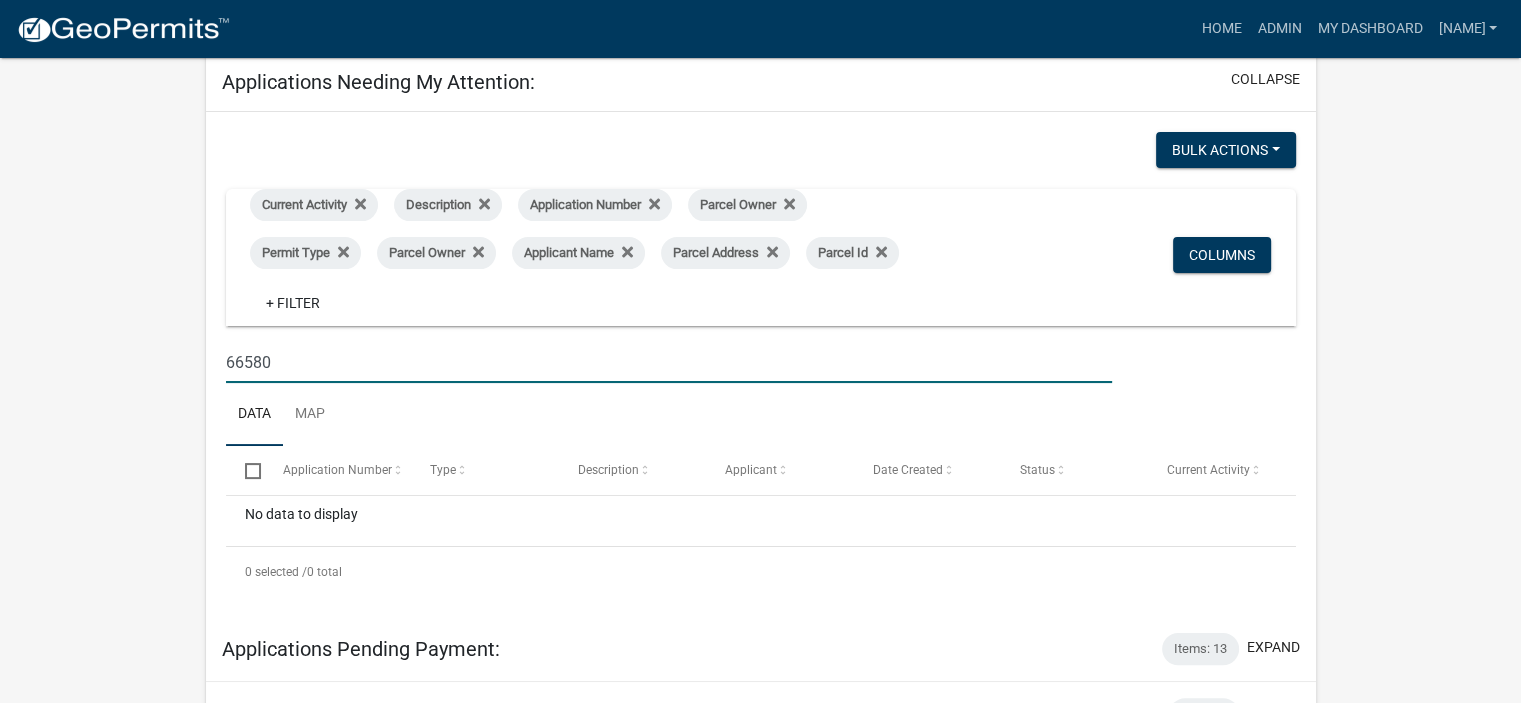 scroll, scrollTop: 600, scrollLeft: 0, axis: vertical 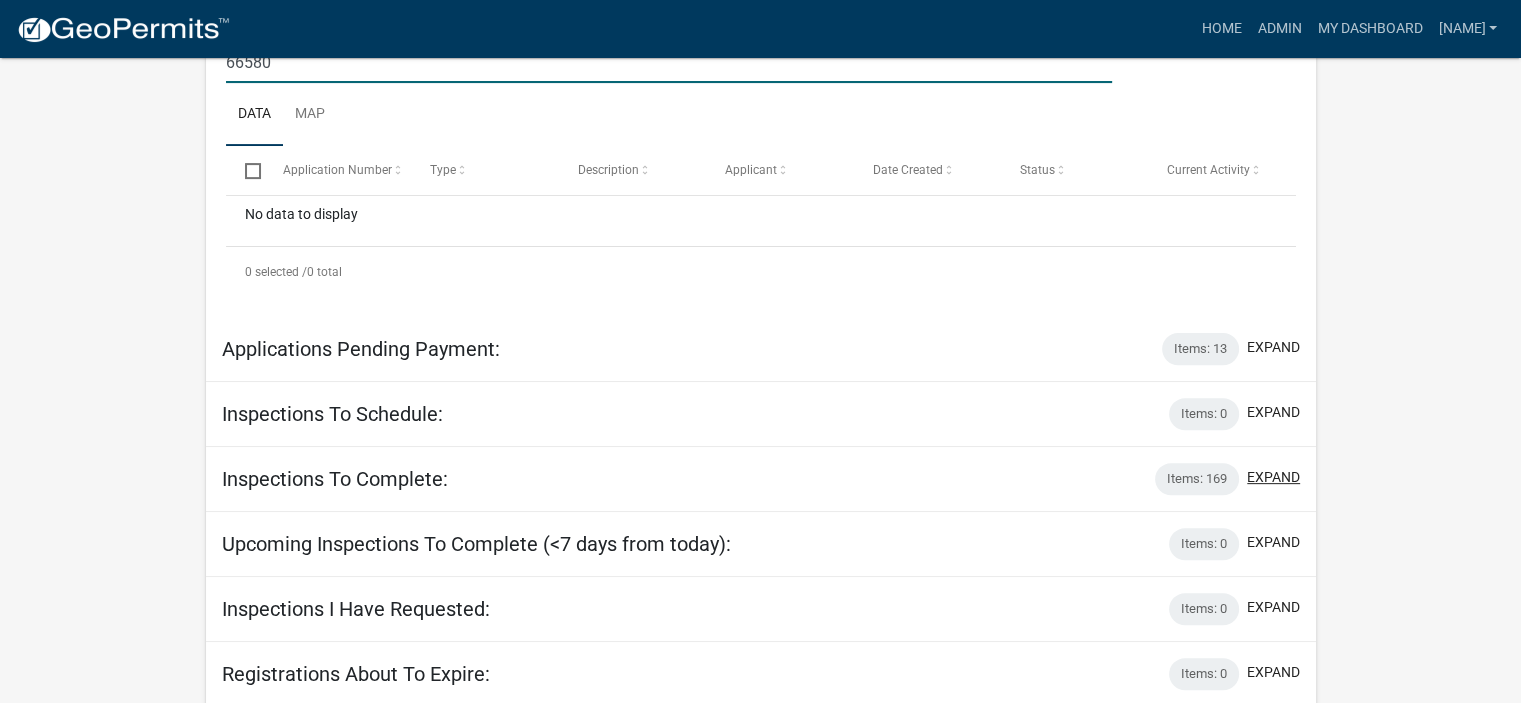 type on "66580" 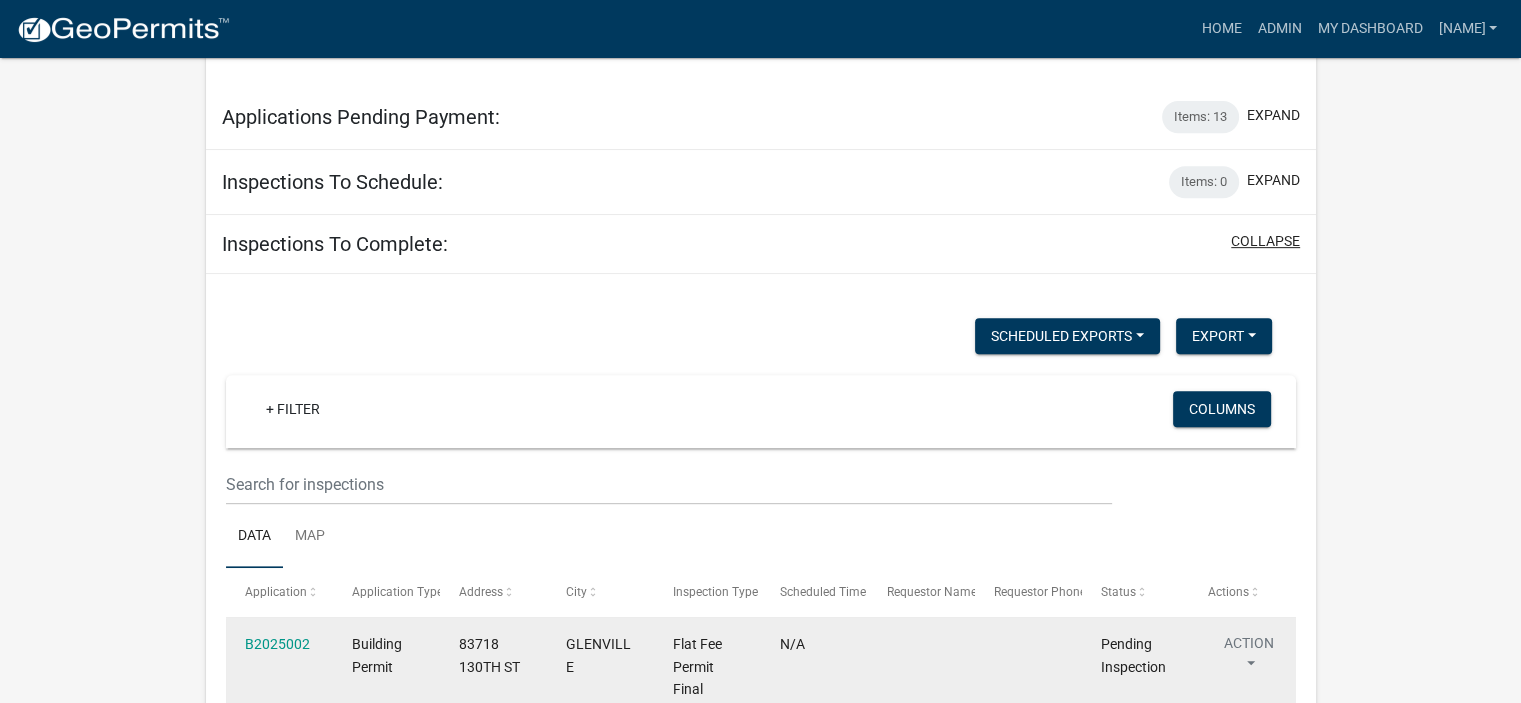 scroll, scrollTop: 1000, scrollLeft: 0, axis: vertical 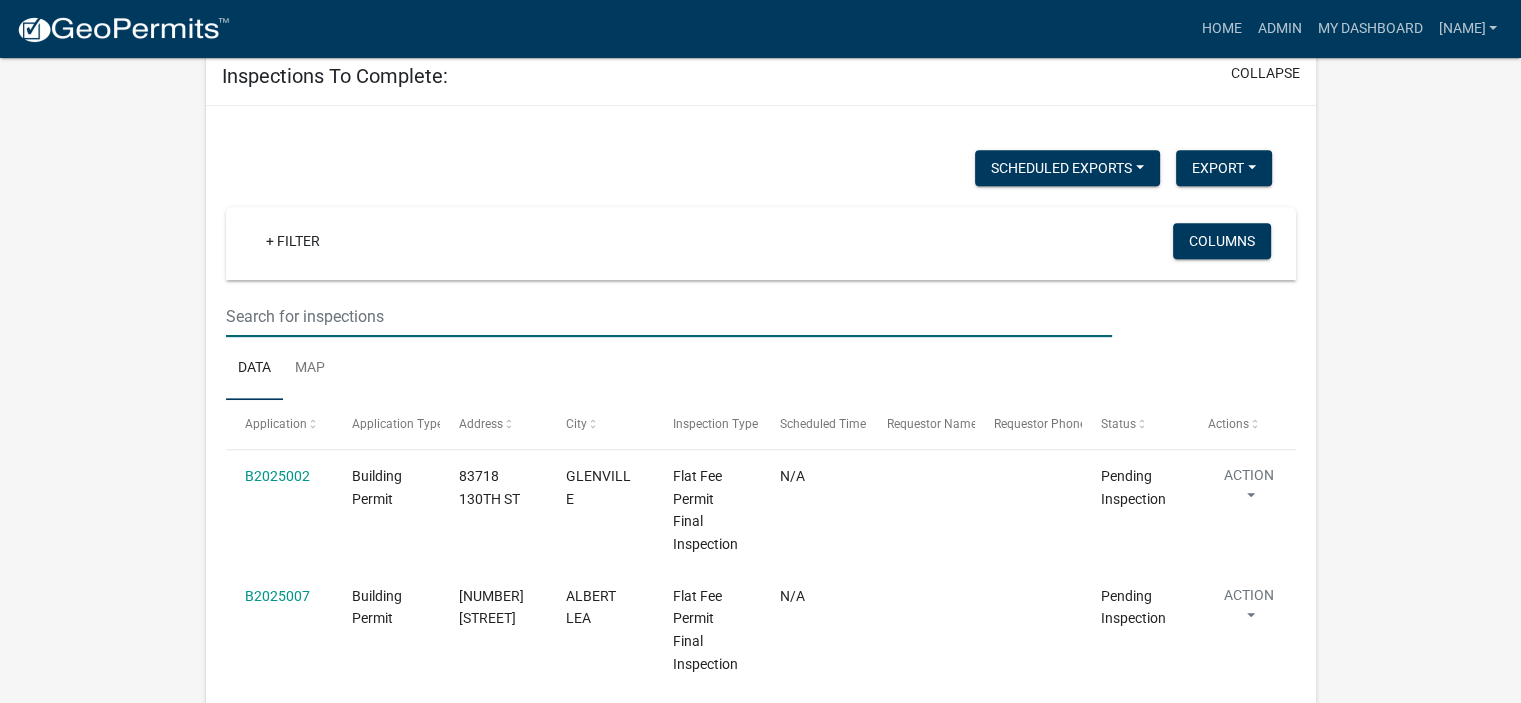 click at bounding box center [669, 316] 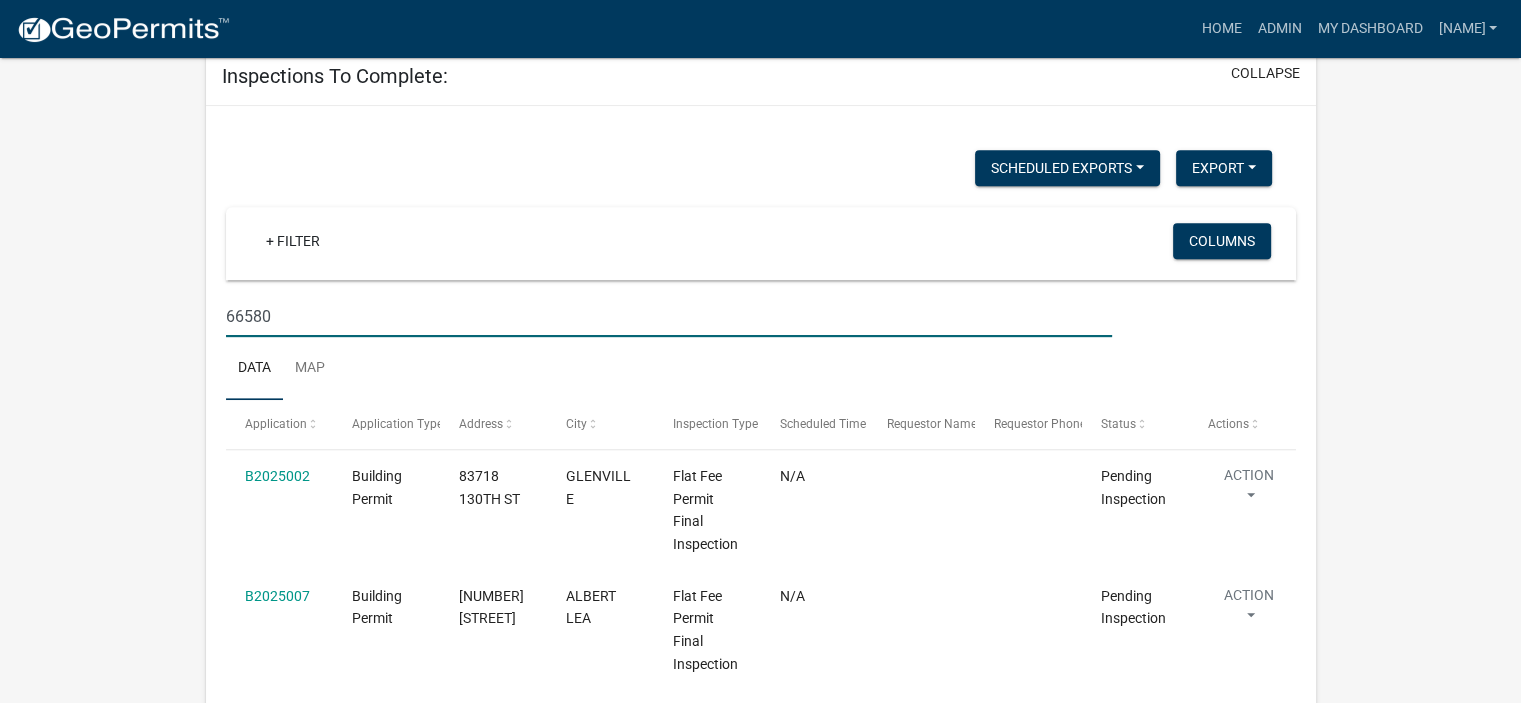 type on "66580" 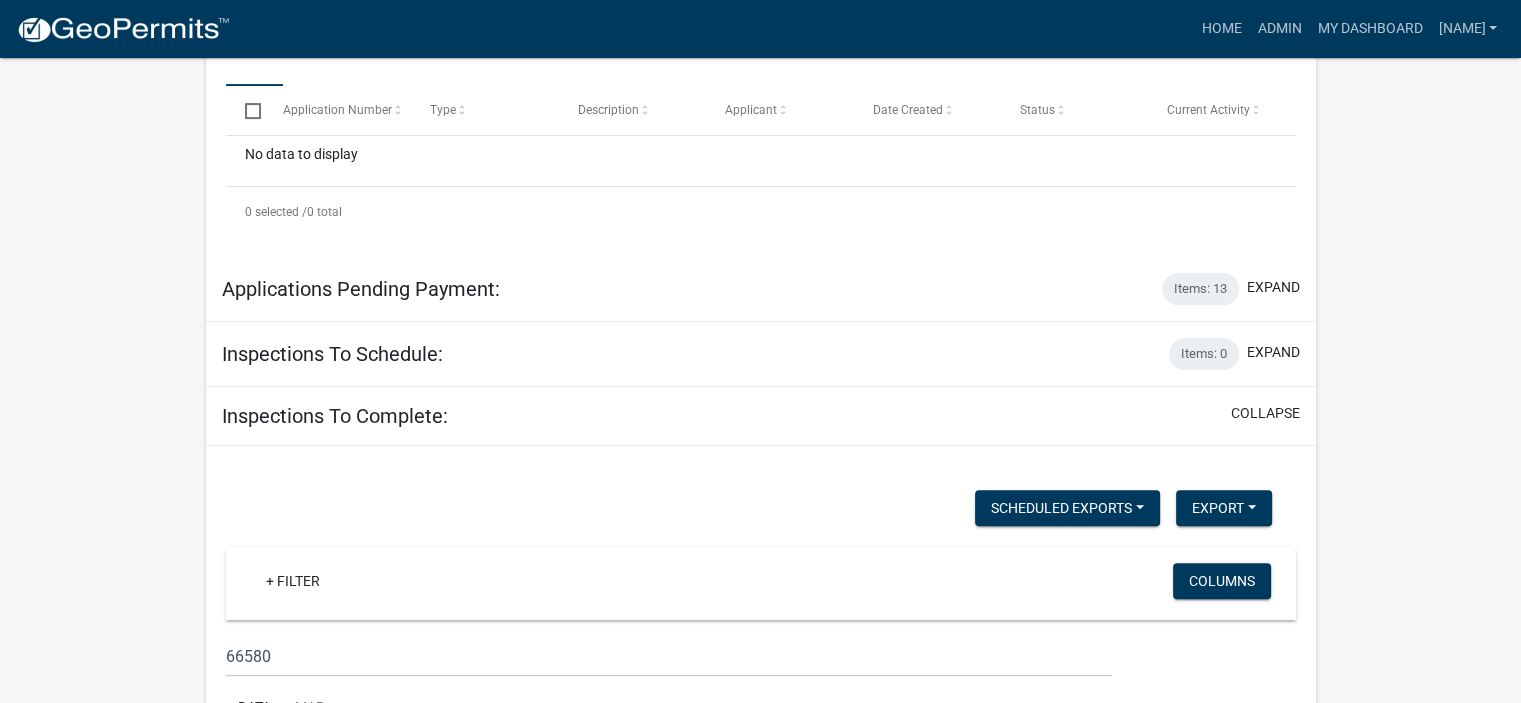 scroll, scrollTop: 547, scrollLeft: 0, axis: vertical 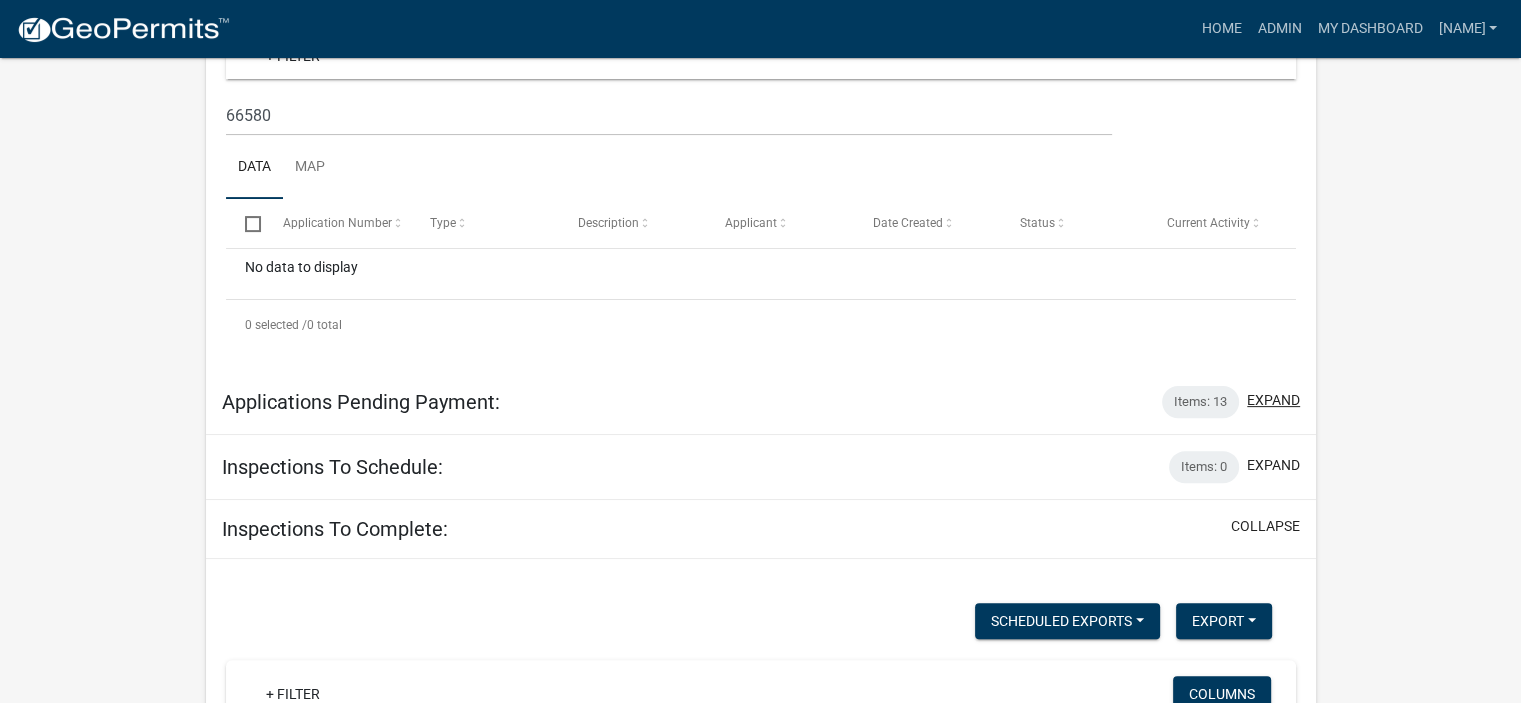 click on "expand" at bounding box center [1273, 400] 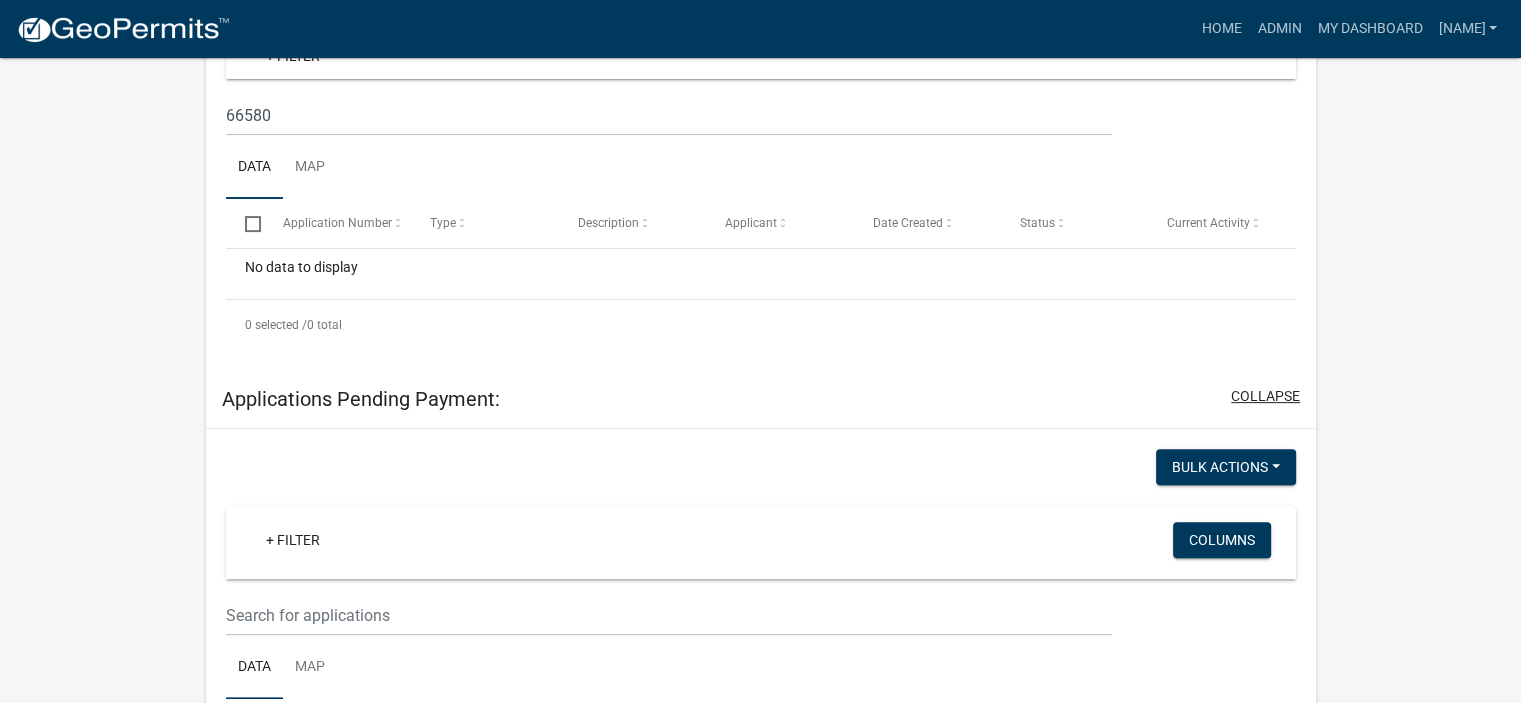 scroll, scrollTop: 747, scrollLeft: 0, axis: vertical 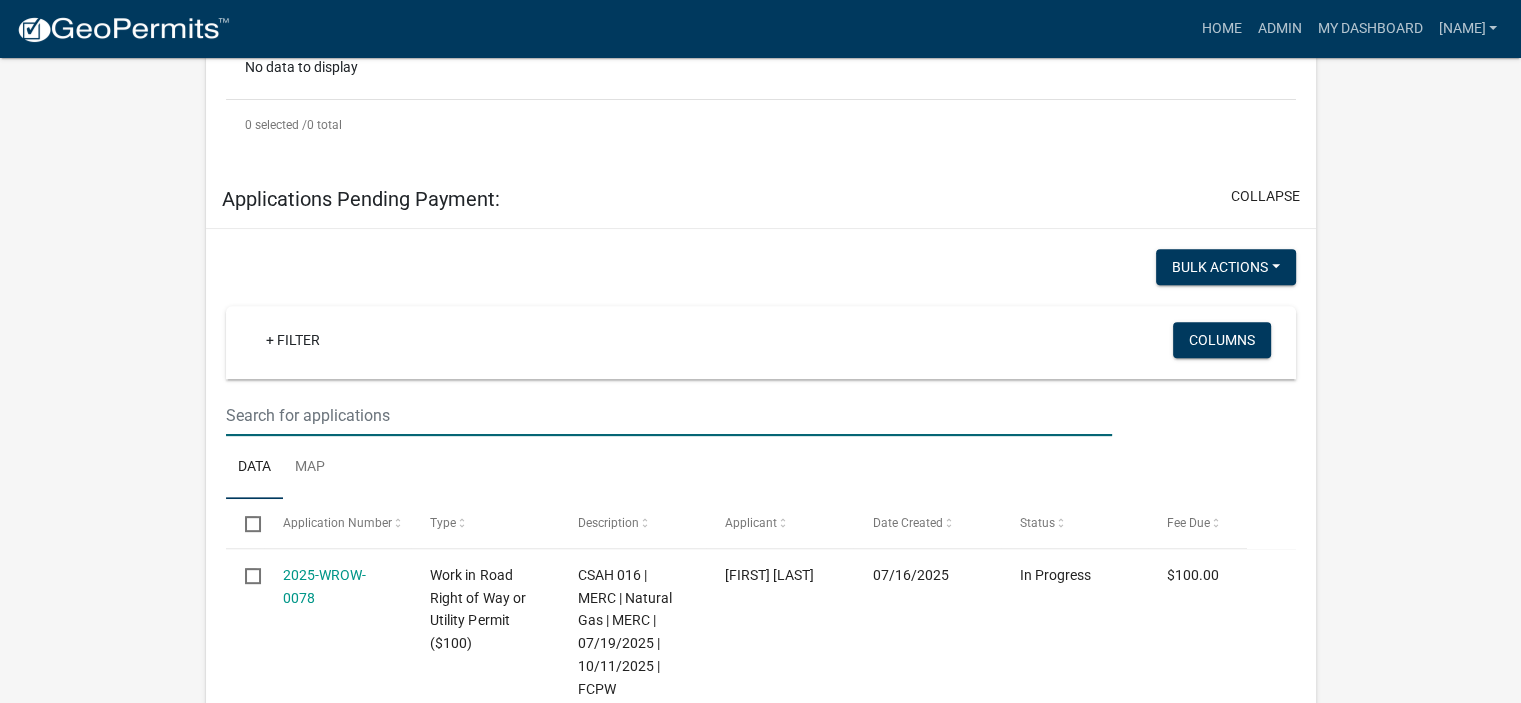 click at bounding box center [669, 415] 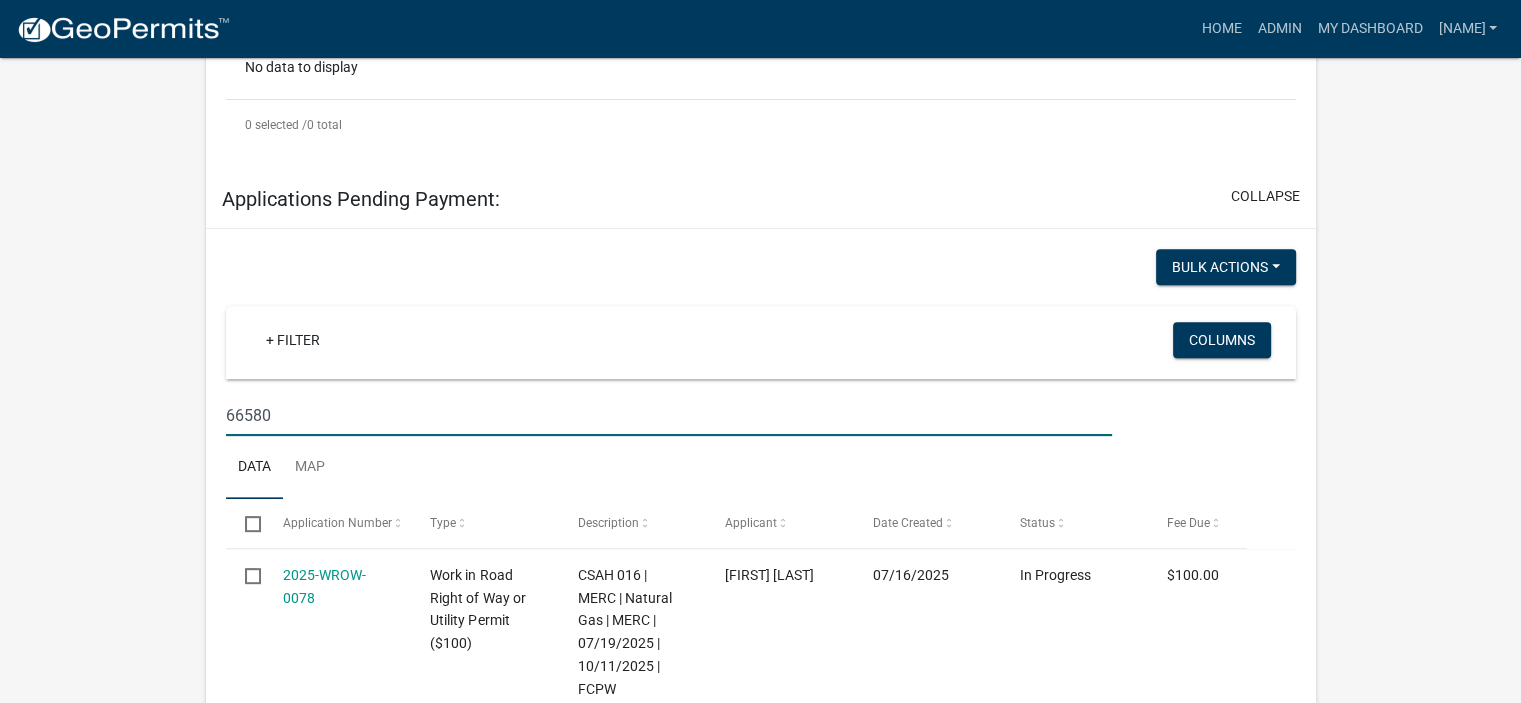 type on "66580" 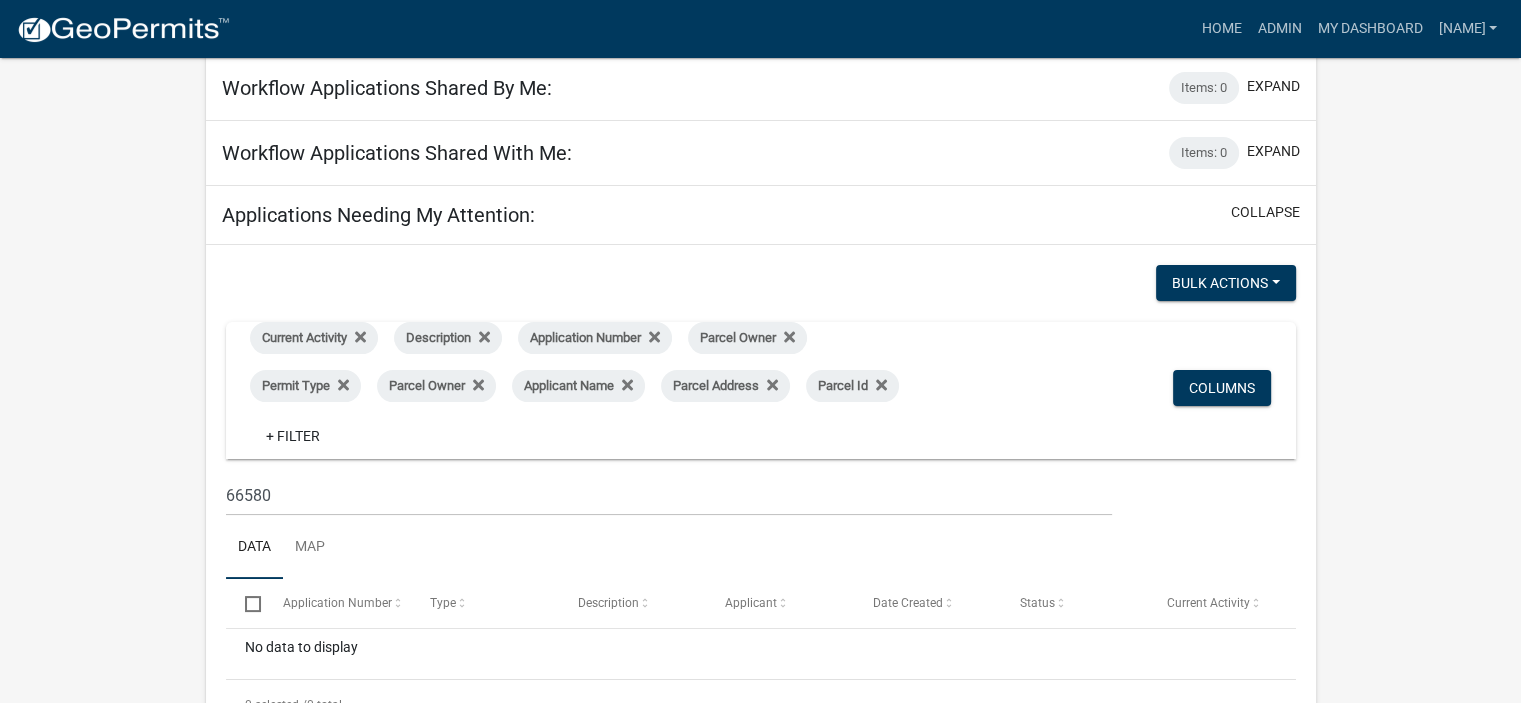scroll, scrollTop: 0, scrollLeft: 0, axis: both 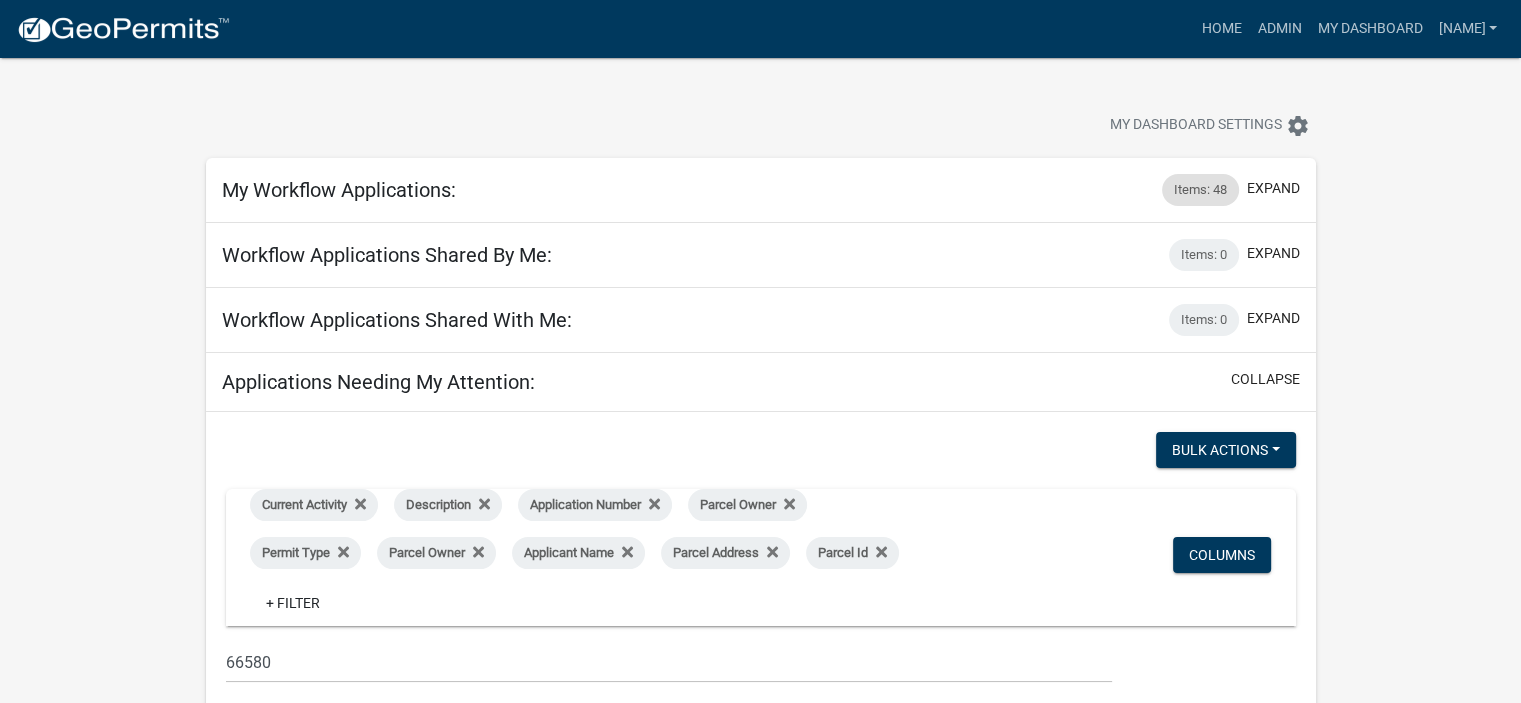 click on "Items: 48" at bounding box center [1200, 190] 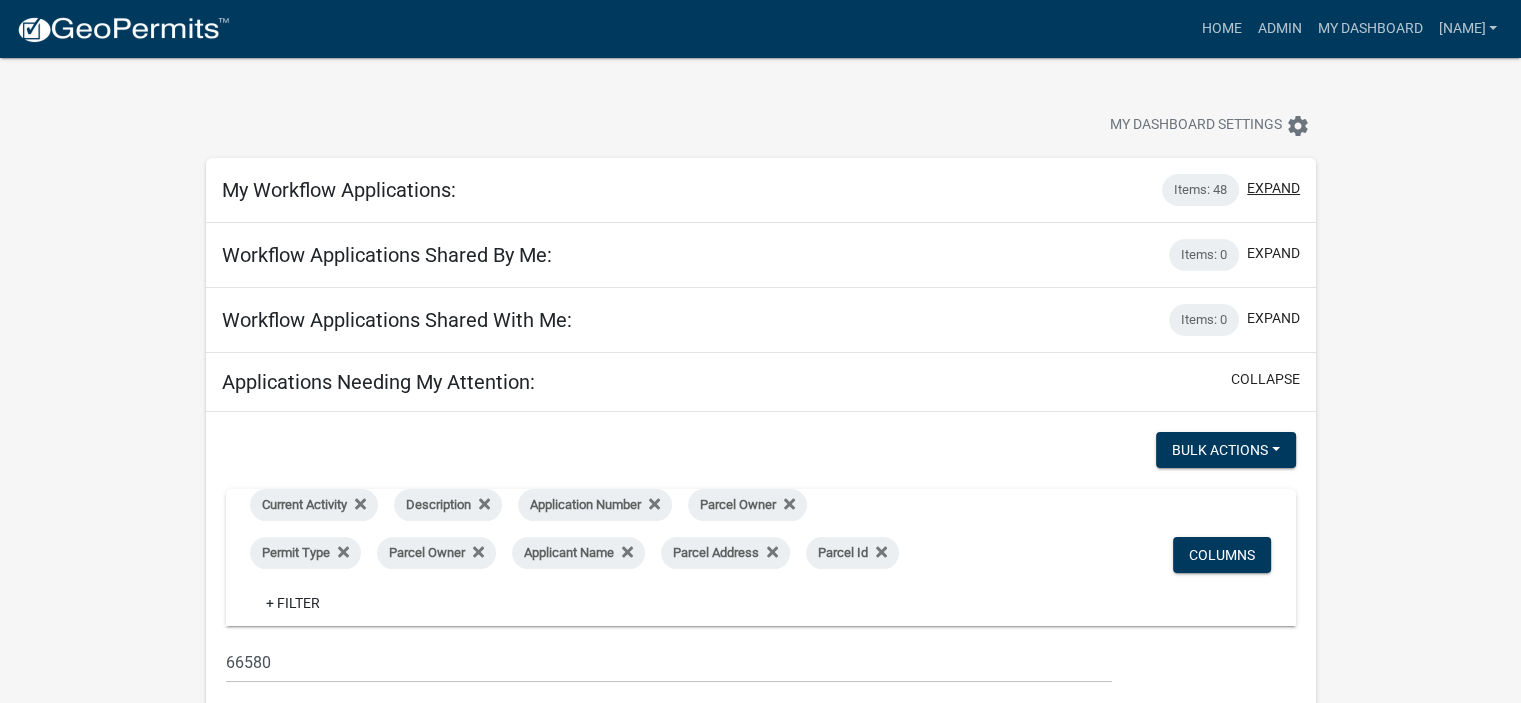 click on "expand" at bounding box center (1273, 188) 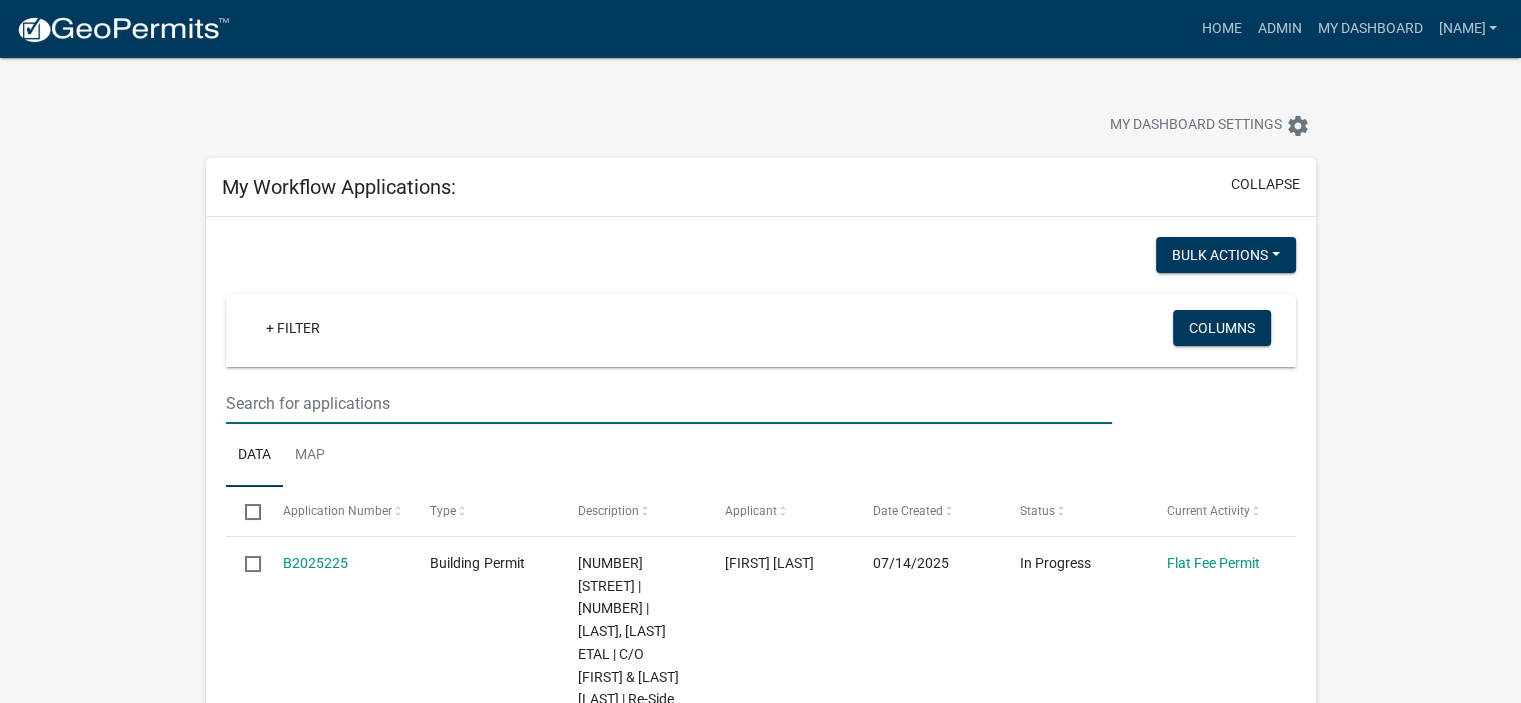 click at bounding box center [669, 403] 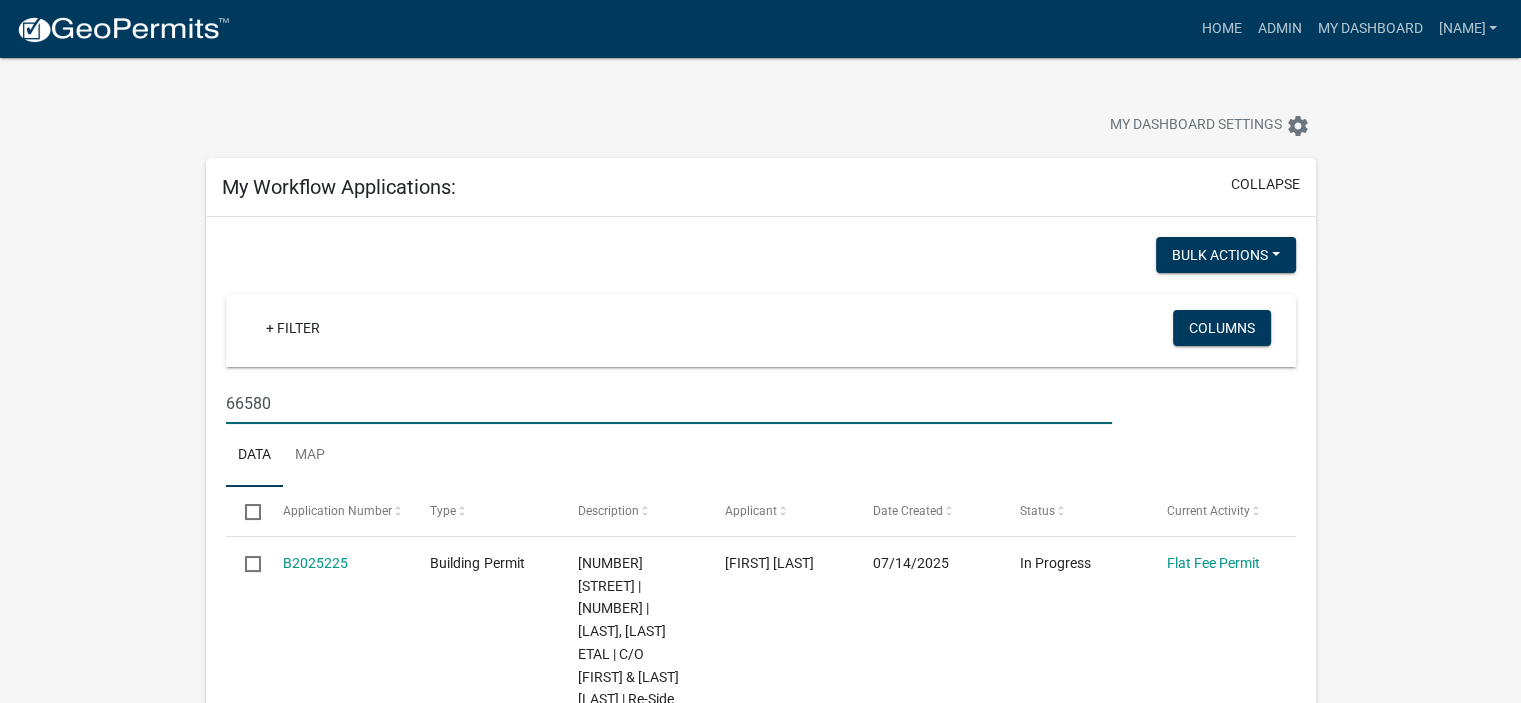 click on "Data Map" at bounding box center (761, 455) 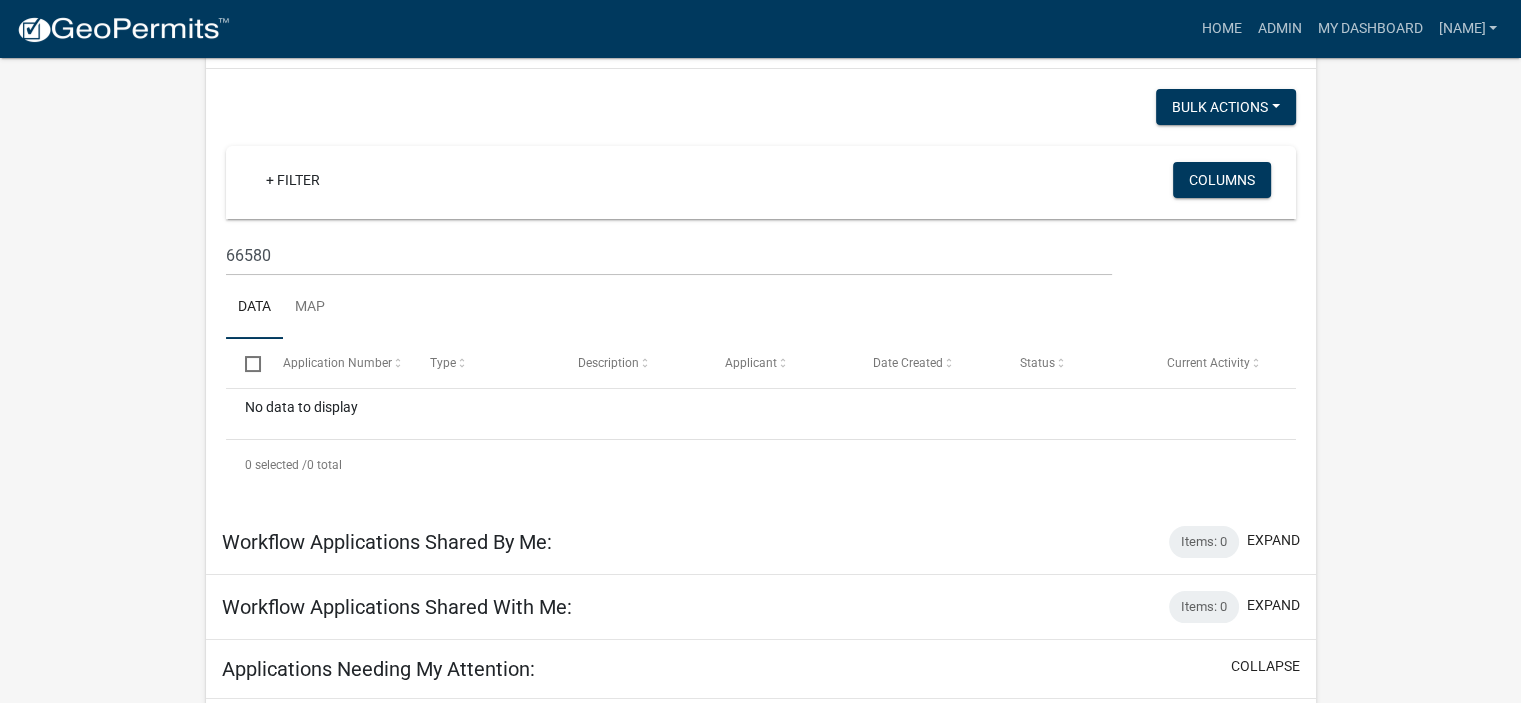 scroll, scrollTop: 300, scrollLeft: 0, axis: vertical 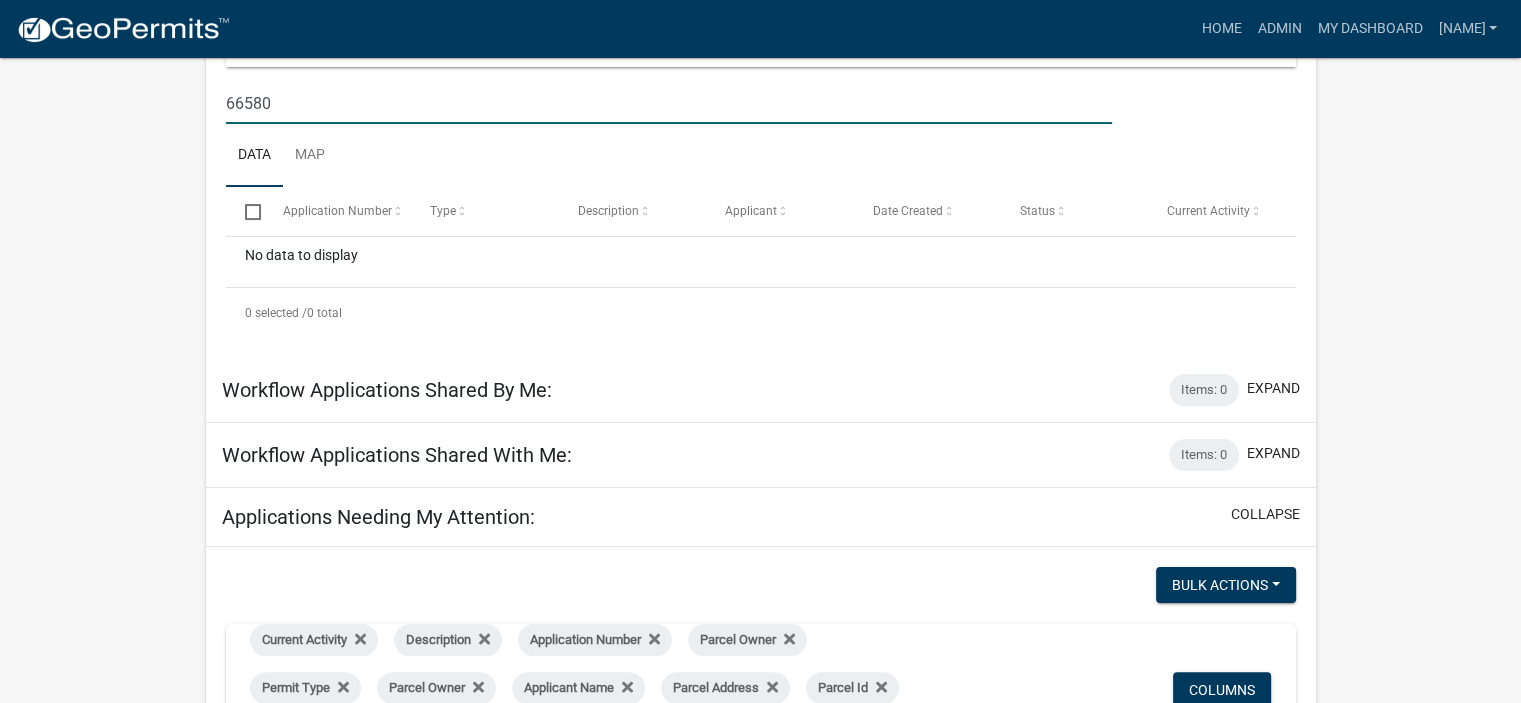click on "66580" at bounding box center (669, 103) 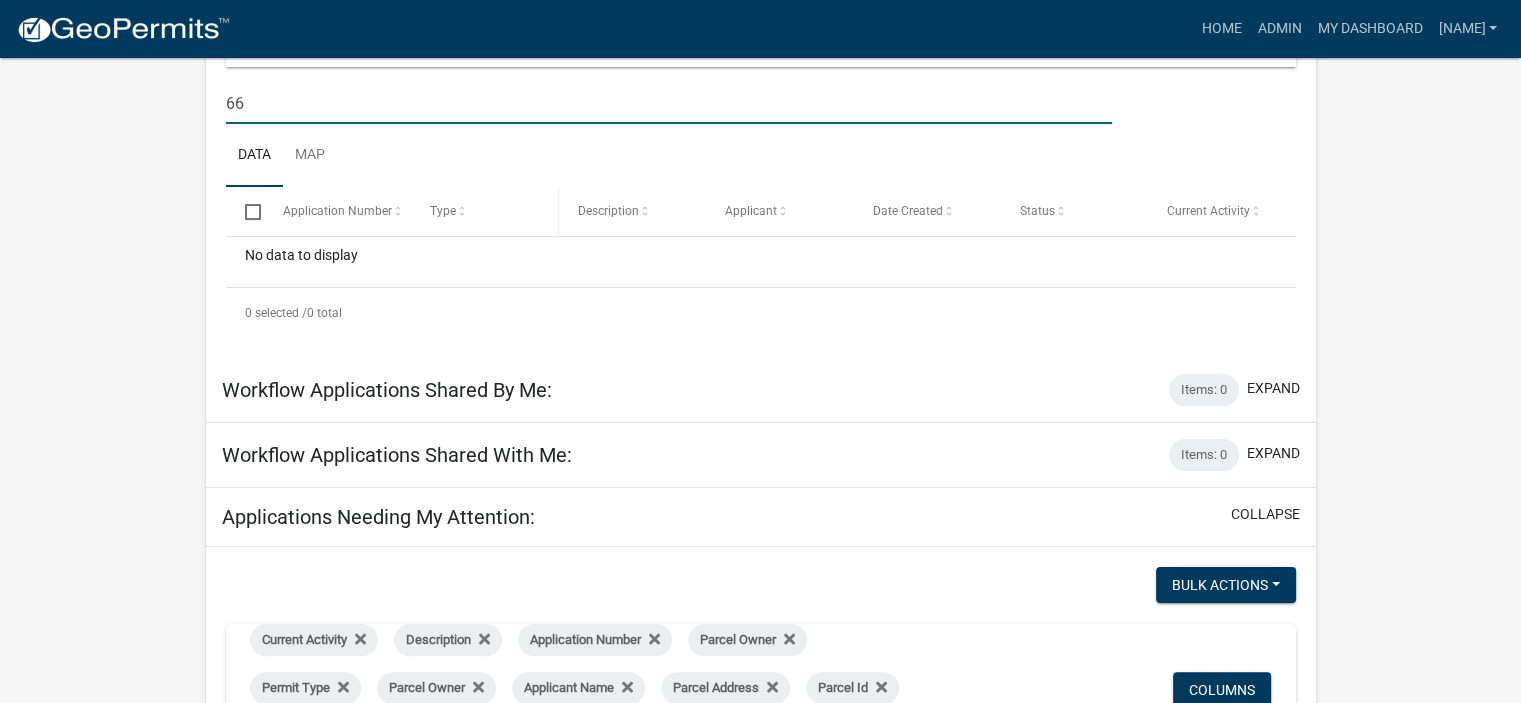 type on "6" 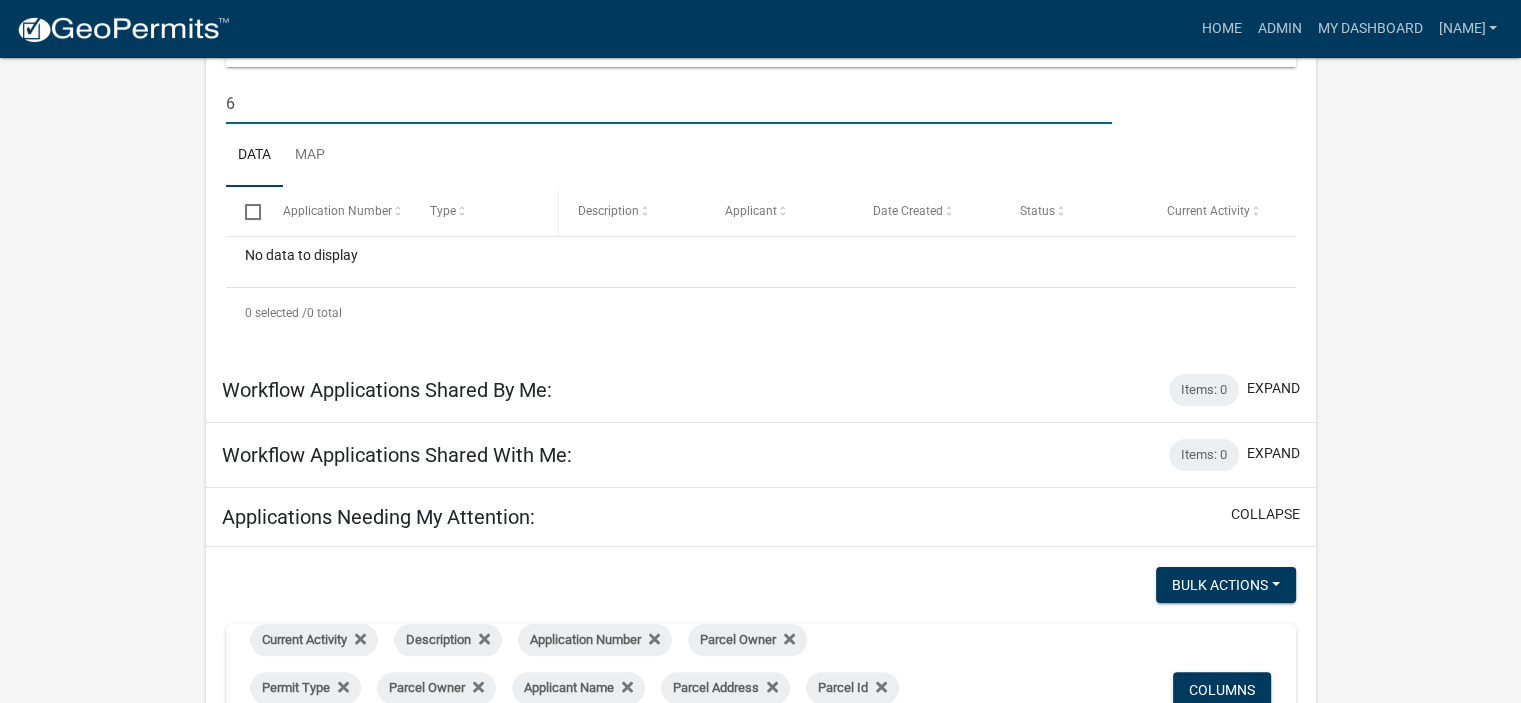 type 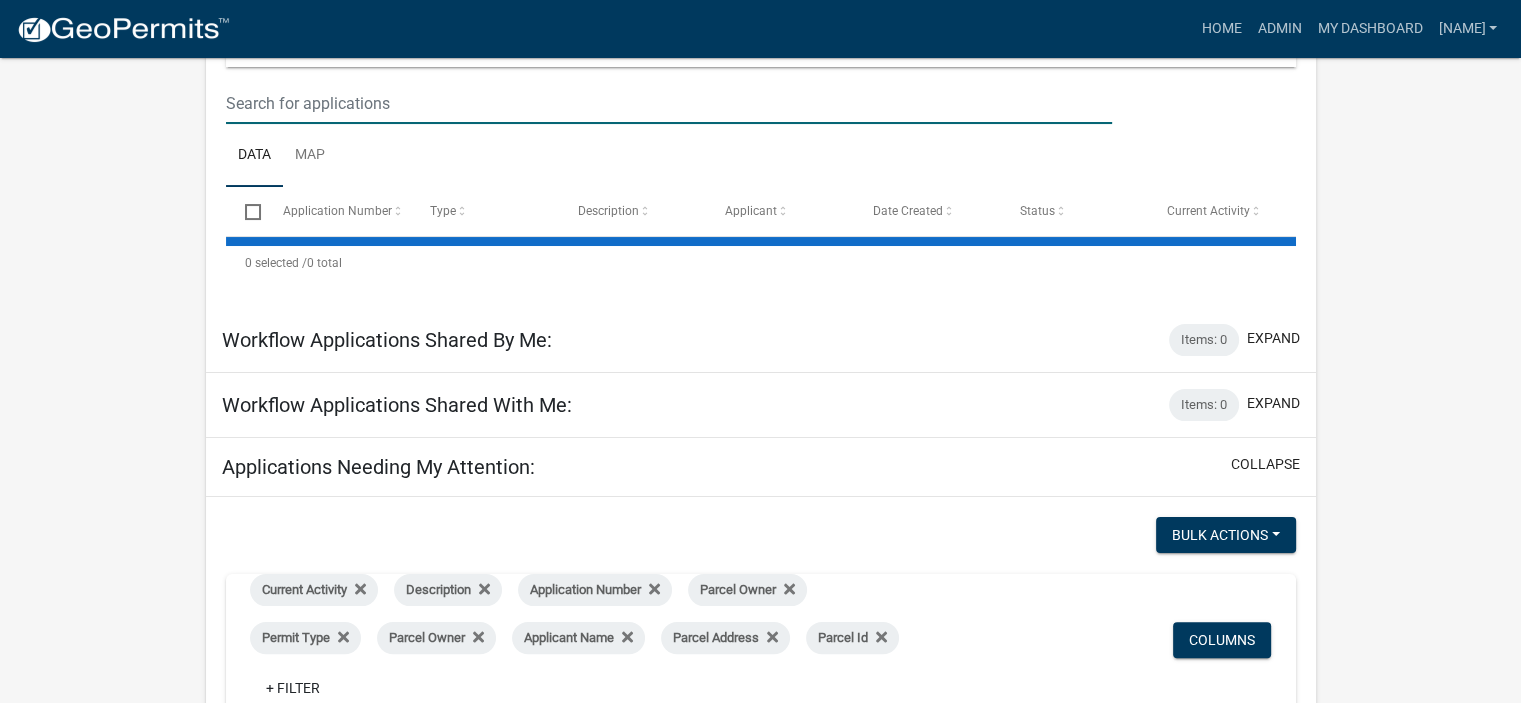 select on "2: 50" 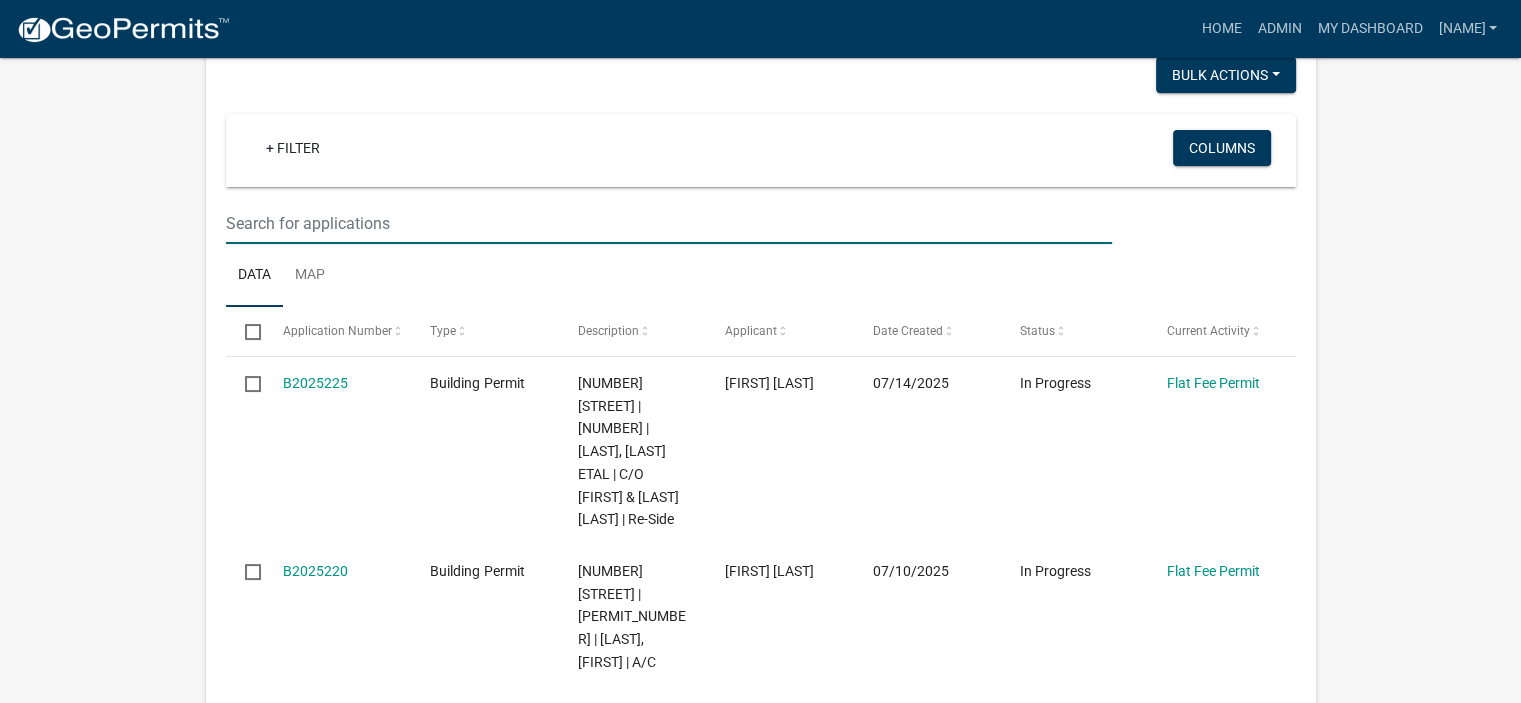 scroll, scrollTop: 0, scrollLeft: 0, axis: both 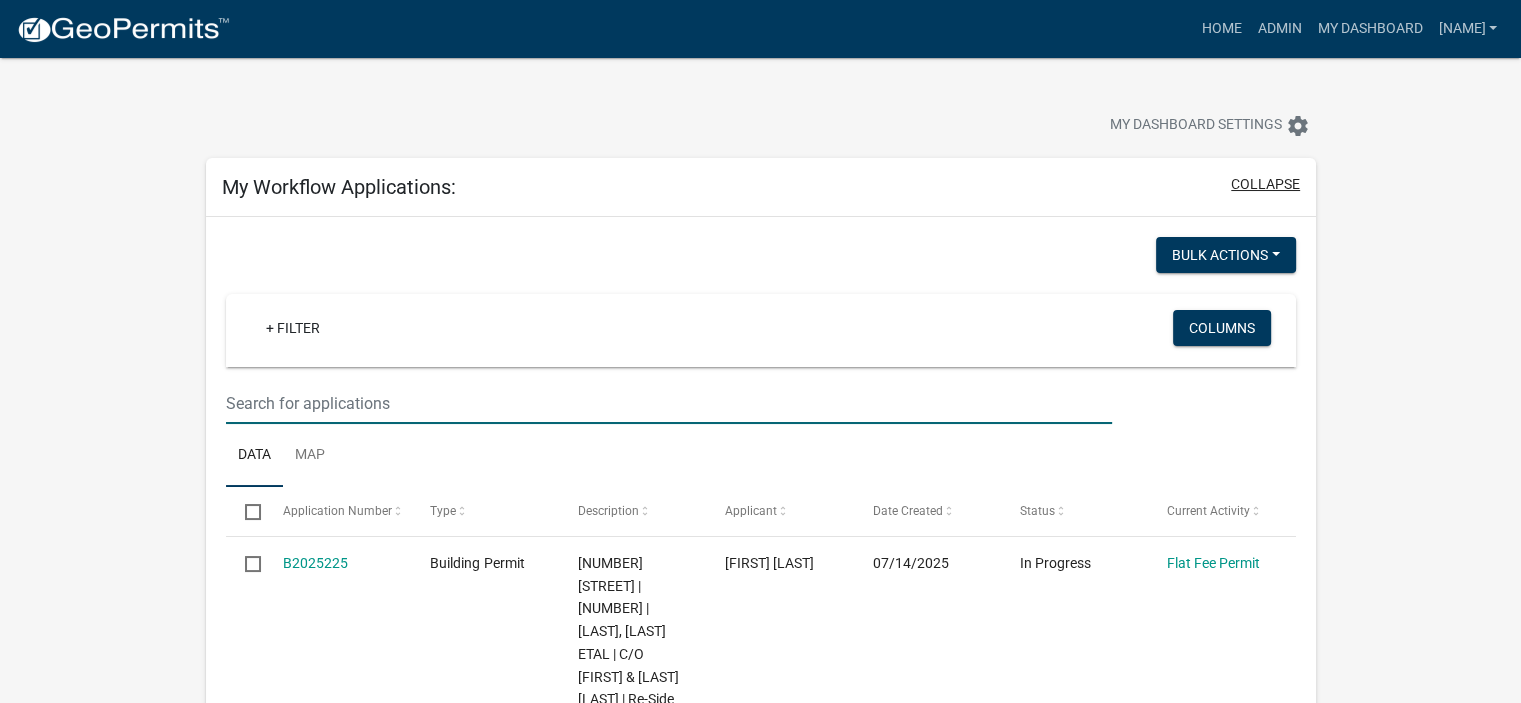 type 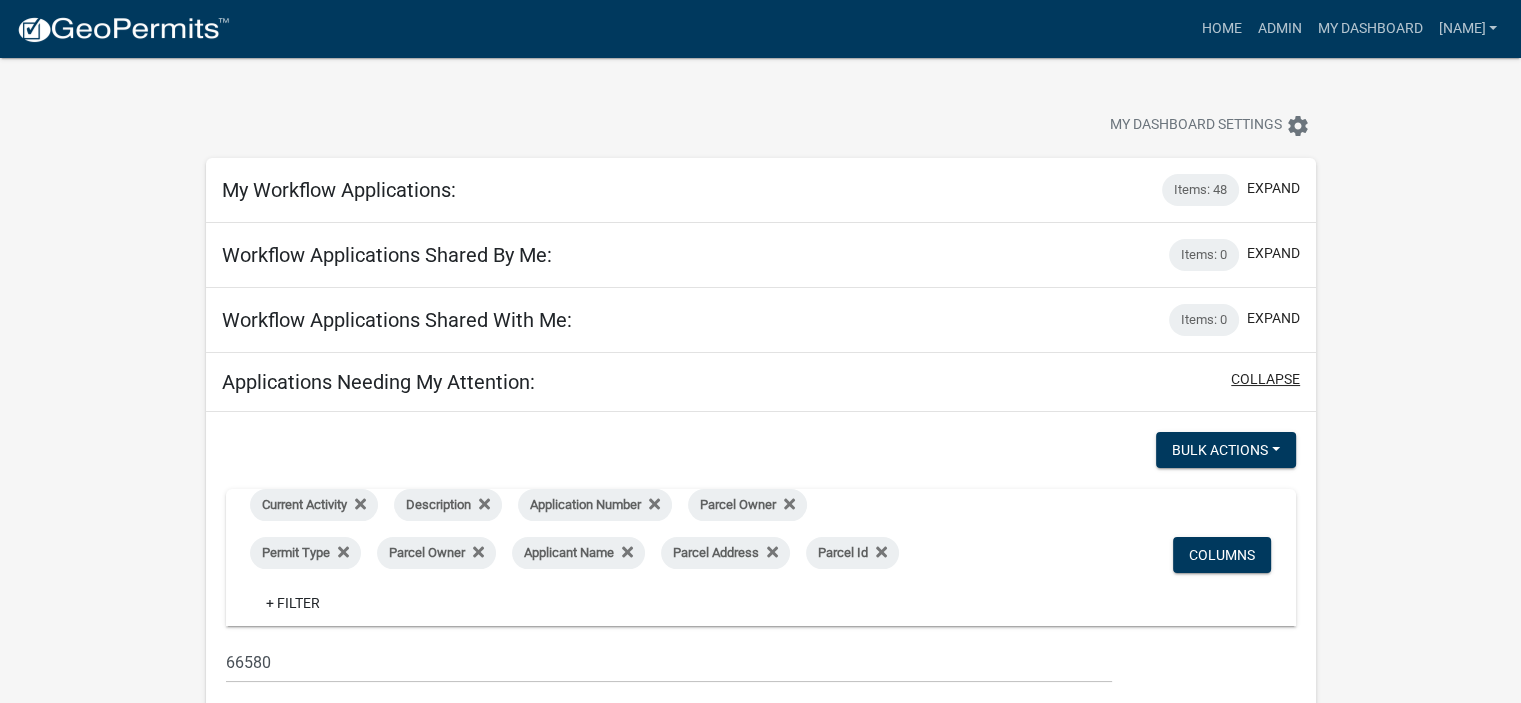 click on "collapse" at bounding box center (1265, 379) 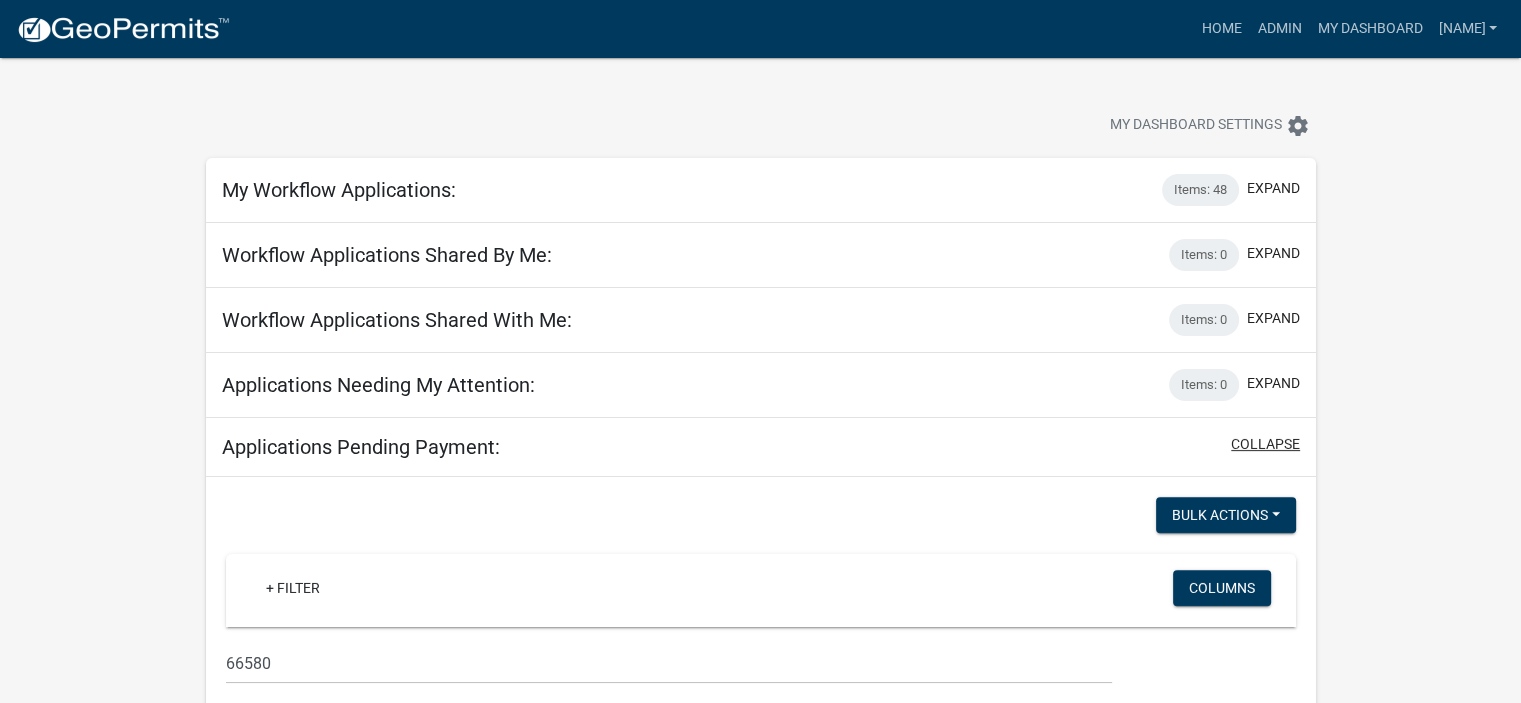 click on "collapse" at bounding box center (1265, 444) 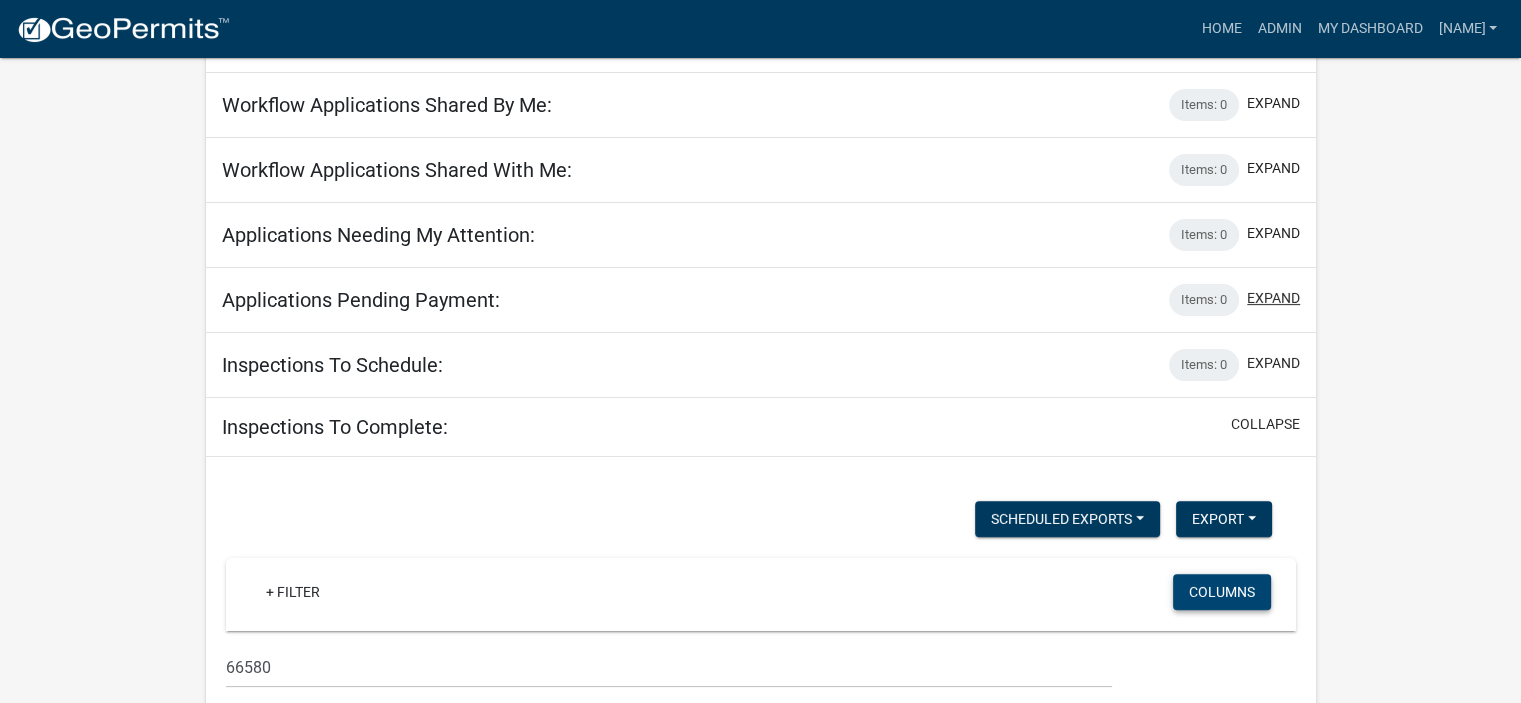 scroll, scrollTop: 300, scrollLeft: 0, axis: vertical 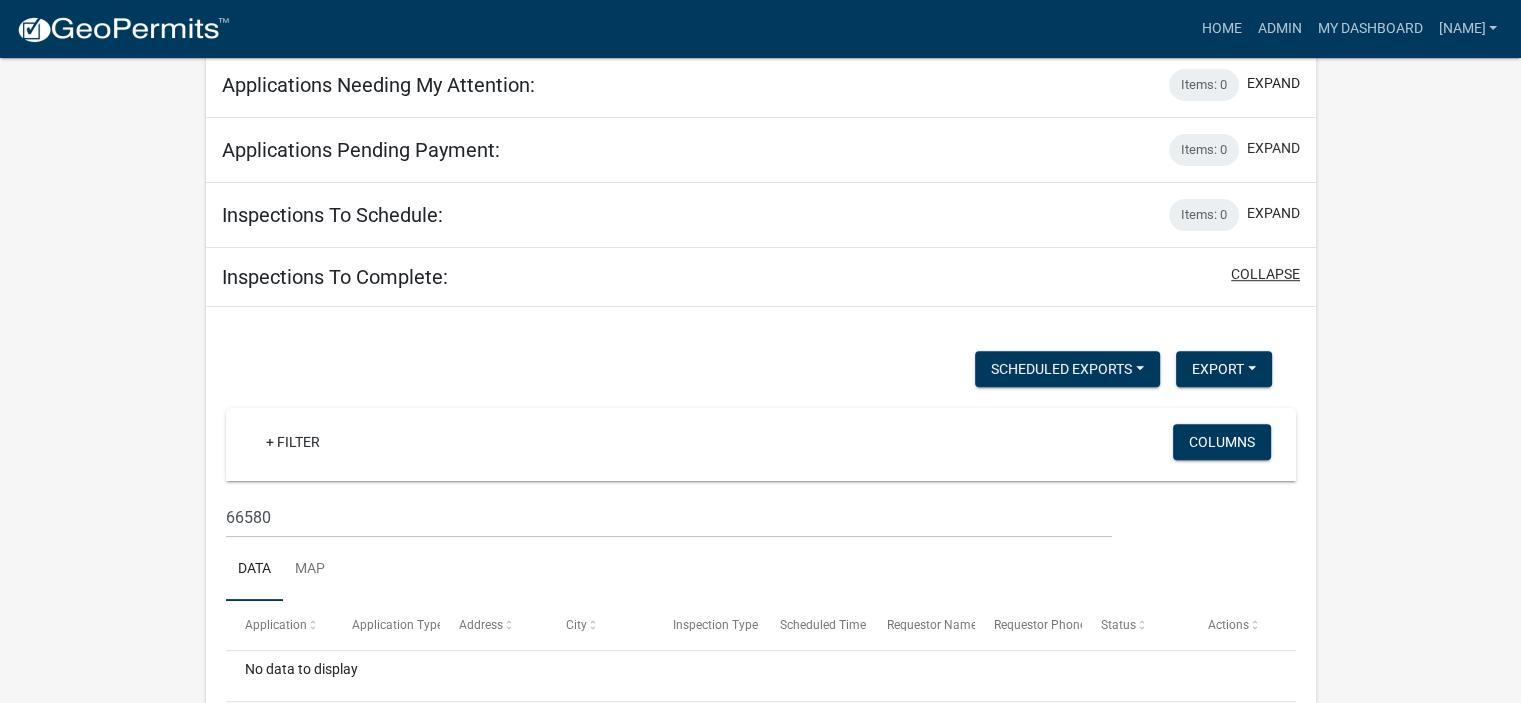 click on "collapse" at bounding box center (1265, 274) 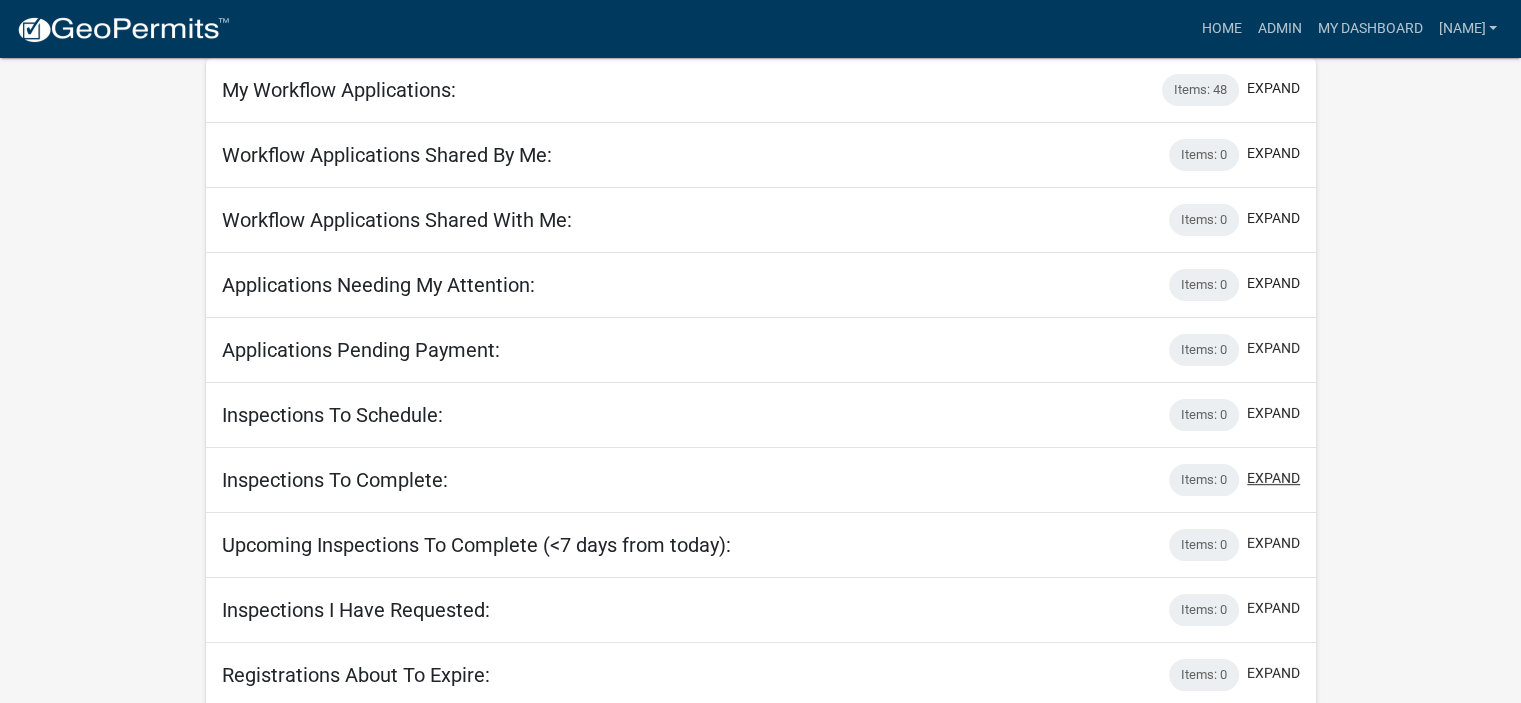 scroll, scrollTop: 0, scrollLeft: 0, axis: both 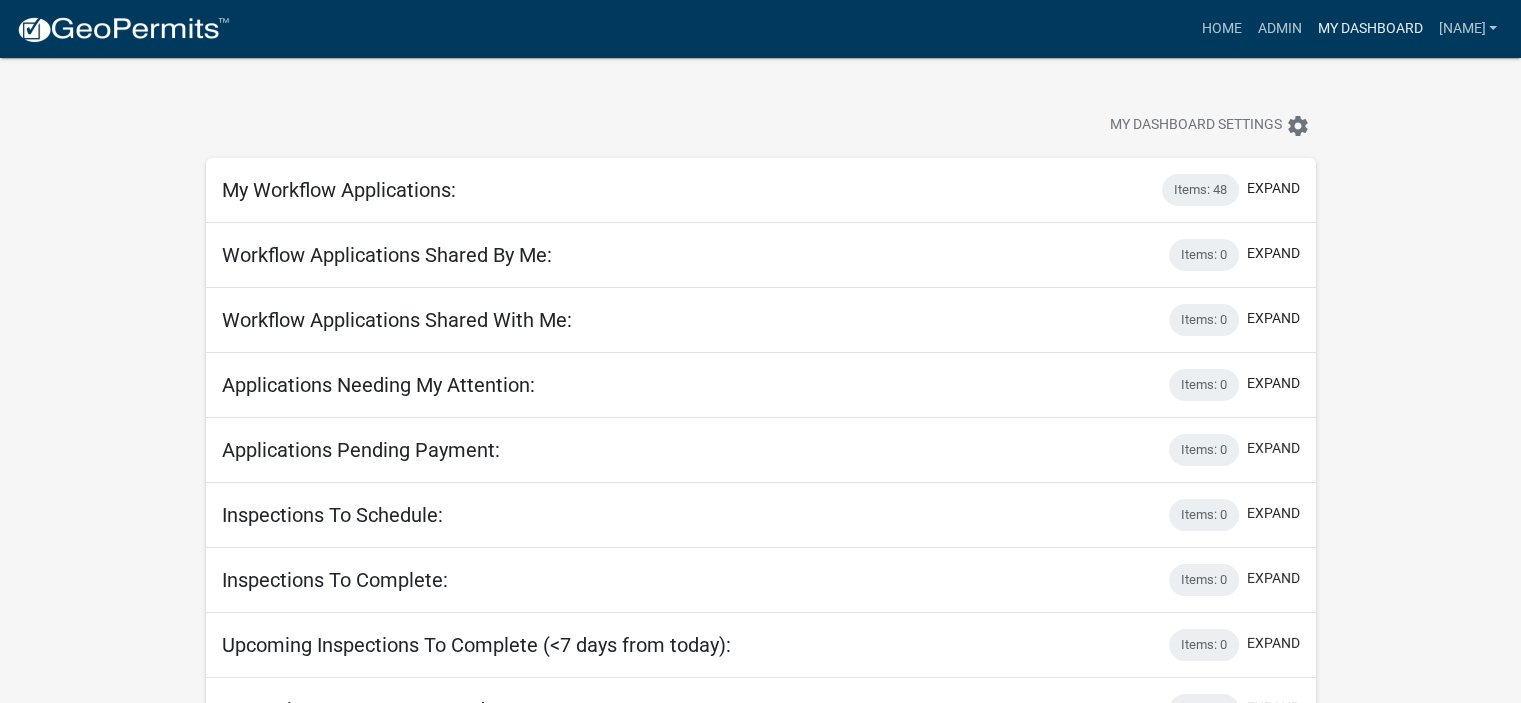 click on "My Dashboard" at bounding box center [1369, 29] 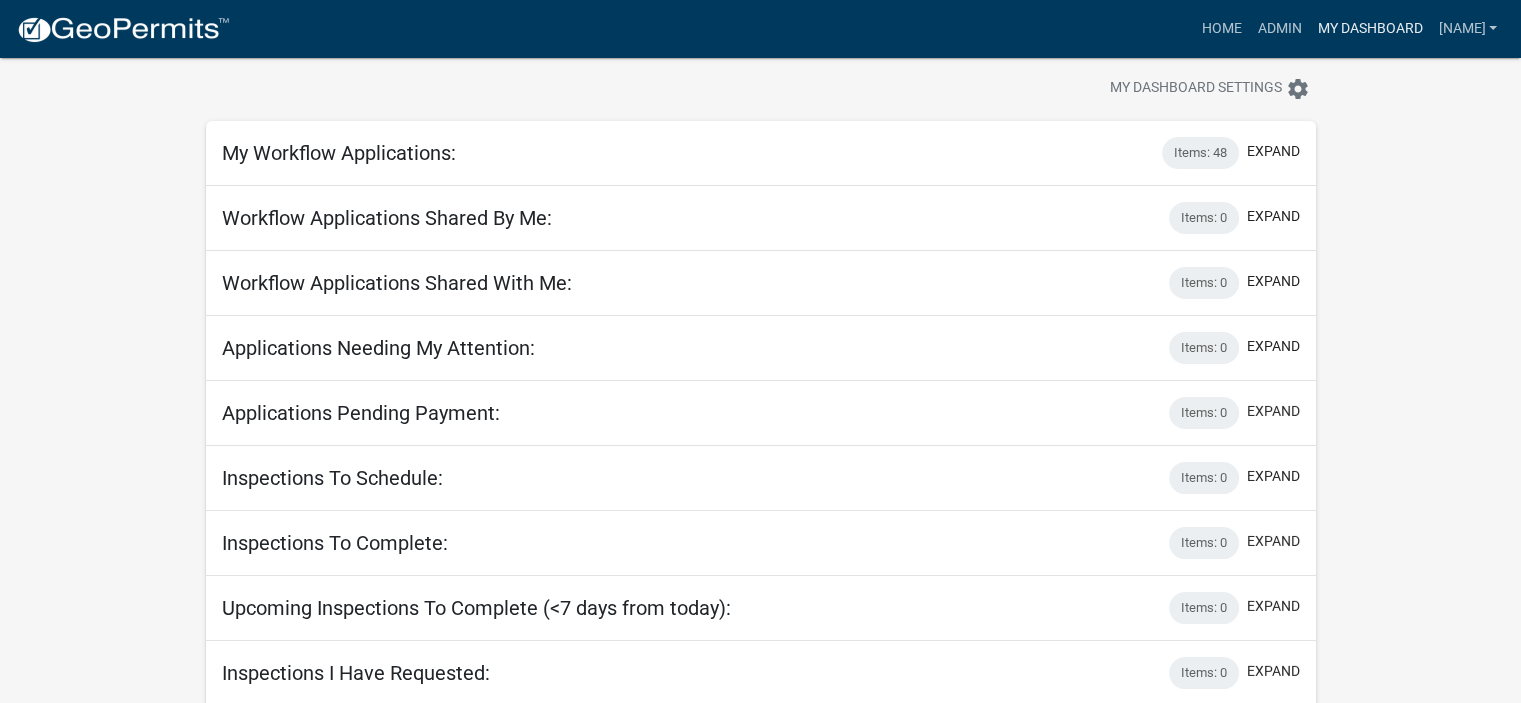 scroll, scrollTop: 0, scrollLeft: 0, axis: both 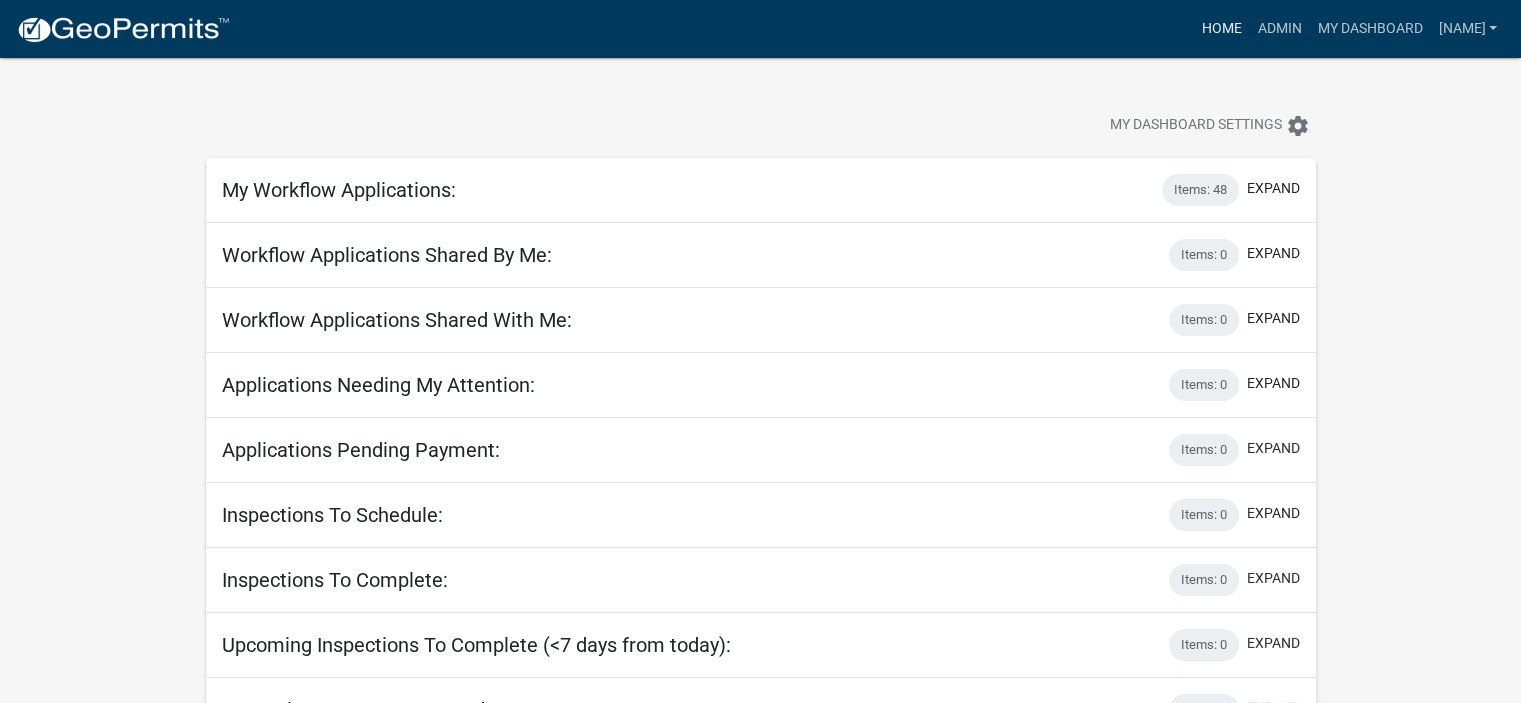 click on "Home" at bounding box center (1221, 29) 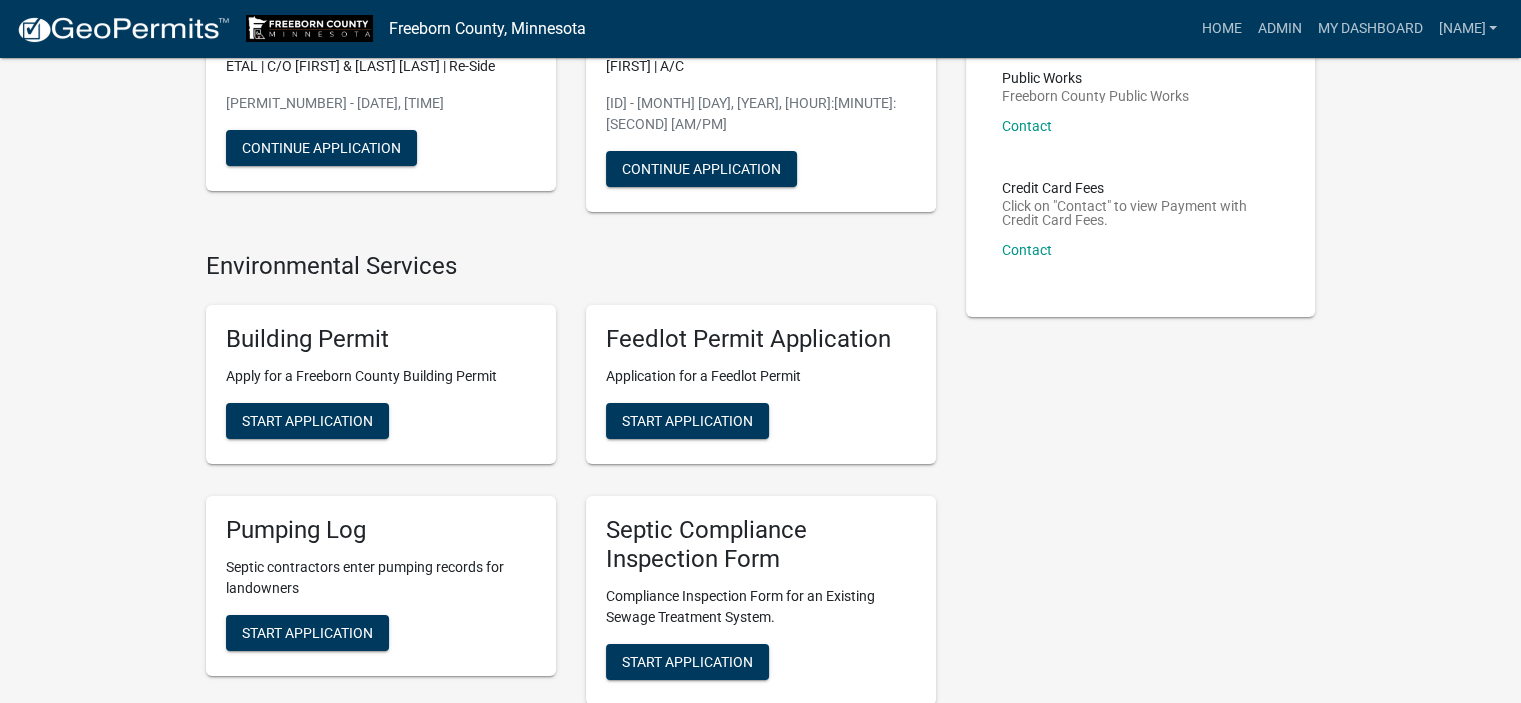 scroll, scrollTop: 300, scrollLeft: 0, axis: vertical 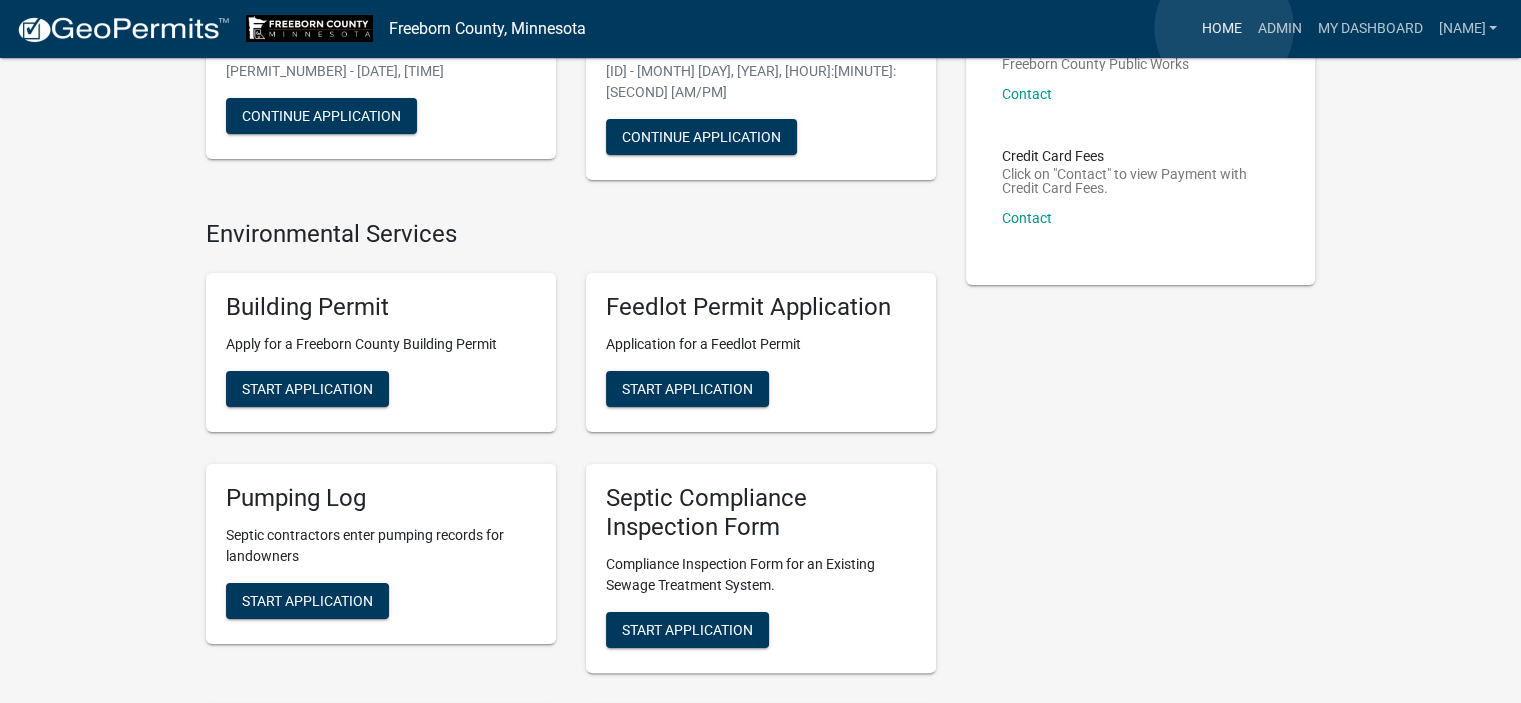 click on "Home" at bounding box center (1221, 29) 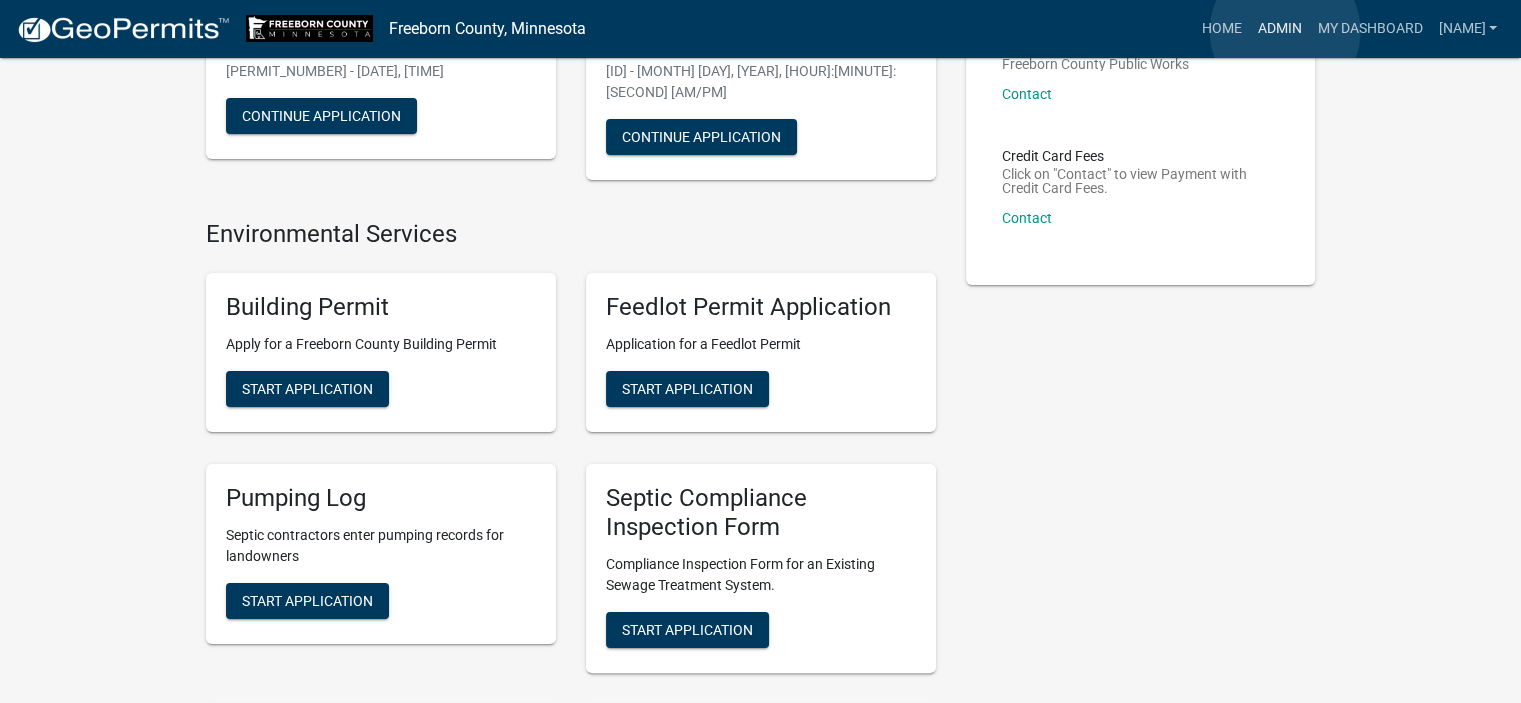 click on "Admin" at bounding box center (1279, 29) 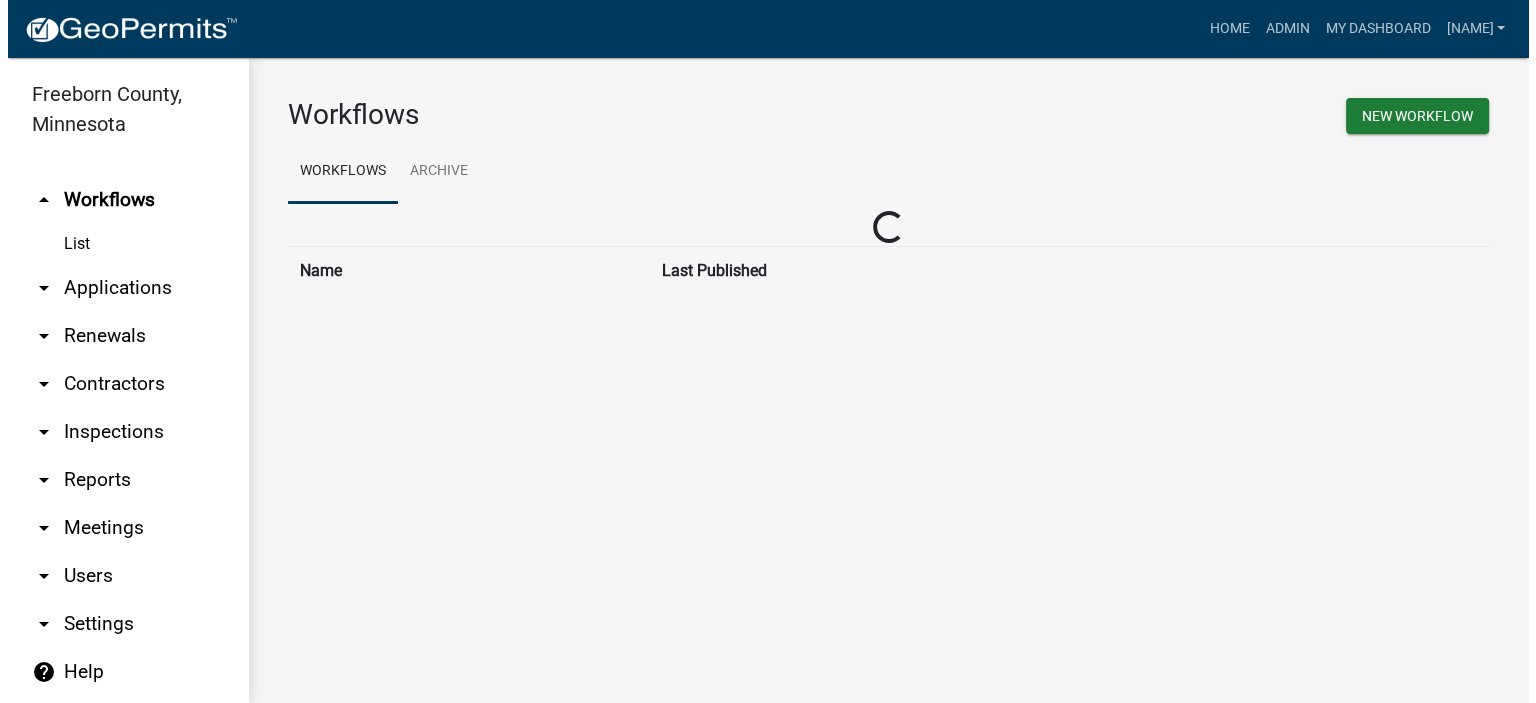 scroll, scrollTop: 0, scrollLeft: 0, axis: both 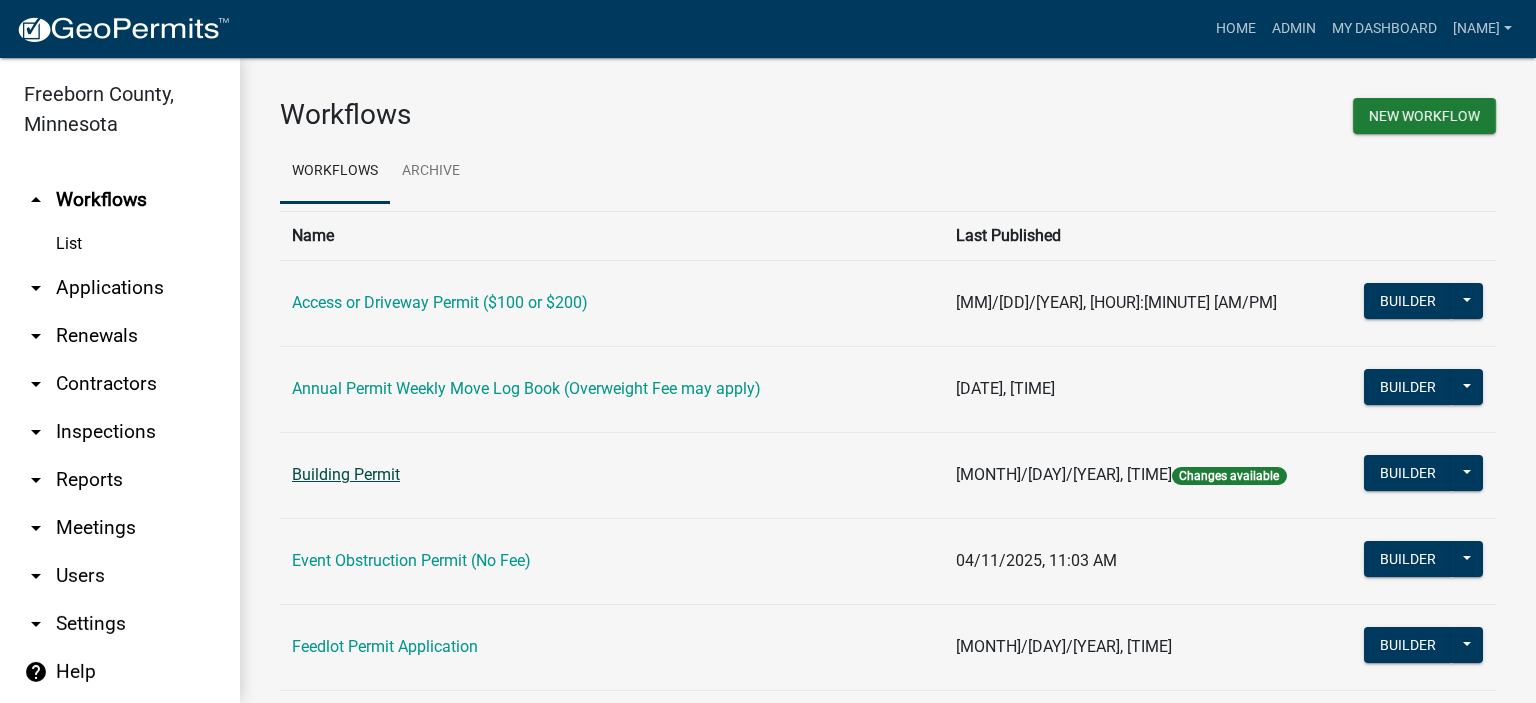 click on "Building Permit" at bounding box center [346, 474] 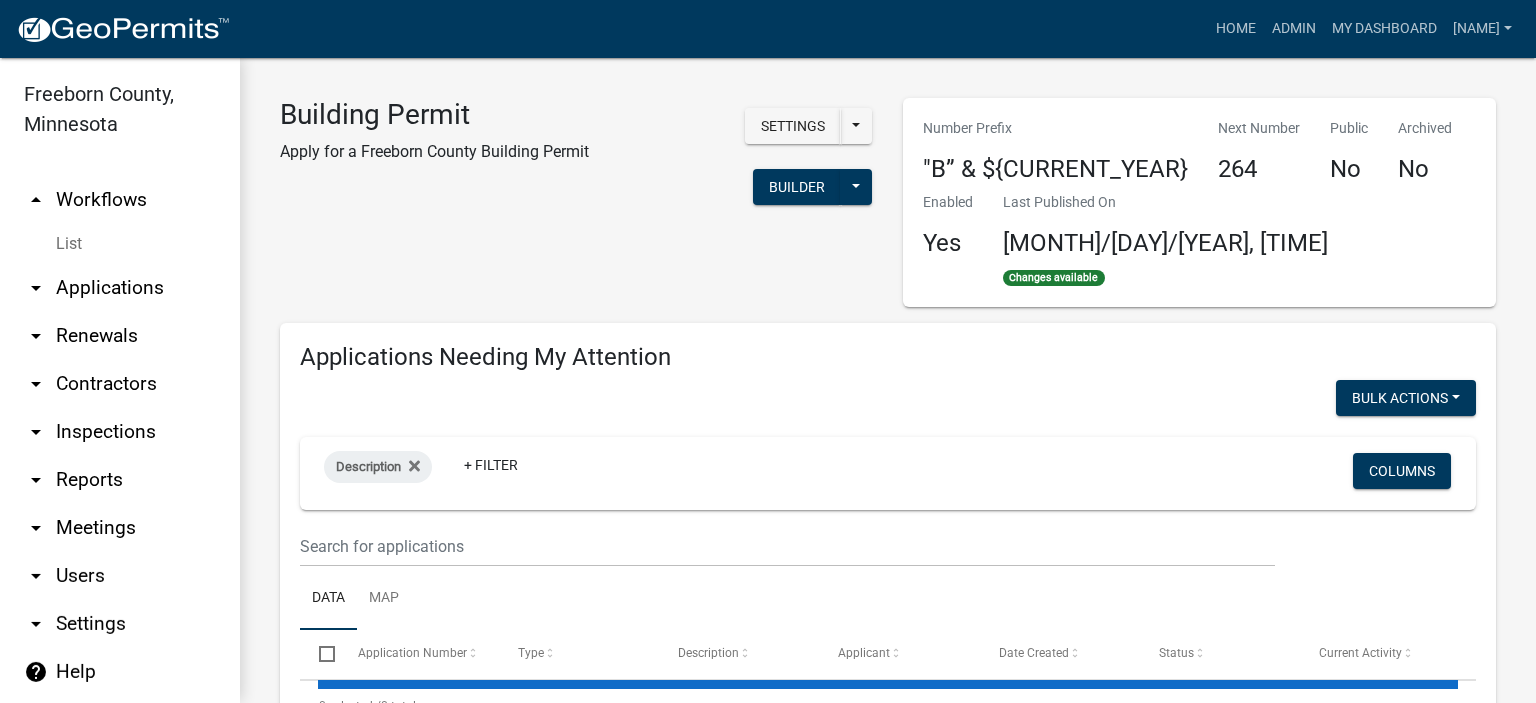 select on "2: 50" 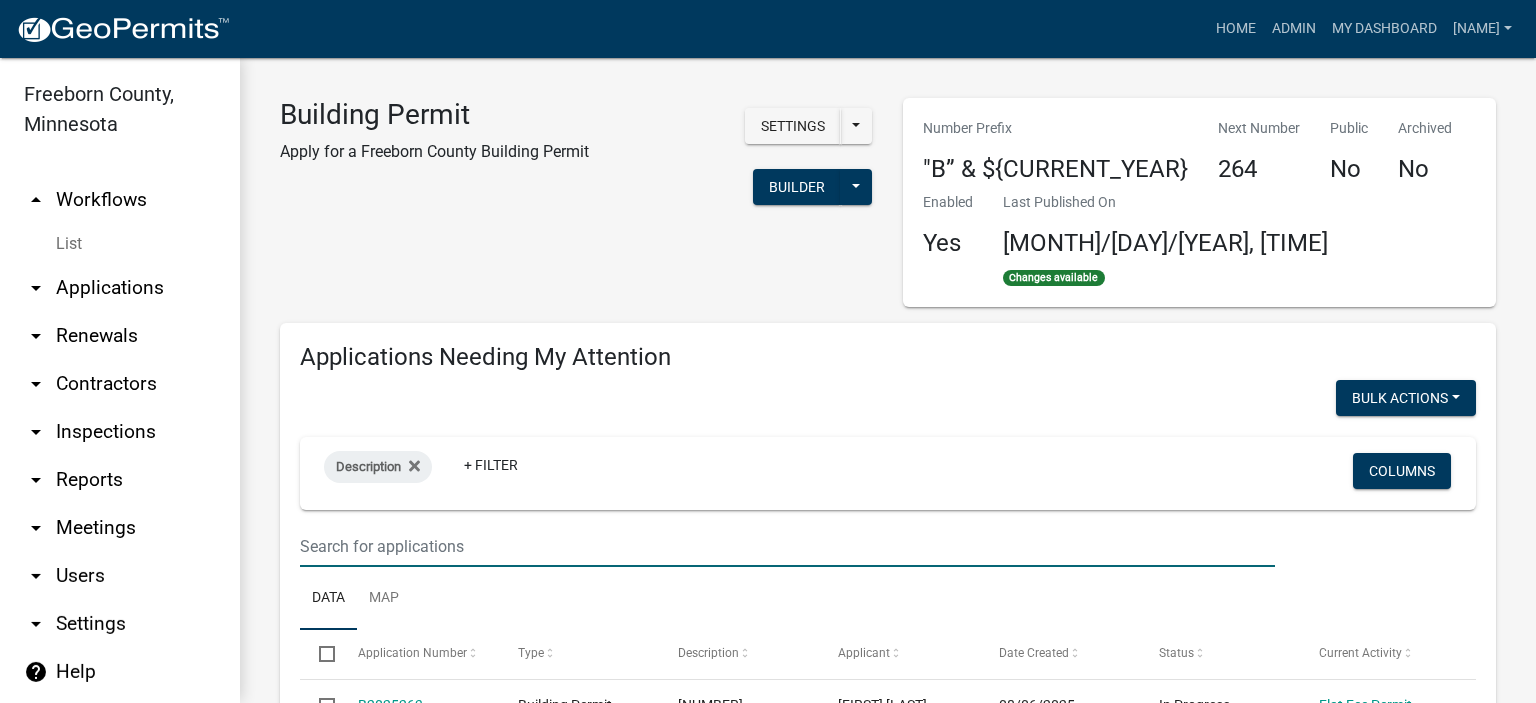 click at bounding box center [787, 546] 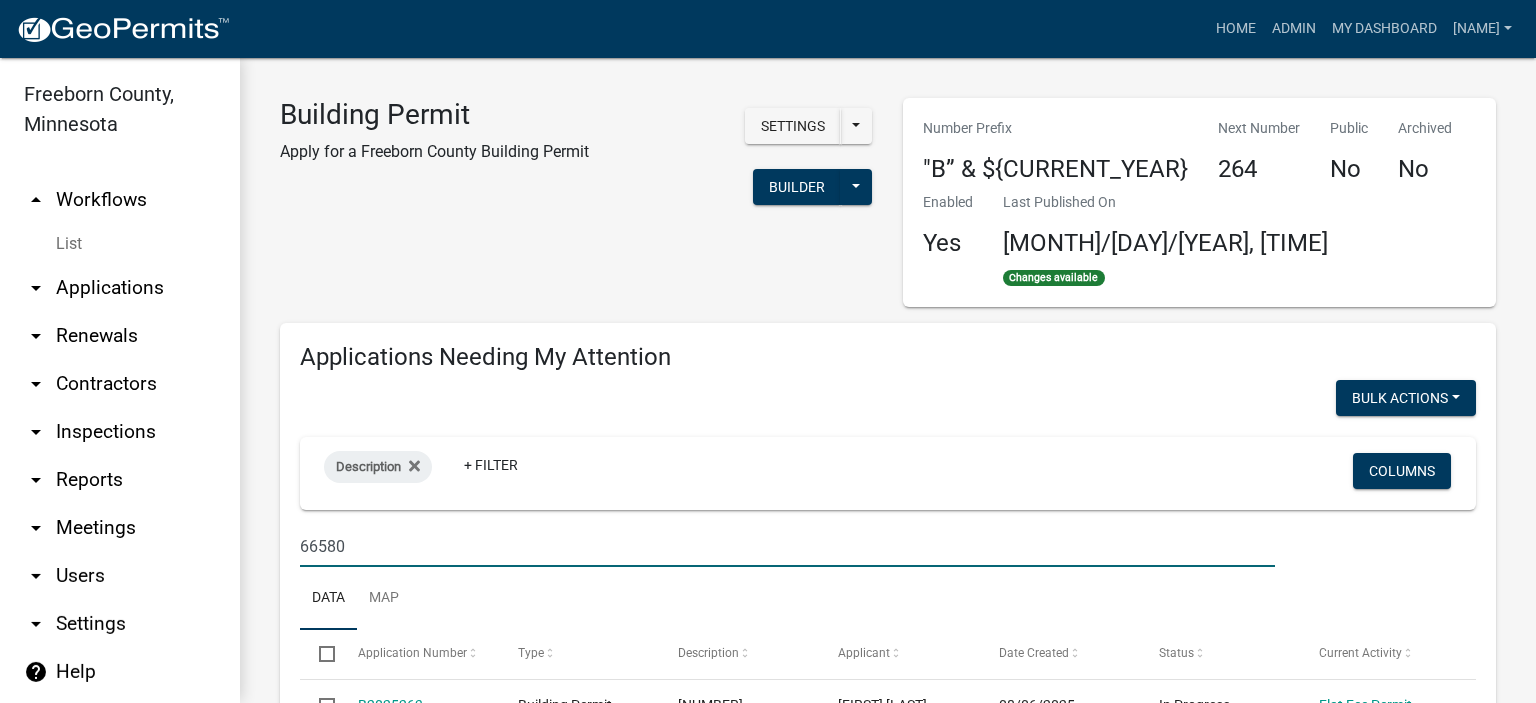 type on "66580" 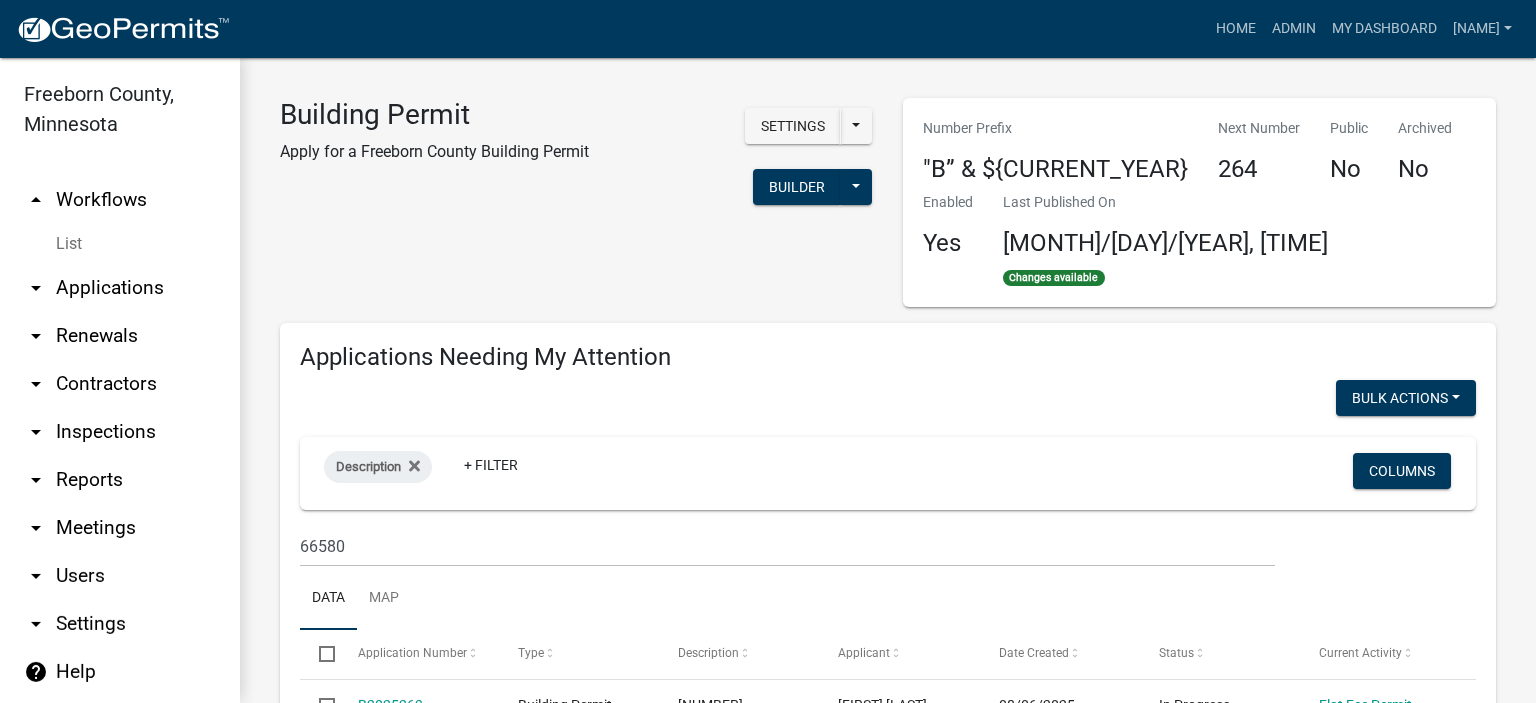 click on "Data Map" 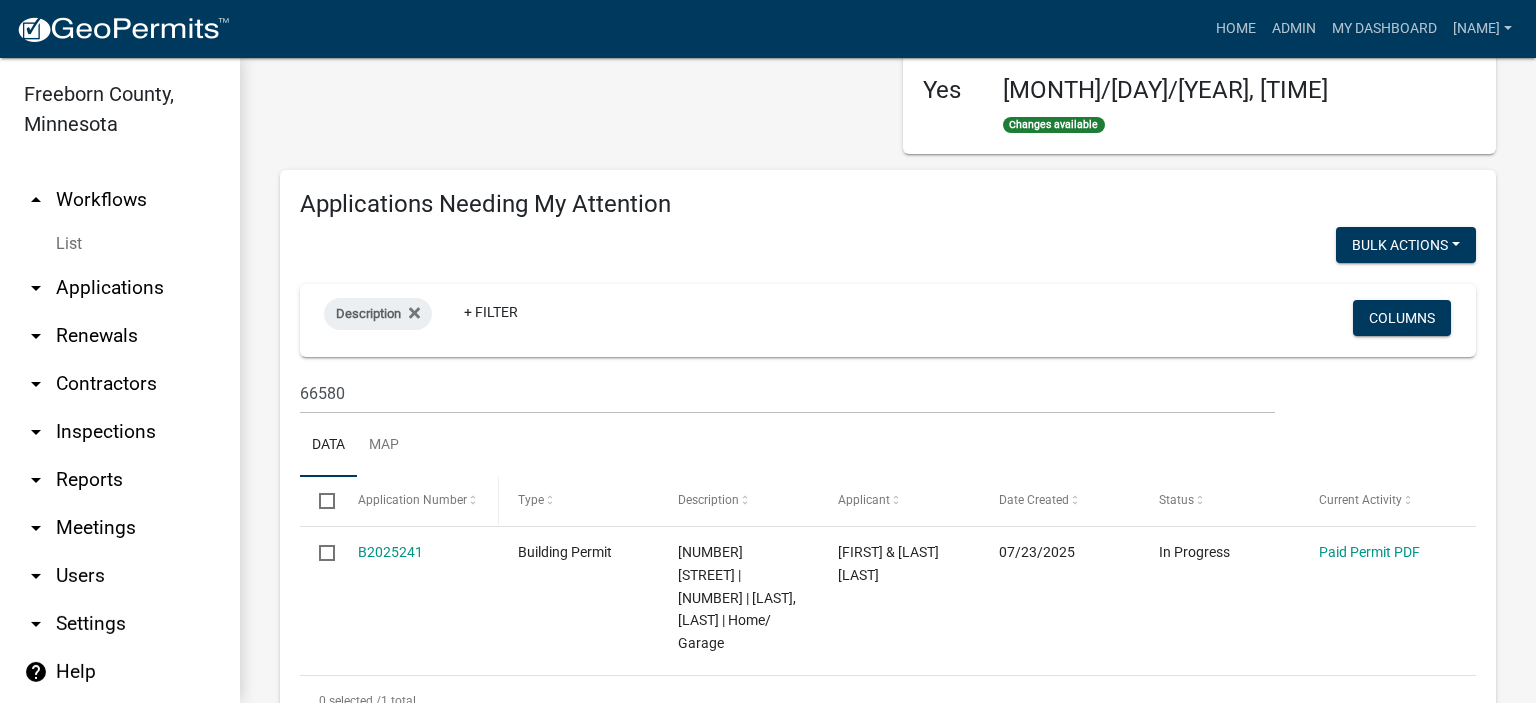 scroll, scrollTop: 300, scrollLeft: 0, axis: vertical 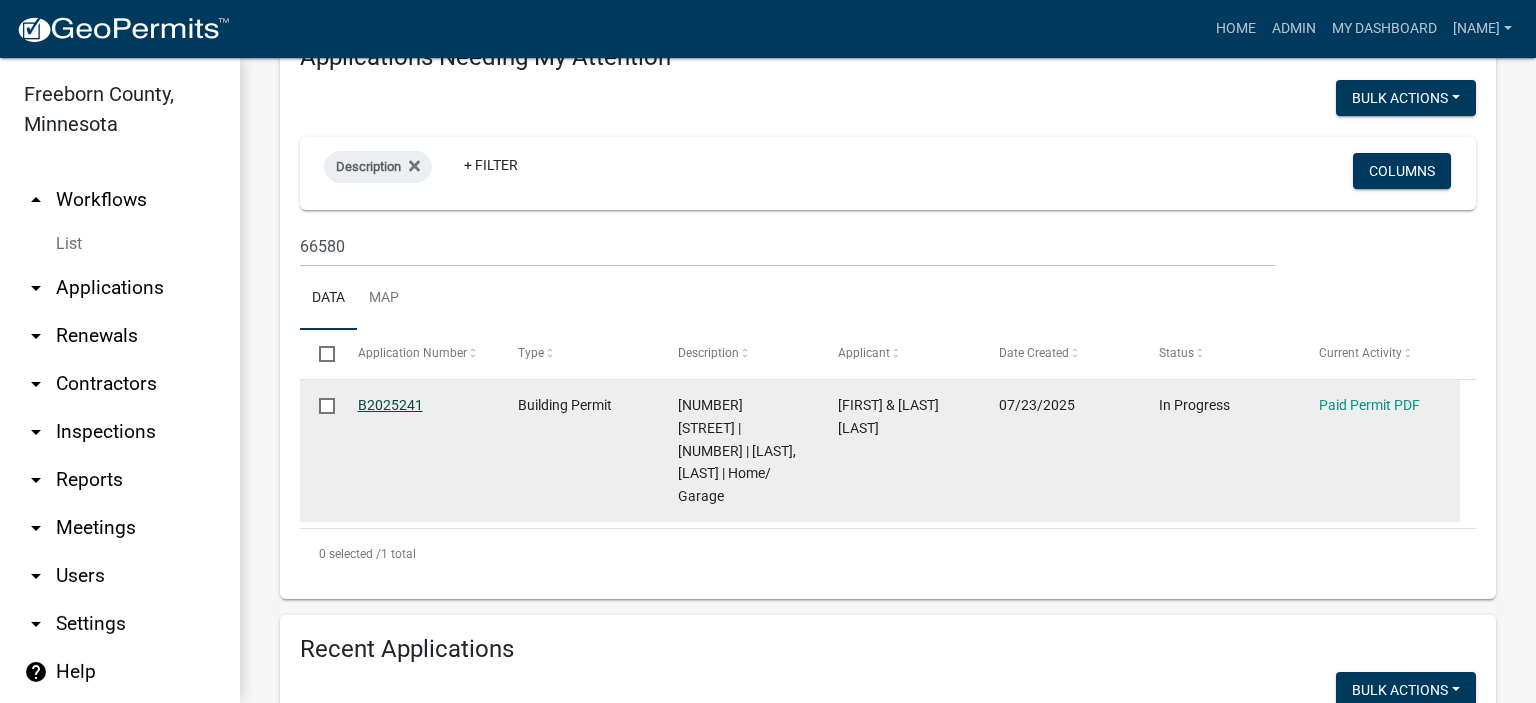 click on "B2025241" 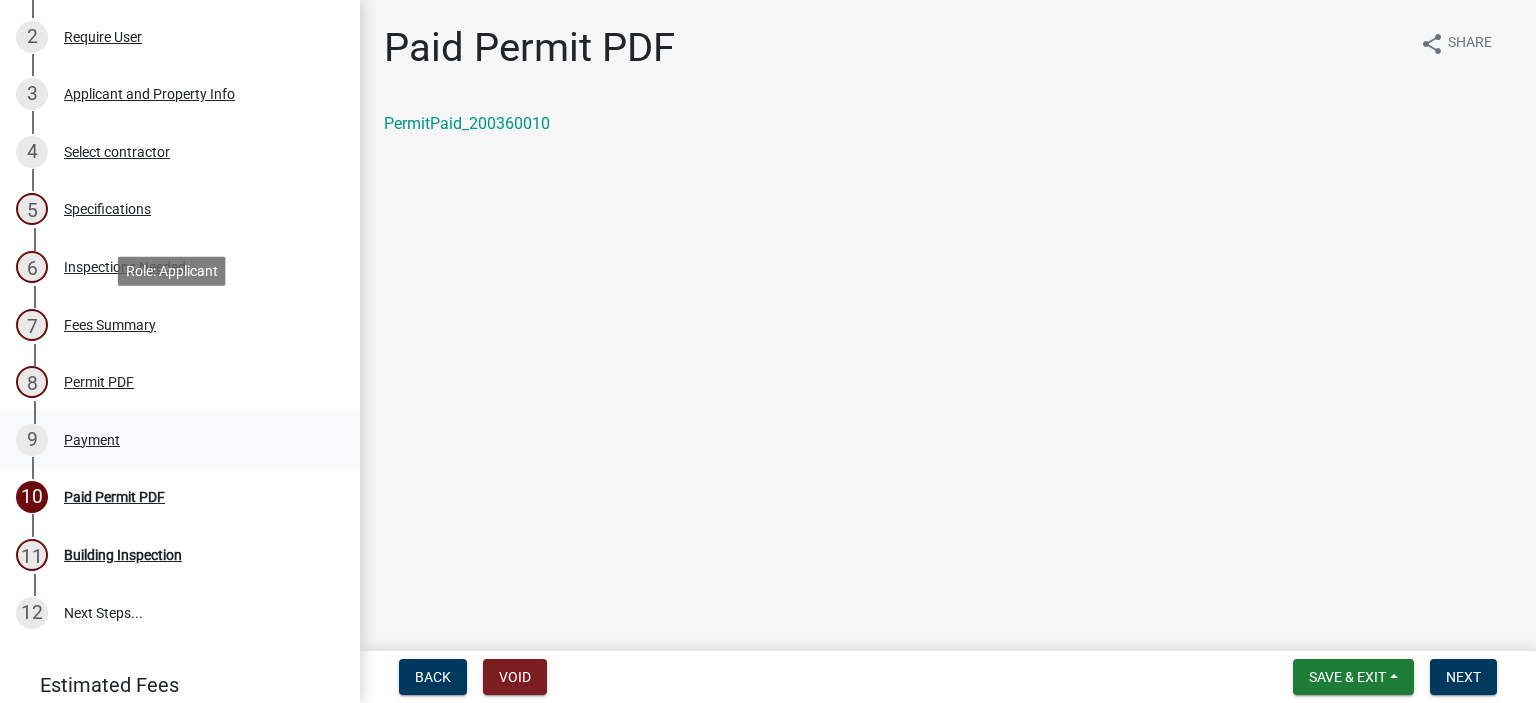 scroll, scrollTop: 400, scrollLeft: 0, axis: vertical 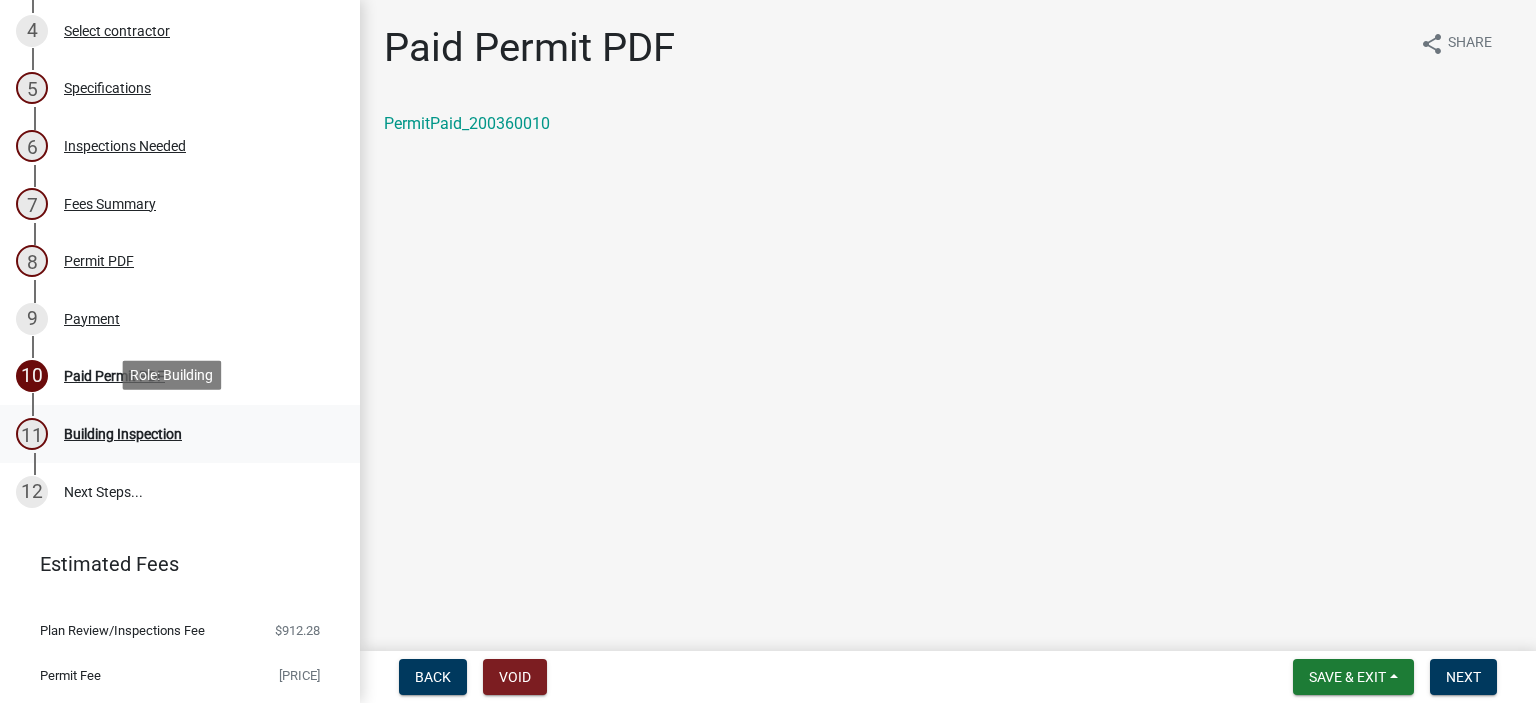 click on "Building Inspection" at bounding box center [123, 434] 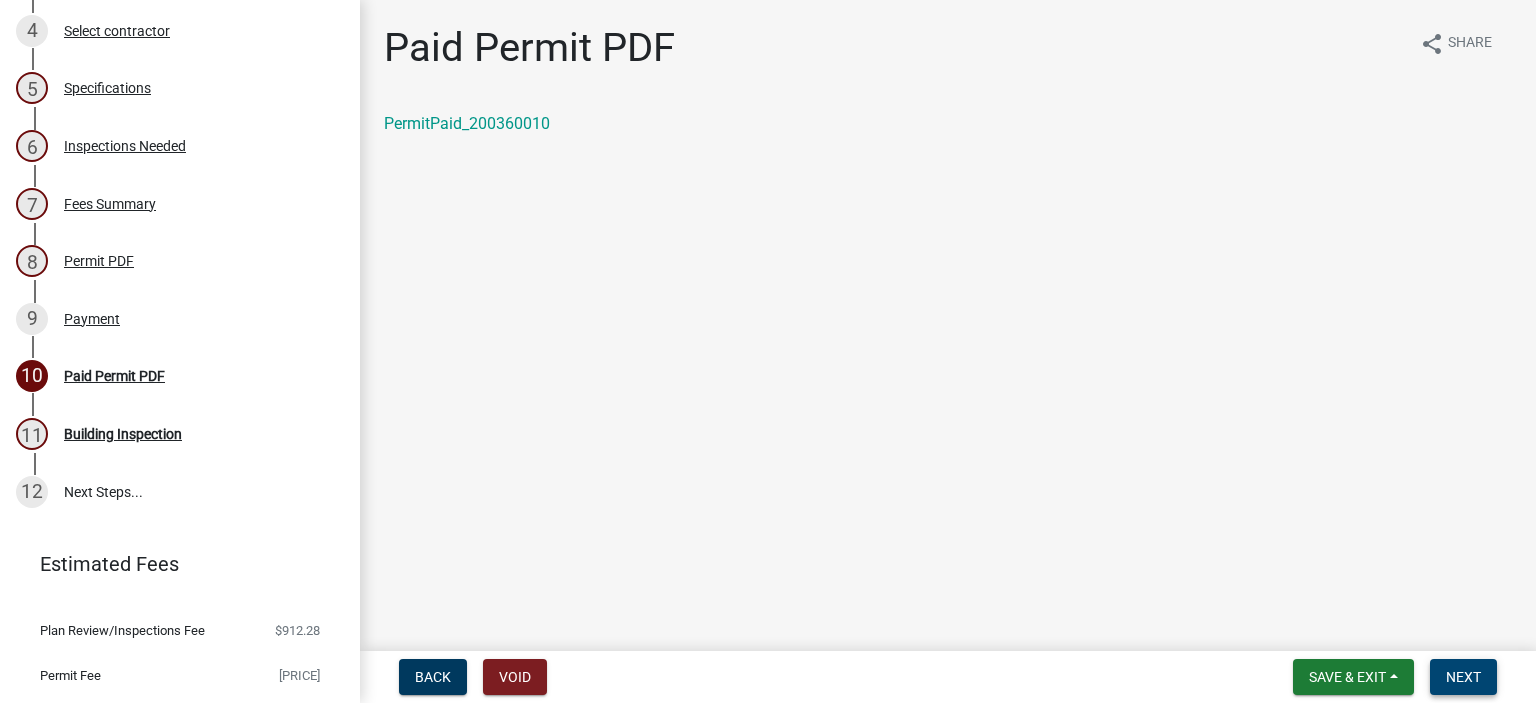click on "Next" at bounding box center (1463, 677) 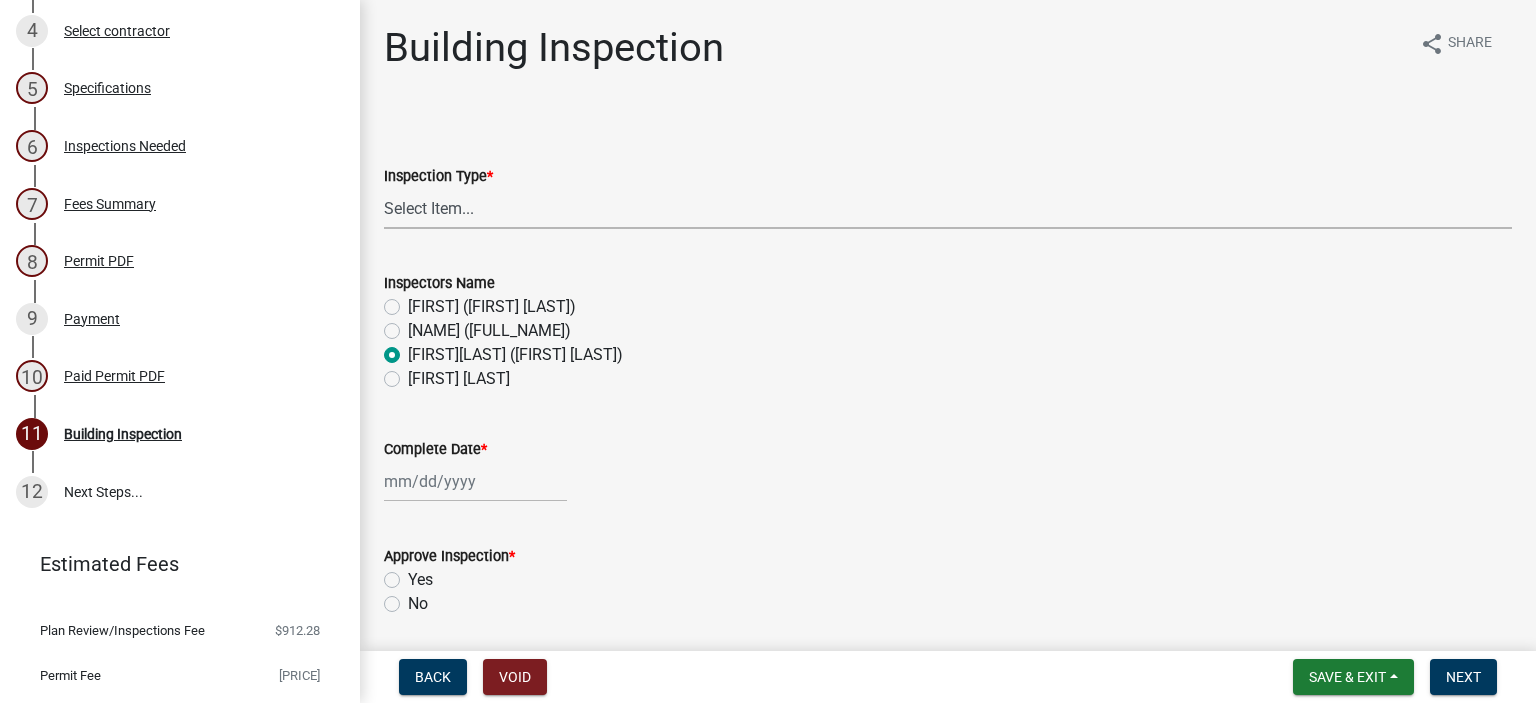click on "Select Item...   Footings   Foundation   Rough Plumbing   Rough Mechanical   Framing   Gas Piping Test   Fireplace Rough-In   Energy/ Insulation   Final Mechanical   Final Plumbing   Blower Door Test   Final" at bounding box center [948, 208] 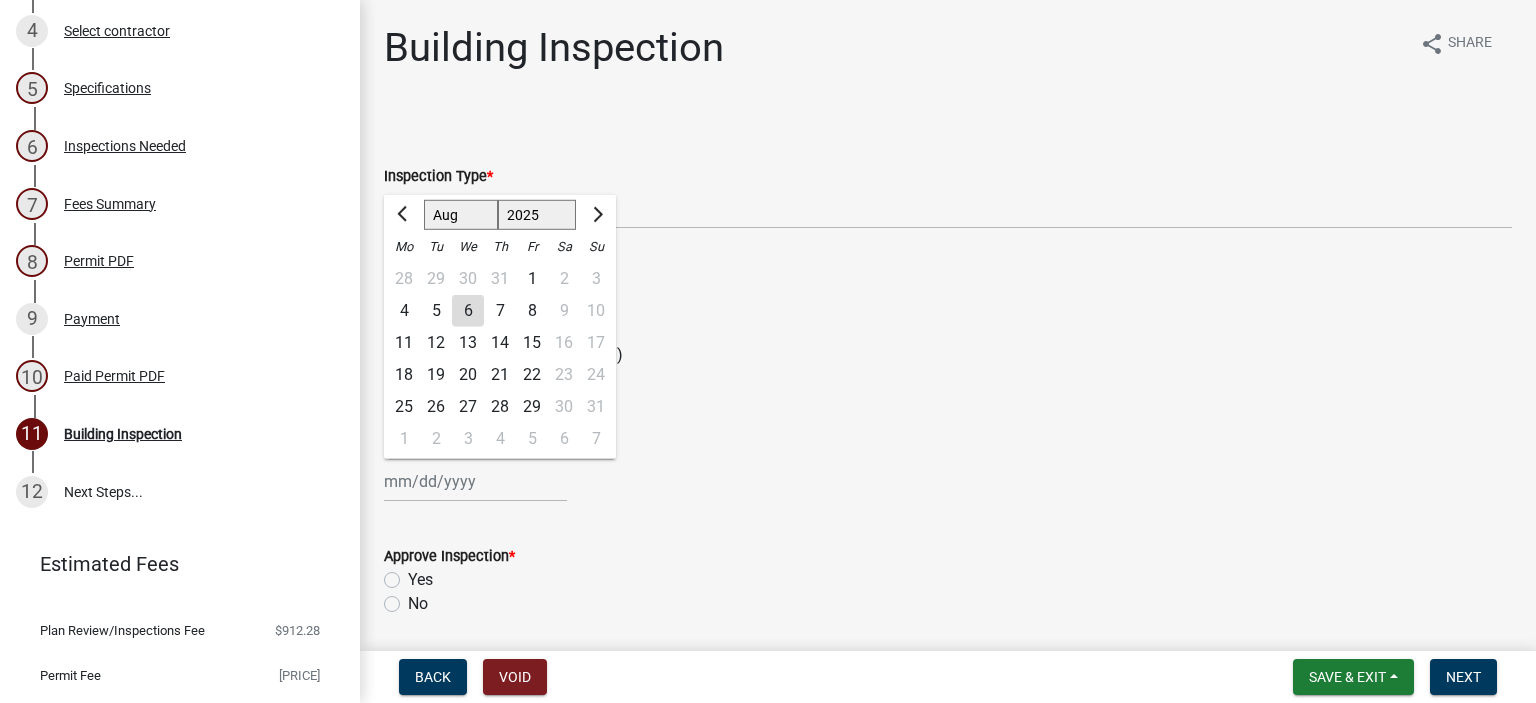 click on "4" 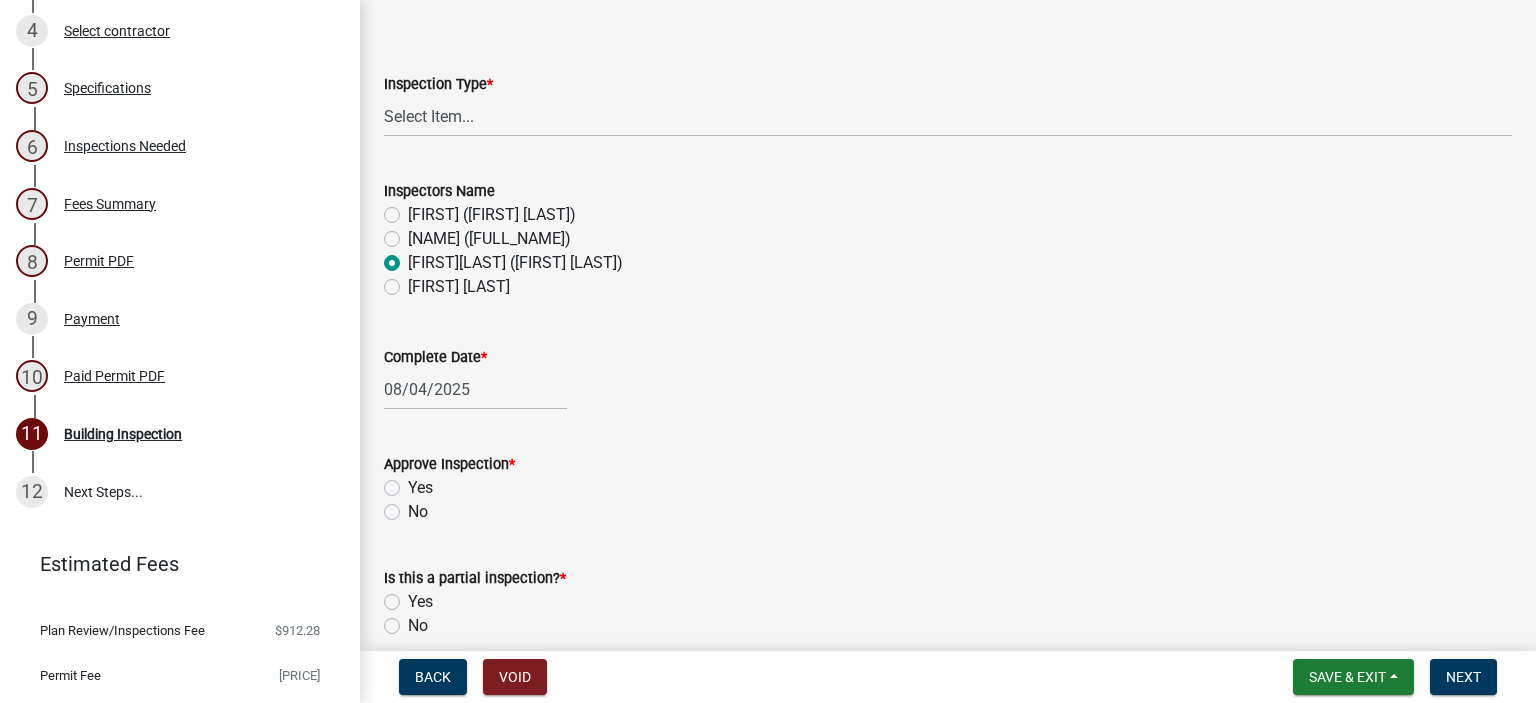 scroll, scrollTop: 100, scrollLeft: 0, axis: vertical 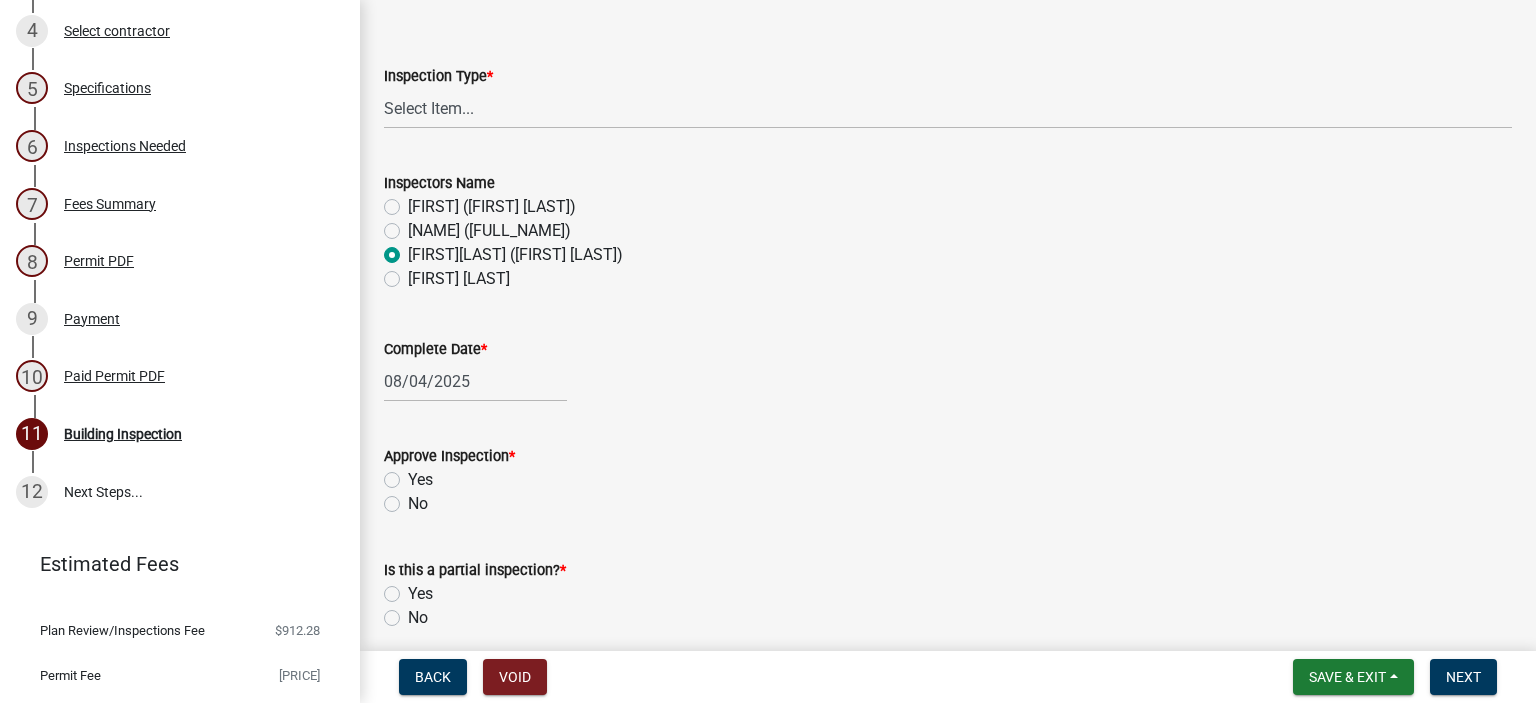 click on "Yes" 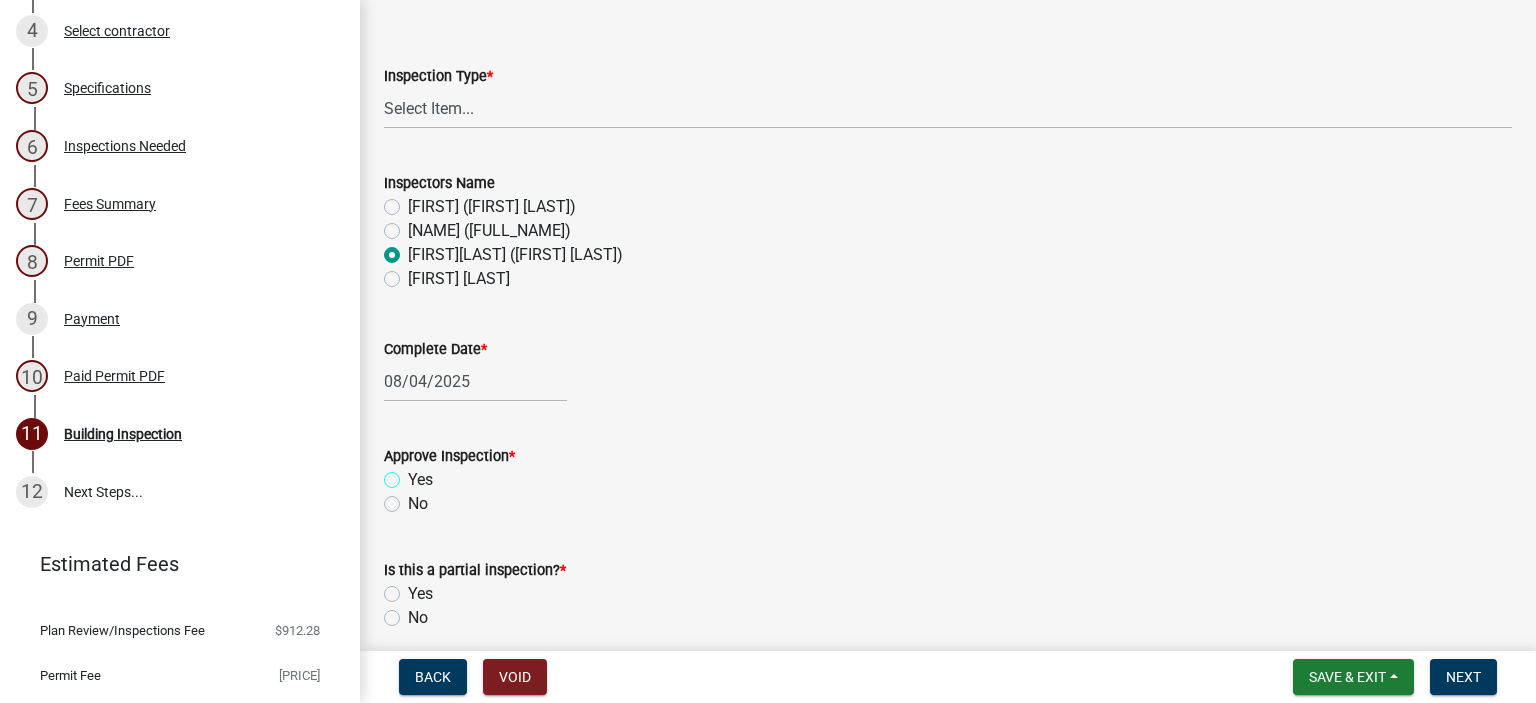 click on "Yes" at bounding box center (414, 474) 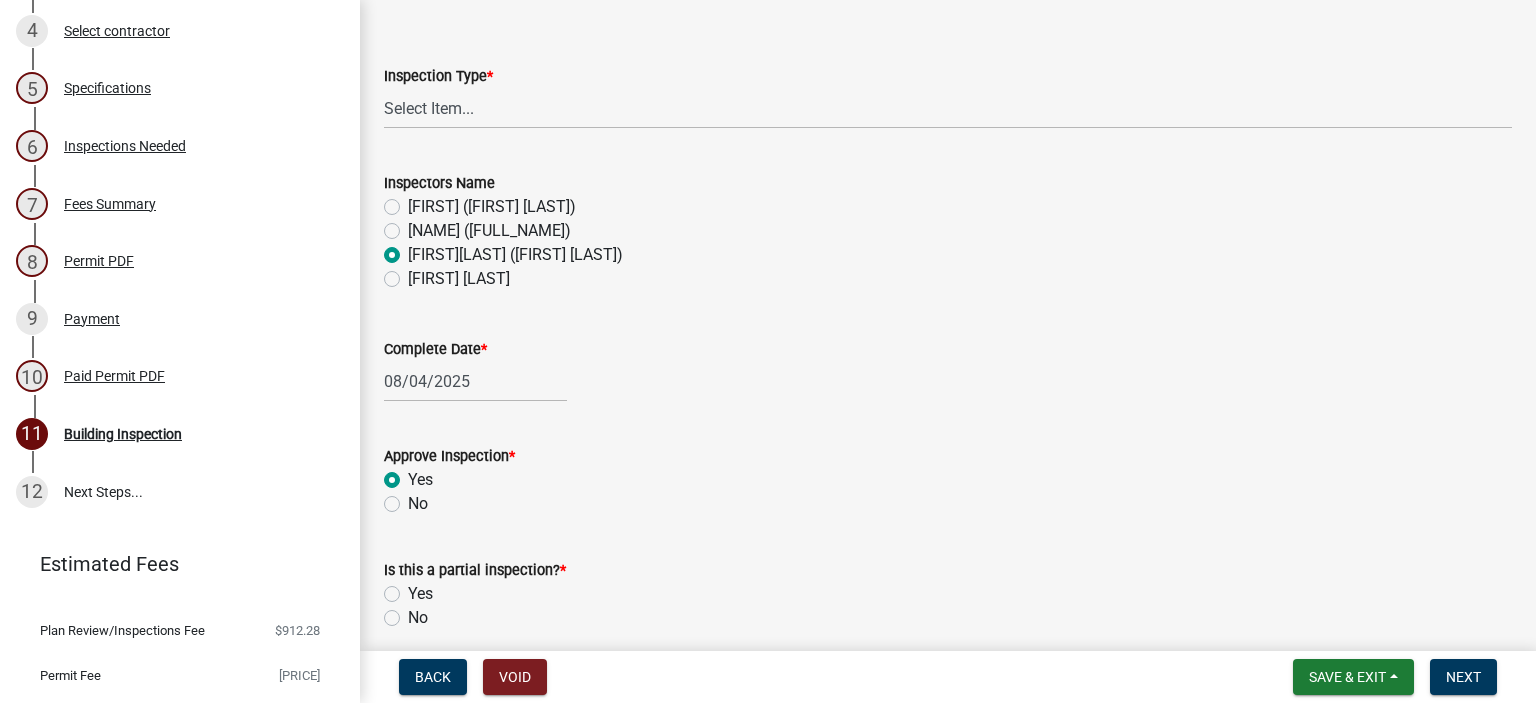 radio on "true" 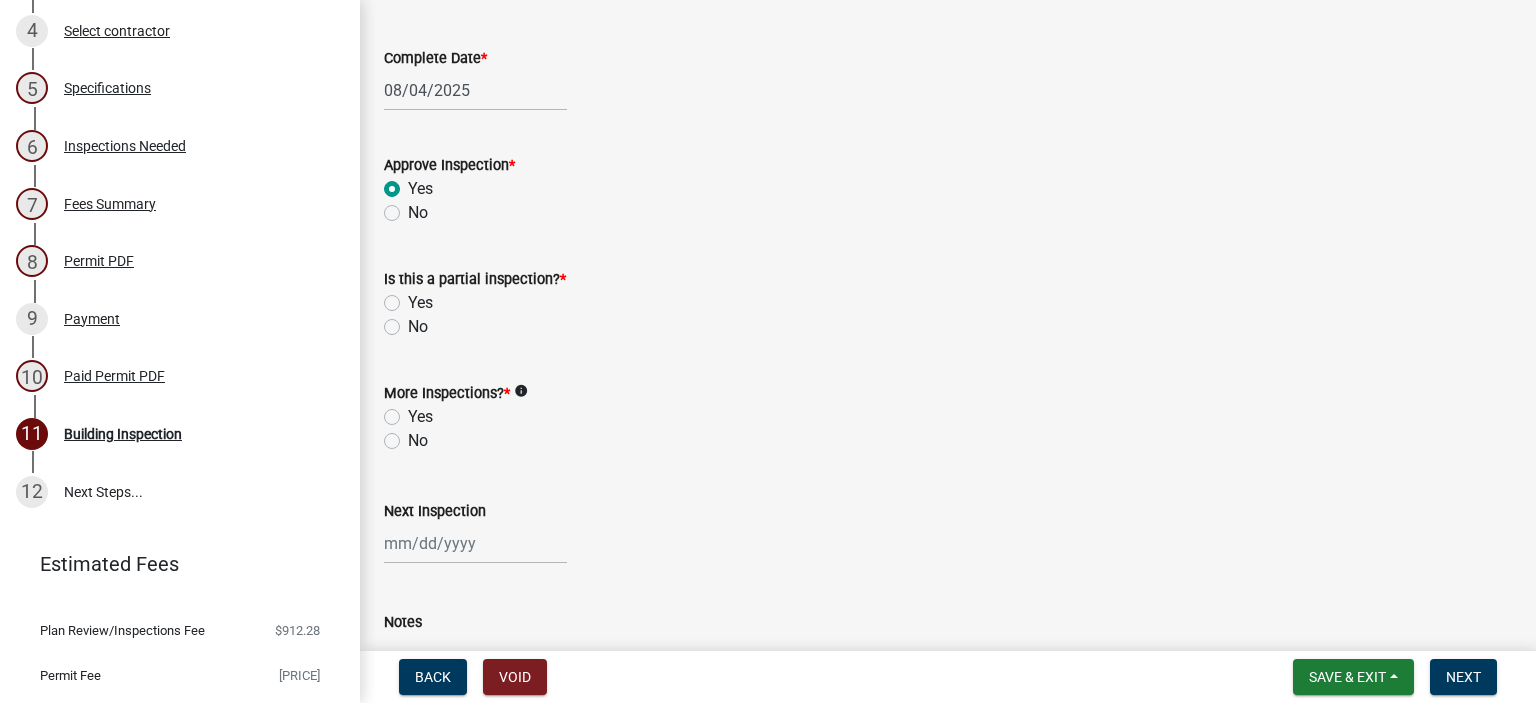 scroll, scrollTop: 400, scrollLeft: 0, axis: vertical 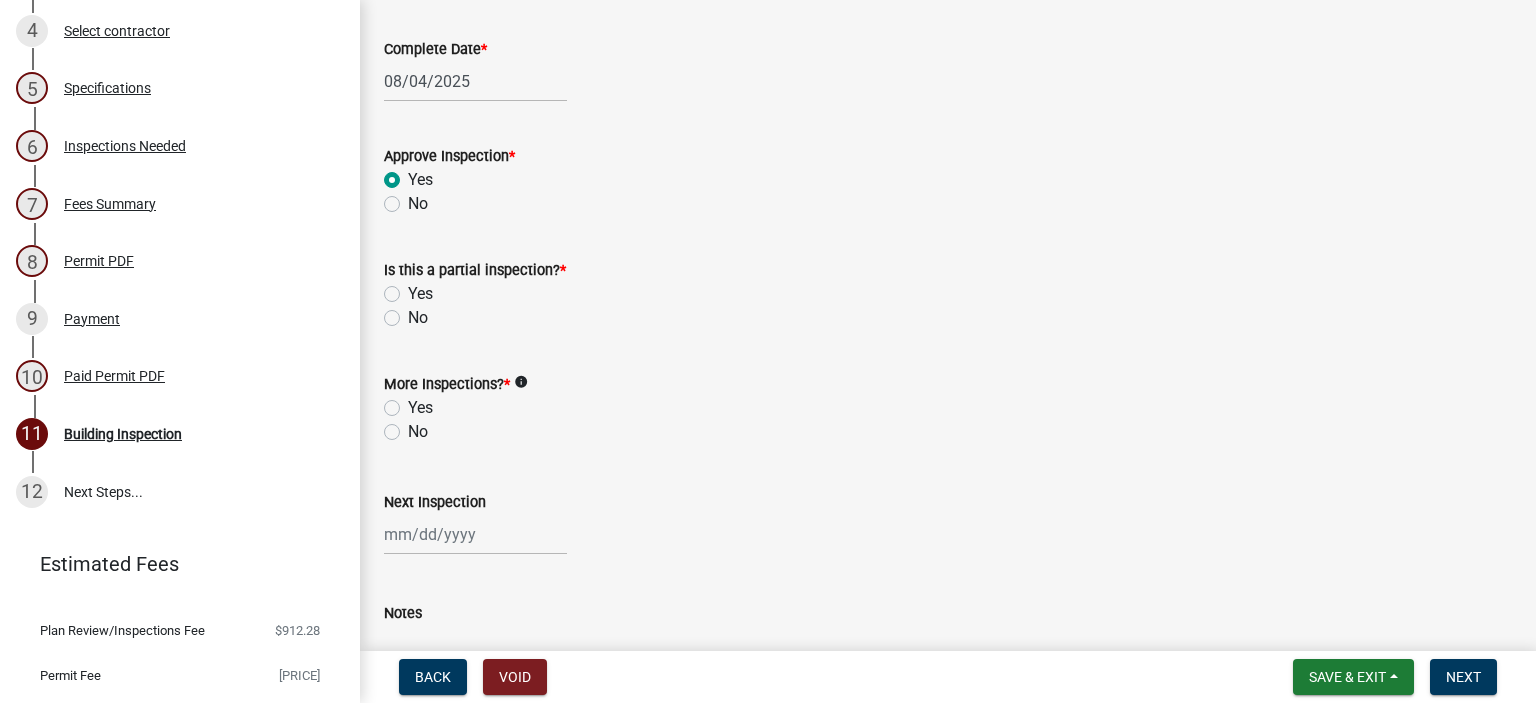 click on "Yes" 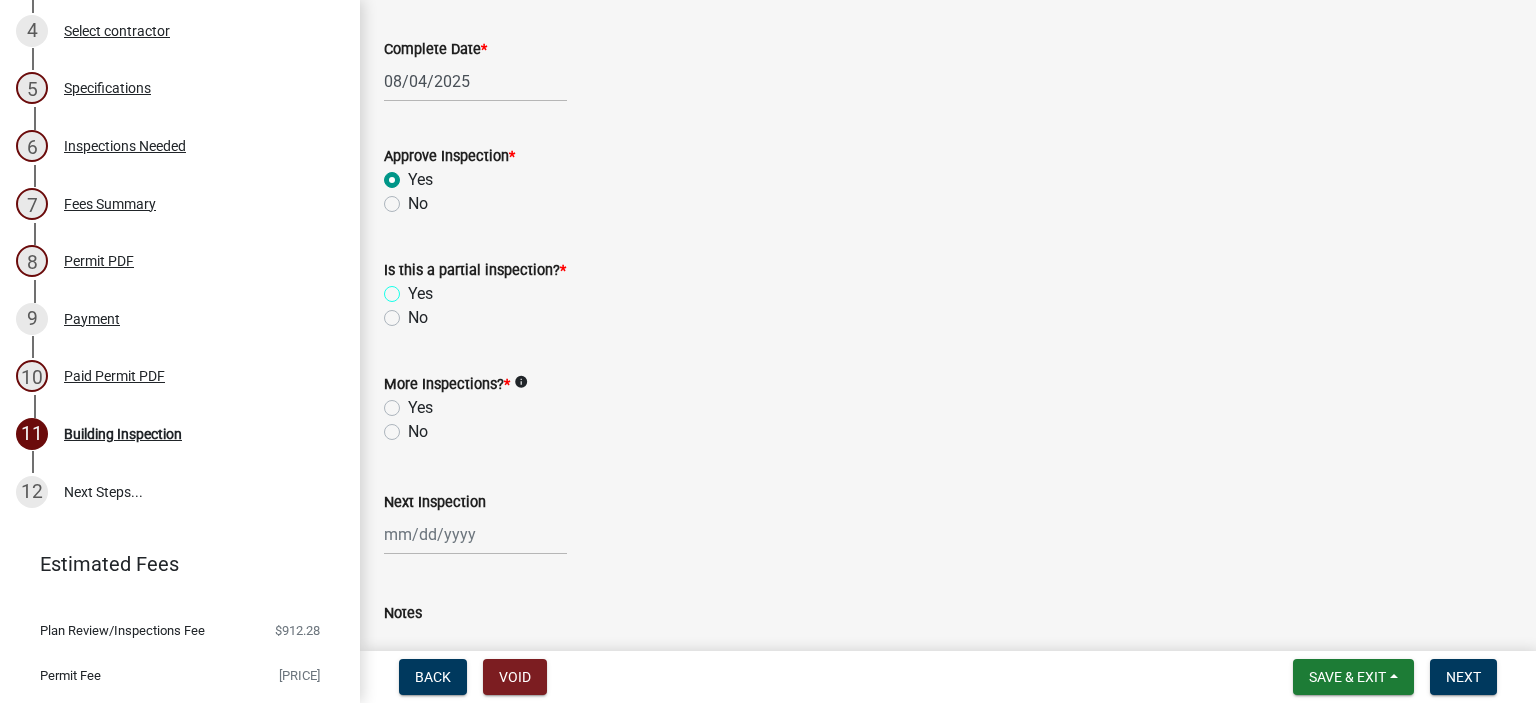 click on "Yes" at bounding box center [414, 288] 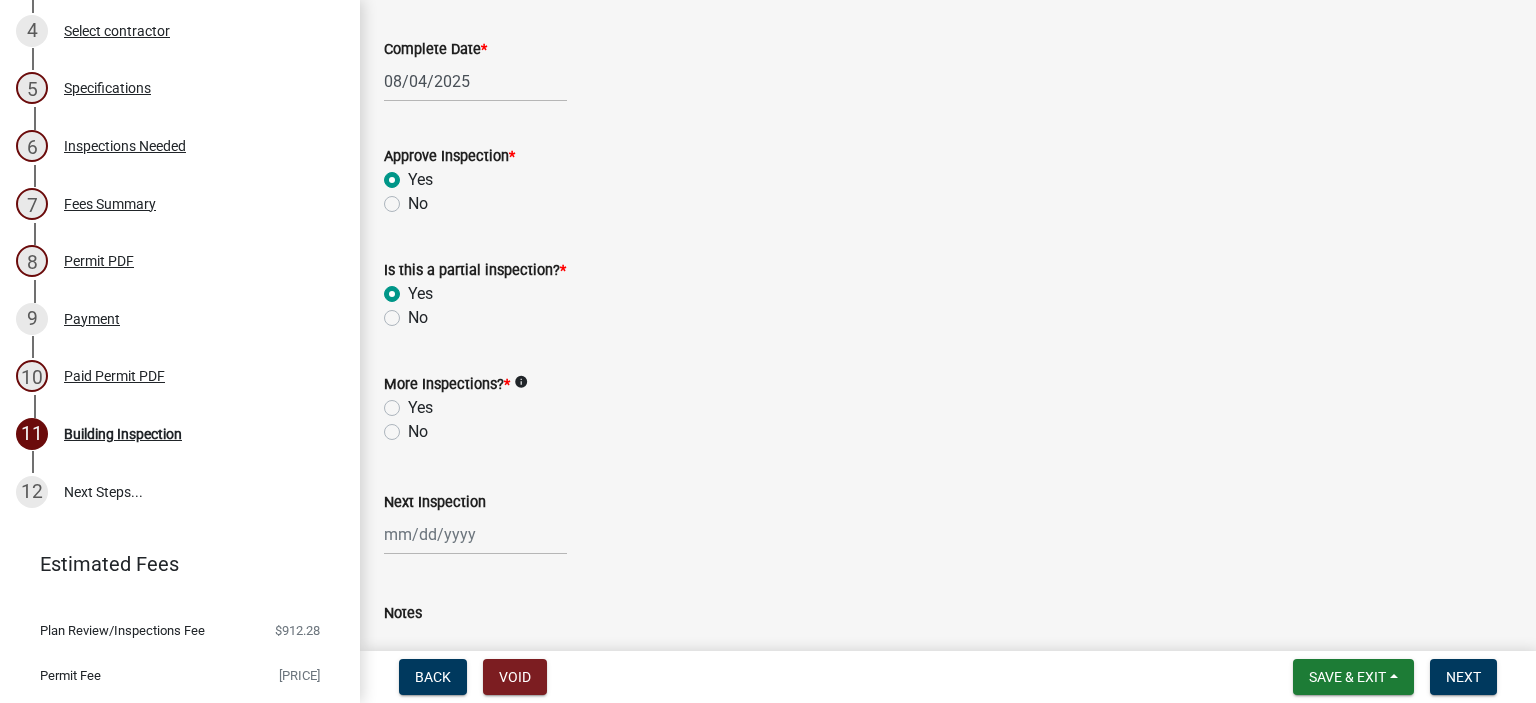 radio on "true" 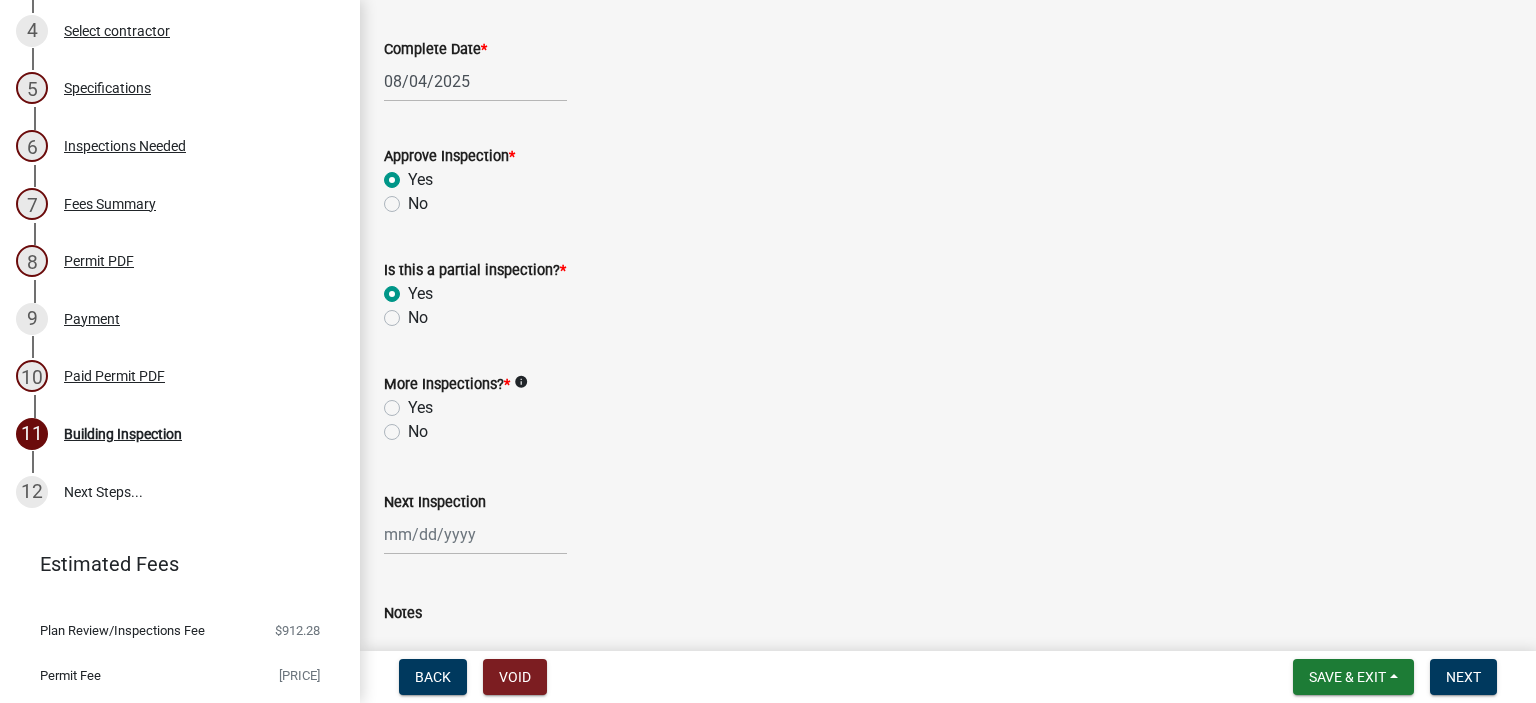click on "Yes" 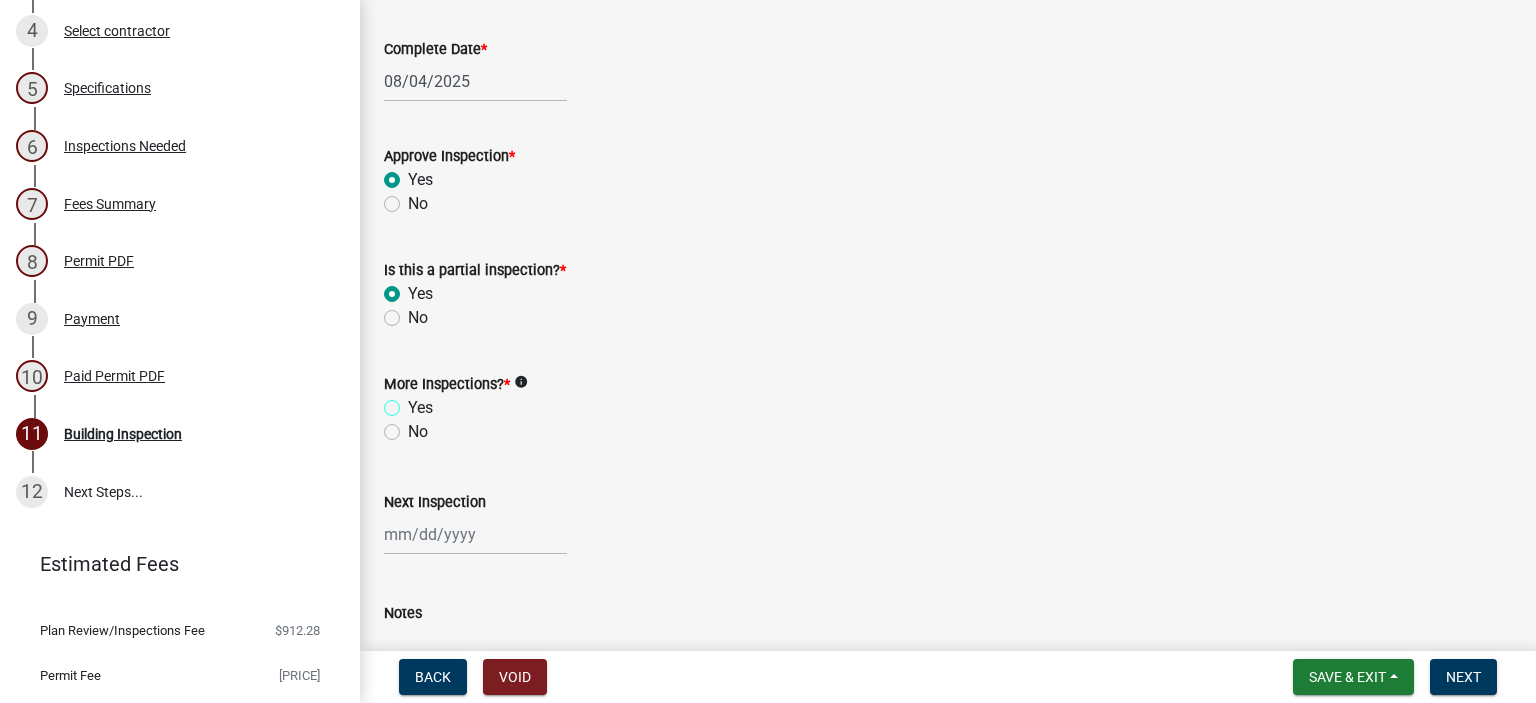 click on "Yes" at bounding box center (414, 402) 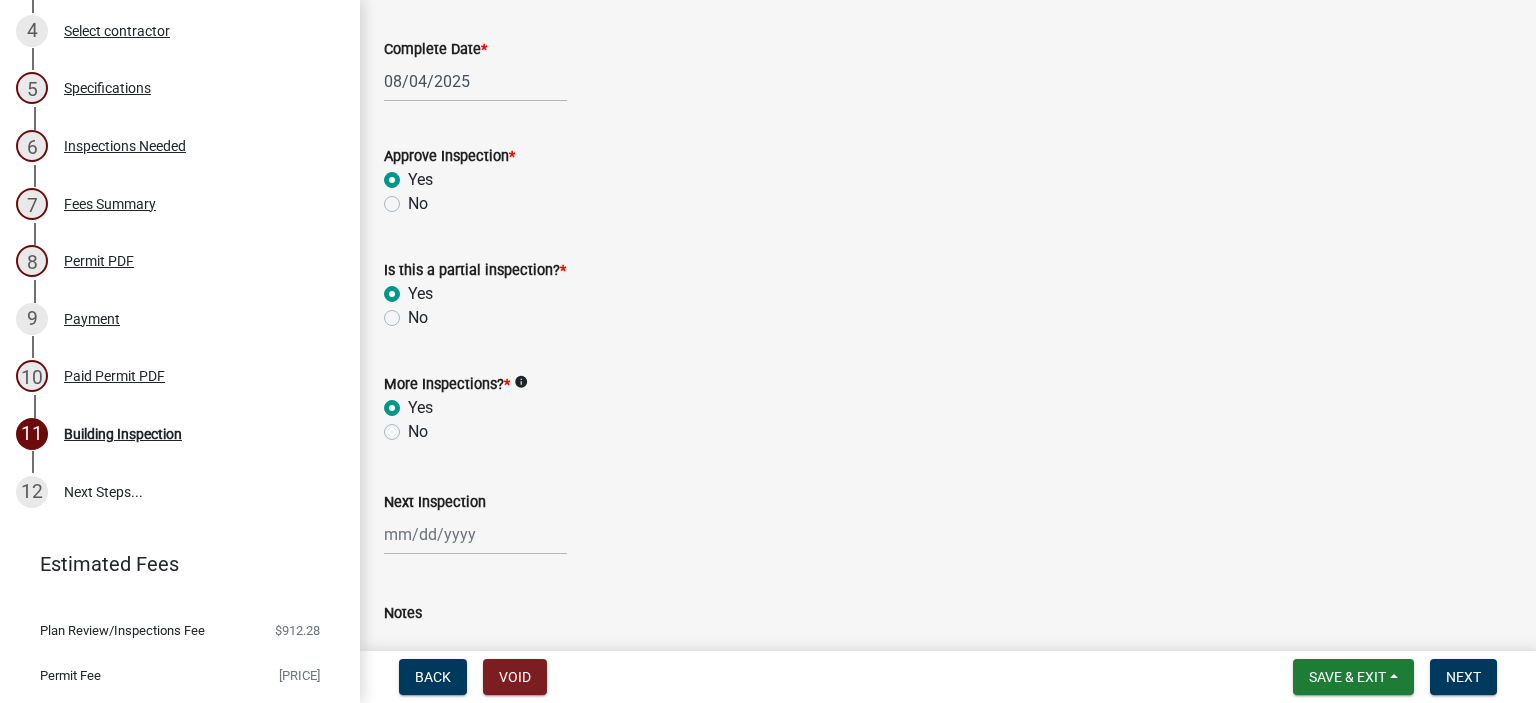 radio on "true" 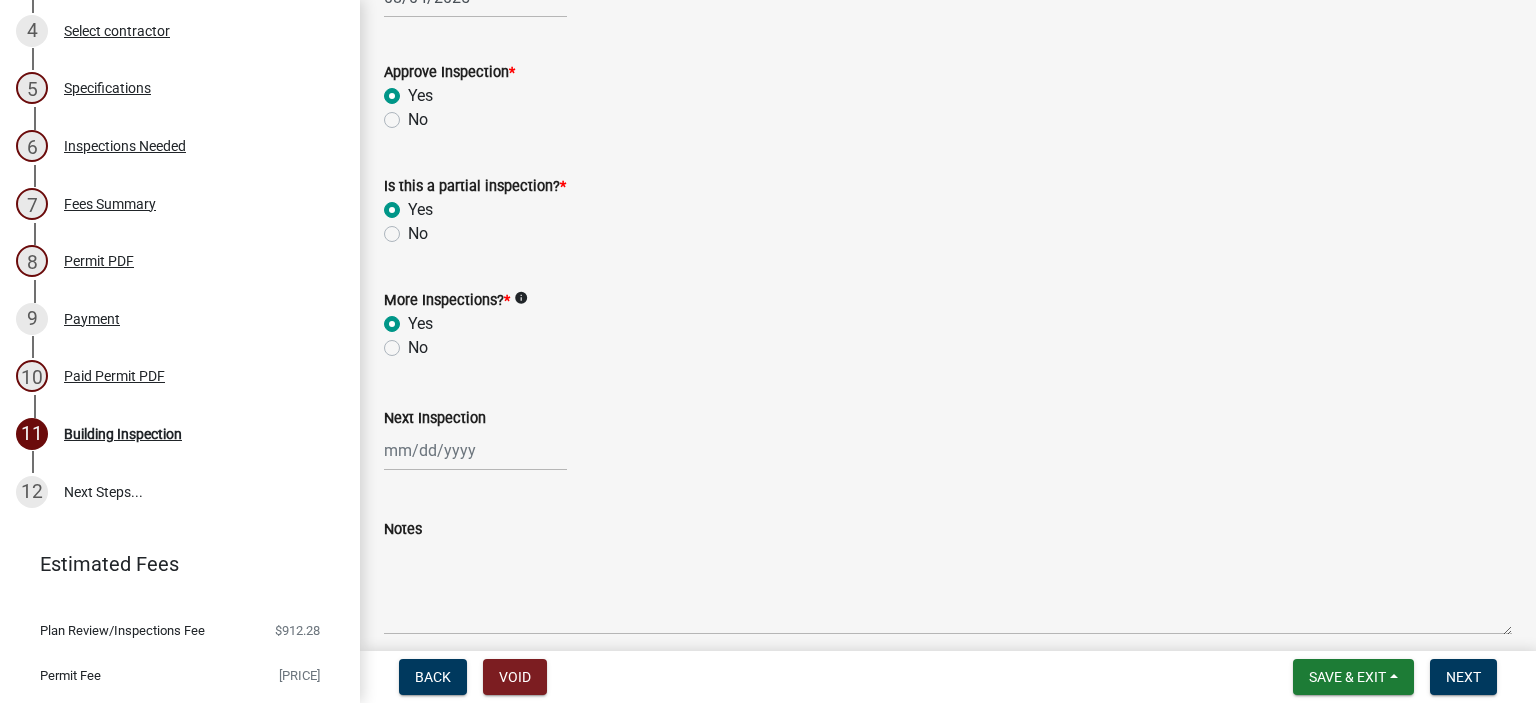 scroll, scrollTop: 600, scrollLeft: 0, axis: vertical 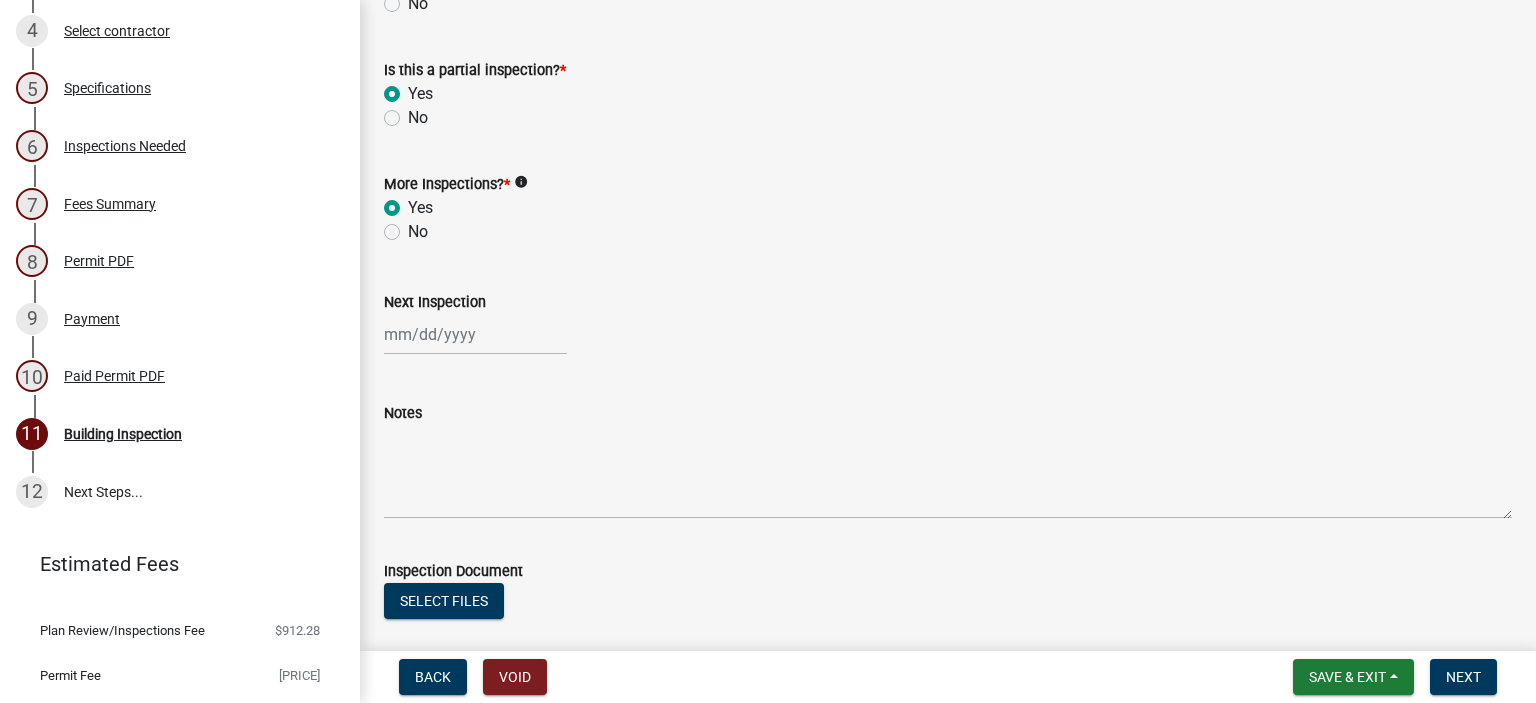 click 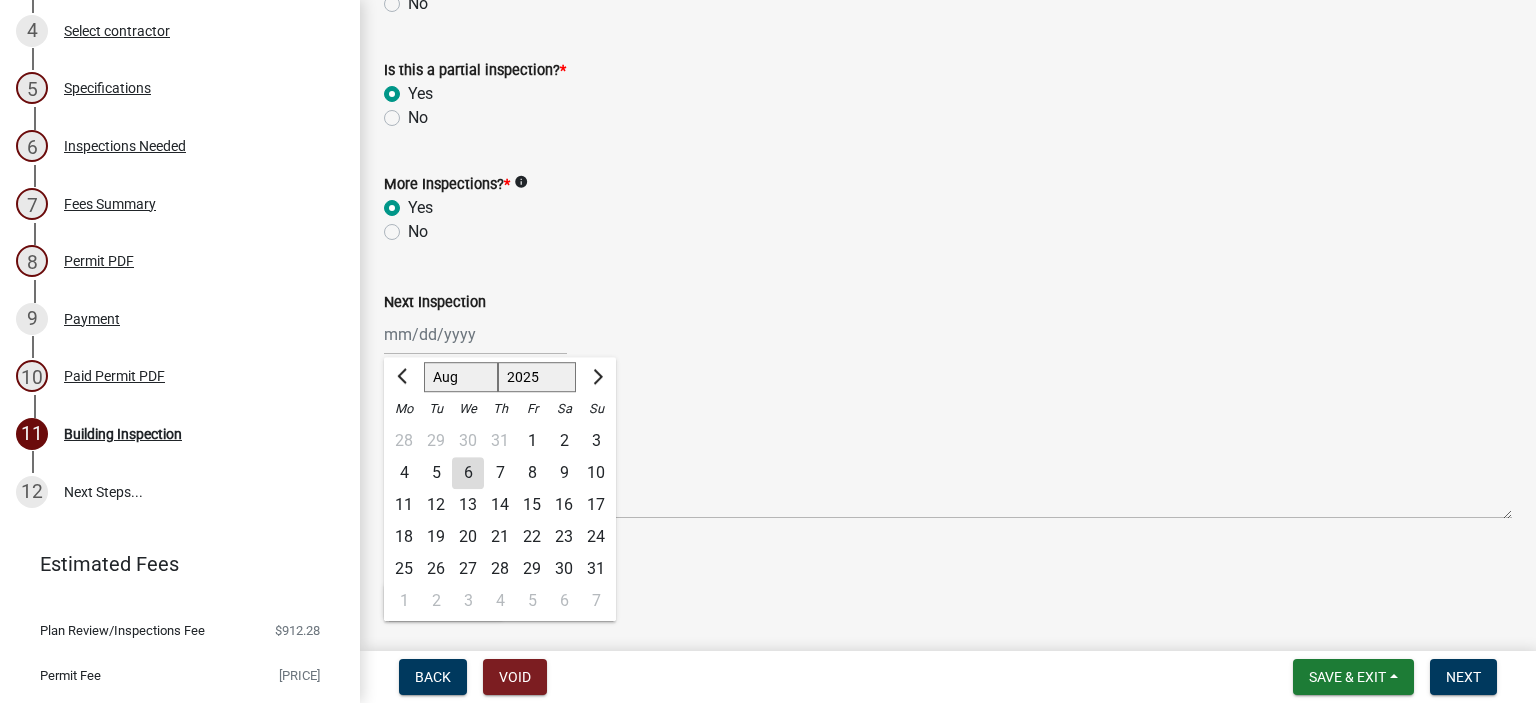 click on "5" 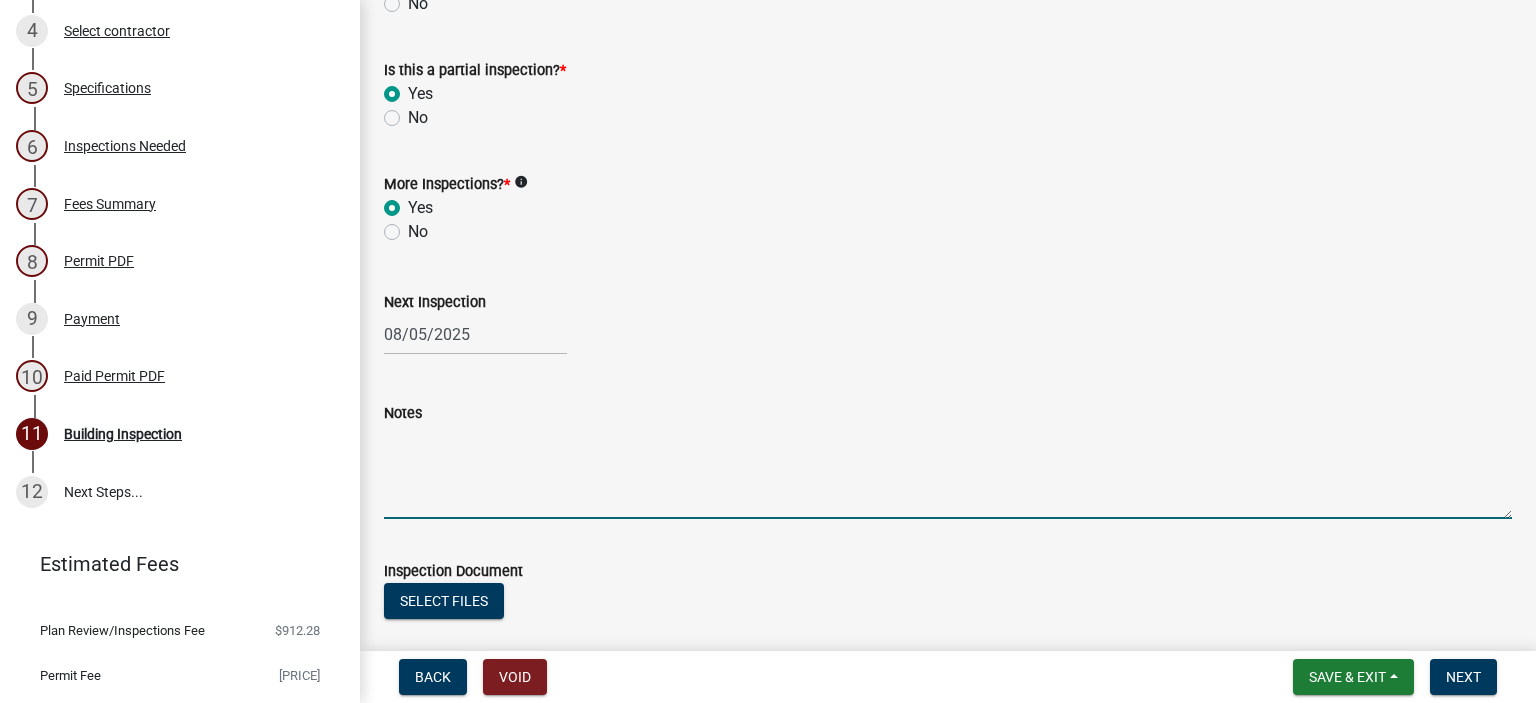 click on "Notes" at bounding box center [948, 472] 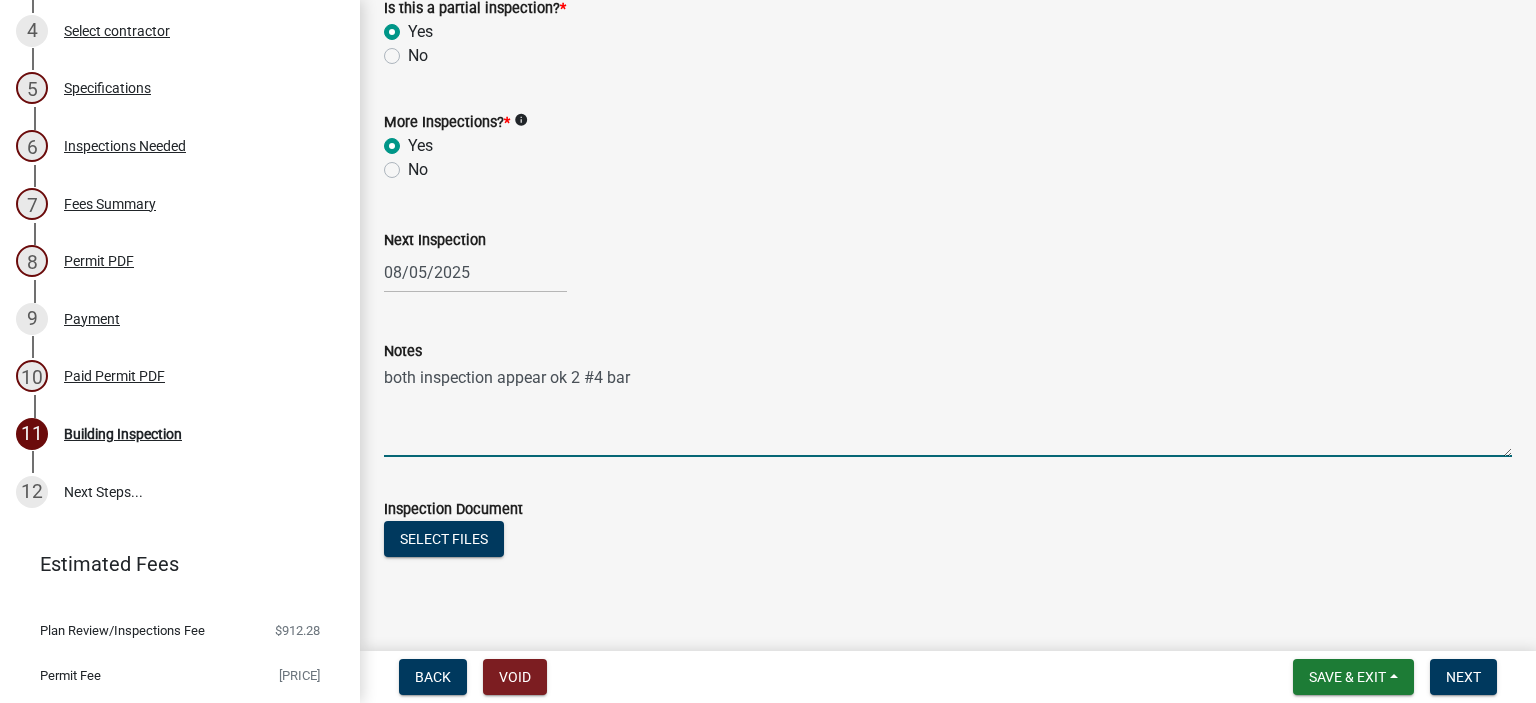 scroll, scrollTop: 692, scrollLeft: 0, axis: vertical 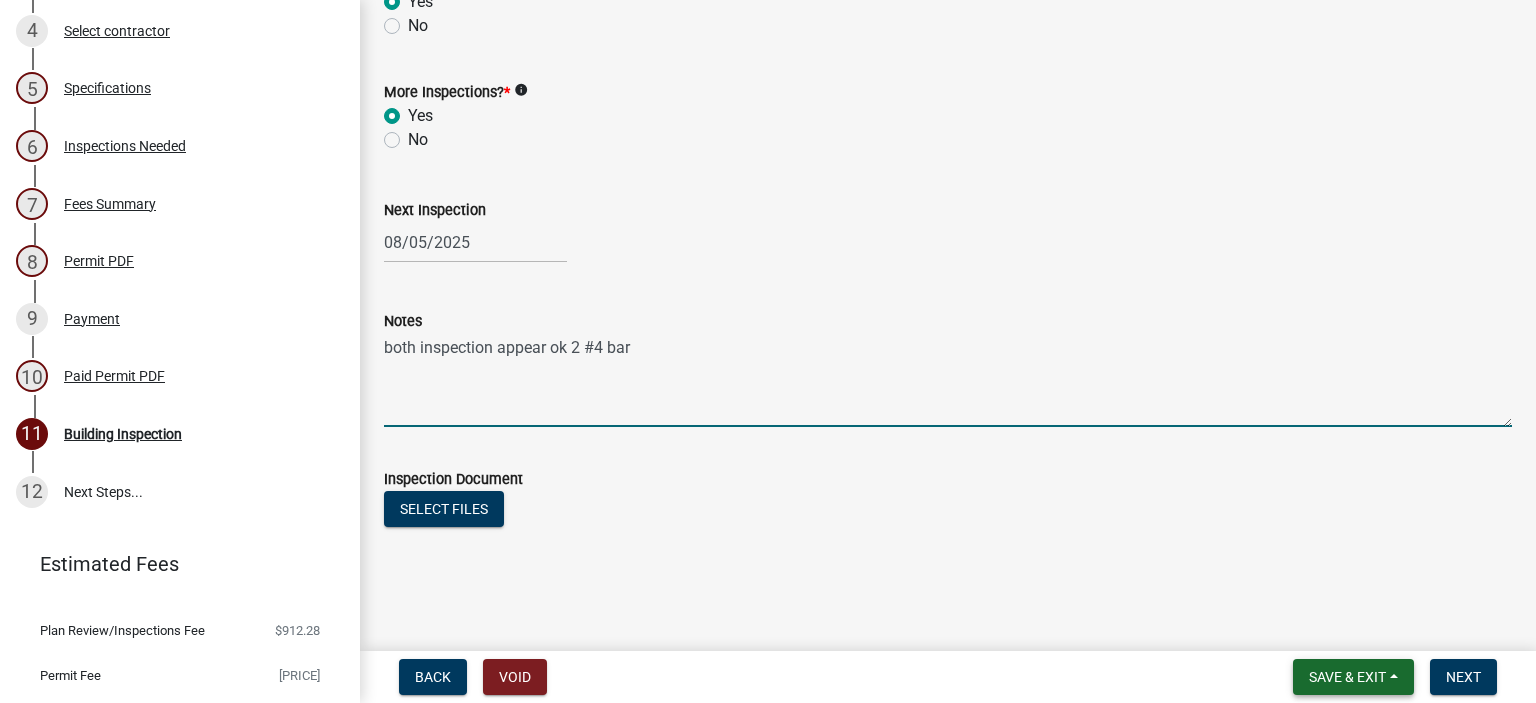 type on "both inspection appear ok 2 #4 bar" 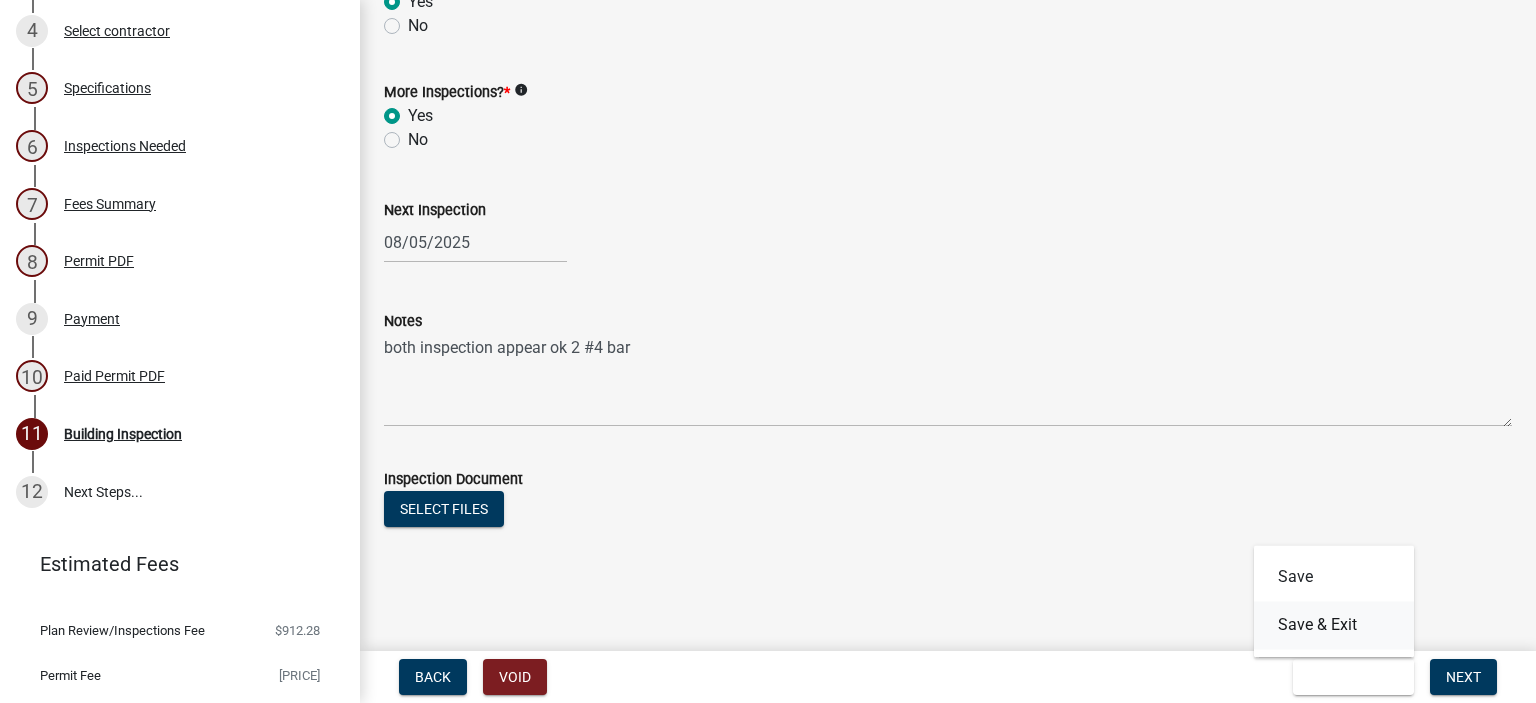 click on "Save & Exit" at bounding box center (1334, 625) 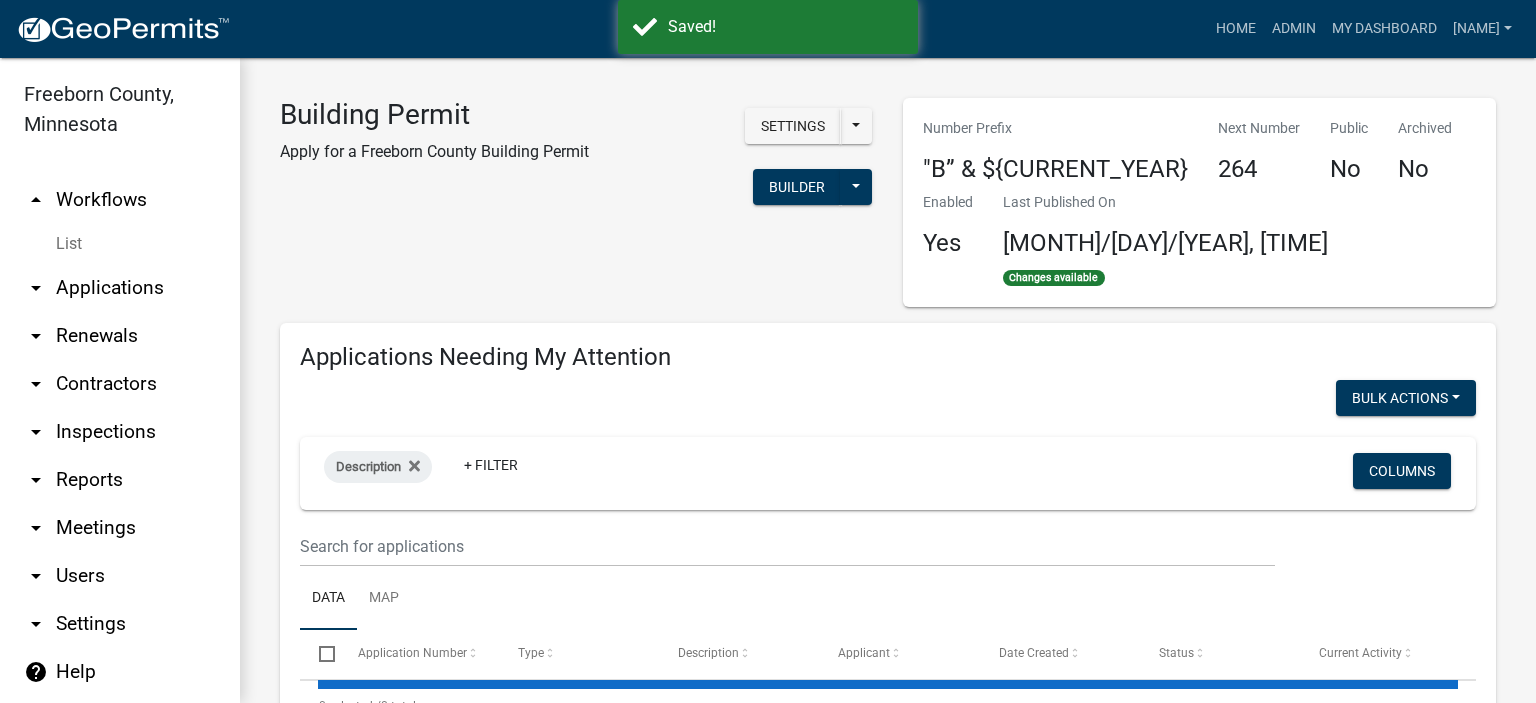select on "2: 50" 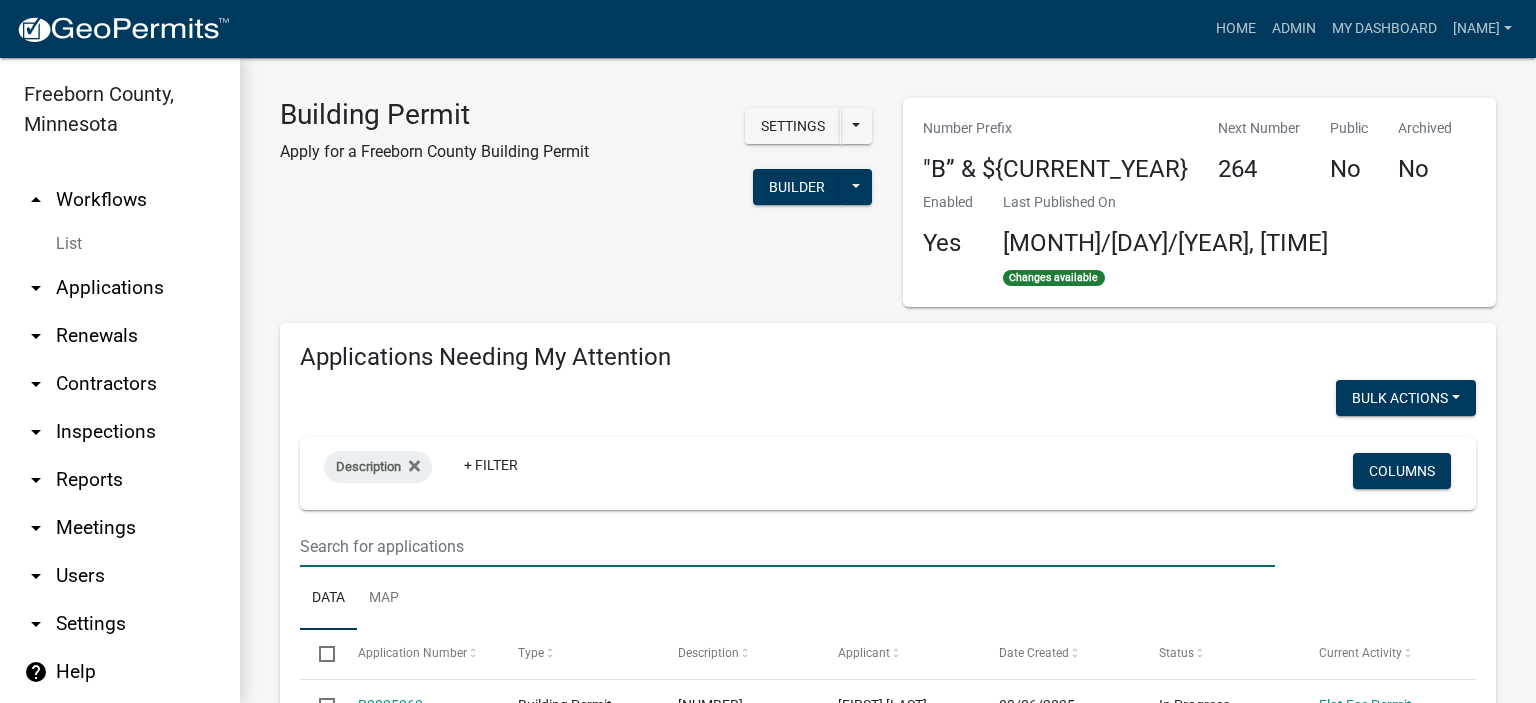 click at bounding box center [787, 546] 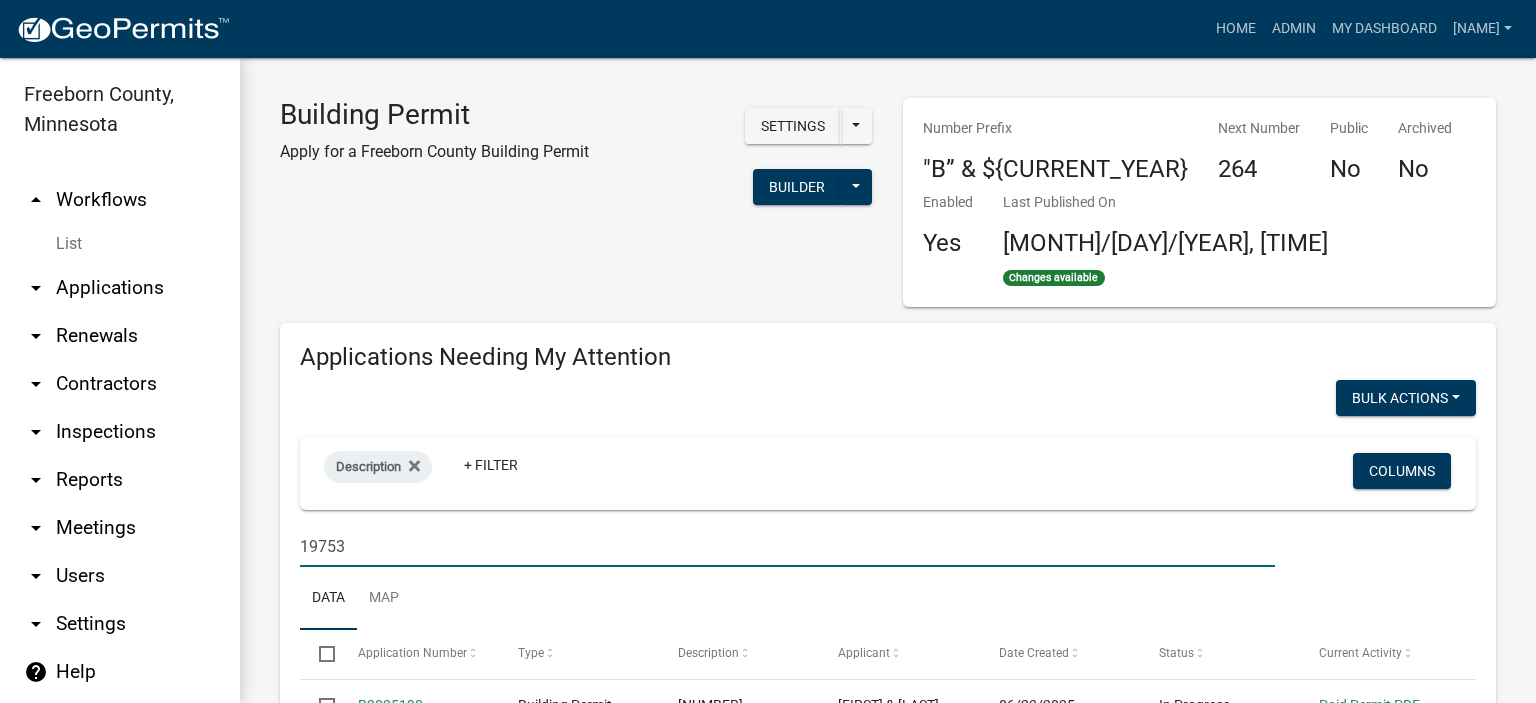 click on "19753" at bounding box center [787, 546] 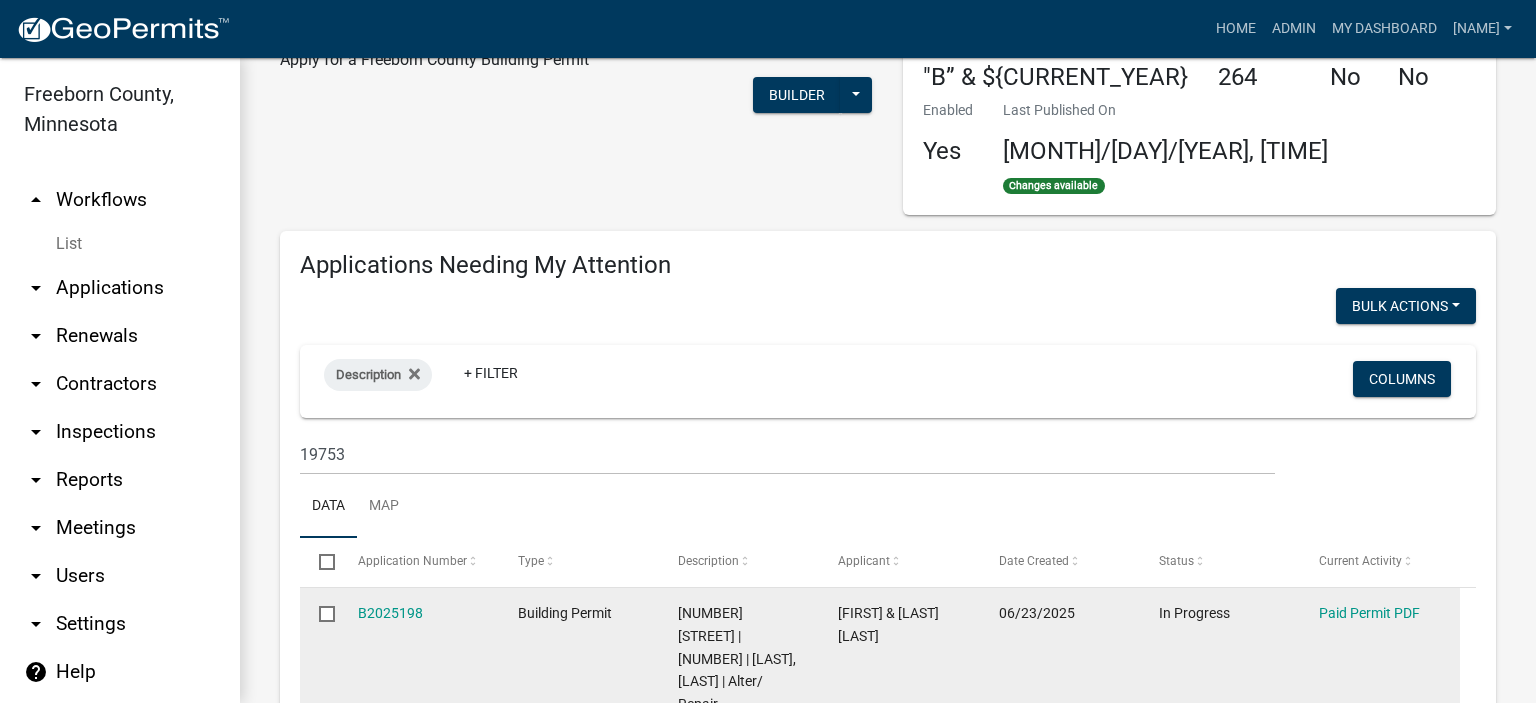 scroll, scrollTop: 200, scrollLeft: 0, axis: vertical 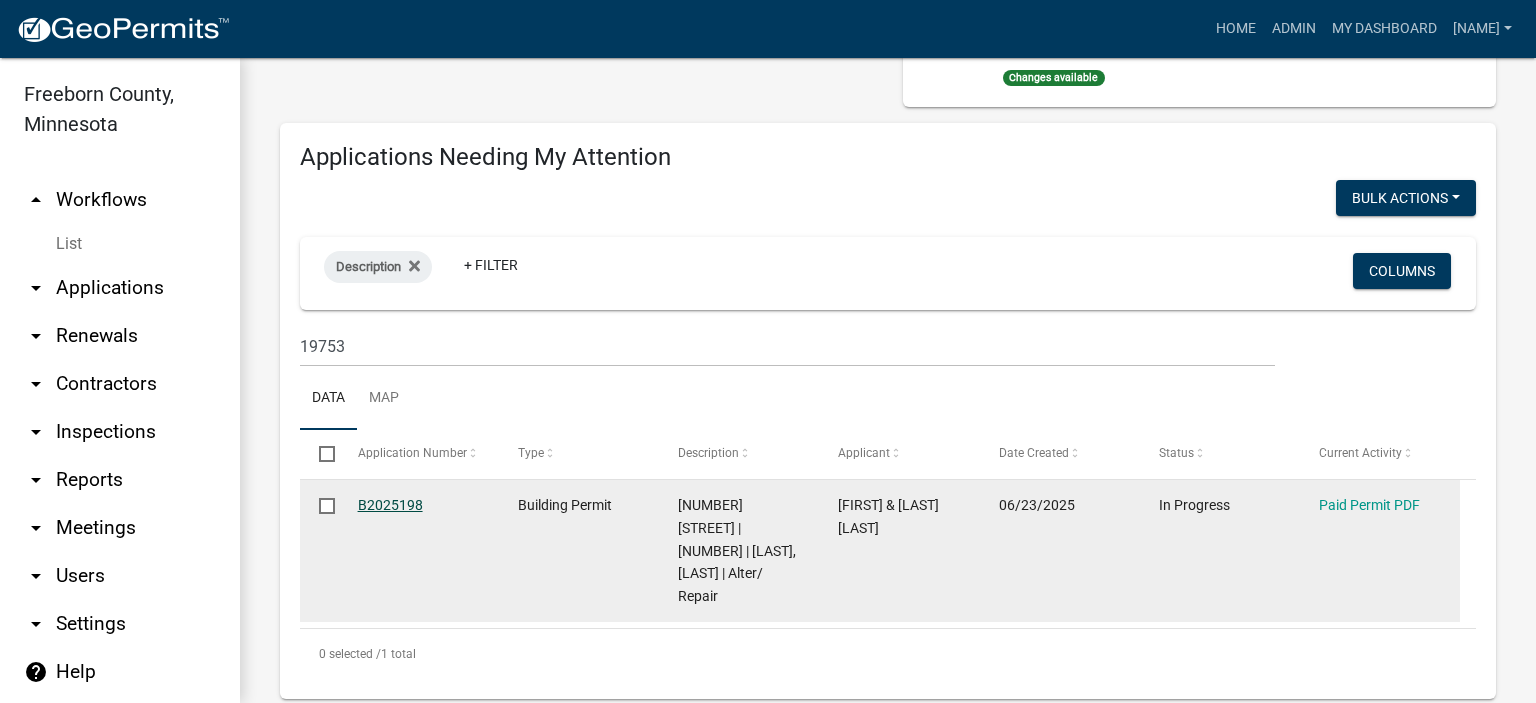 click on "B2025198" 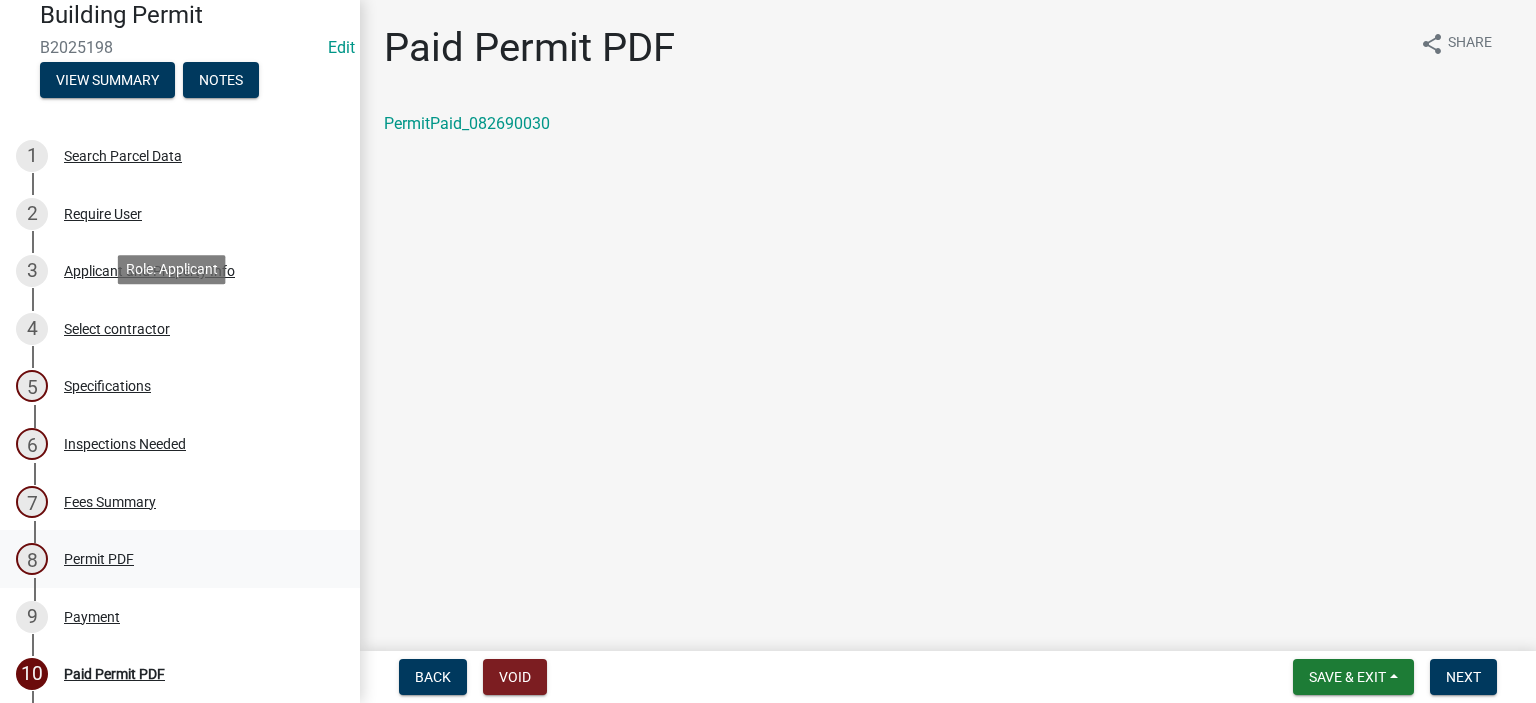 scroll, scrollTop: 300, scrollLeft: 0, axis: vertical 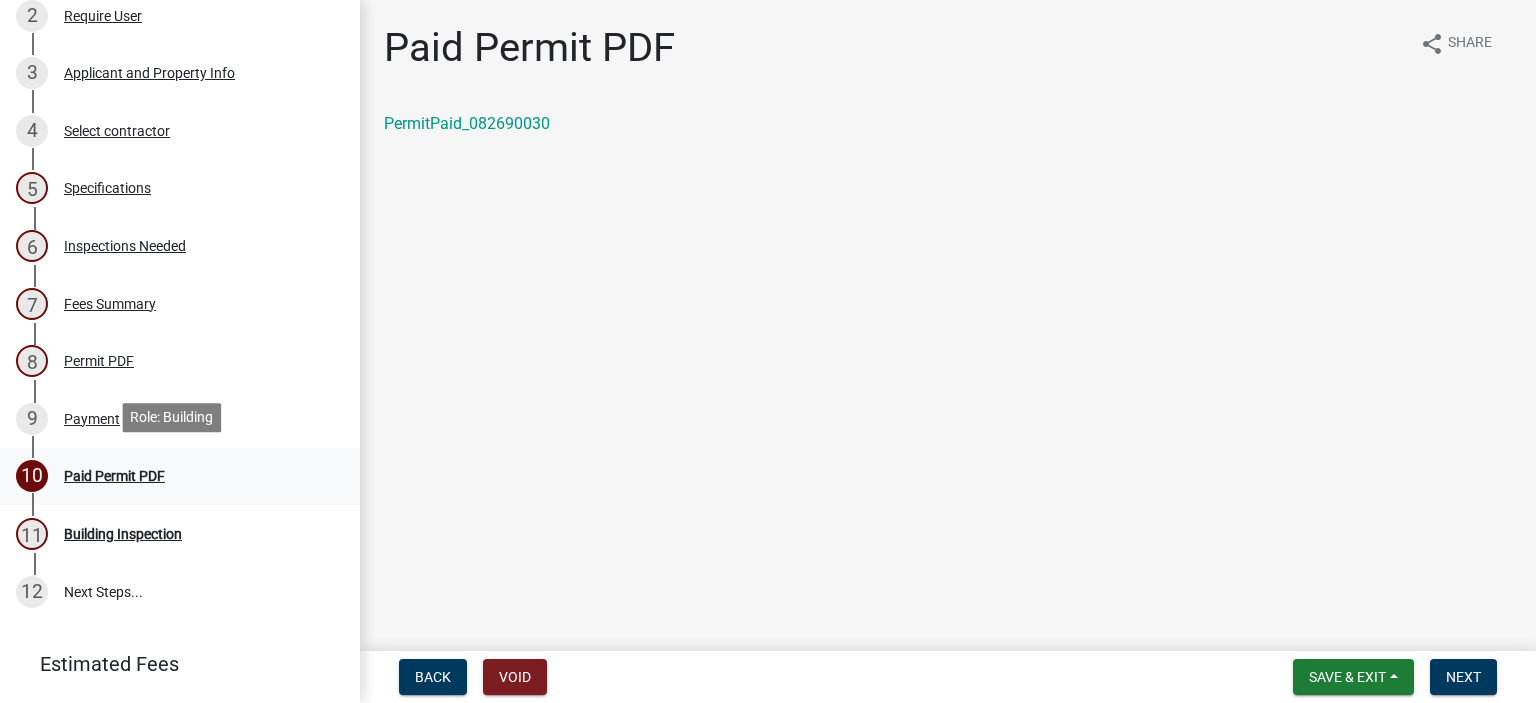 click on "10     Paid Permit PDF" at bounding box center (172, 476) 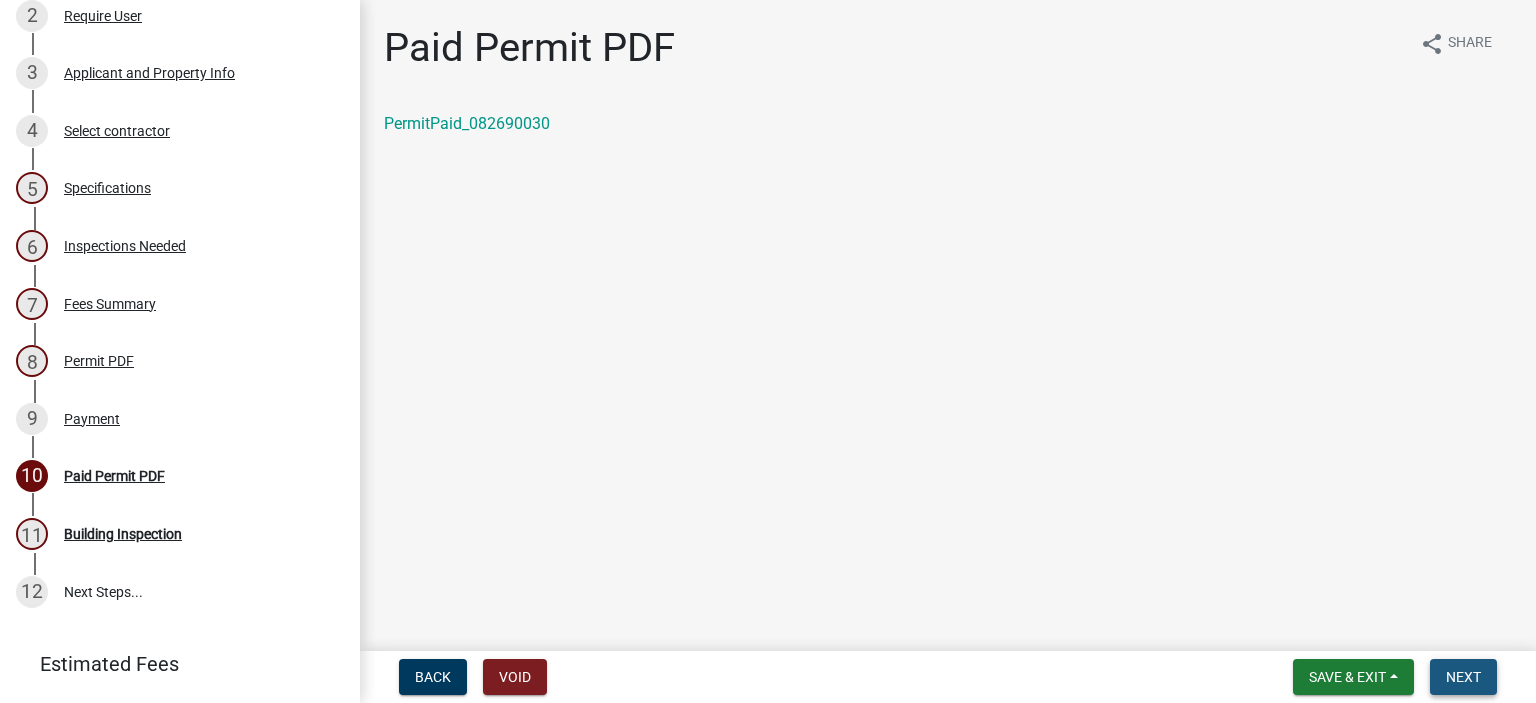 click on "Next" at bounding box center [1463, 677] 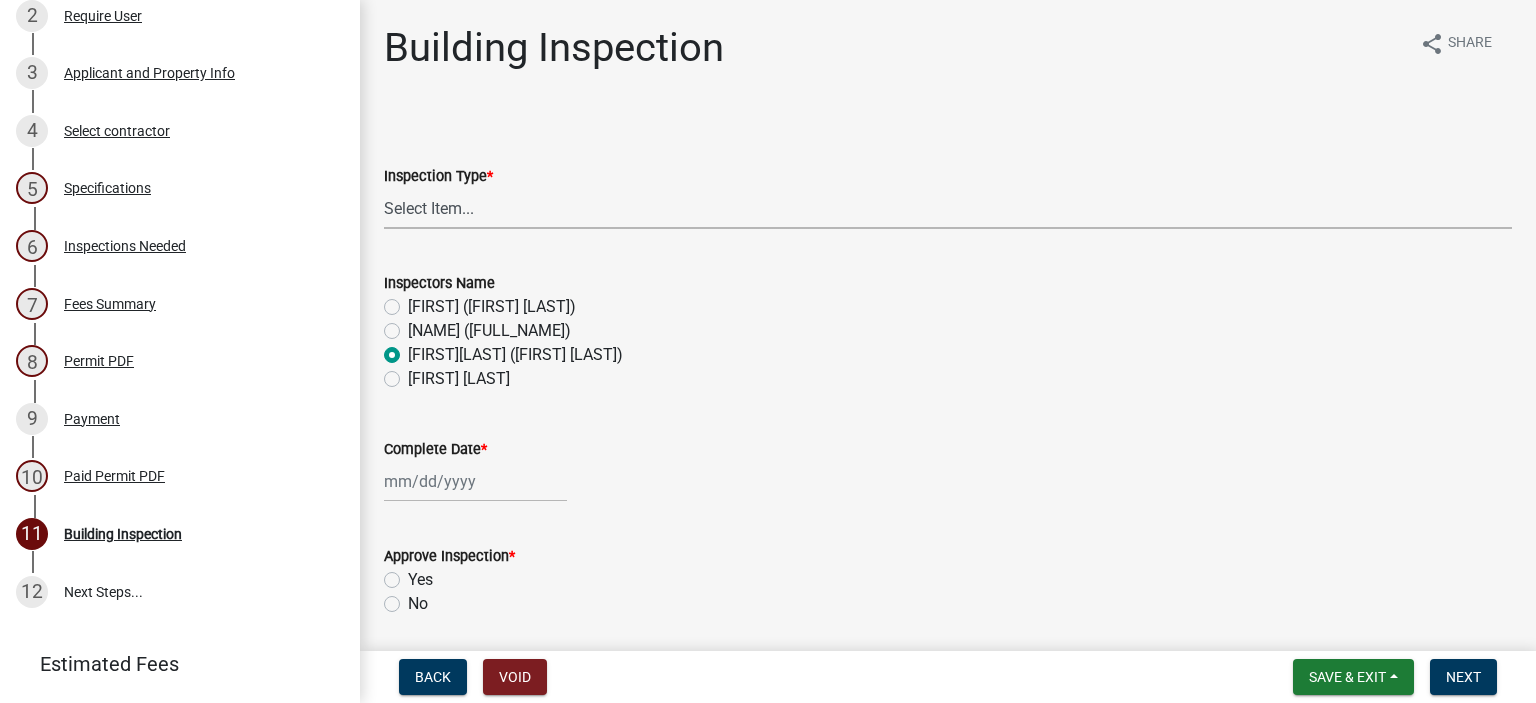 click on "Select Item...   Footings   Foundation   Rough Plumbing   Rough Mechanical   Framing   Gas Piping Test   Fireplace Rough-In   Energy/ Insulation   Final Mechanical   Final Plumbing   Blower Door Test   Final" at bounding box center (948, 208) 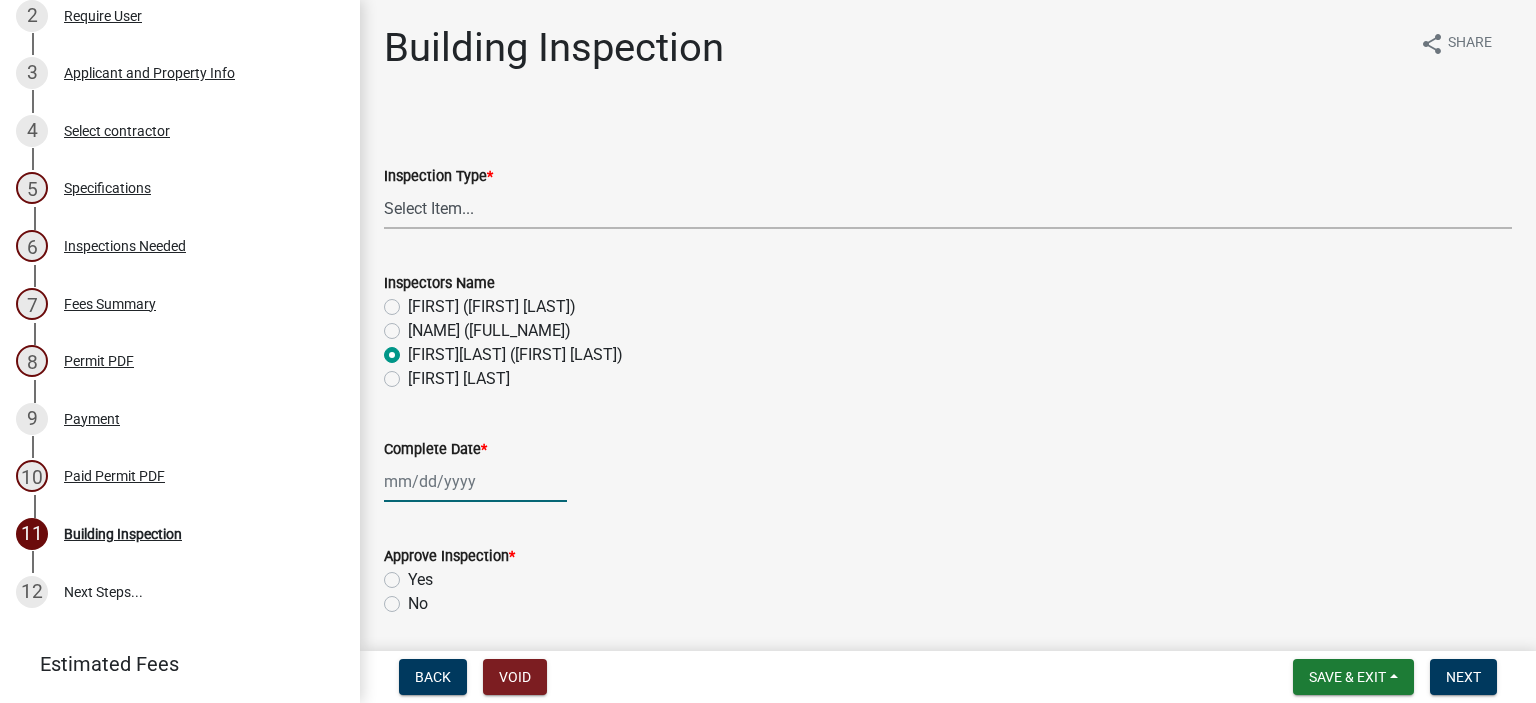 click 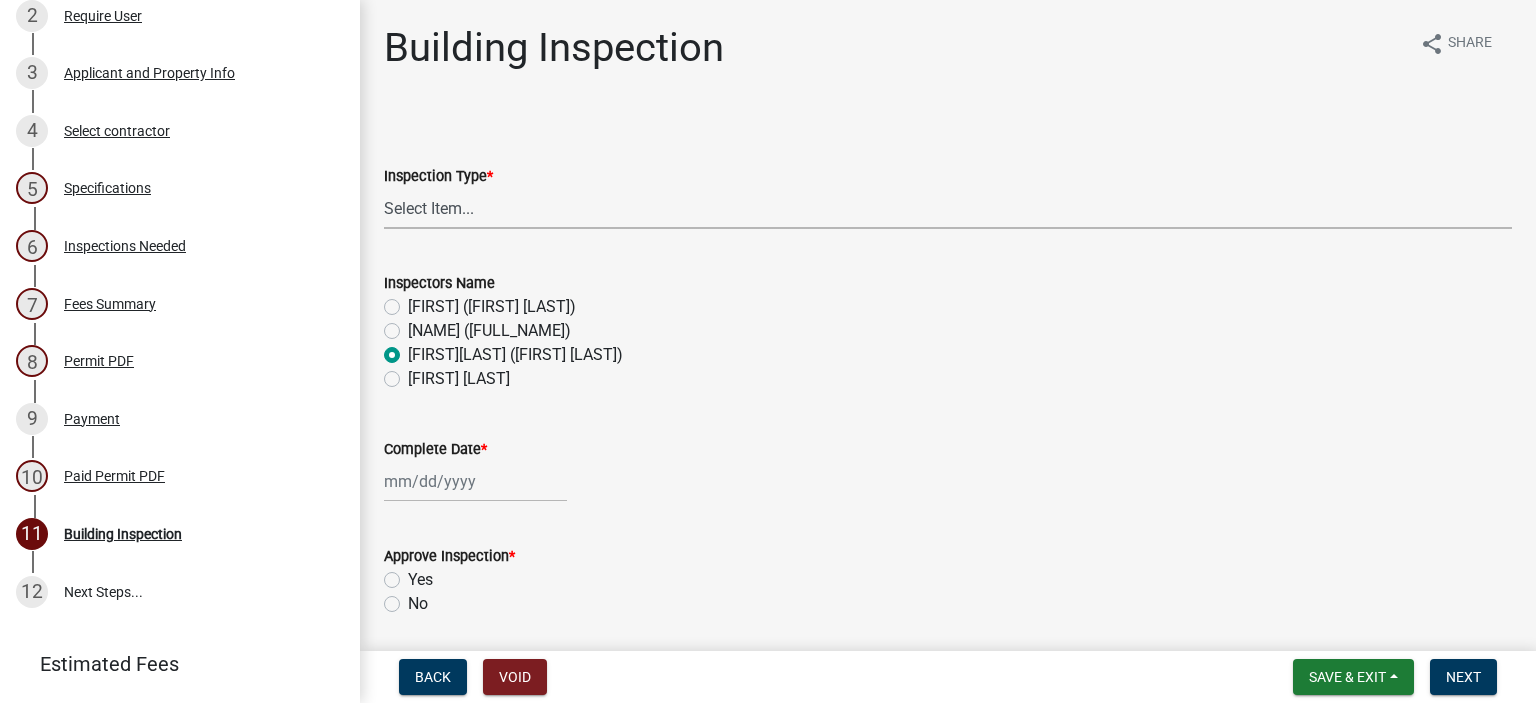 select on "8" 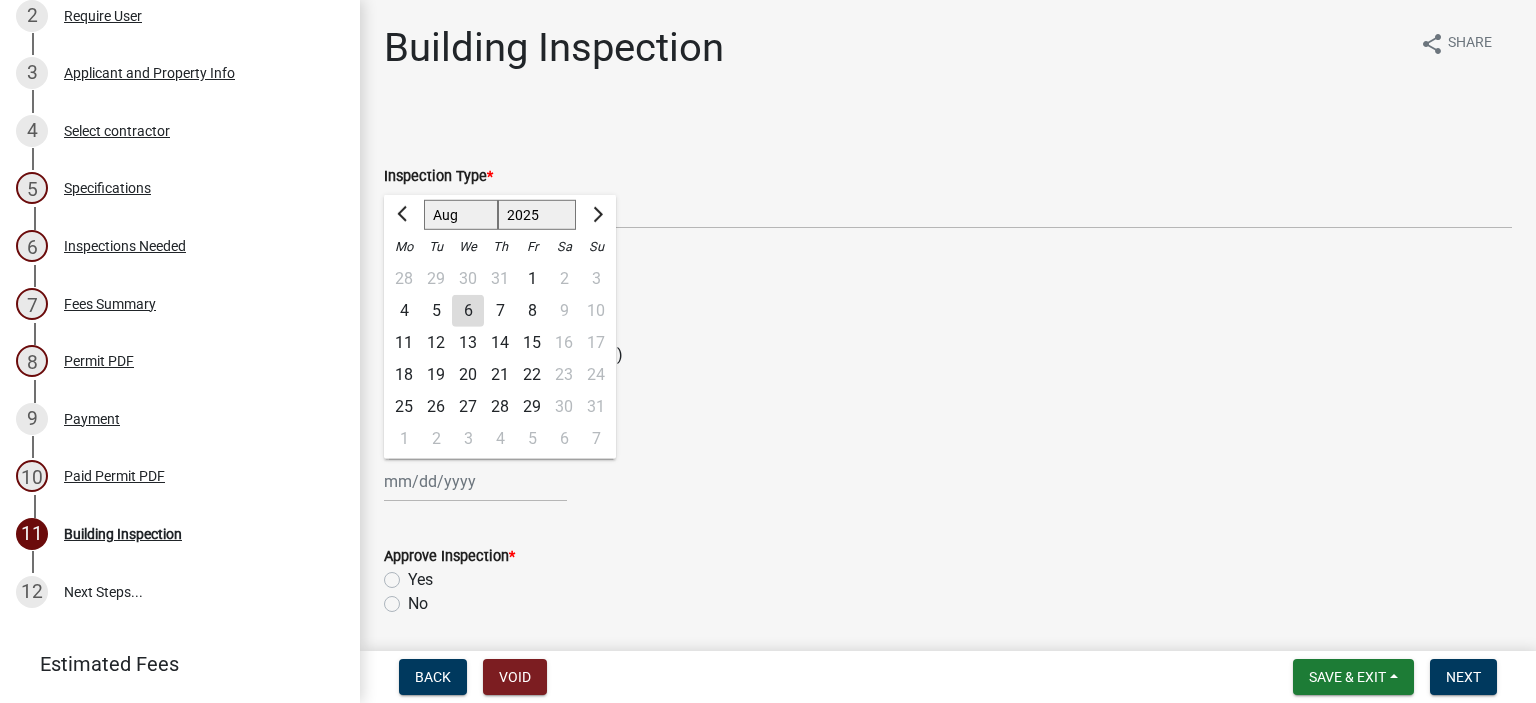 click on "4" 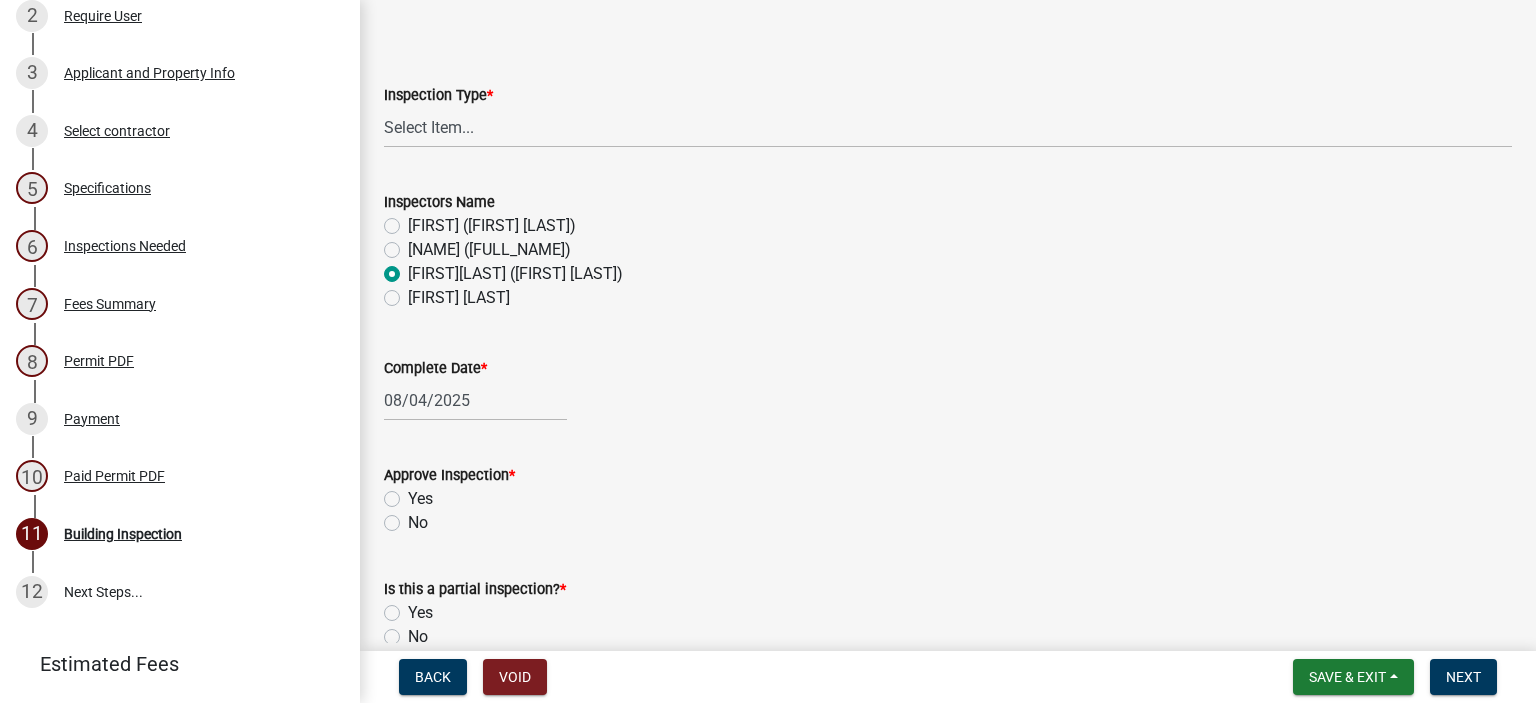 scroll, scrollTop: 200, scrollLeft: 0, axis: vertical 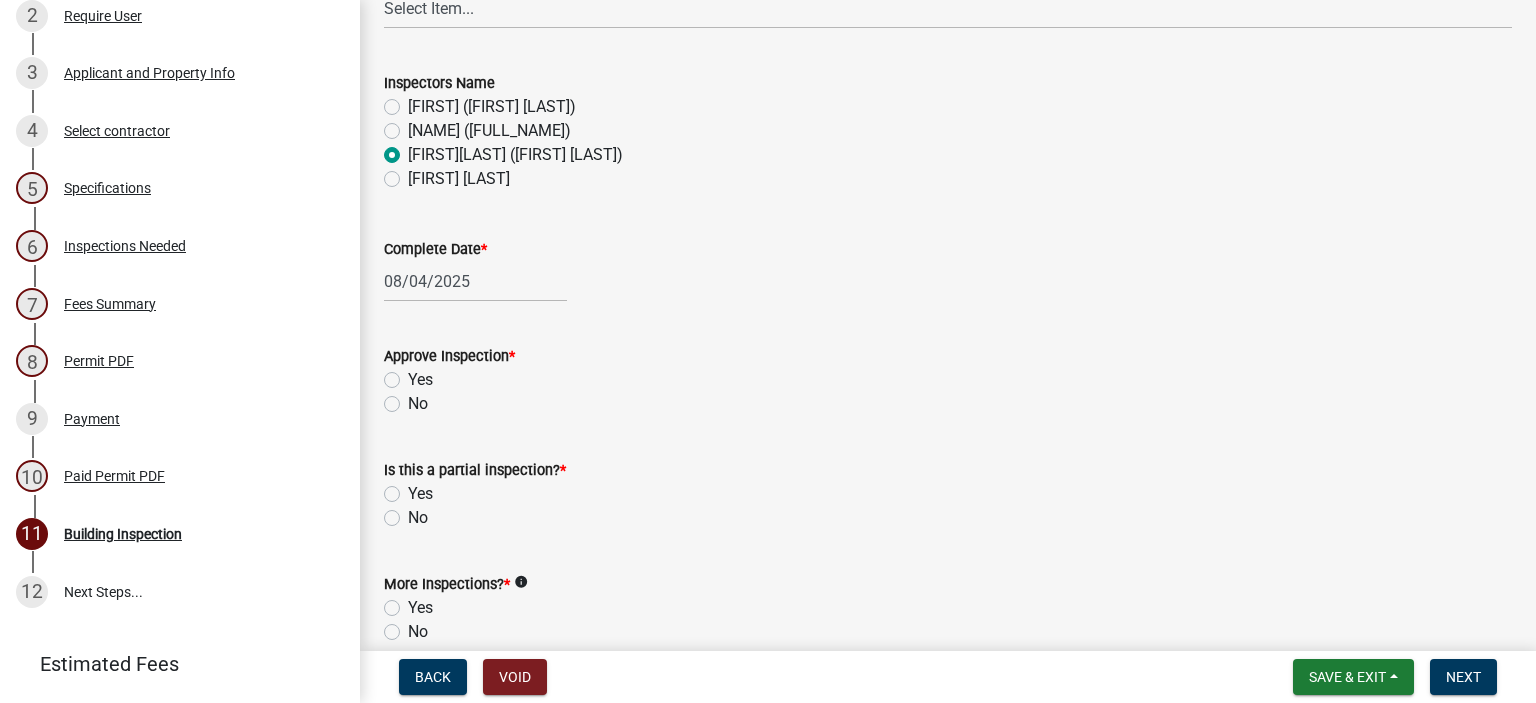 click on "Yes" 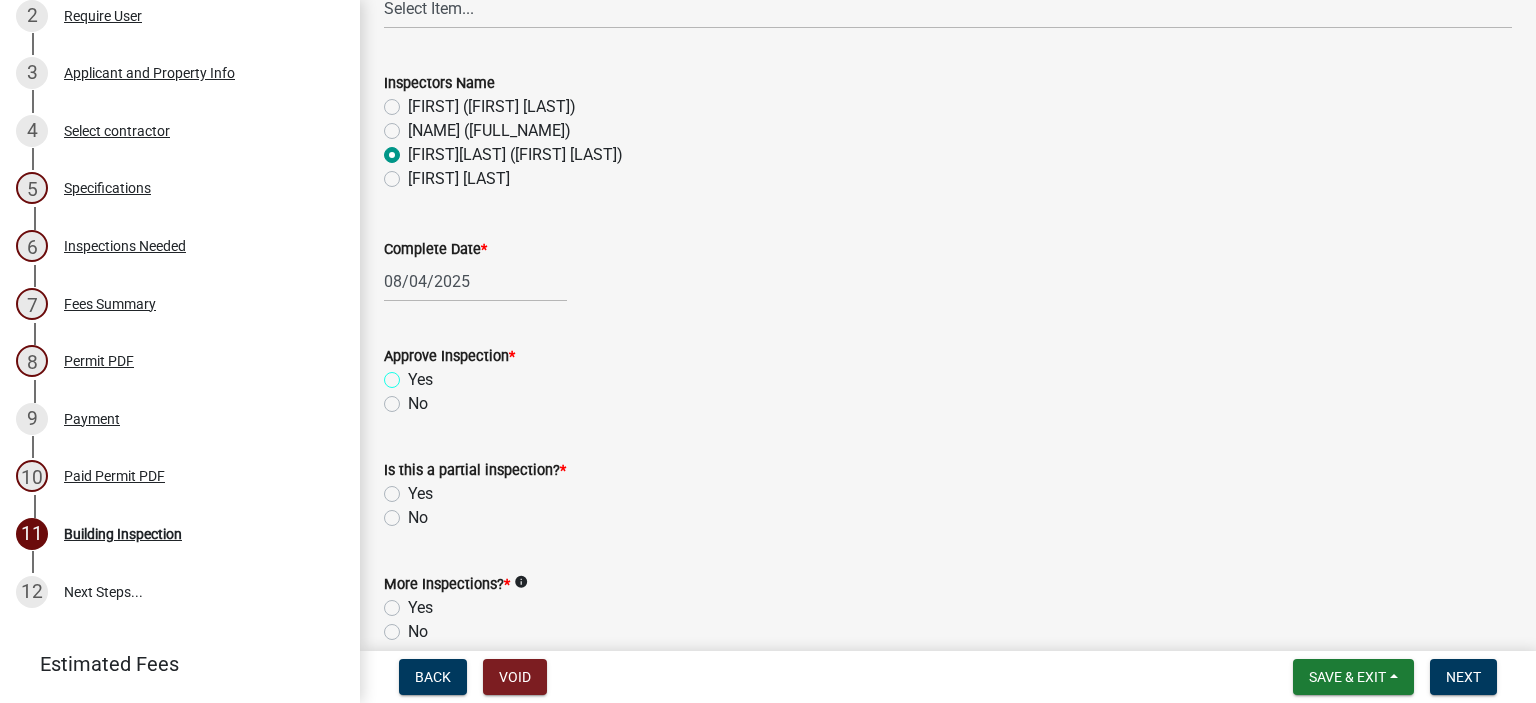 click on "Yes" at bounding box center [414, 374] 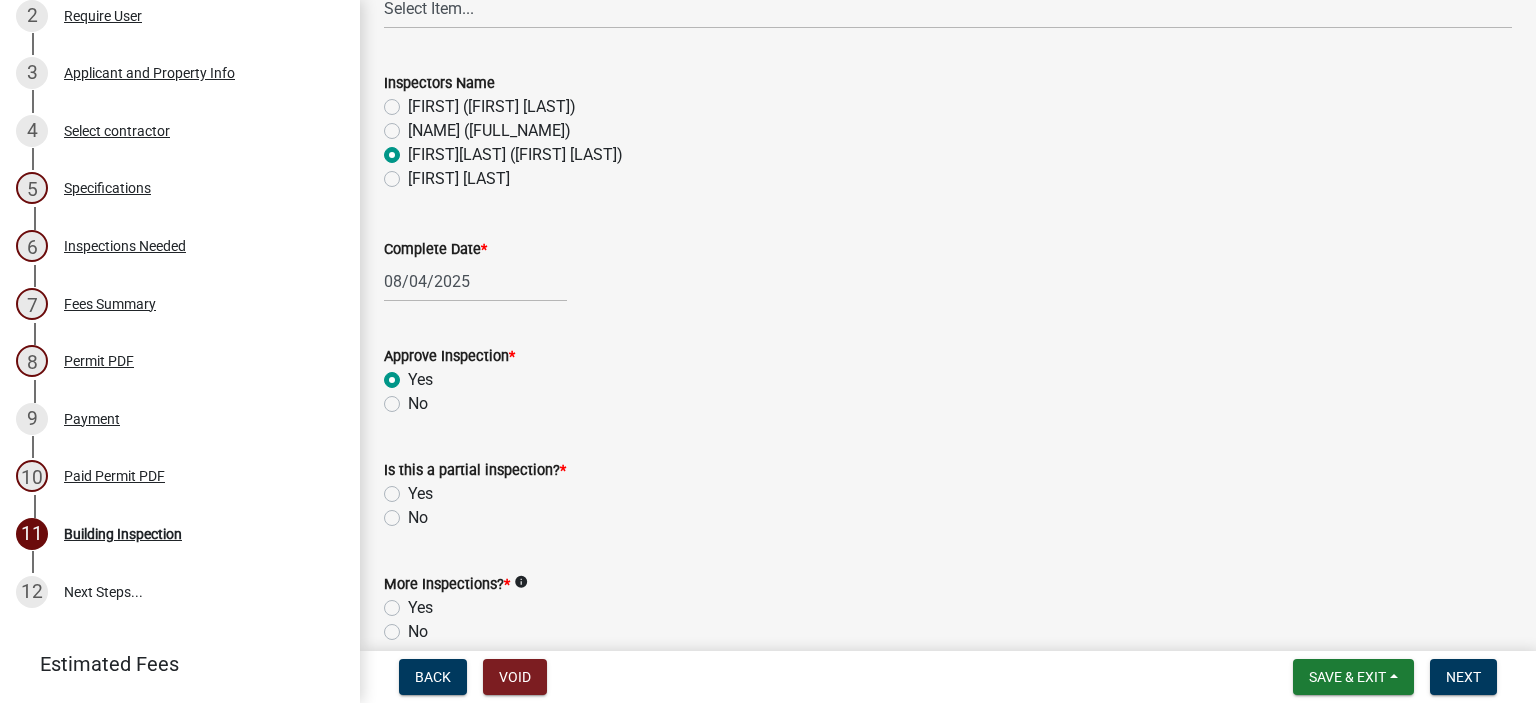 radio on "true" 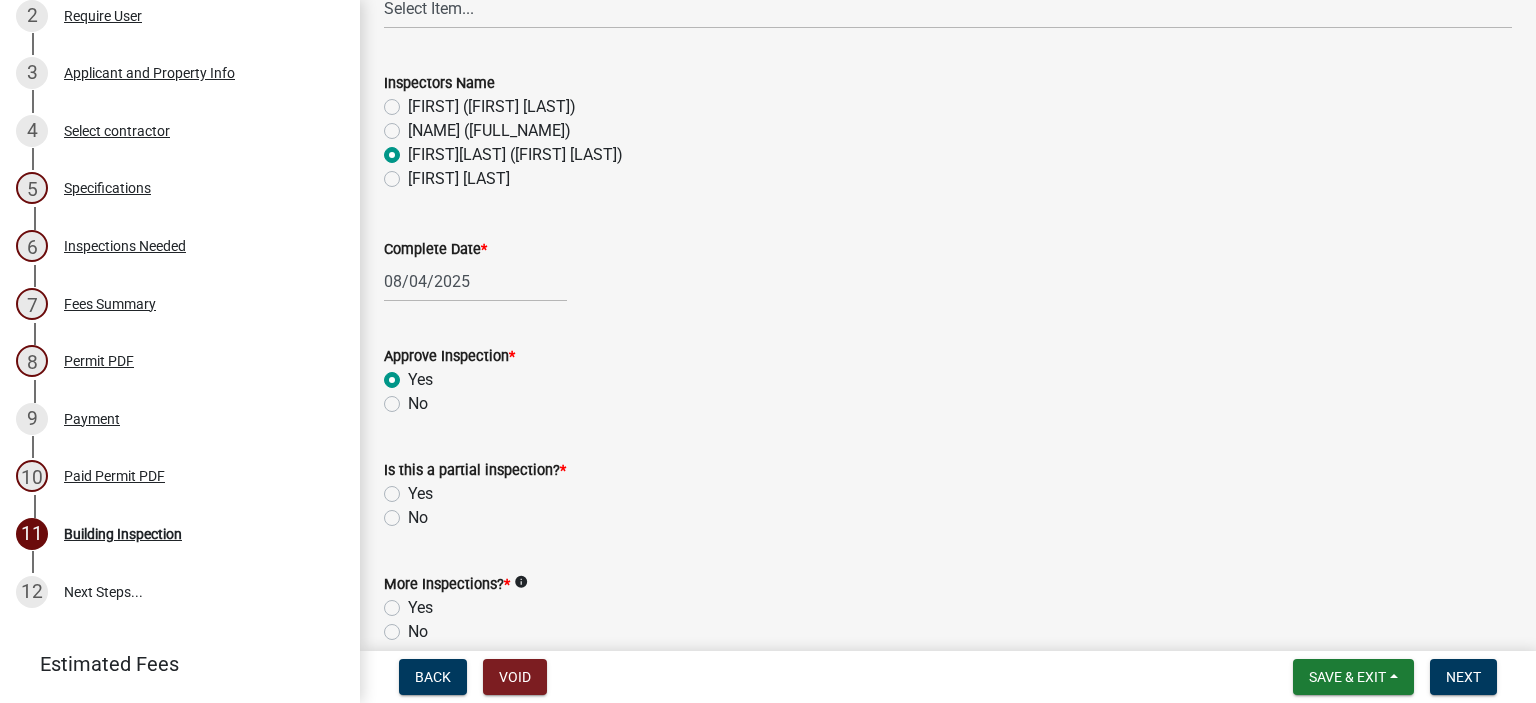 click on "No" 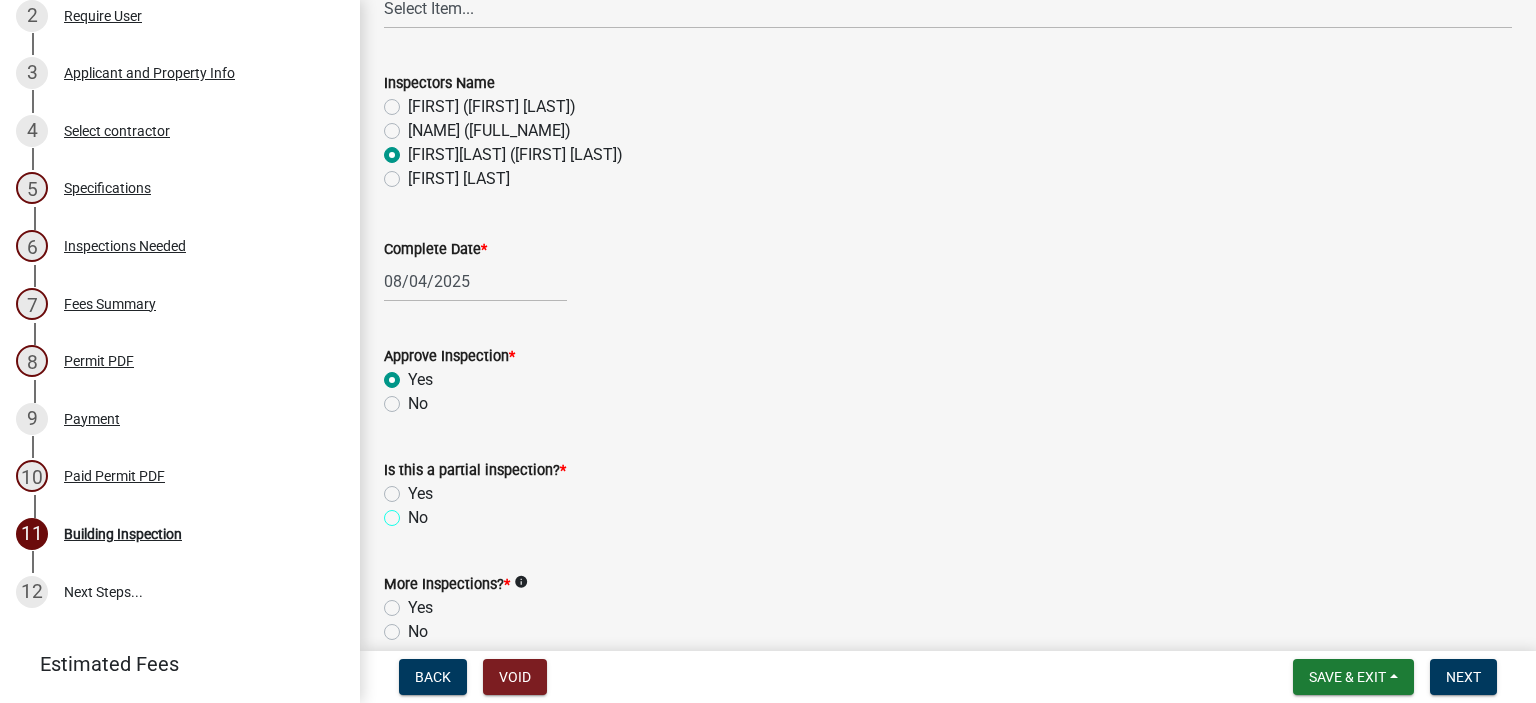 click on "No" at bounding box center [414, 512] 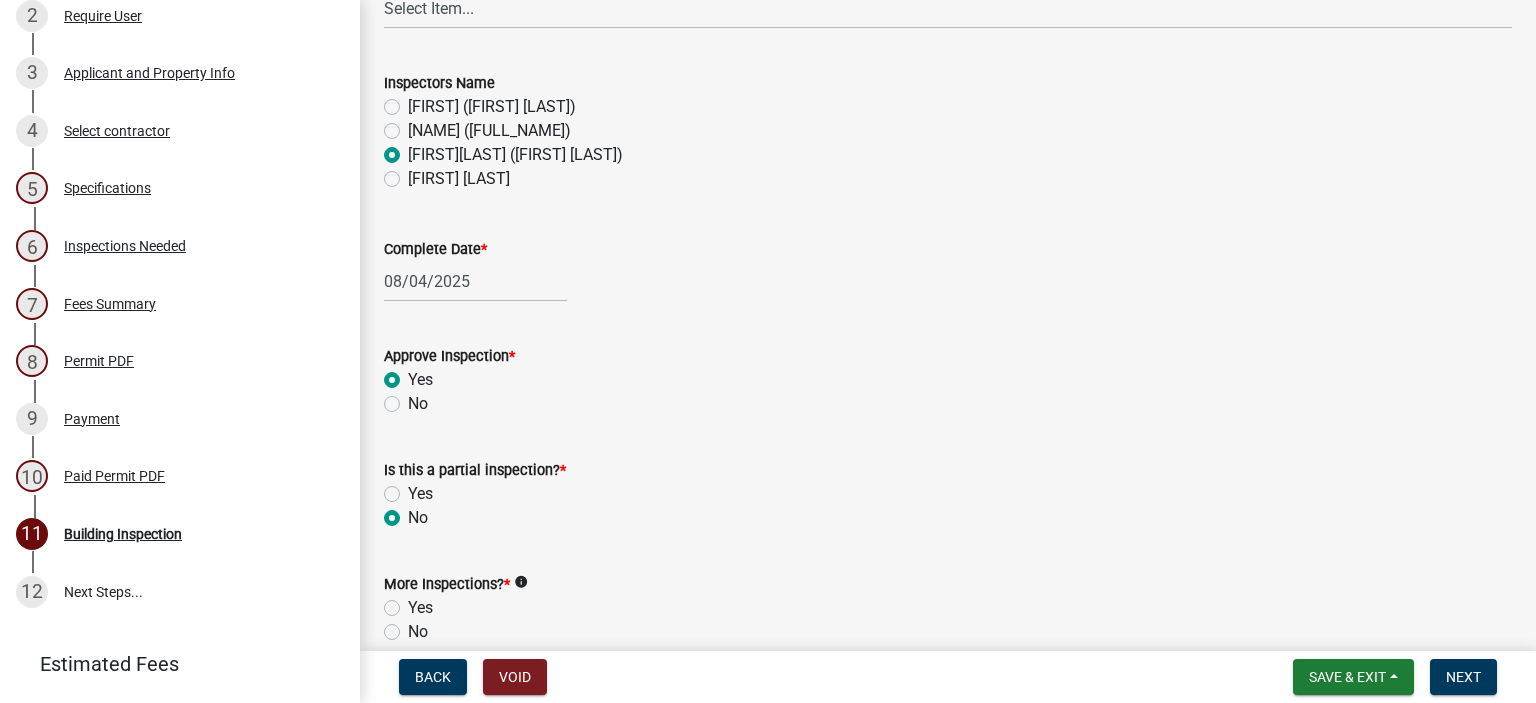 radio on "true" 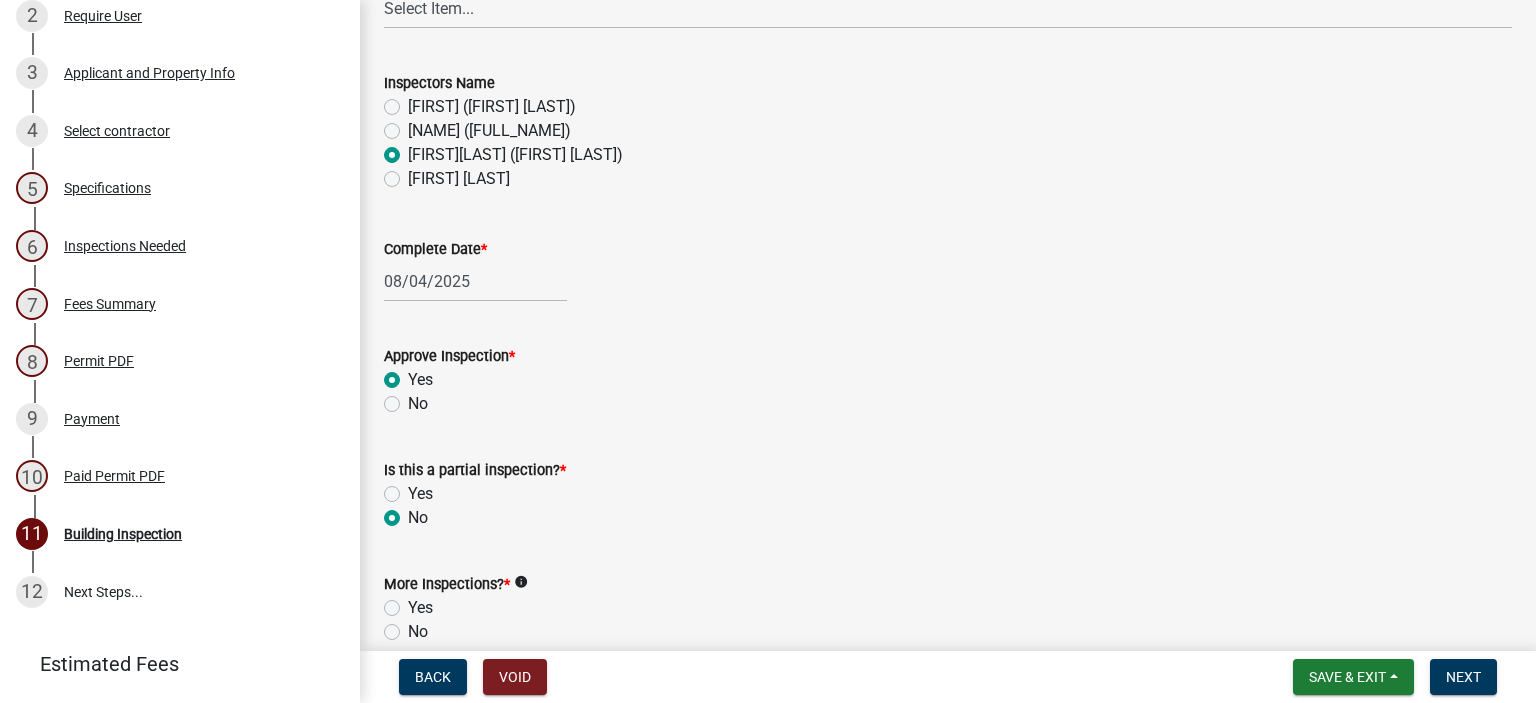 click on "No" 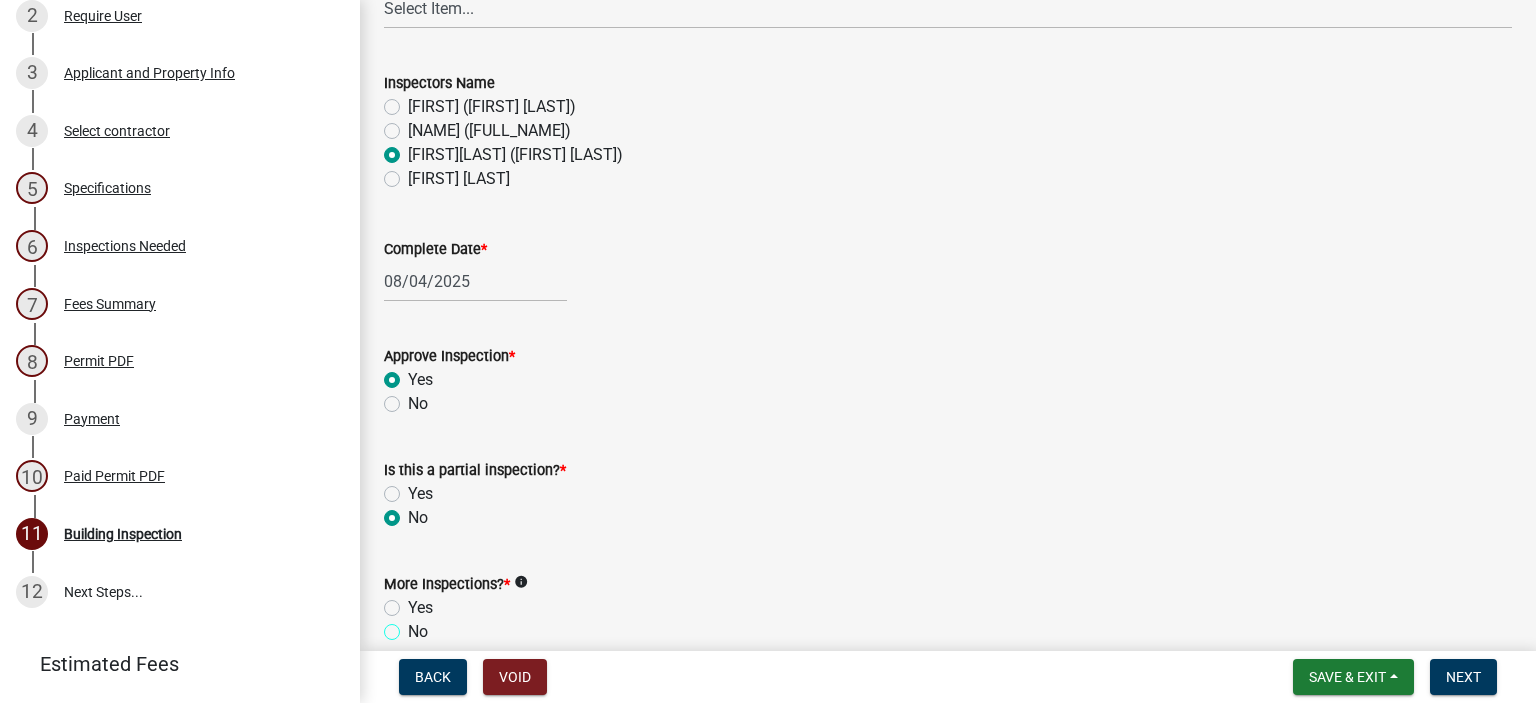 click on "No" at bounding box center [414, 626] 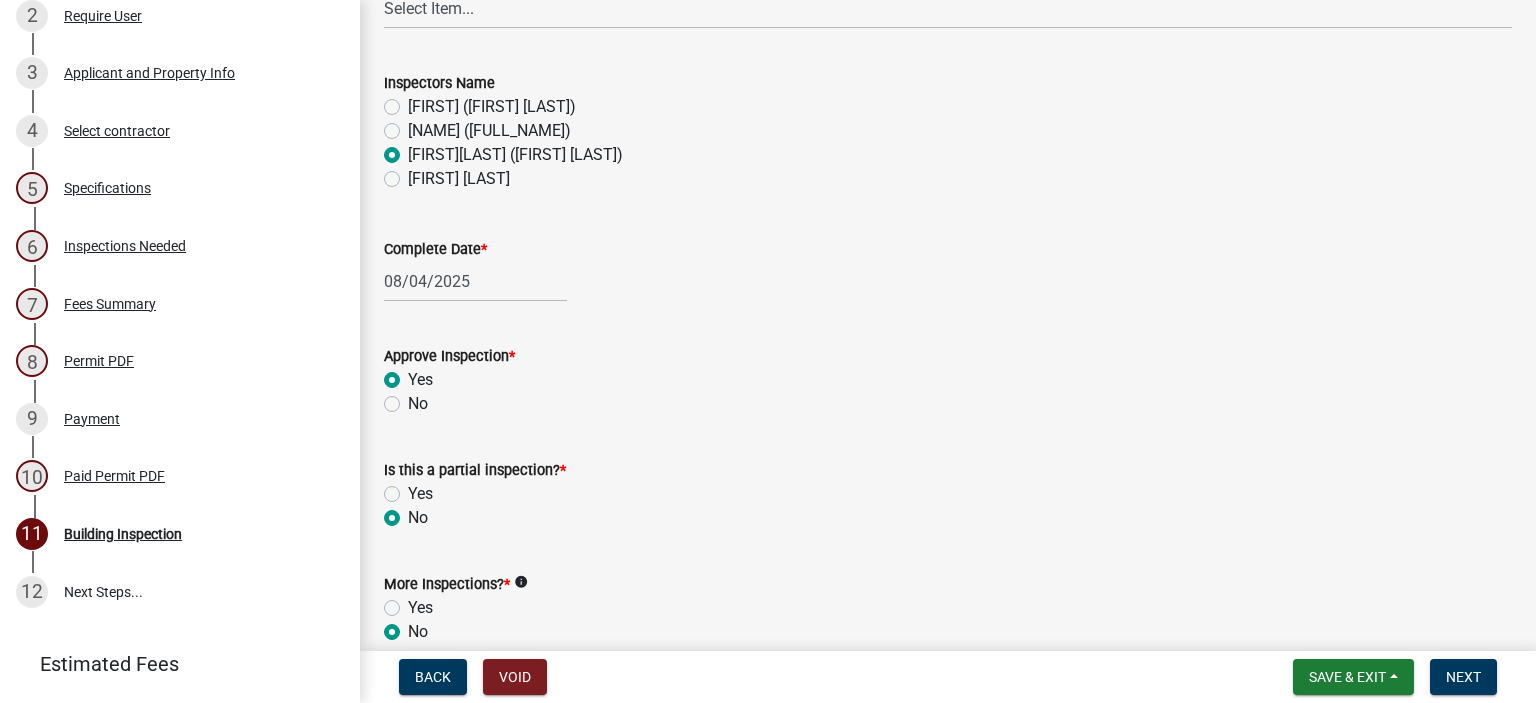radio on "true" 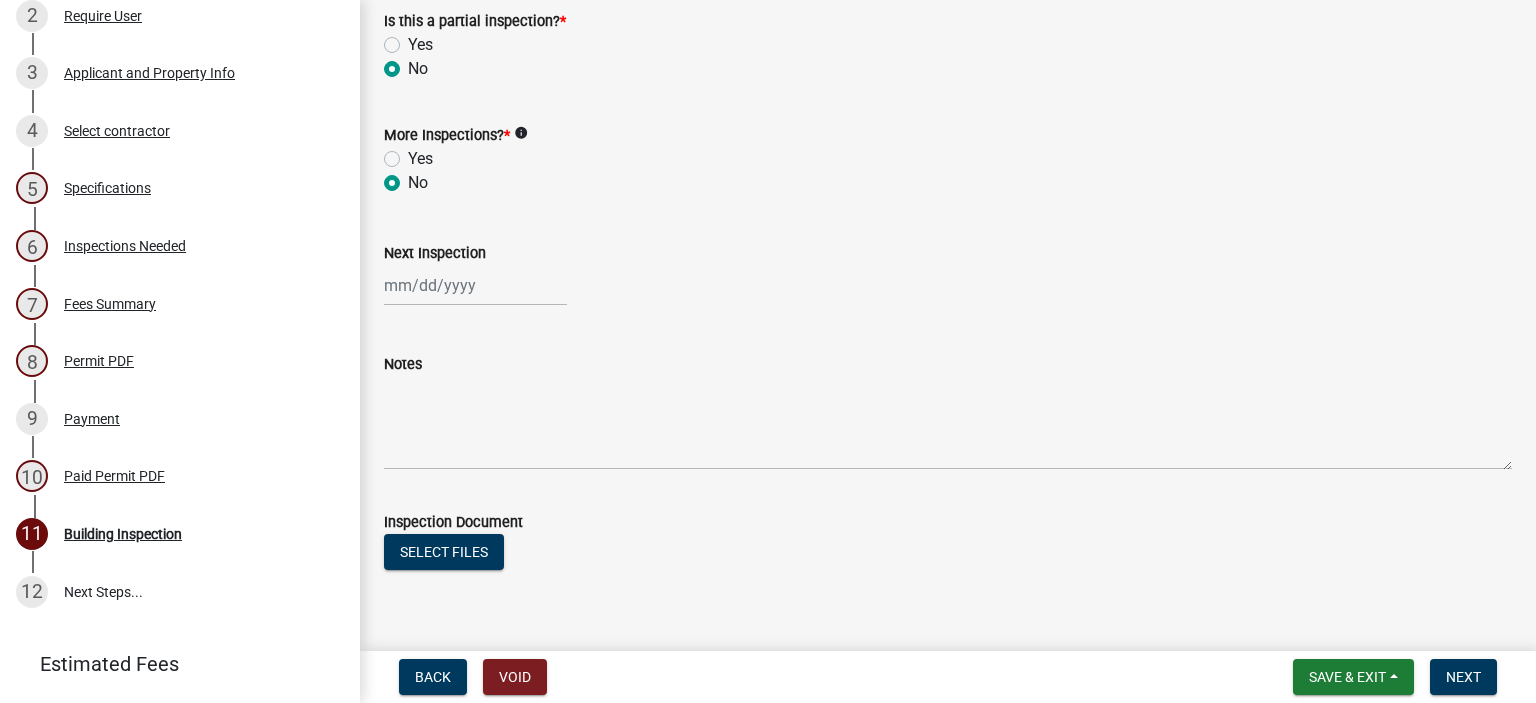 scroll, scrollTop: 692, scrollLeft: 0, axis: vertical 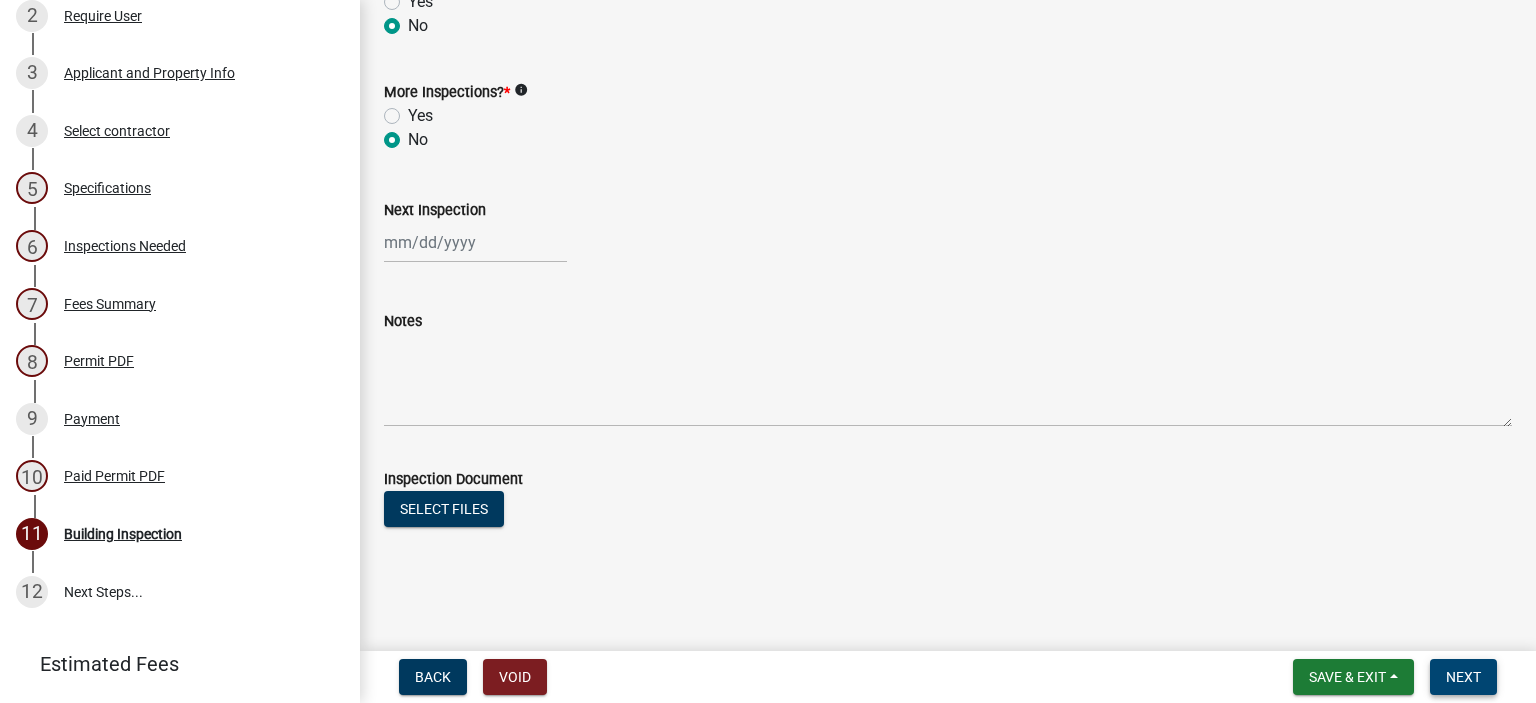 click on "Next" at bounding box center [1463, 677] 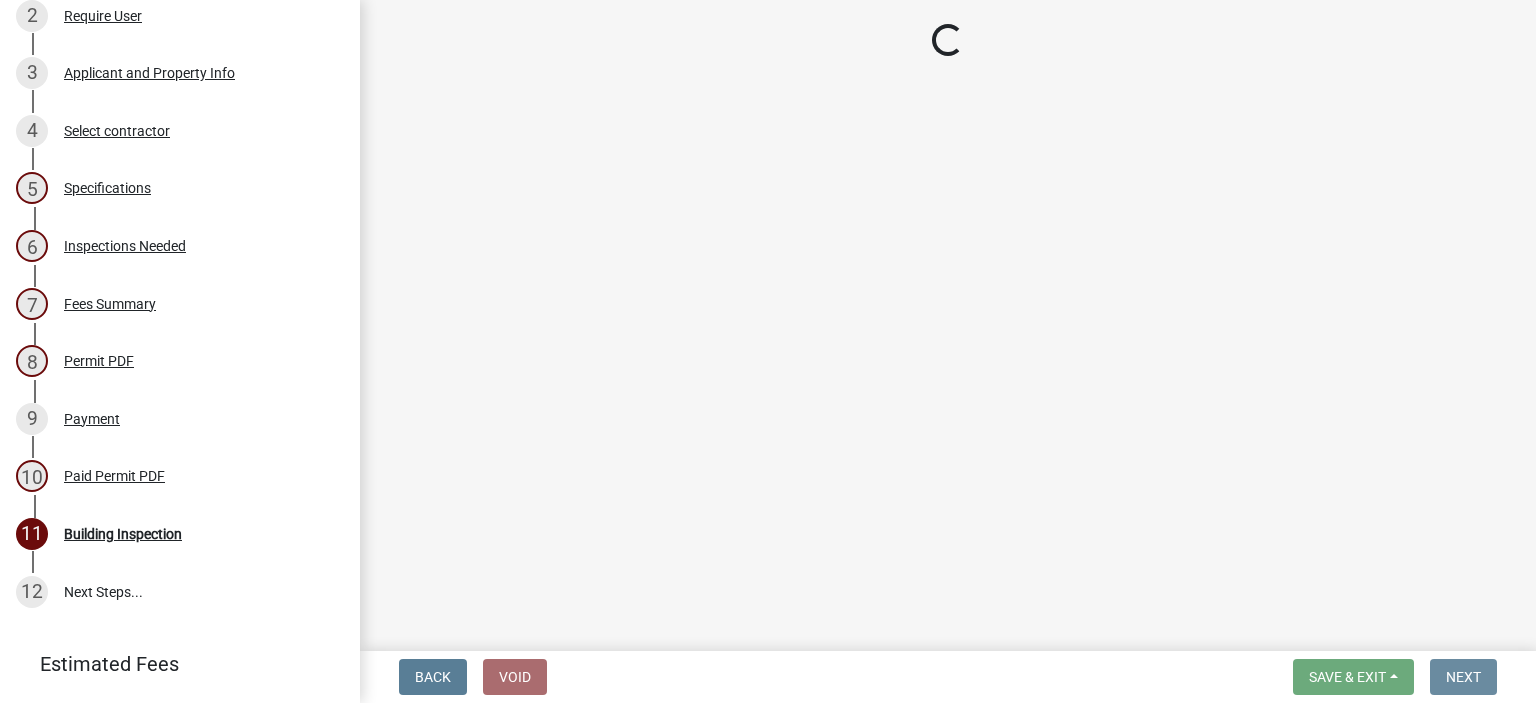 scroll, scrollTop: 0, scrollLeft: 0, axis: both 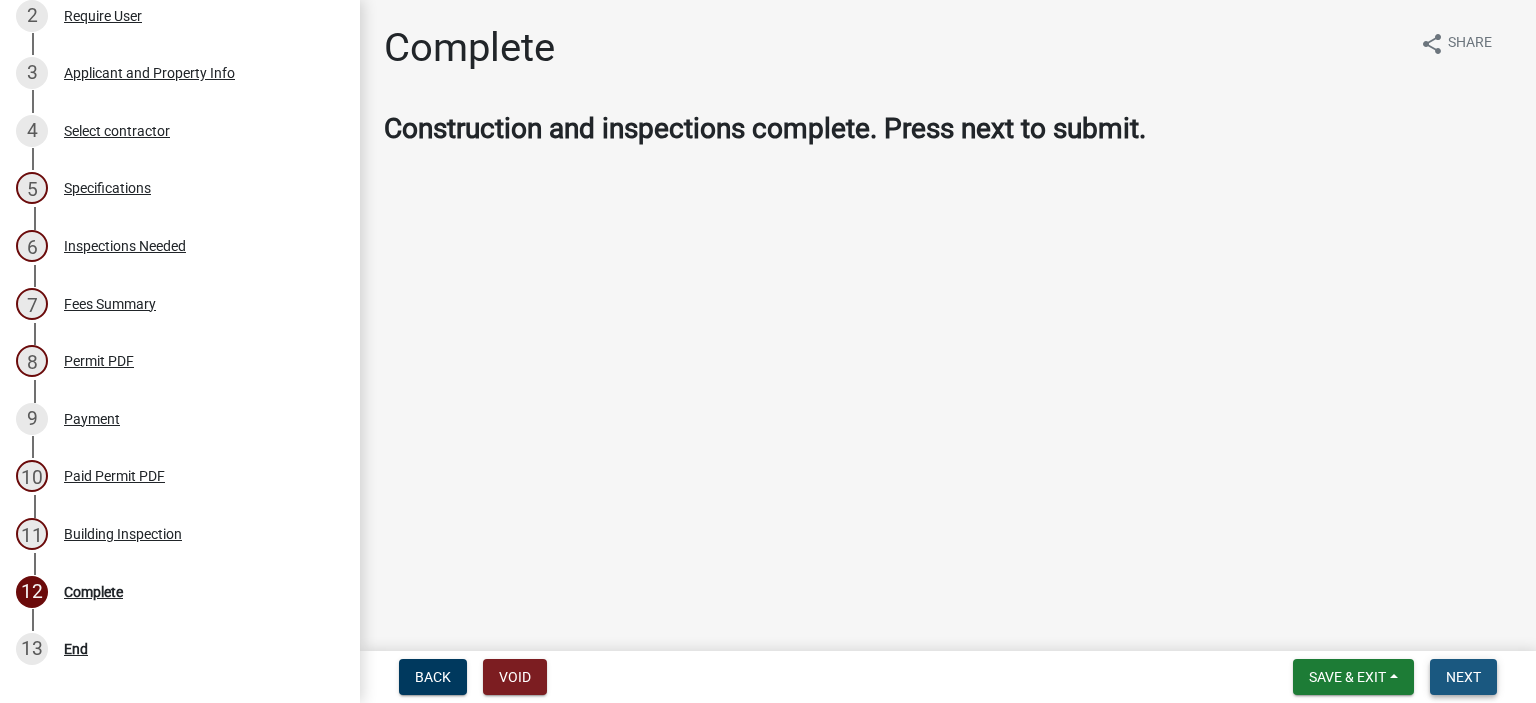 click on "Next" at bounding box center [1463, 677] 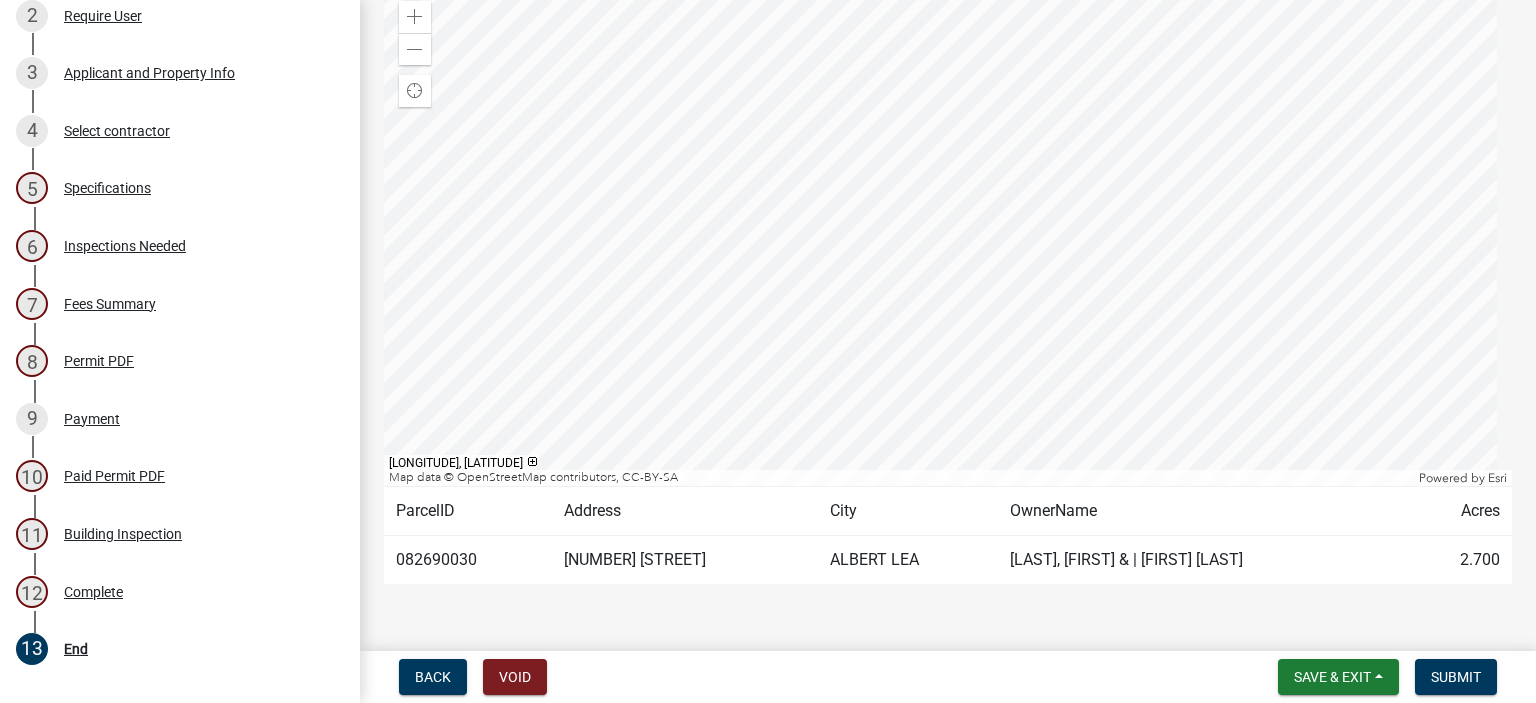 scroll, scrollTop: 359, scrollLeft: 0, axis: vertical 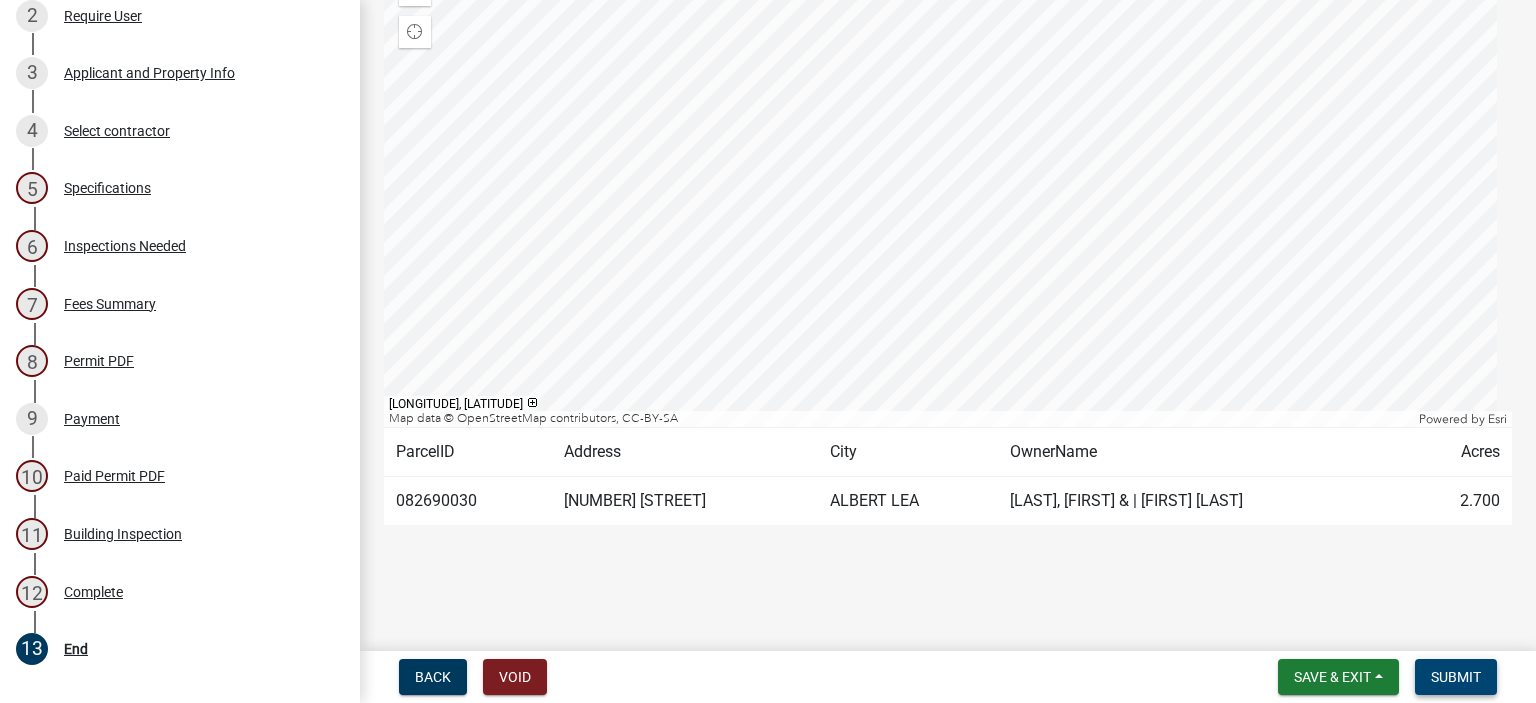 click on "Submit" at bounding box center (1456, 677) 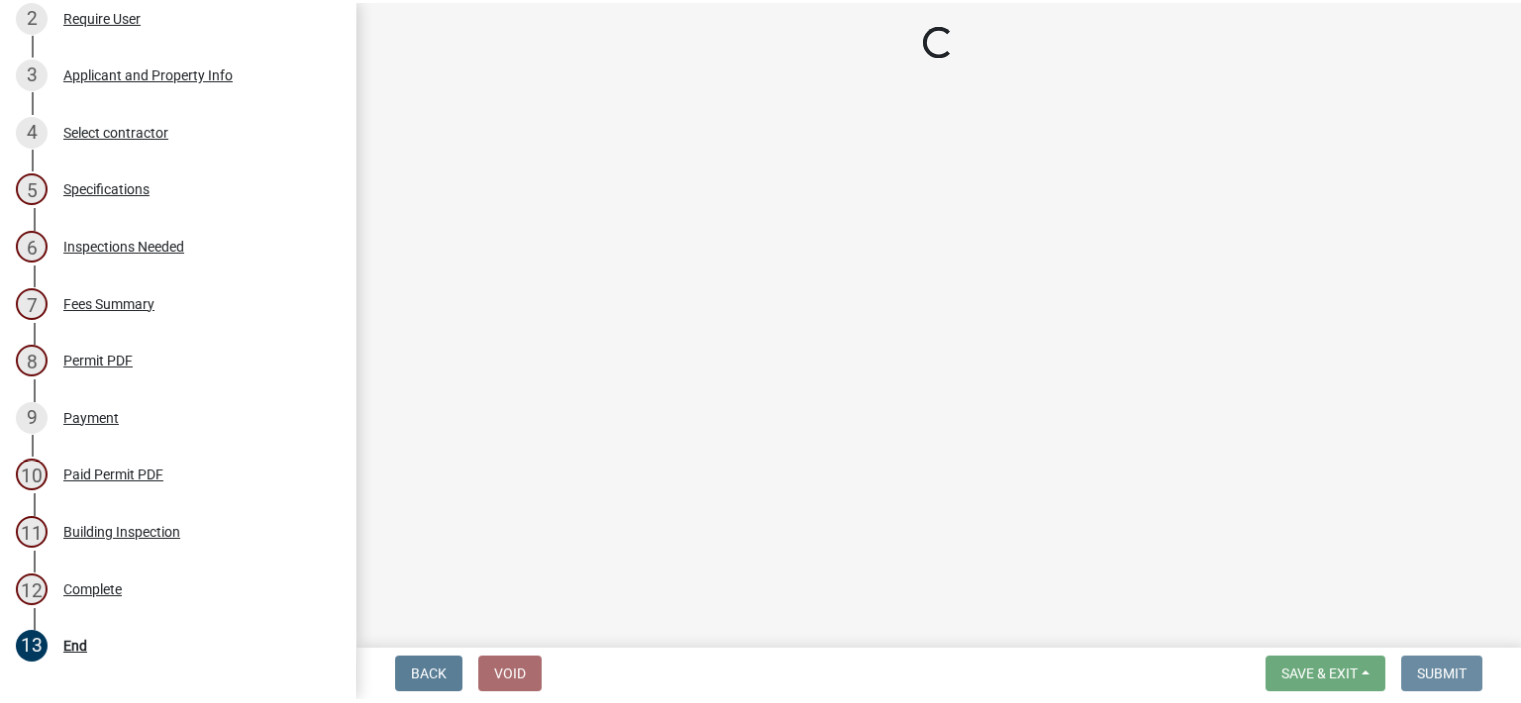 scroll, scrollTop: 0, scrollLeft: 0, axis: both 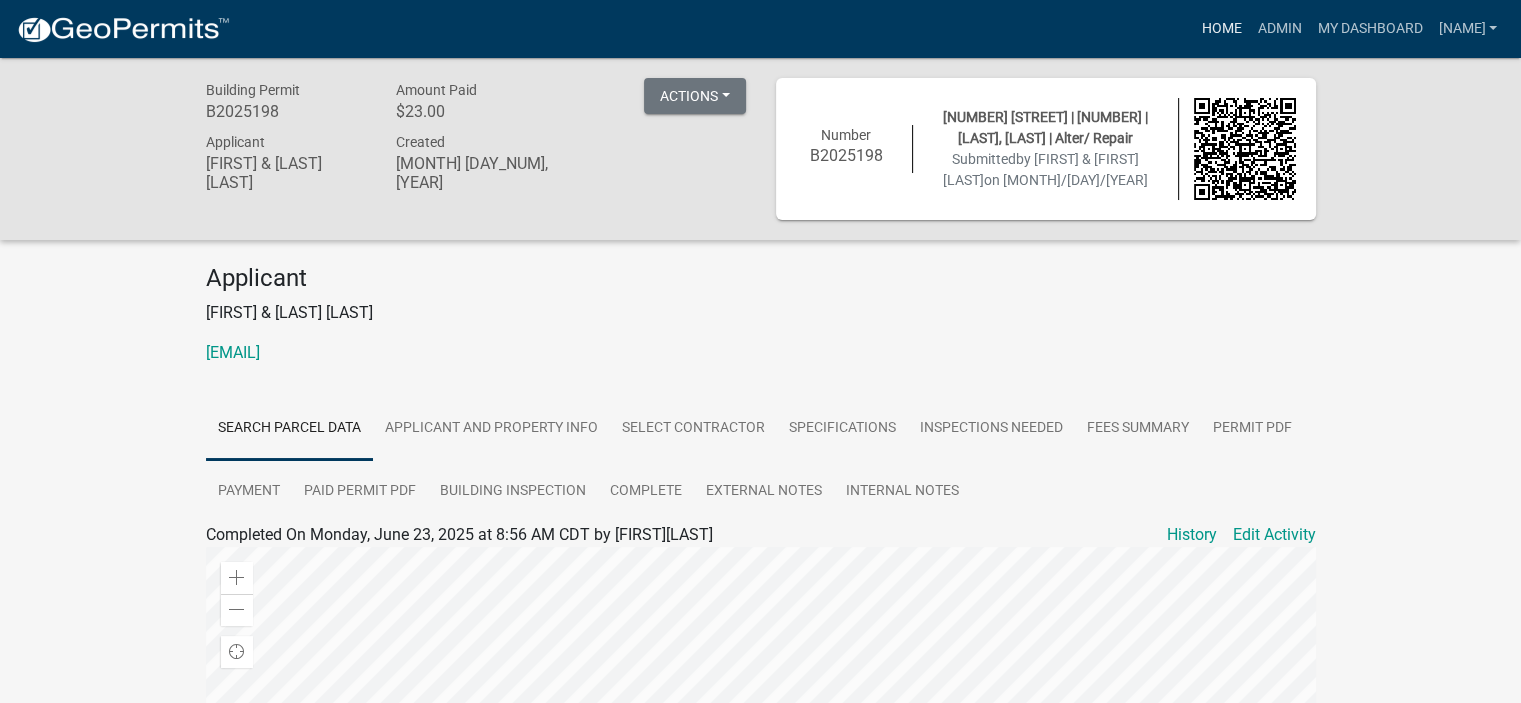 click on "Home" at bounding box center (1221, 29) 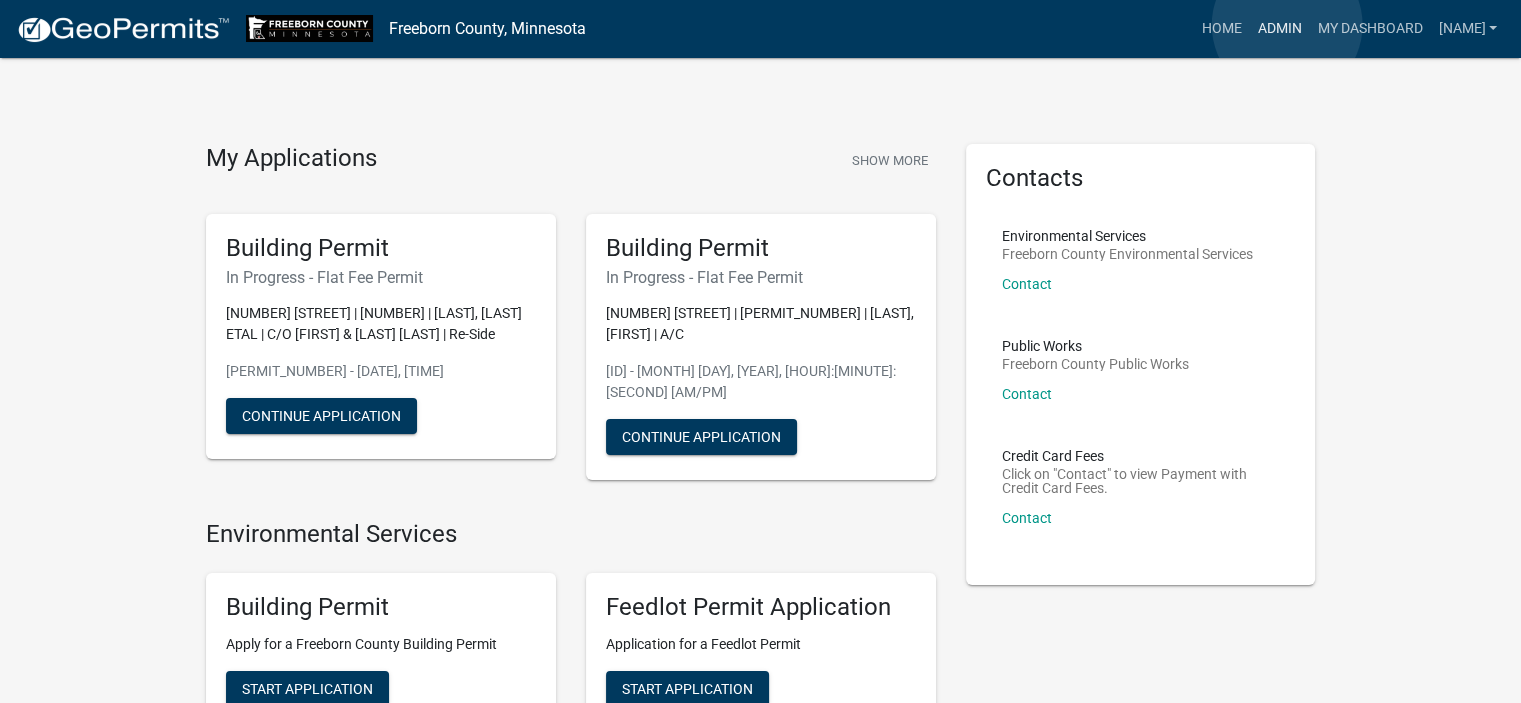 click on "Admin" at bounding box center [1279, 29] 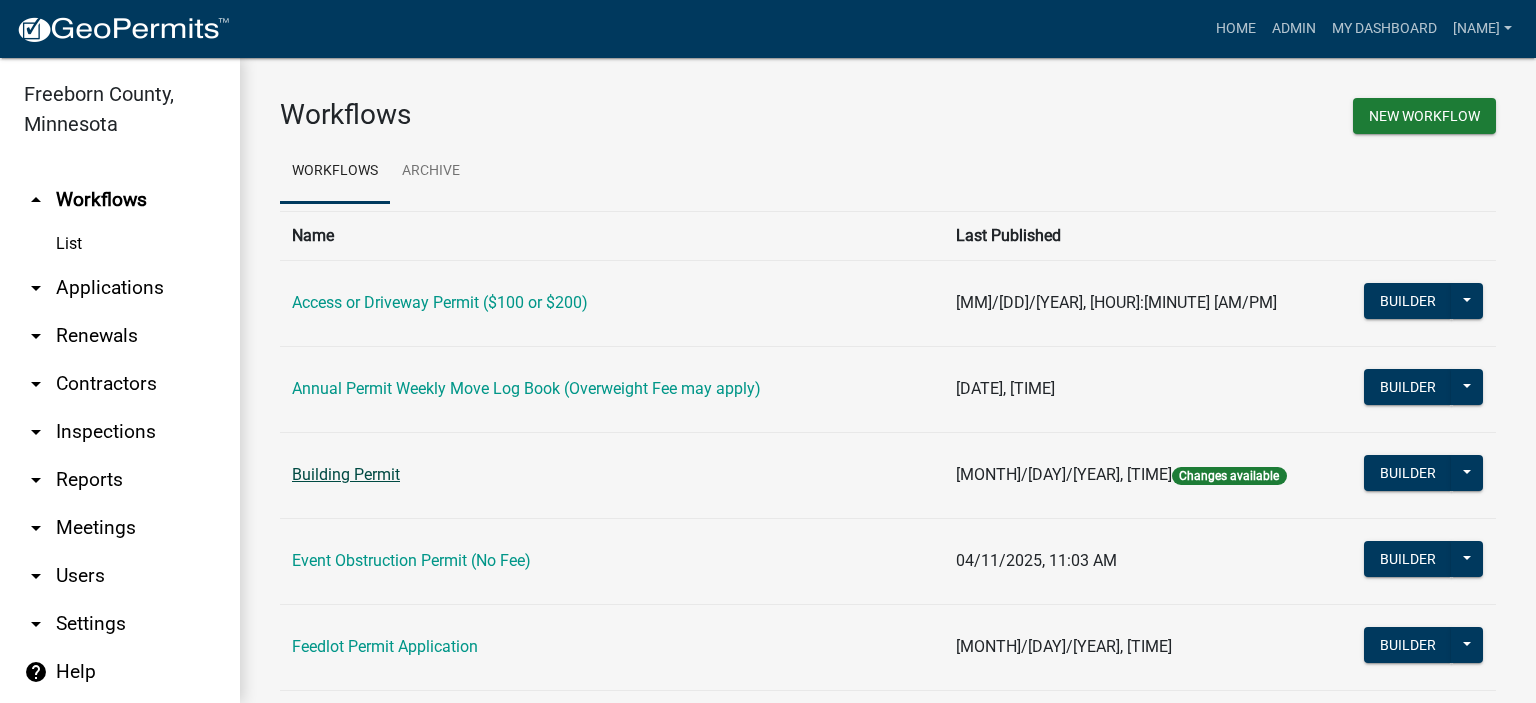click on "Building Permit" at bounding box center [346, 474] 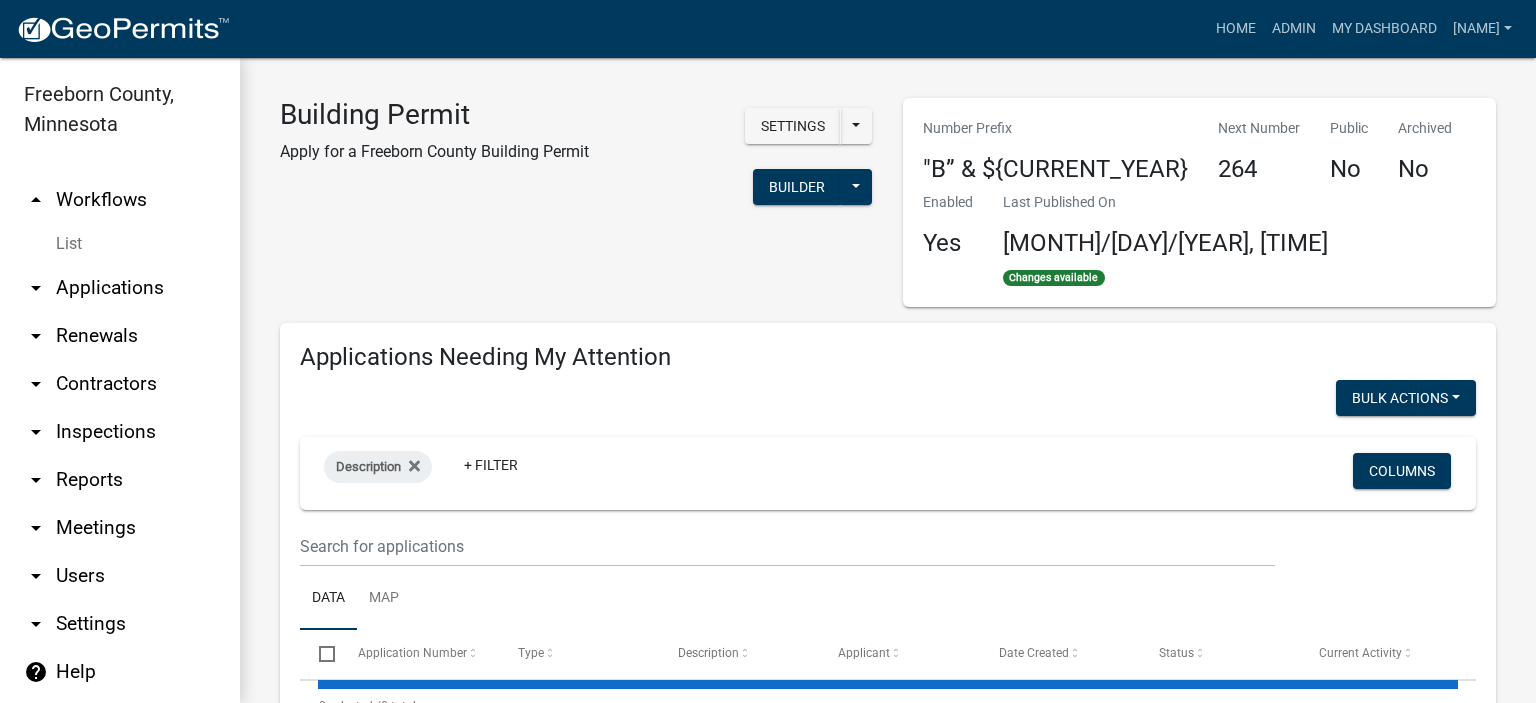 select on "2: 50" 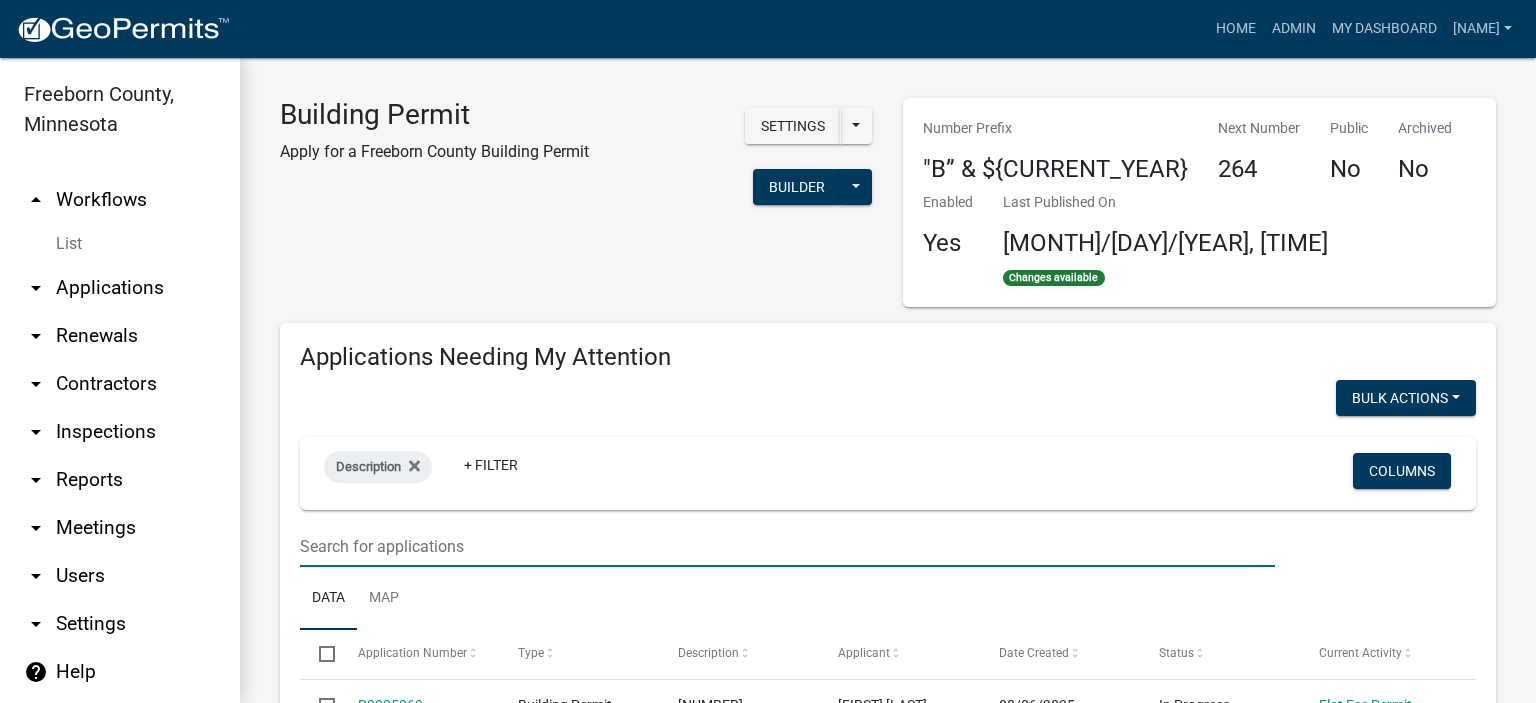 click at bounding box center (787, 546) 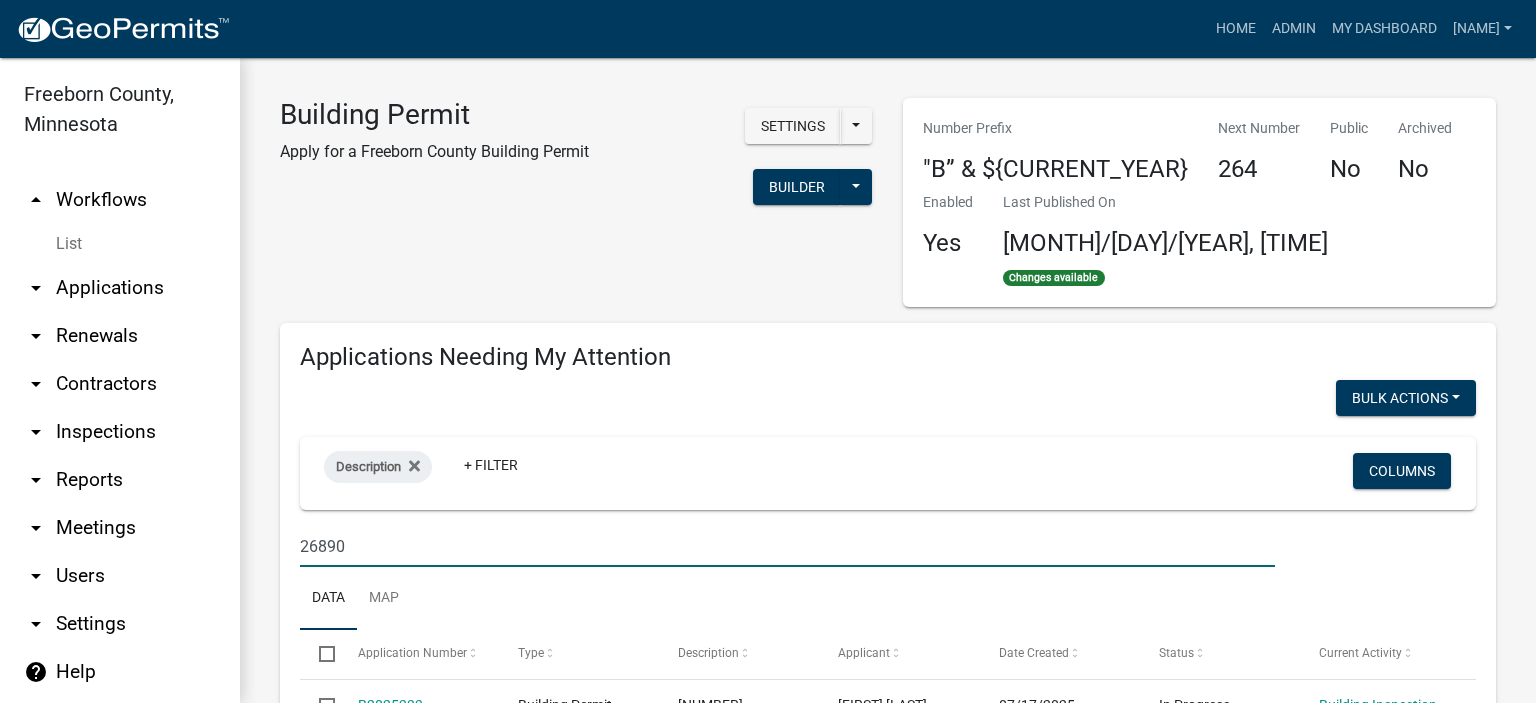 type on "26890" 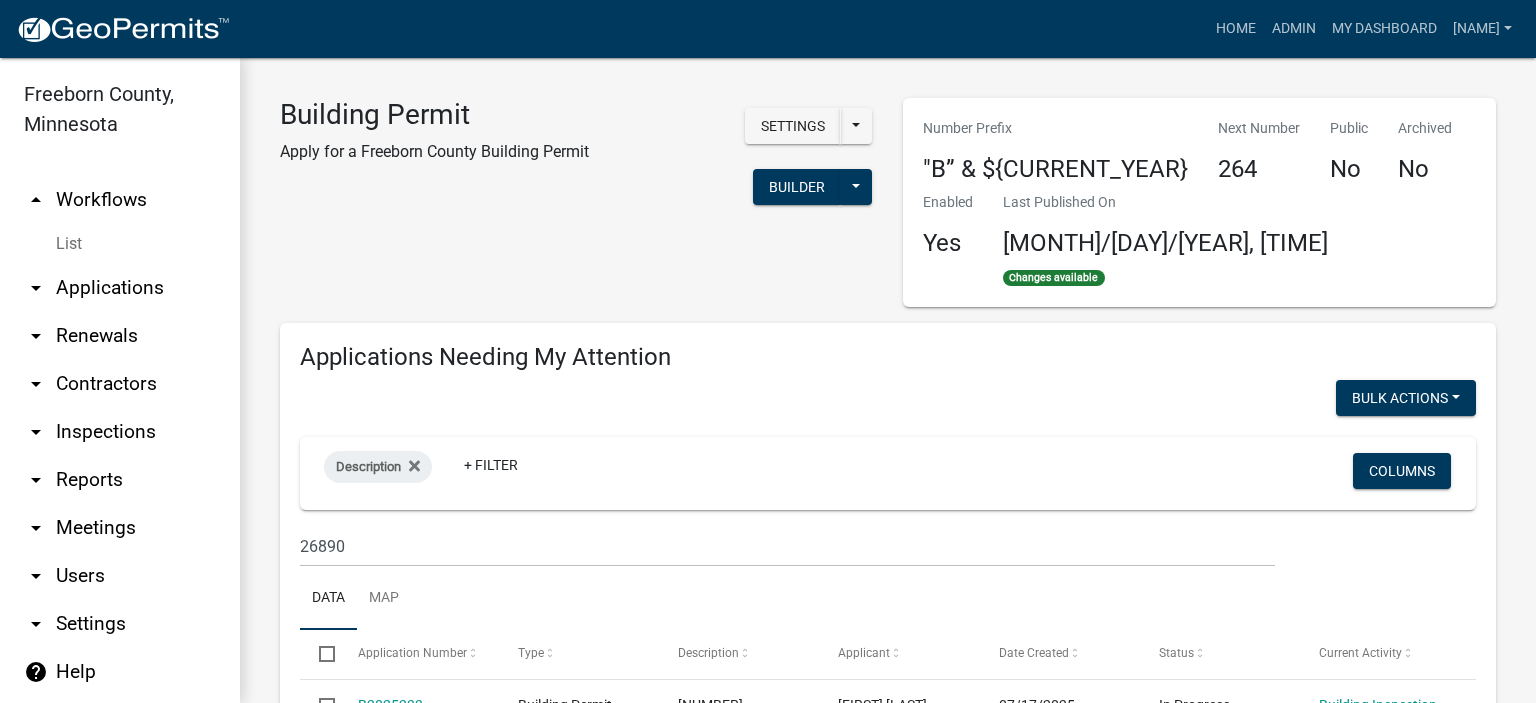 drag, startPoint x: 448, startPoint y: 571, endPoint x: 458, endPoint y: 577, distance: 11.661903 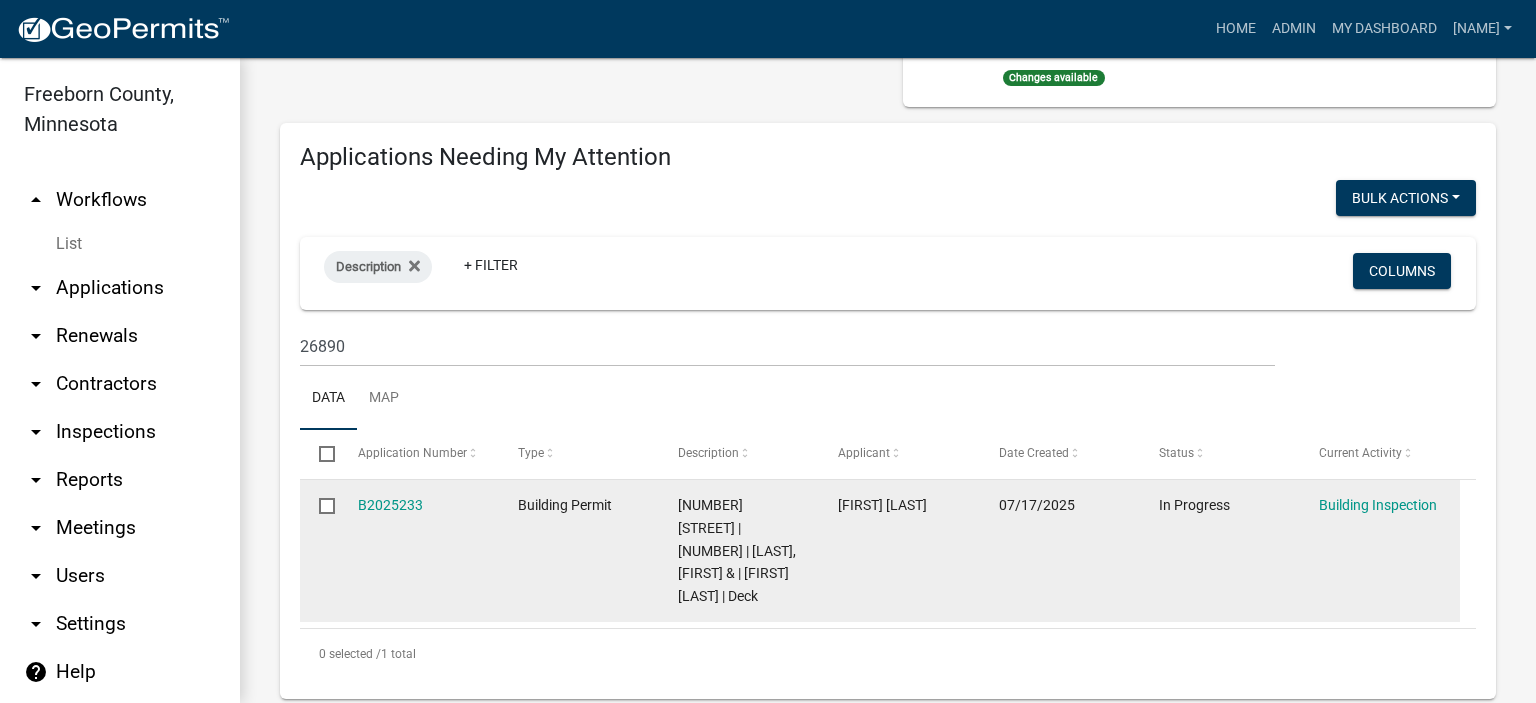 scroll, scrollTop: 400, scrollLeft: 0, axis: vertical 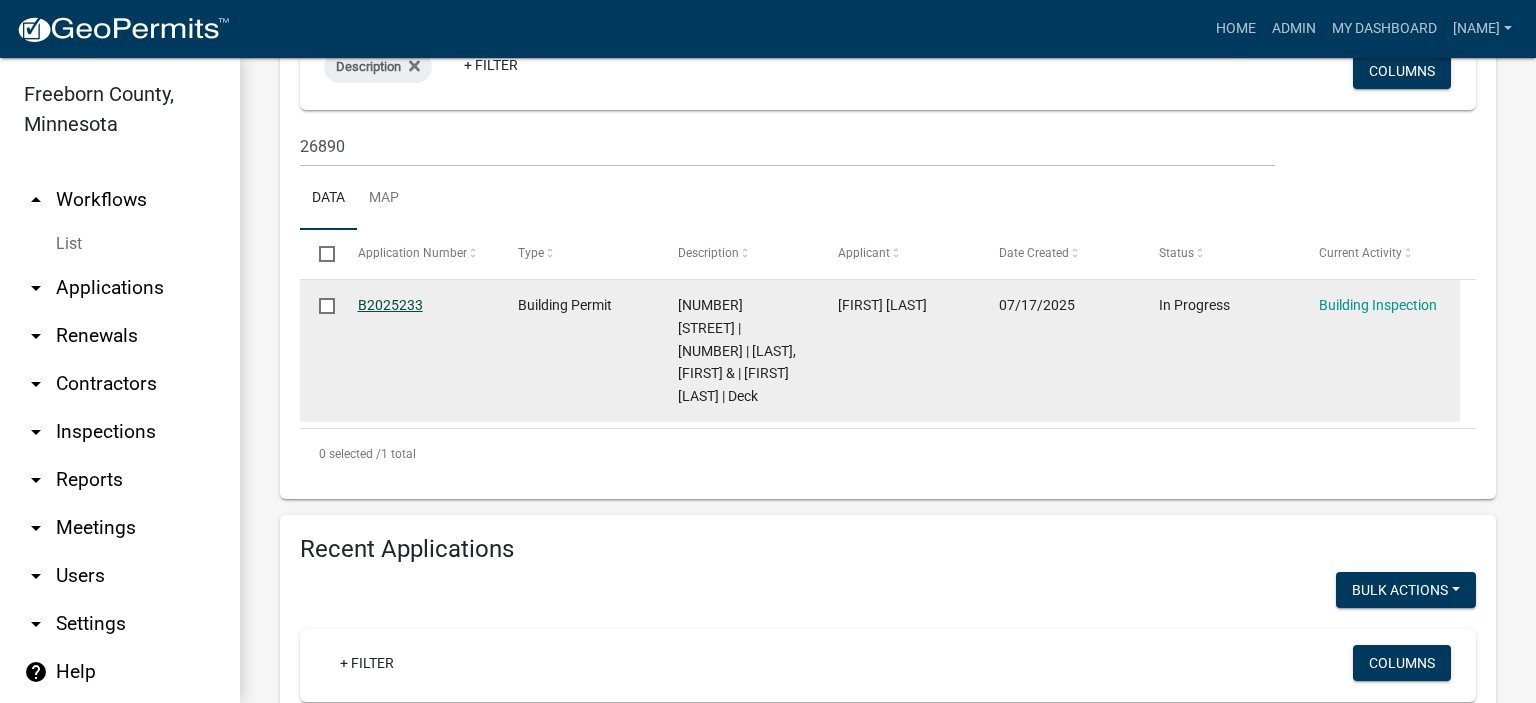 click on "B2025233" 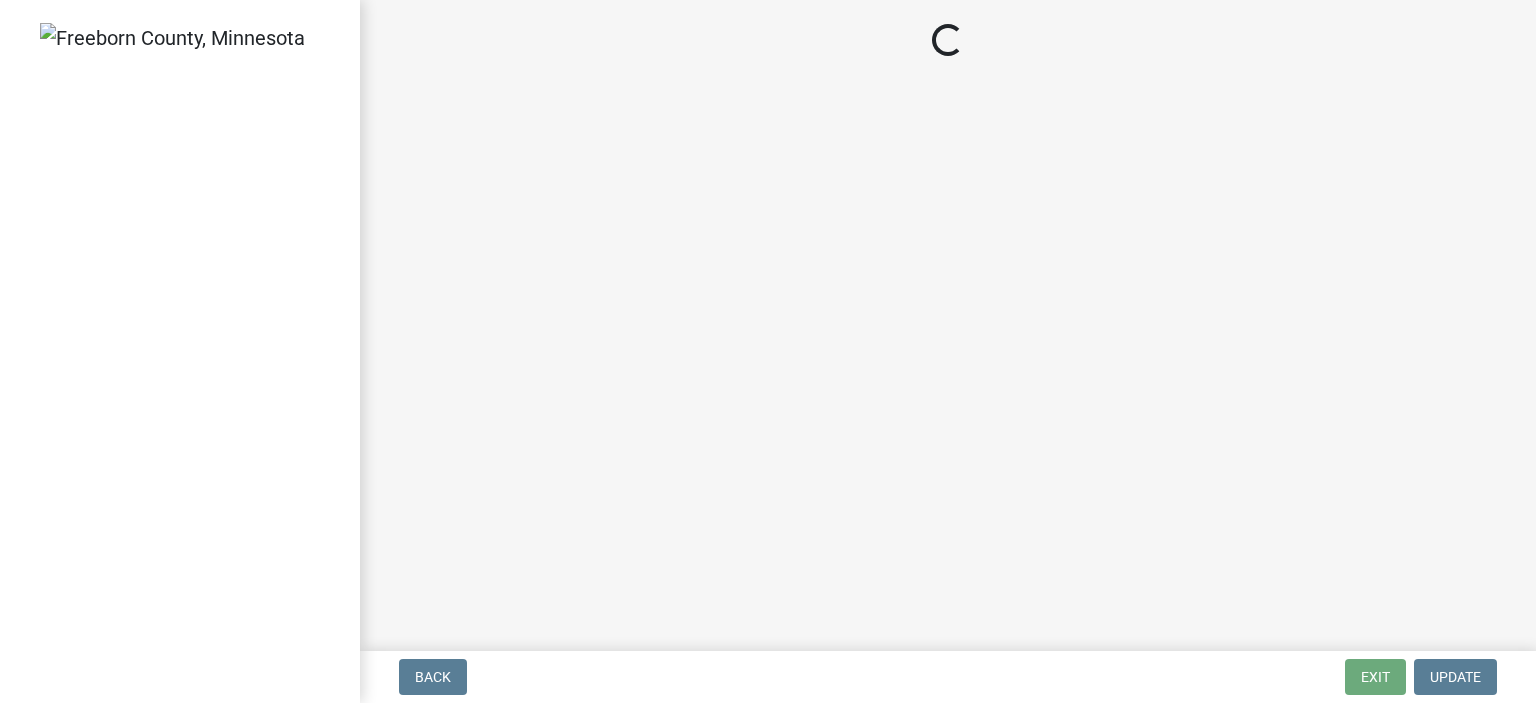 select on "a9b4ad4b-b3f3-49fc-b4bb-a6e3399b343e" 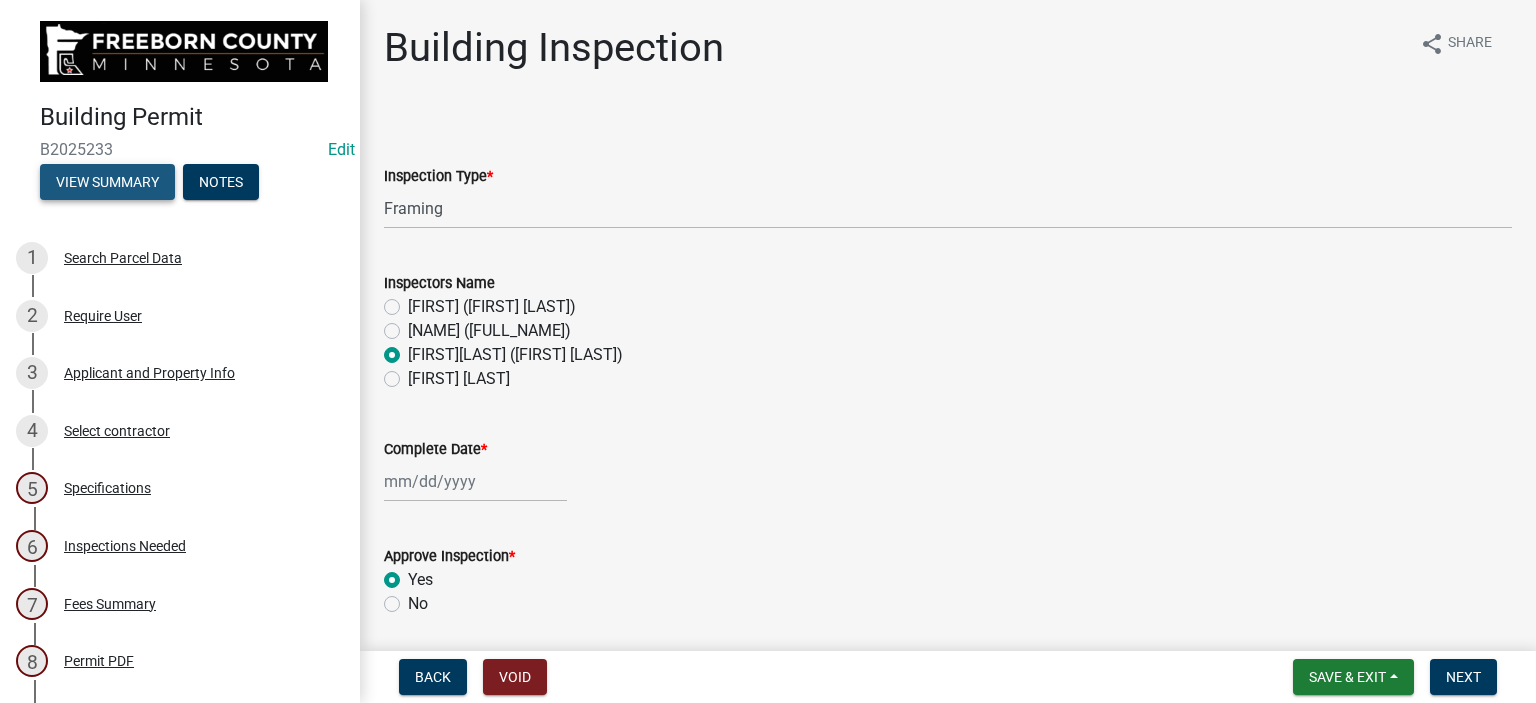 click on "View Summary" at bounding box center [107, 182] 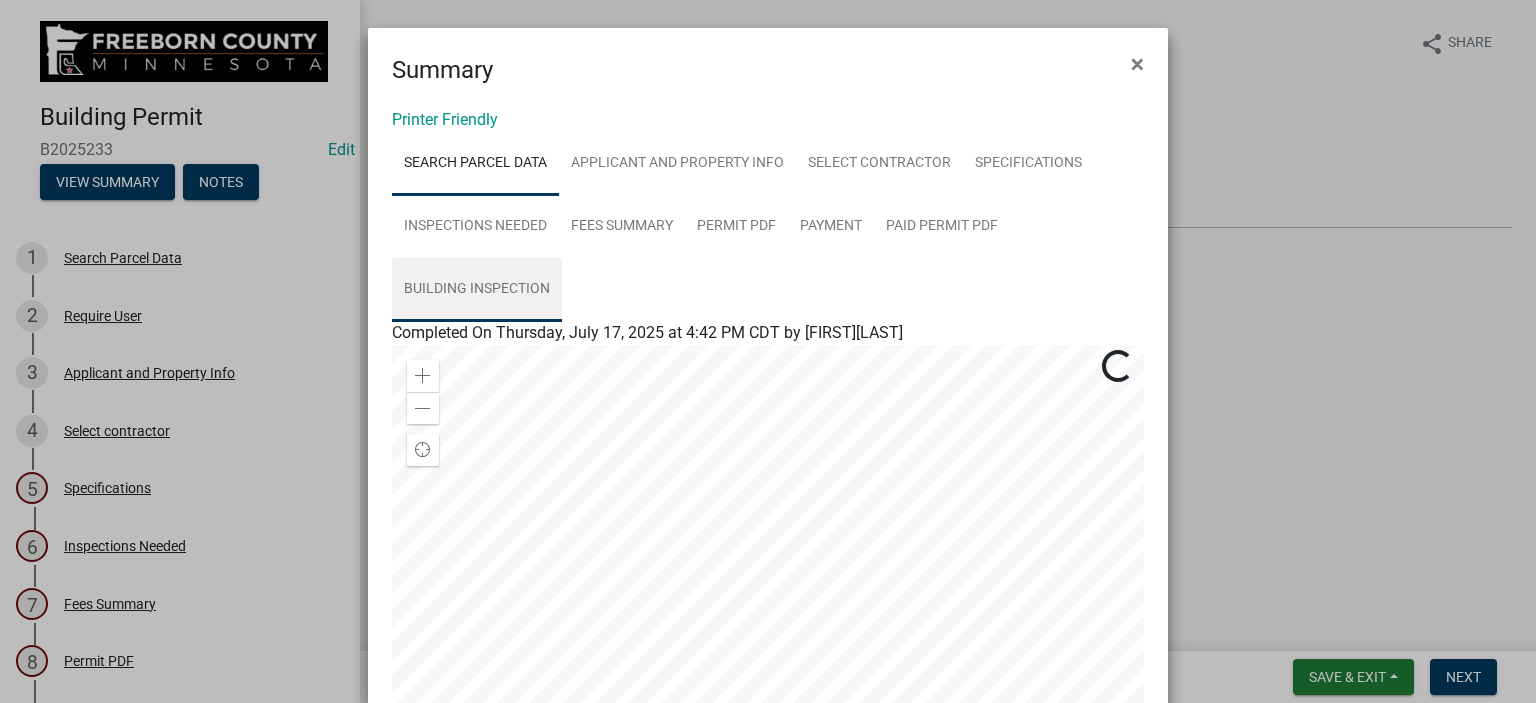 click on "Building Inspection" at bounding box center (477, 290) 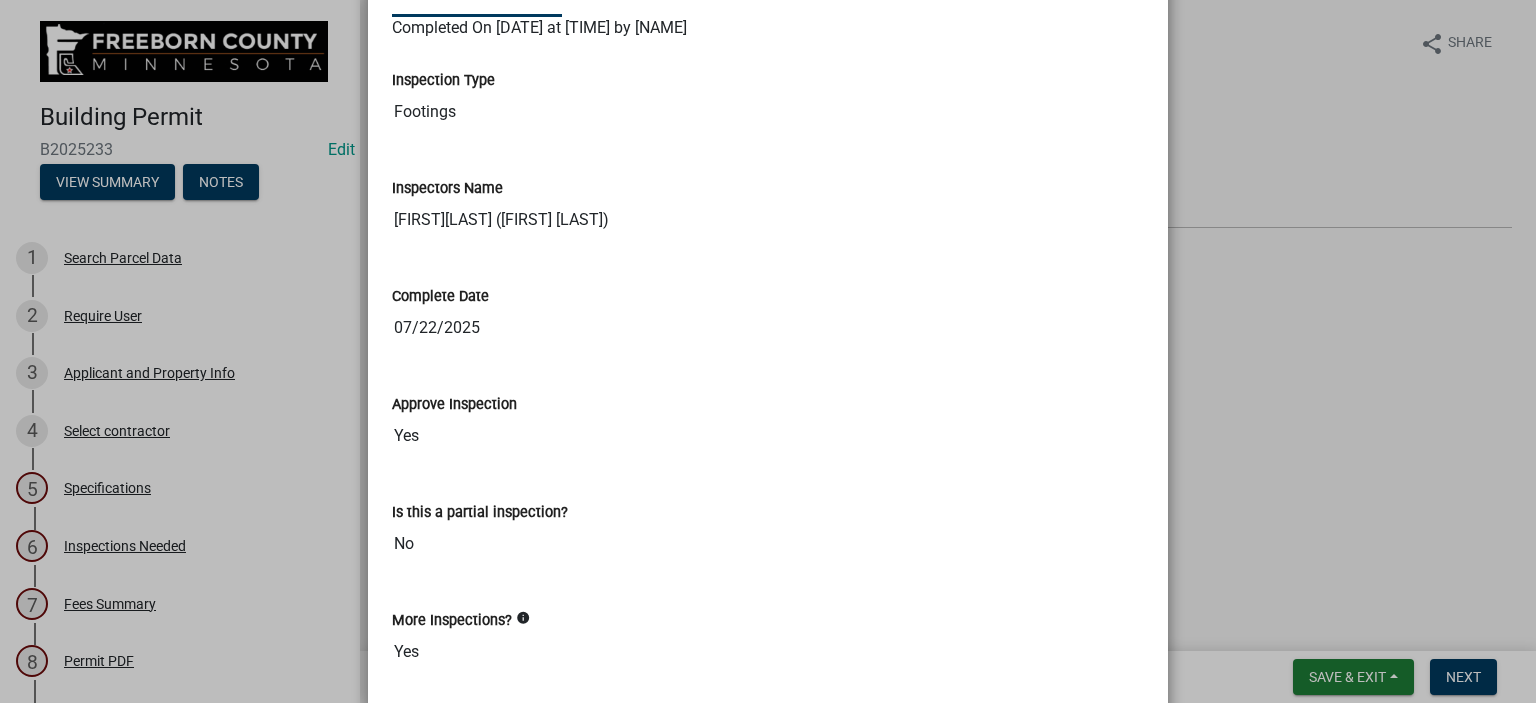 scroll, scrollTop: 0, scrollLeft: 0, axis: both 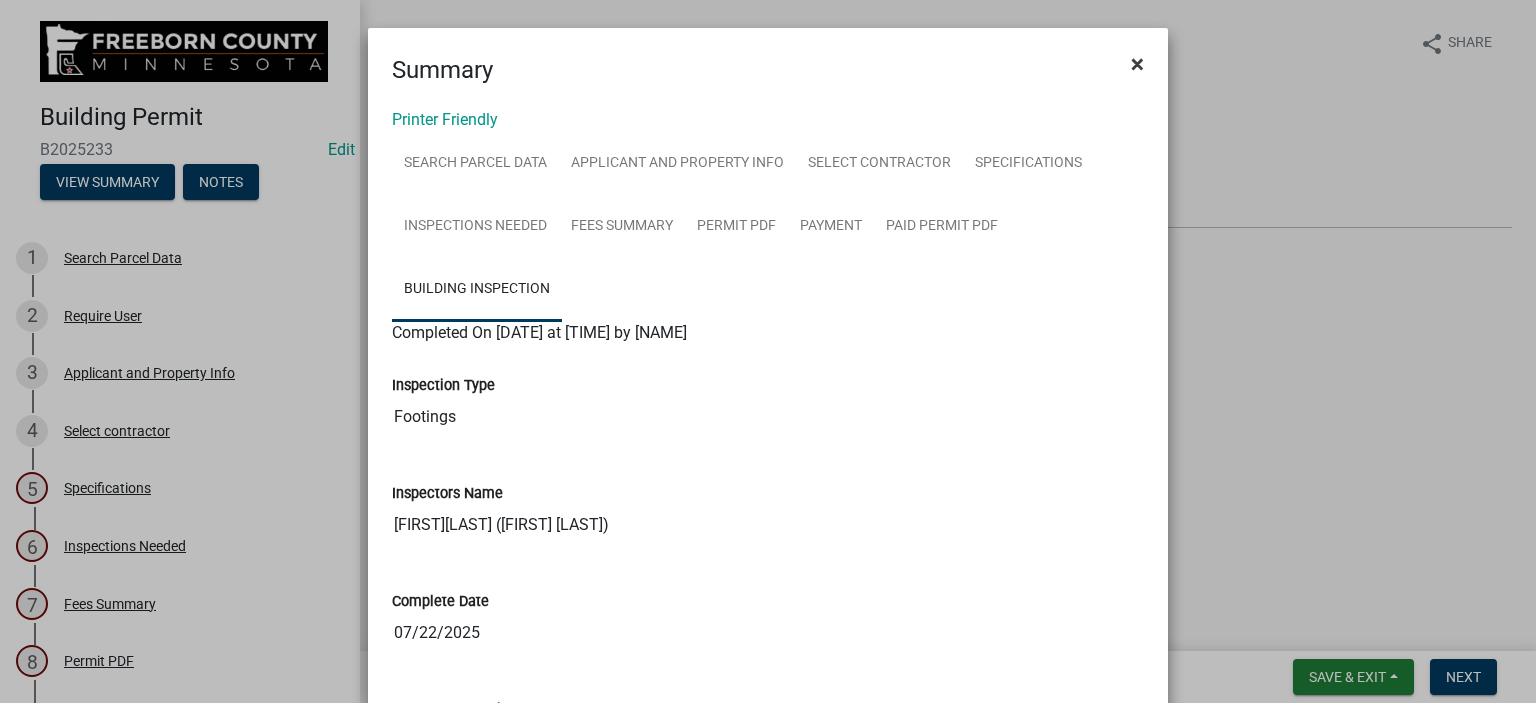 click on "×" 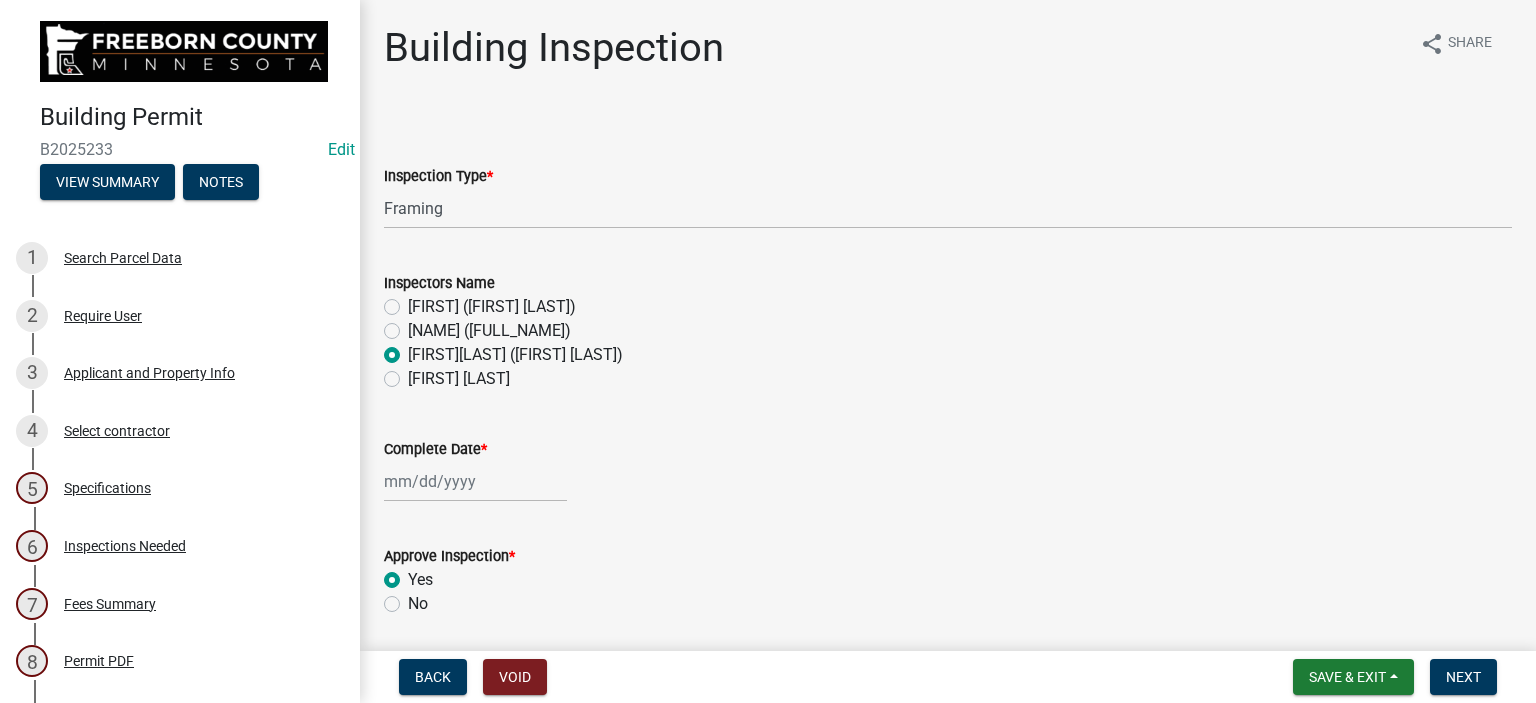 click 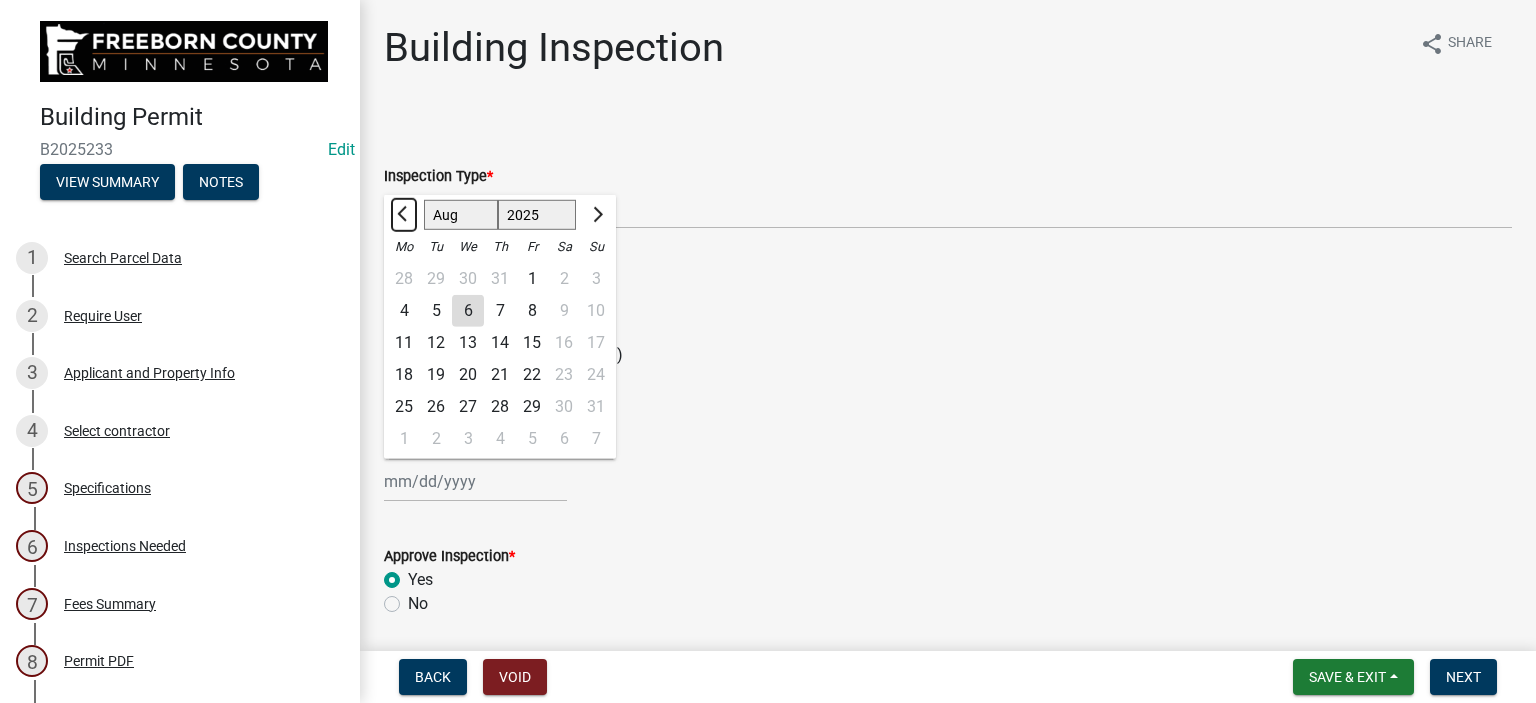 click 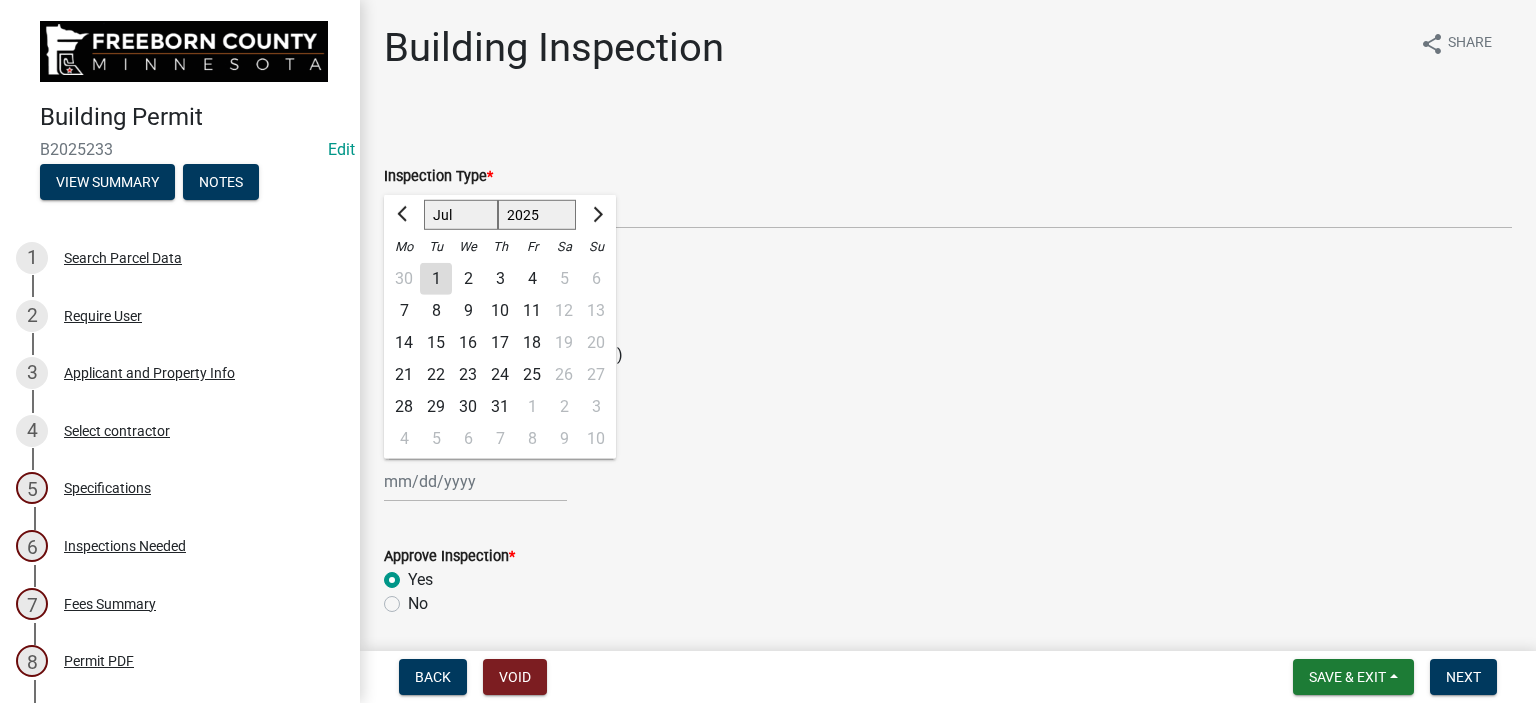 click on "30" 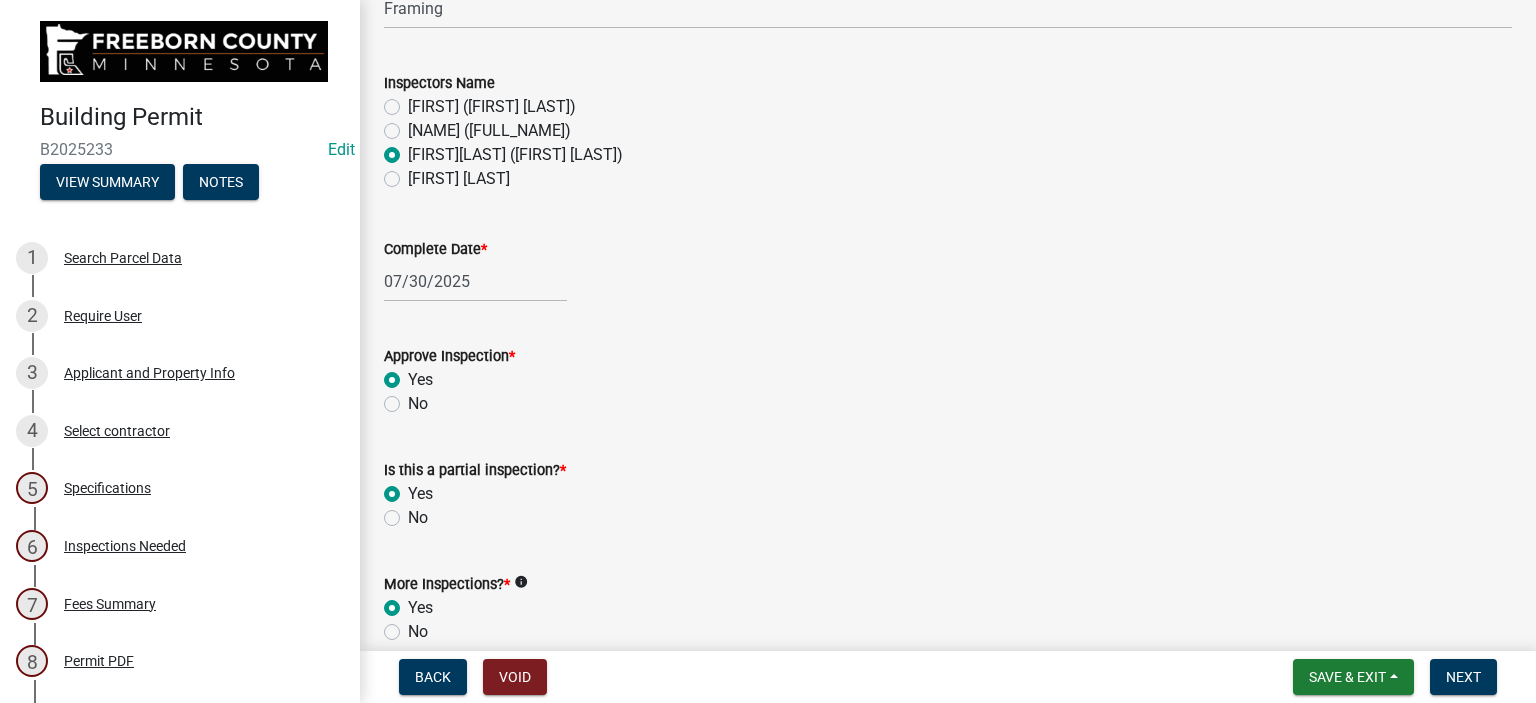 scroll, scrollTop: 500, scrollLeft: 0, axis: vertical 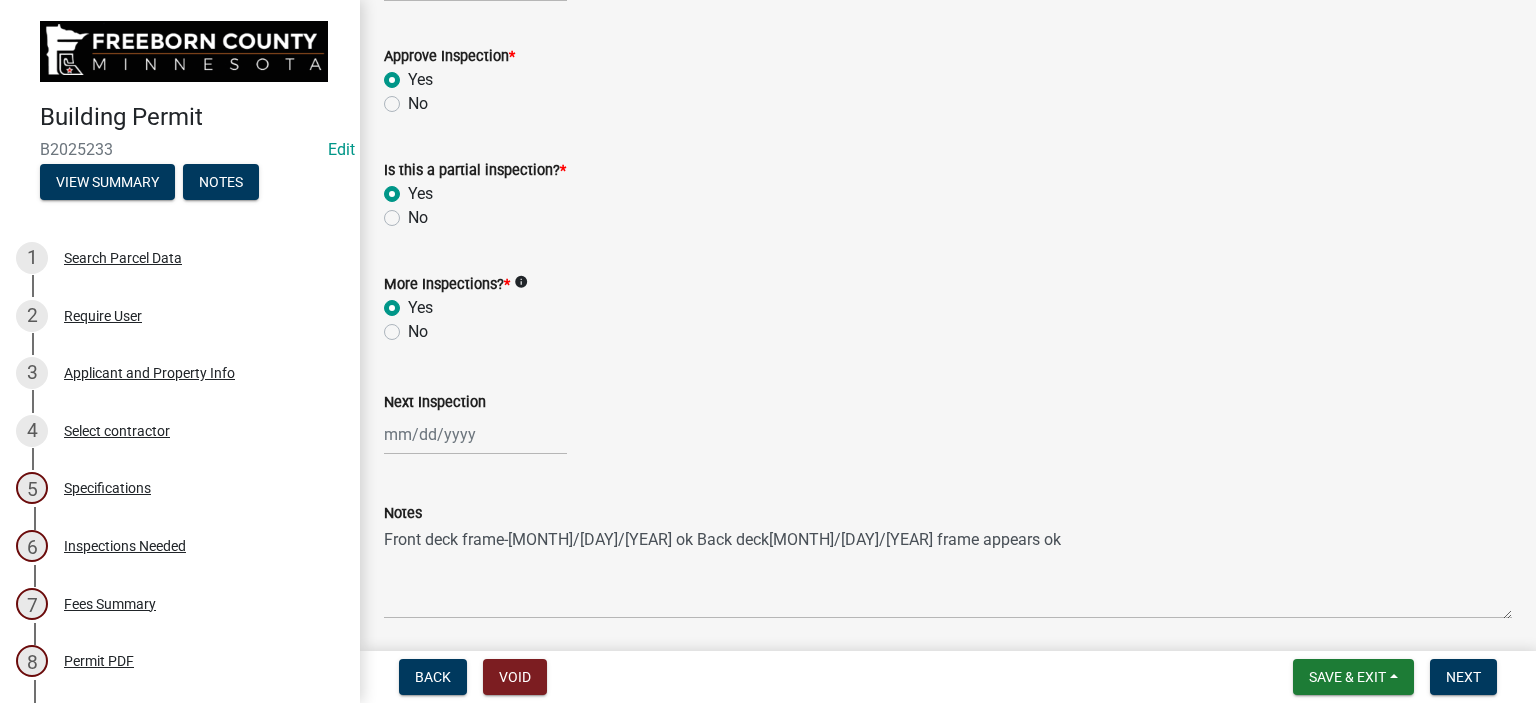 click on "No" 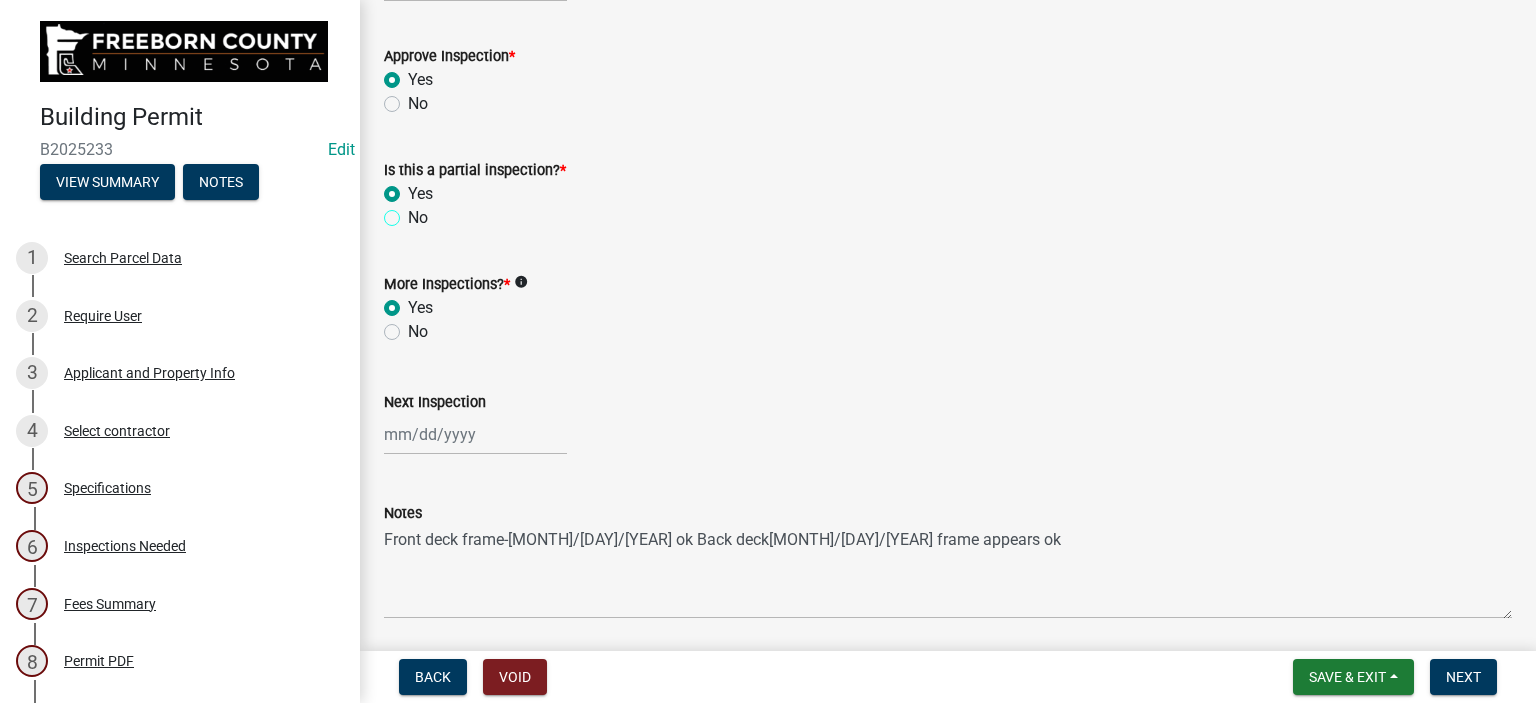 click on "No" at bounding box center (414, 212) 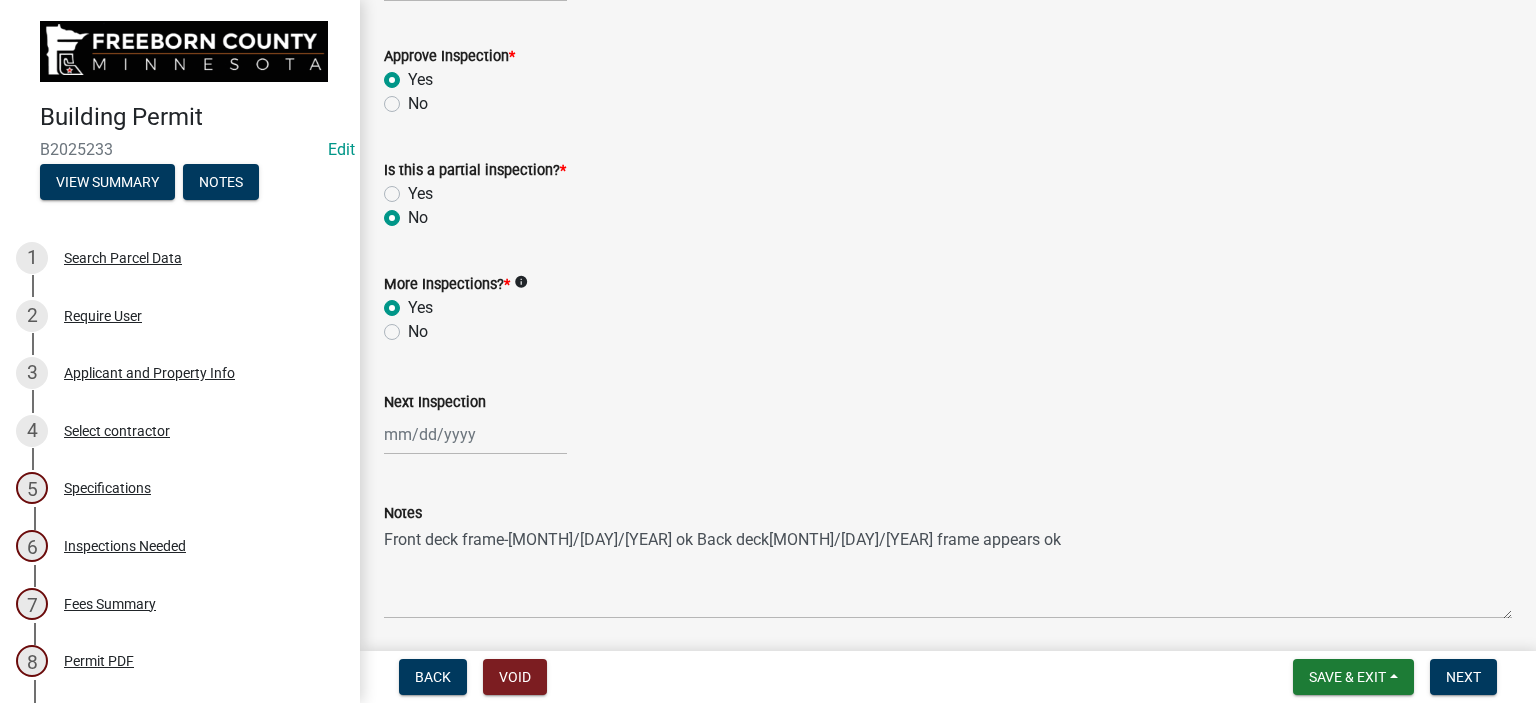 radio on "true" 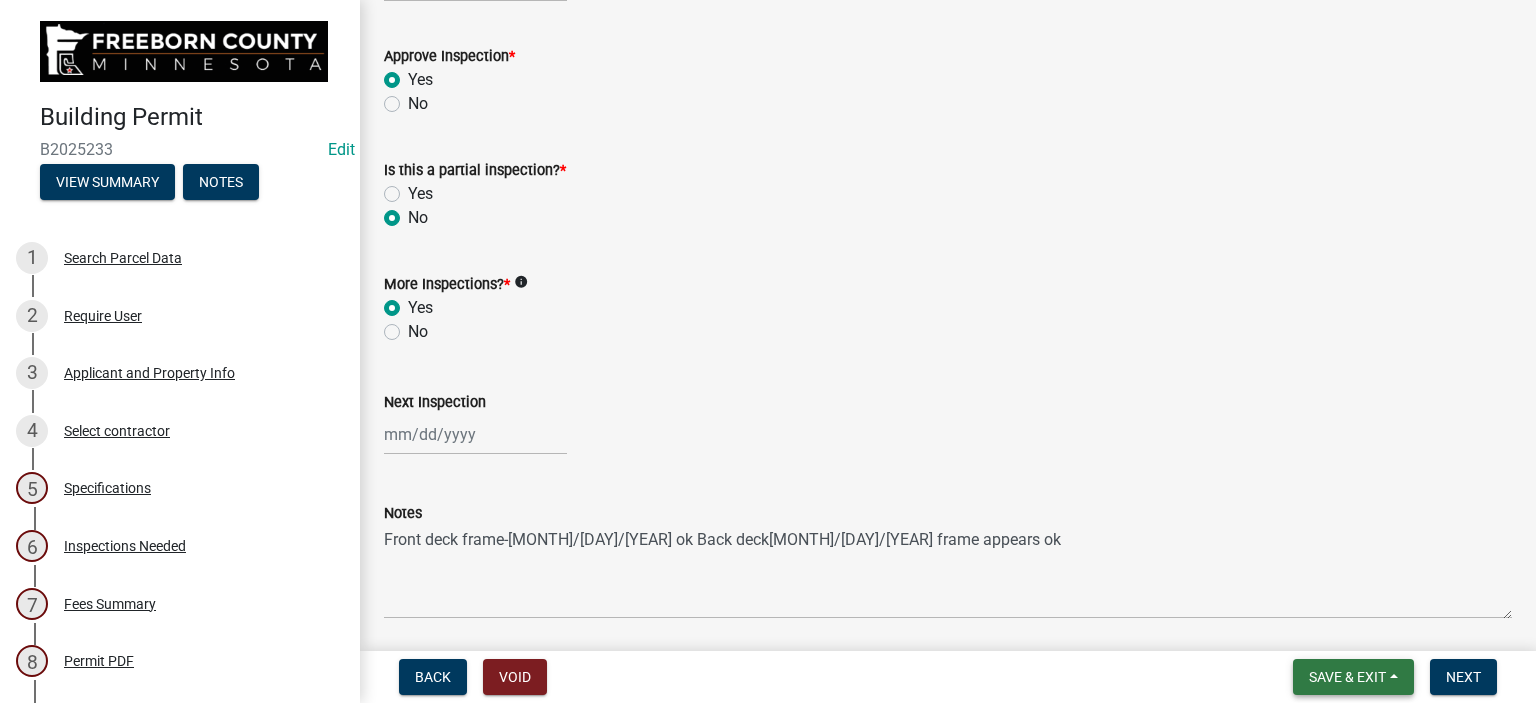 click on "Save & Exit" at bounding box center (1347, 677) 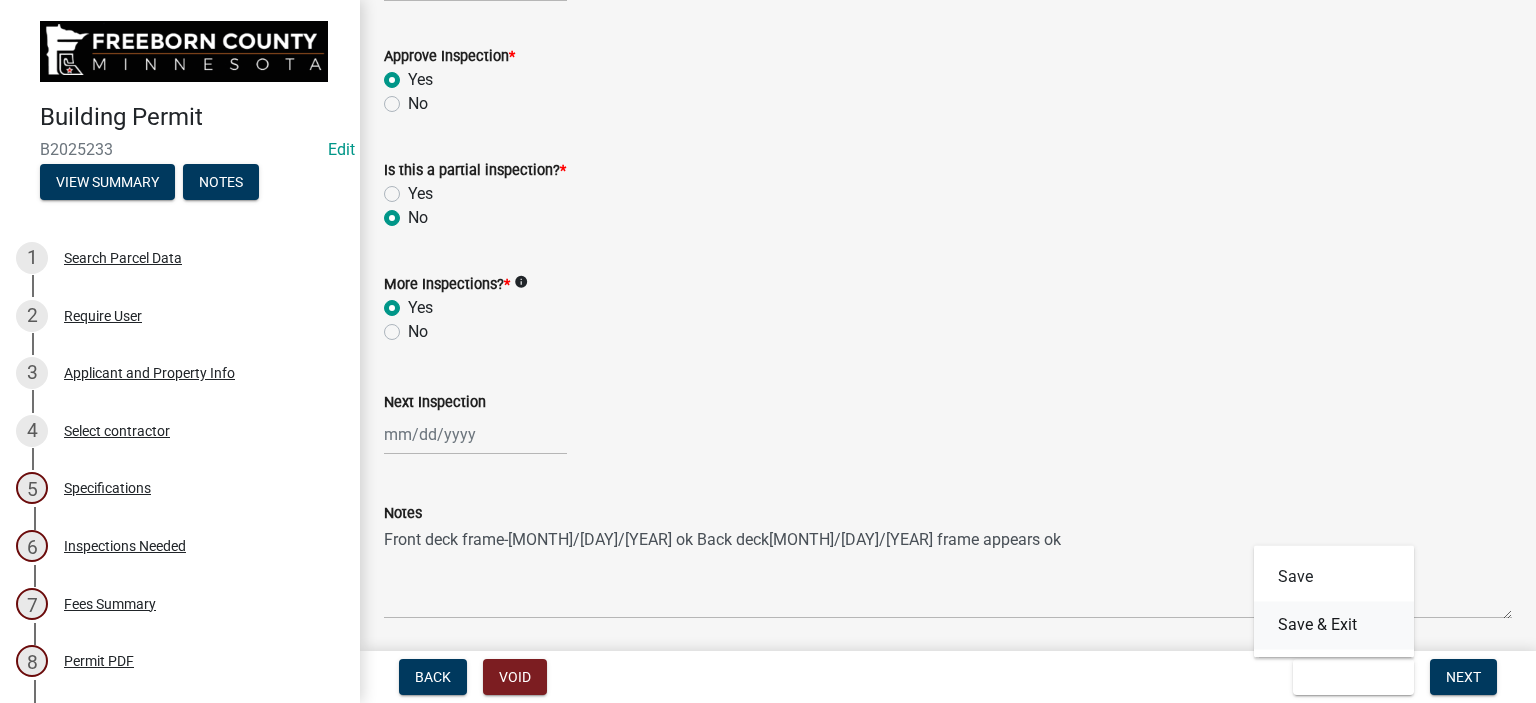 click on "Save & Exit" at bounding box center [1334, 625] 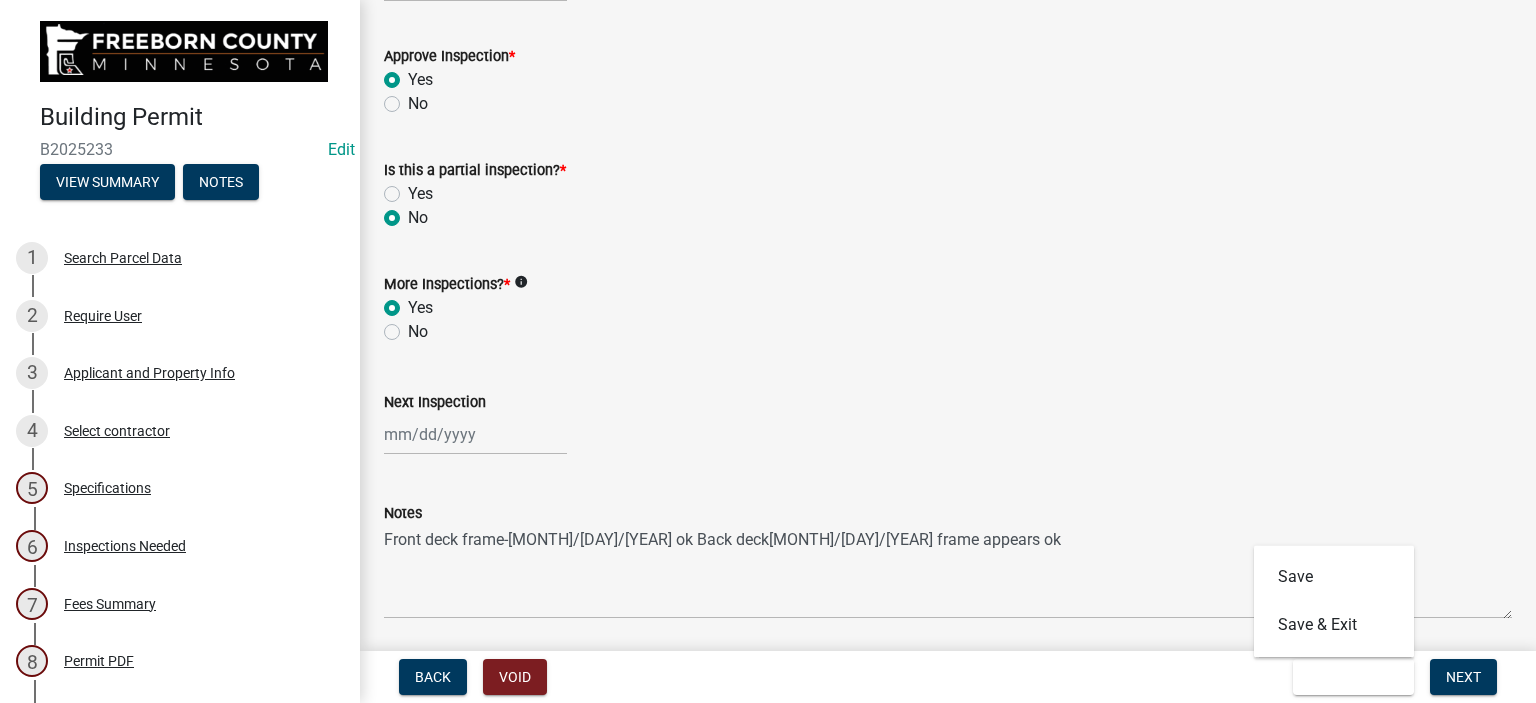 scroll, scrollTop: 0, scrollLeft: 0, axis: both 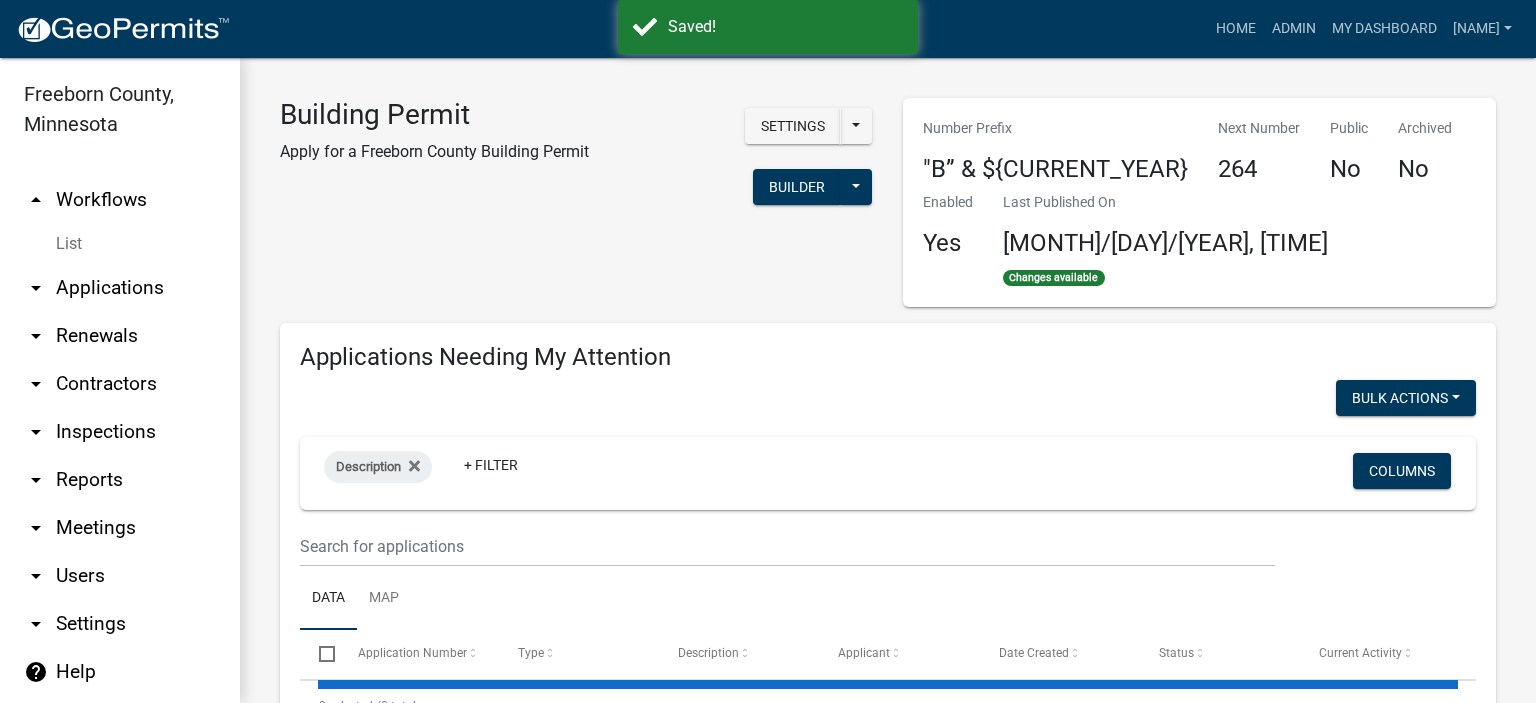 select on "2: 50" 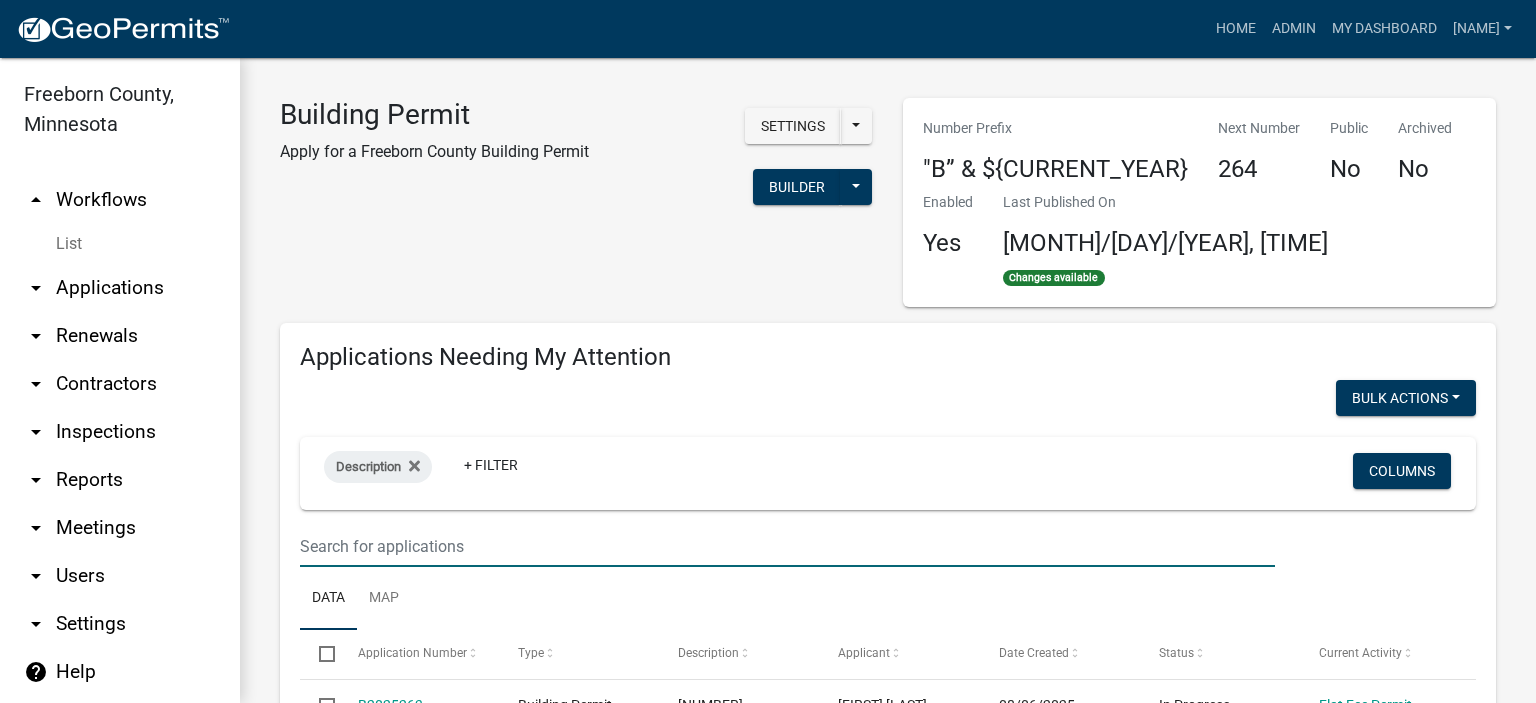 click at bounding box center [787, 546] 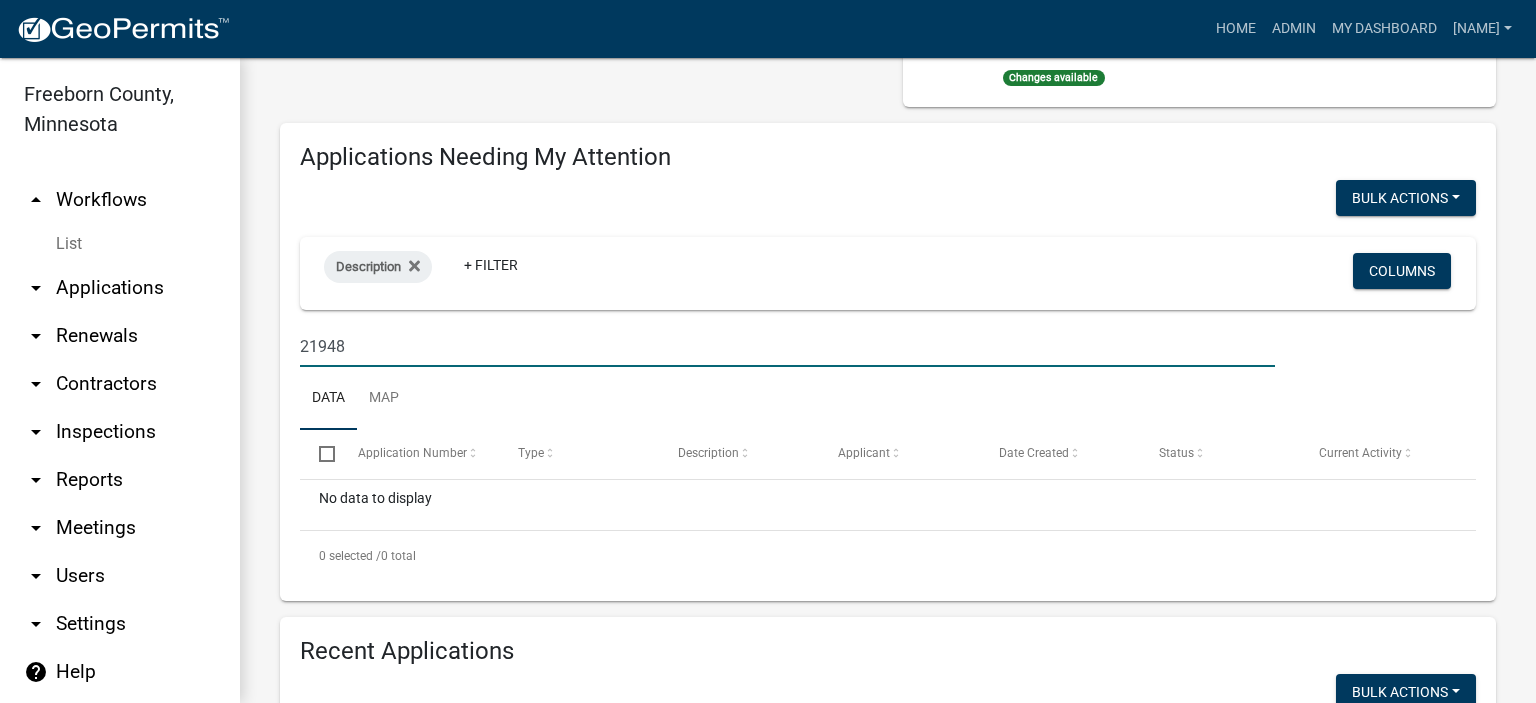 scroll, scrollTop: 0, scrollLeft: 0, axis: both 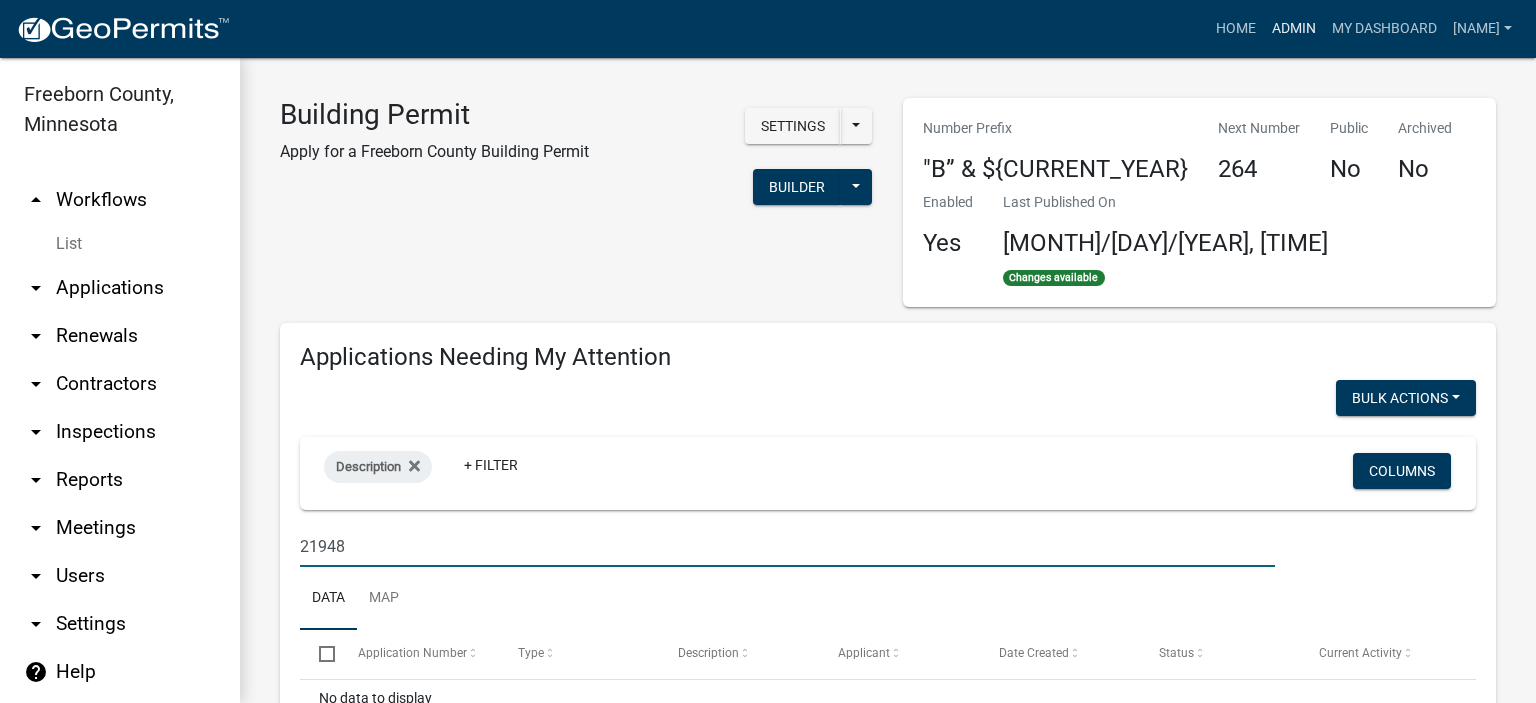 type on "21948" 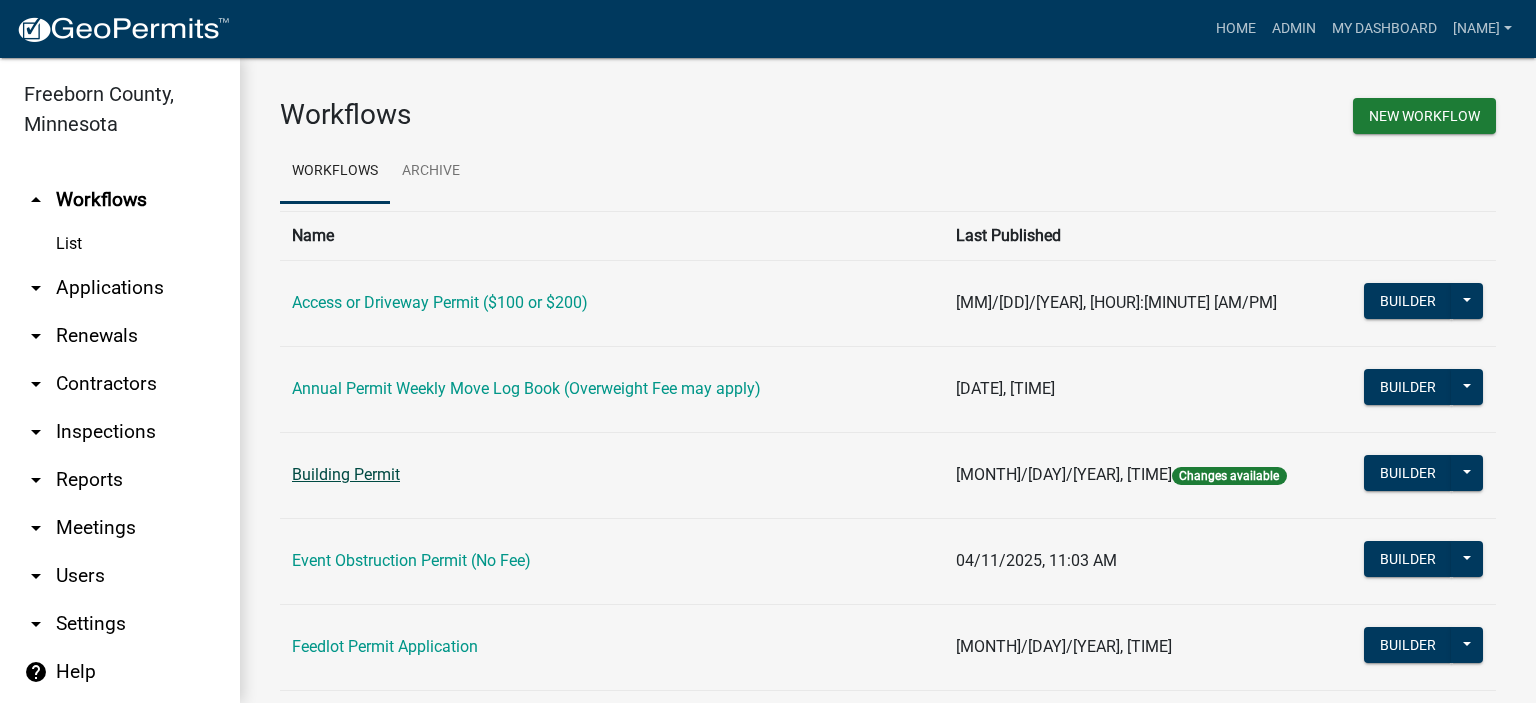 click on "Building Permit" at bounding box center (346, 474) 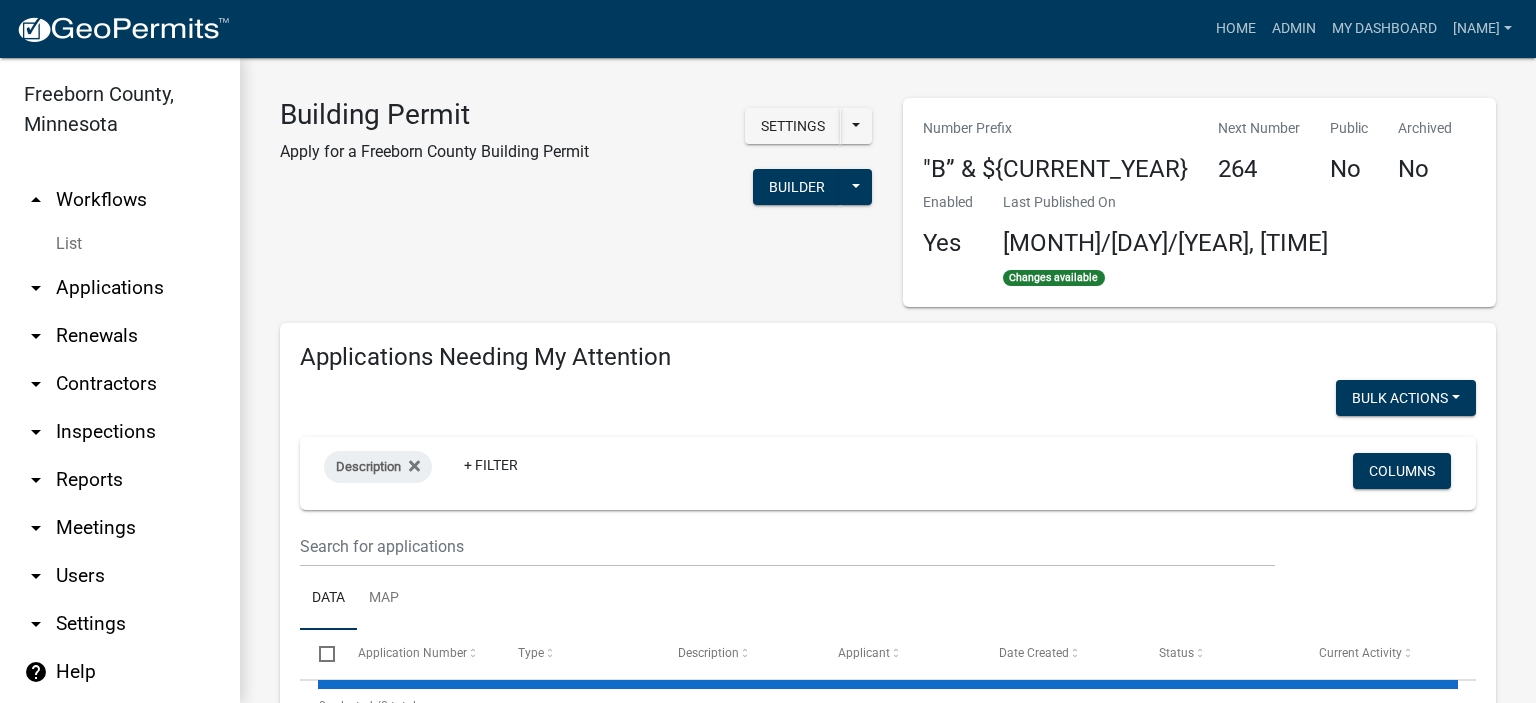 select on "2: 50" 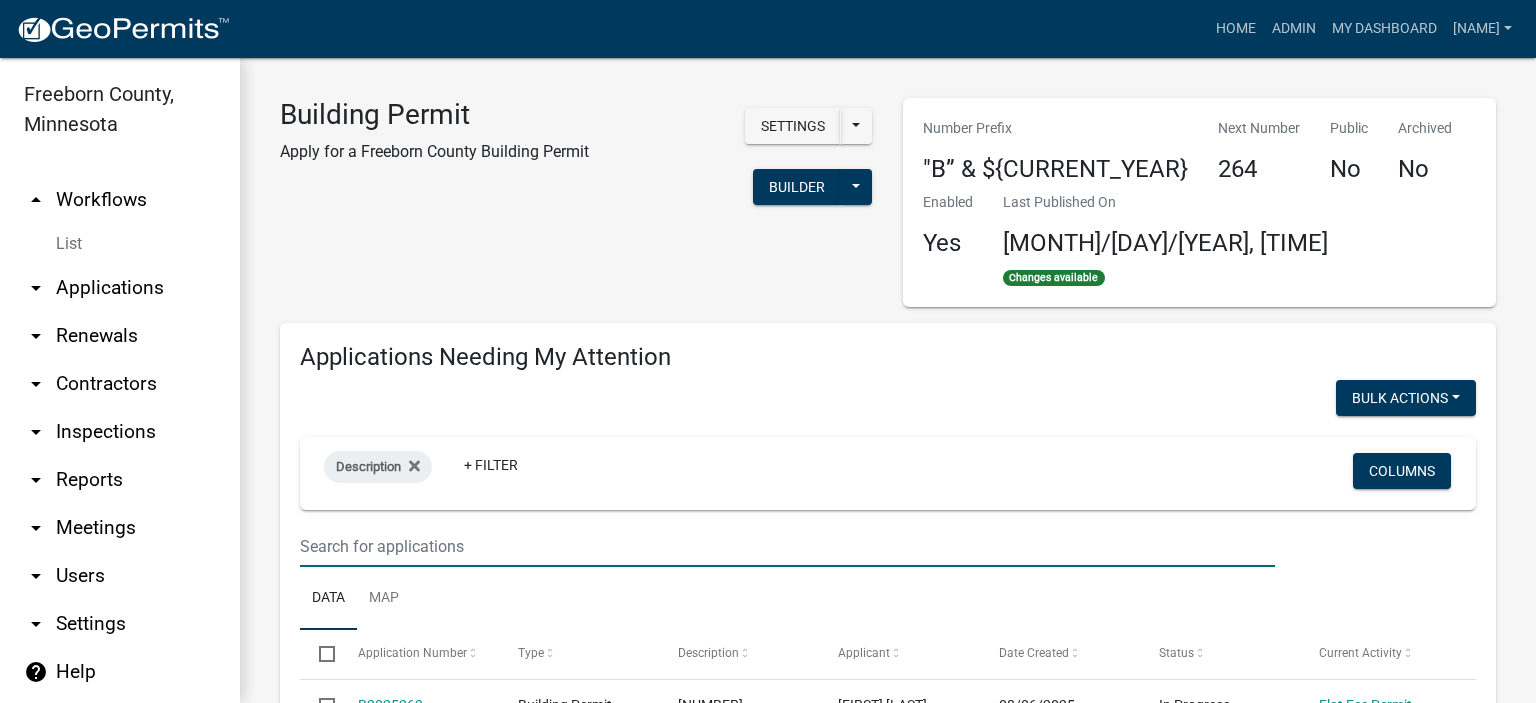 click at bounding box center (787, 546) 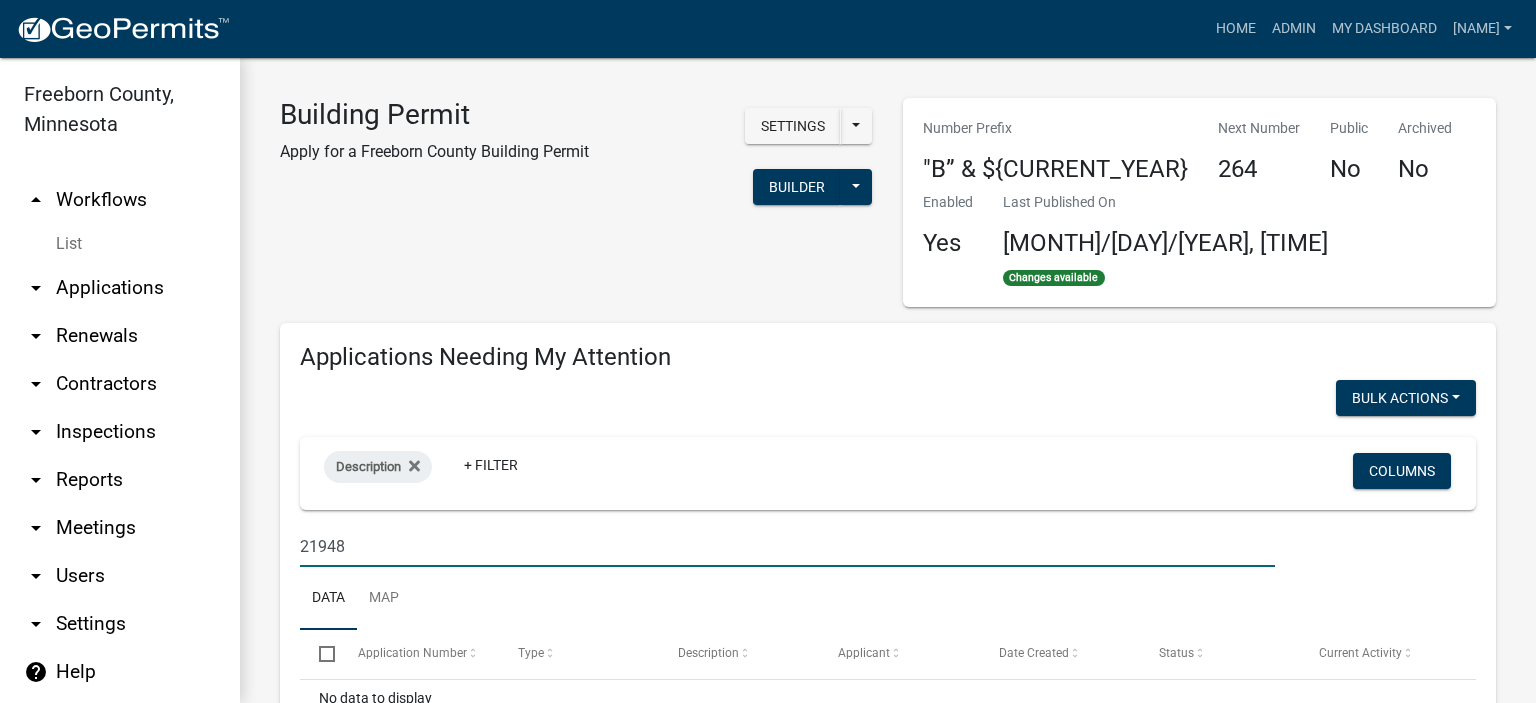 click on "Data Map" 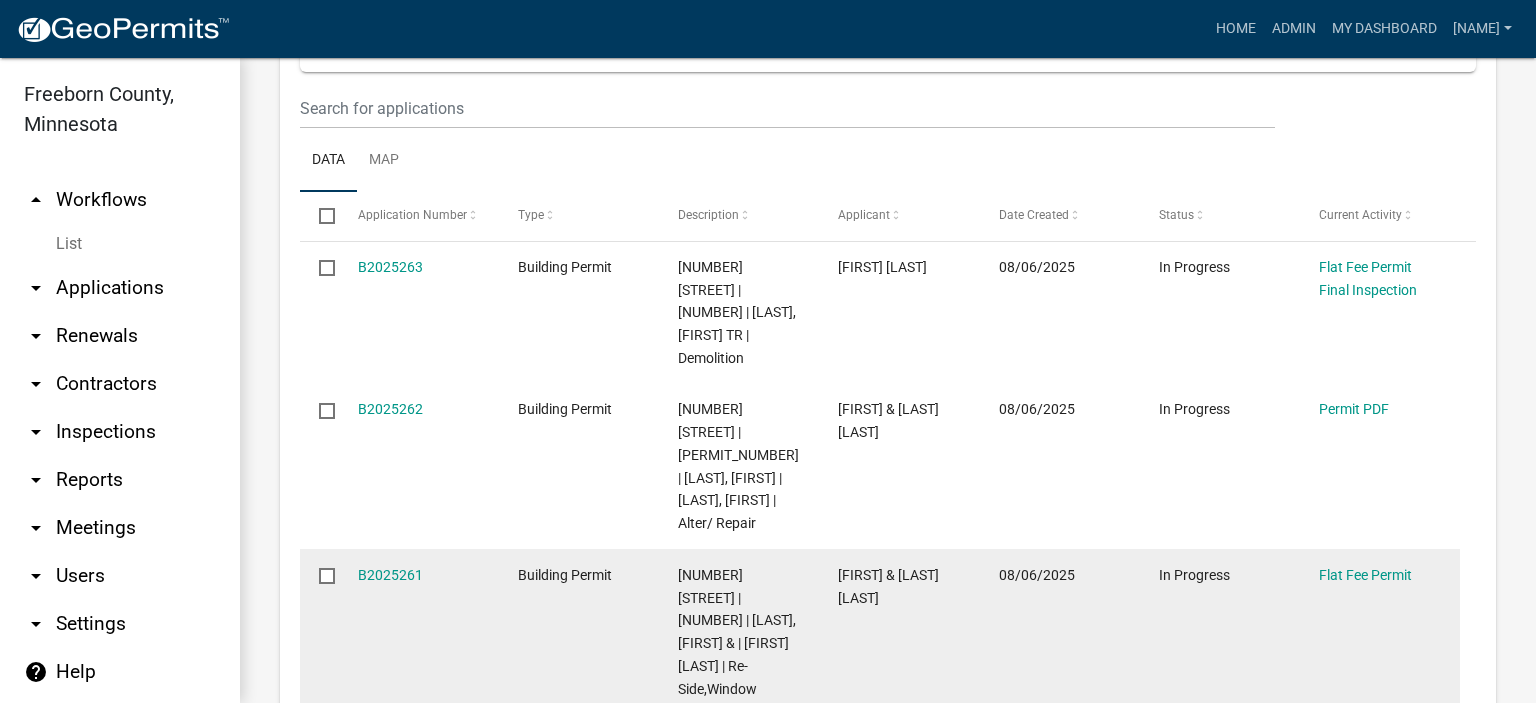 scroll, scrollTop: 1100, scrollLeft: 0, axis: vertical 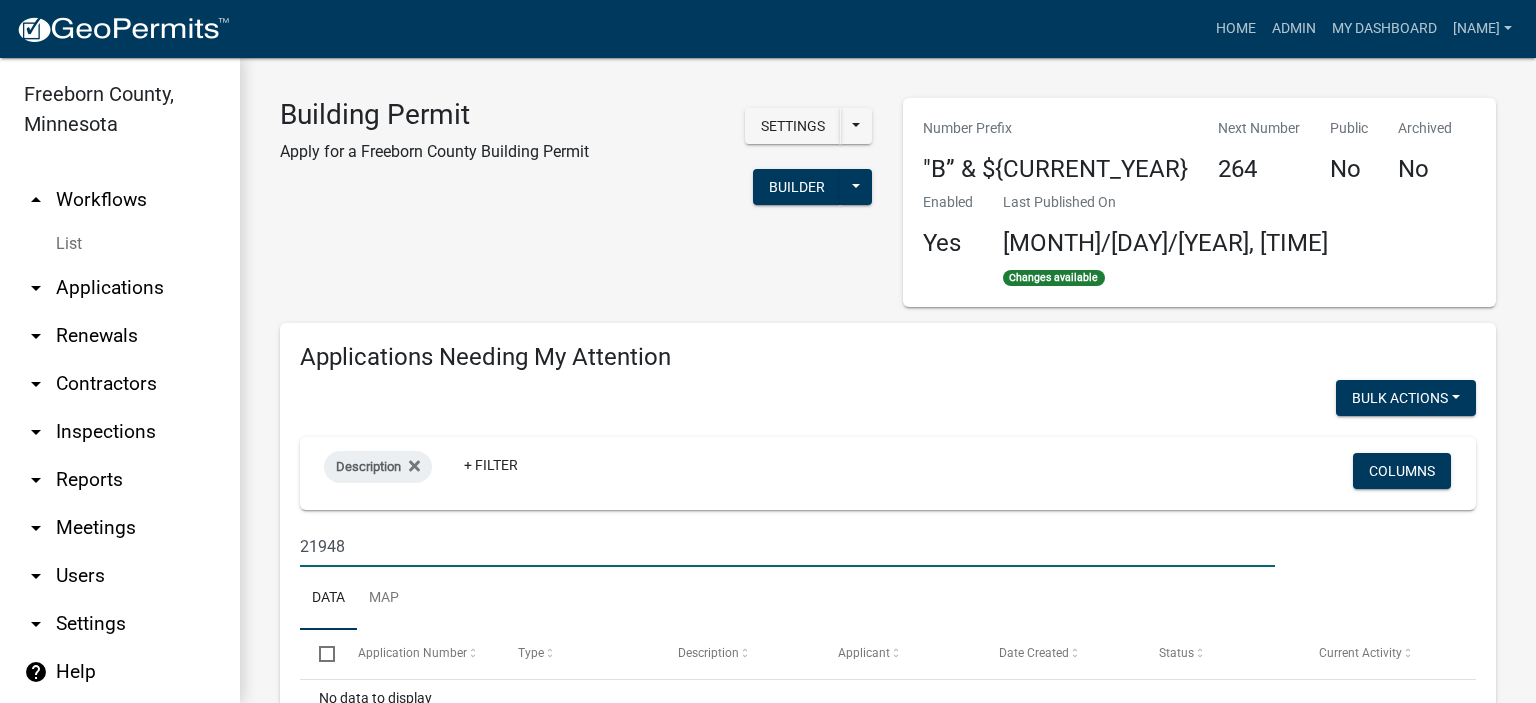 click on "21948" at bounding box center (787, 546) 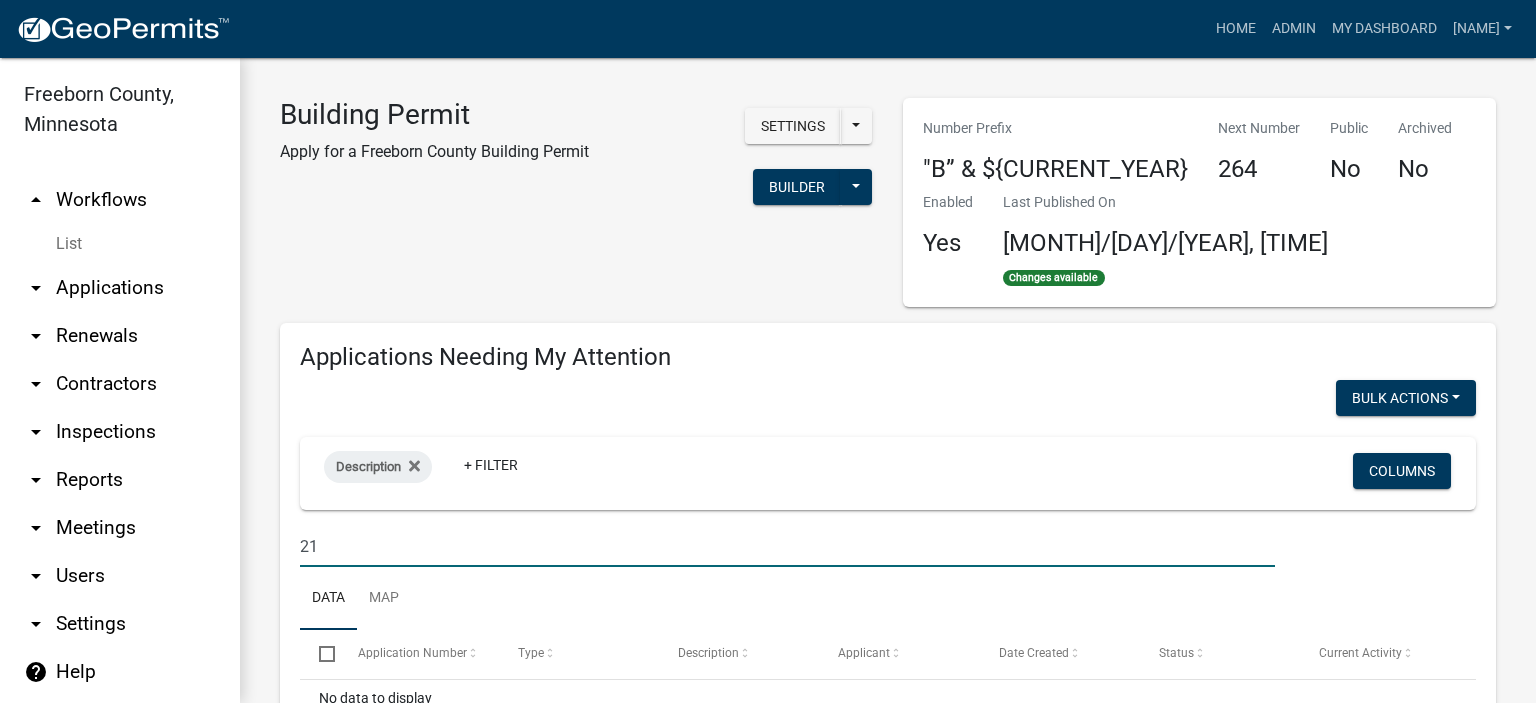 type on "2" 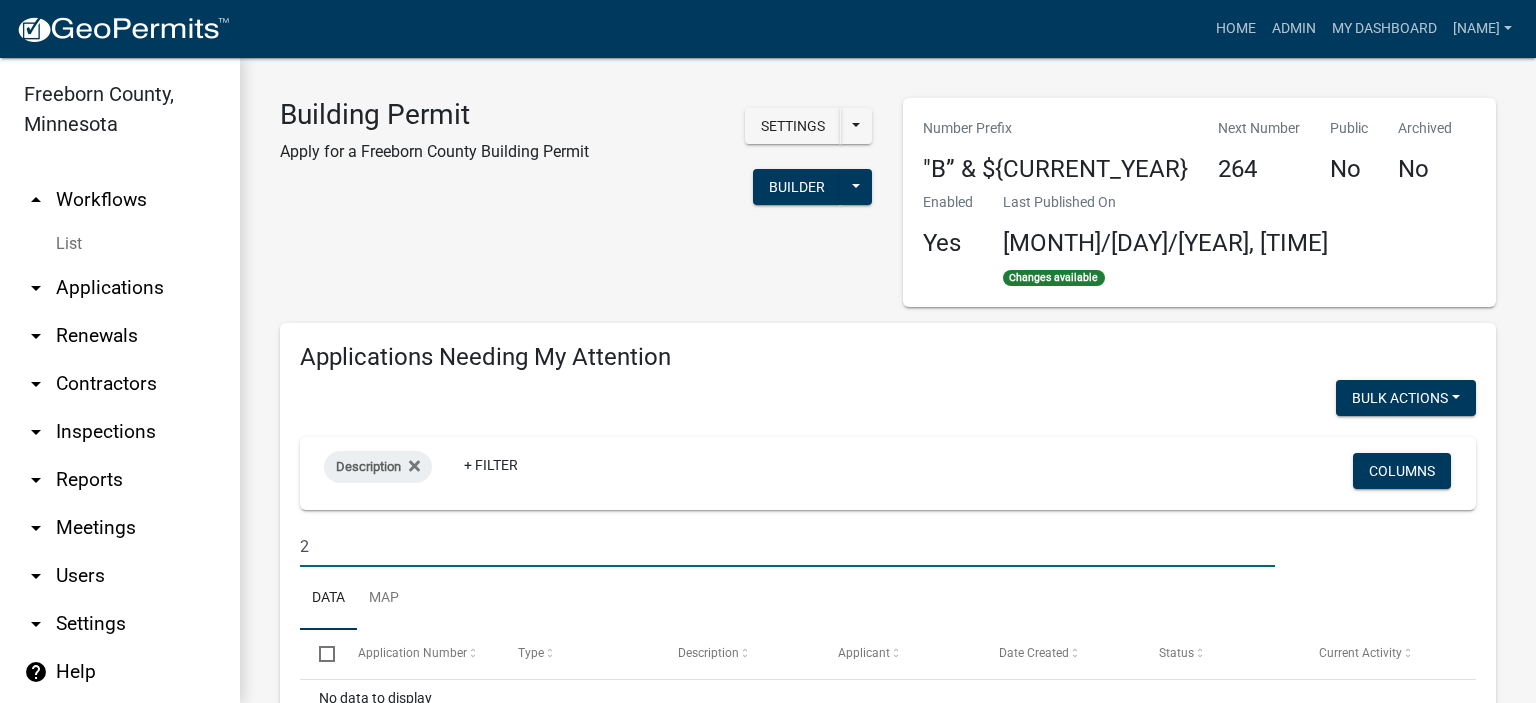 type 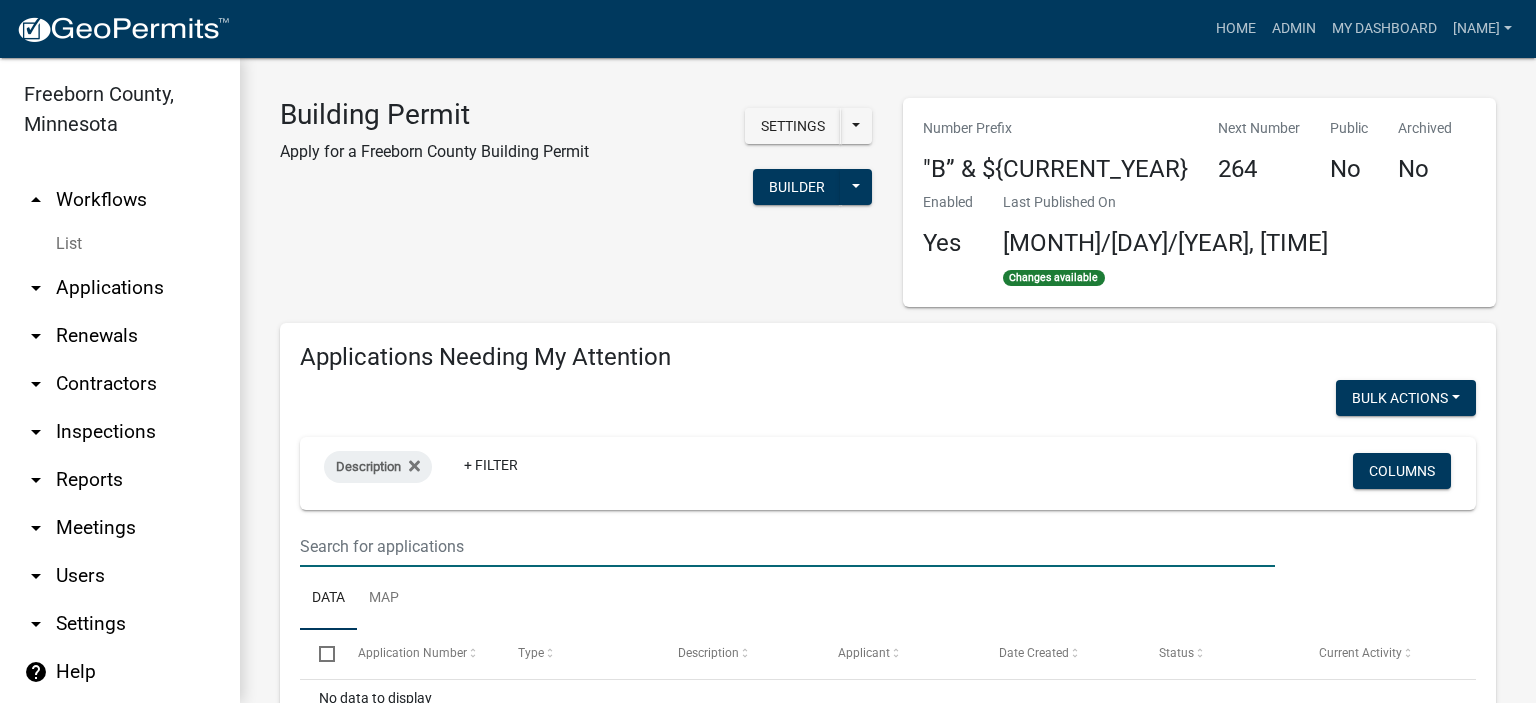 select on "2: 50" 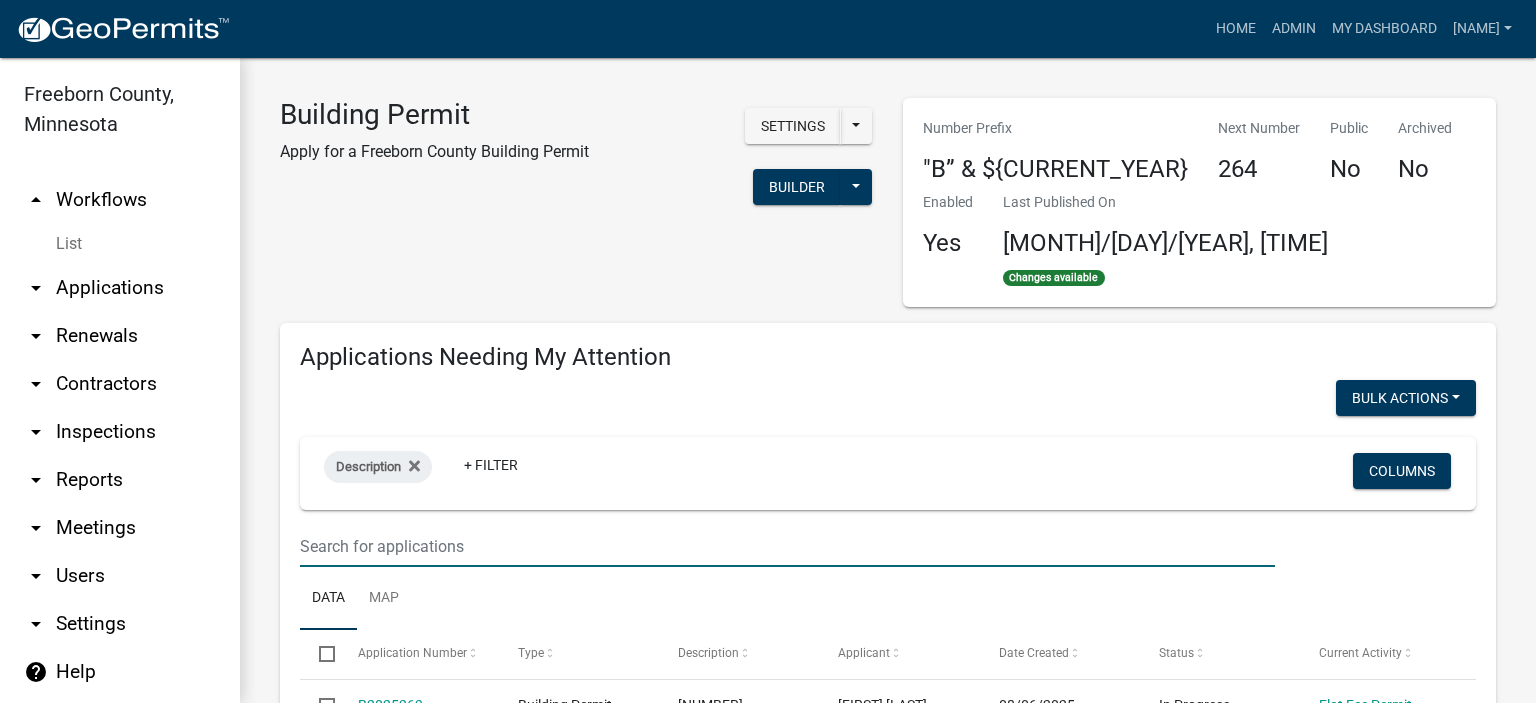scroll, scrollTop: 500, scrollLeft: 0, axis: vertical 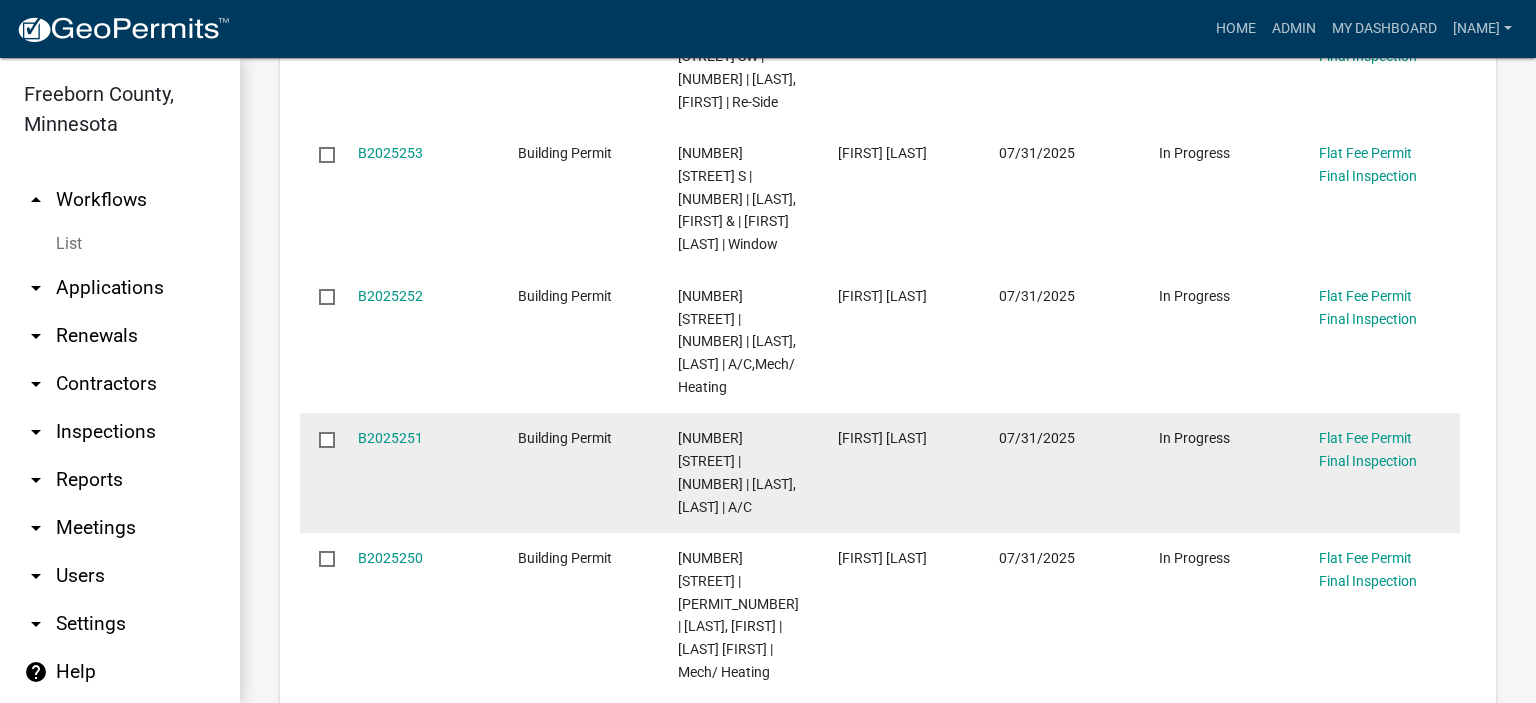 type 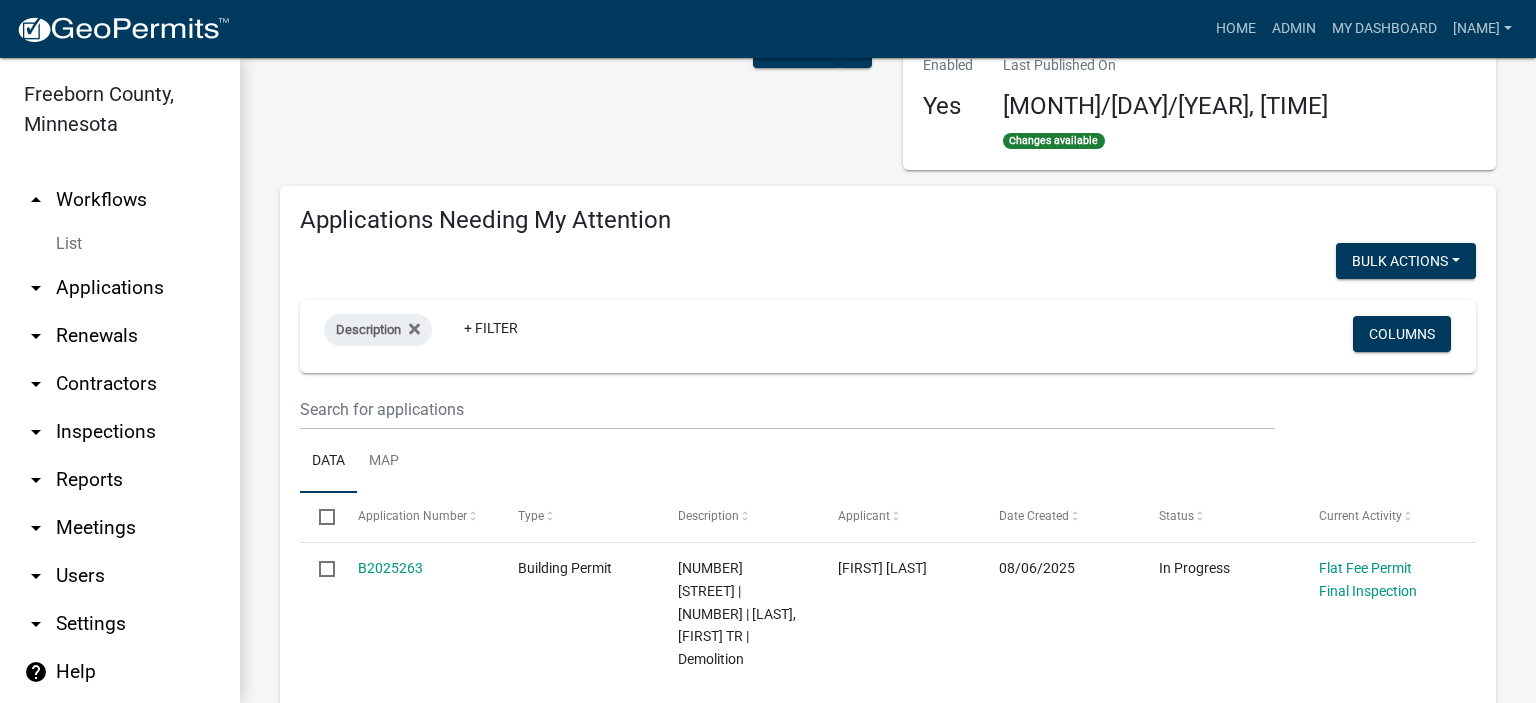 scroll, scrollTop: 0, scrollLeft: 0, axis: both 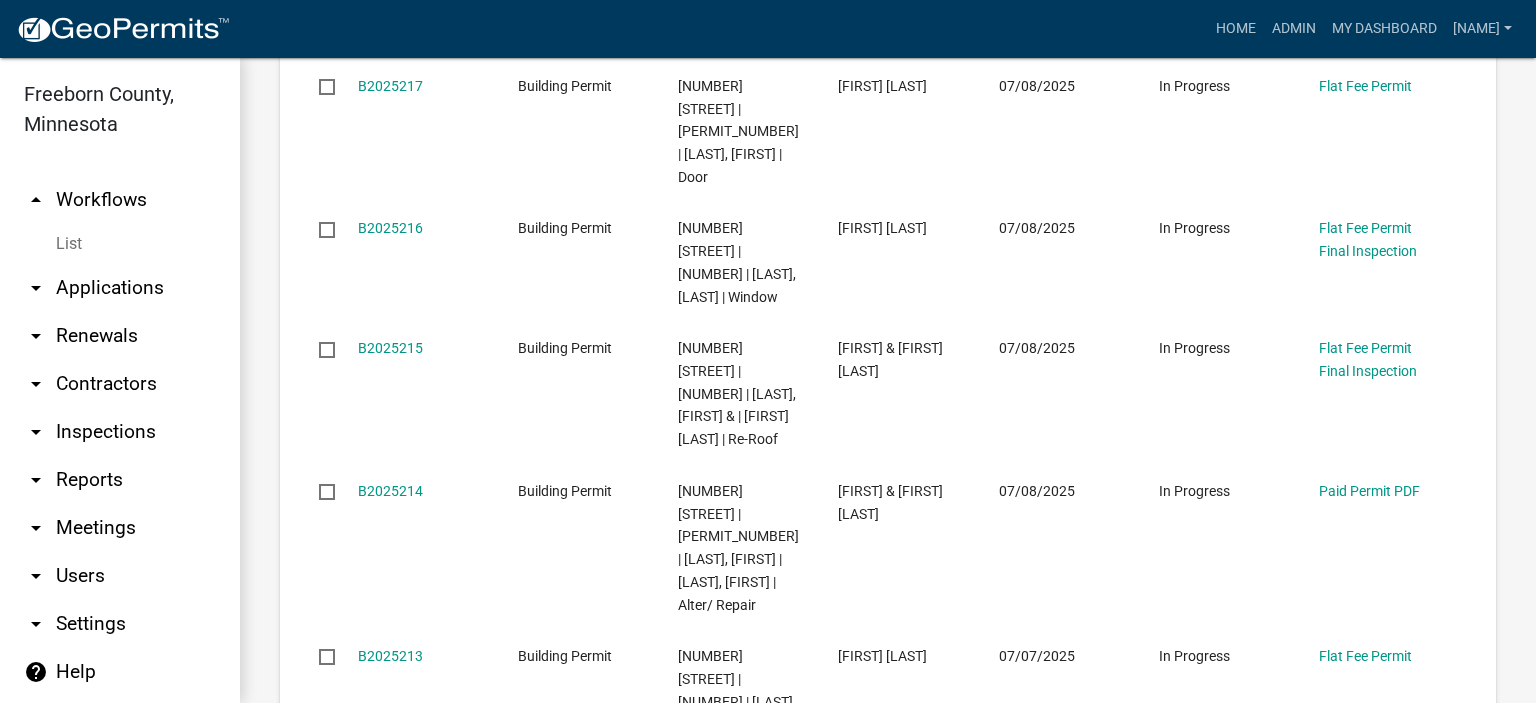 click on "2" 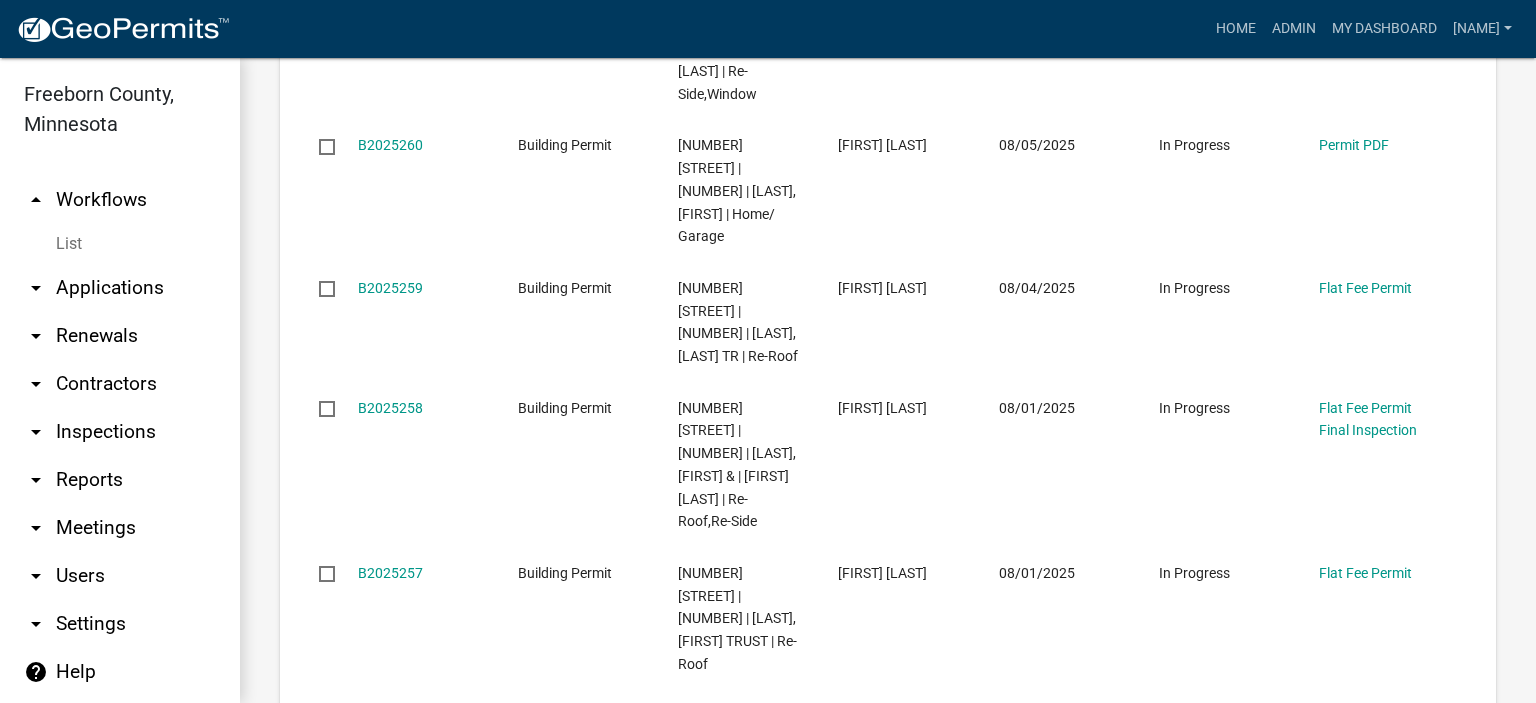 scroll, scrollTop: 0, scrollLeft: 0, axis: both 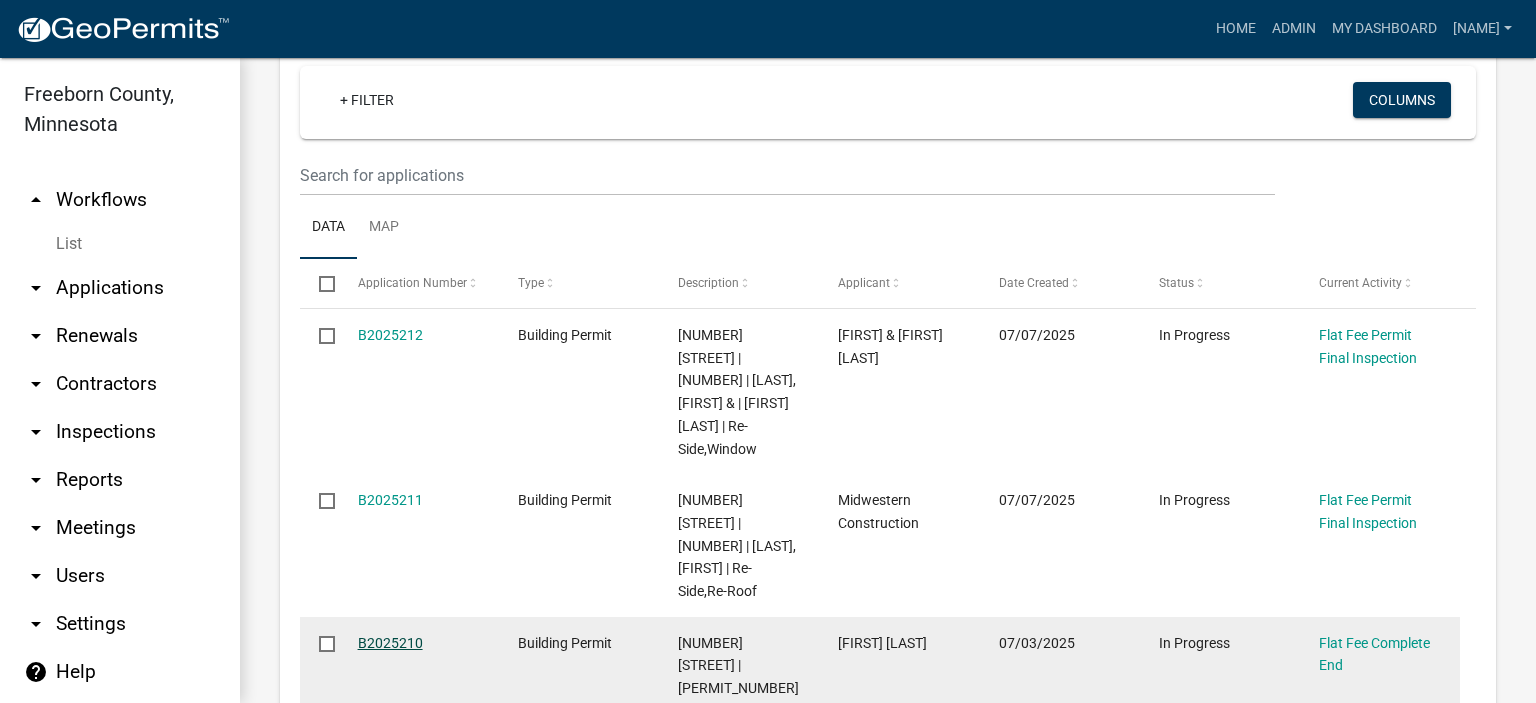 click on "B2025210" 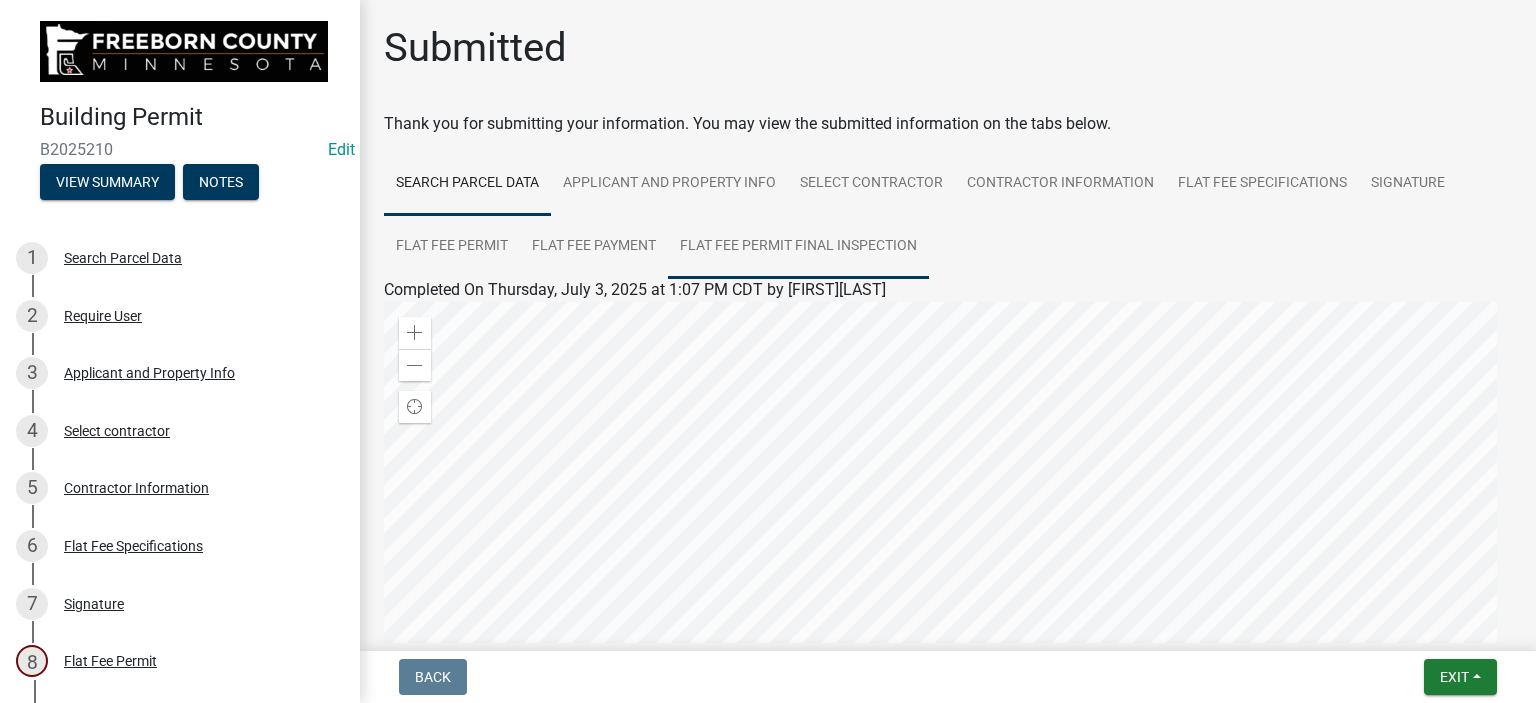 click on "Flat Fee Permit Final Inspection" at bounding box center [798, 247] 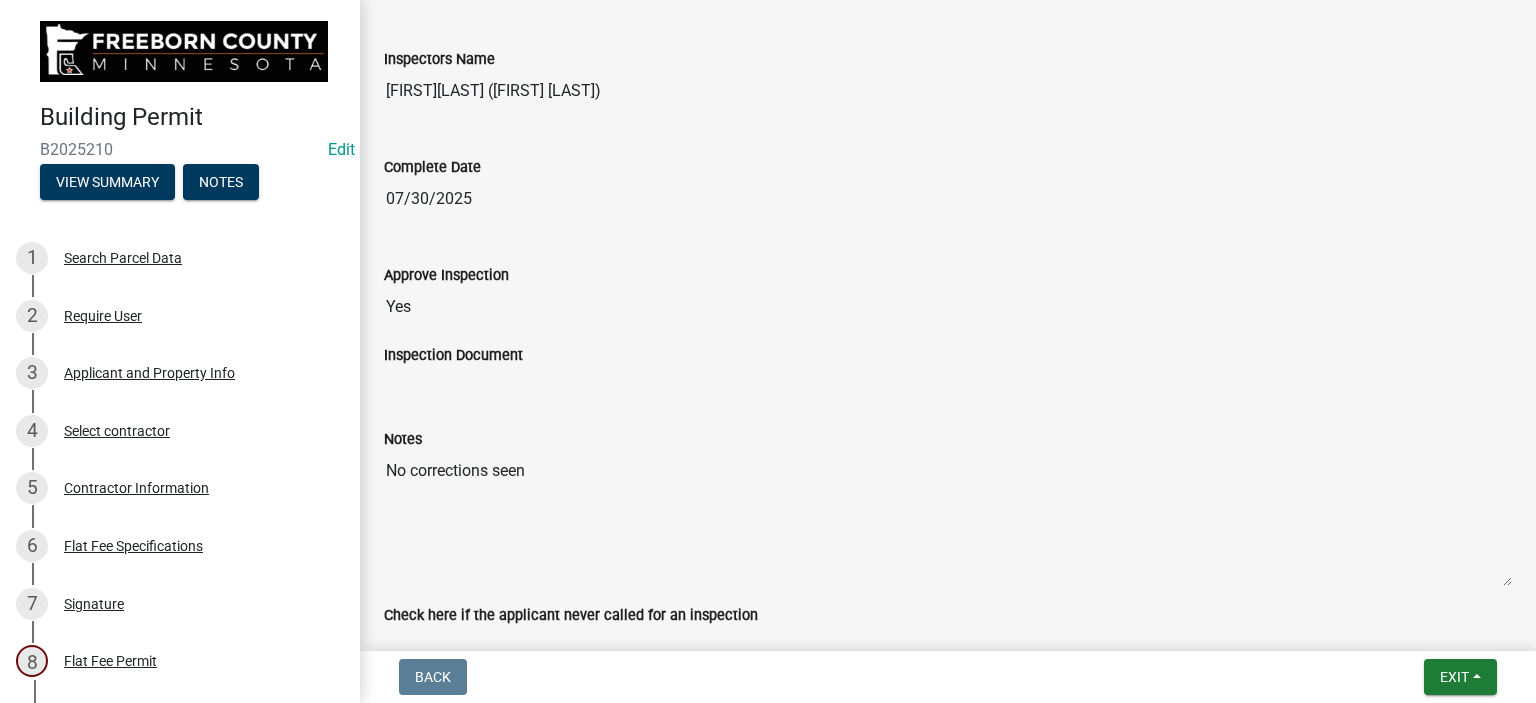 scroll, scrollTop: 491, scrollLeft: 0, axis: vertical 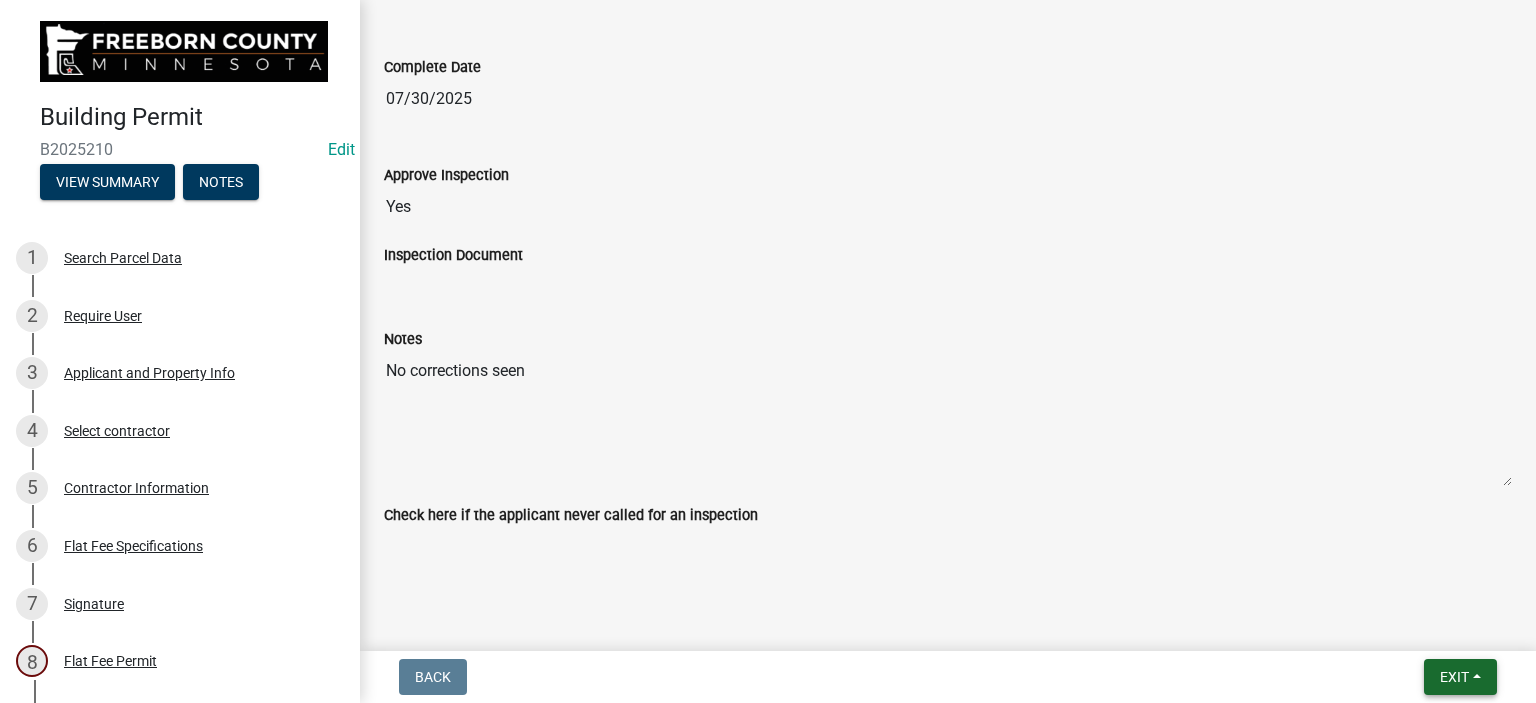 click on "Exit" at bounding box center (1454, 677) 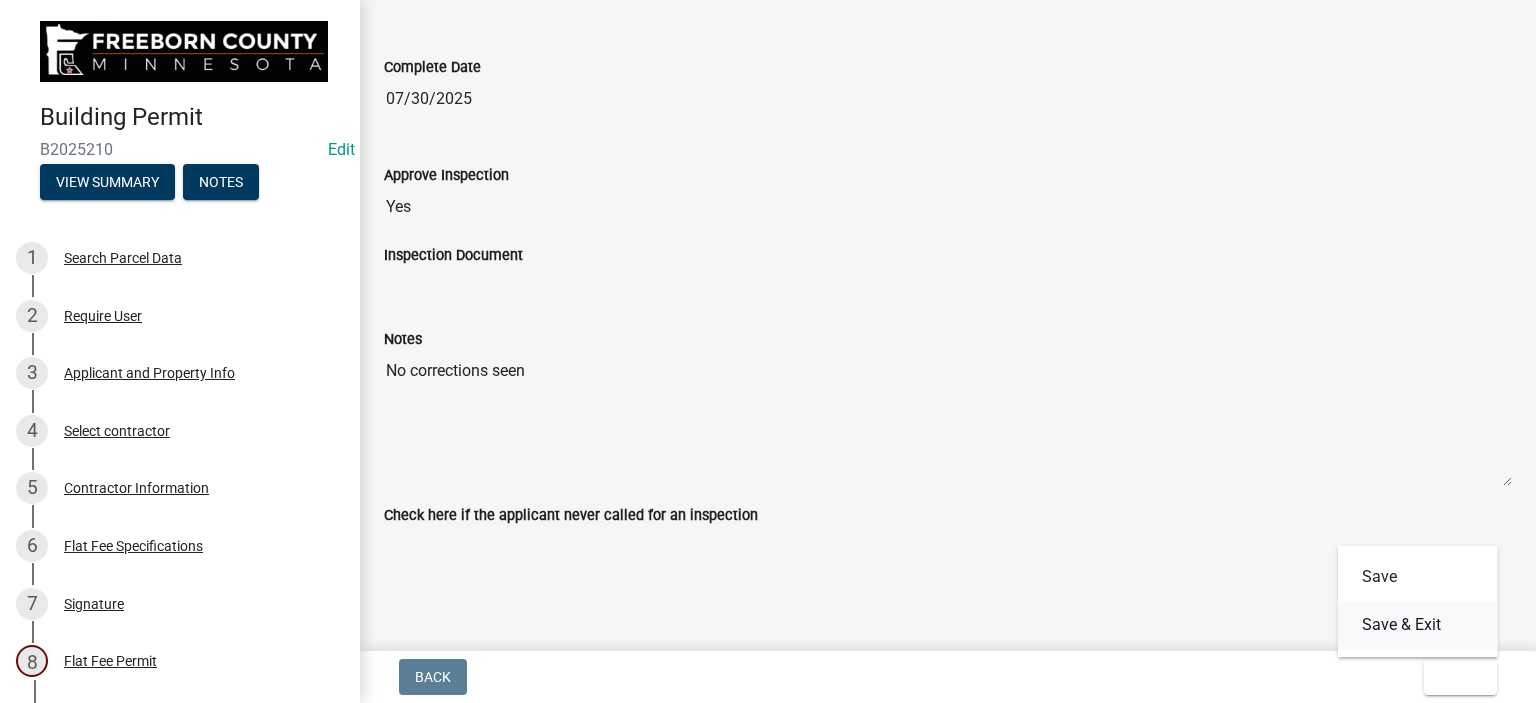 click on "Save & Exit" at bounding box center (1418, 625) 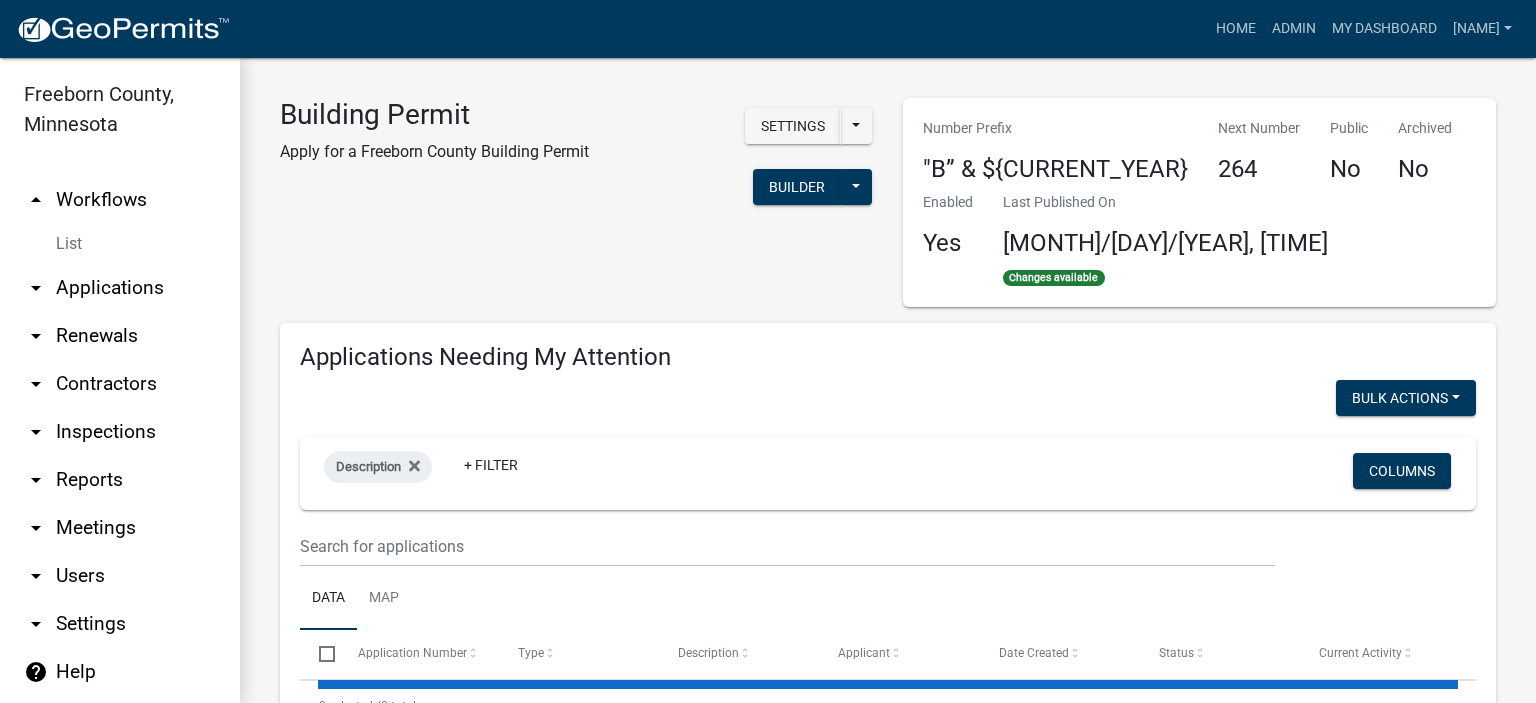 select on "2: 50" 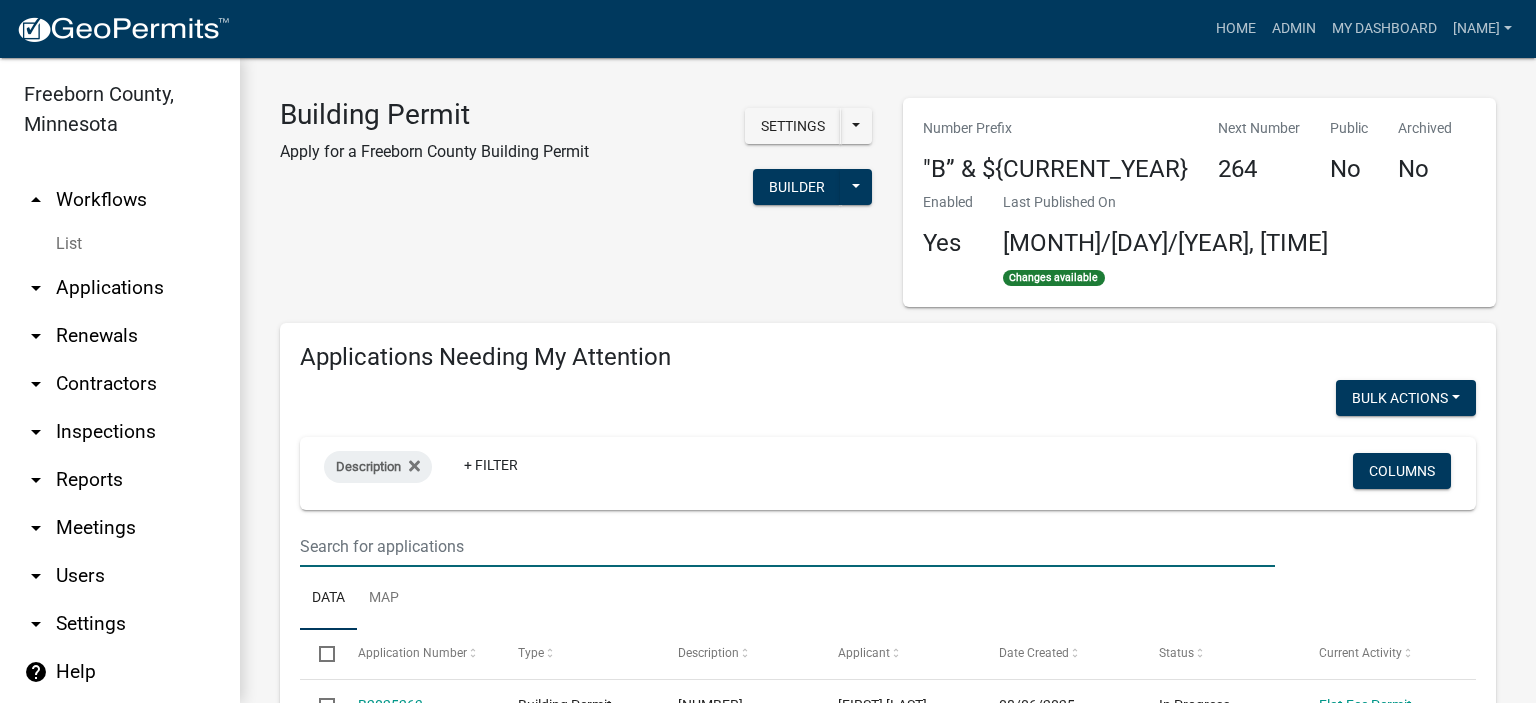 click at bounding box center [787, 546] 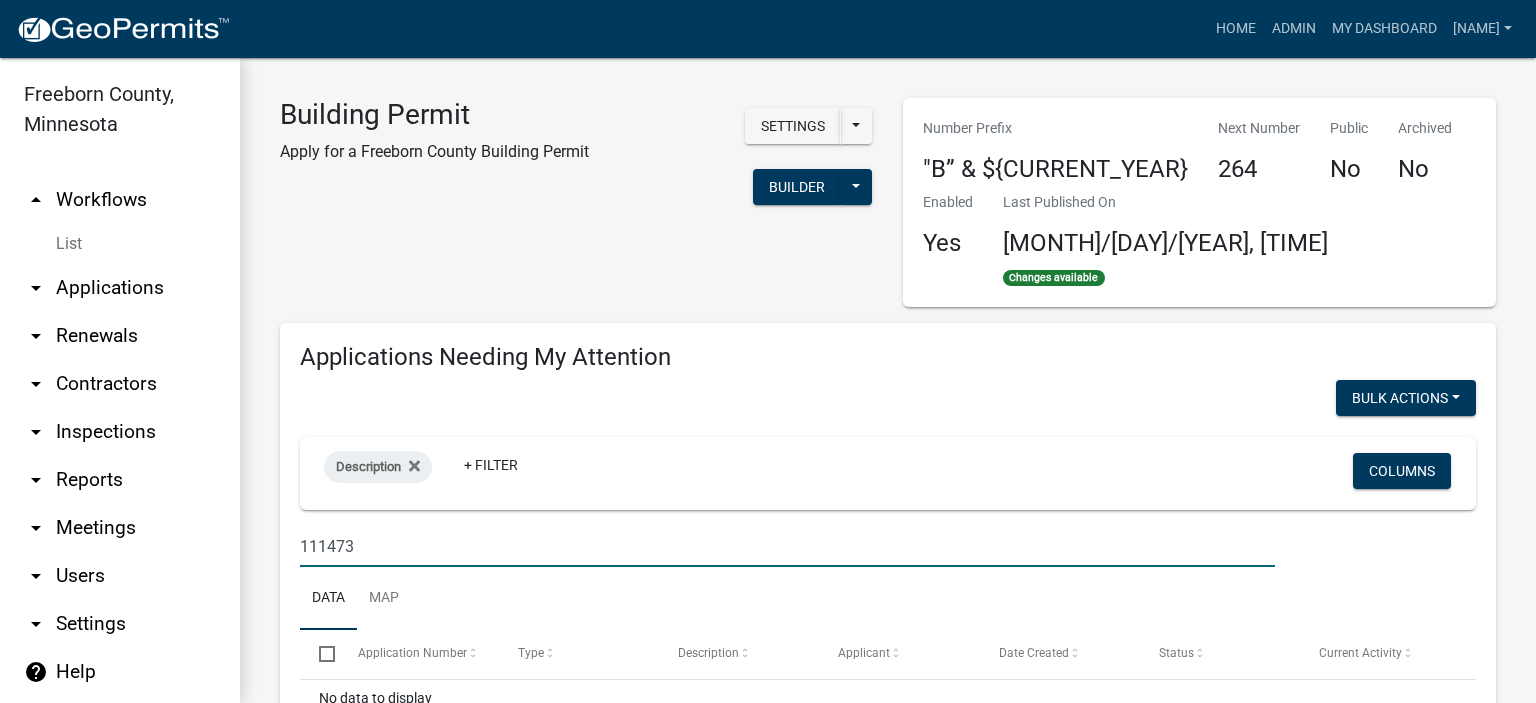 click on "111473" at bounding box center [787, 546] 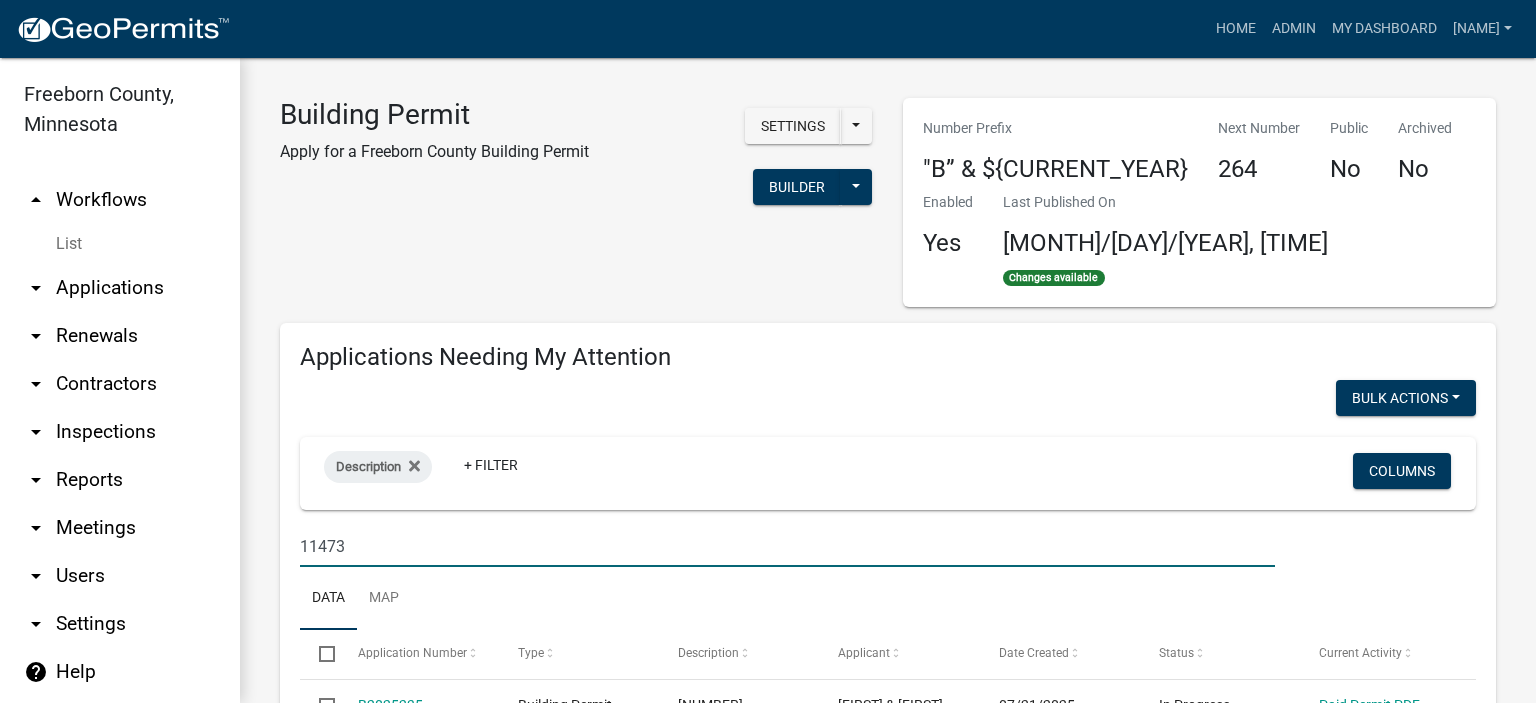type on "11473" 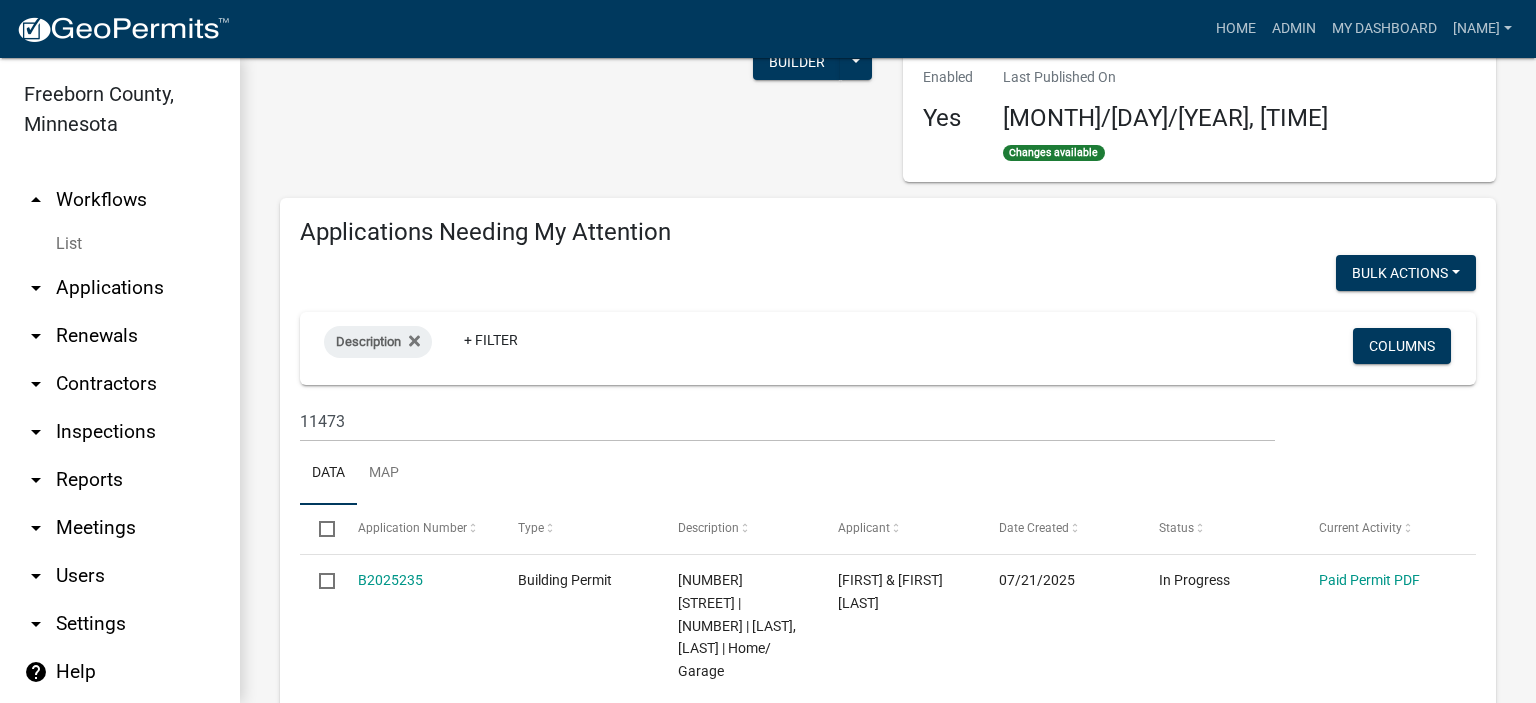 scroll, scrollTop: 300, scrollLeft: 0, axis: vertical 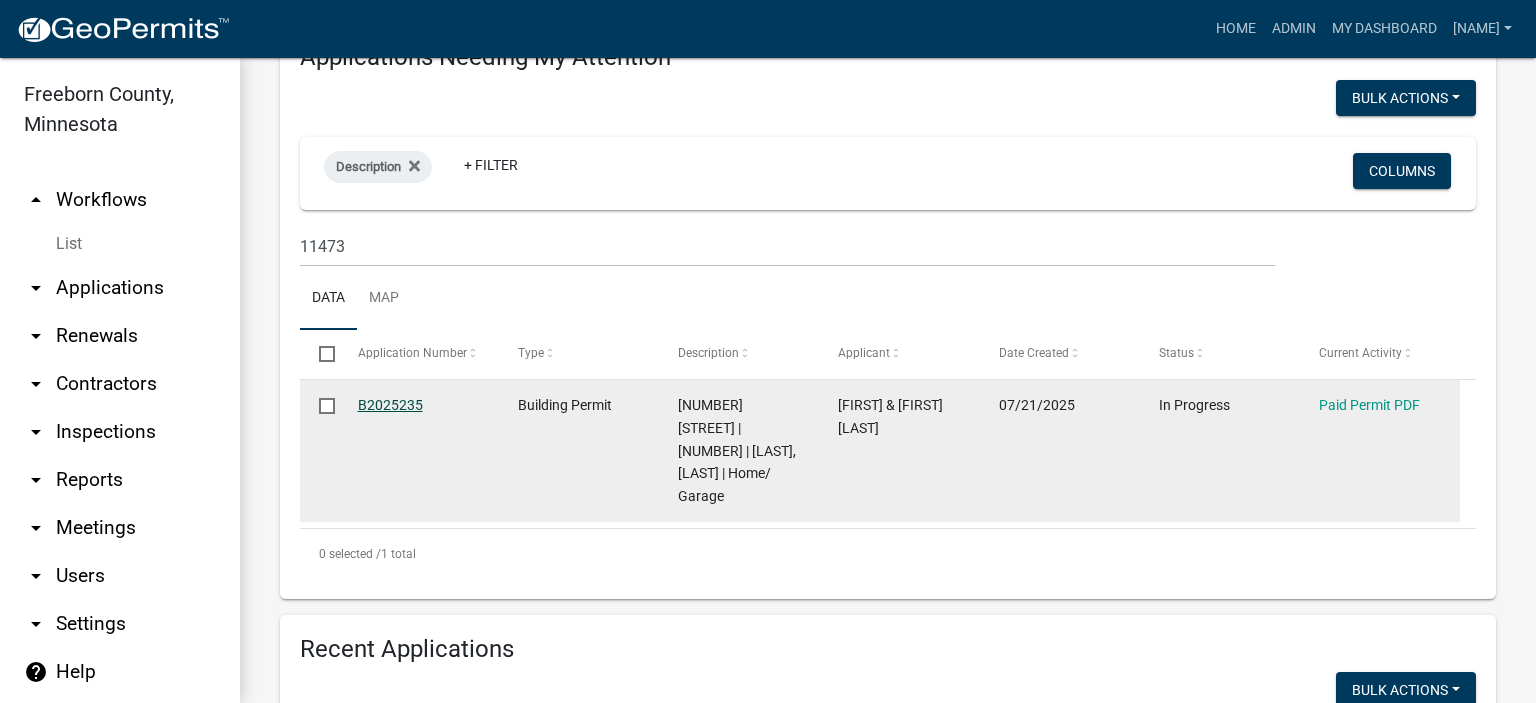click on "B2025235" 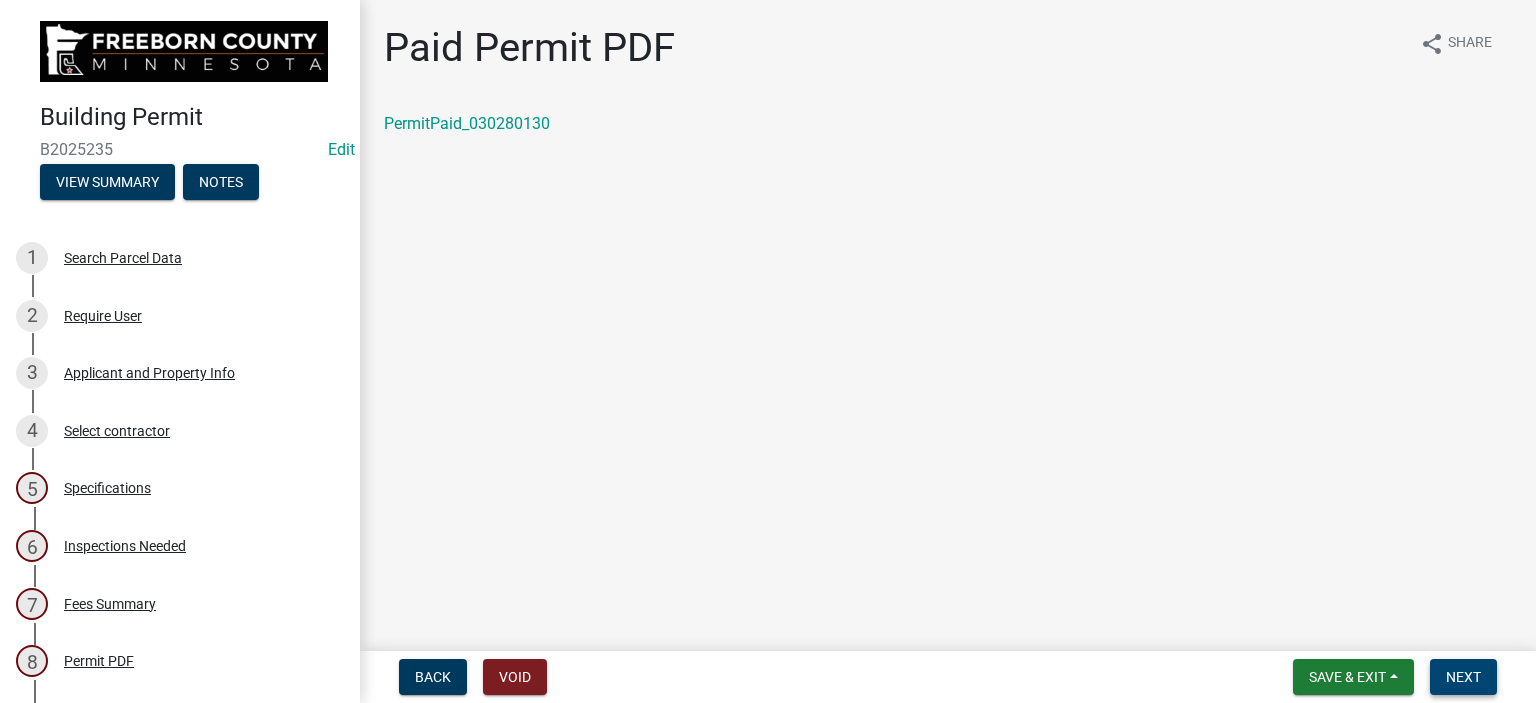 click on "Next" at bounding box center [1463, 677] 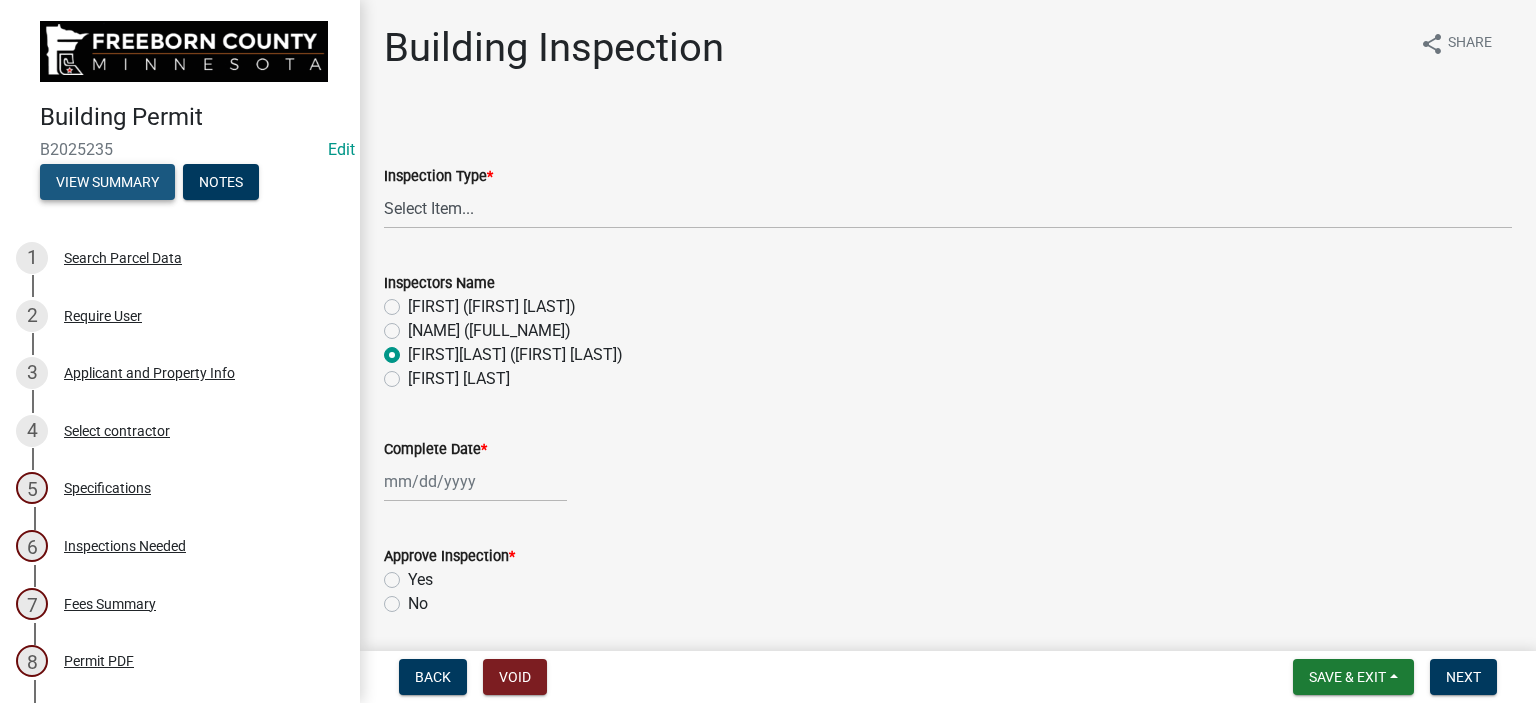 click on "View Summary" at bounding box center [107, 182] 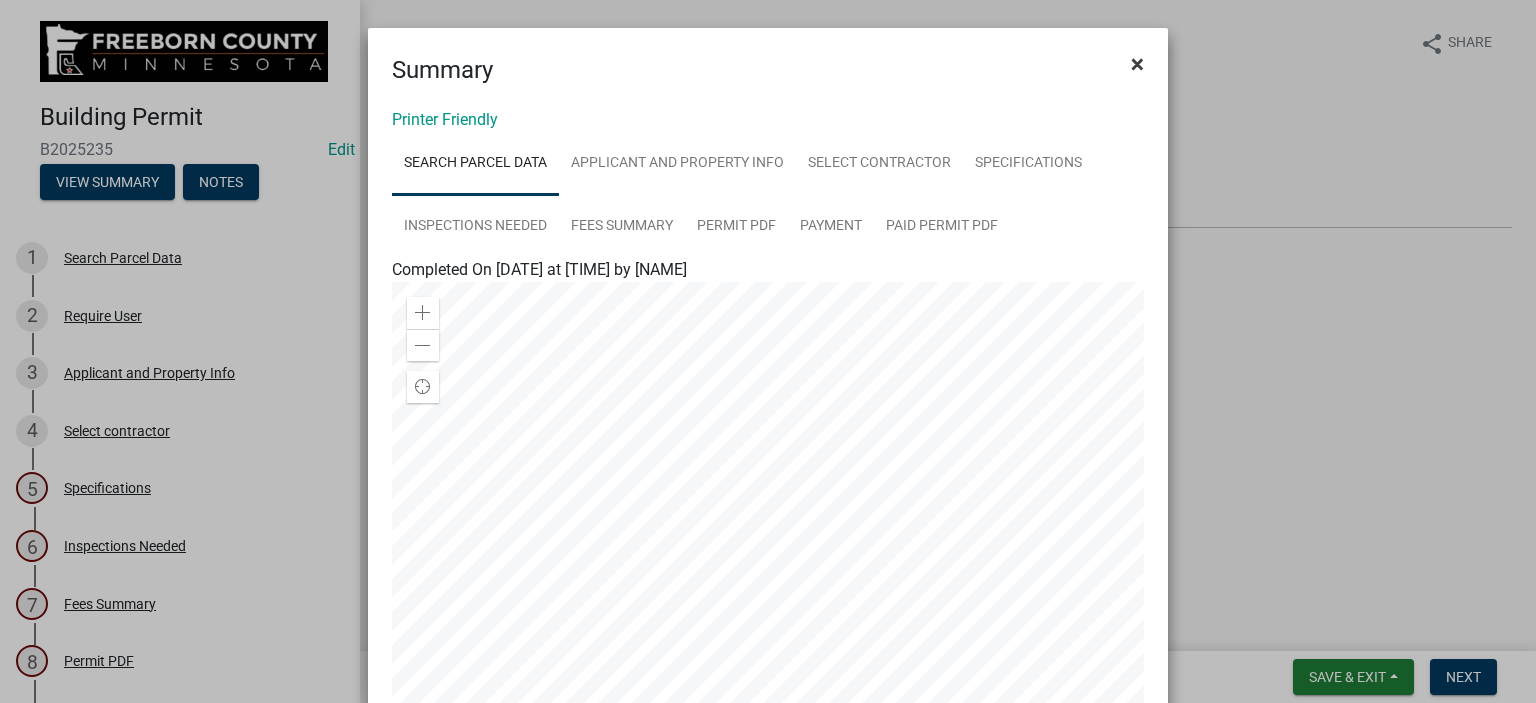 click on "×" 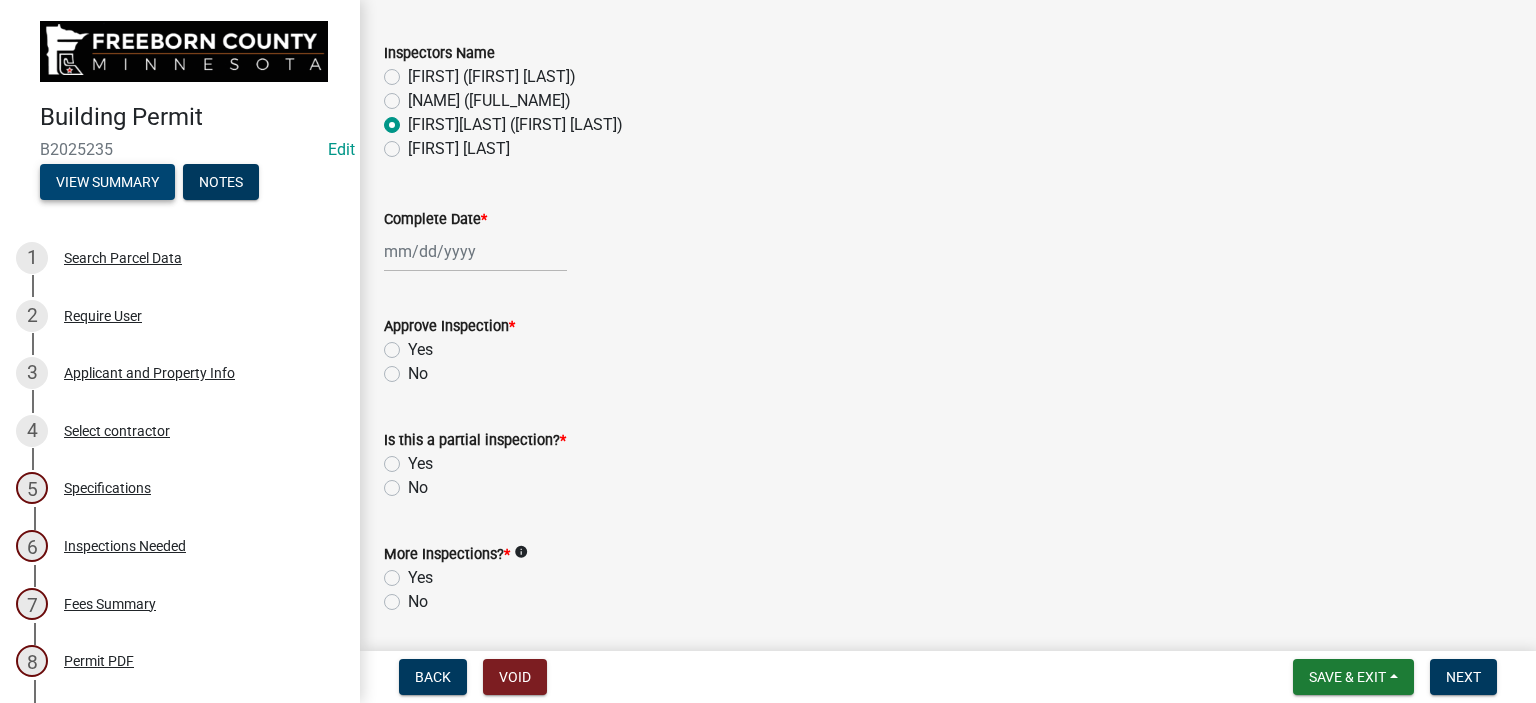 scroll, scrollTop: 400, scrollLeft: 0, axis: vertical 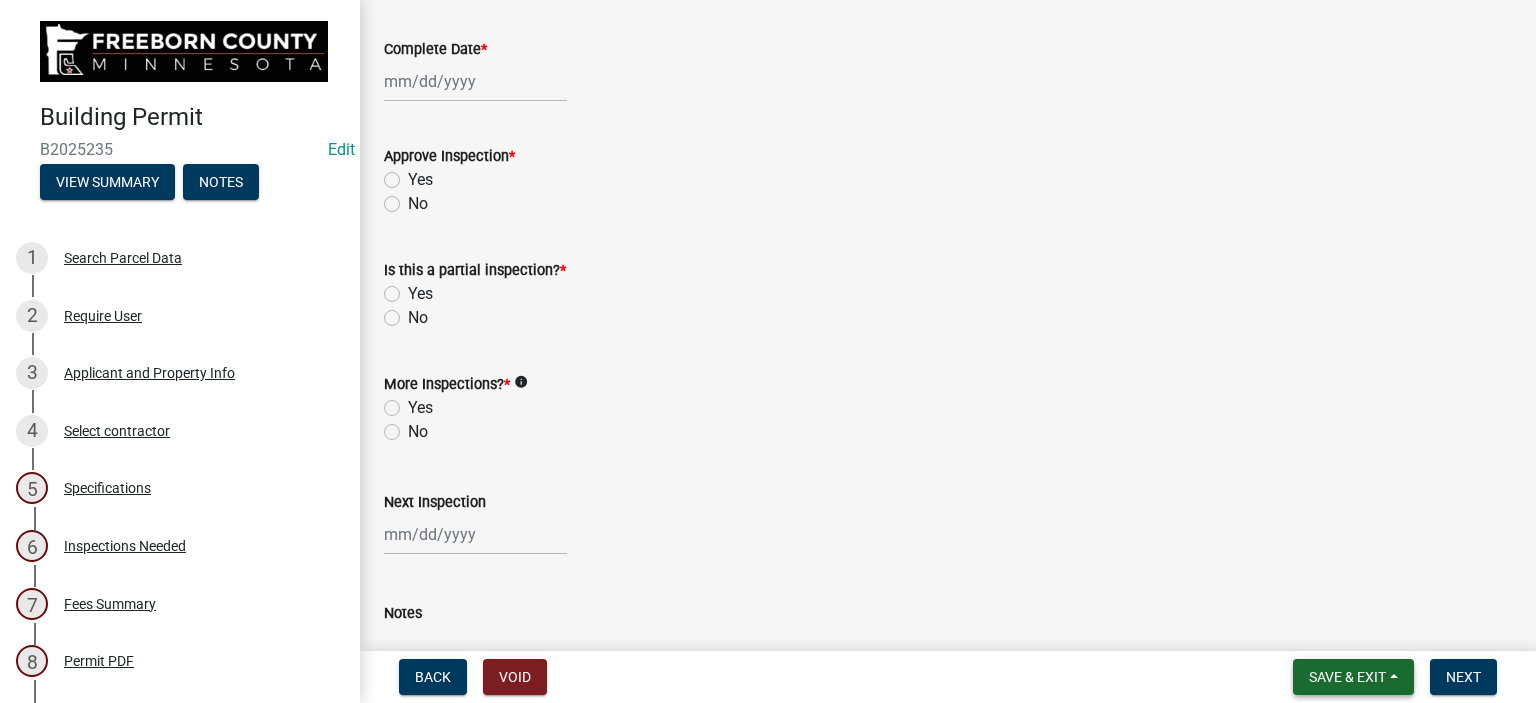 click on "Save & Exit" at bounding box center [1347, 677] 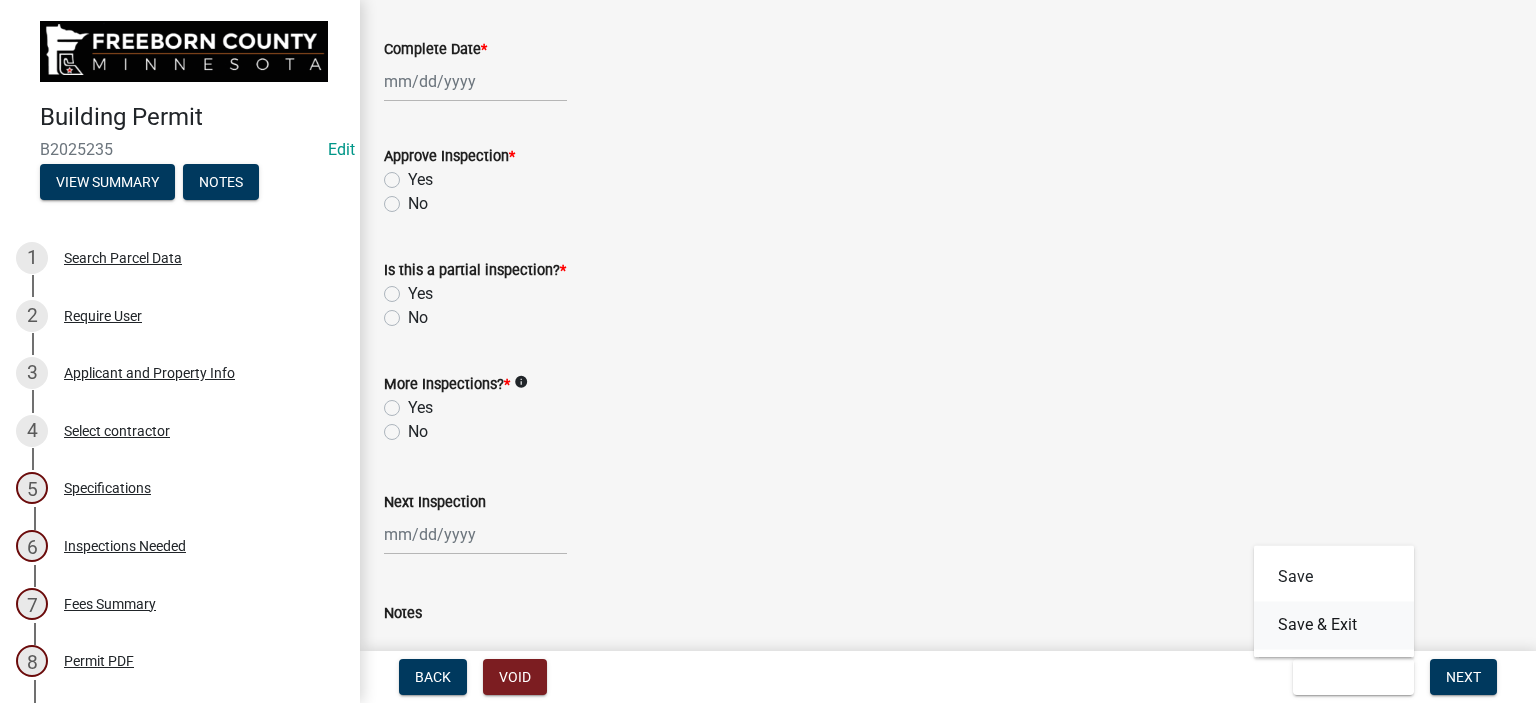 click on "Save & Exit" at bounding box center [1334, 625] 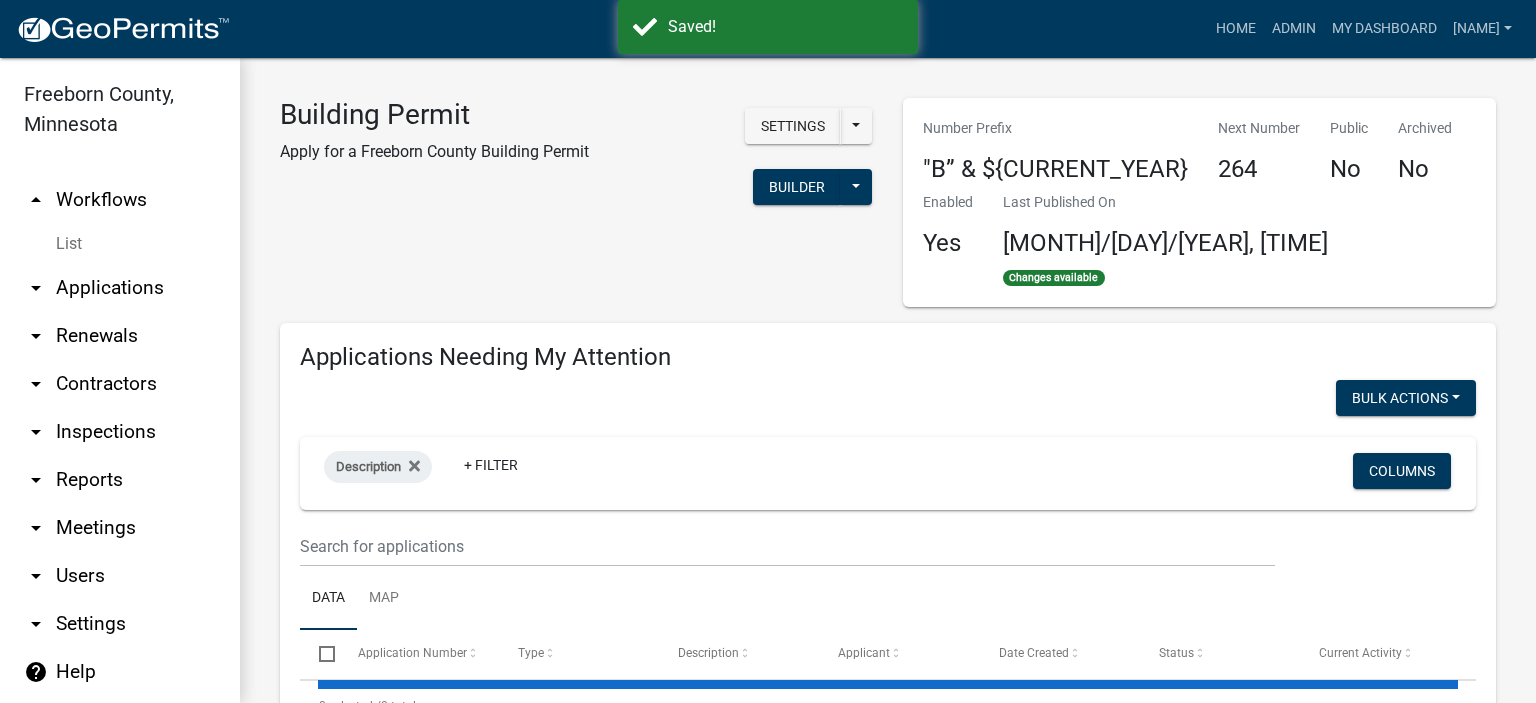 select on "2: 50" 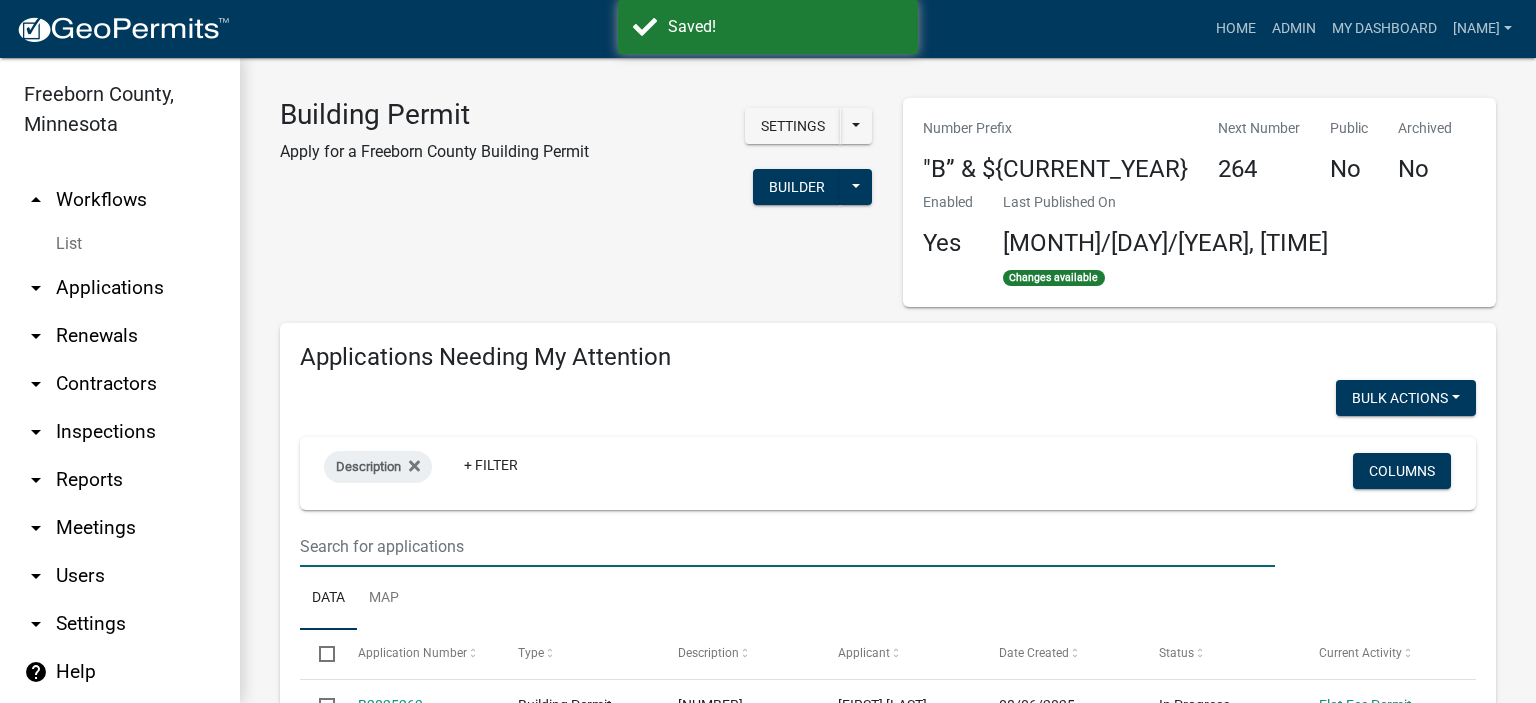 click at bounding box center (787, 546) 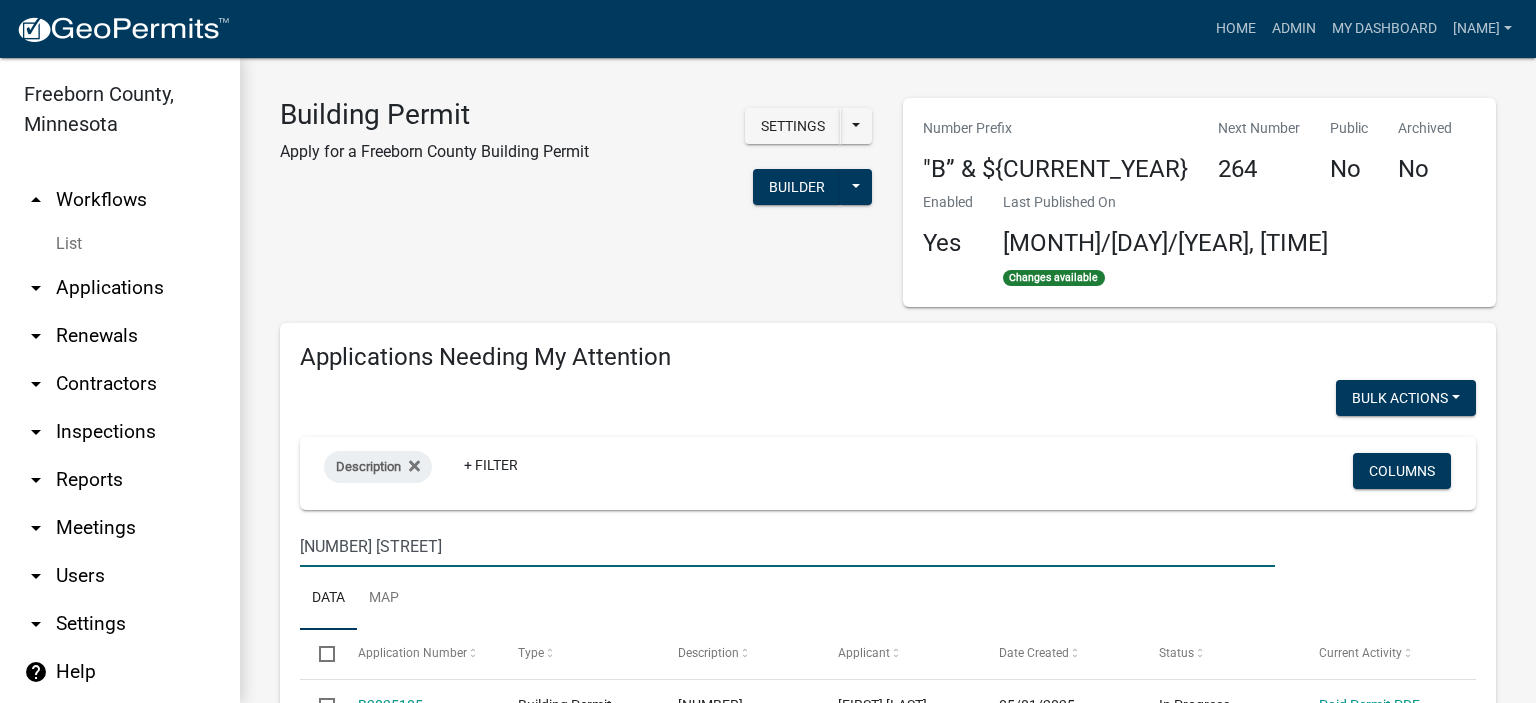 type on "[NUMBER] [STREET]" 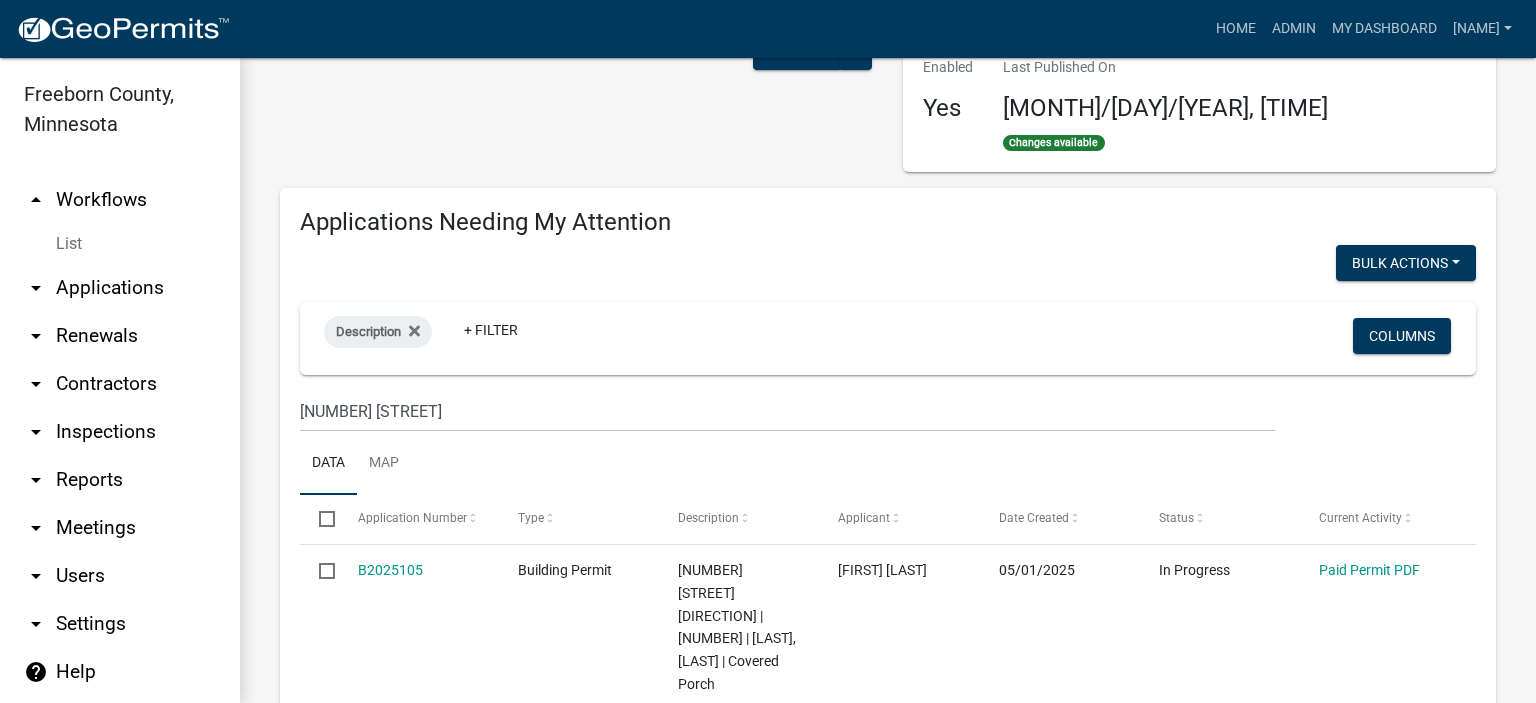scroll, scrollTop: 300, scrollLeft: 0, axis: vertical 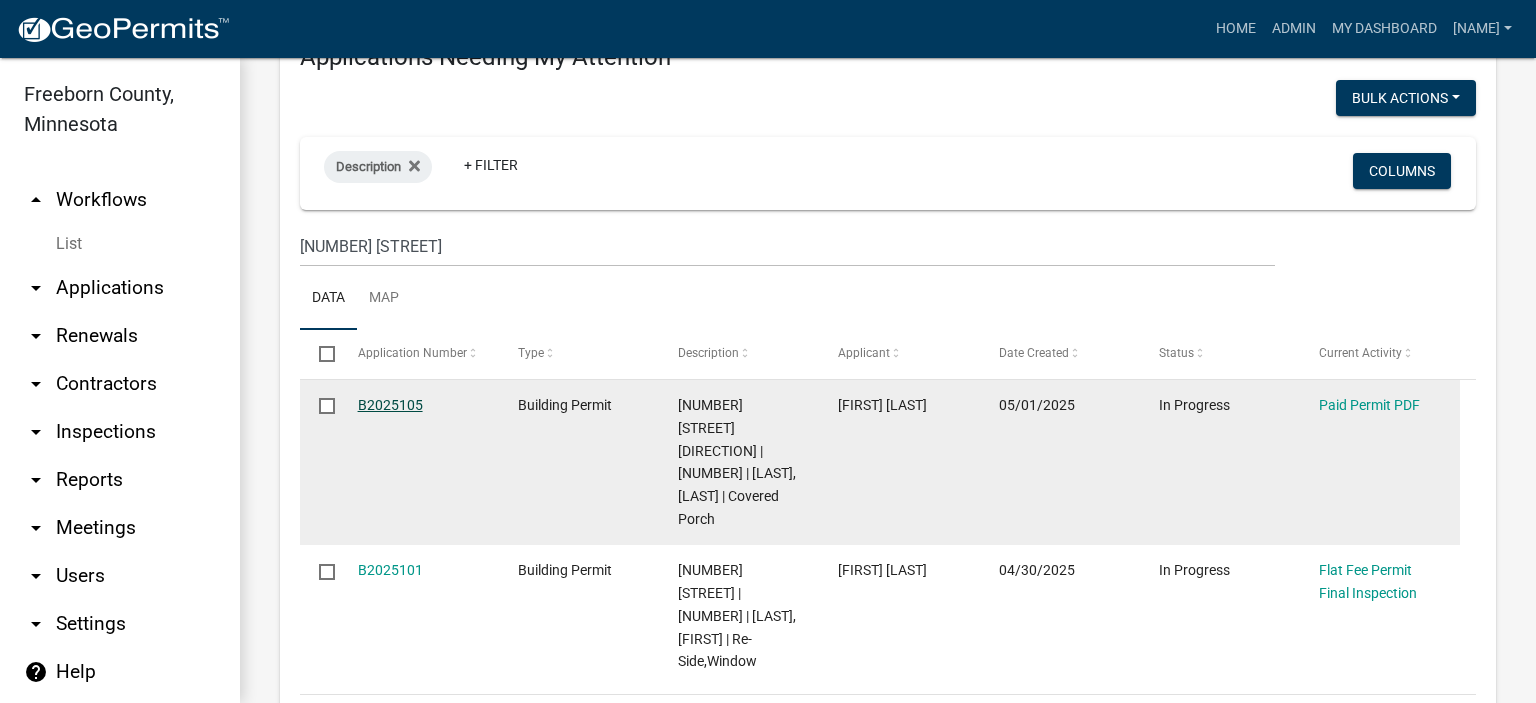 click on "B2025105" 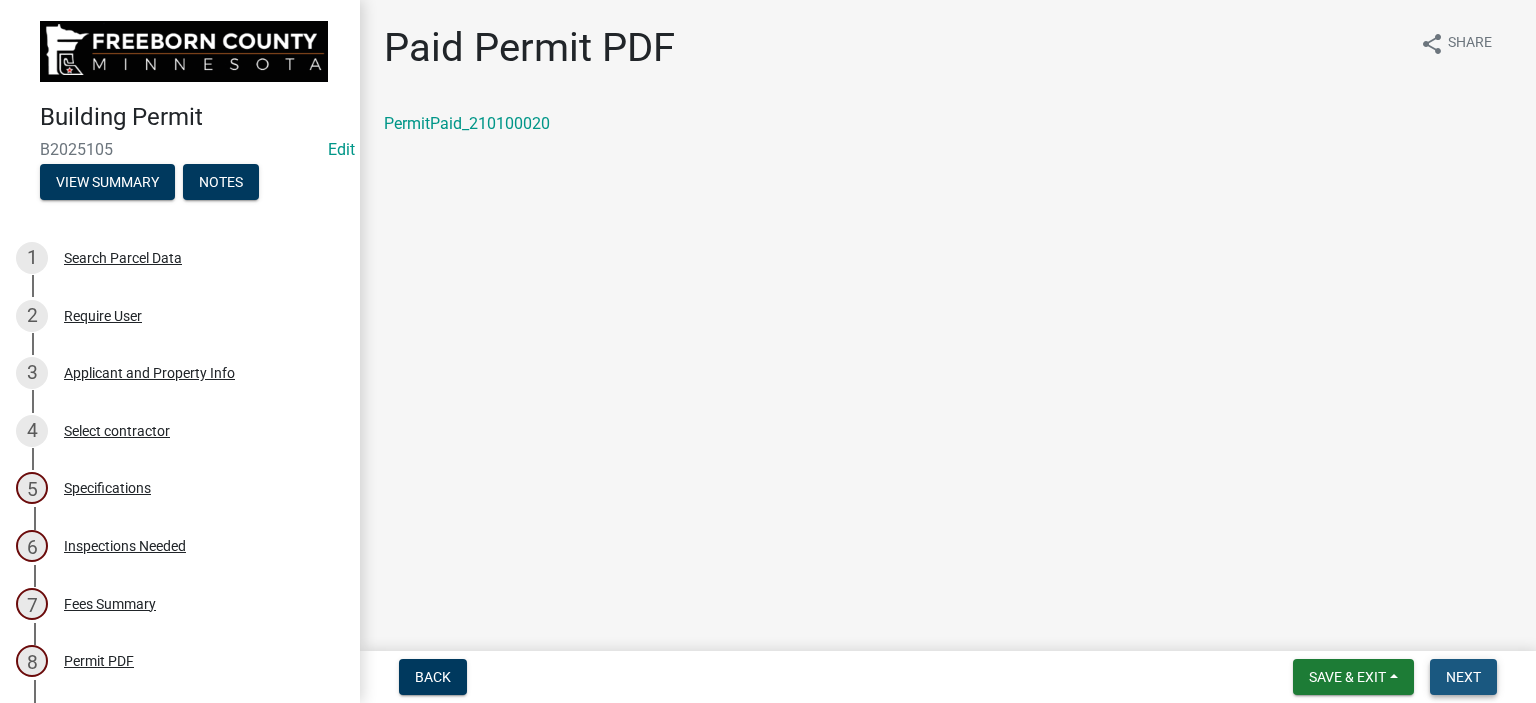 click on "Next" at bounding box center (1463, 677) 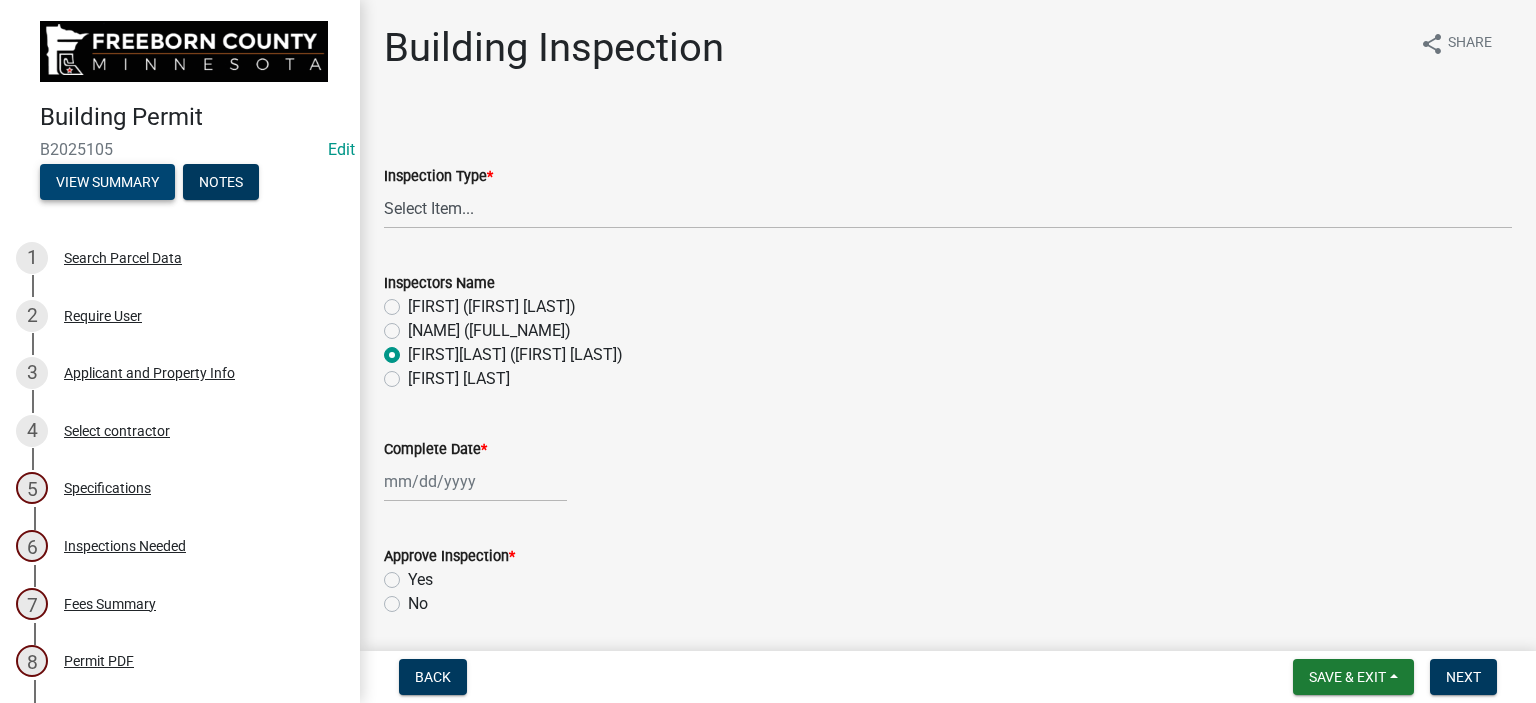 click on "View Summary" at bounding box center (107, 182) 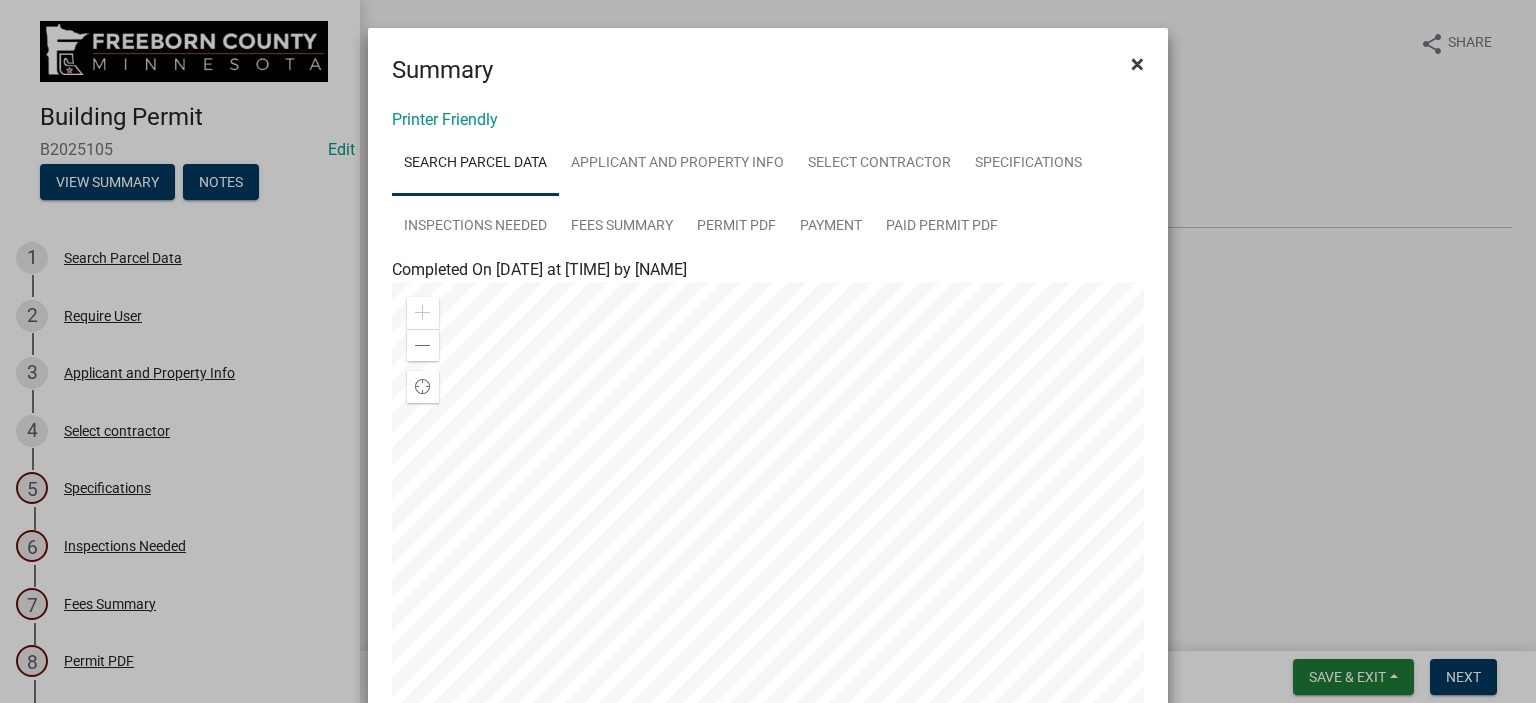 click on "×" 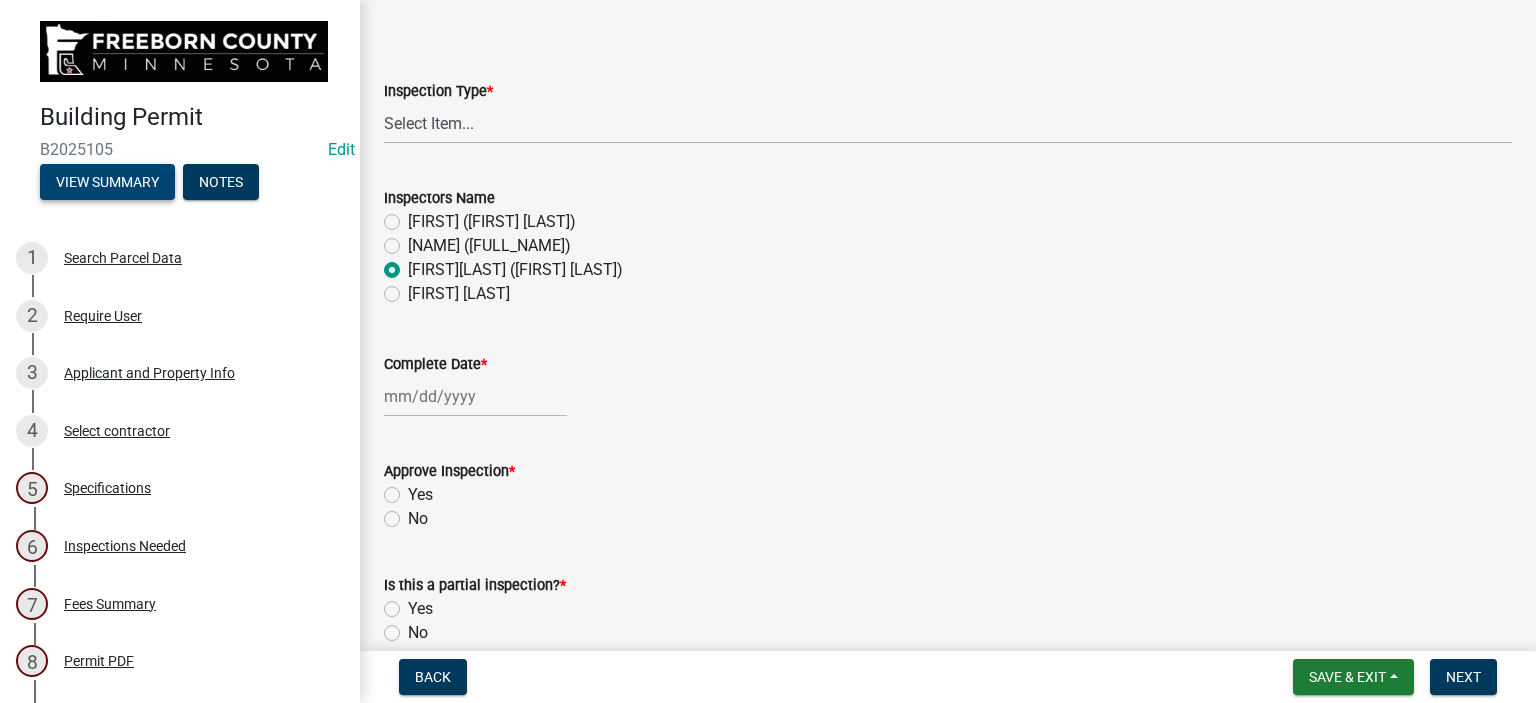 scroll, scrollTop: 0, scrollLeft: 0, axis: both 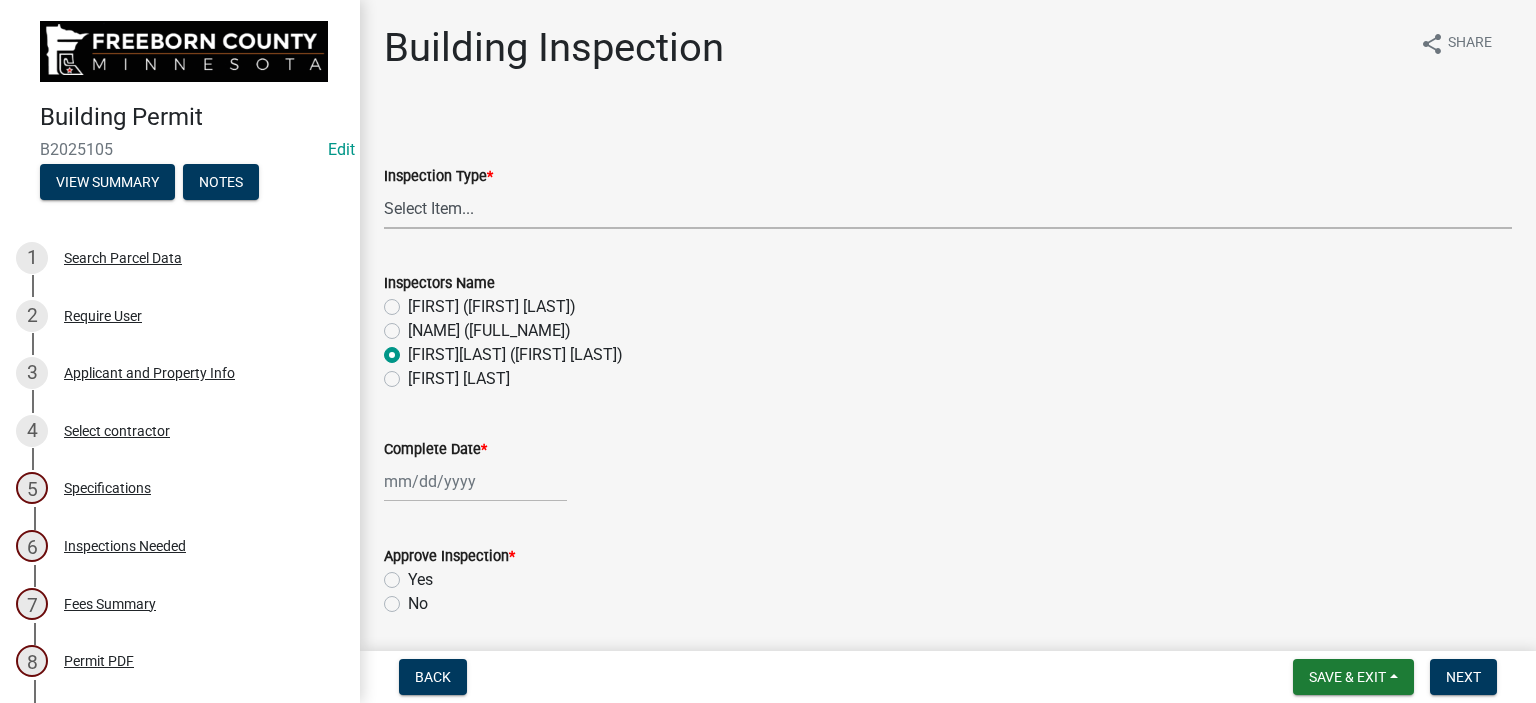click on "Select Item...   Footings   Foundation   Rough Plumbing   Rough Mechanical   Framing   Gas Piping Test   Fireplace Rough-In   Energy/ Insulation   Final Mechanical   Final Plumbing   Blower Door Test   Final" at bounding box center (948, 208) 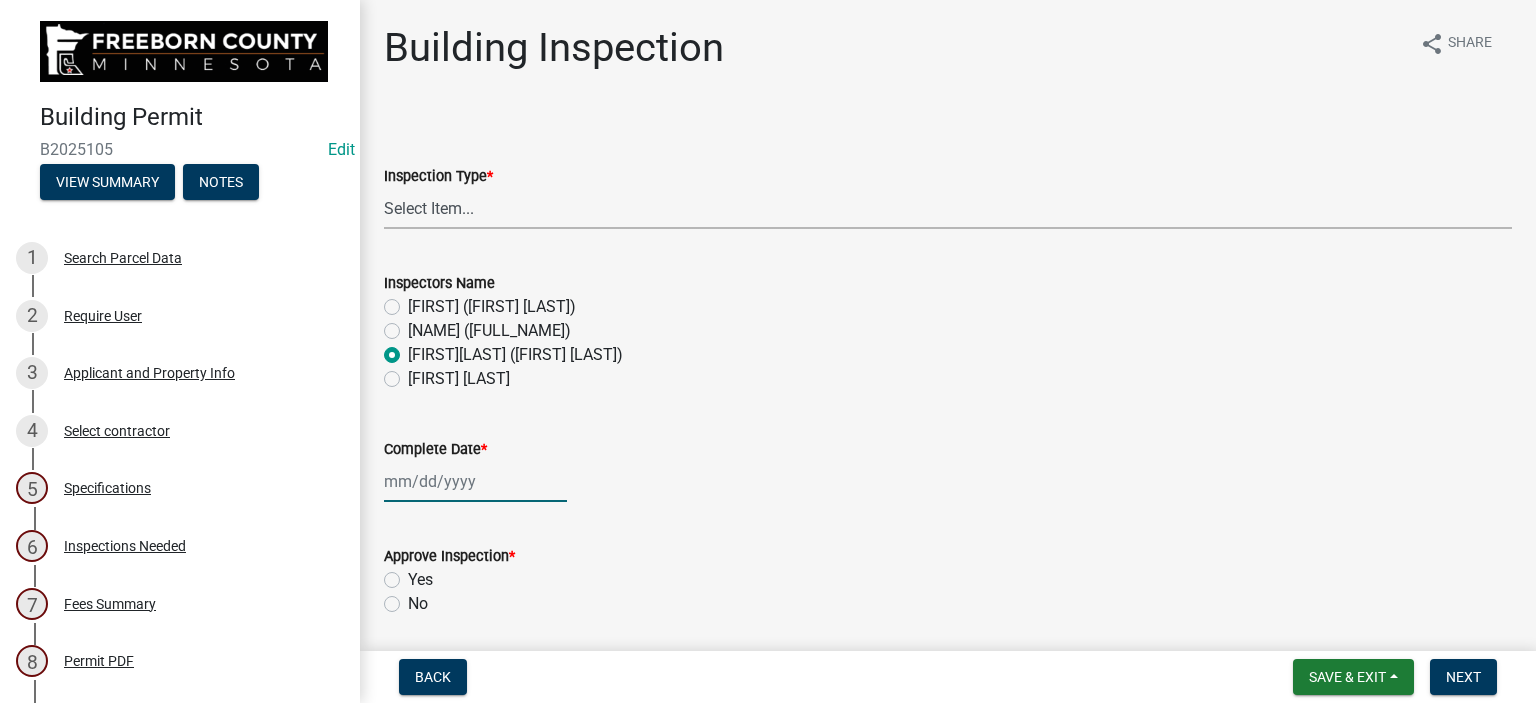 click 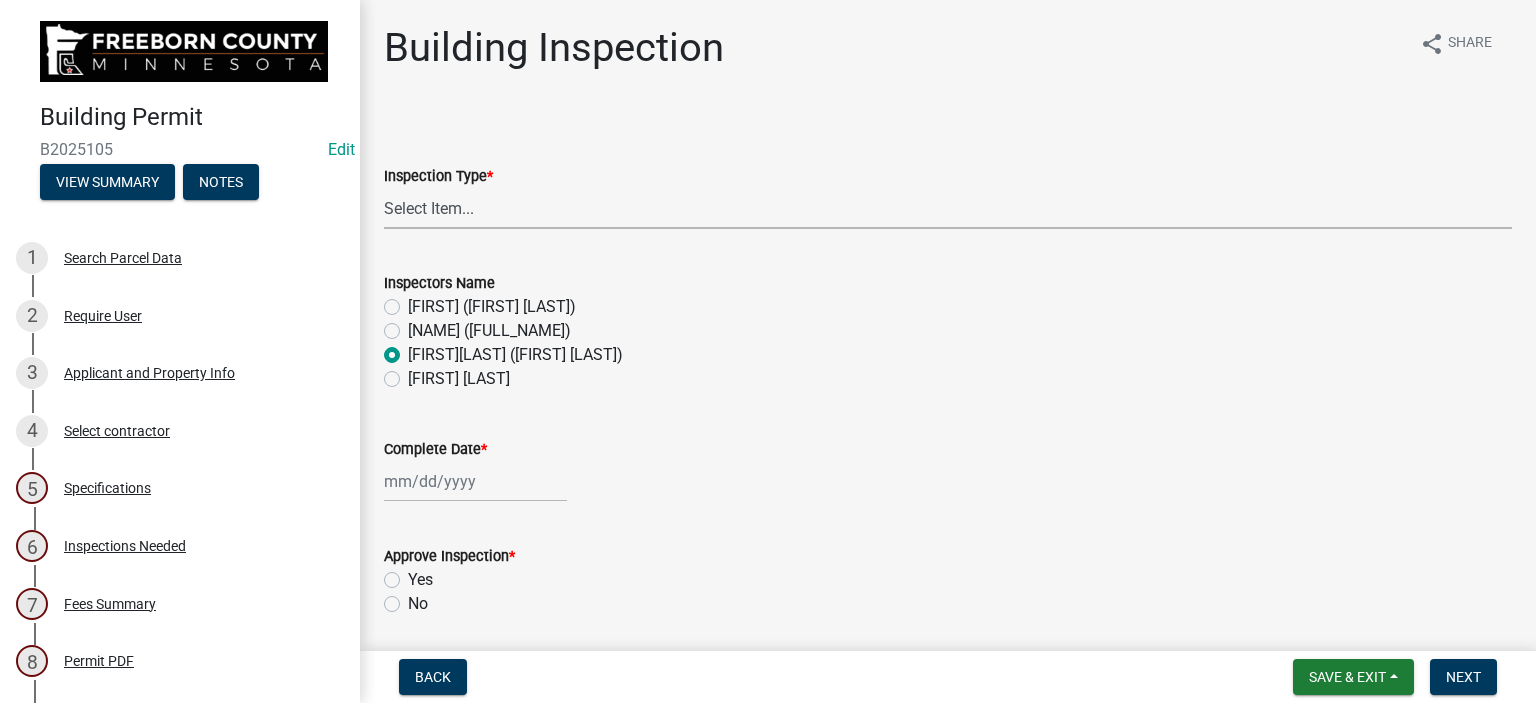 select on "8" 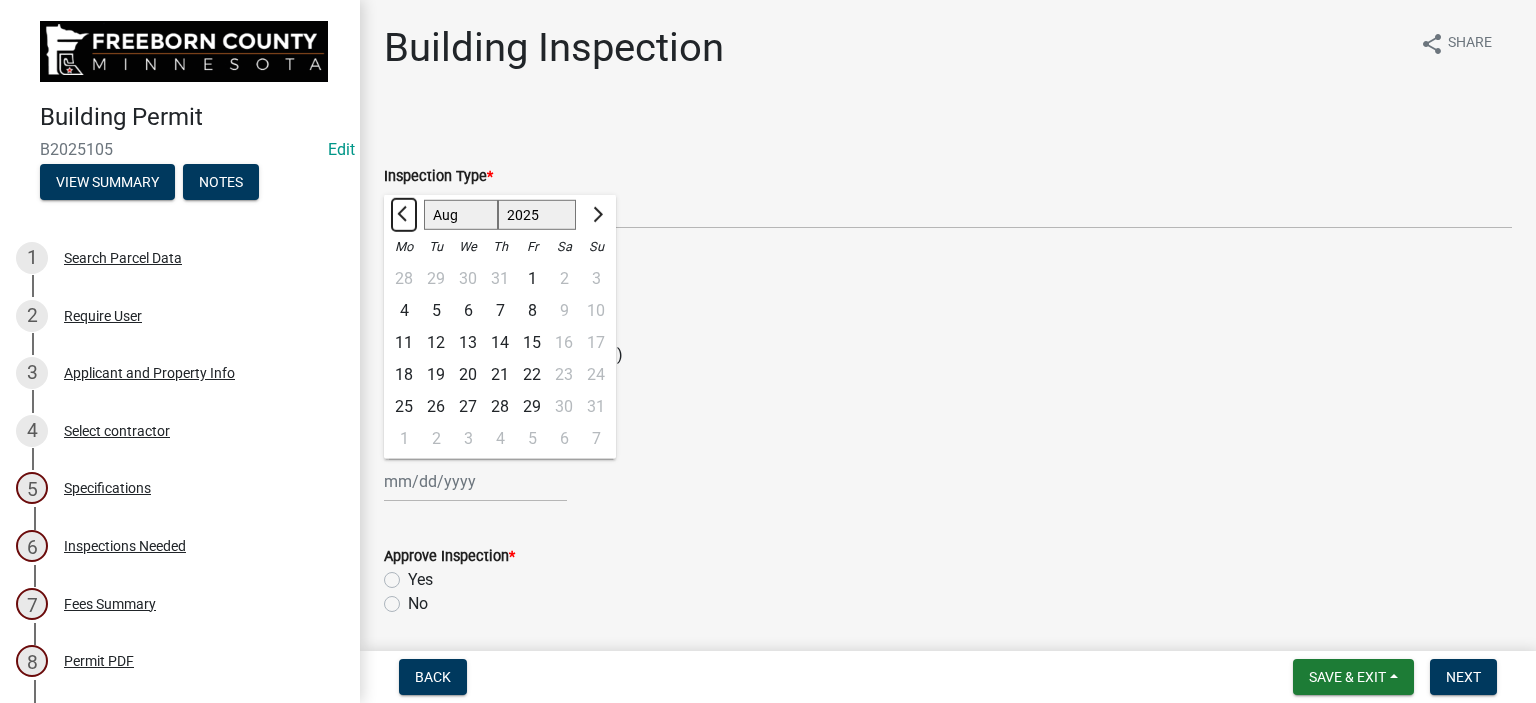 click 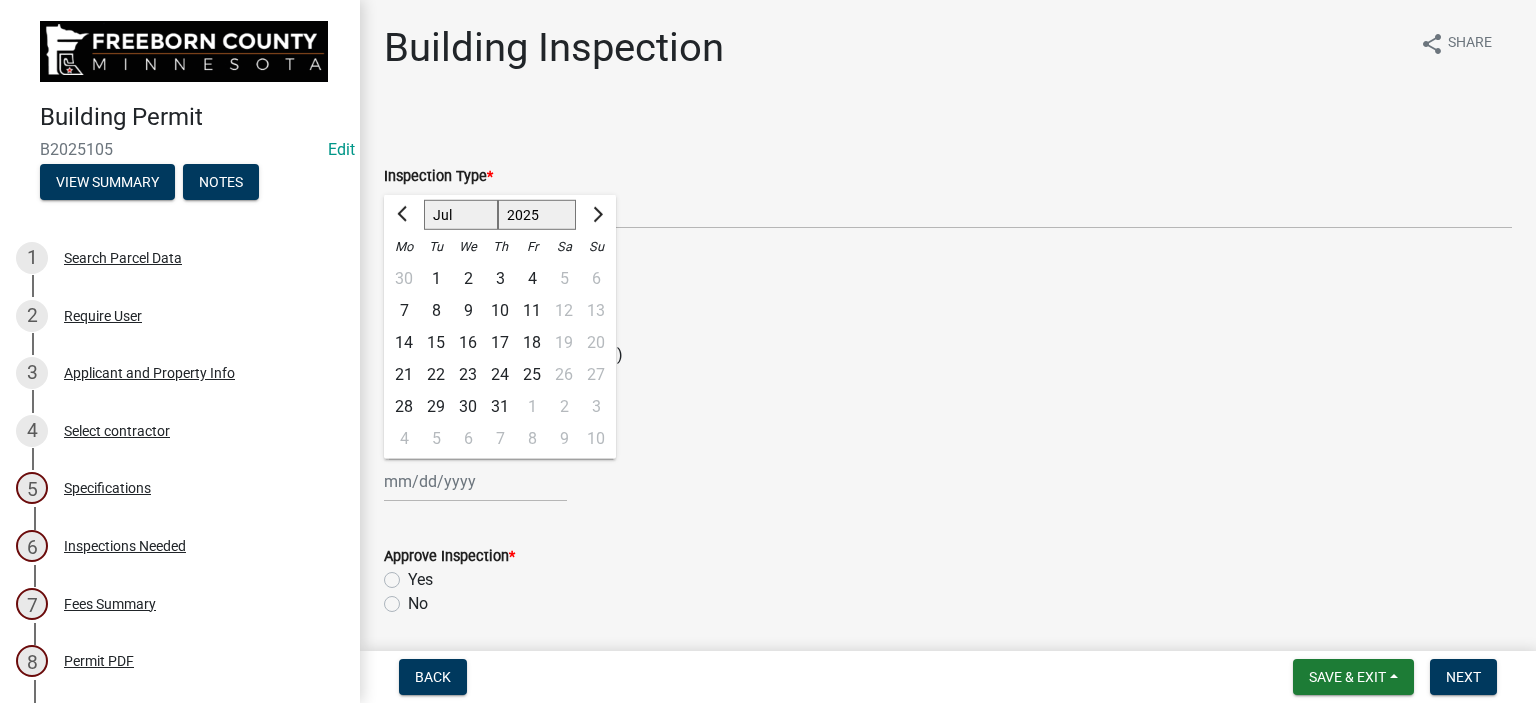 click on "1" 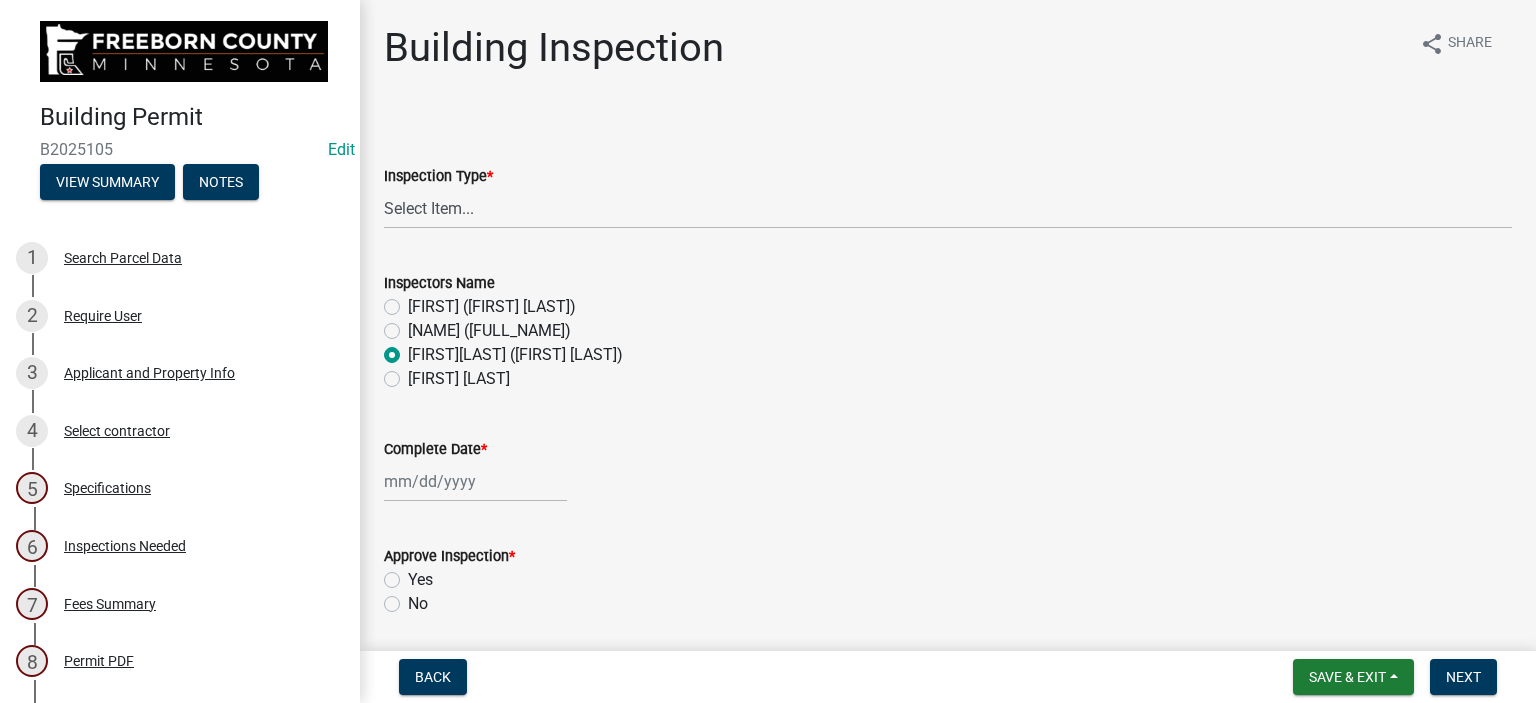 type on "07/01/2025" 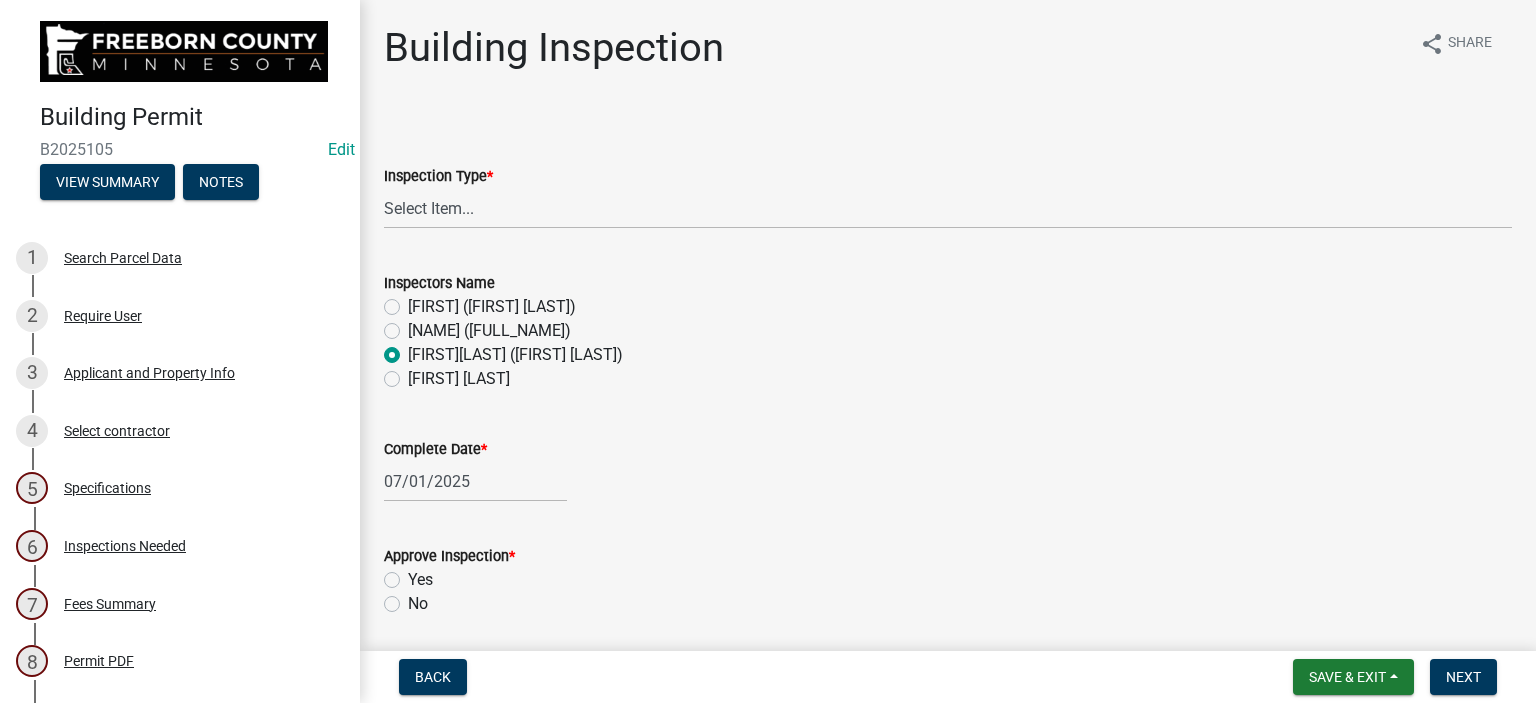 scroll, scrollTop: 400, scrollLeft: 0, axis: vertical 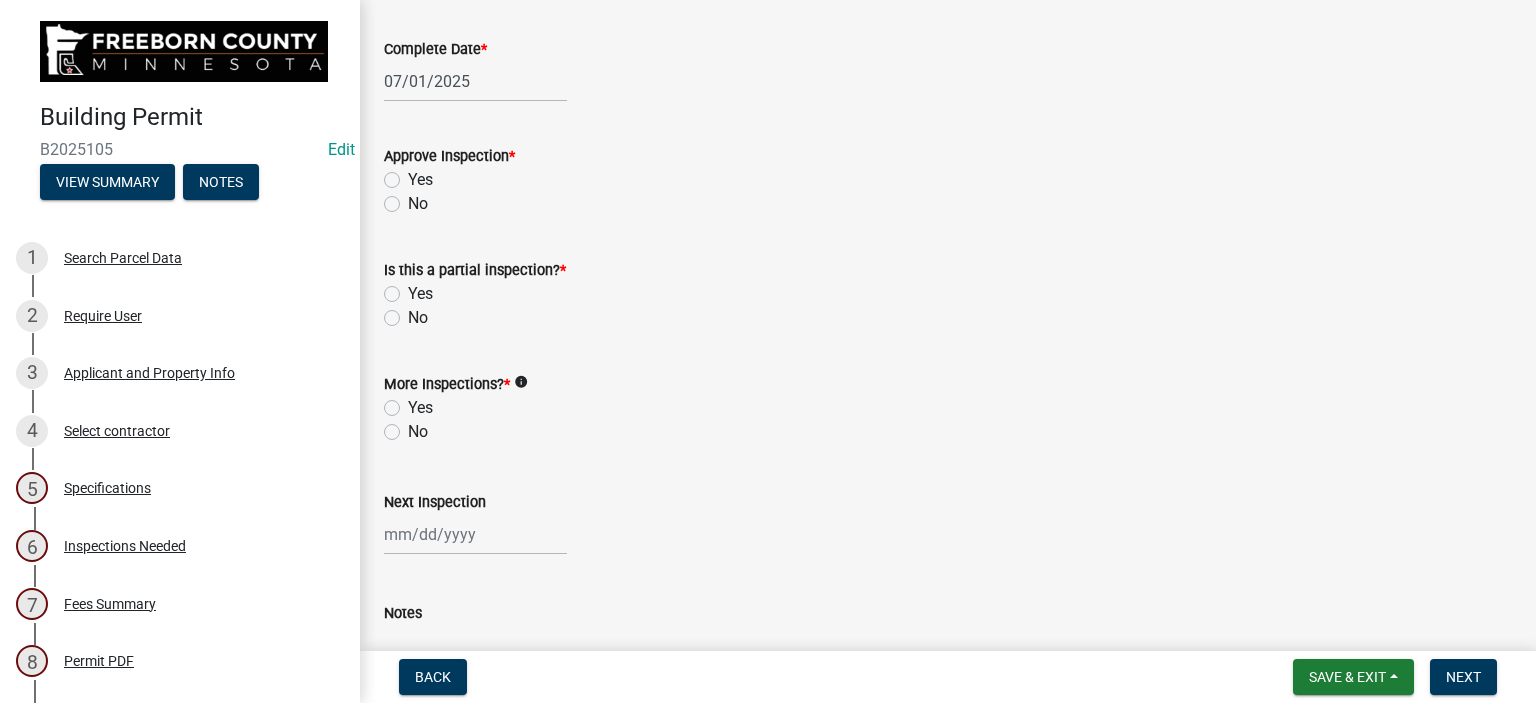click on "Yes" 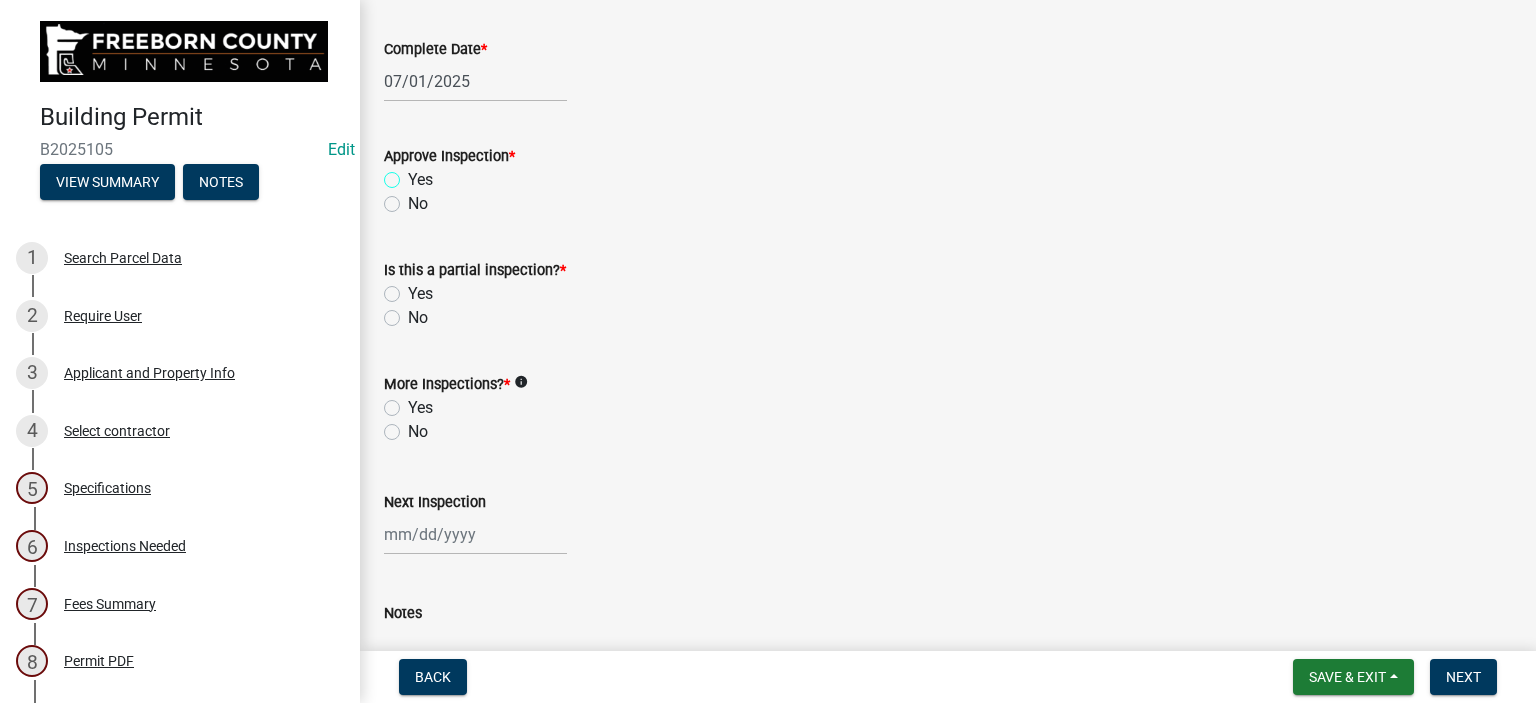 click on "Yes" at bounding box center (414, 174) 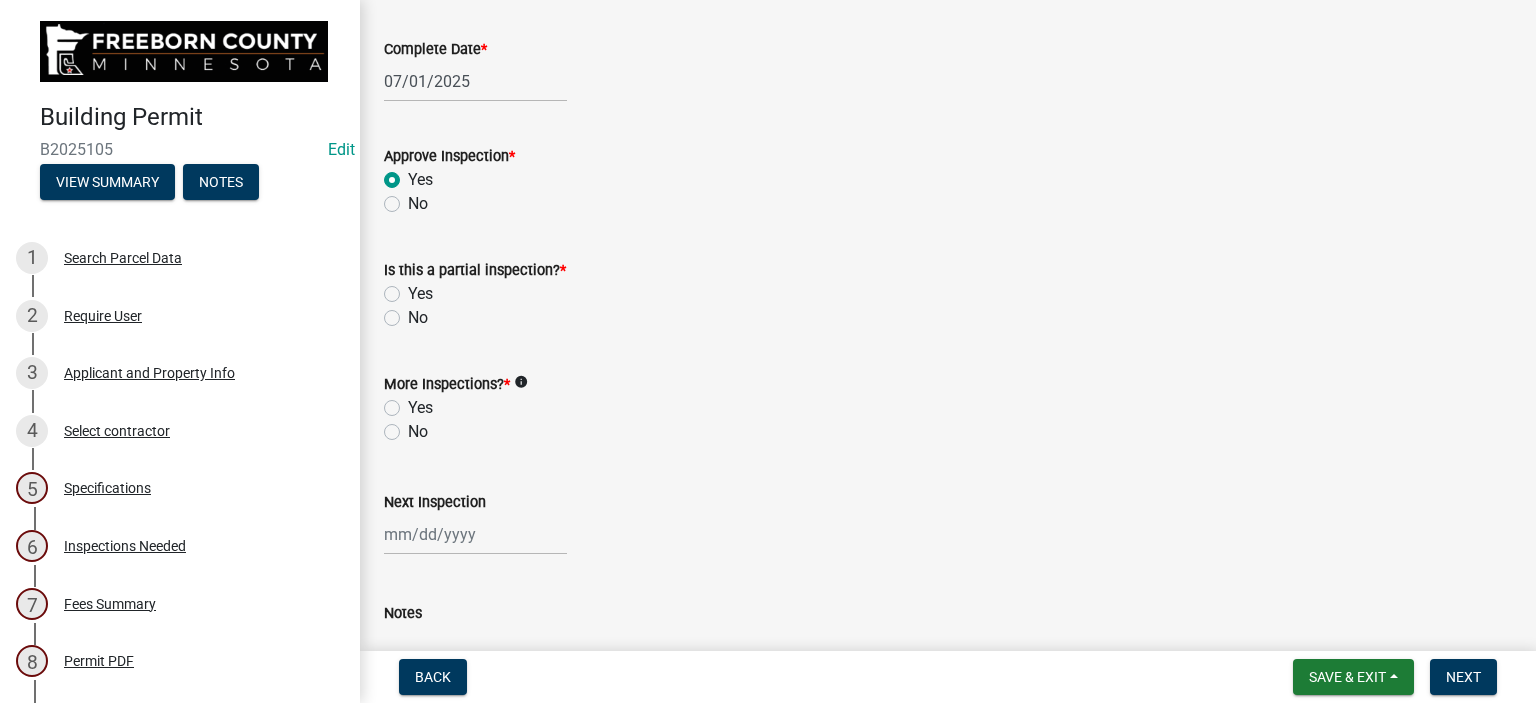 radio on "true" 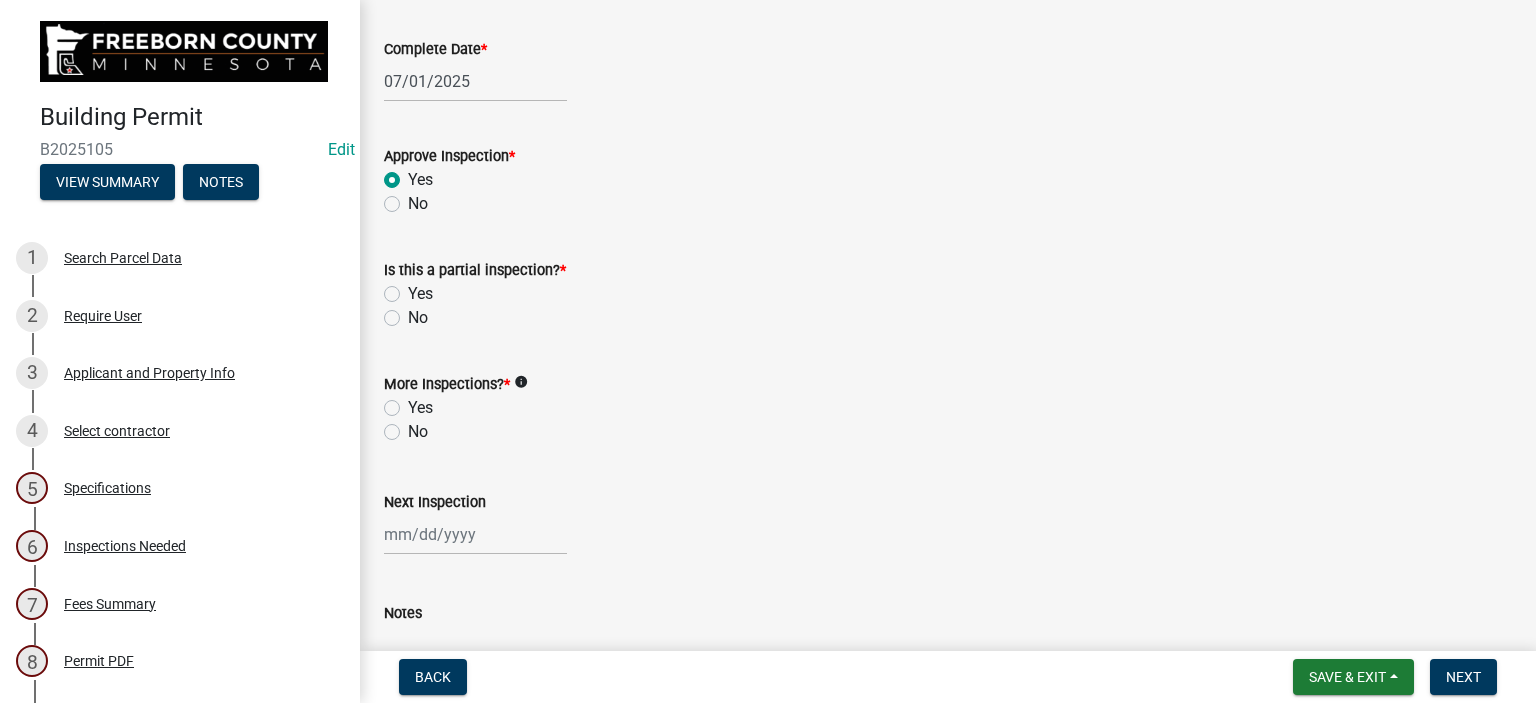 click on "No" 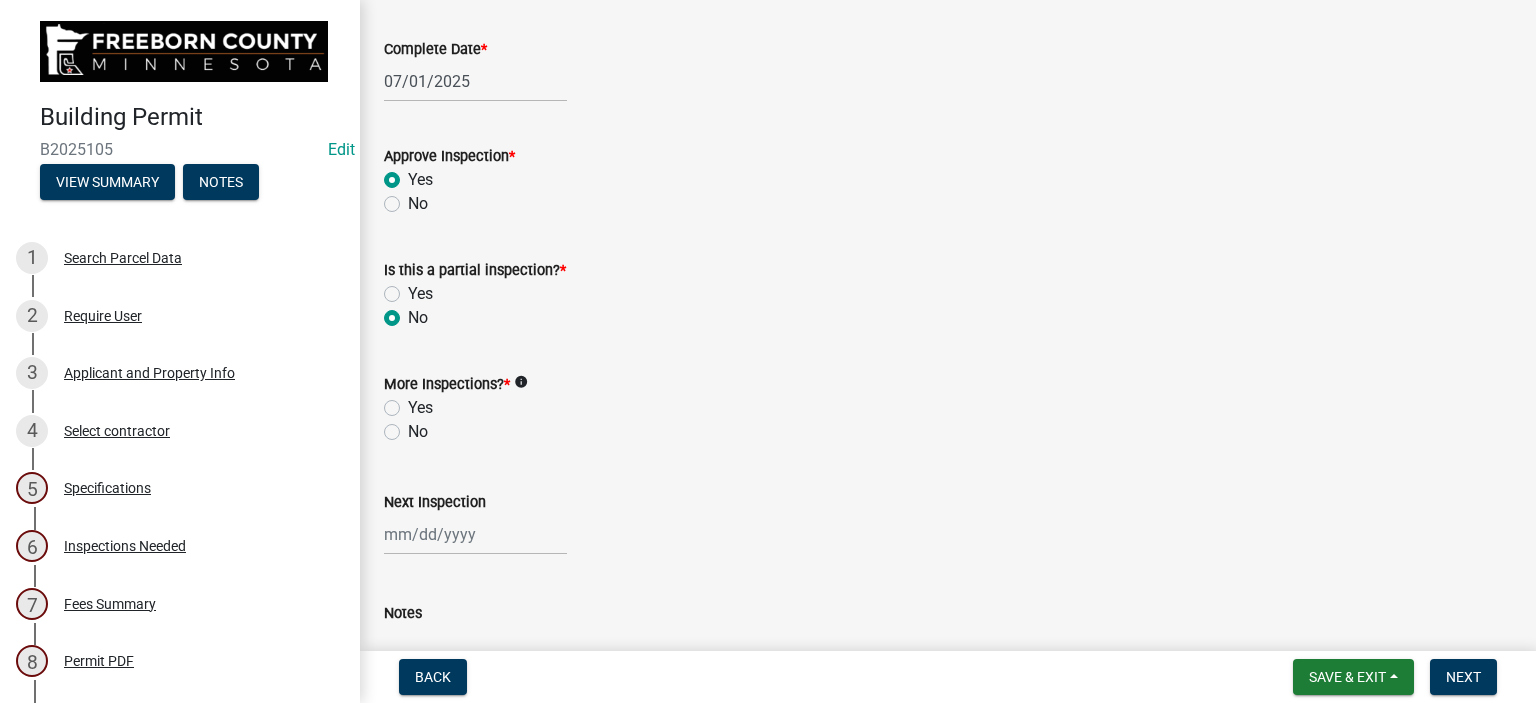 radio on "true" 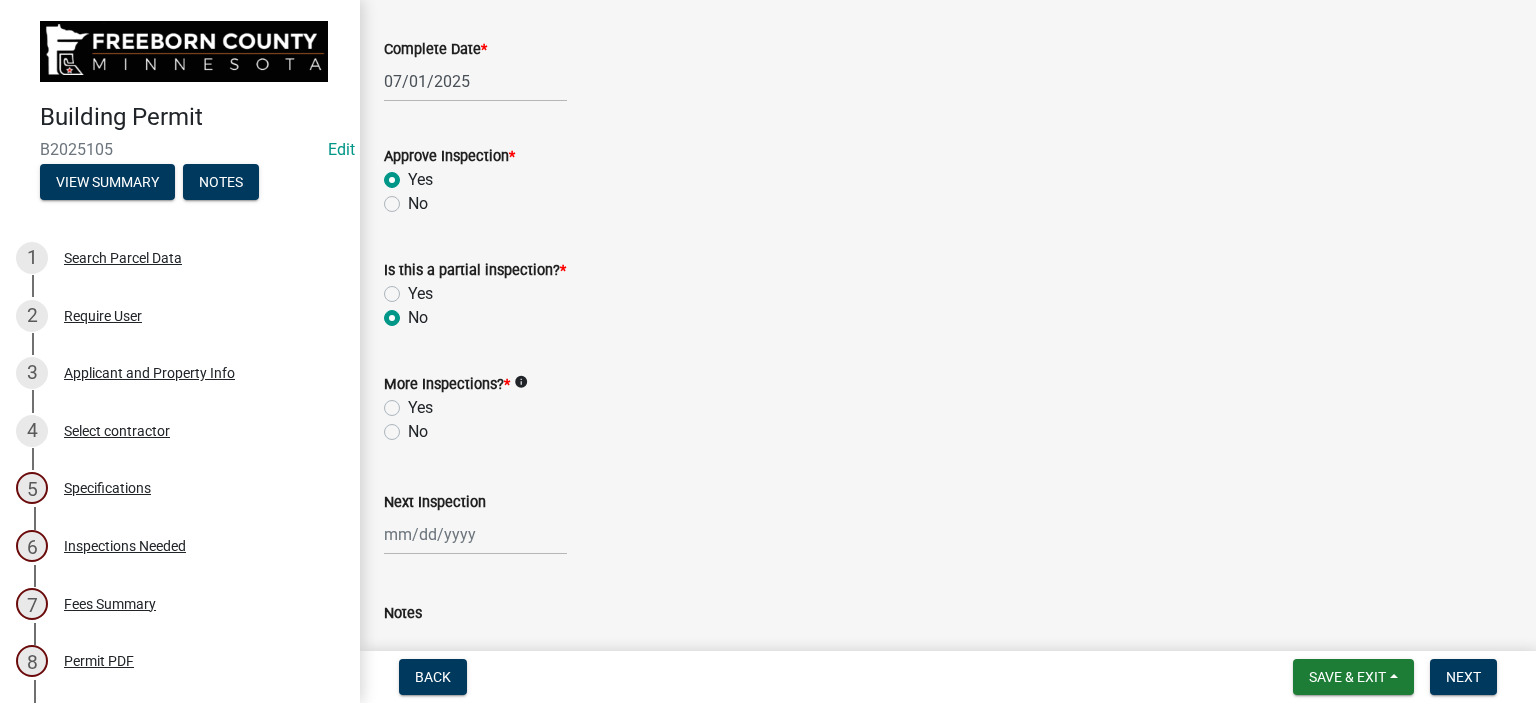 click on "More Inspections?  *  info
Yes   No" 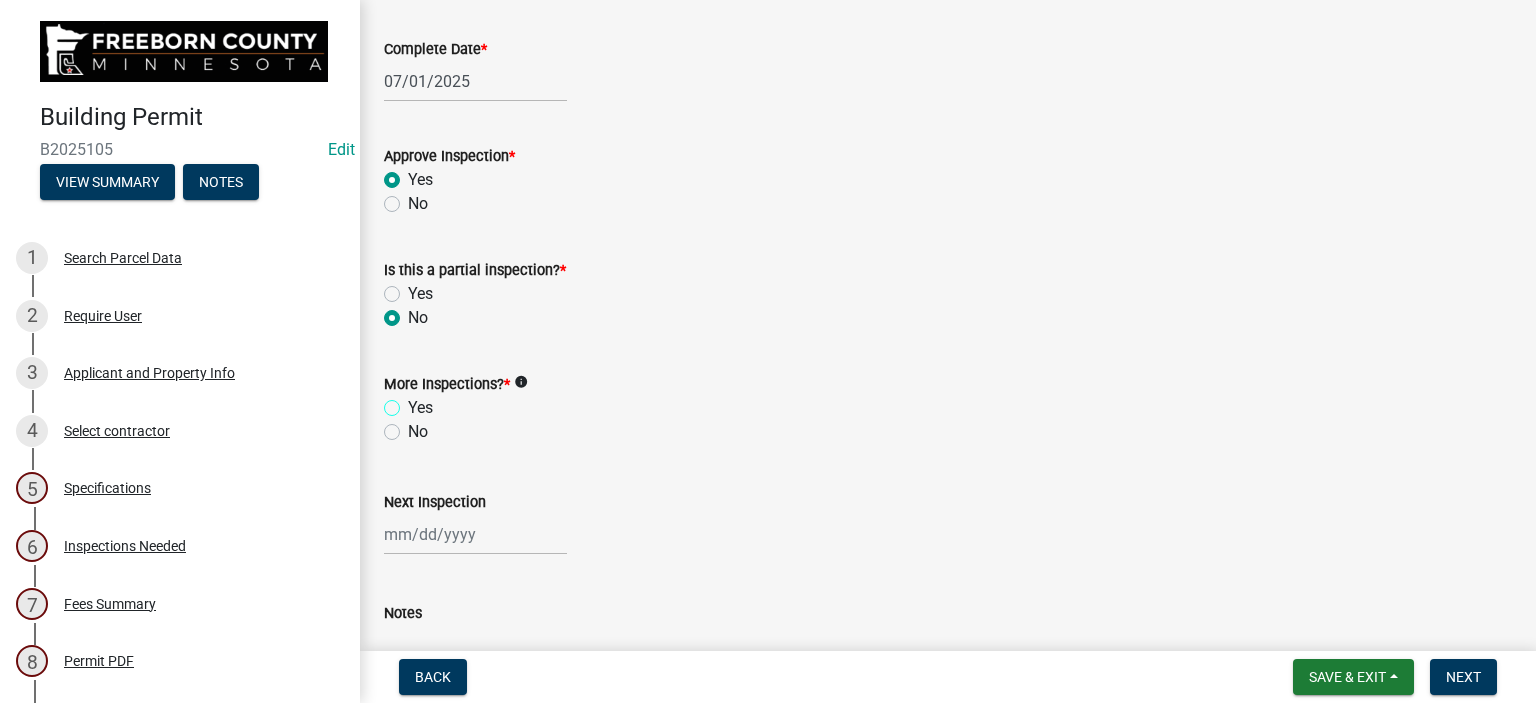 click on "Yes" at bounding box center (414, 402) 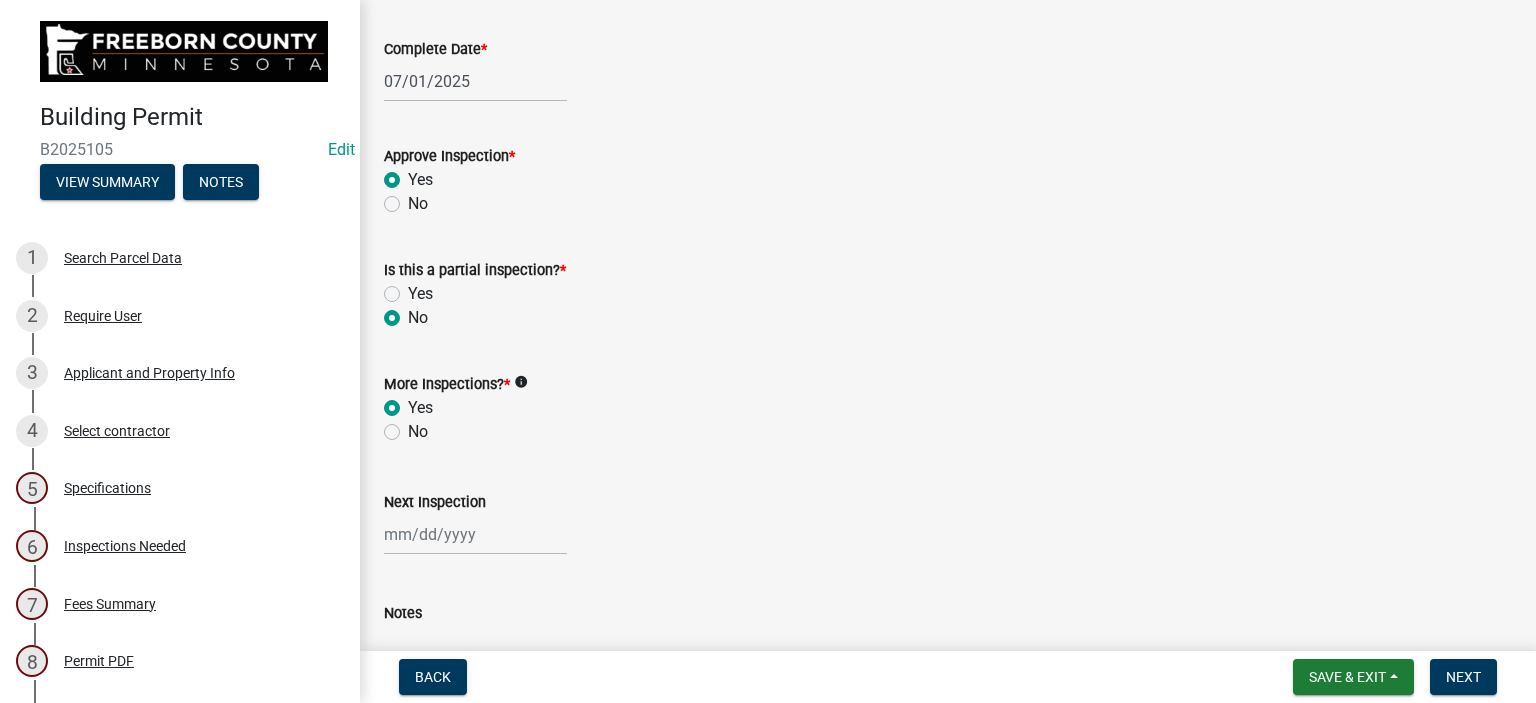 radio on "true" 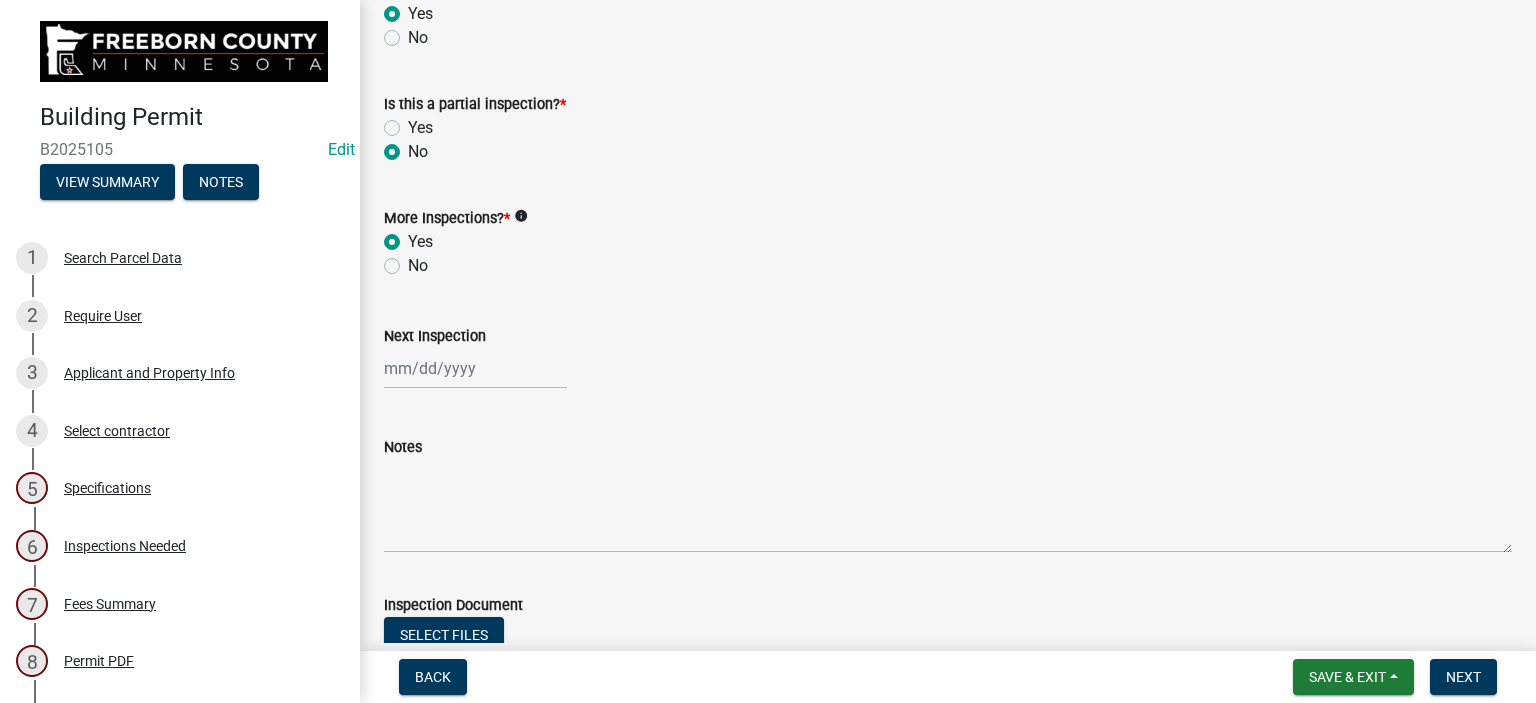 scroll, scrollTop: 692, scrollLeft: 0, axis: vertical 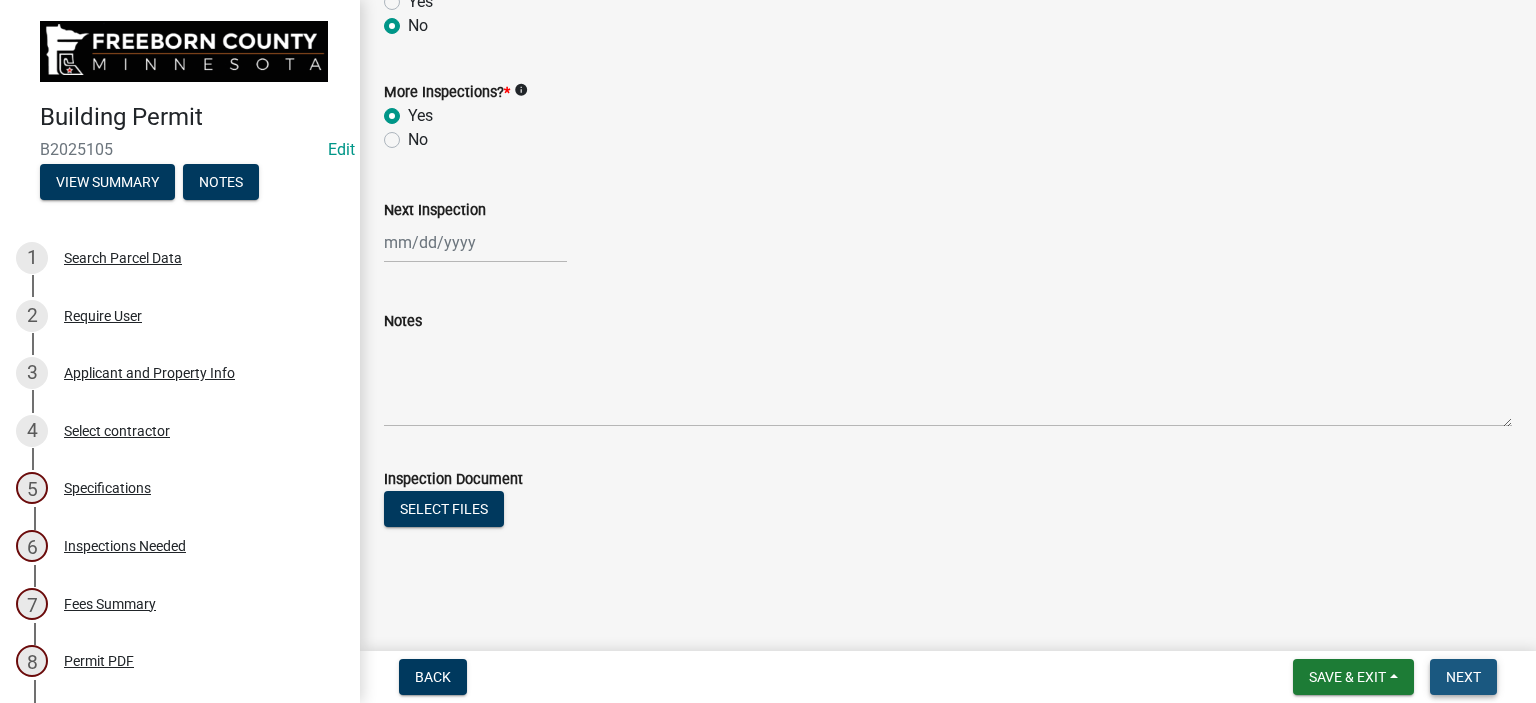 click on "Next" at bounding box center [1463, 677] 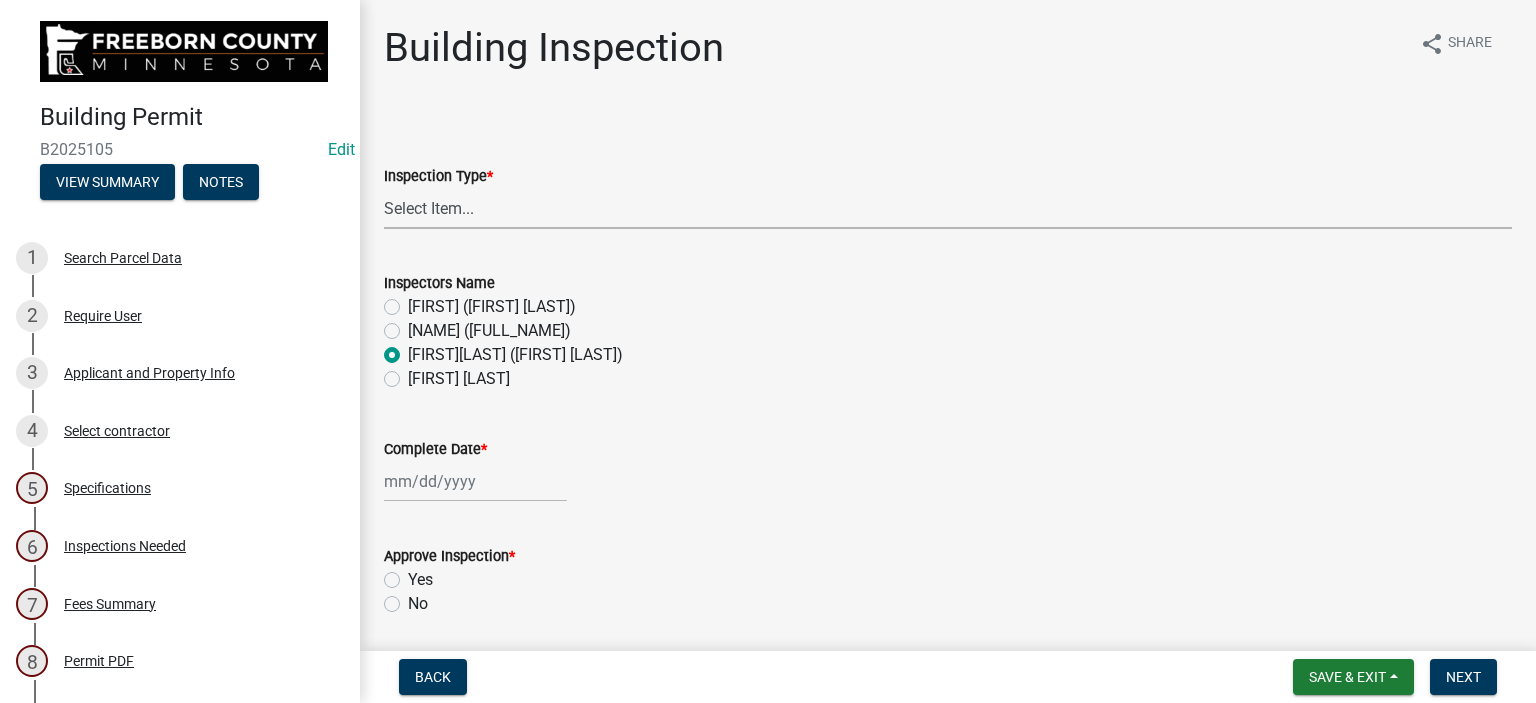 click on "Select Item...   Footings   Foundation   Rough Plumbing   Rough Mechanical   Framing   Gas Piping Test   Fireplace Rough-In   Energy/ Insulation   Final Mechanical   Final Plumbing   Blower Door Test   Final" at bounding box center (948, 208) 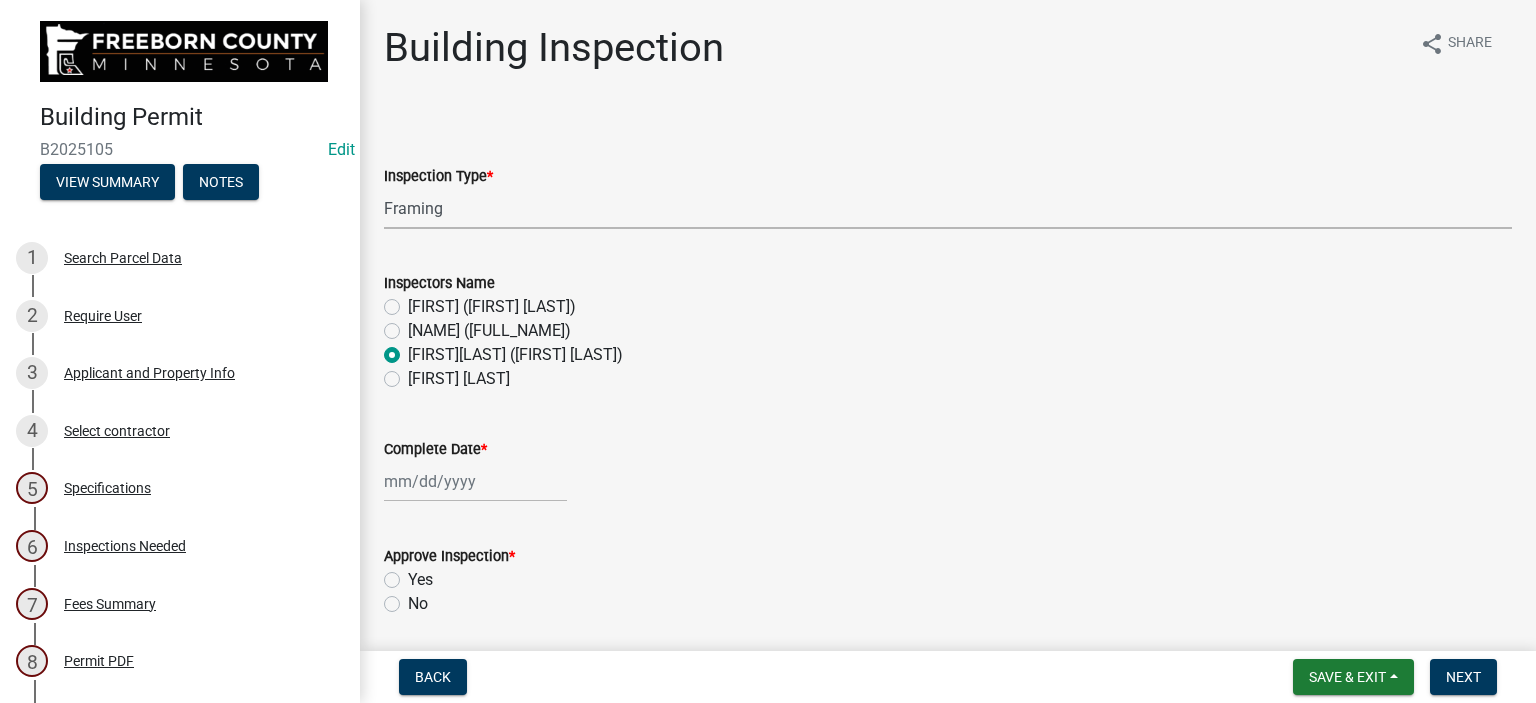 click on "Select Item...   Footings   Foundation   Rough Plumbing   Rough Mechanical   Framing   Gas Piping Test   Fireplace Rough-In   Energy/ Insulation   Final Mechanical   Final Plumbing   Blower Door Test   Final" at bounding box center [948, 208] 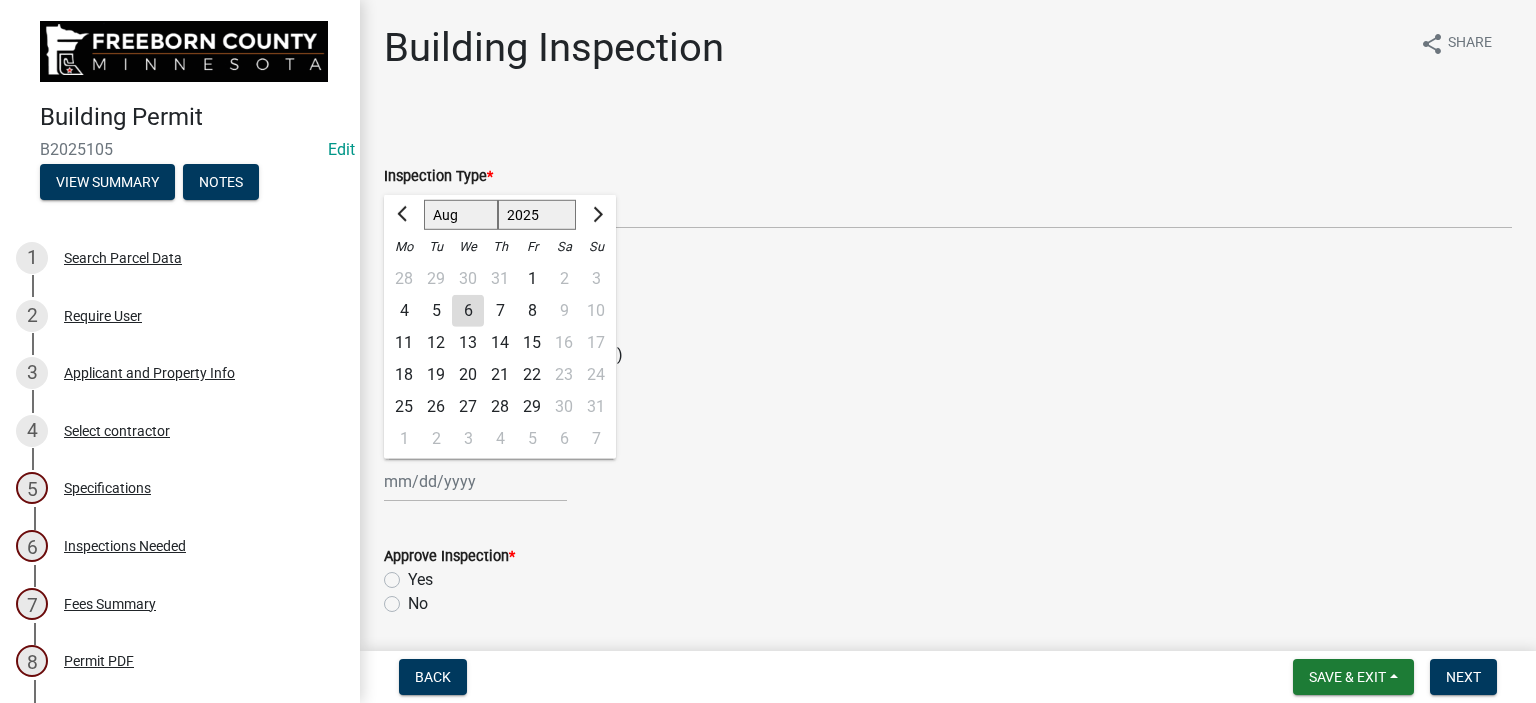 click on "Jan Feb Mar Apr May Jun Jul Aug Sep Oct Nov Dec 1525 1526 1527 1528 1529 1530 1531 1532 1533 1534 1535 1536 1537 1538 1539 1540 1541 1542 1543 1544 1545 1546 1547 1548 1549 1550 1551 1552 1553 1554 1555 1556 1557 1558 1559 1560 1561 1562 1563 1564 1565 1566 1567 1568 1569 1570 1571 1572 1573 1574 1575 1576 1577 1578 1579 1580 1581 1582 1583 1584 1585 1586 1587 1588 1589 1590 1591 1592 1593 1594 1595 1596 1597 1598 1599 1600 1601 1602 1603 1604 1605 1606 1607 1608 1609 1610 1611 1612 1613 1614 1615 1616 1617 1618 1619 1620 1621 1622 1623 1624 1625 1626 1627 1628 1629 1630 1631 1632 1633 1634 1635 1636 1637 1638 1639 1640 1641 1642 1643 1644 1645 1646 1647 1648 1649 1650 1651 1652 1653 1654 1655 1656 1657 1658 1659 1660 1661 1662 1663 1664 1665 1666 1667 1668 1669 1670 1671 1672 1673 1674 1675 1676 1677 1678 1679 1680 1681 1682 1683 1684 1685 1686 1687 1688 1689 1690 1691 1692 1693 1694 1695 1696 1697 1698 1699 1700 1701 1702 1703 1704 1705 1706 1707 1708 1709 1710 1711 1712 1713 1714 1715 1716 1717 1718 1719 1" 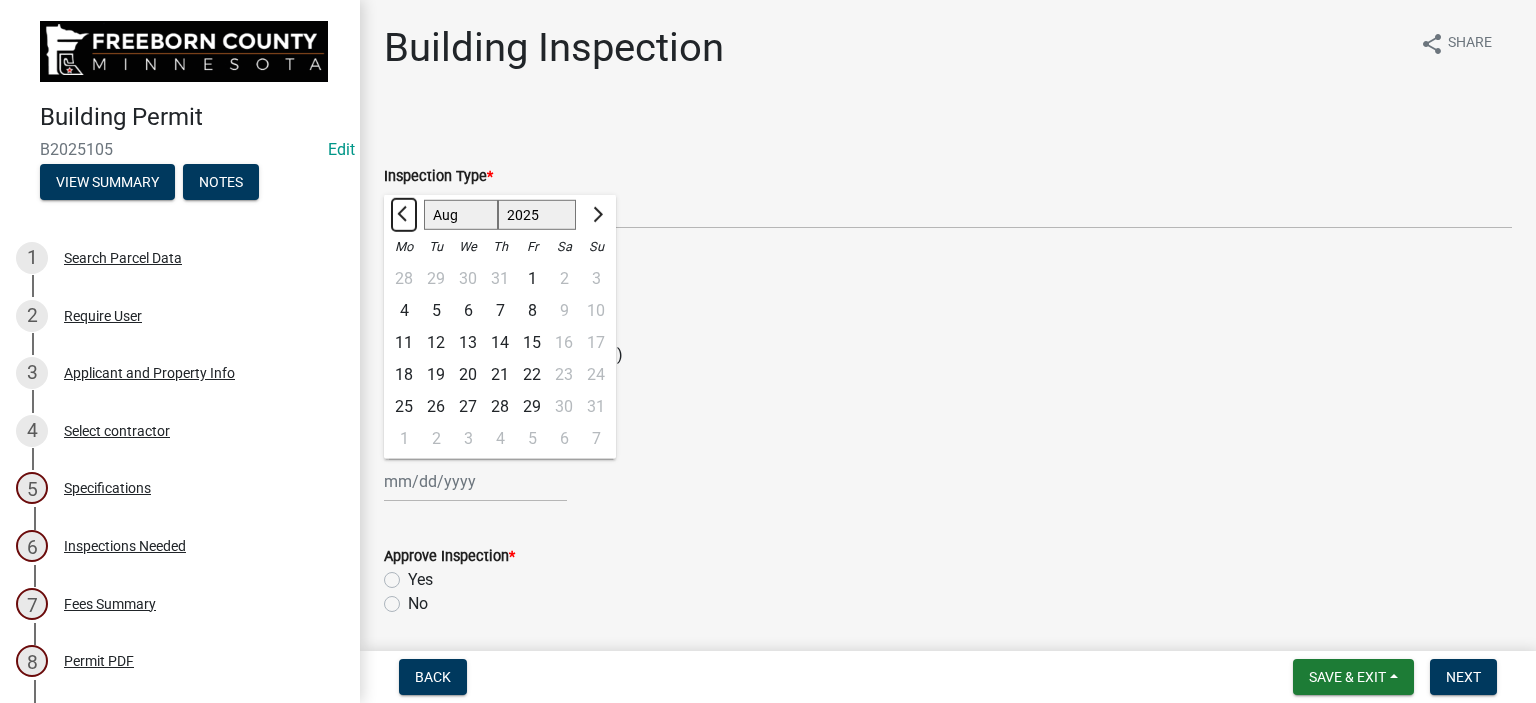click 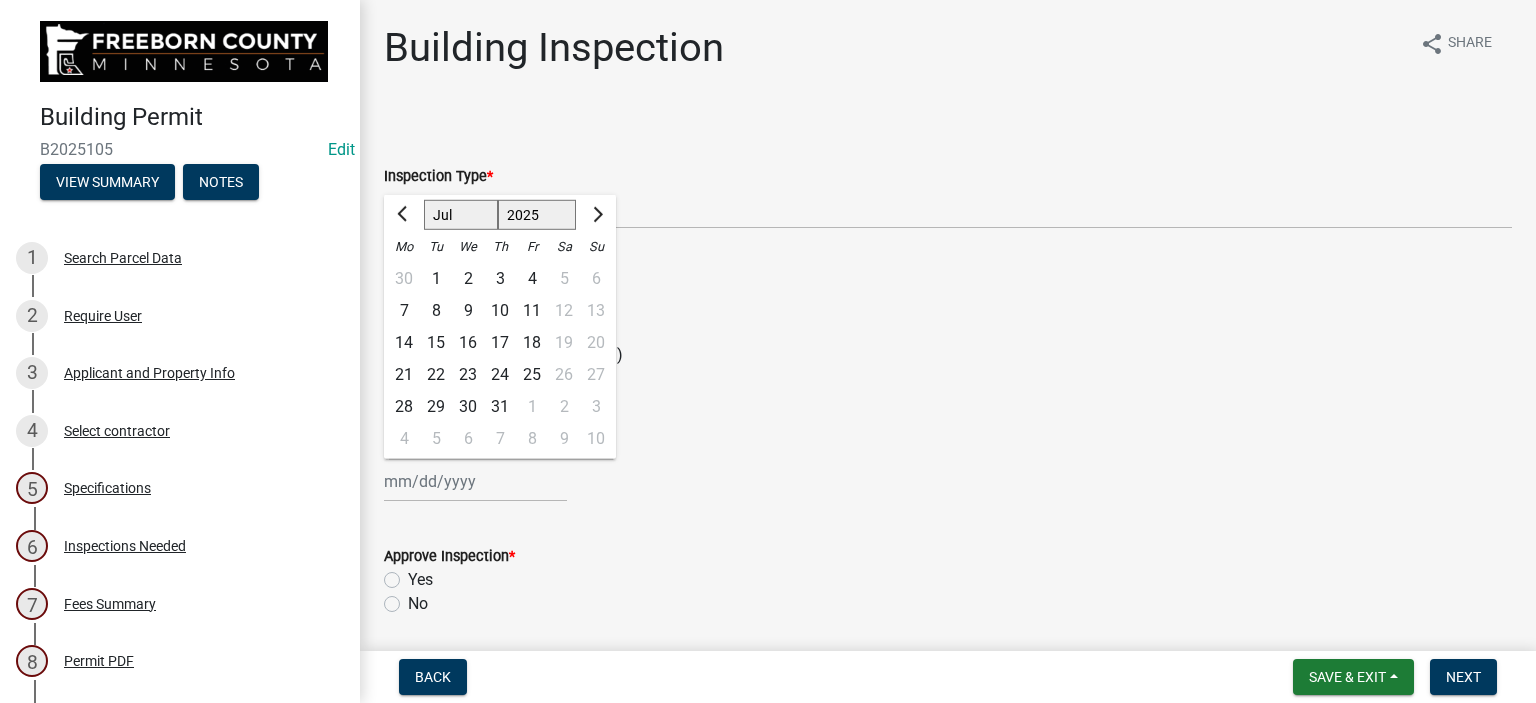 click on "9" 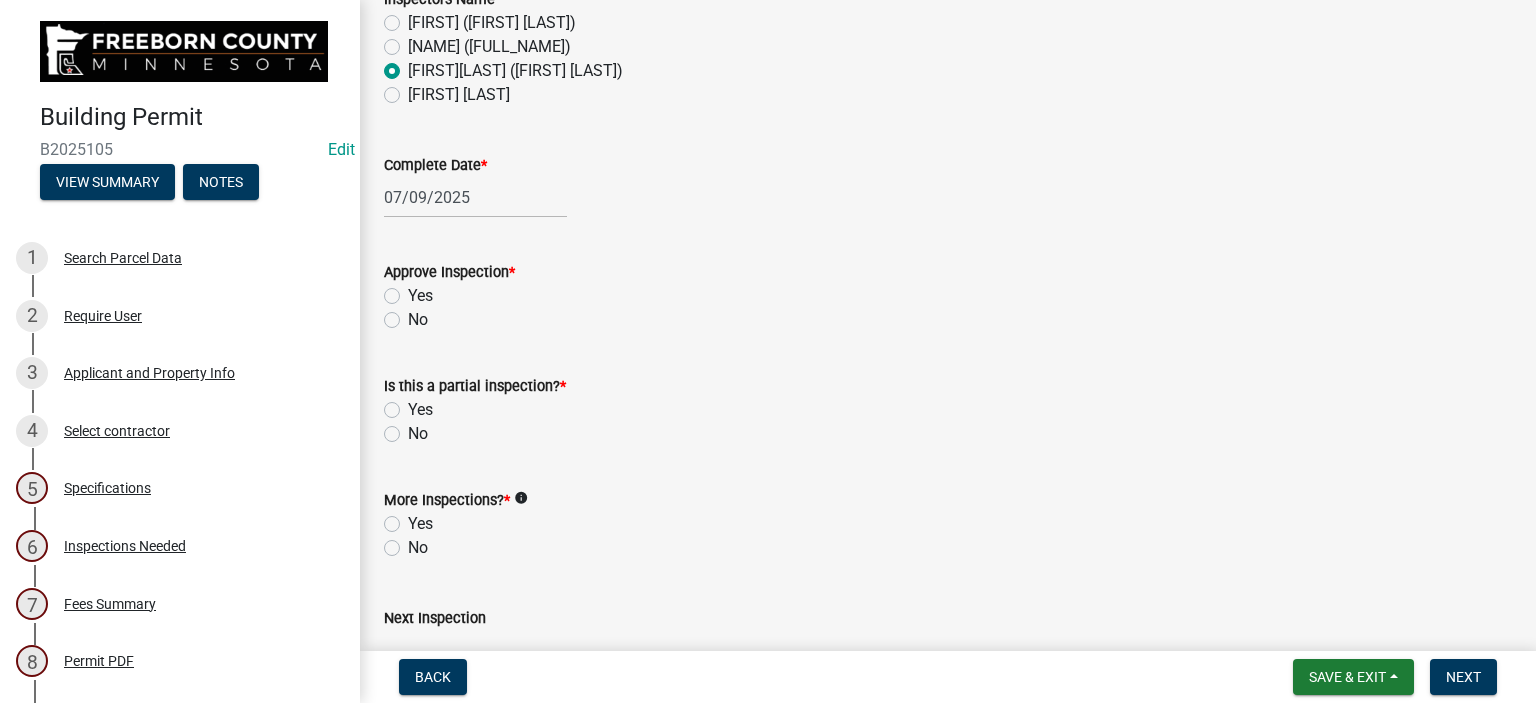 scroll, scrollTop: 300, scrollLeft: 0, axis: vertical 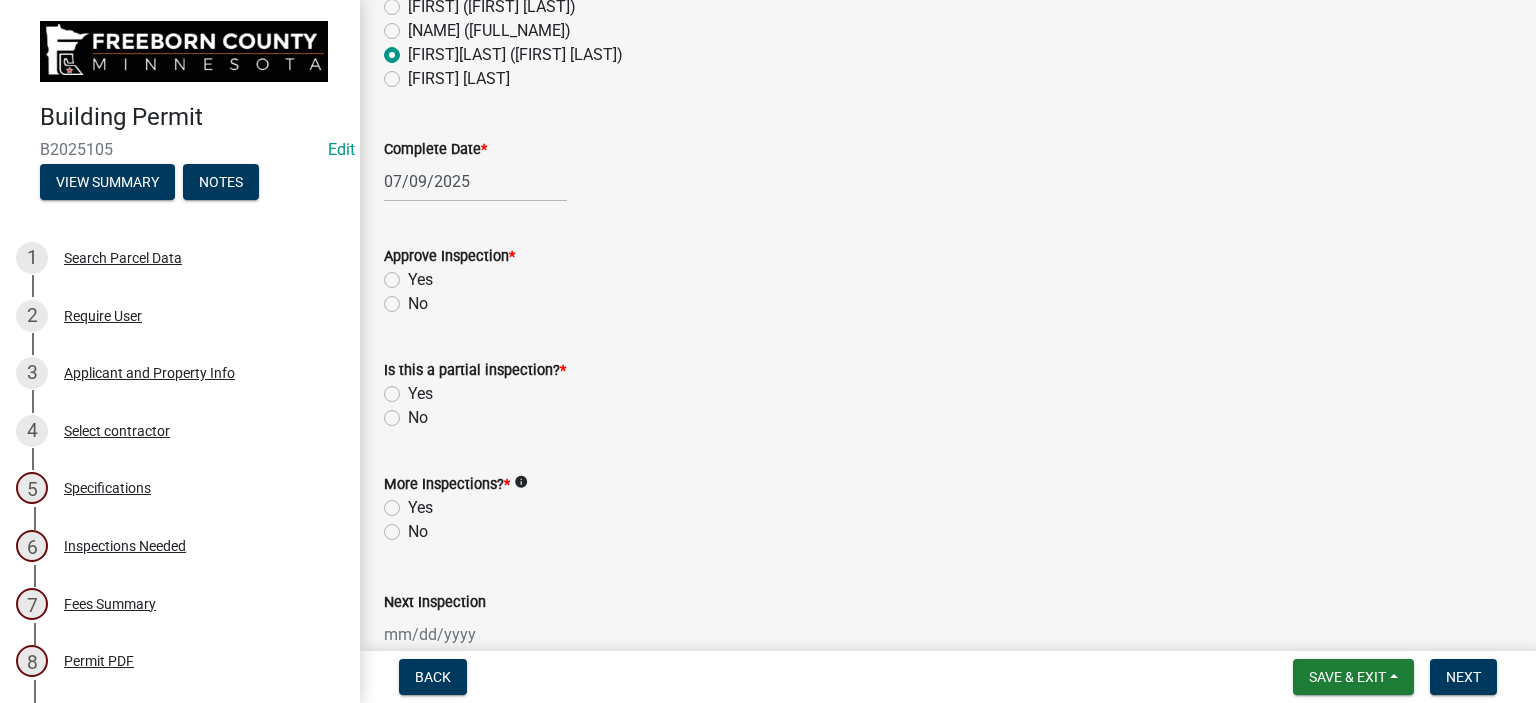drag, startPoint x: 389, startPoint y: 279, endPoint x: 399, endPoint y: 299, distance: 22.36068 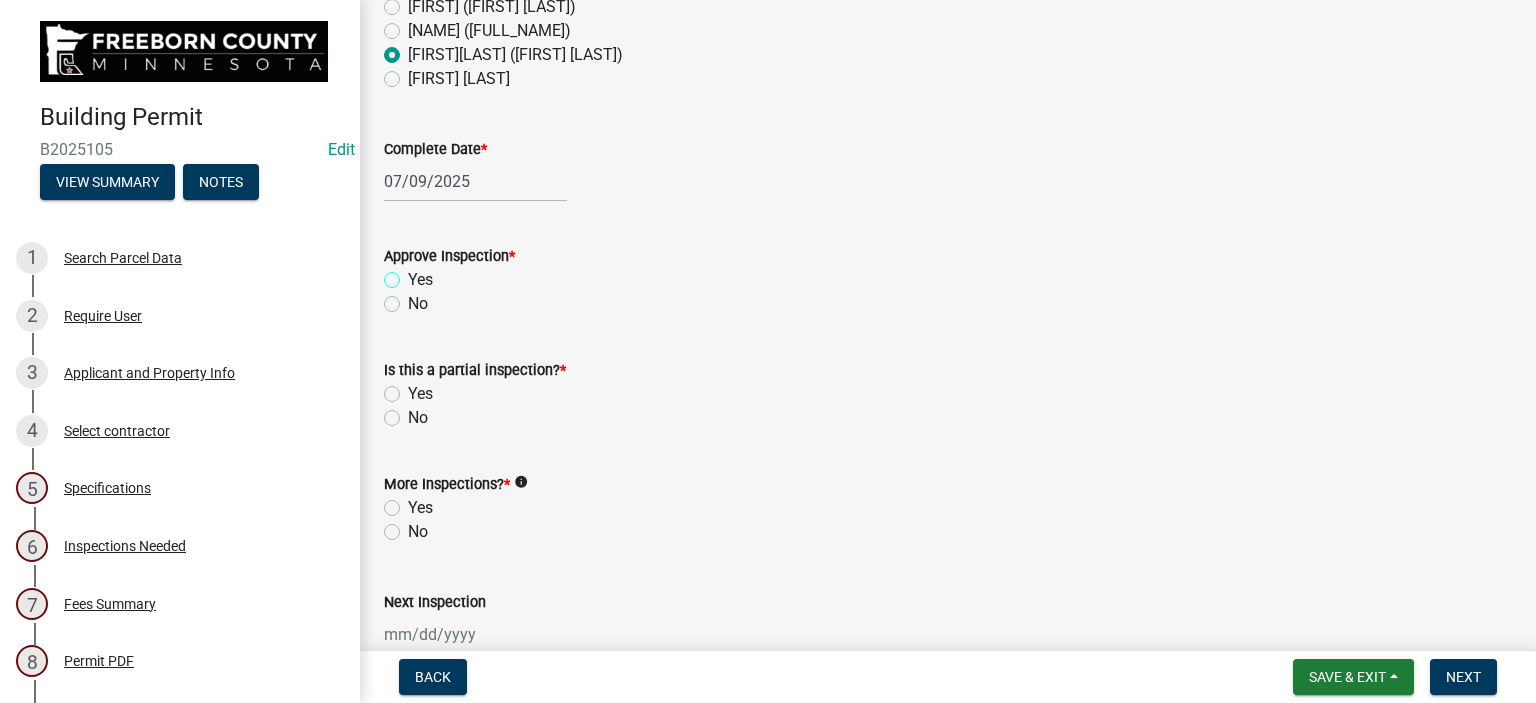 click on "Yes" at bounding box center (414, 274) 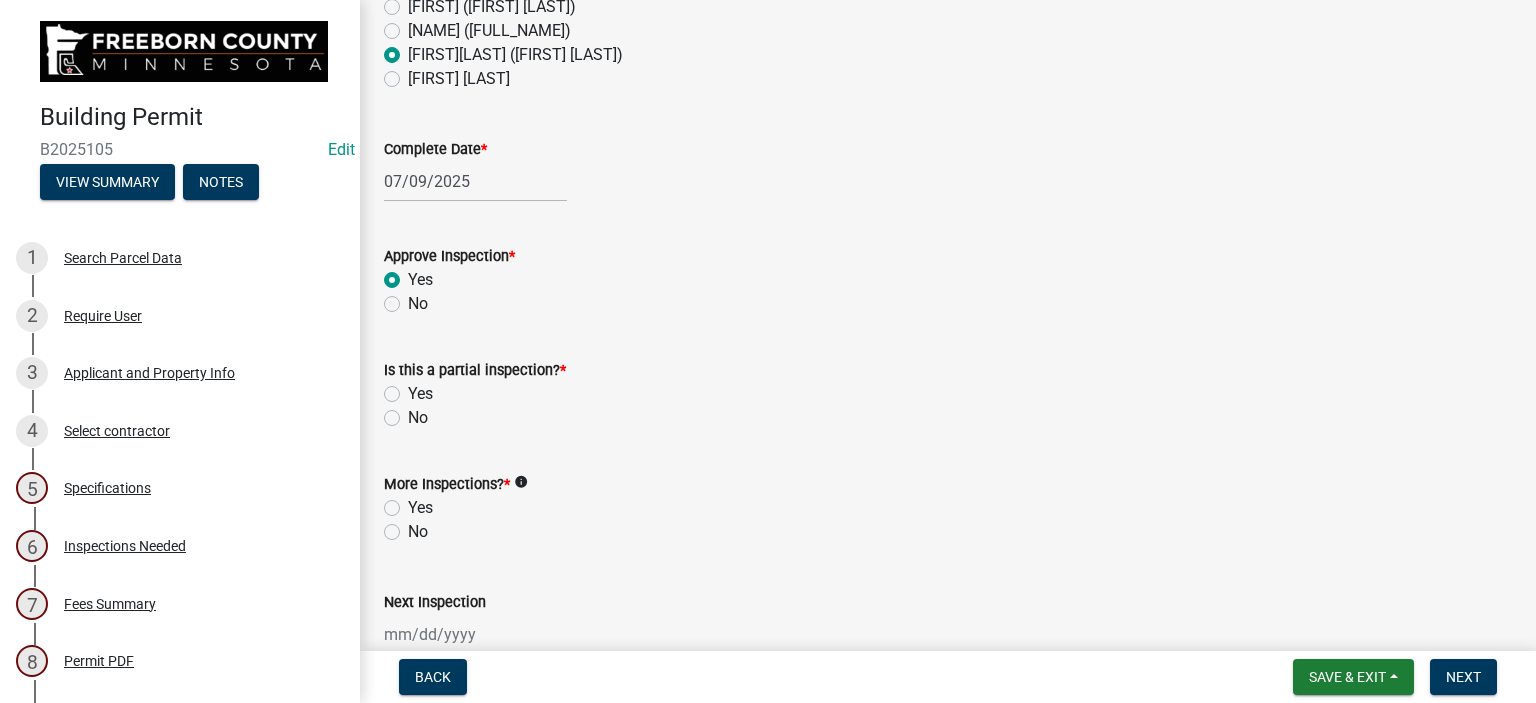 radio on "true" 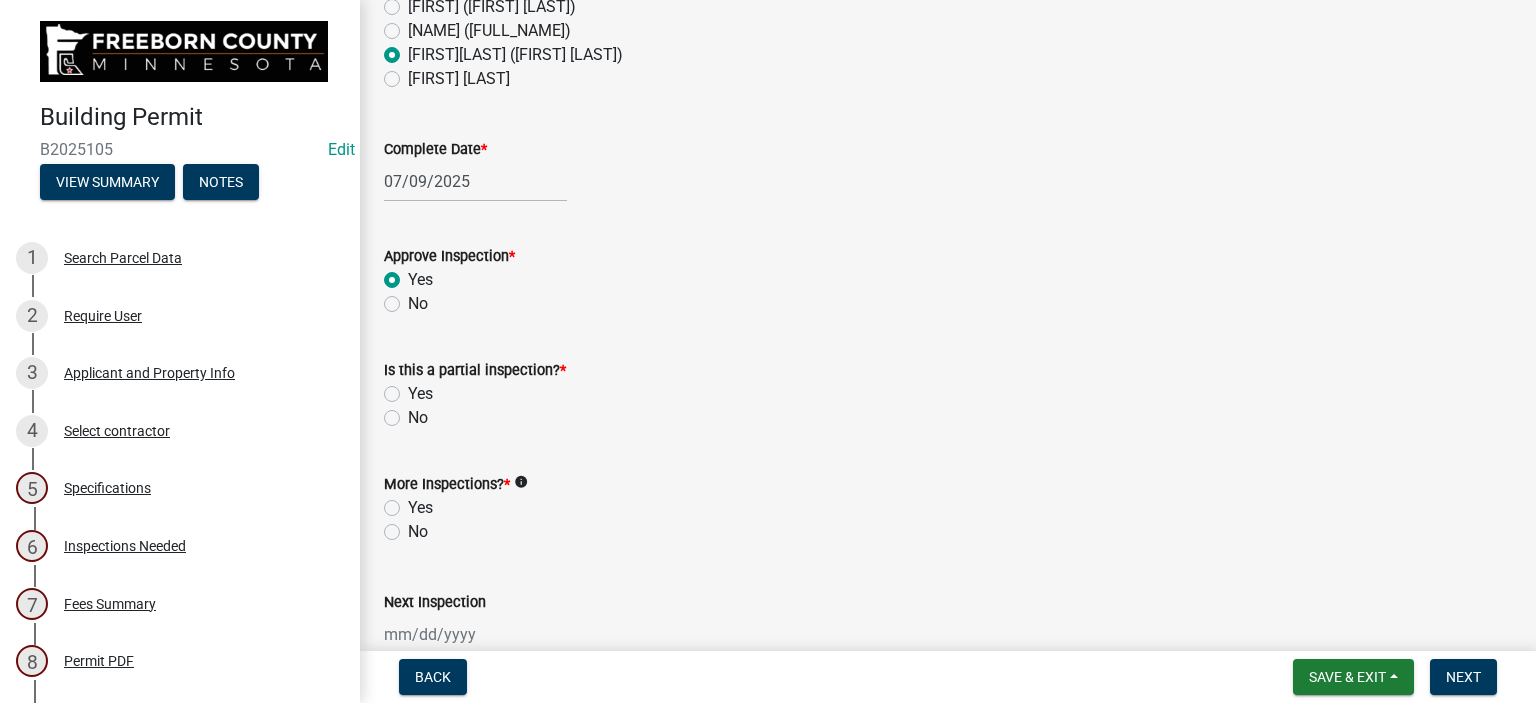 click on "No" 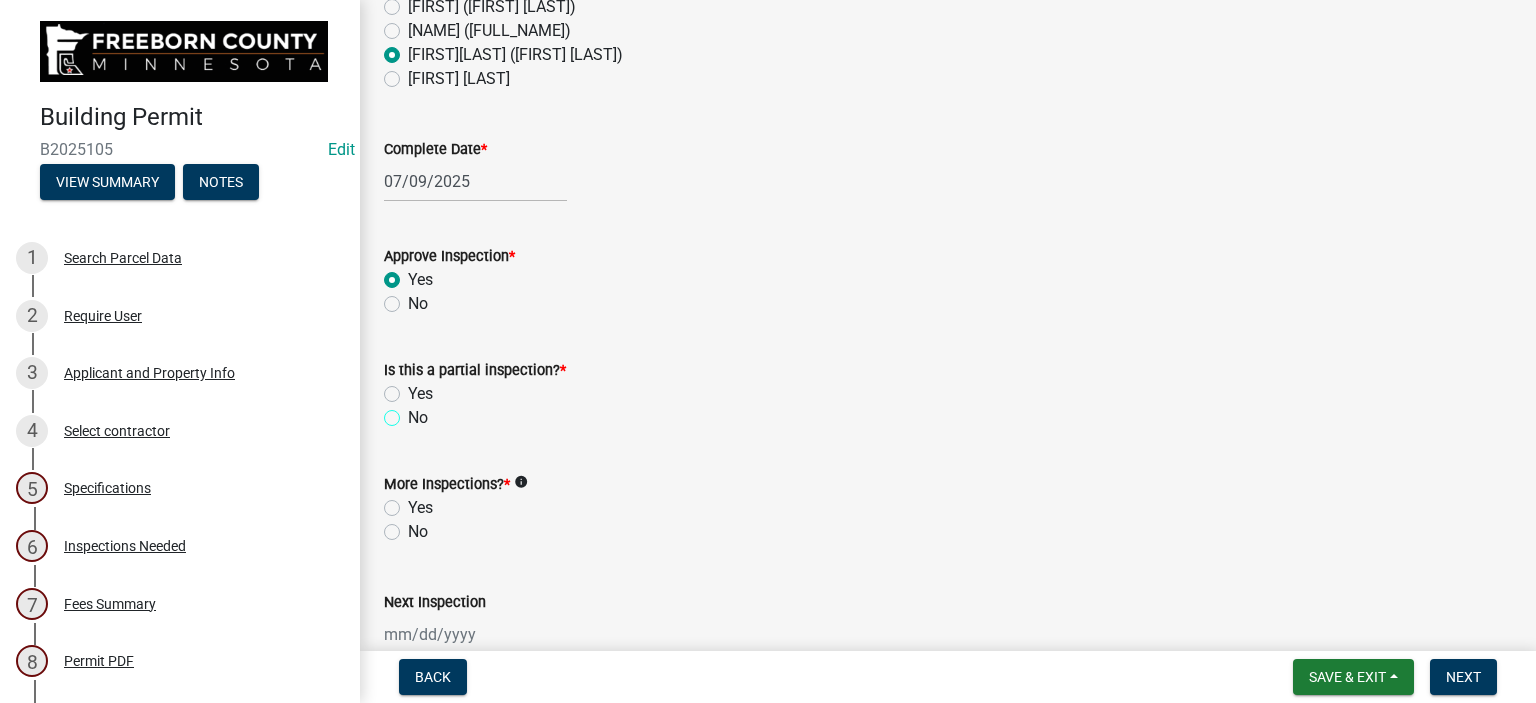 click on "No" at bounding box center (414, 412) 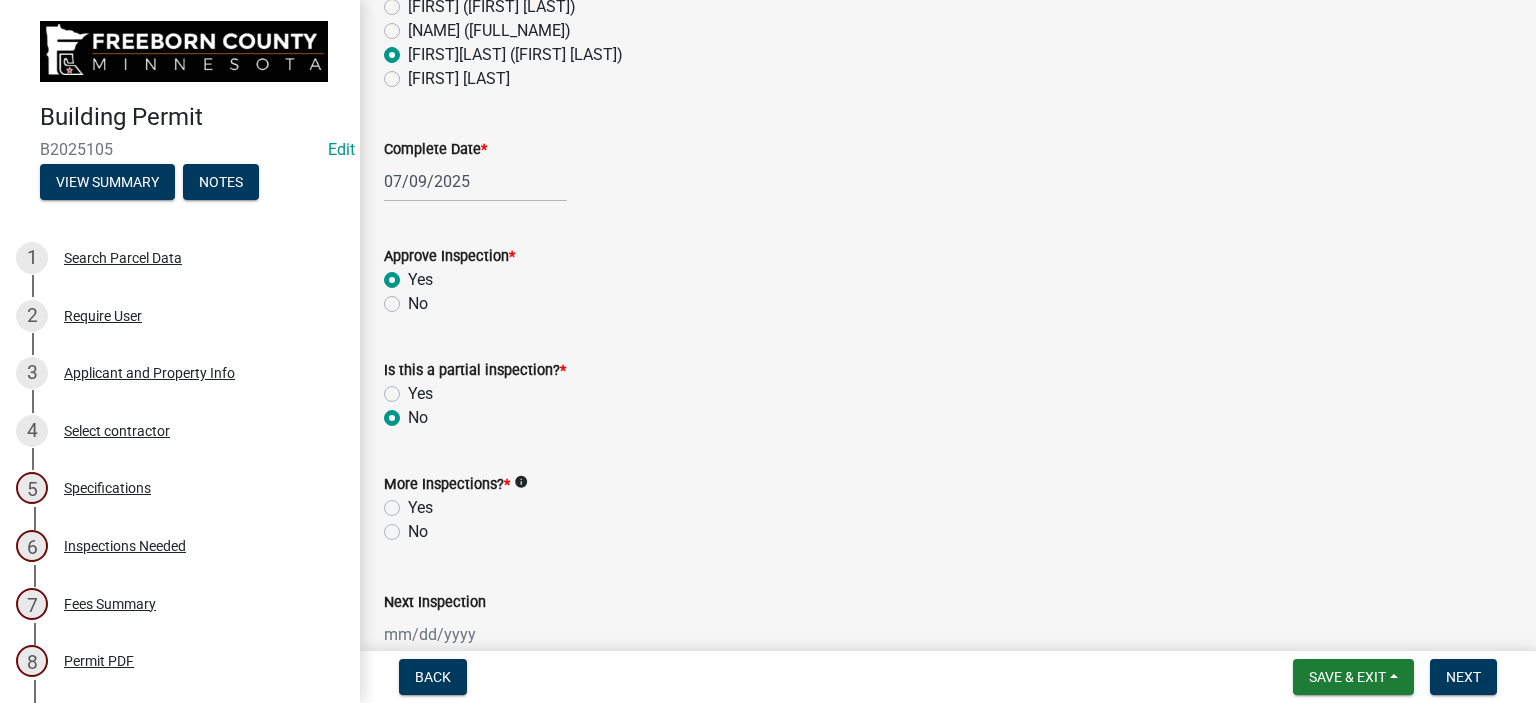 radio on "true" 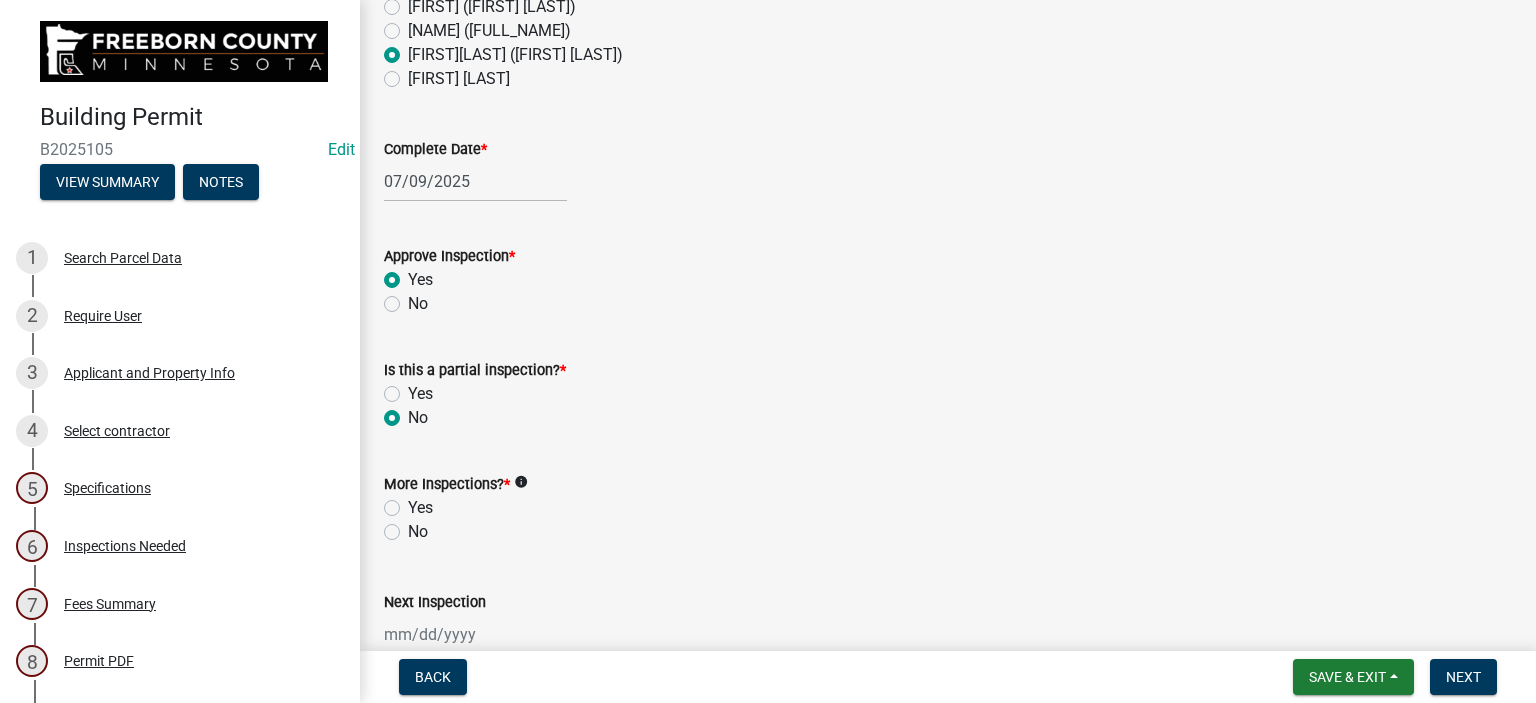 click on "Yes" 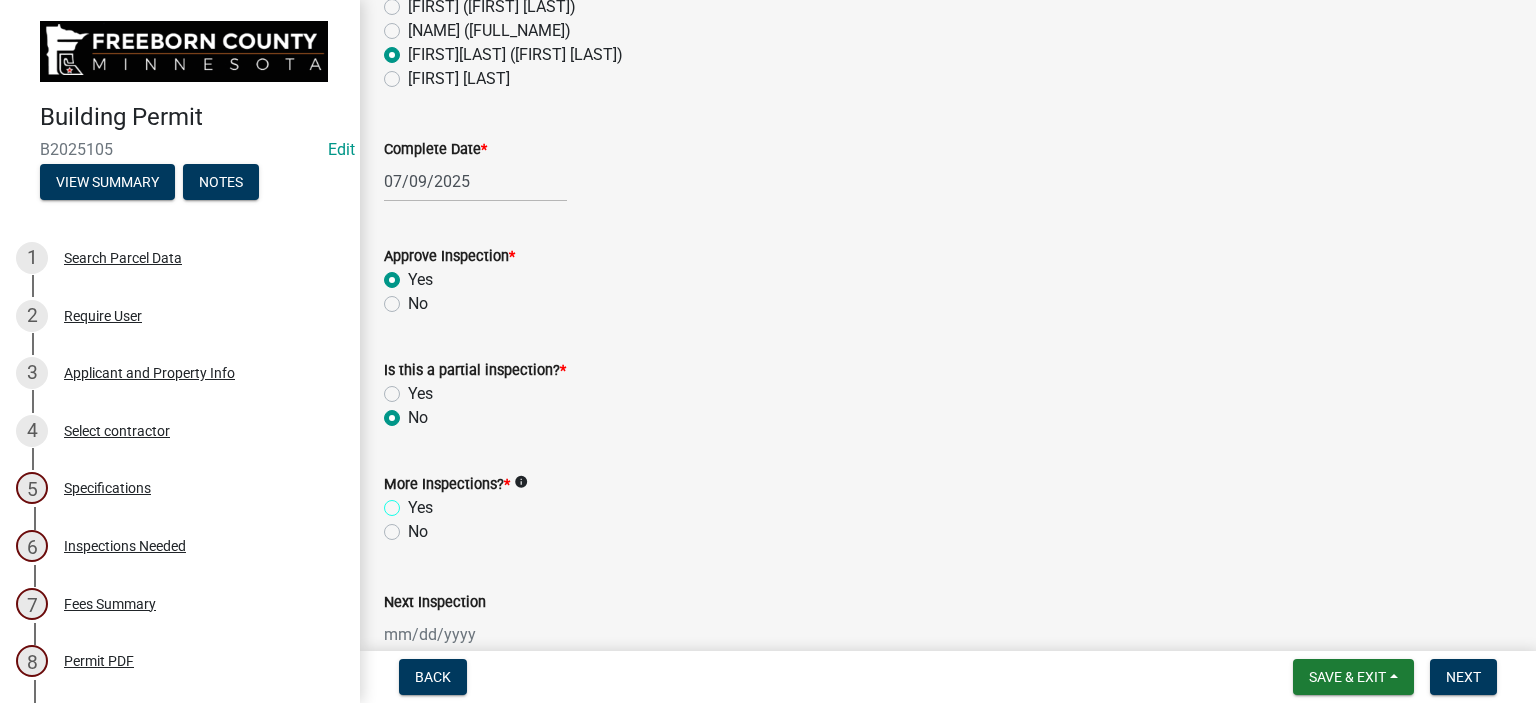 click on "Yes" at bounding box center (414, 502) 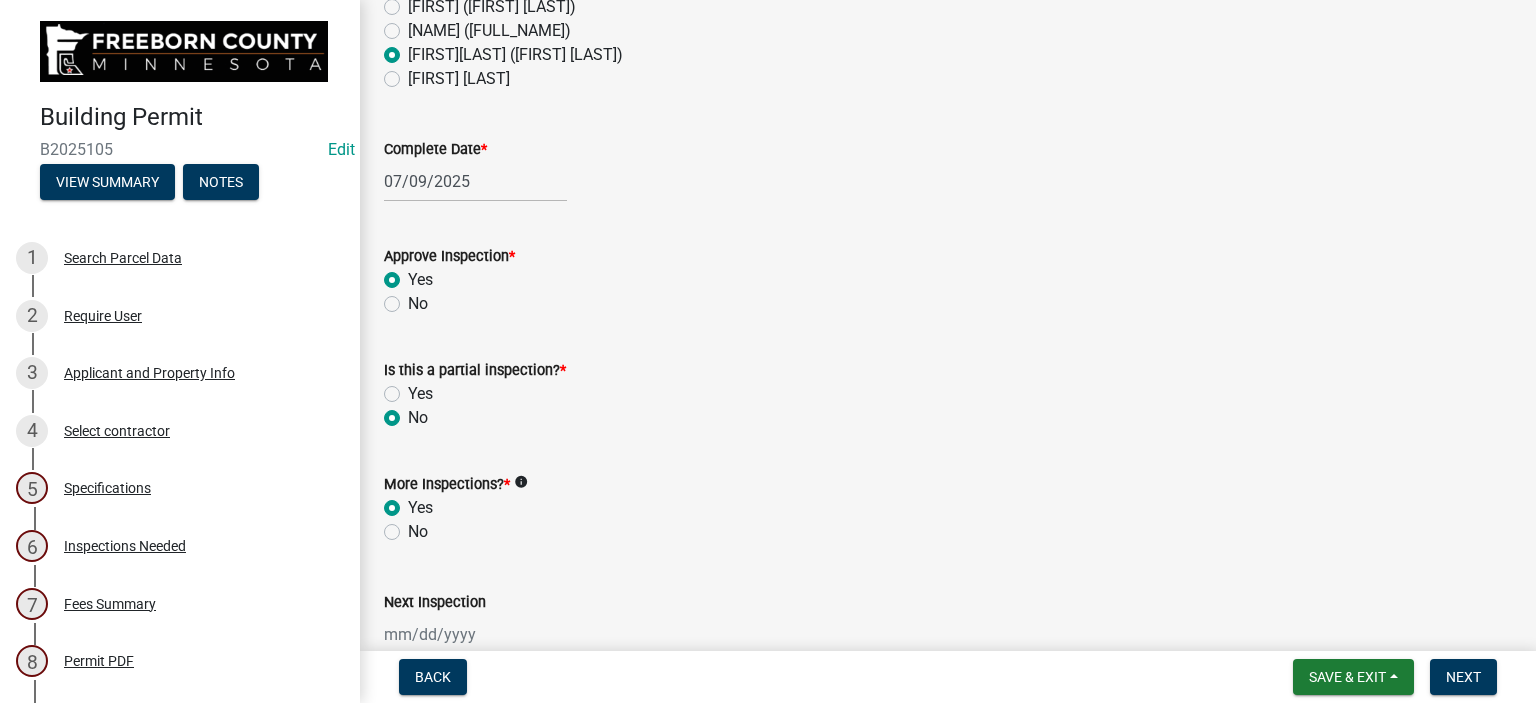 radio on "true" 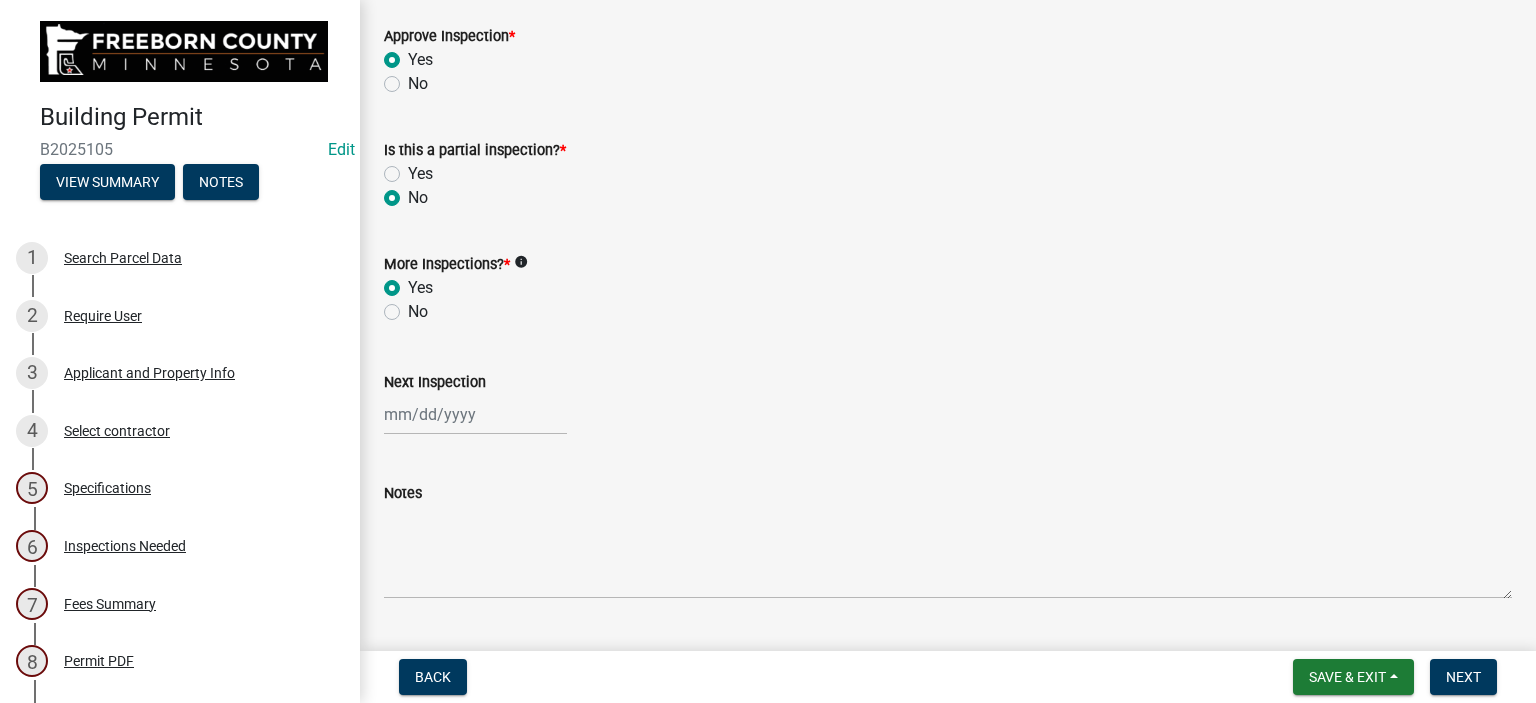scroll, scrollTop: 692, scrollLeft: 0, axis: vertical 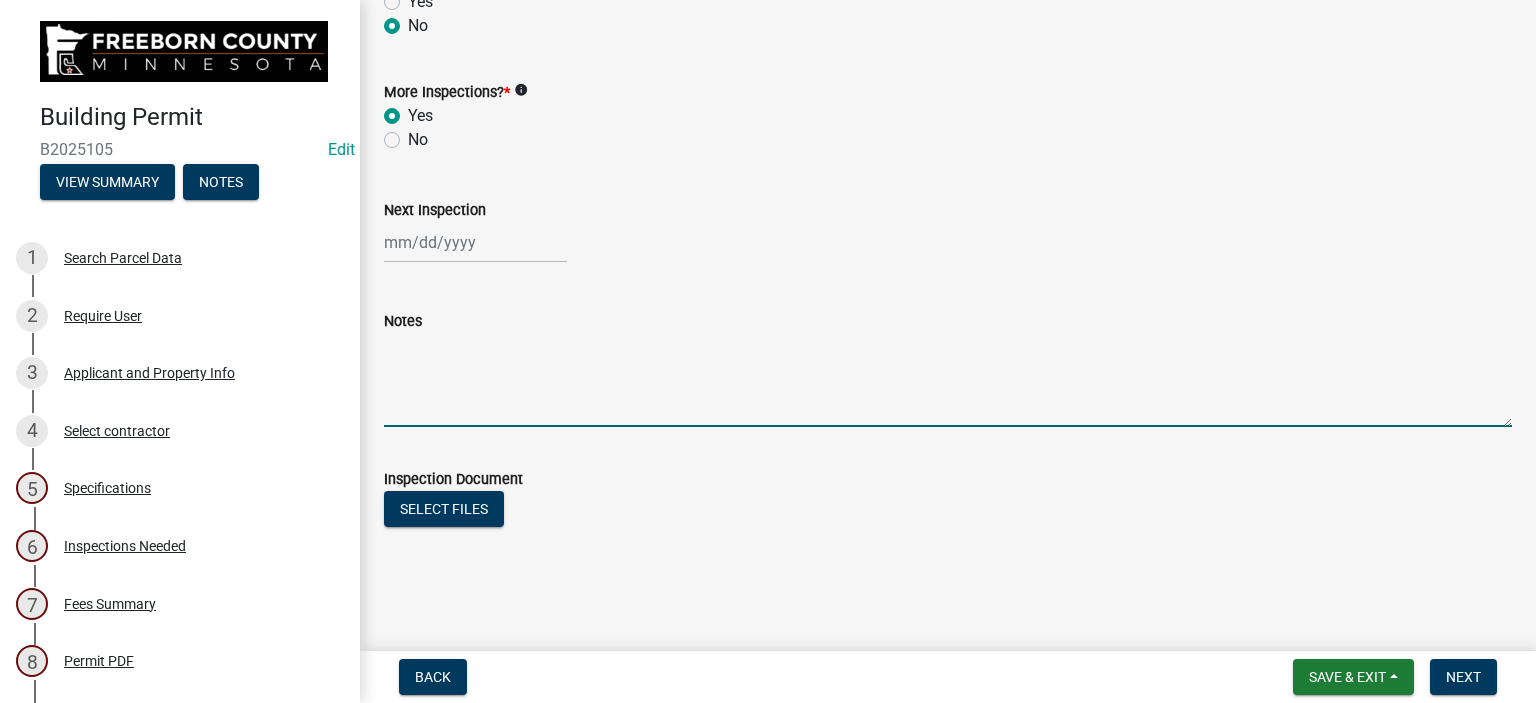 click on "Notes" at bounding box center [948, 380] 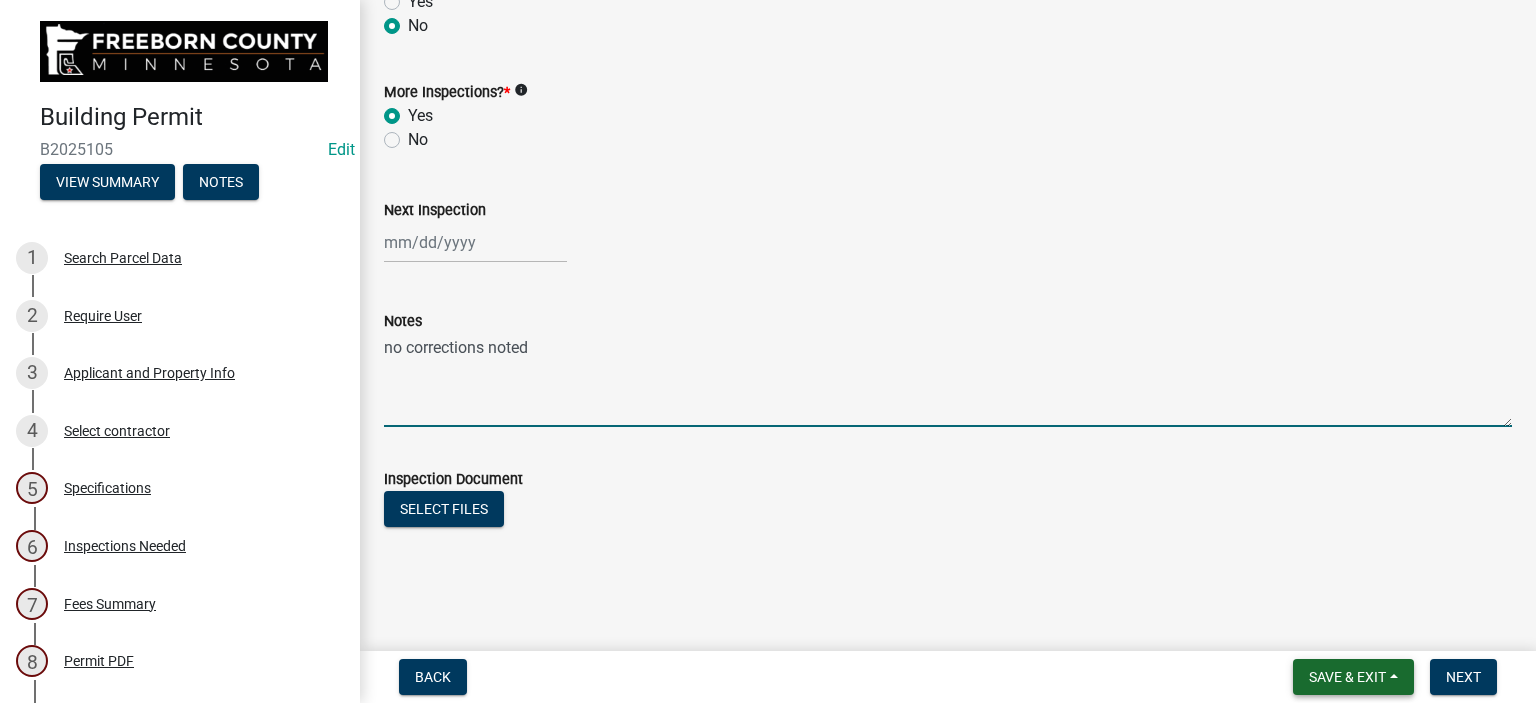 type on "no corrections noted" 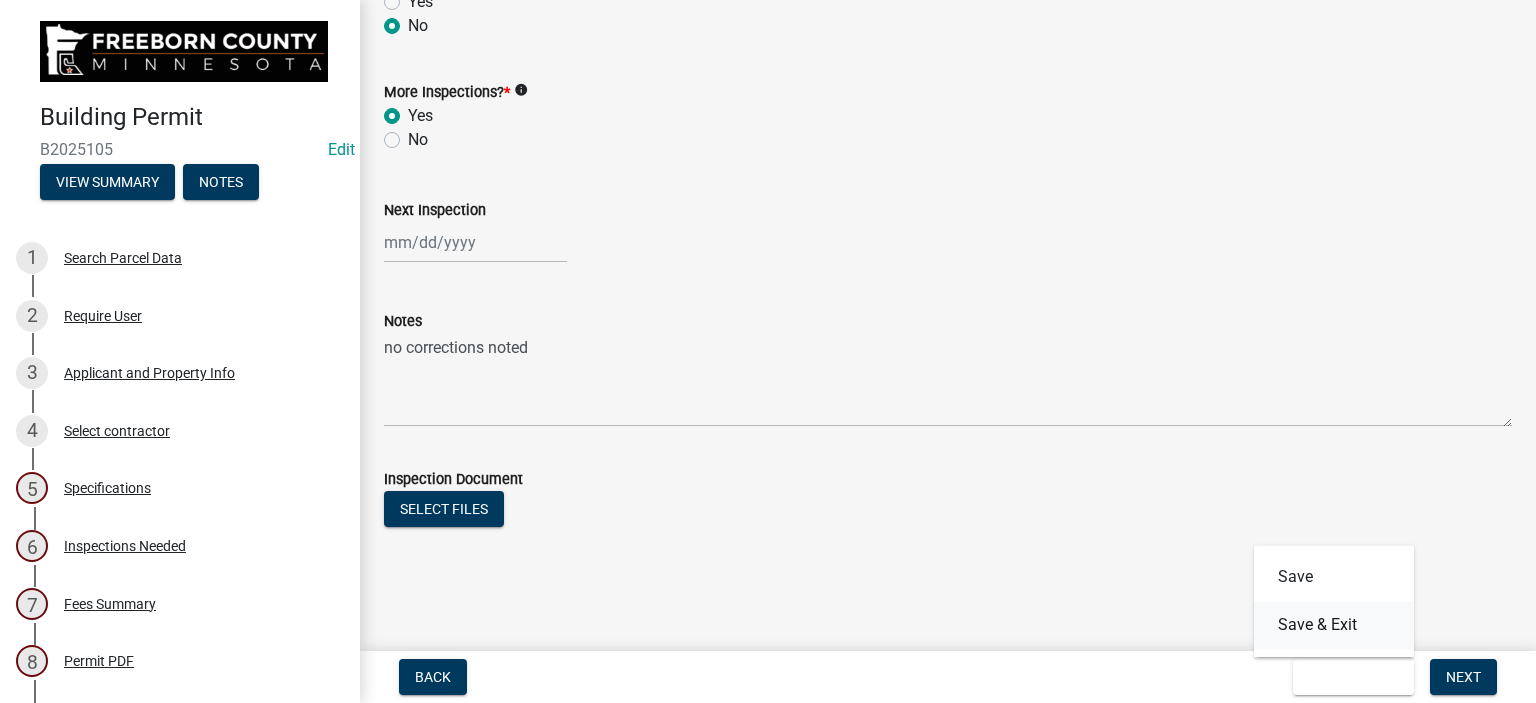 click on "Save & Exit" at bounding box center (1334, 625) 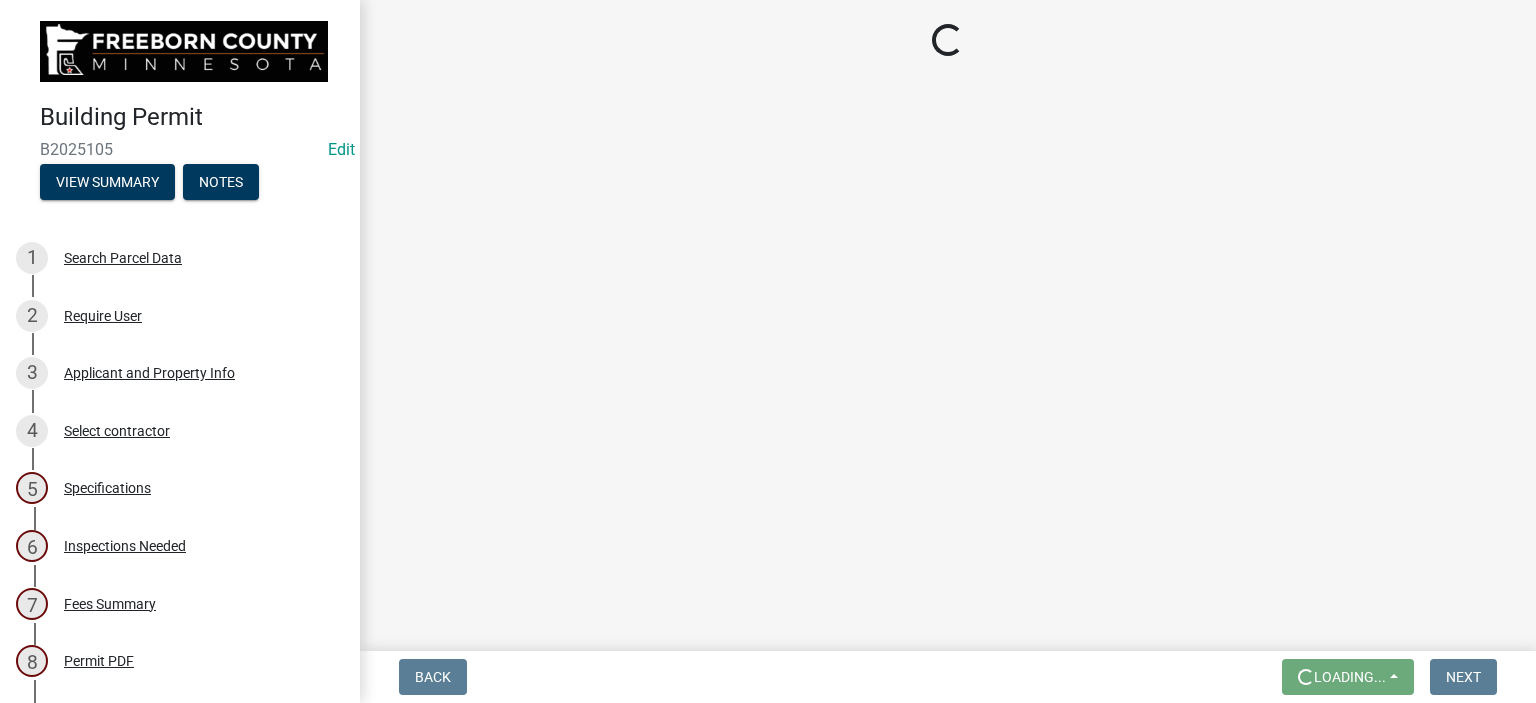 scroll, scrollTop: 0, scrollLeft: 0, axis: both 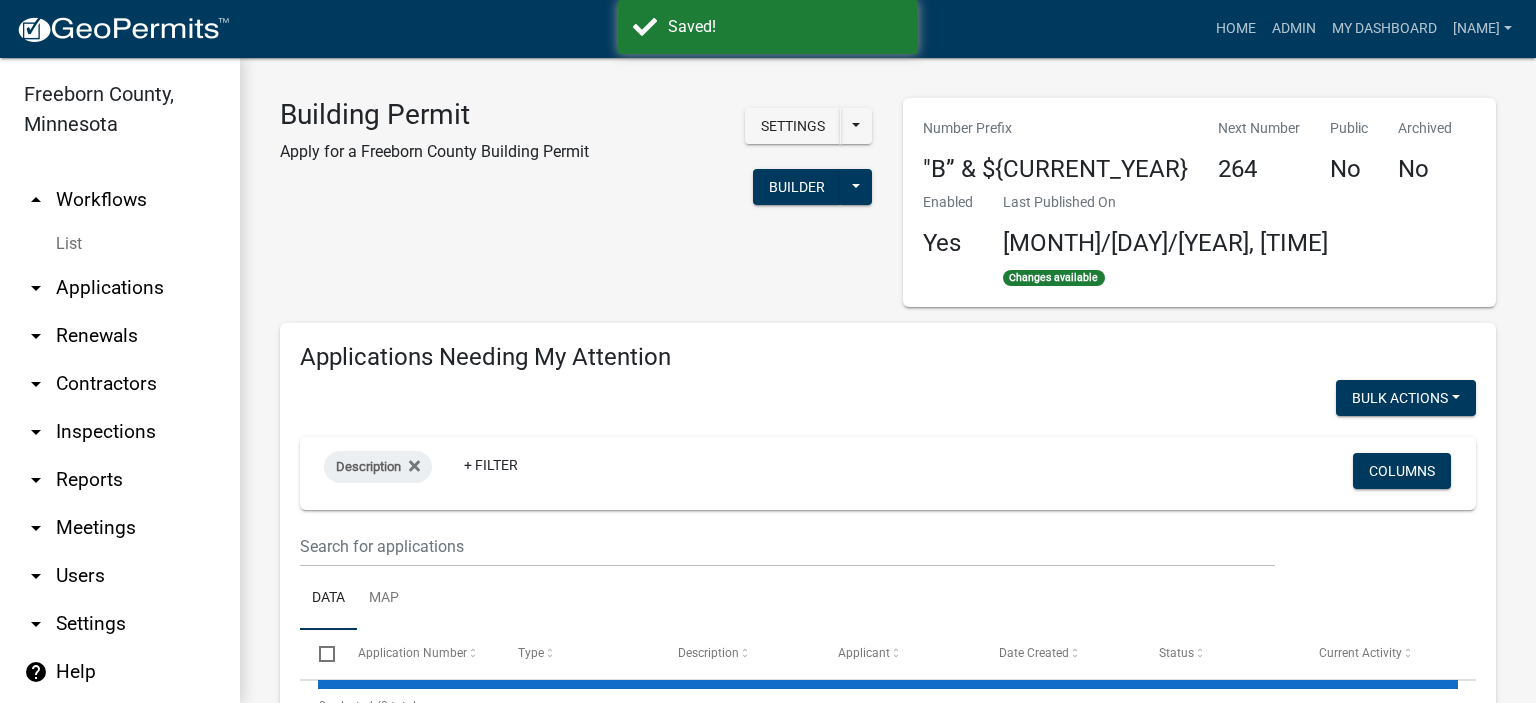 select on "2: 50" 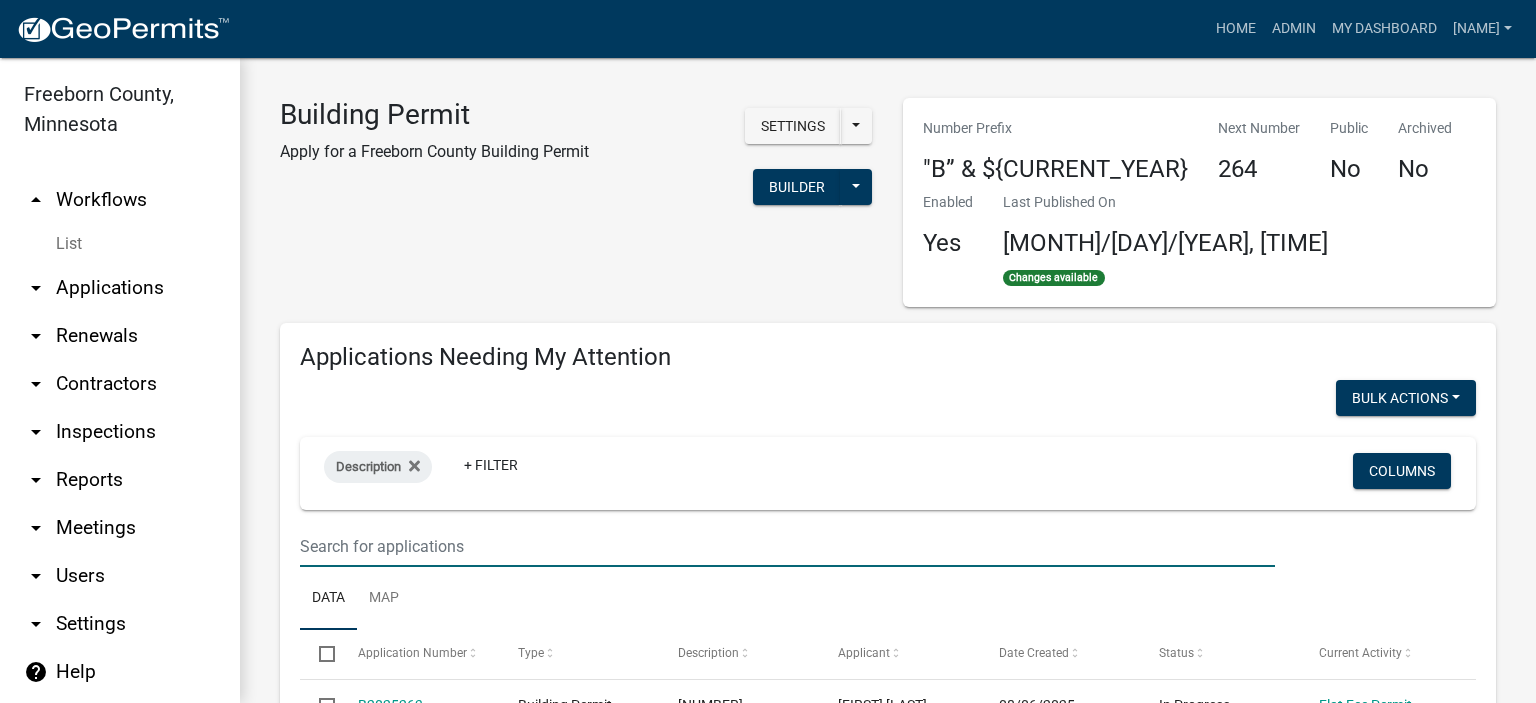click at bounding box center [787, 546] 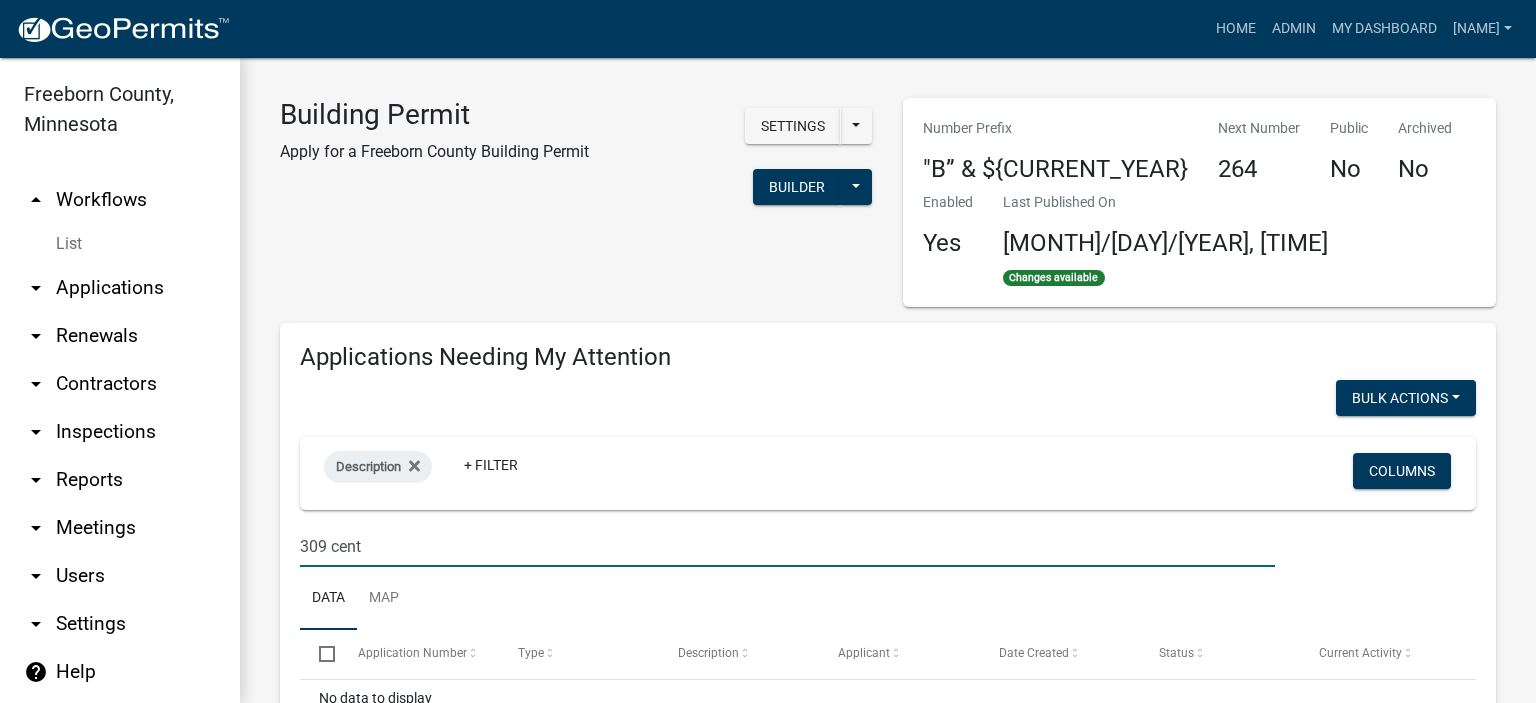 type on "309 cent" 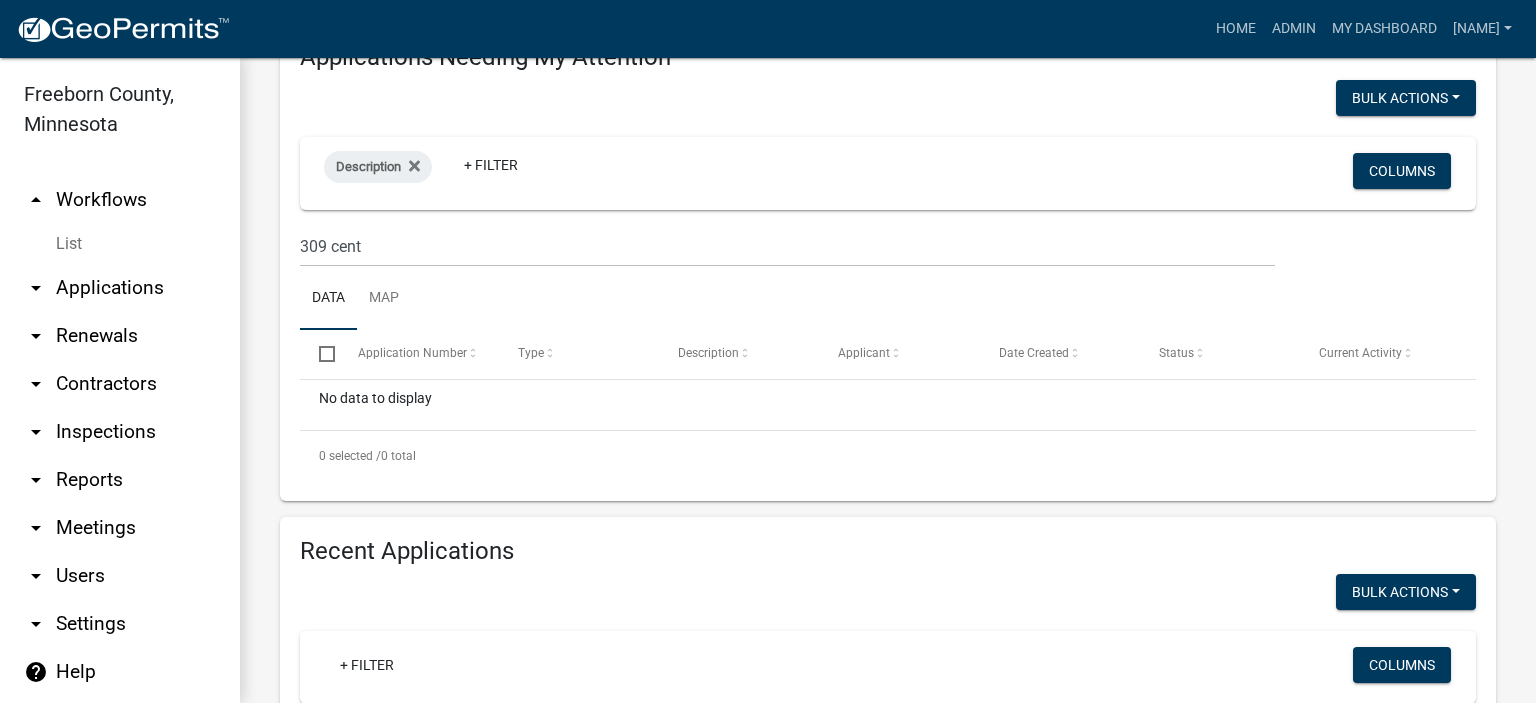 scroll, scrollTop: 0, scrollLeft: 0, axis: both 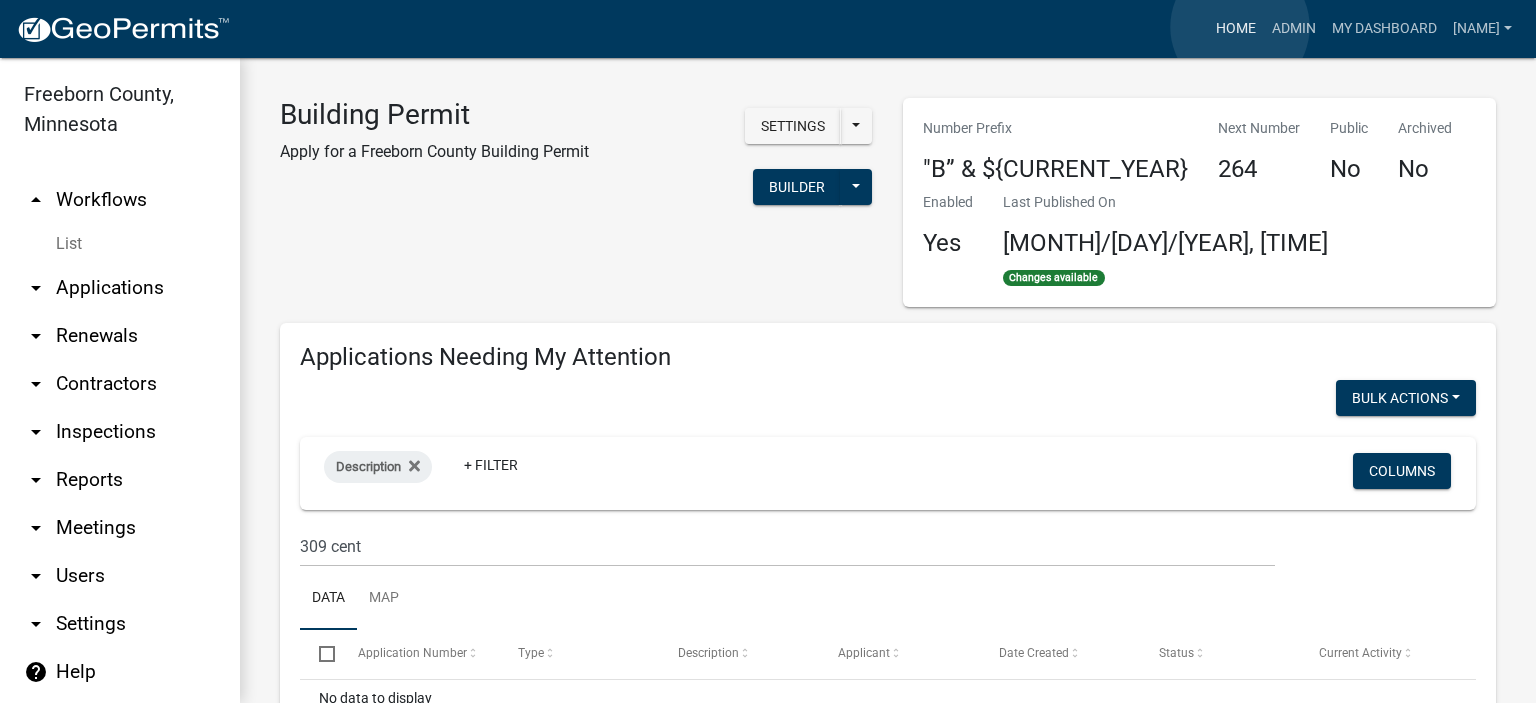click on "Home" at bounding box center [1236, 29] 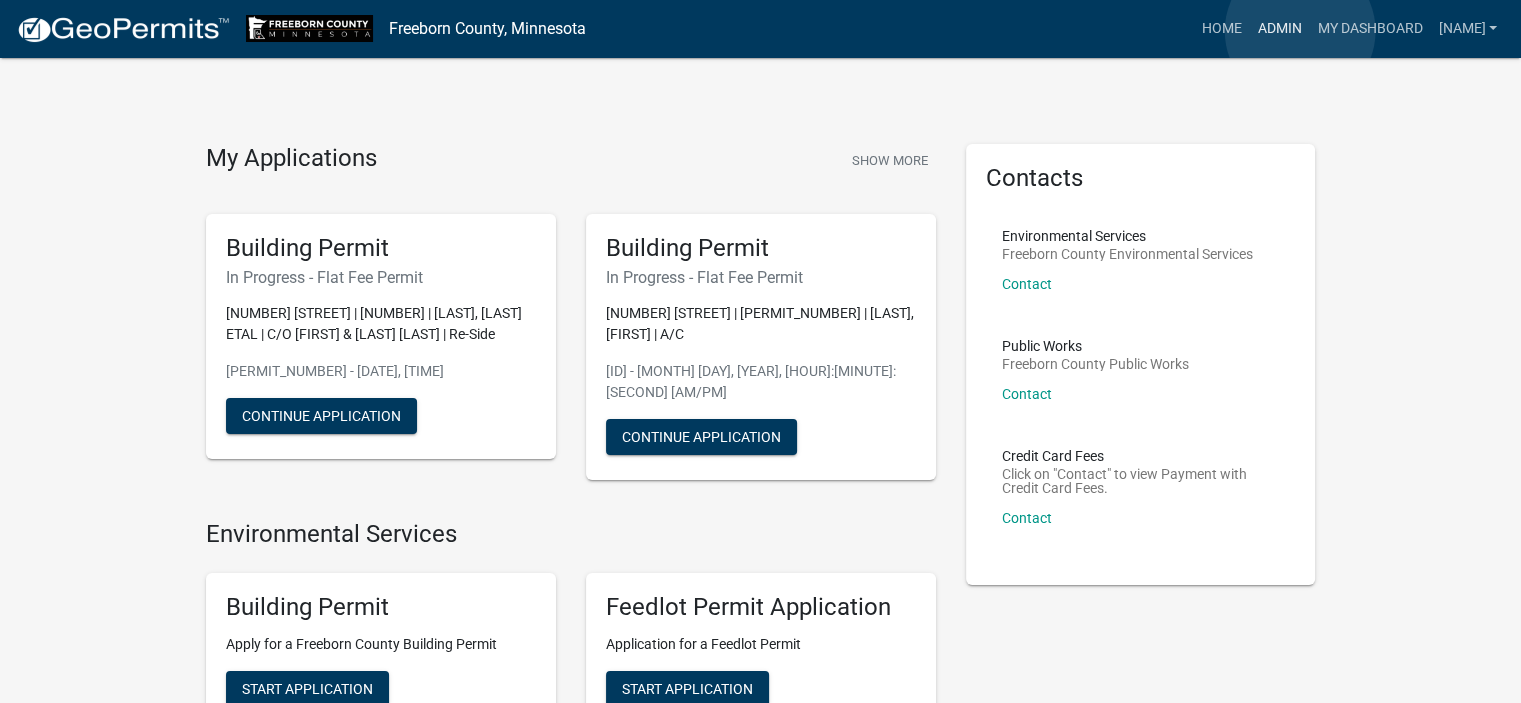 click on "Admin" at bounding box center [1279, 29] 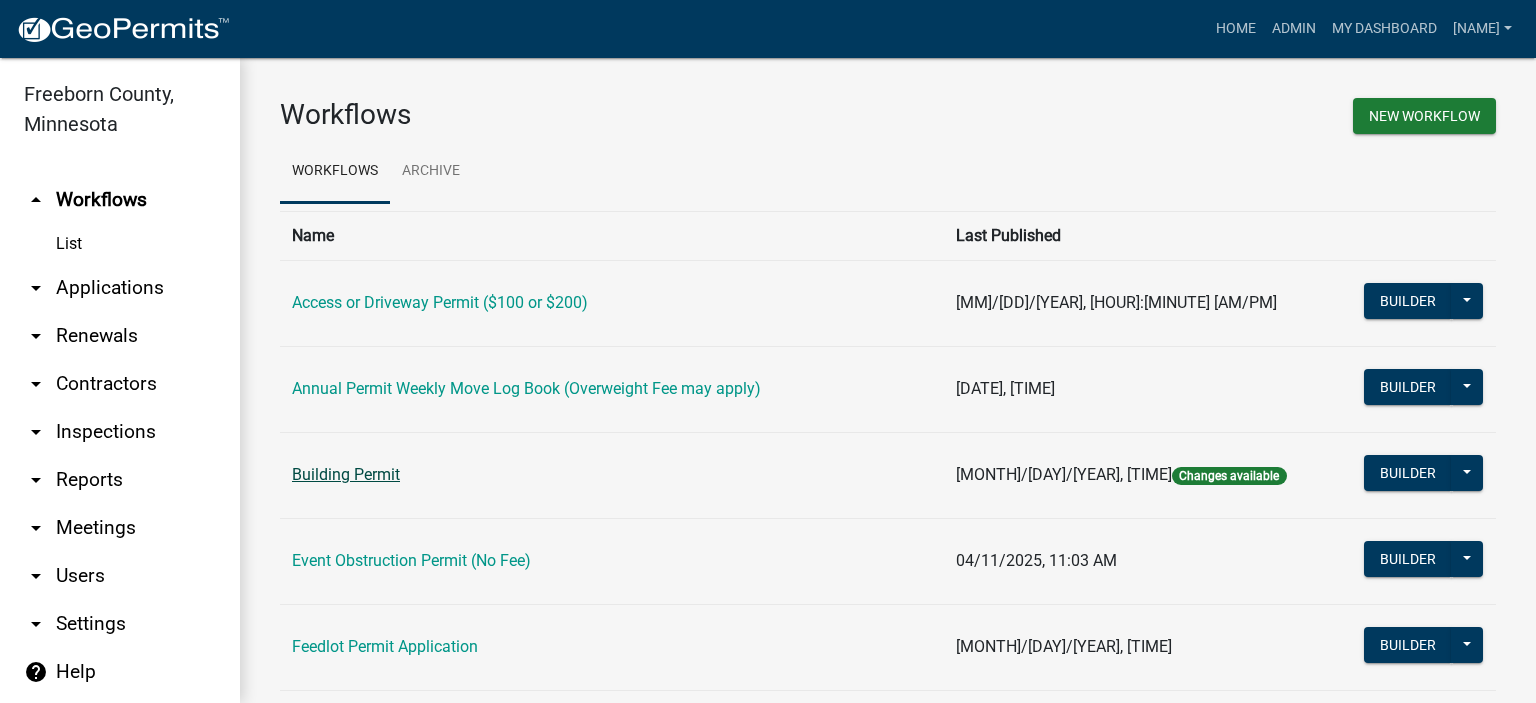 click on "Building Permit" at bounding box center [346, 474] 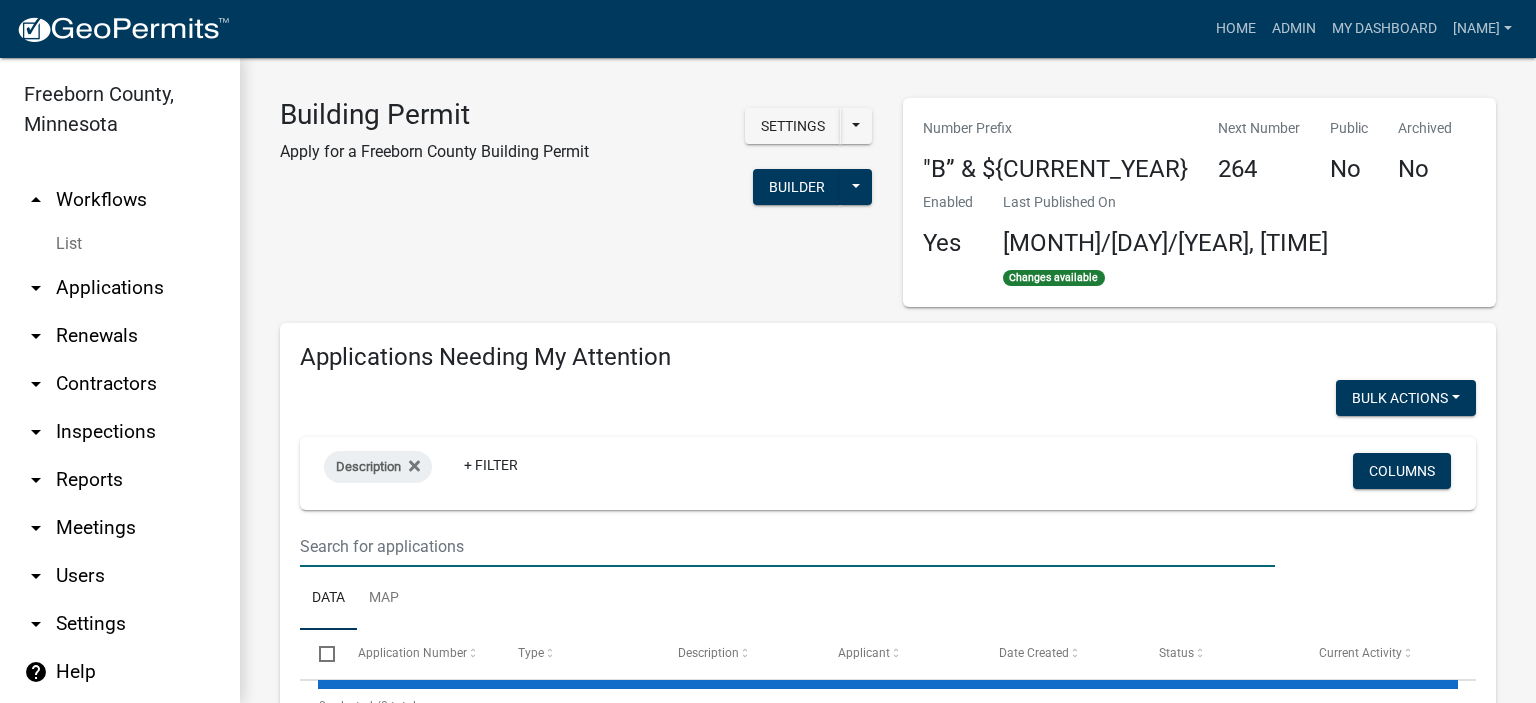 select on "2: 50" 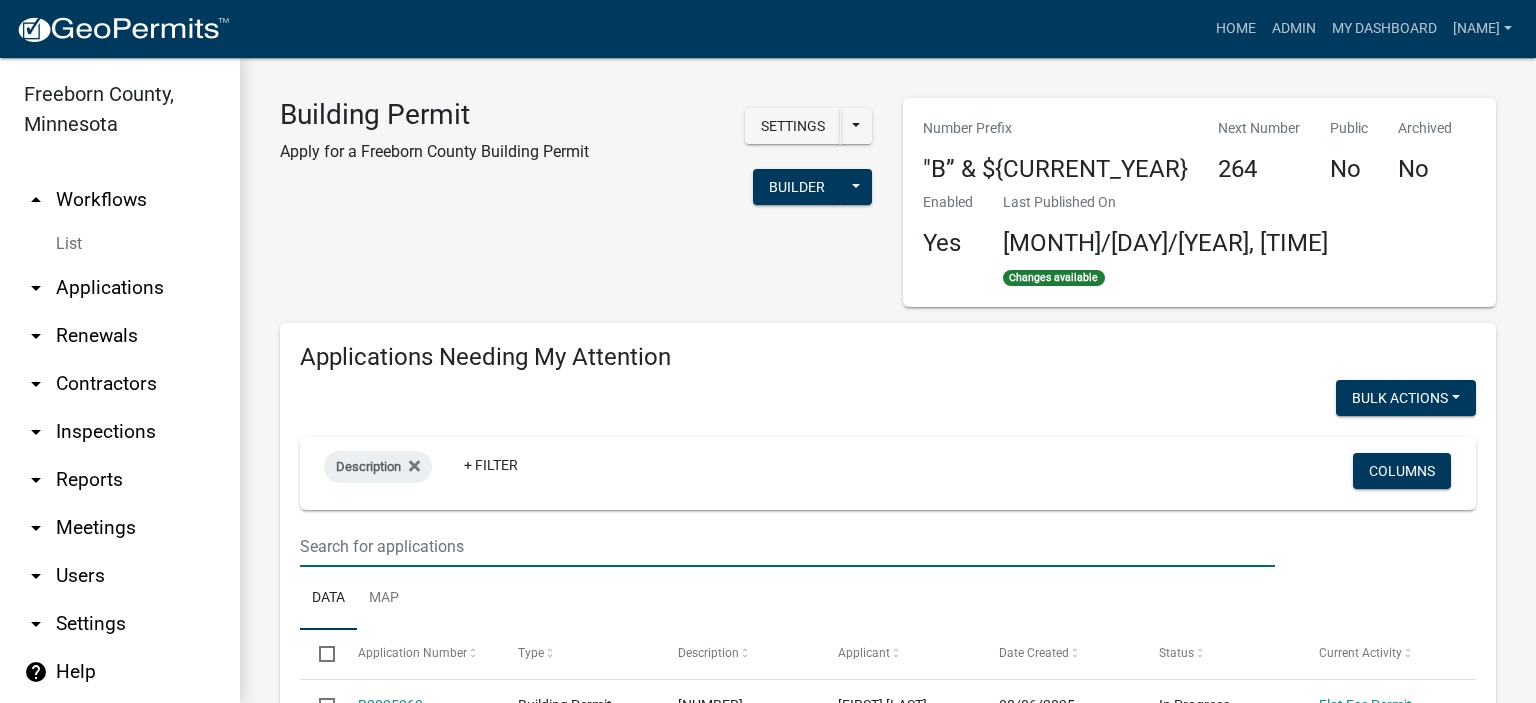 click at bounding box center [787, 546] 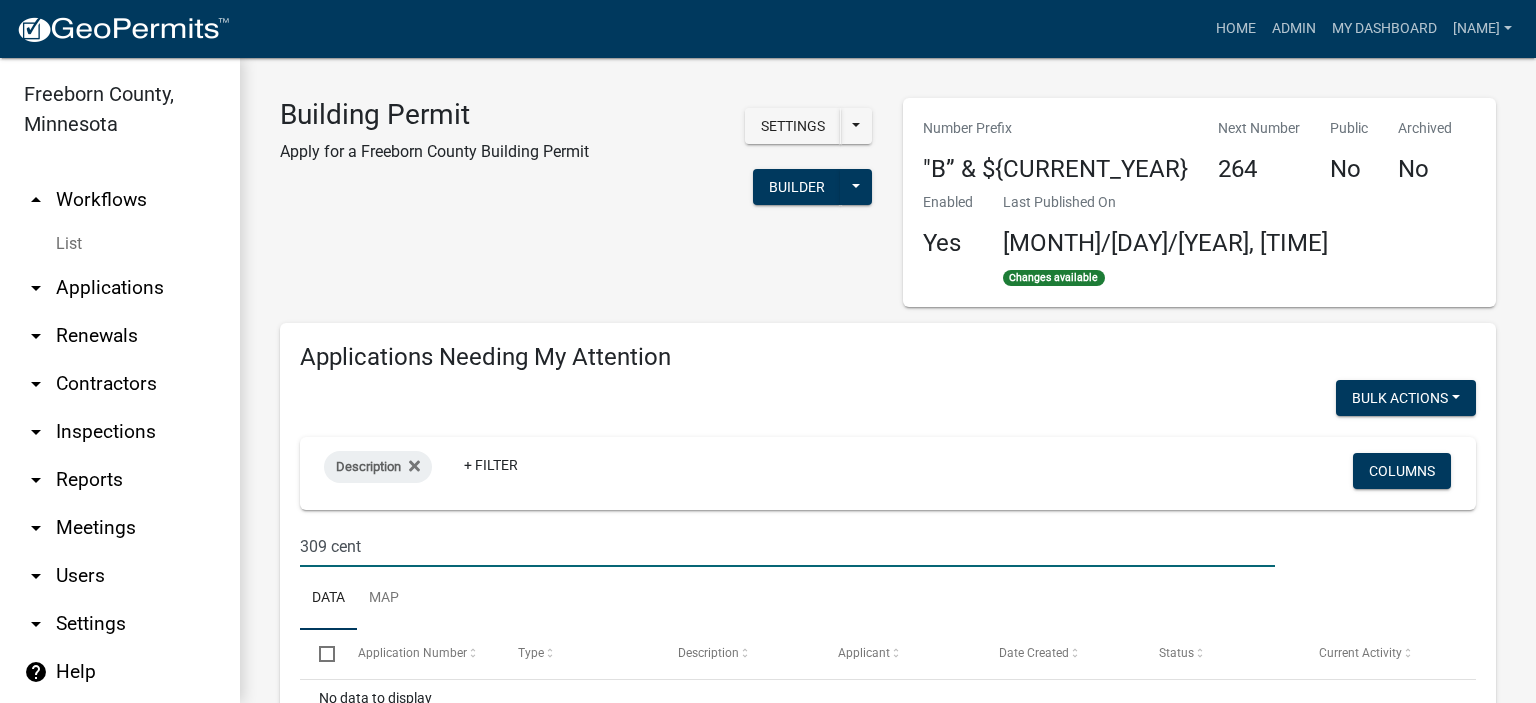 type on "309 cent" 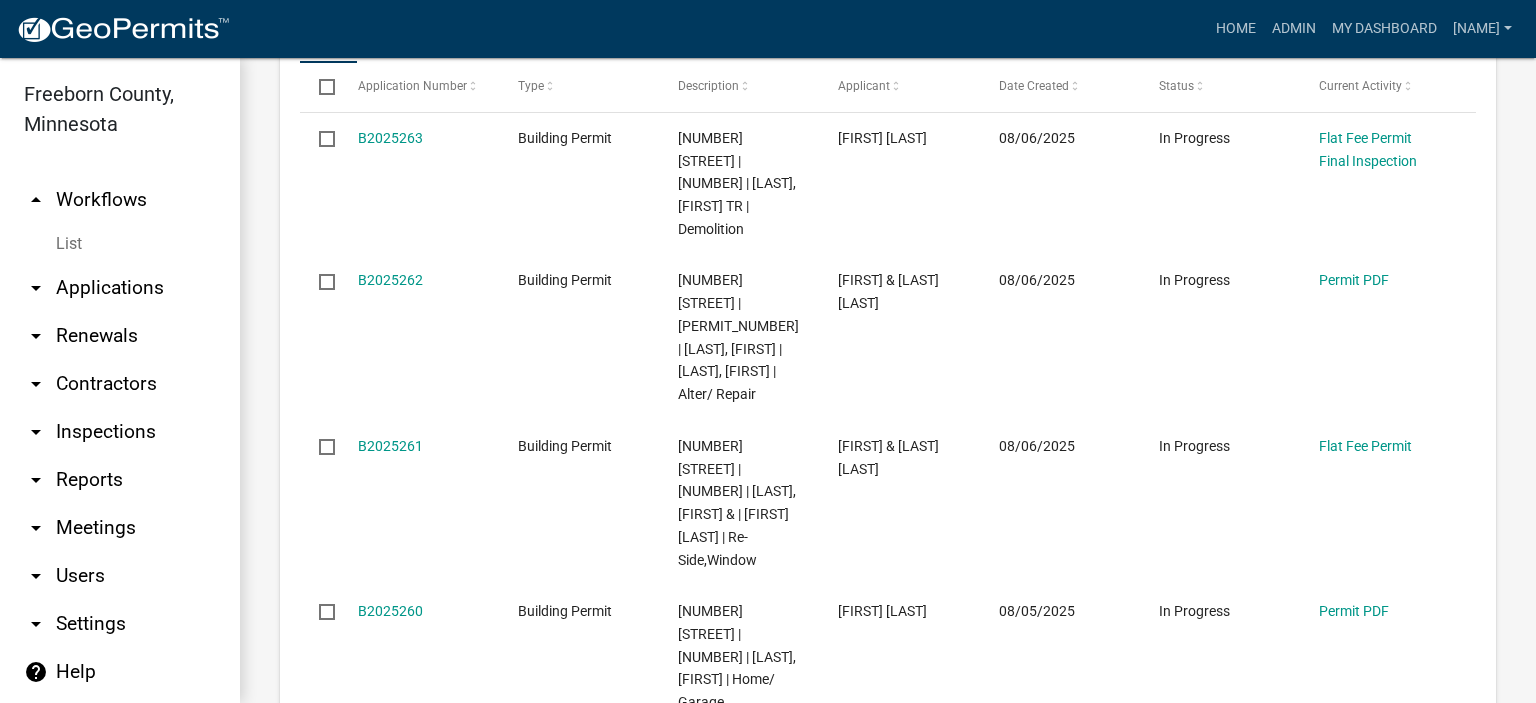 scroll, scrollTop: 1500, scrollLeft: 0, axis: vertical 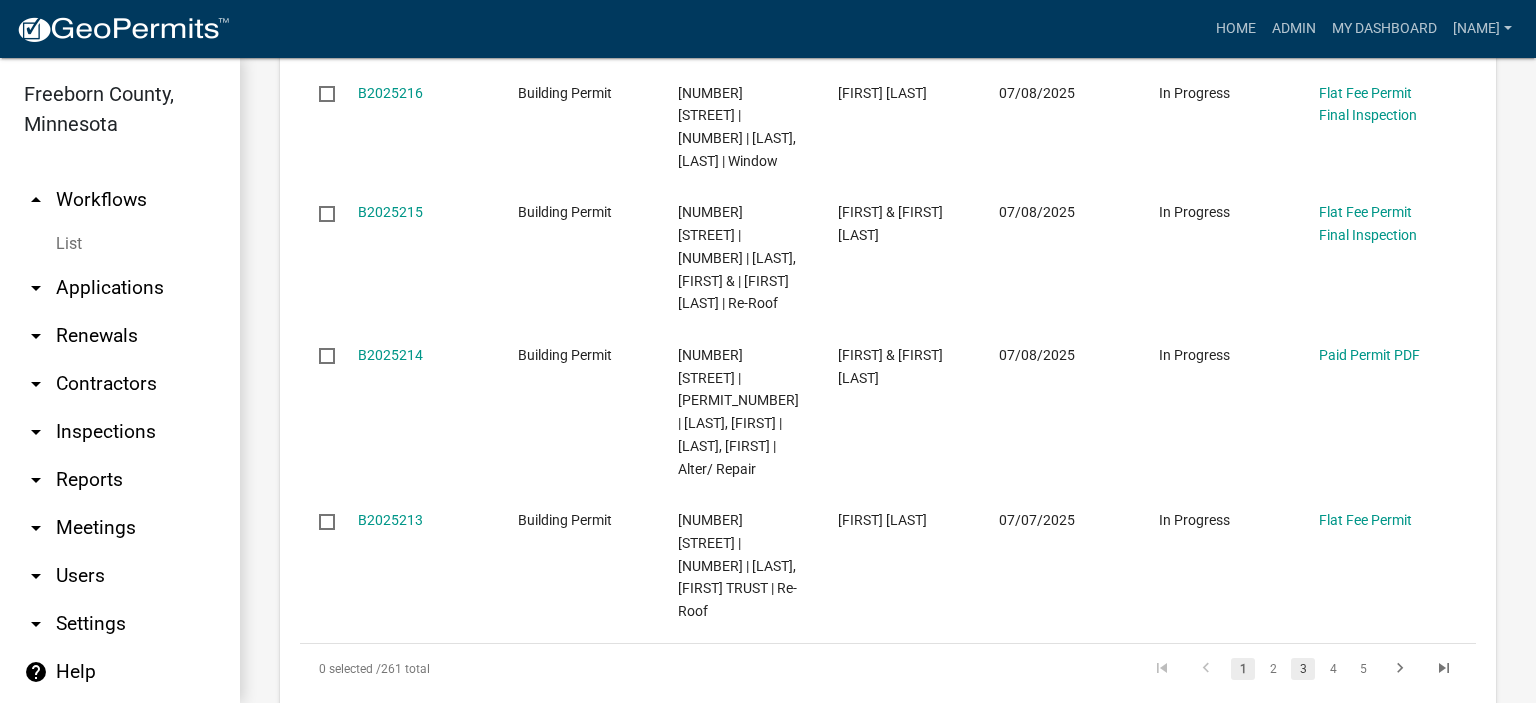 click on "3" 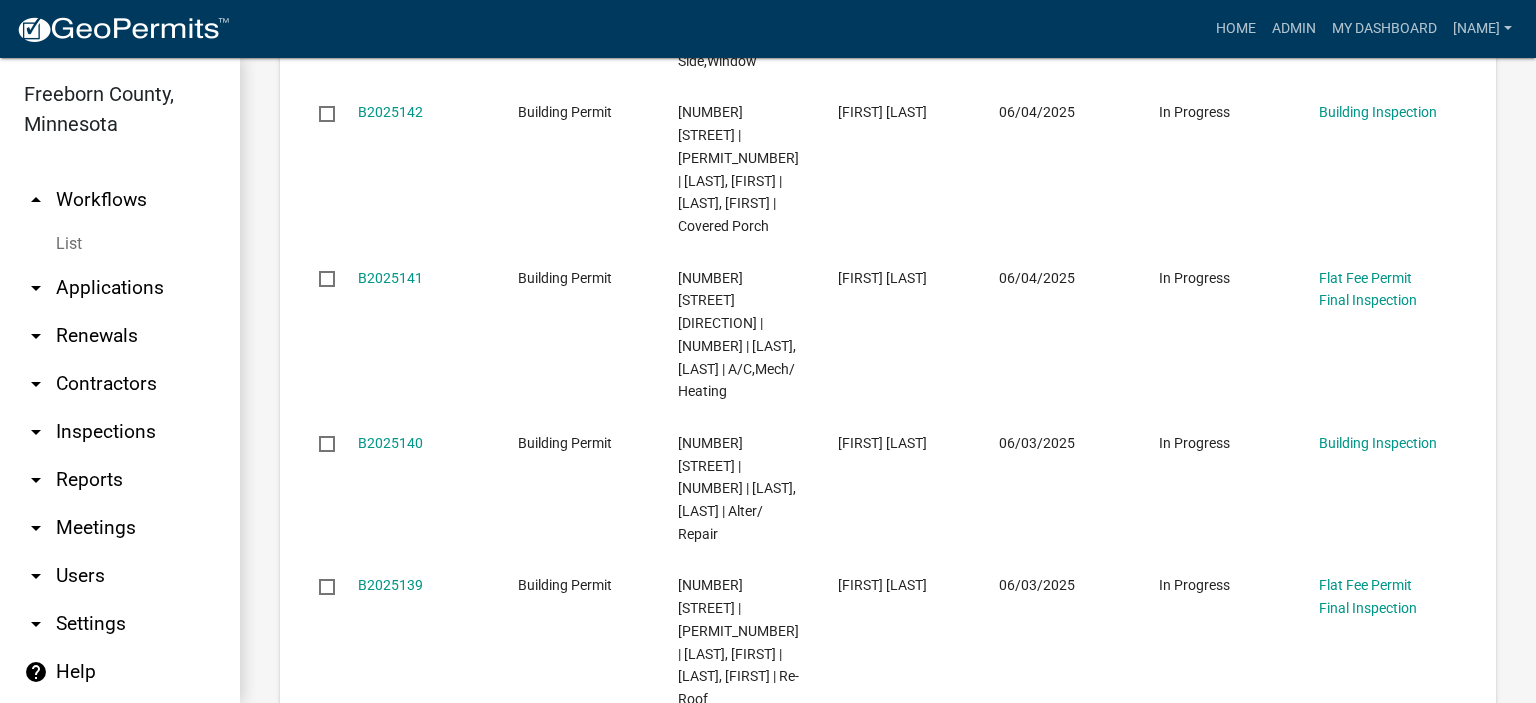 scroll, scrollTop: 3949, scrollLeft: 0, axis: vertical 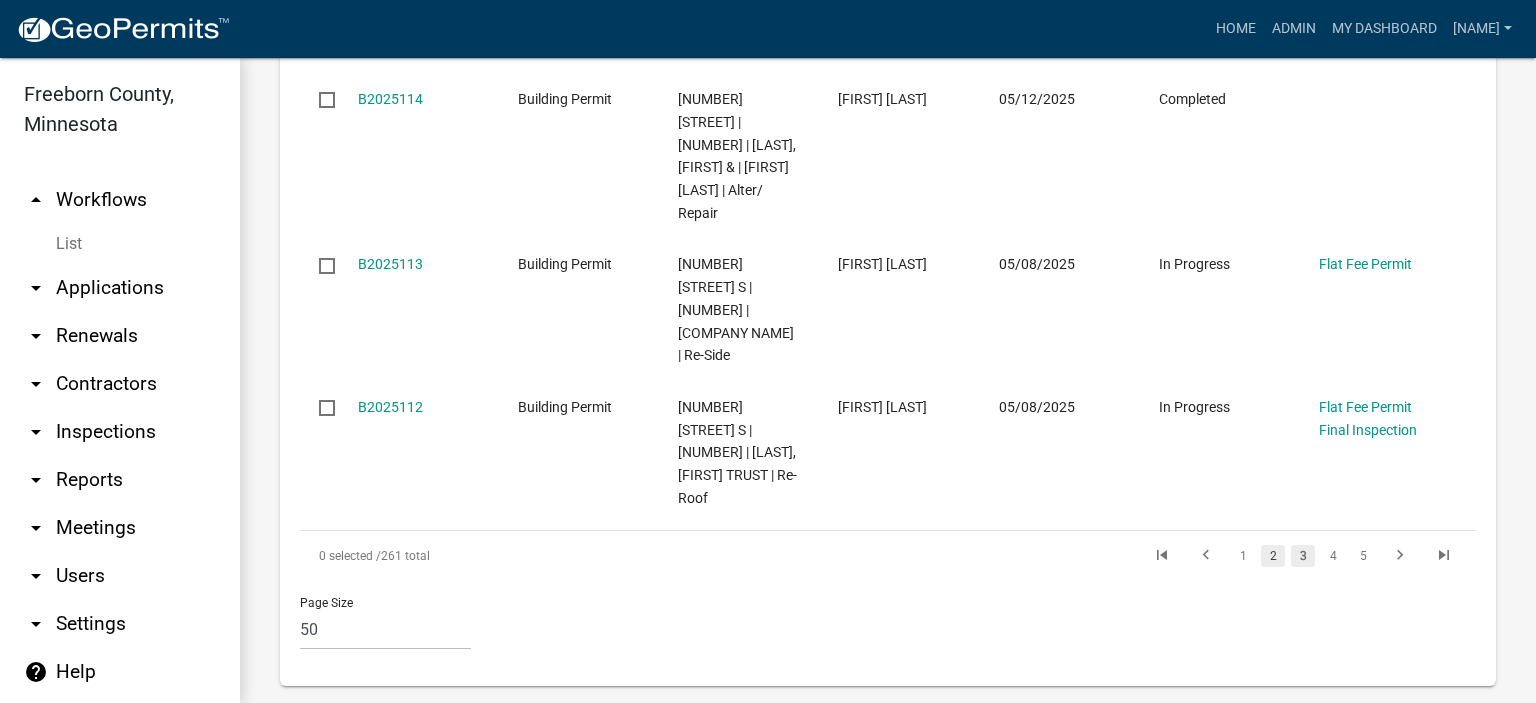 click on "2" 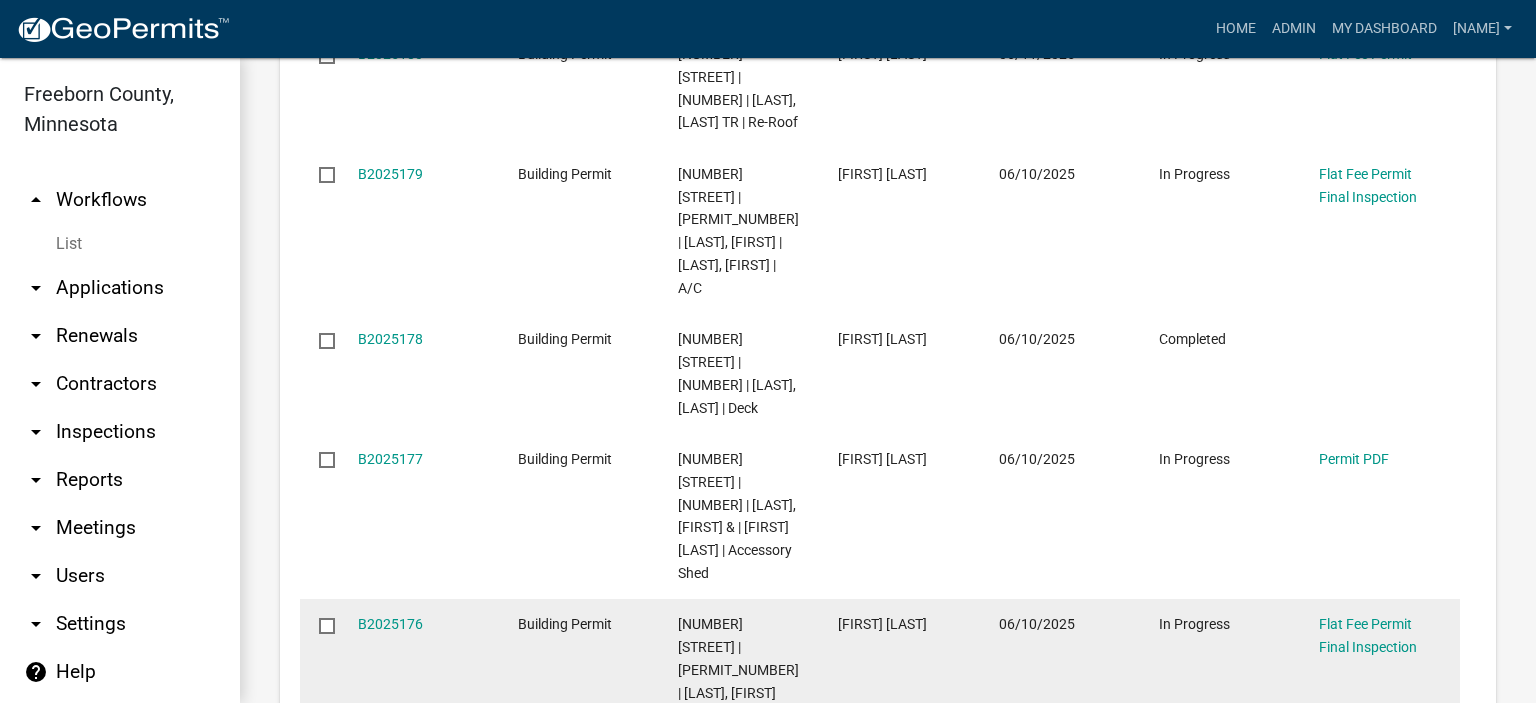 scroll, scrollTop: 5935, scrollLeft: 0, axis: vertical 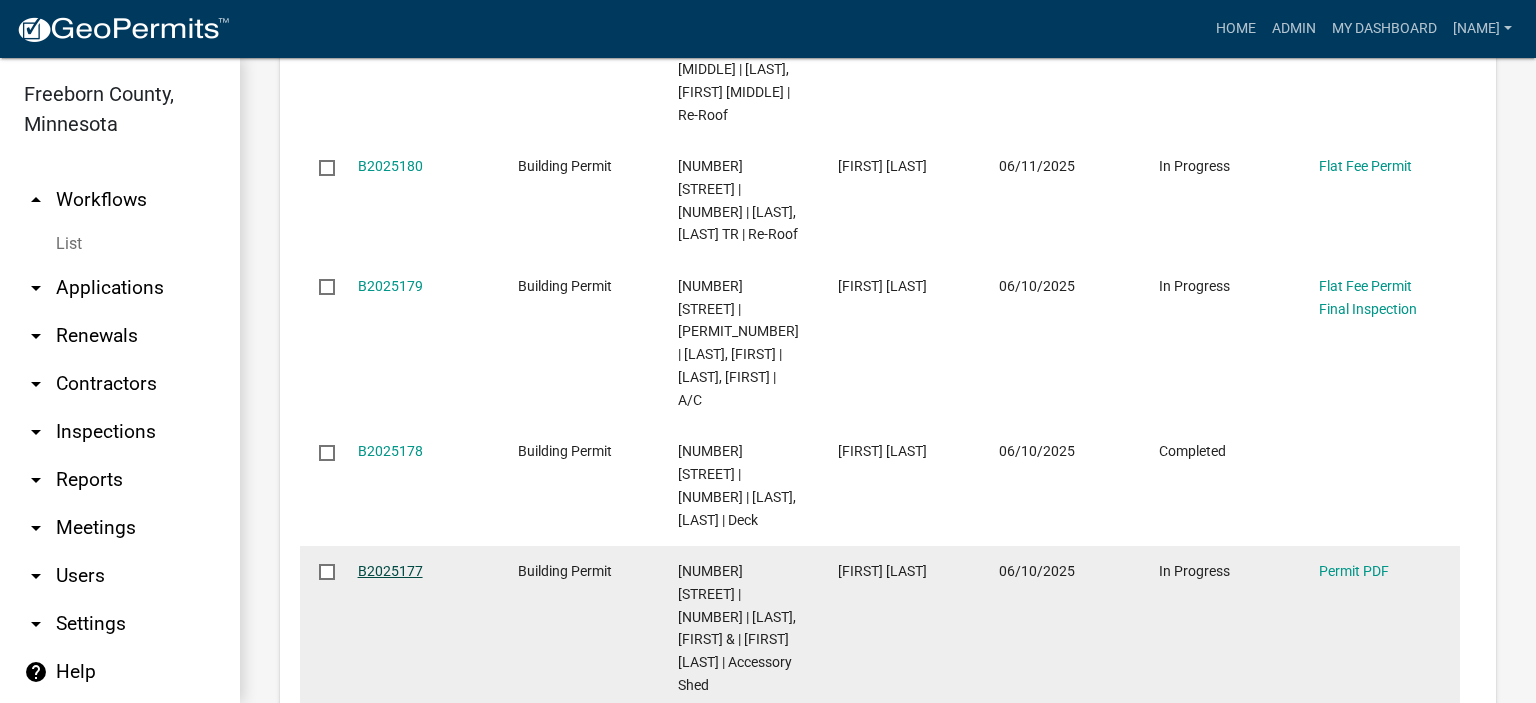 click on "B2025177" 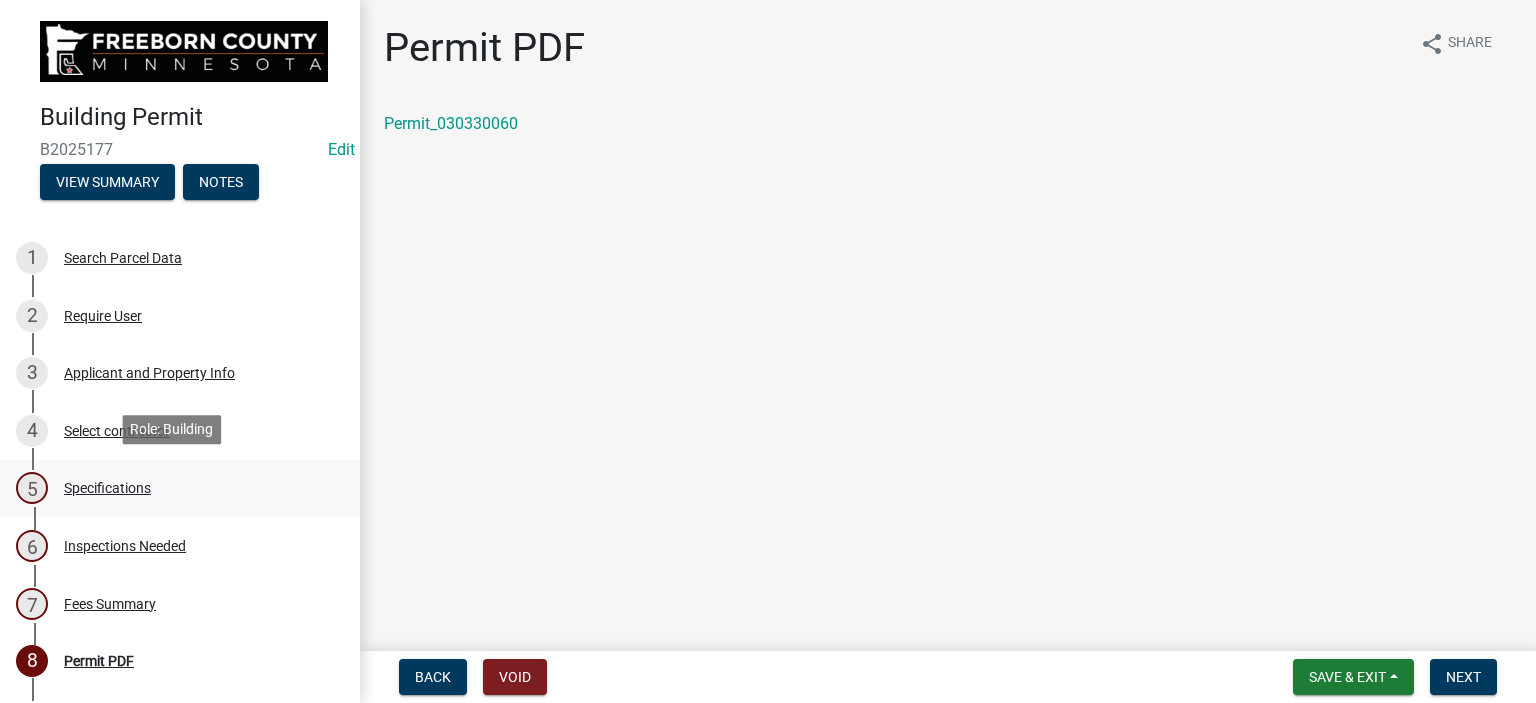 click on "Specifications" at bounding box center [107, 488] 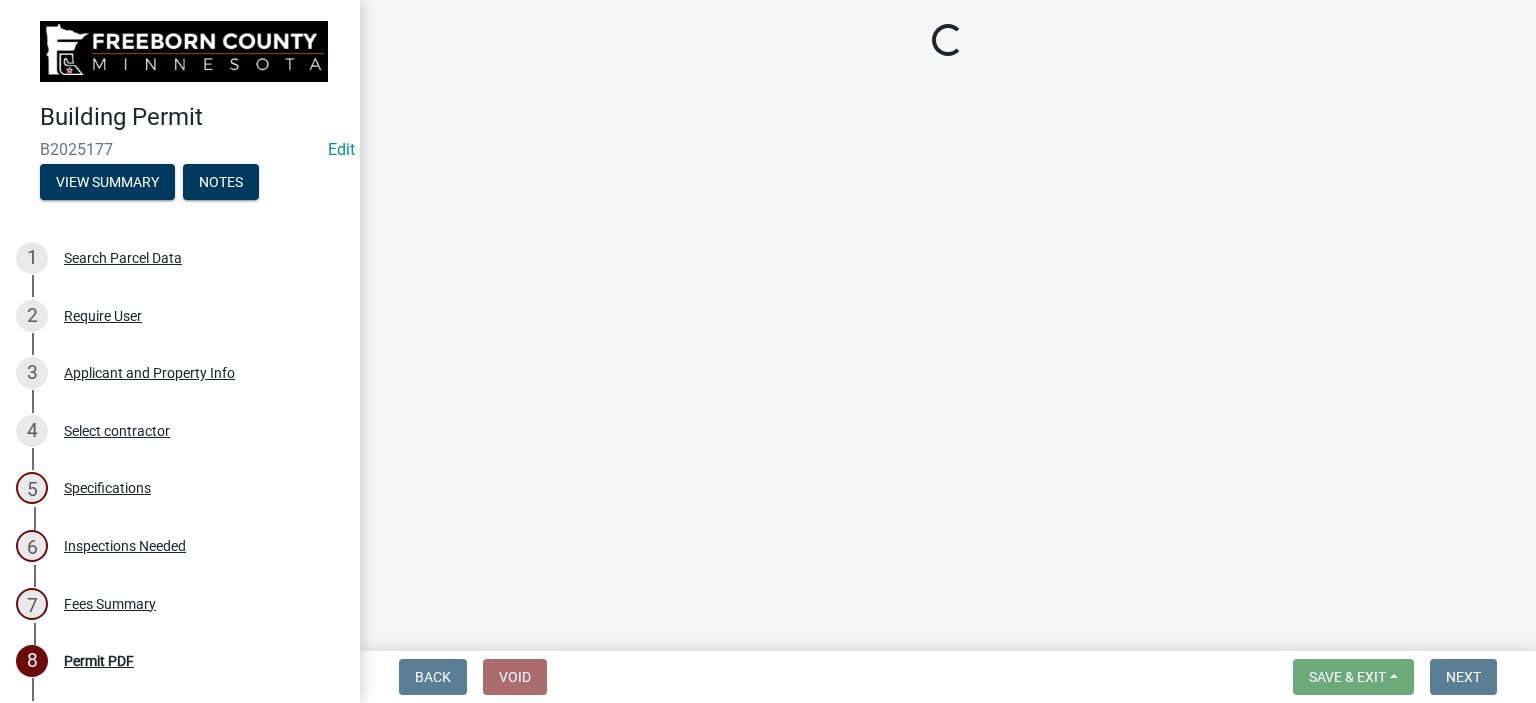 select on "cf5e982a-8fde-449d-bcd8-be8cdfb99374" 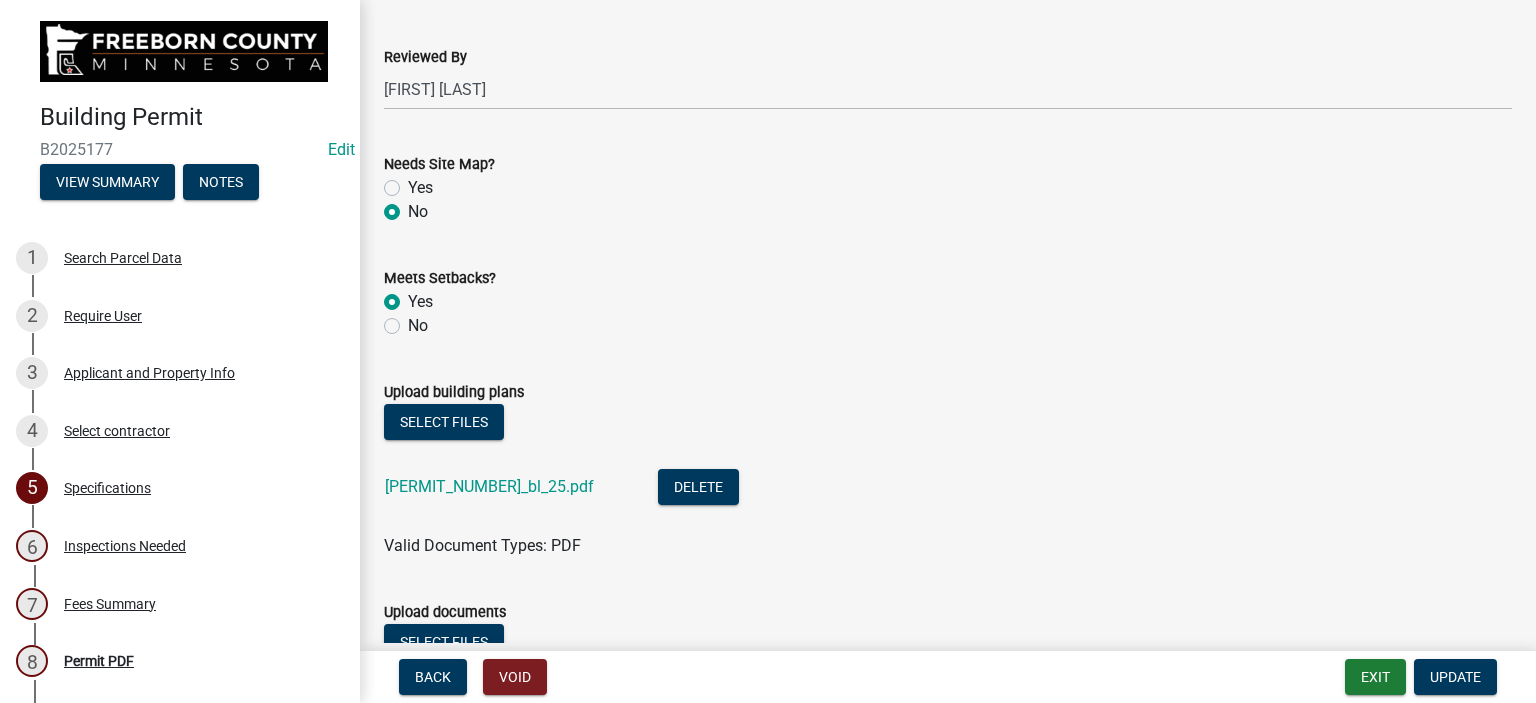 scroll, scrollTop: 2200, scrollLeft: 0, axis: vertical 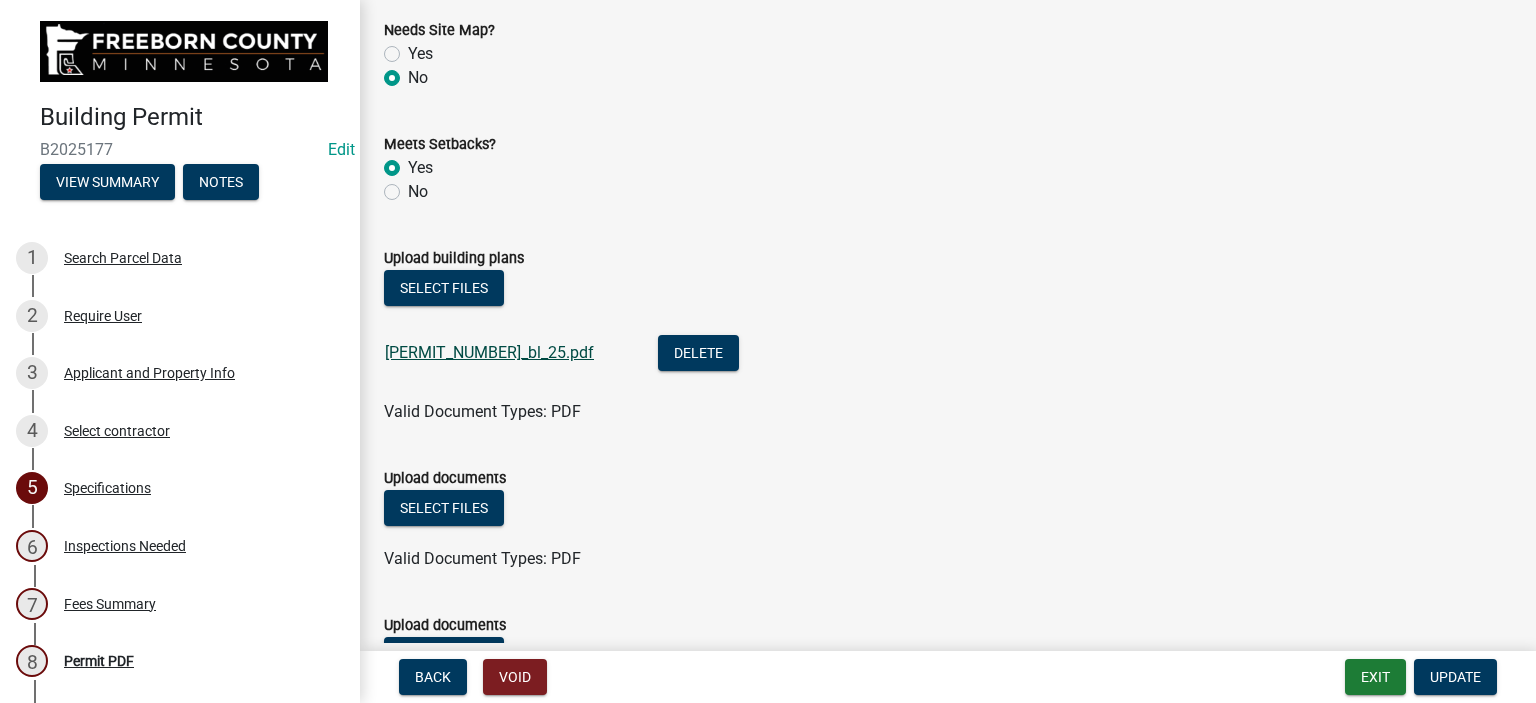 click on "[PERMIT_NUMBER]_bl_25.pdf" 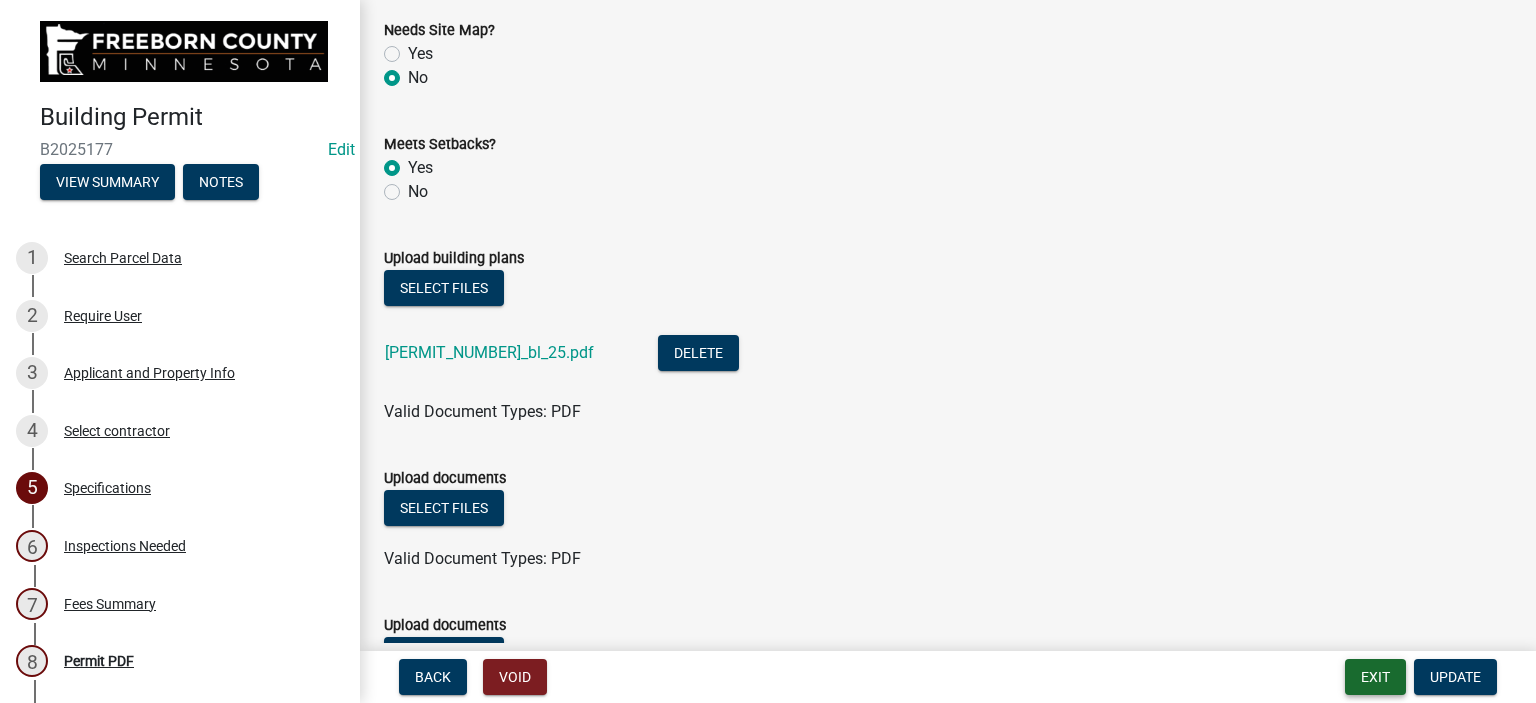 click on "Exit" at bounding box center (1375, 677) 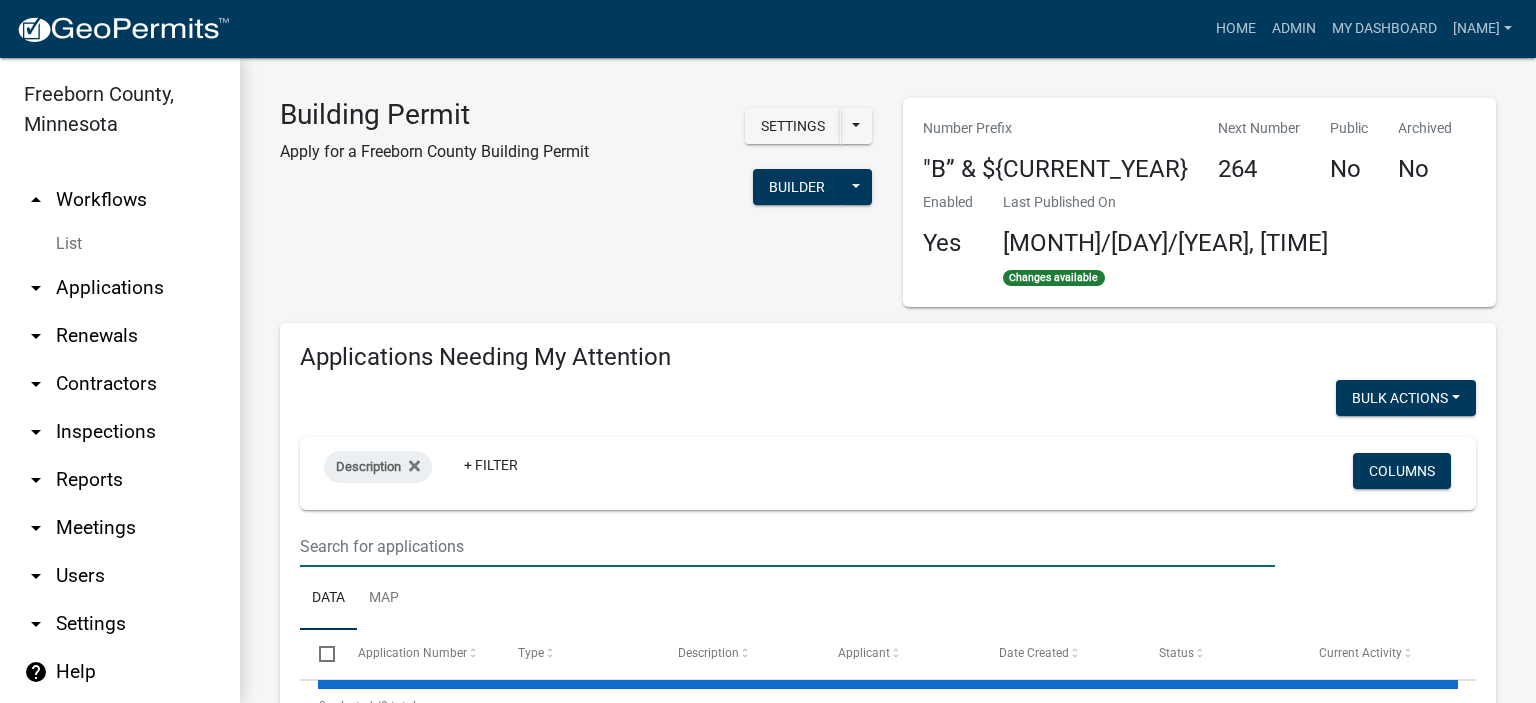 click at bounding box center (787, 546) 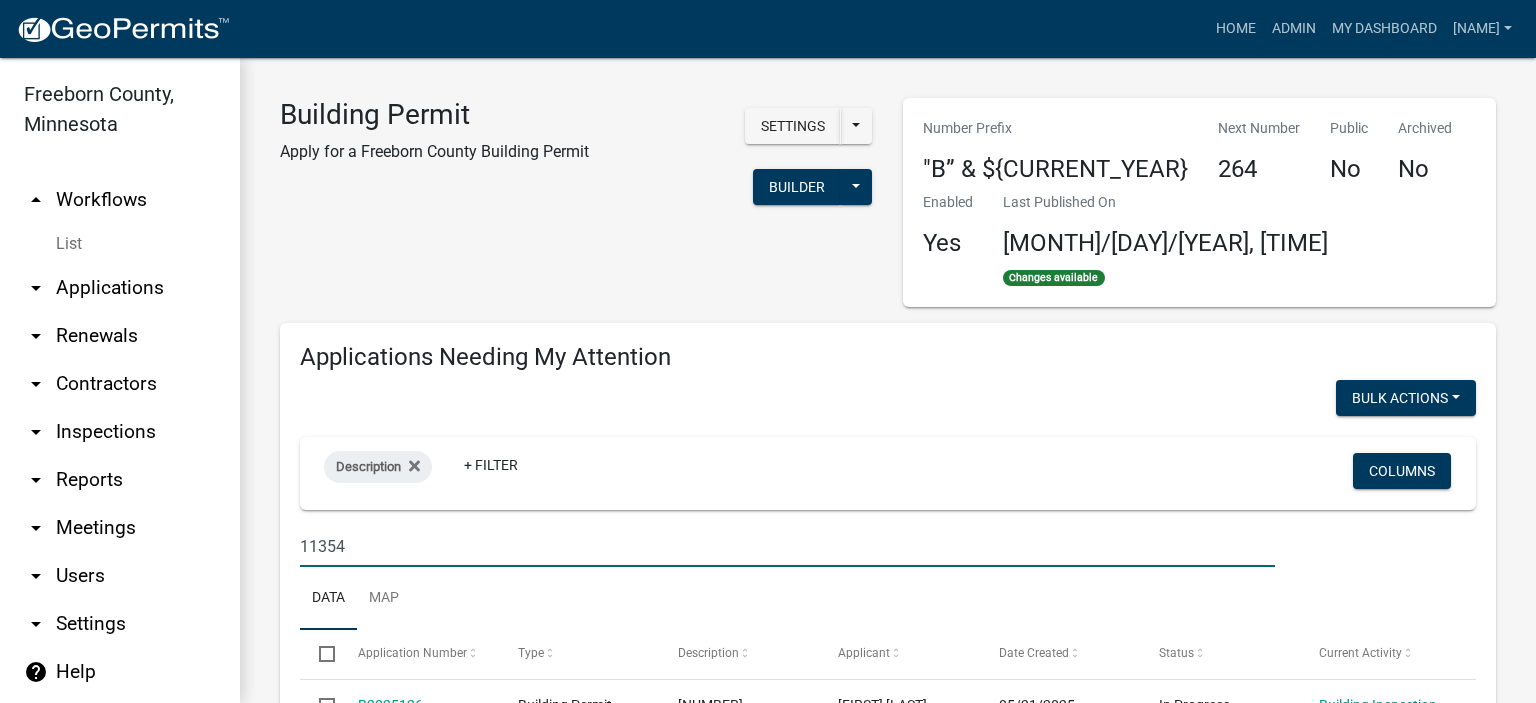 type on "11354" 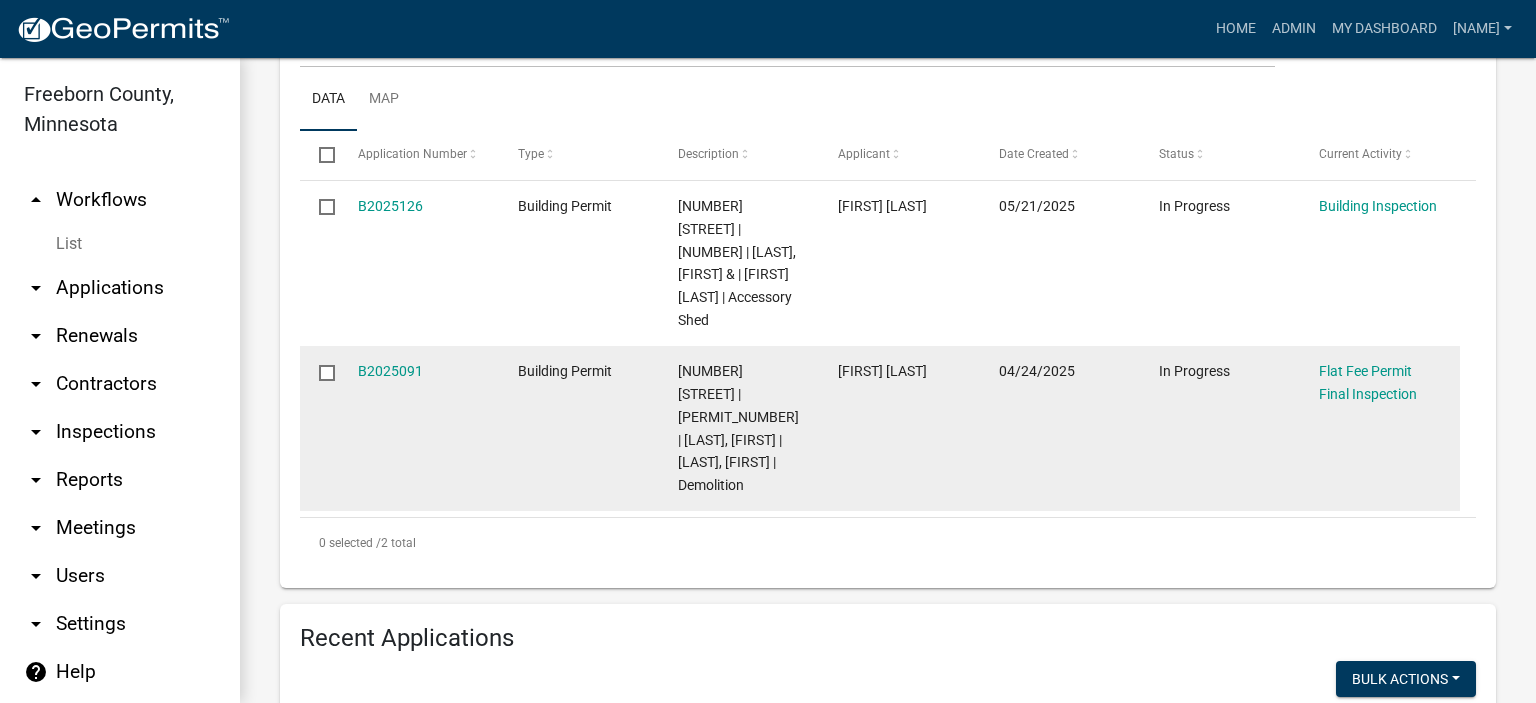 scroll, scrollTop: 500, scrollLeft: 0, axis: vertical 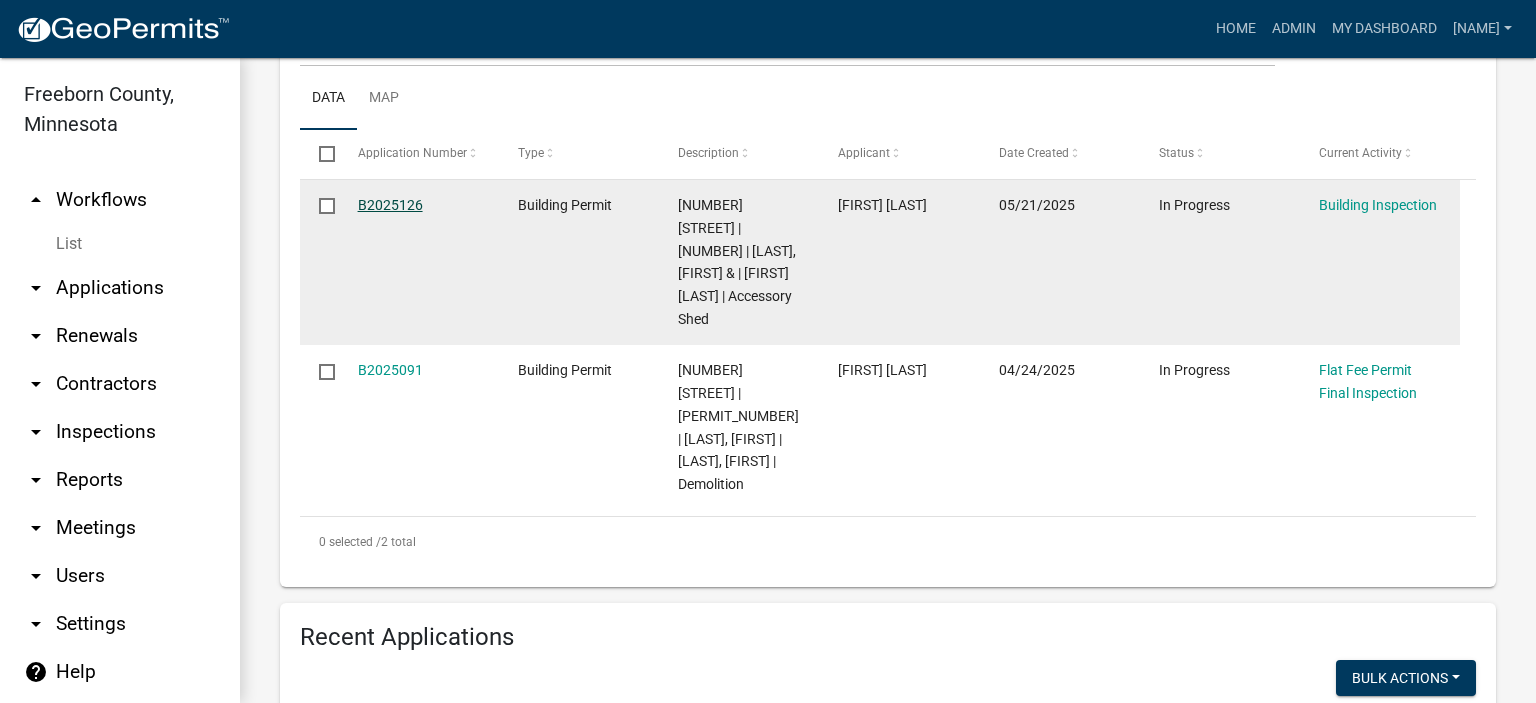 click on "B2025126" 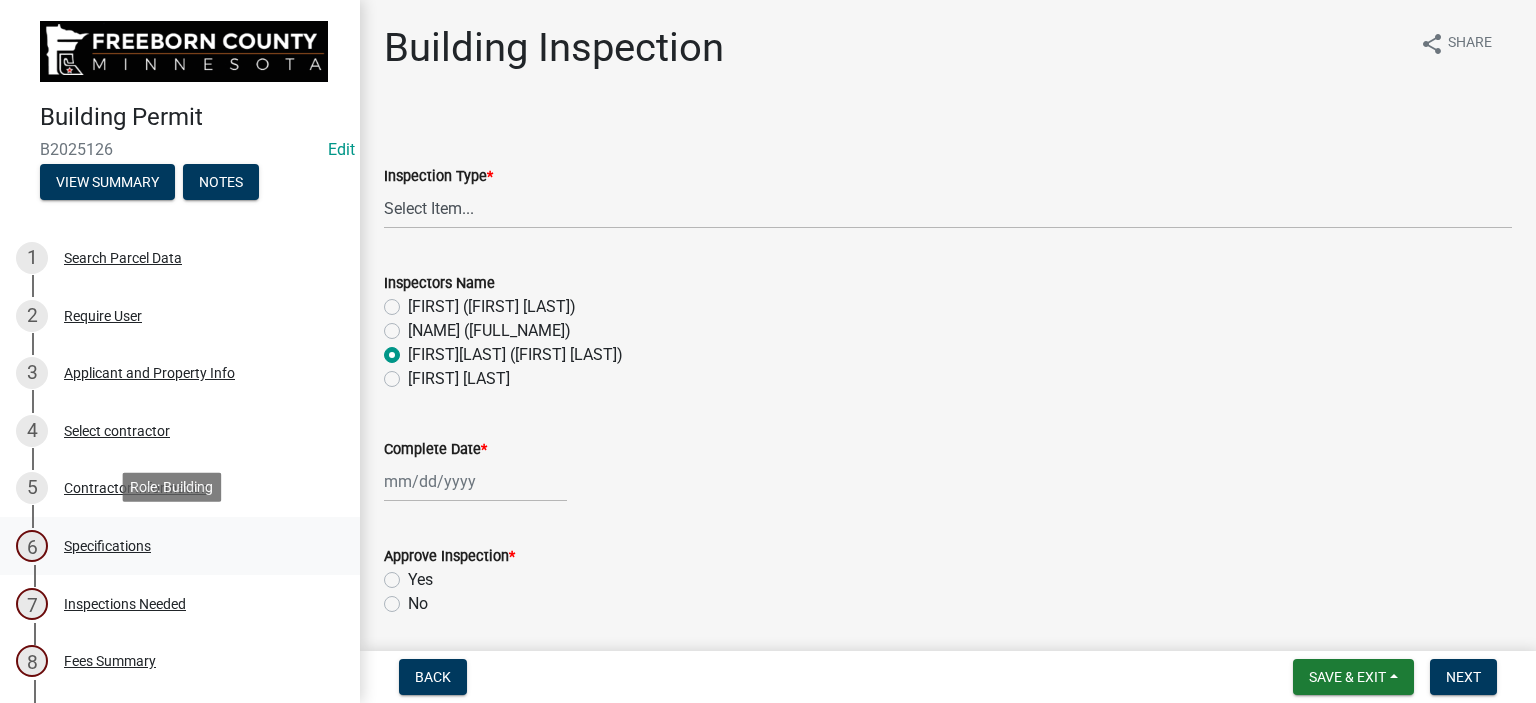 click on "Specifications" at bounding box center [107, 546] 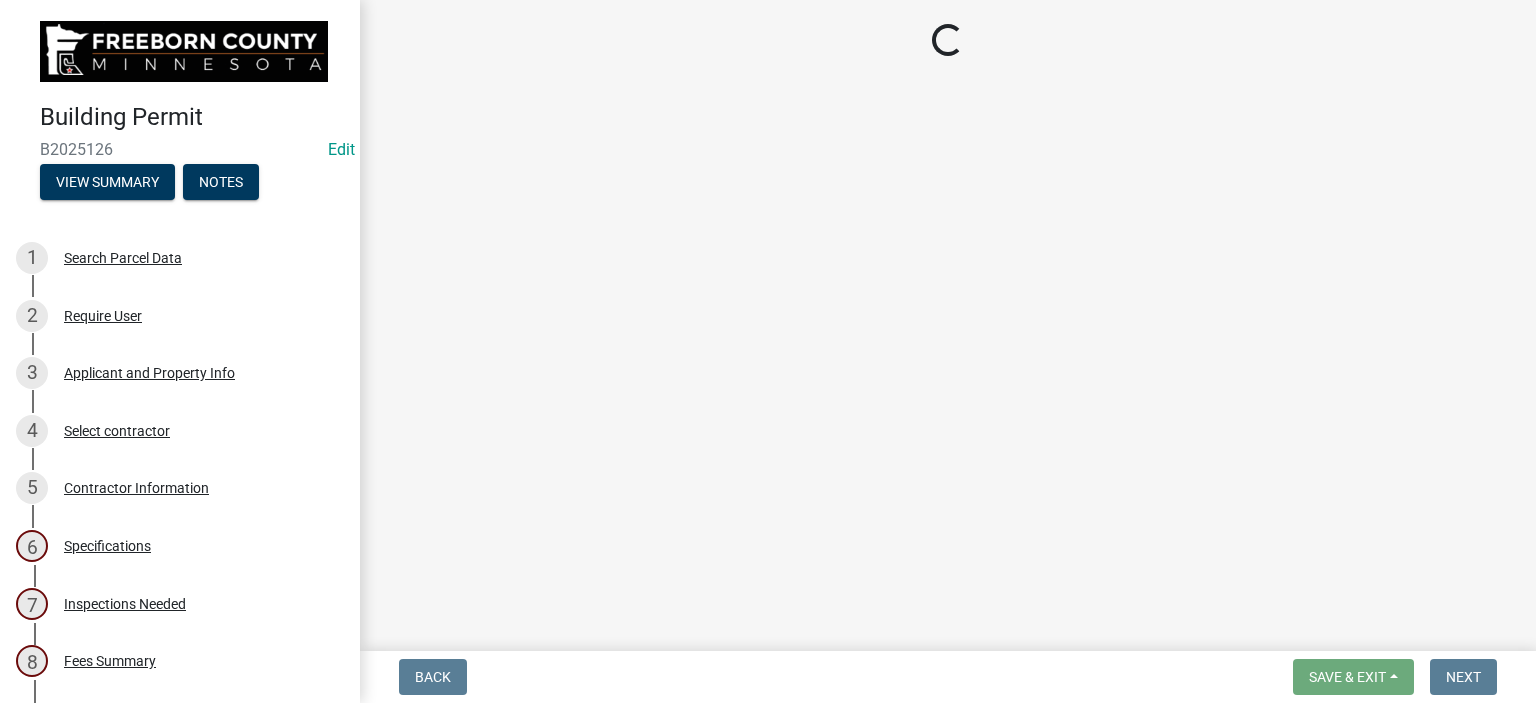 select on "cf5e982a-8fde-449d-bcd8-be8cdfb99374" 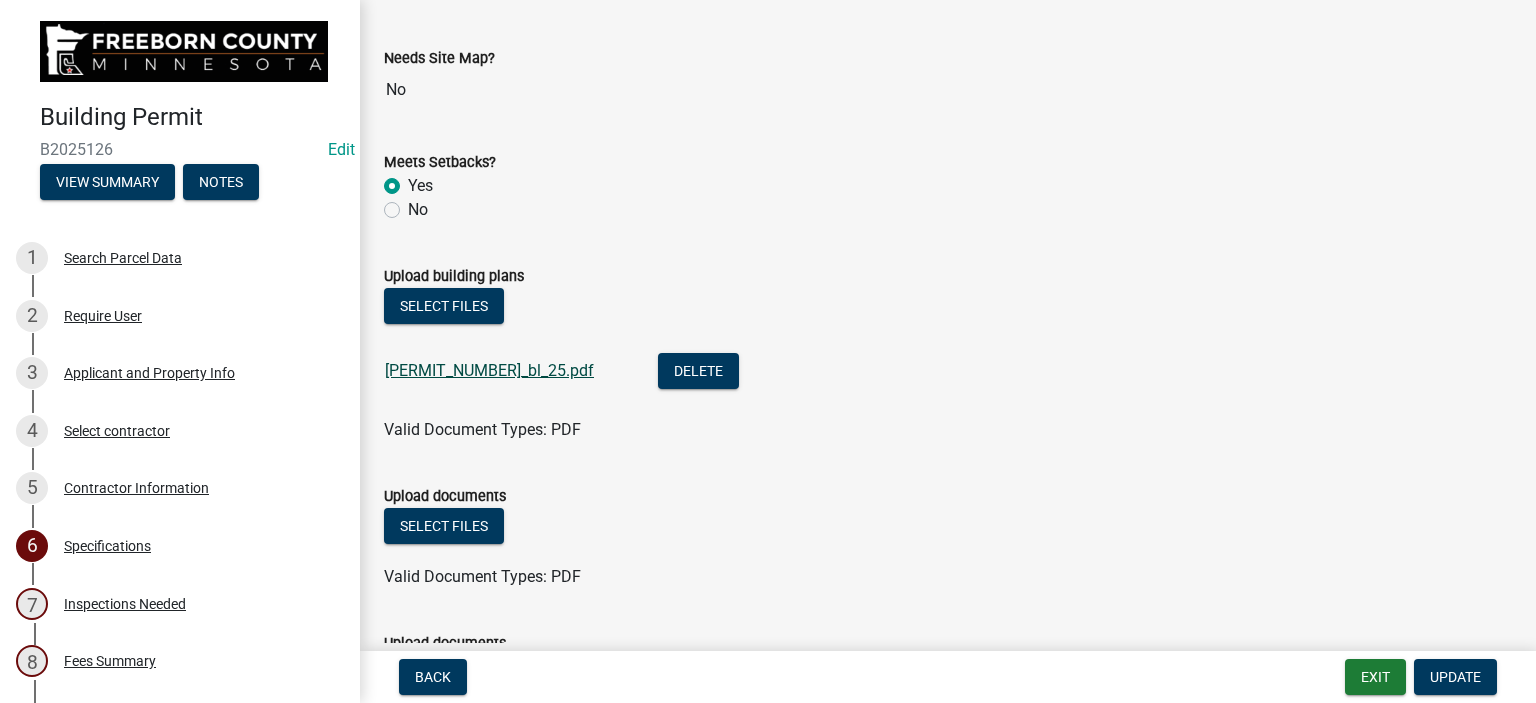 scroll, scrollTop: 2200, scrollLeft: 0, axis: vertical 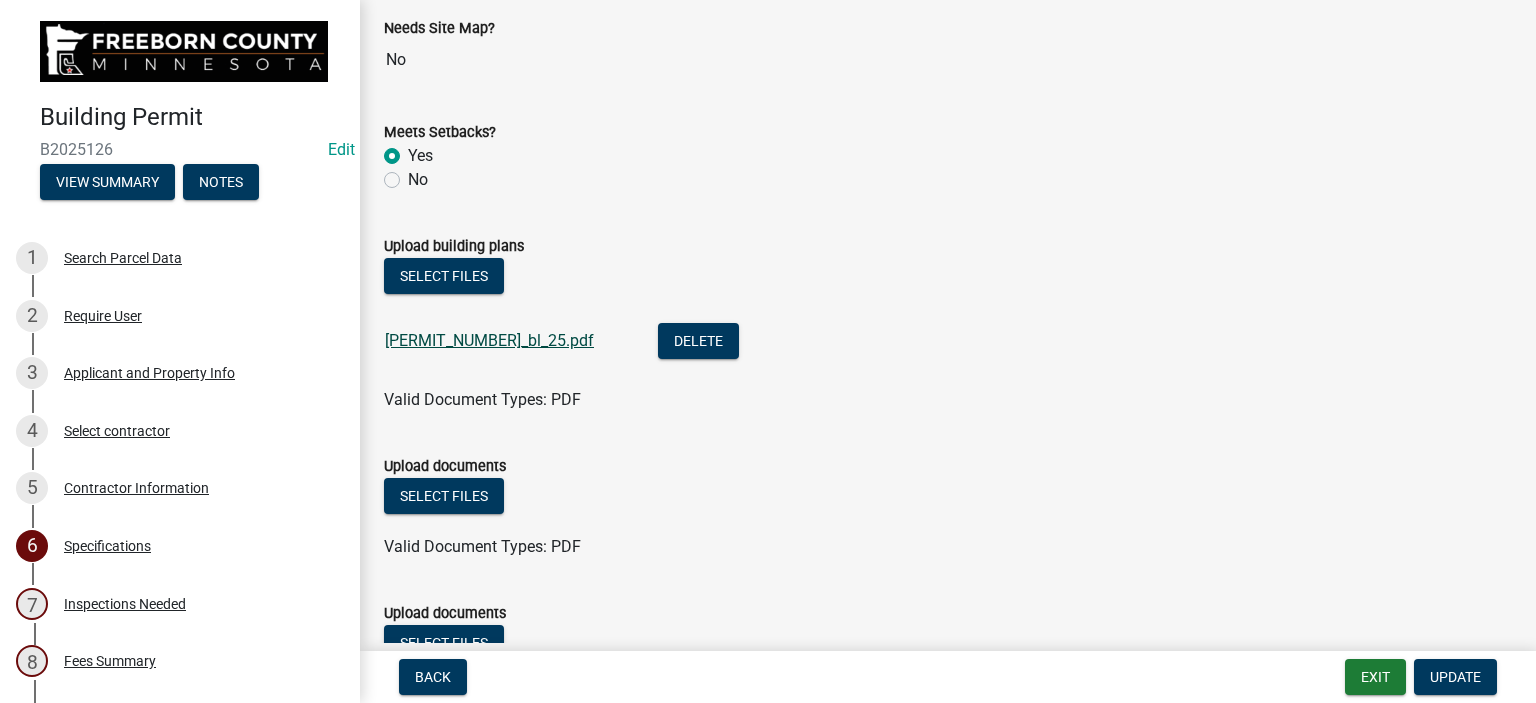 click on "[PERMIT_NUMBER]_bl_25.pdf" 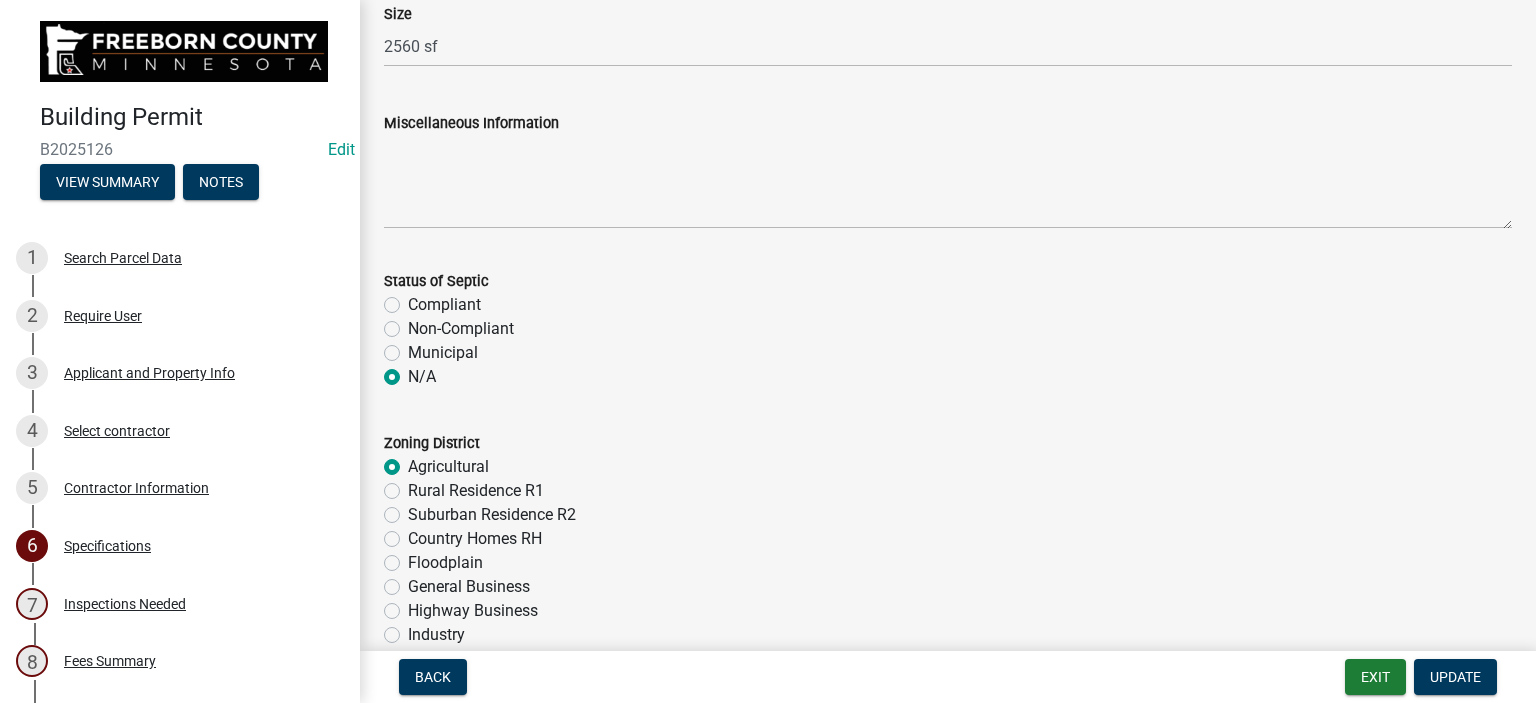 scroll, scrollTop: 0, scrollLeft: 0, axis: both 